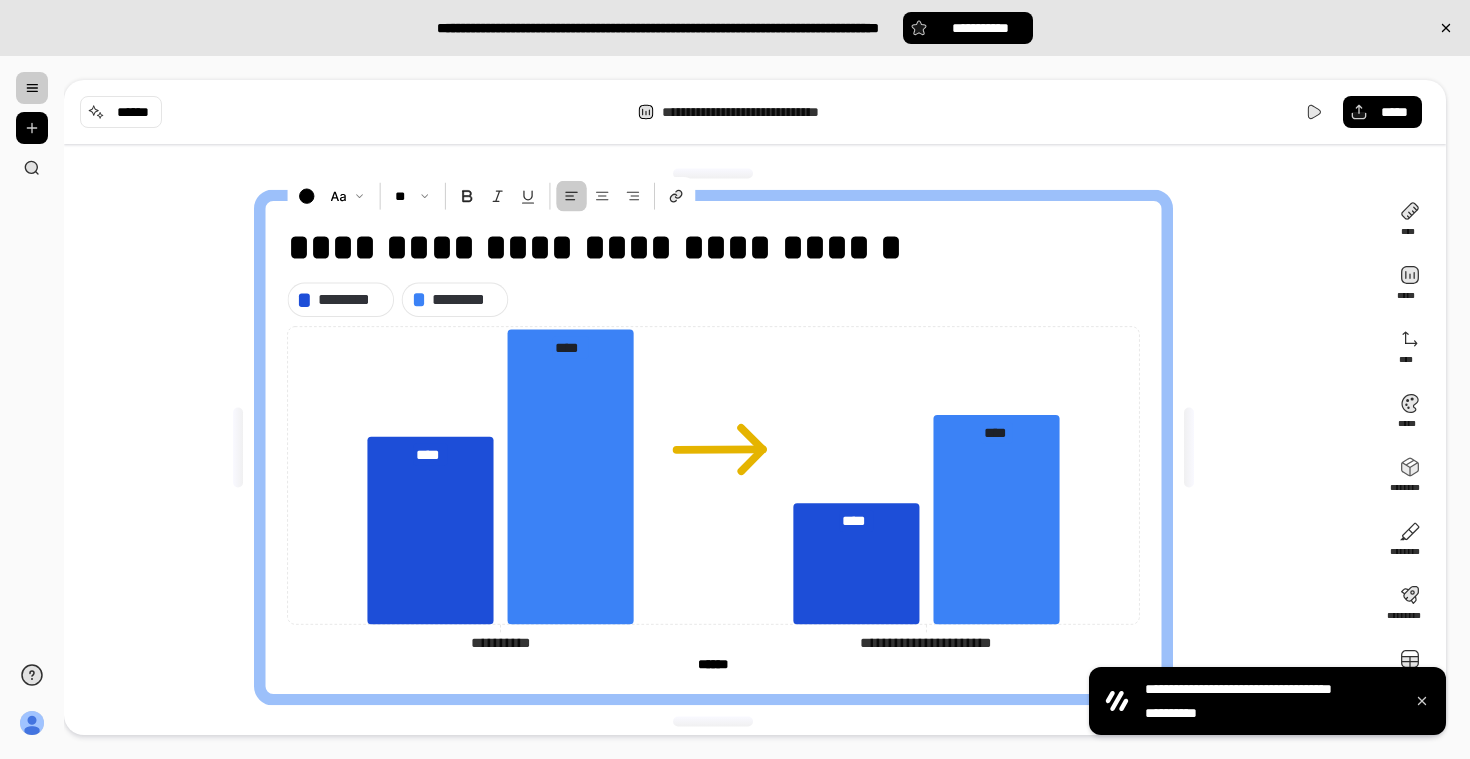scroll, scrollTop: 0, scrollLeft: 0, axis: both 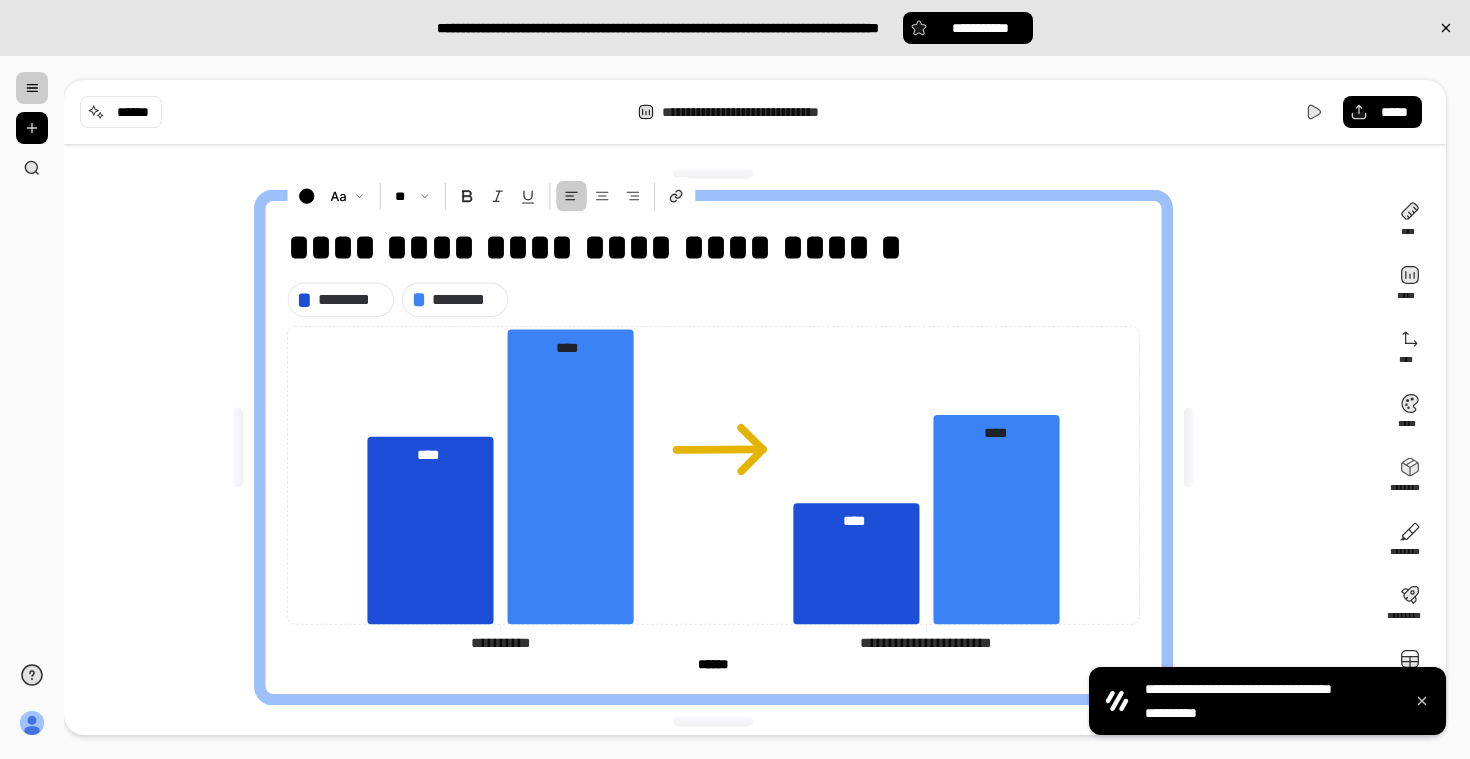 type 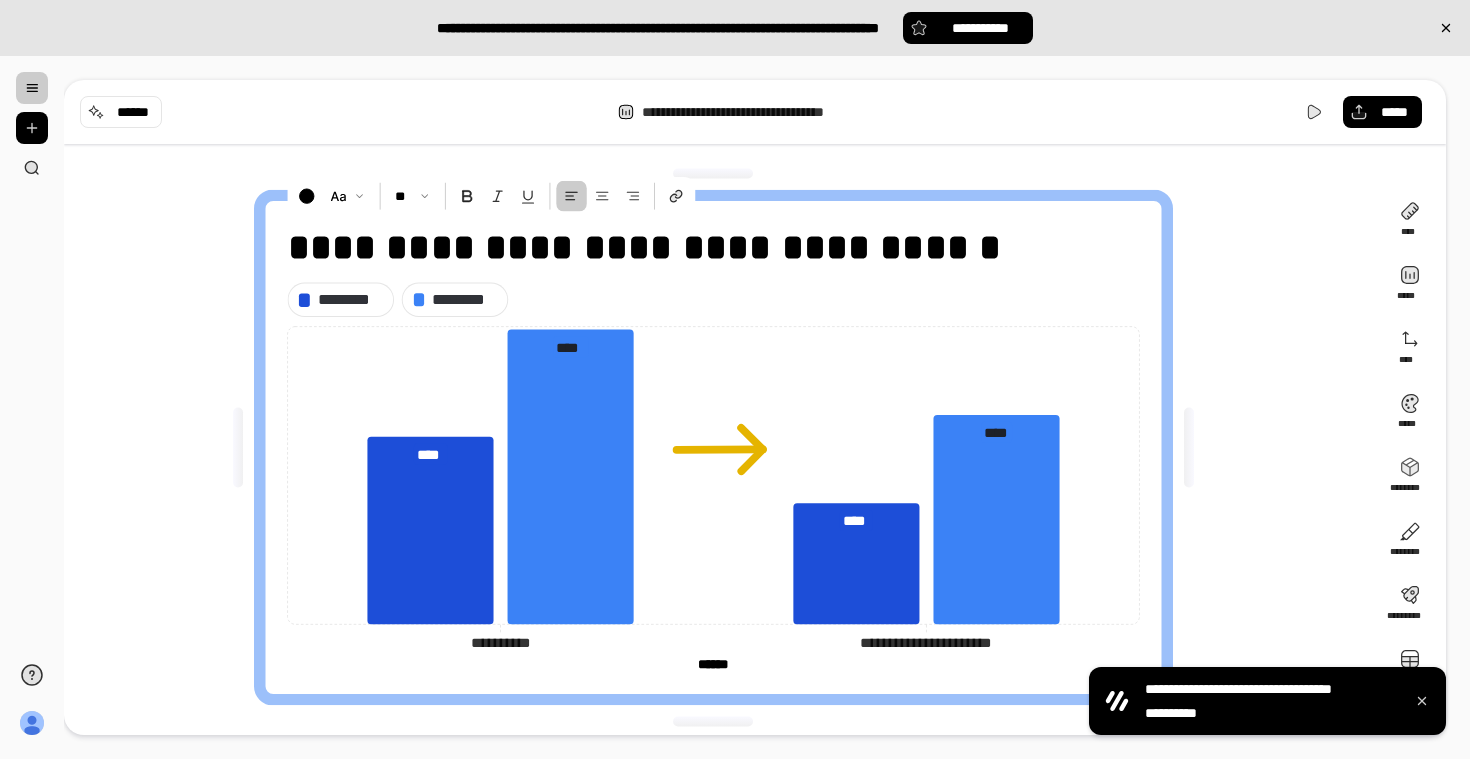click on "**********" at bounding box center [721, 447] 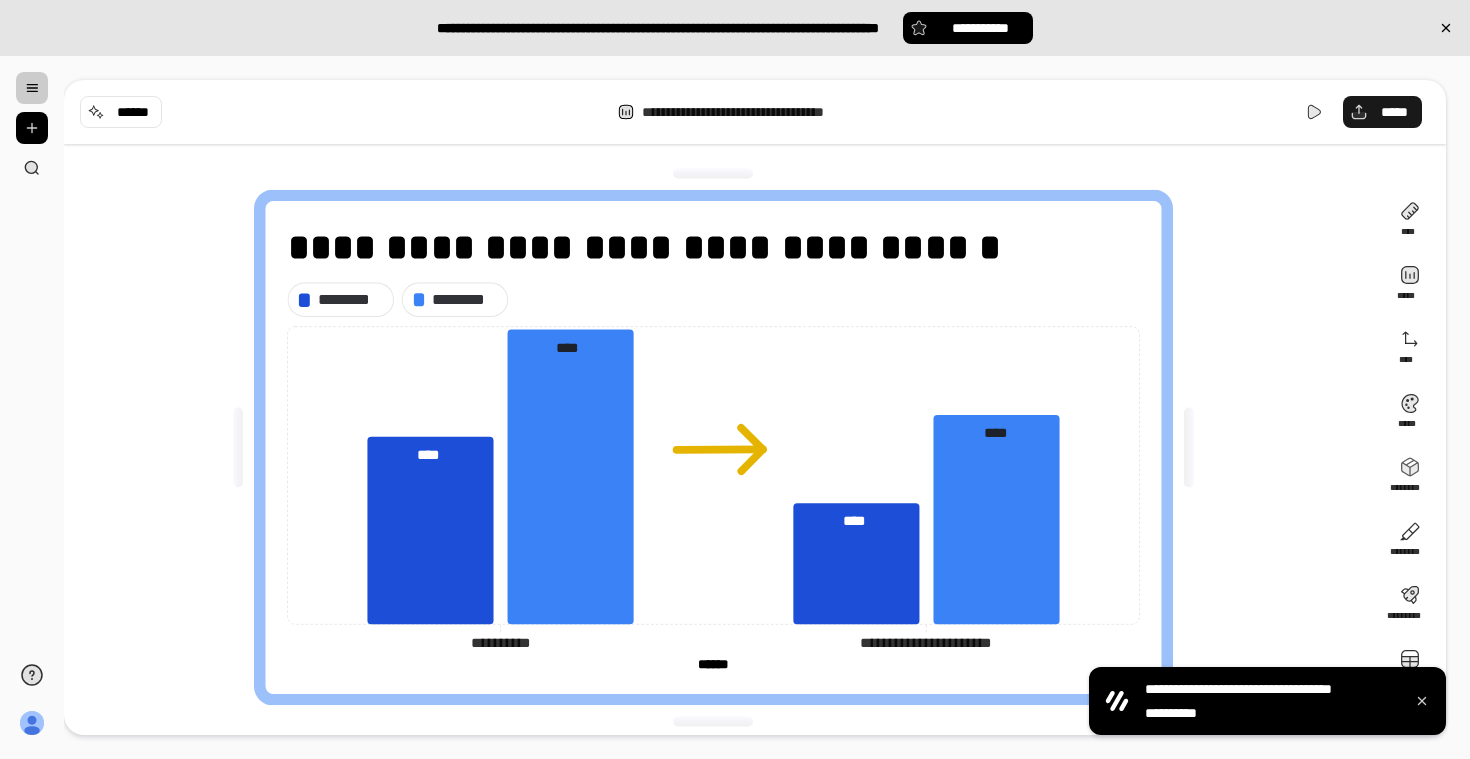 click on "*****" at bounding box center (1394, 112) 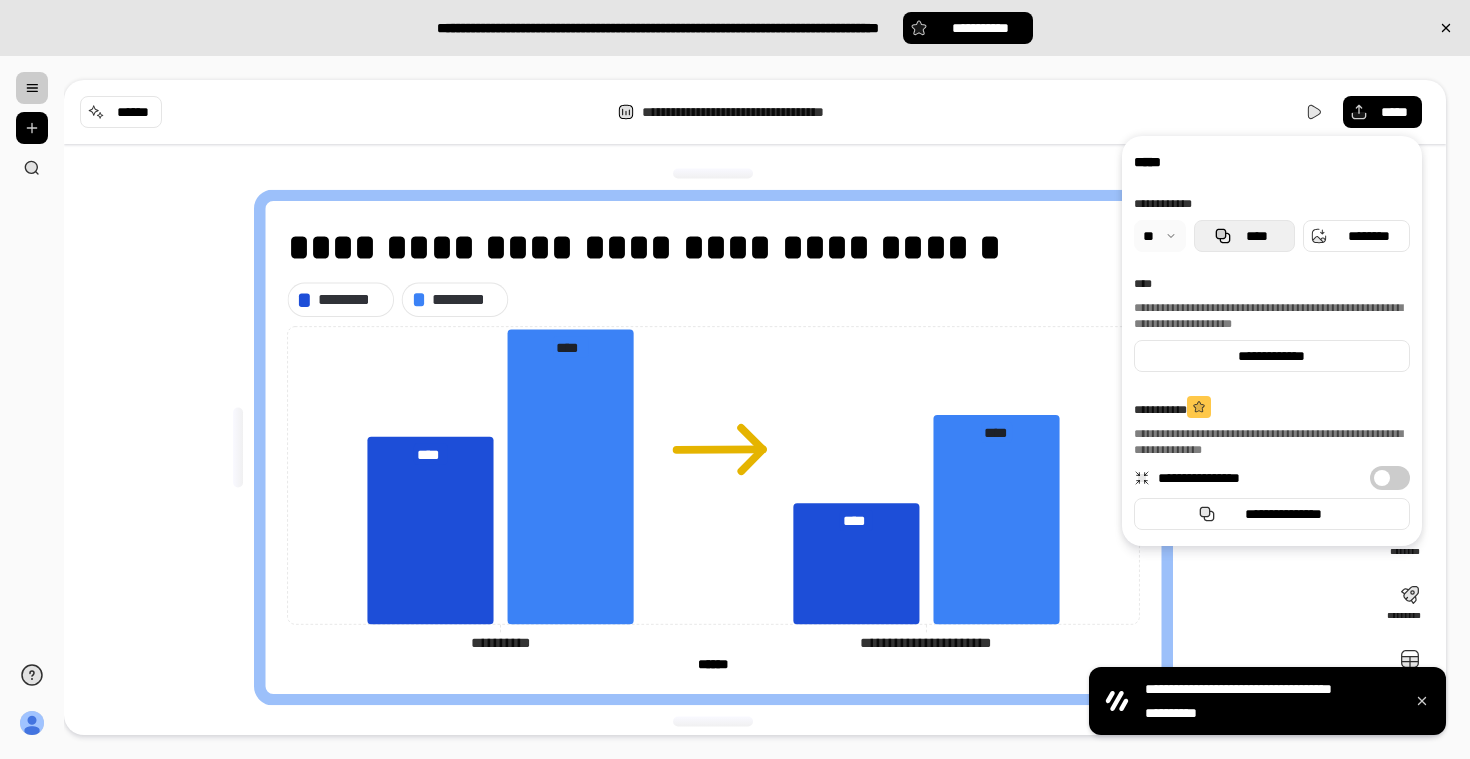 click on "****" at bounding box center (1244, 236) 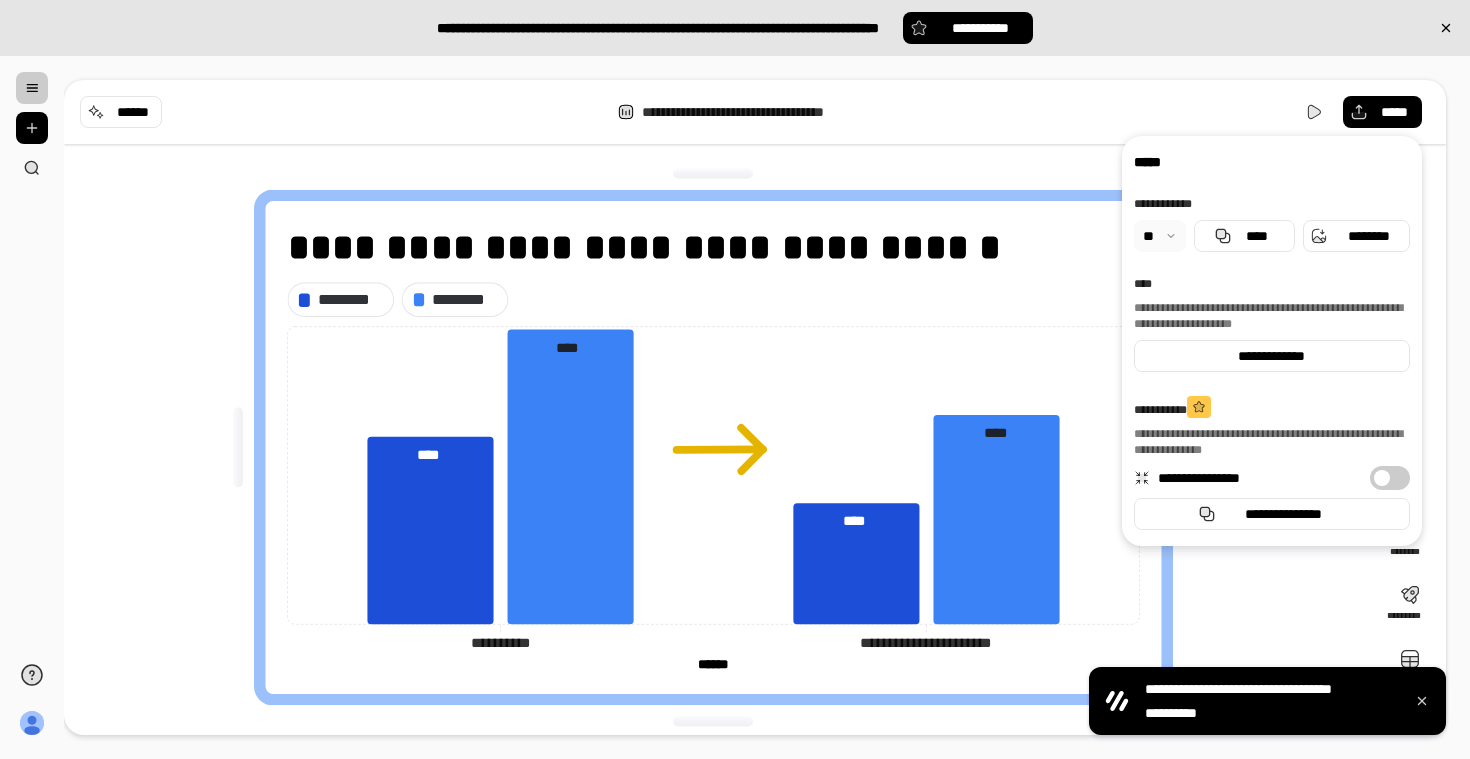 click on "**********" at bounding box center [721, 447] 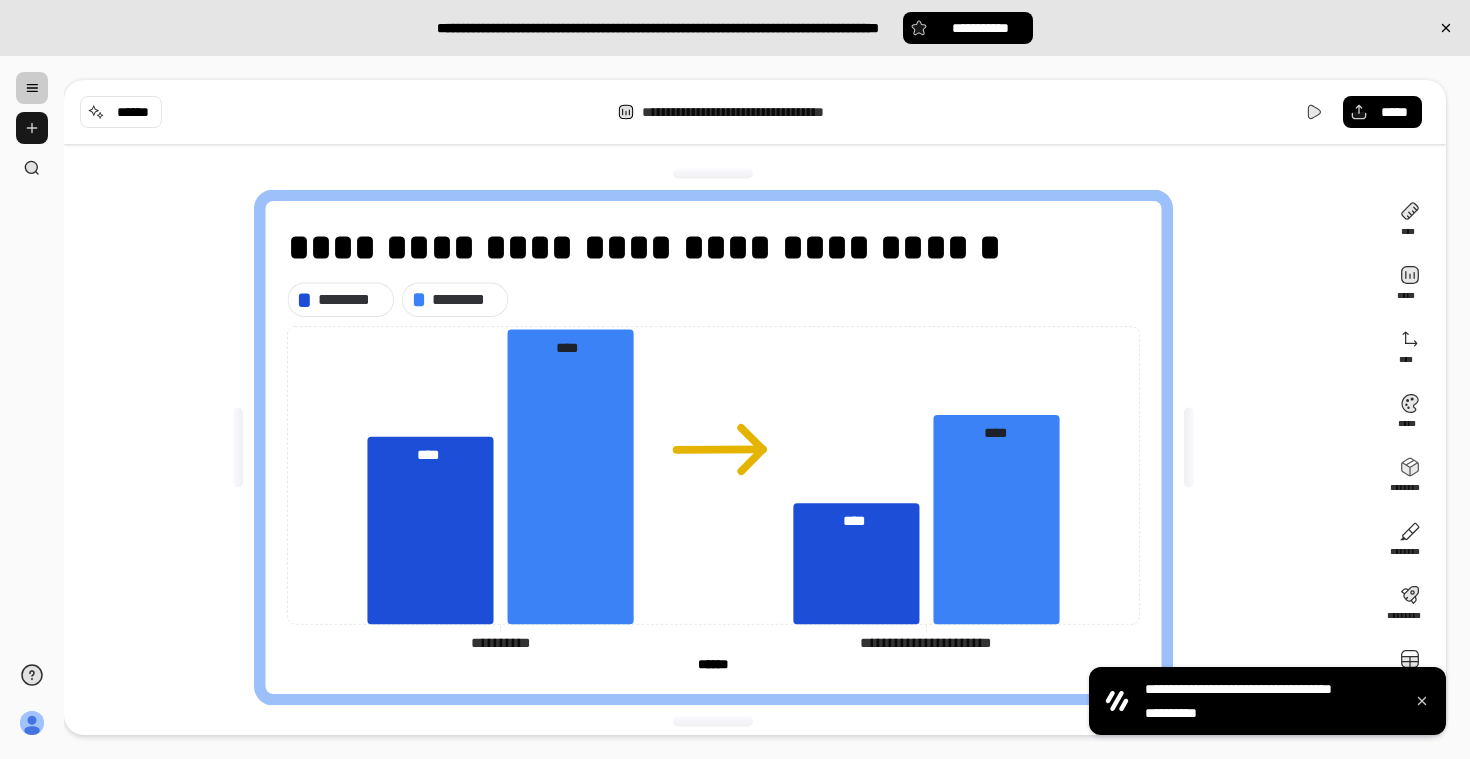click at bounding box center (32, 128) 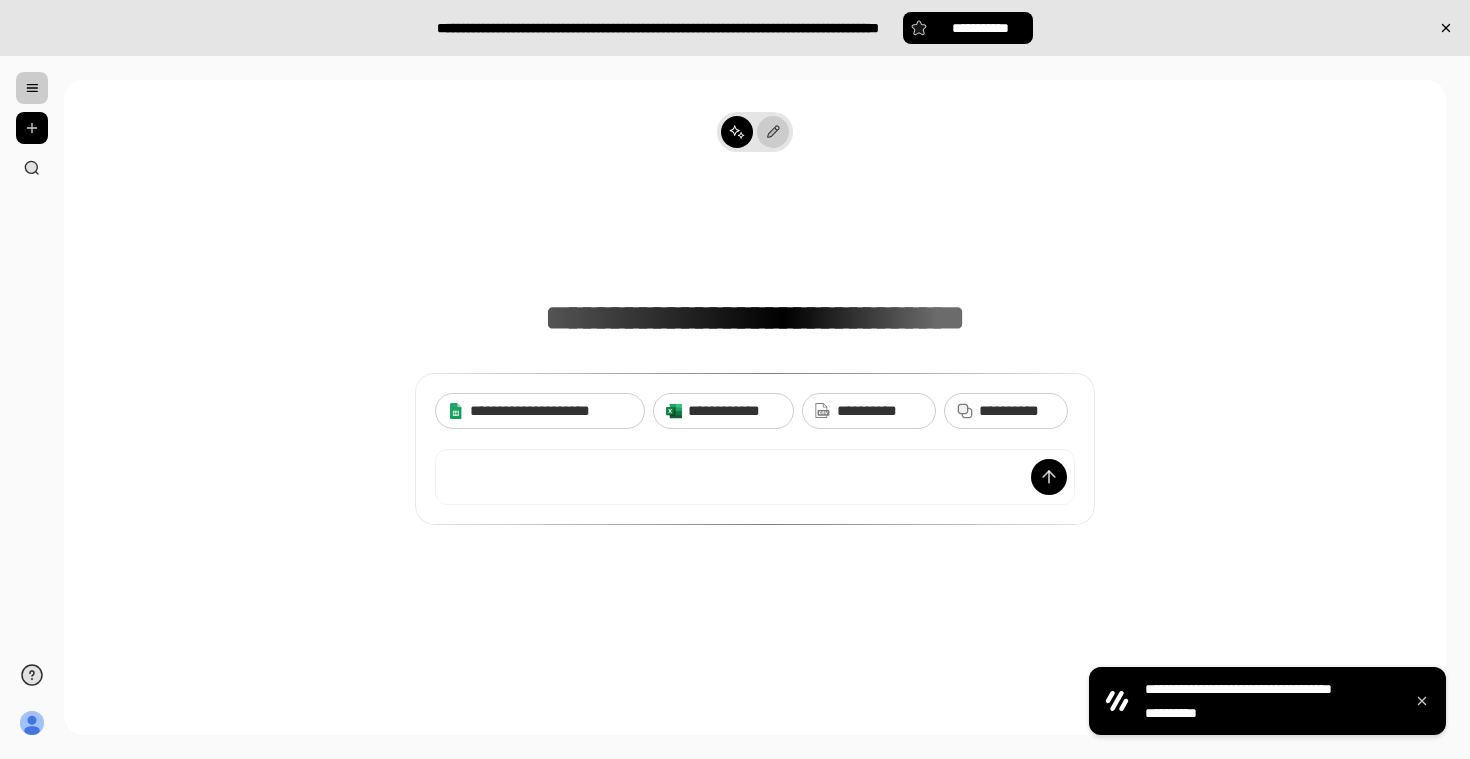 click 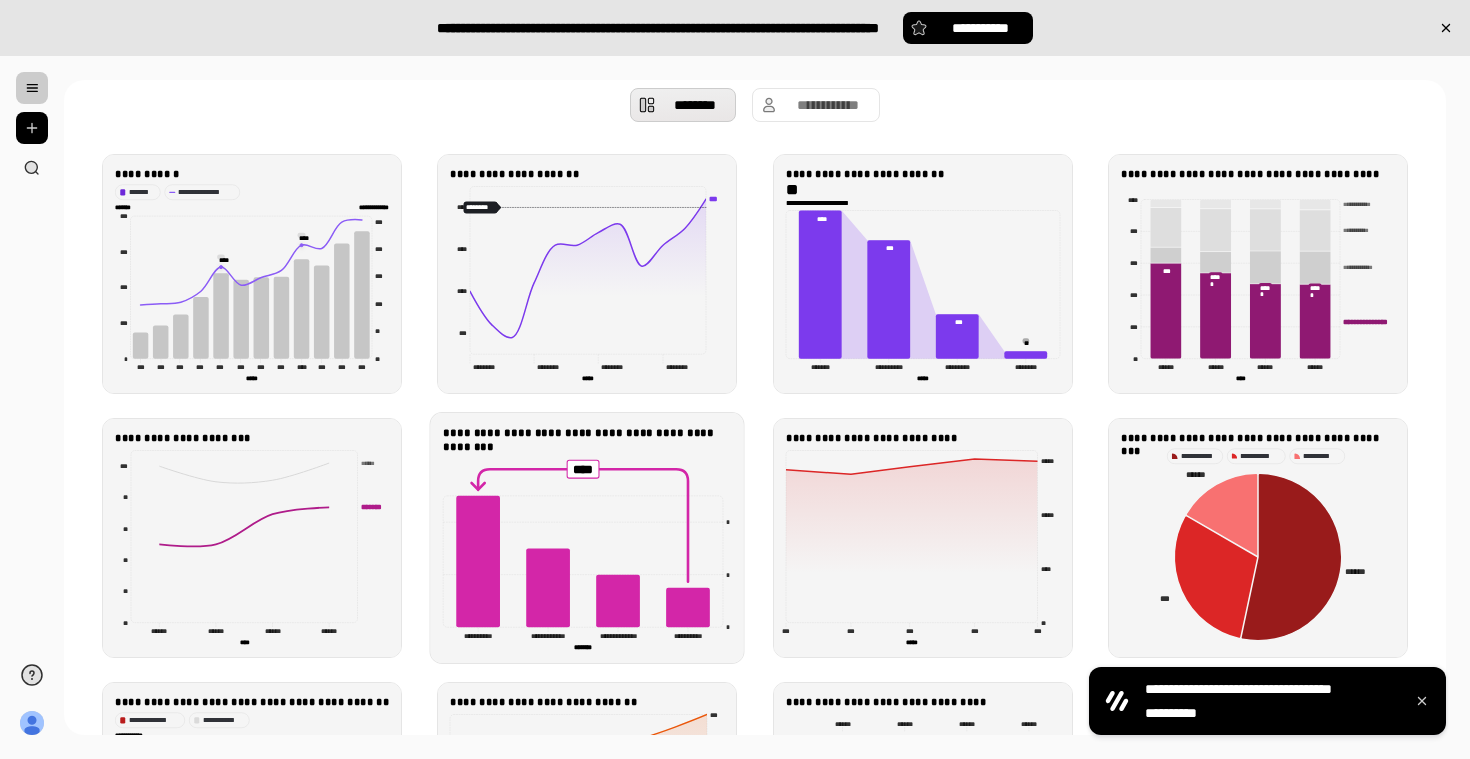 scroll, scrollTop: 638, scrollLeft: 0, axis: vertical 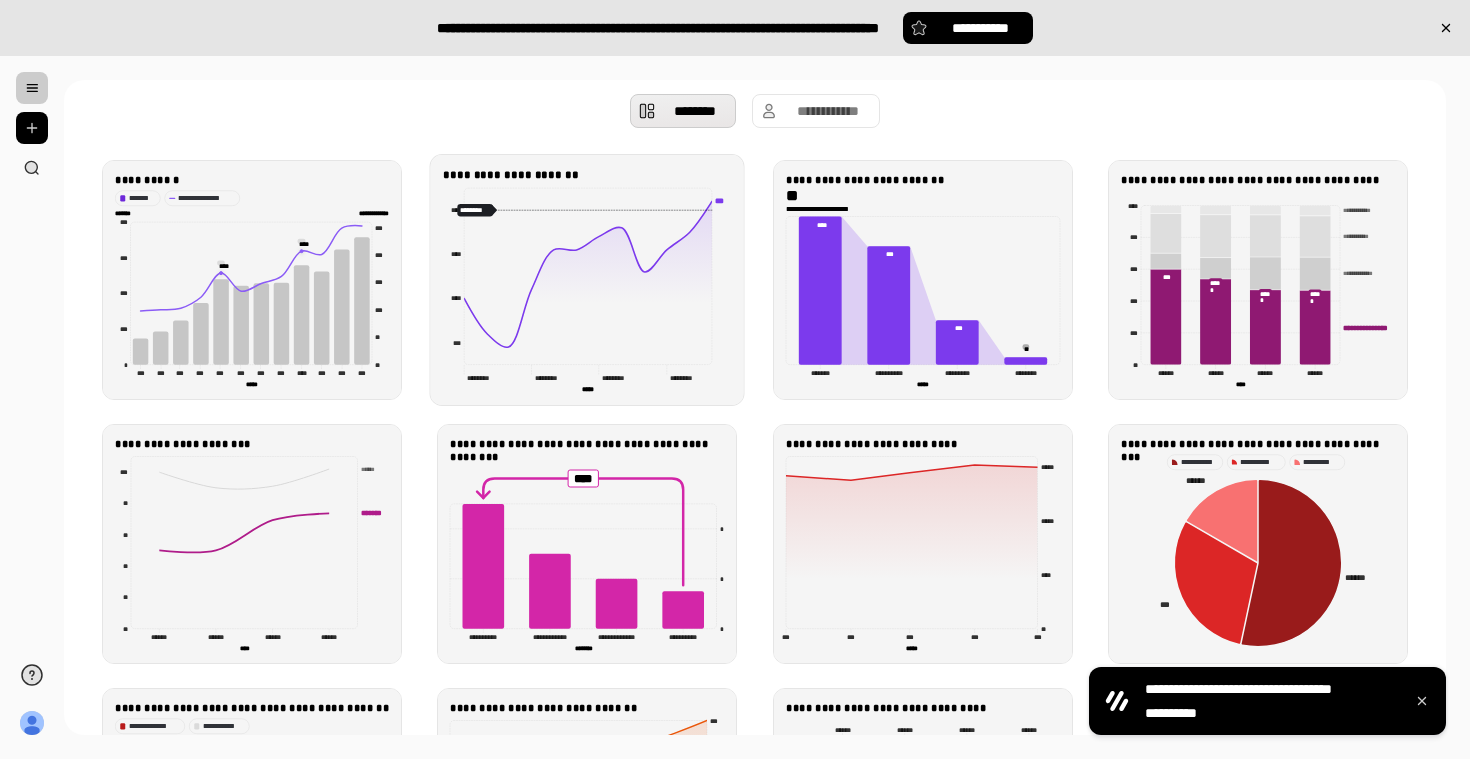 click on "**********" at bounding box center [587, 280] 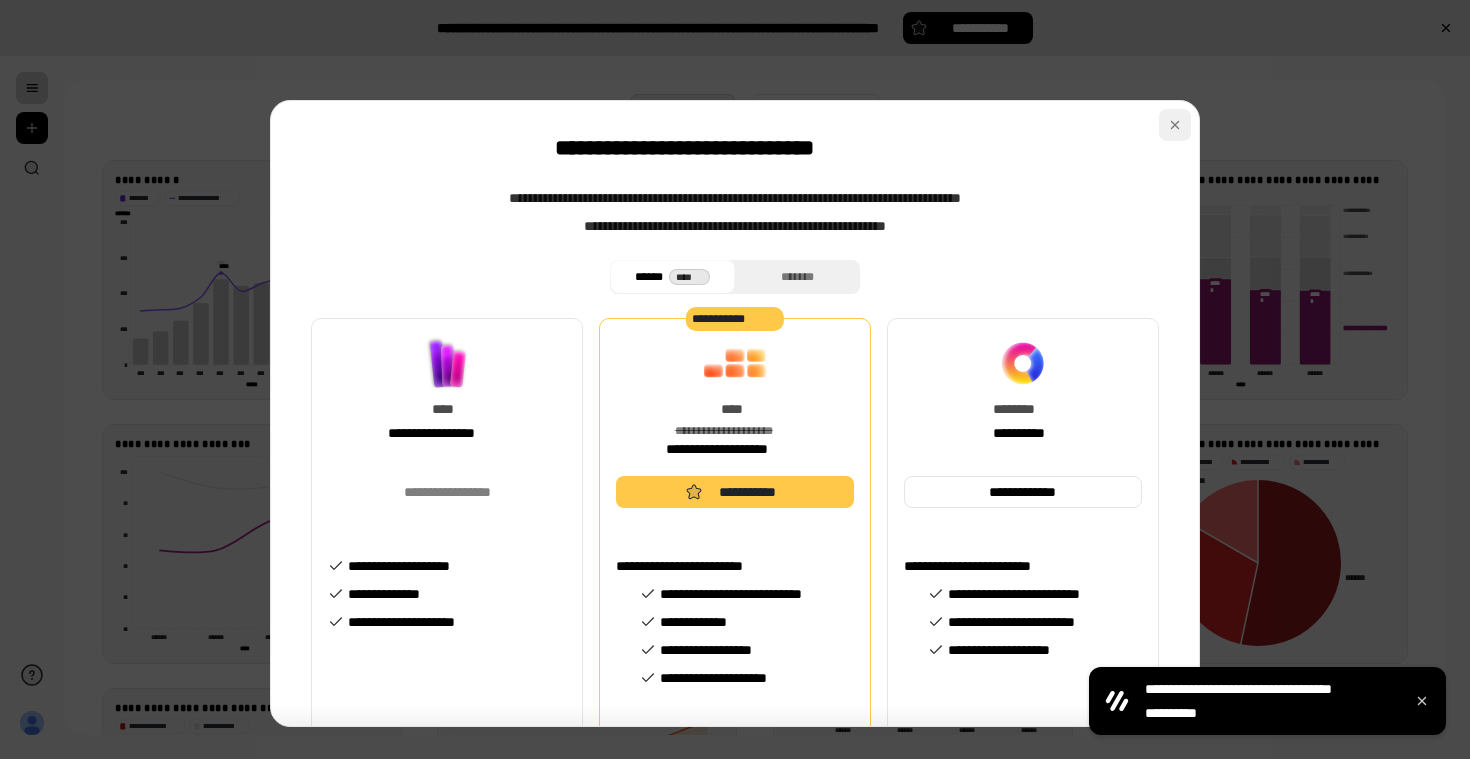 click at bounding box center [1175, 125] 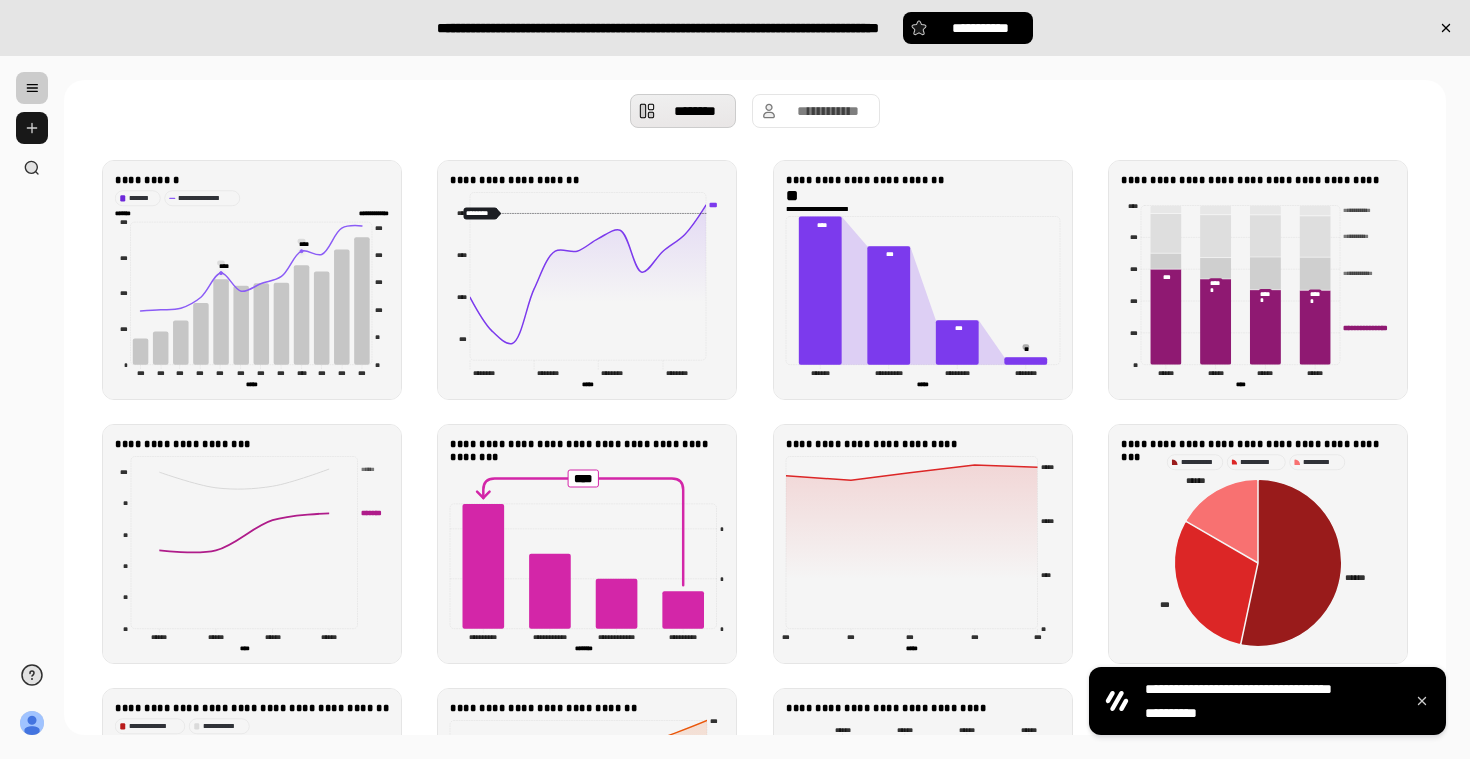 click at bounding box center [32, 128] 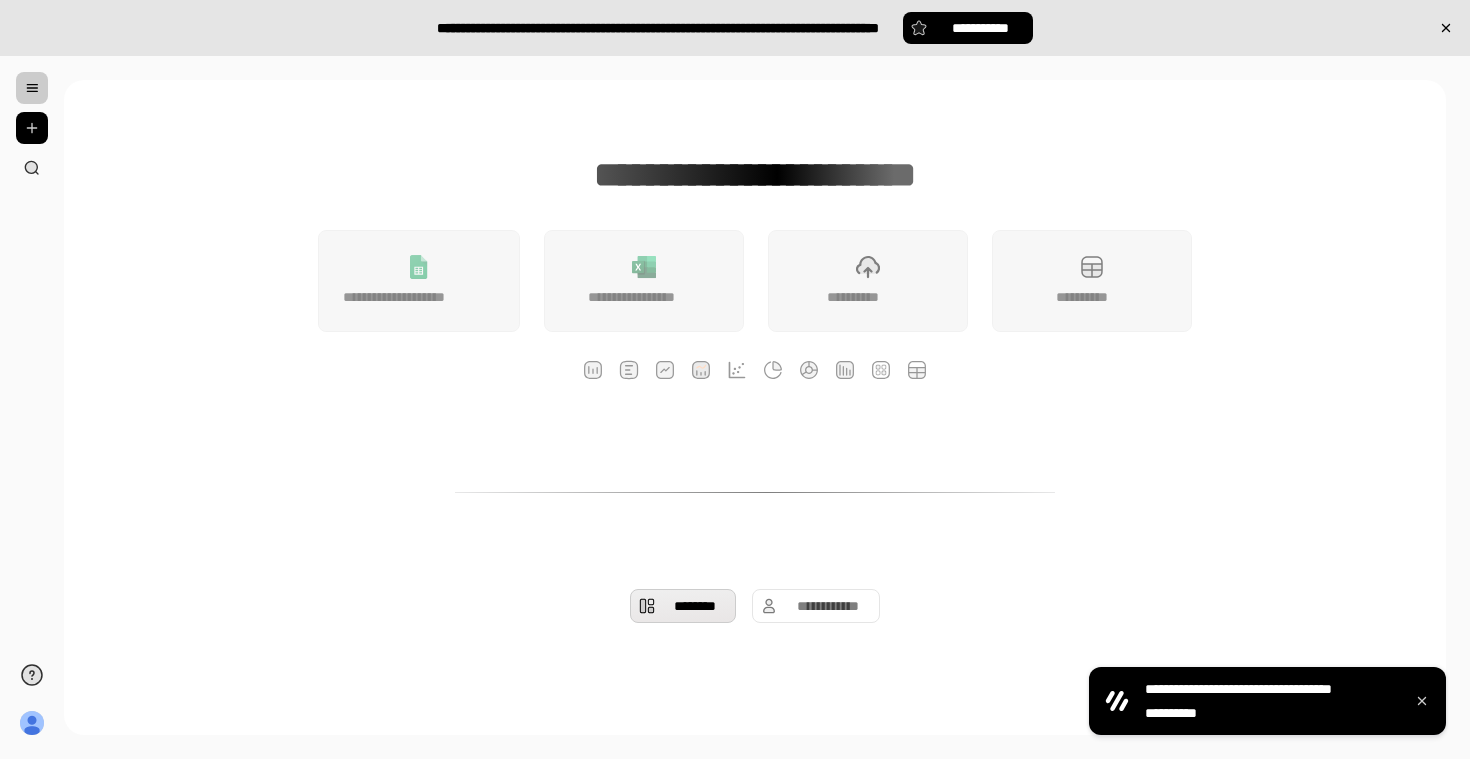 scroll, scrollTop: 143, scrollLeft: 0, axis: vertical 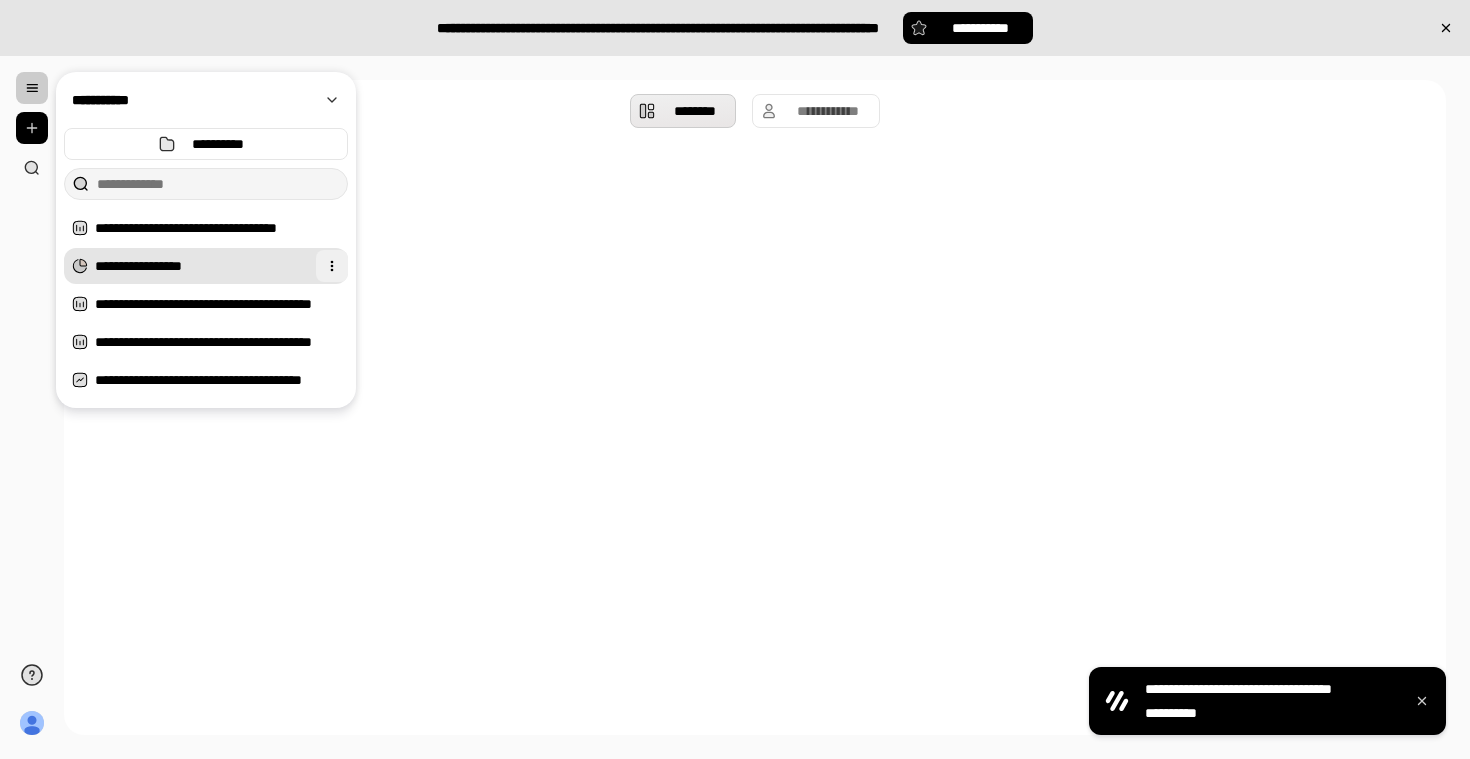 click at bounding box center (332, 266) 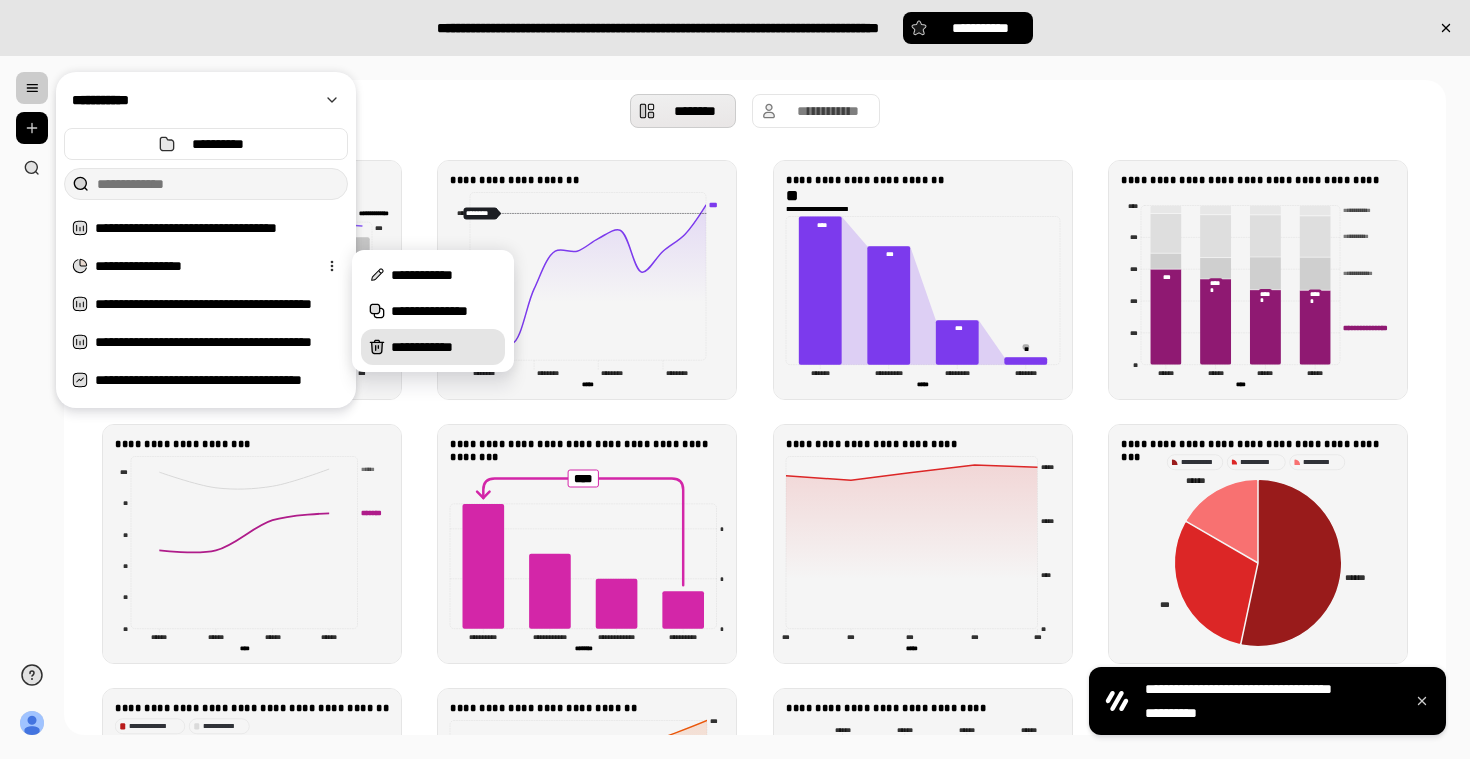 click on "**********" at bounding box center [444, 347] 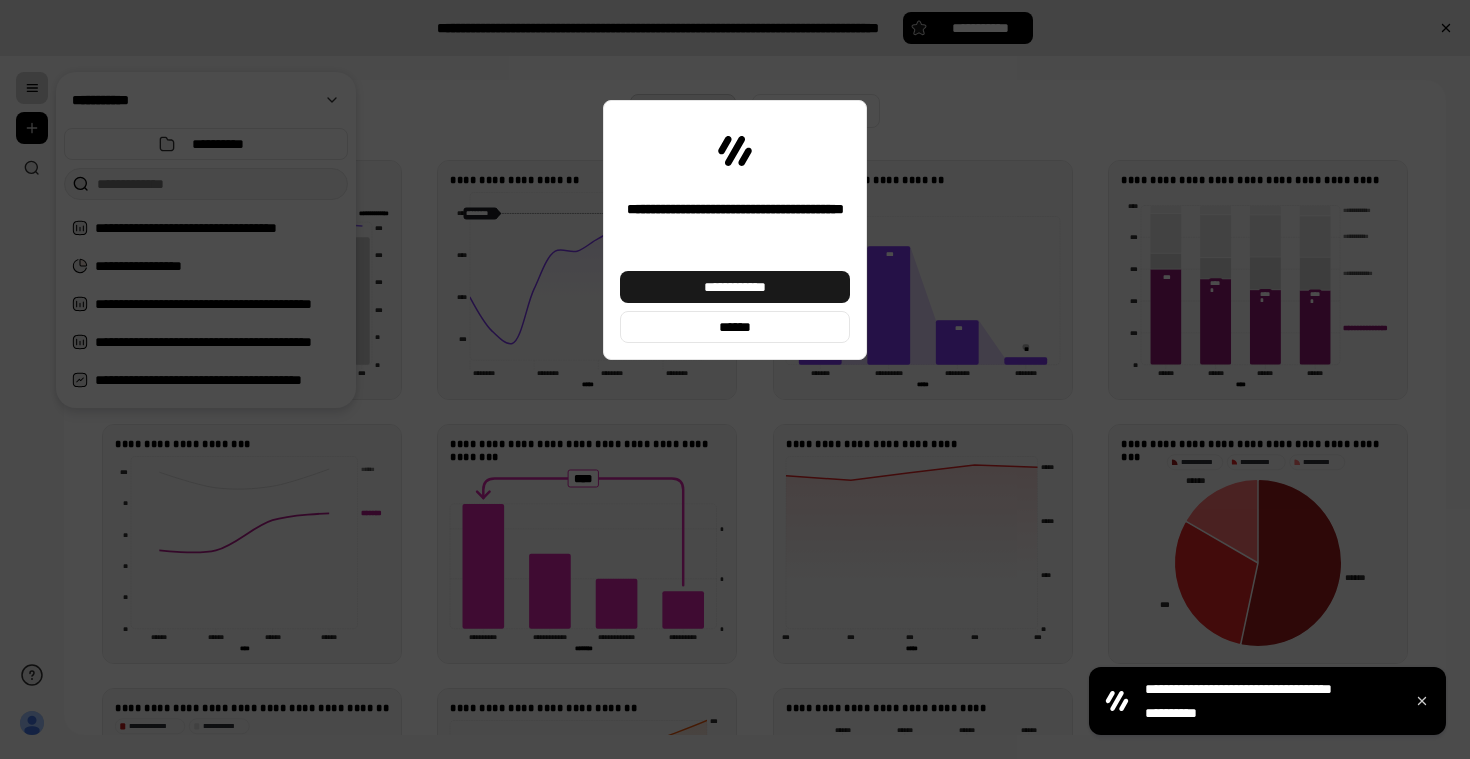 click on "**********" at bounding box center [735, 287] 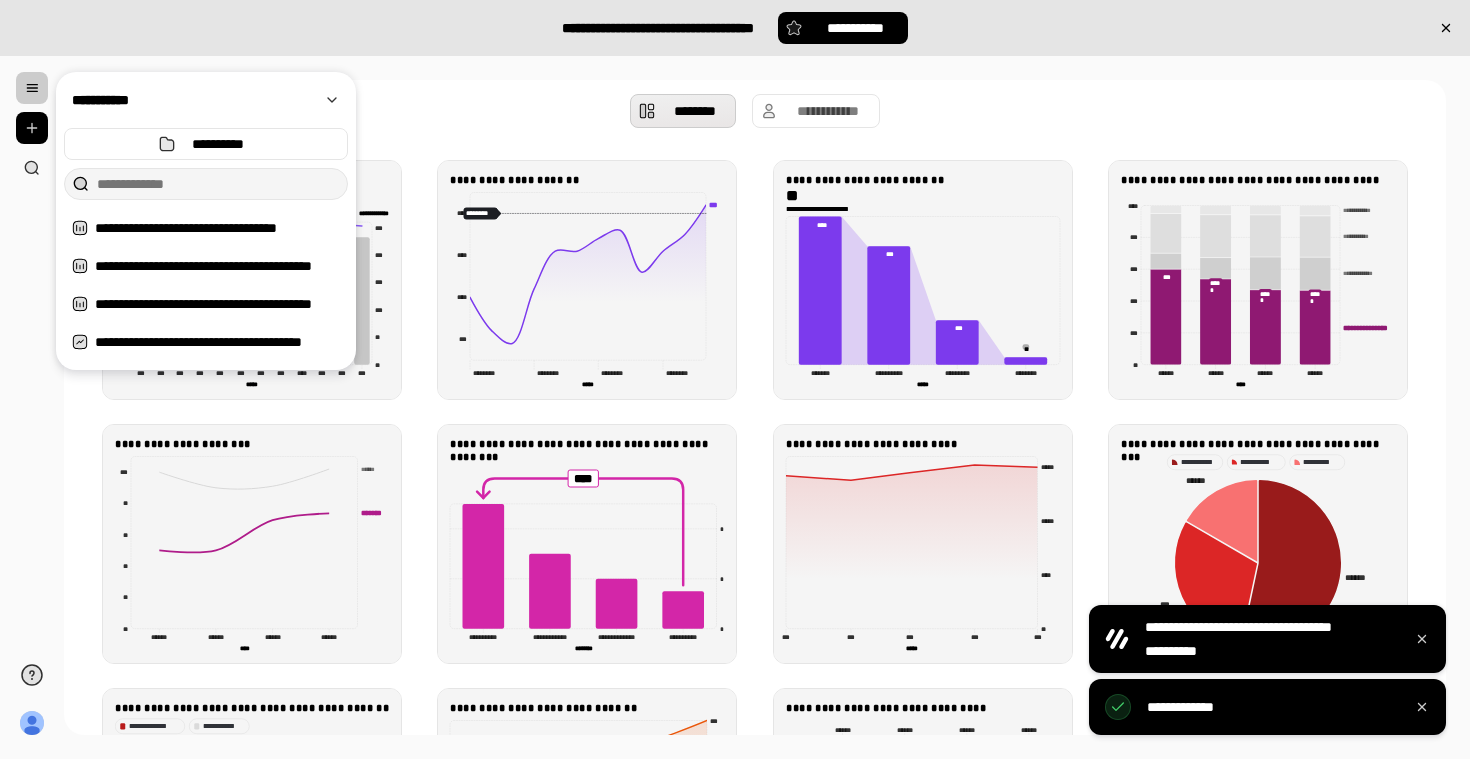 click on "**********" at bounding box center [755, 111] 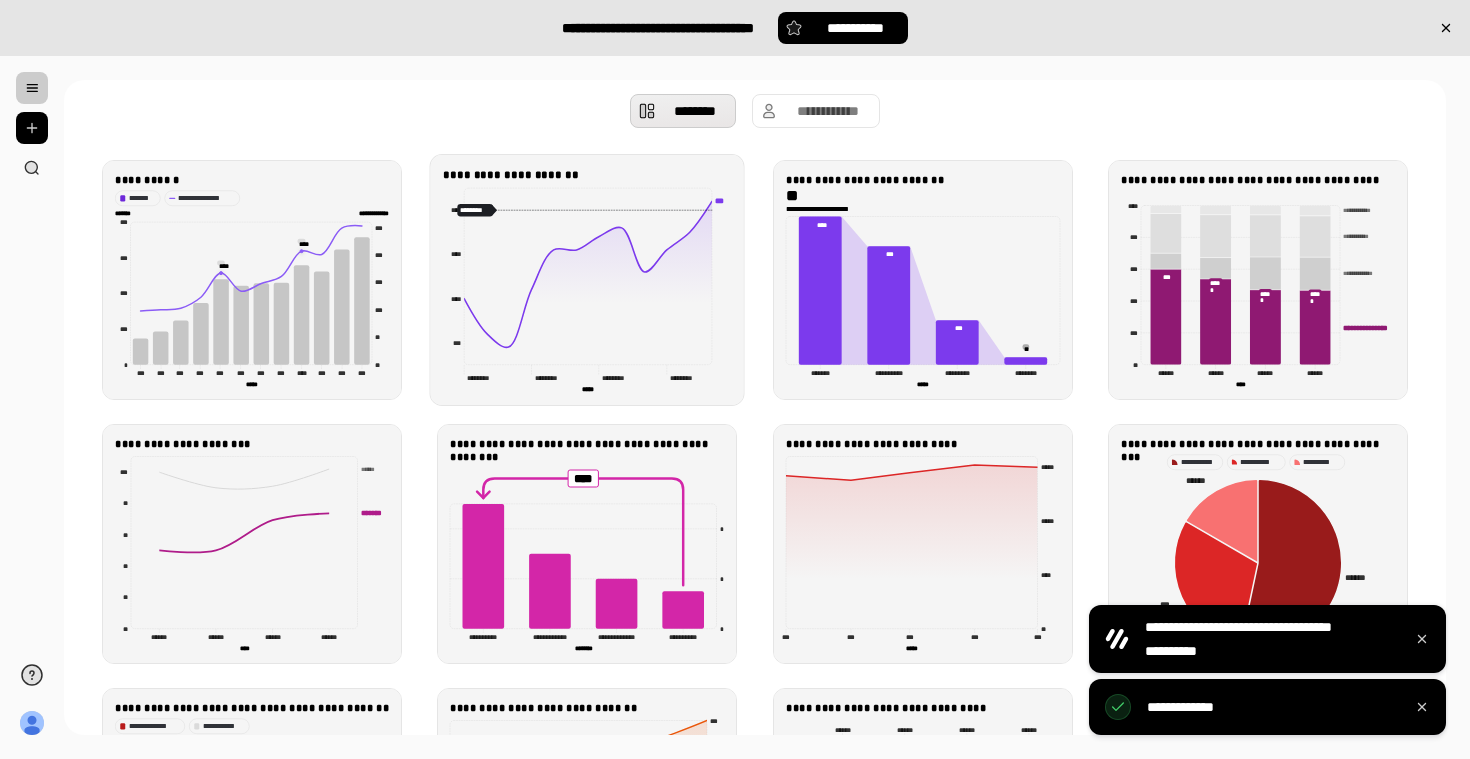click on "*** *** ******** ******** ******** ******** ******** ******** ******** ******** ***** ***** *** **** **** ****" 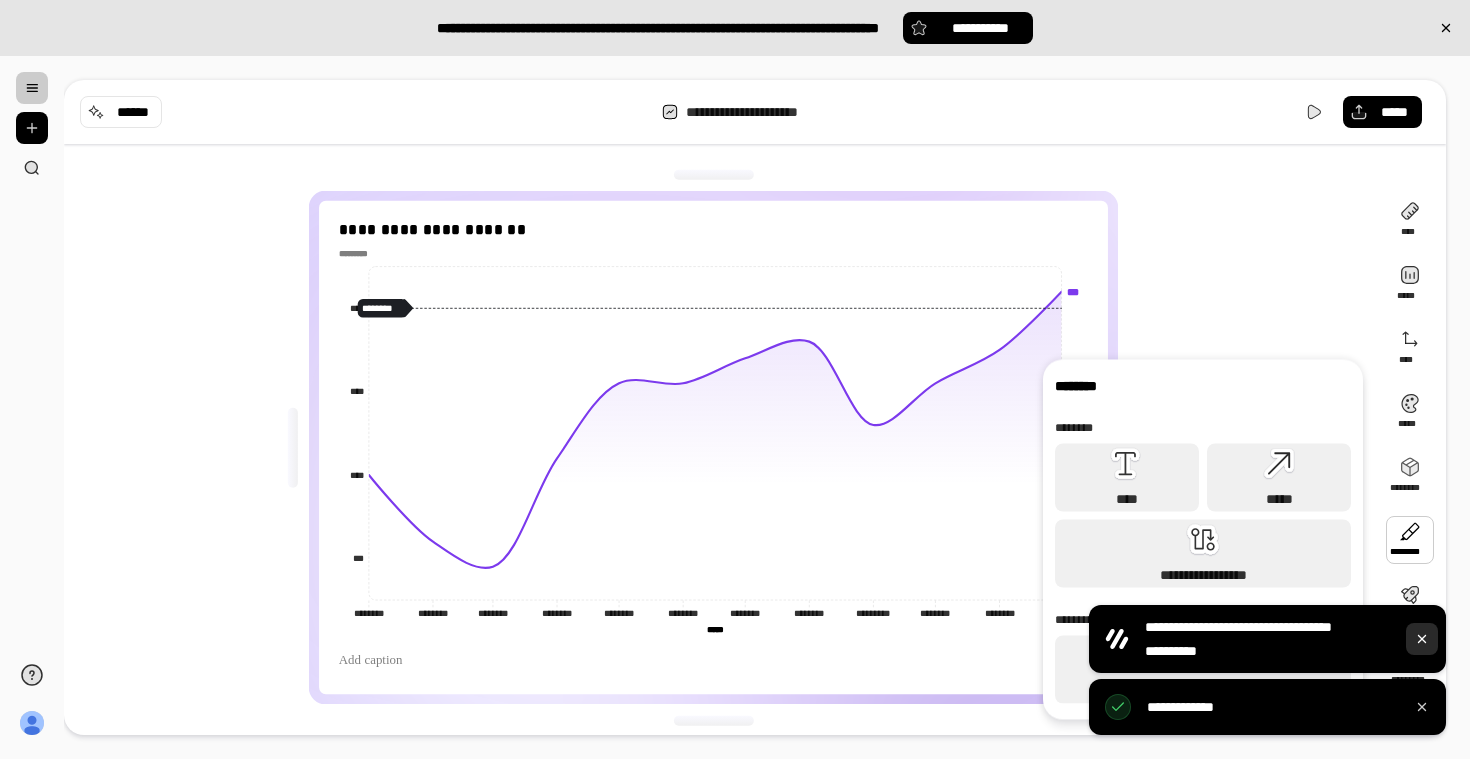 click at bounding box center (1422, 639) 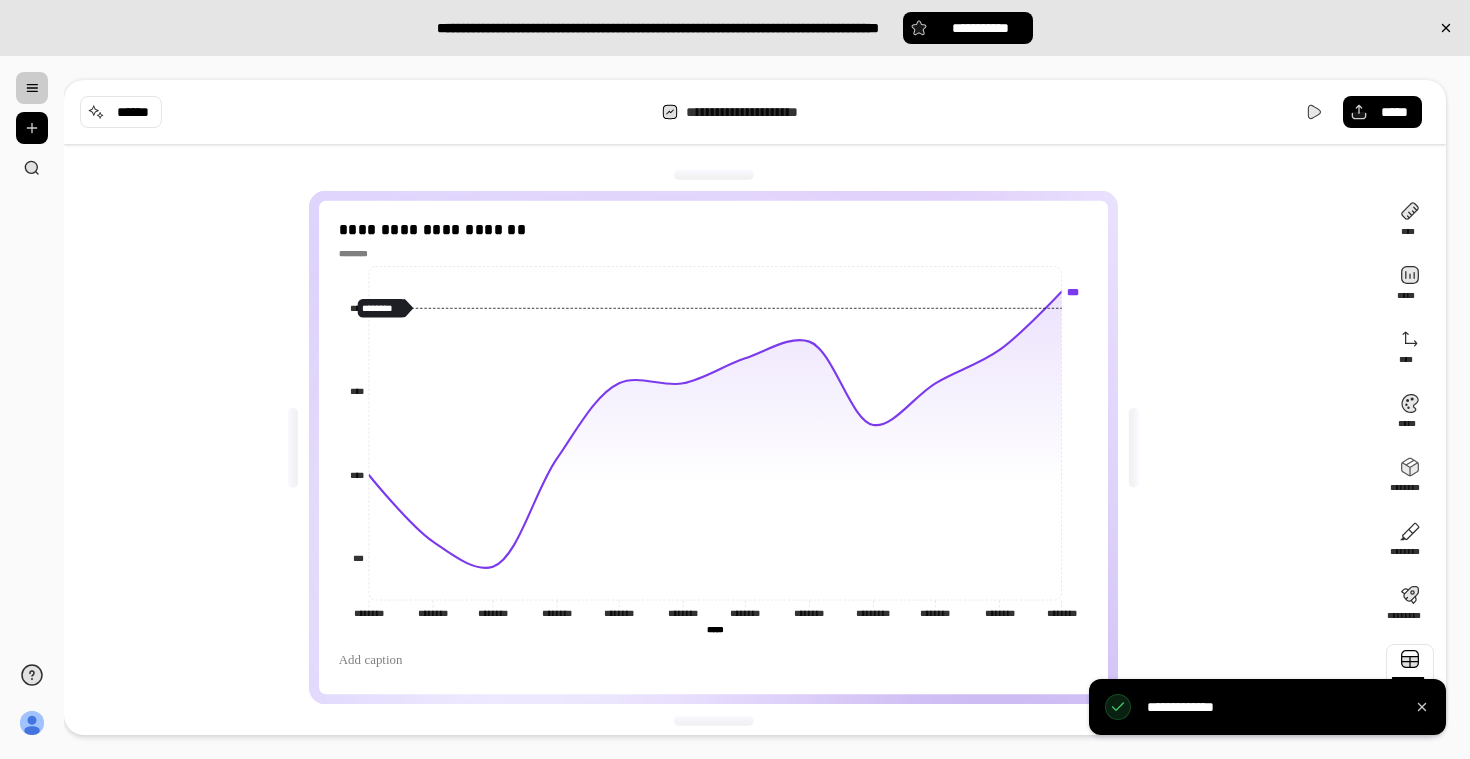 click at bounding box center (1410, 668) 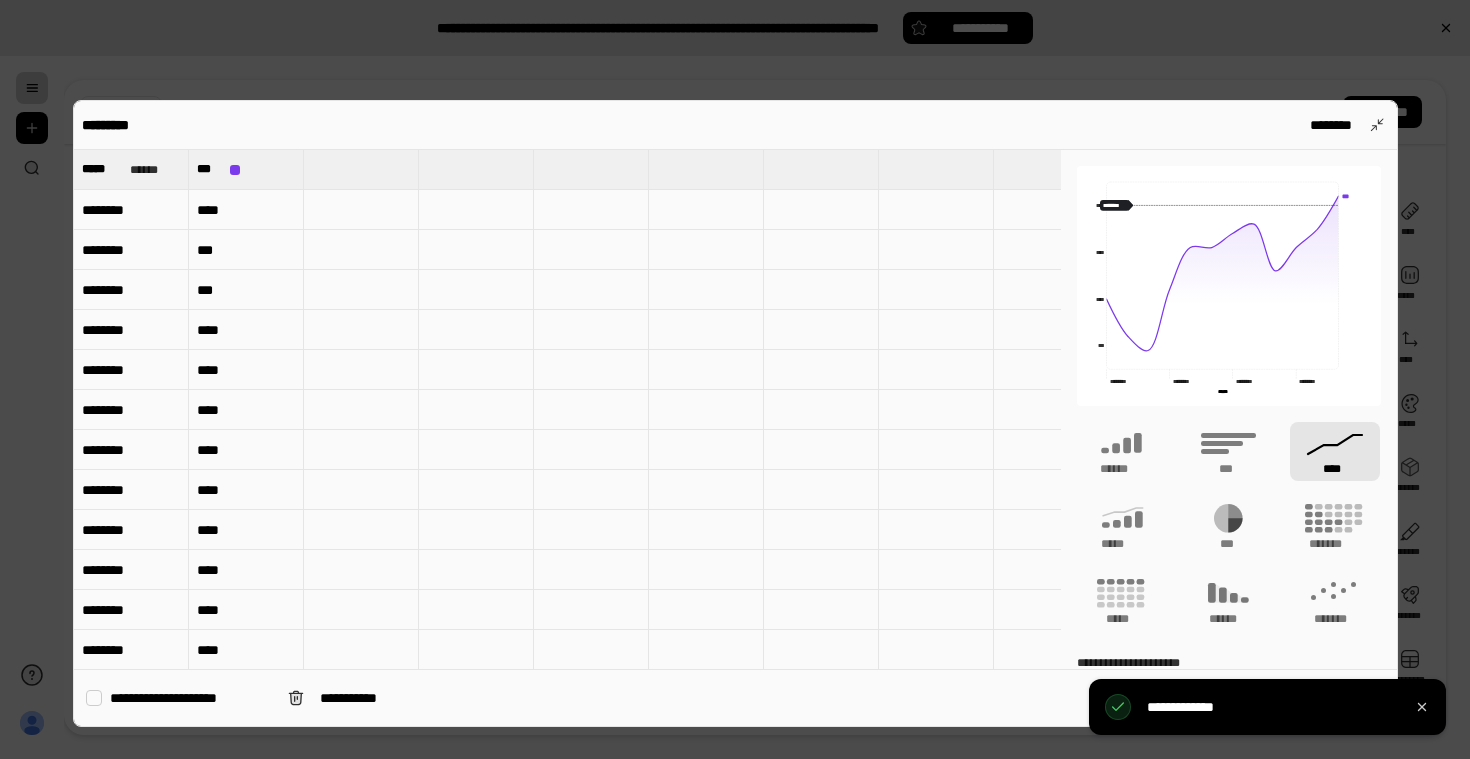 click on "****" at bounding box center (246, 610) 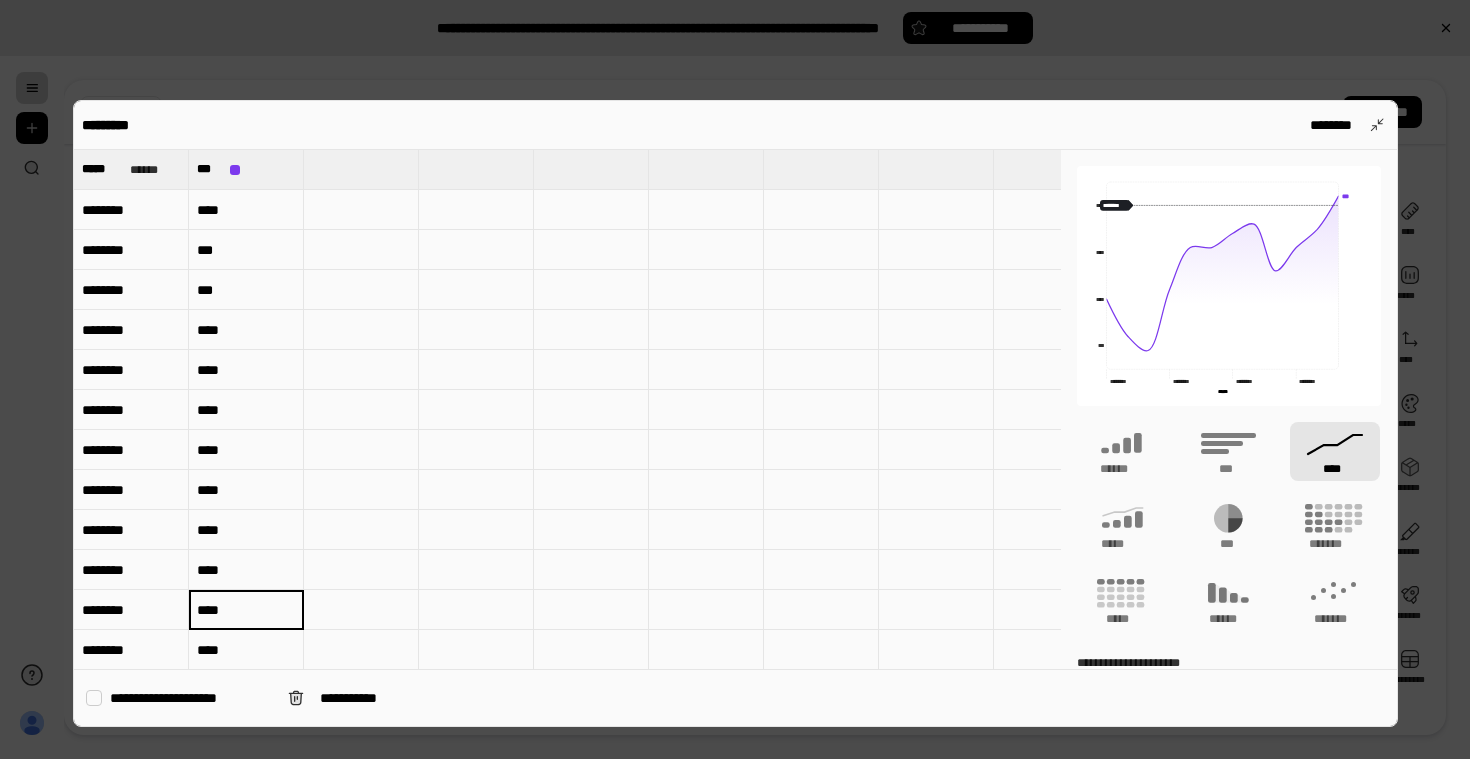 click on "****" at bounding box center [246, 650] 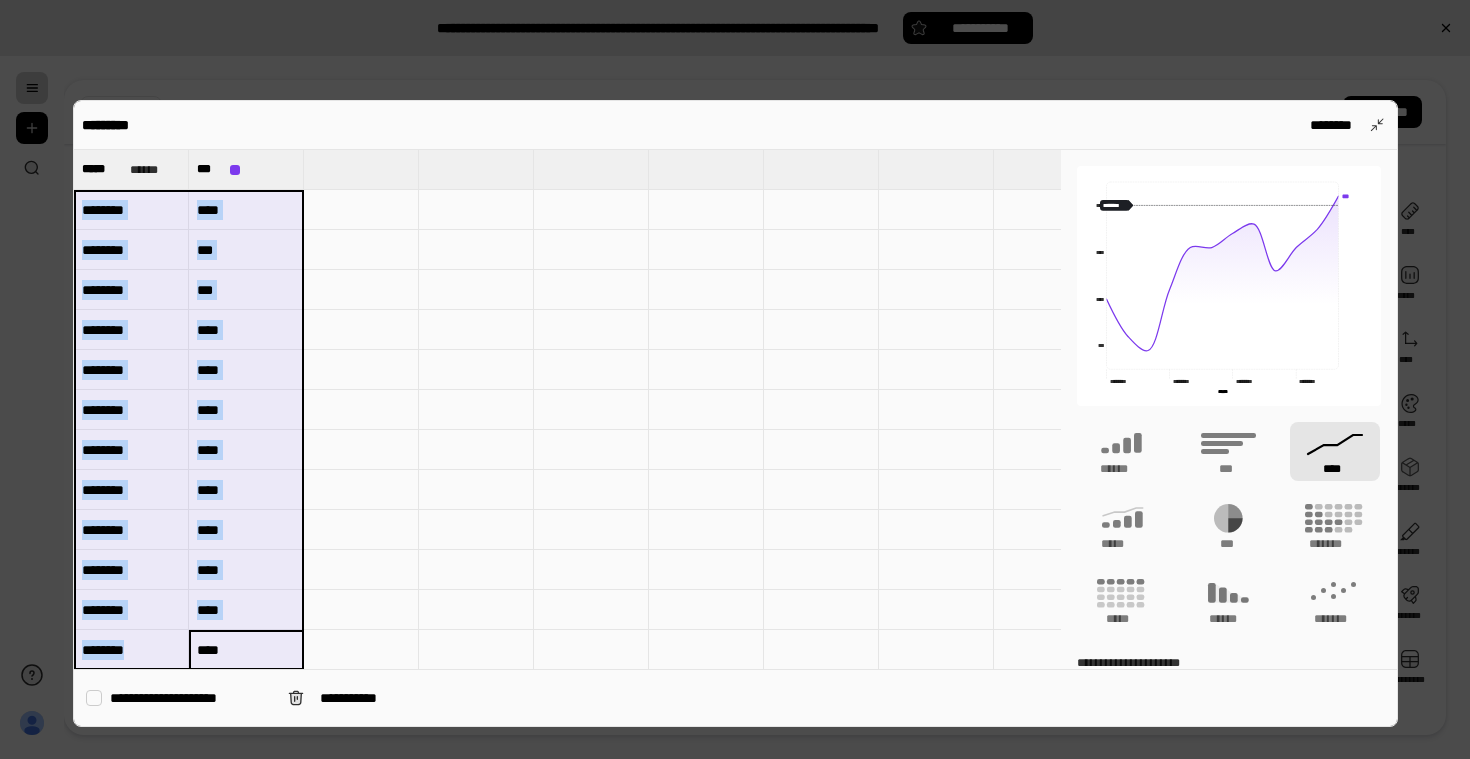 drag, startPoint x: 241, startPoint y: 647, endPoint x: 117, endPoint y: 223, distance: 441.7601 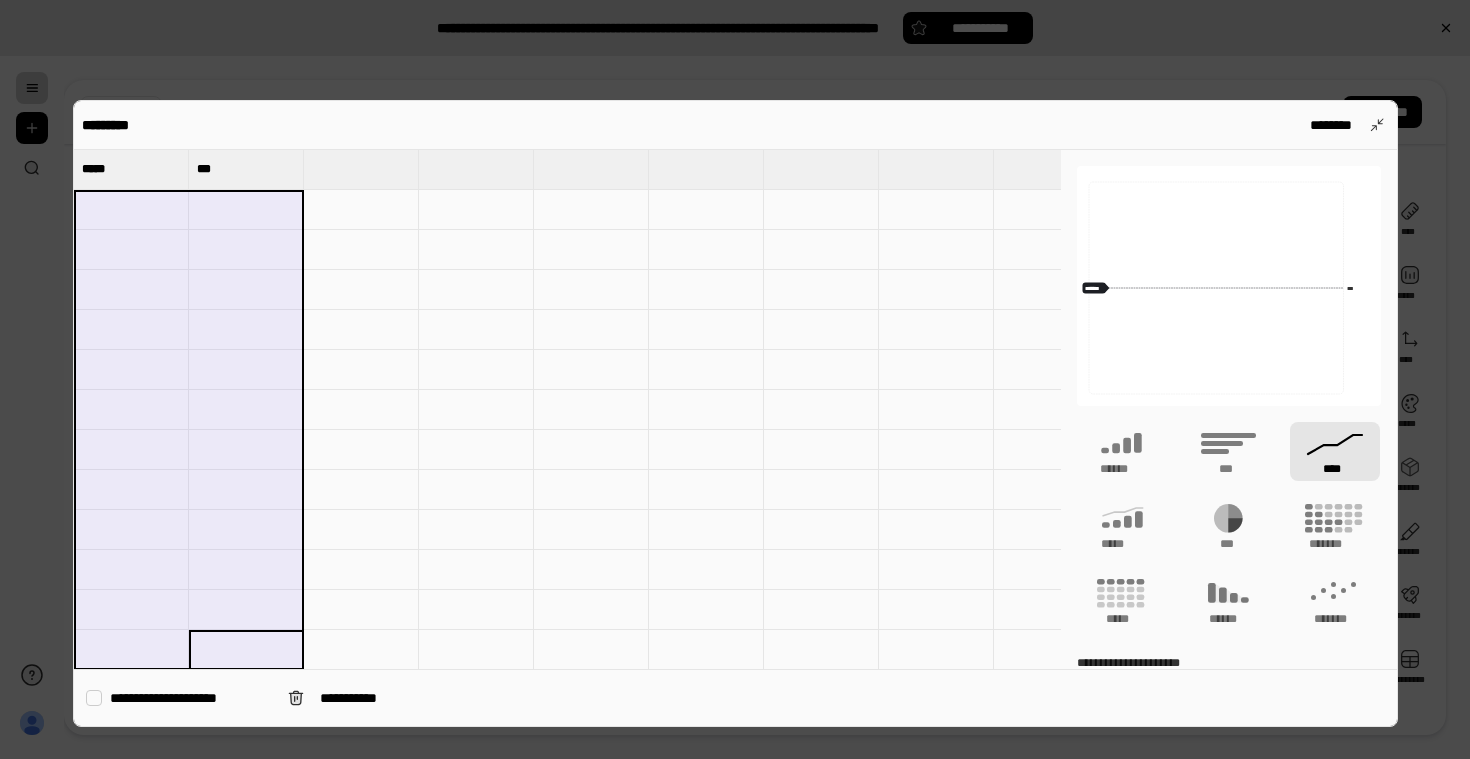 click at bounding box center (131, 210) 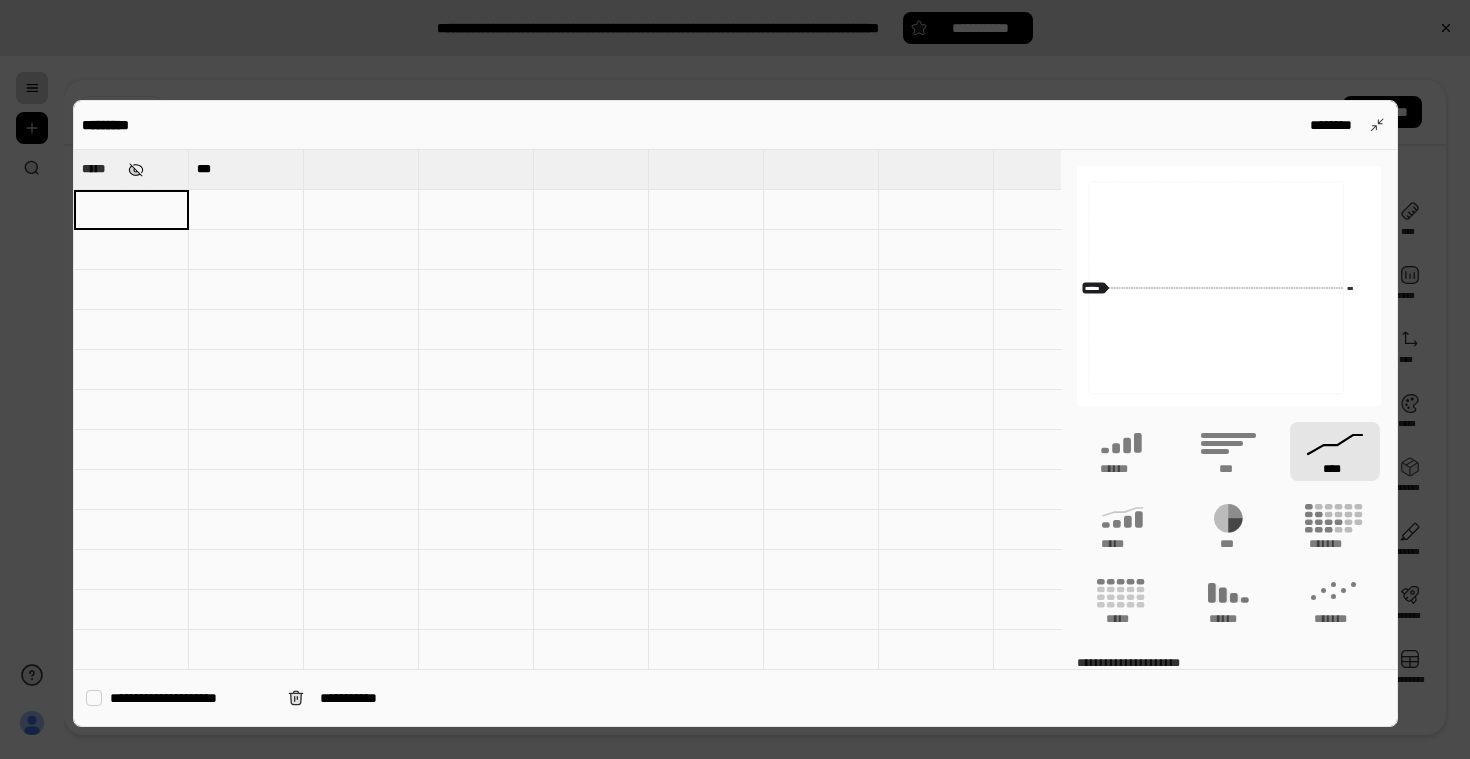 click at bounding box center [135, 170] 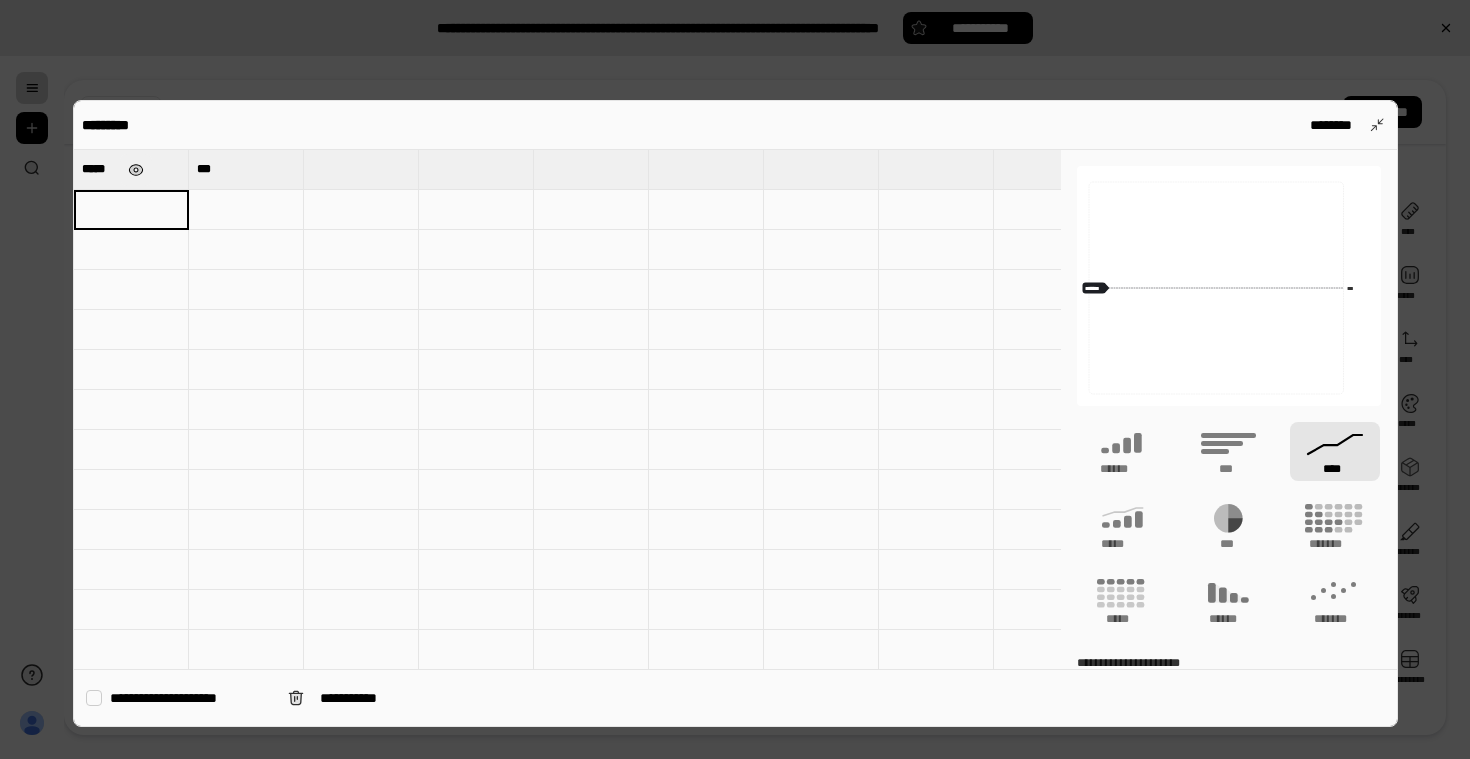 click at bounding box center (135, 170) 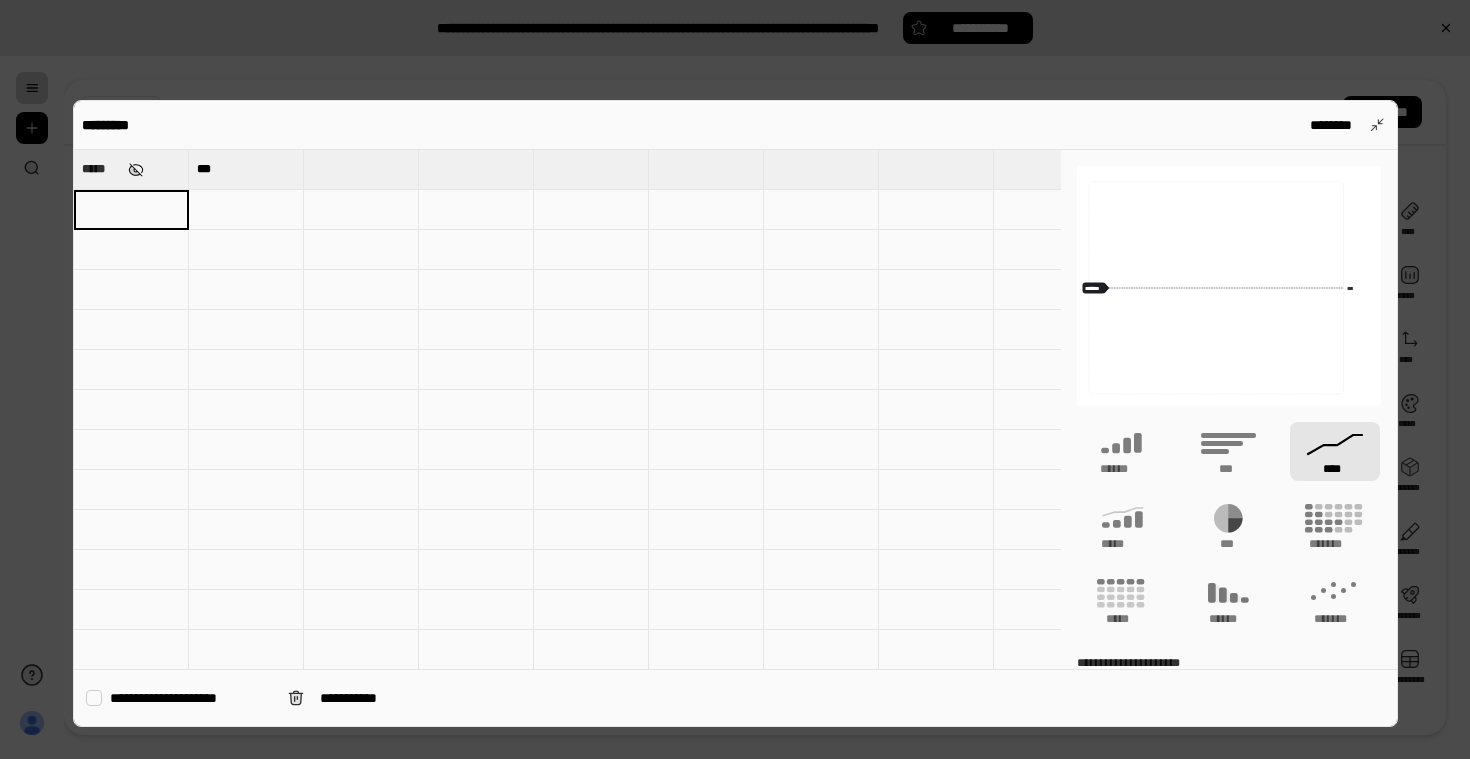 click at bounding box center (135, 170) 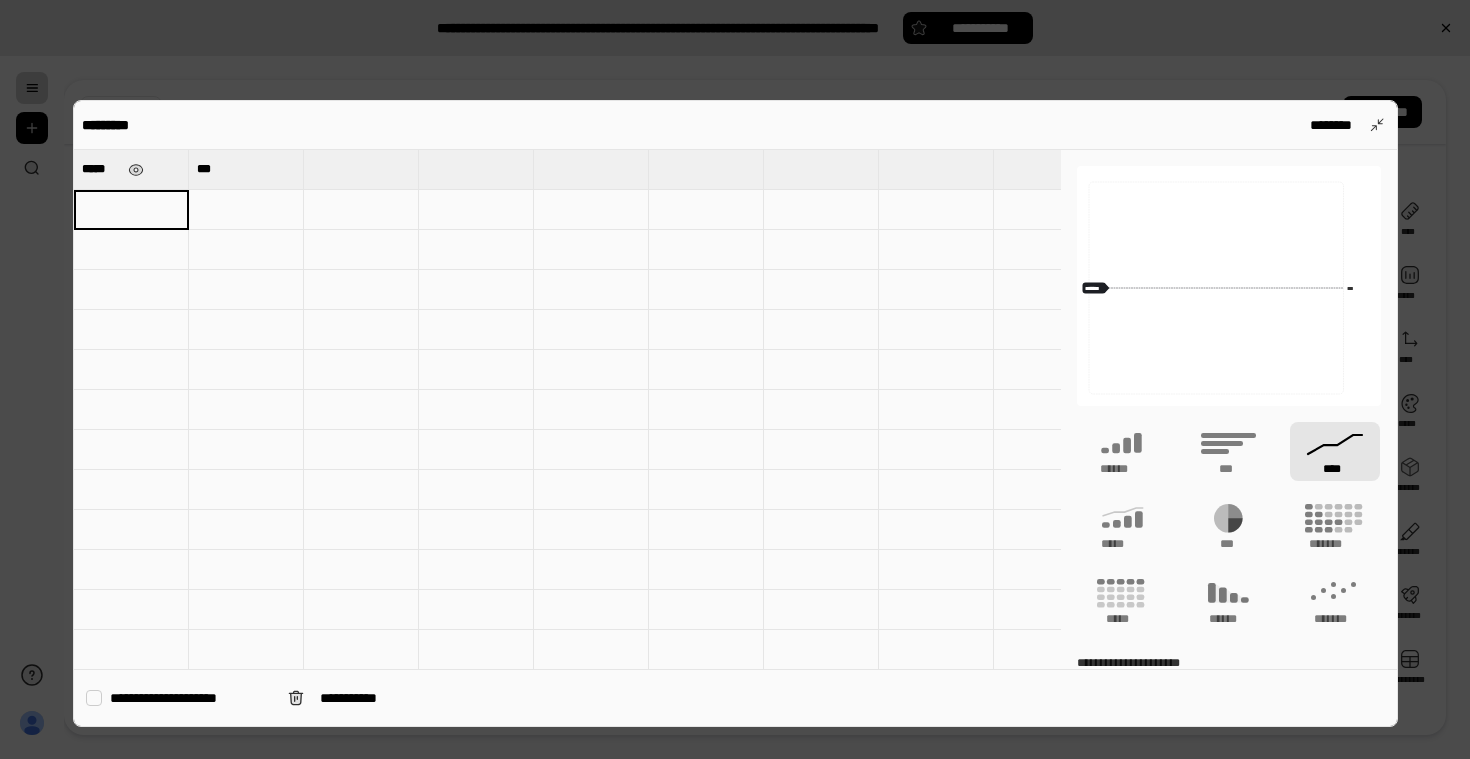 click on "*****" at bounding box center (101, 169) 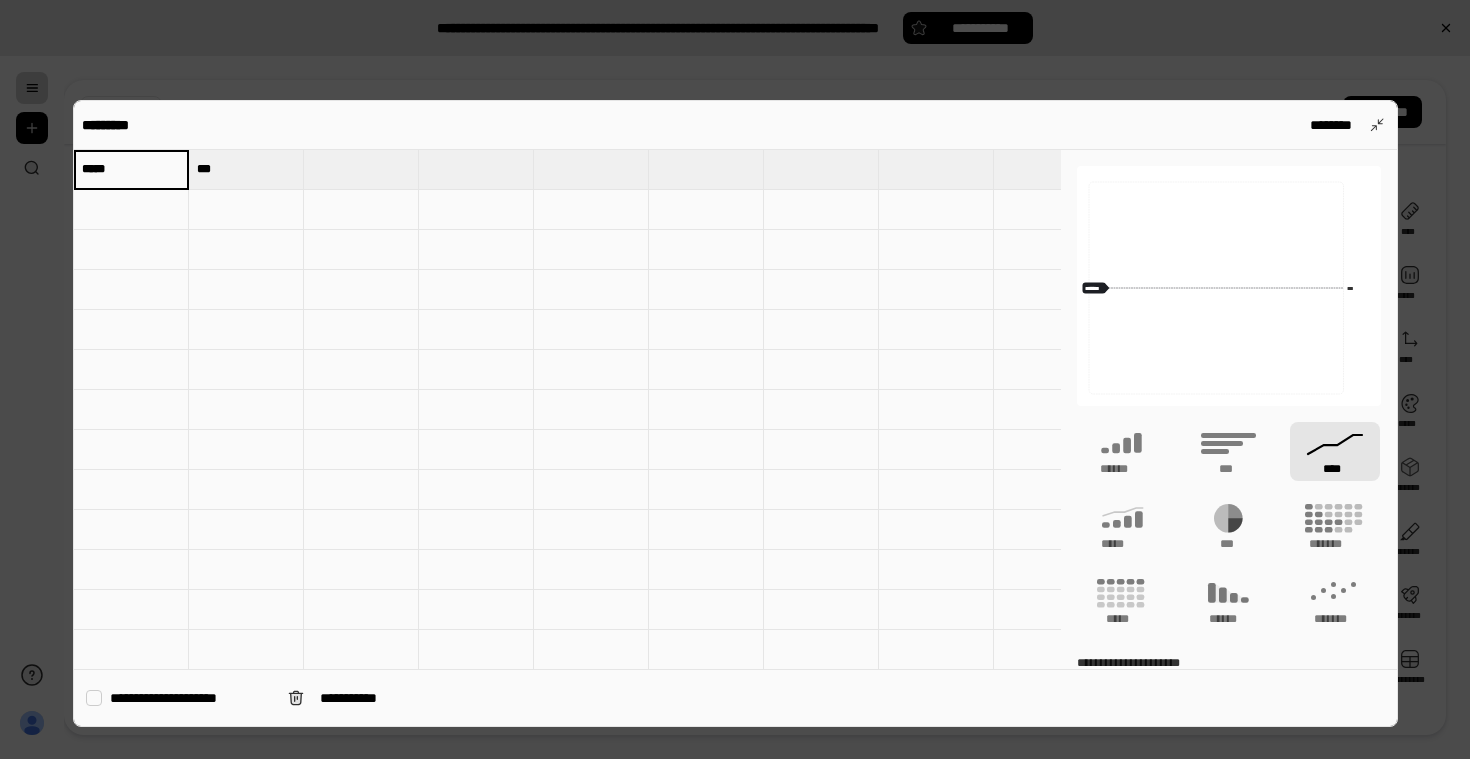 click on "*****" at bounding box center [131, 169] 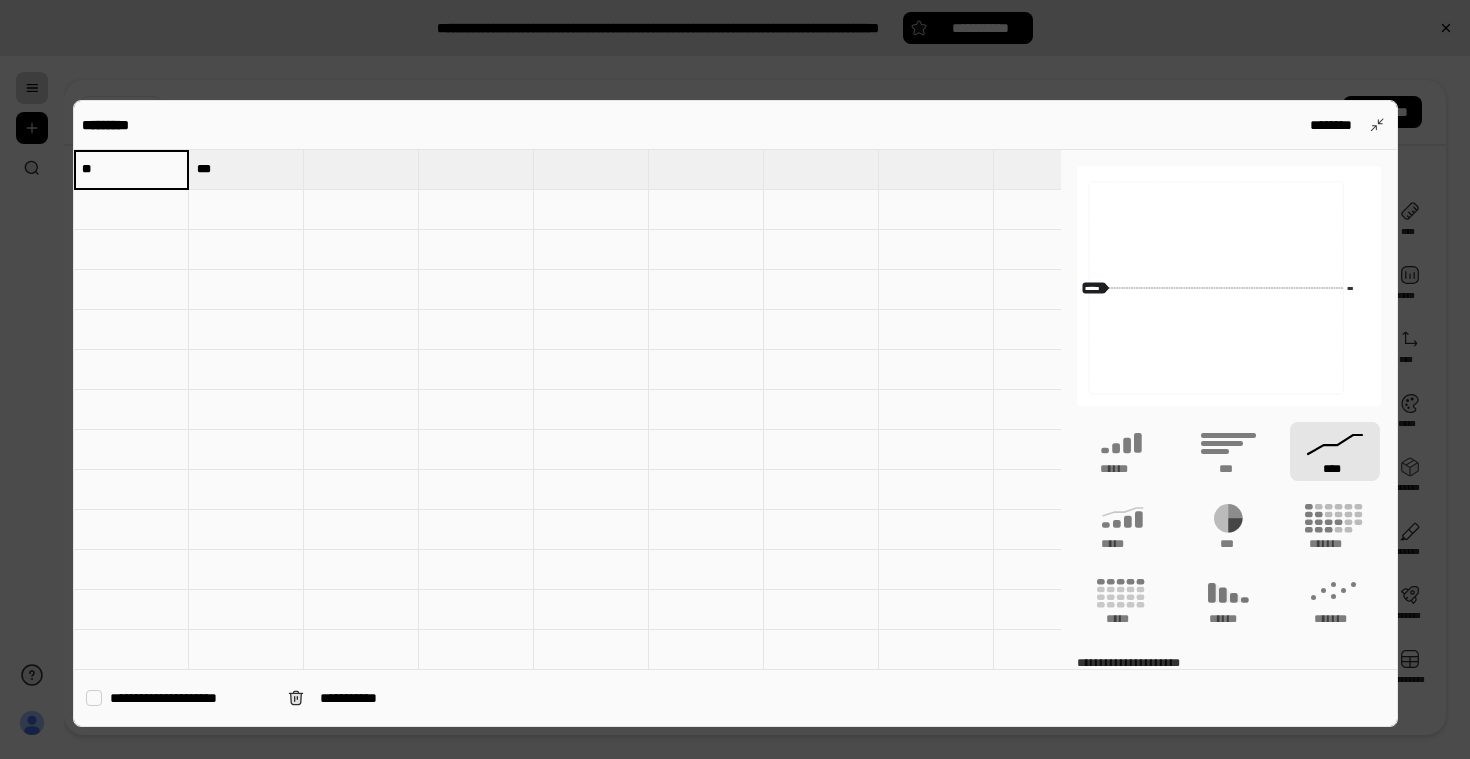 type on "*" 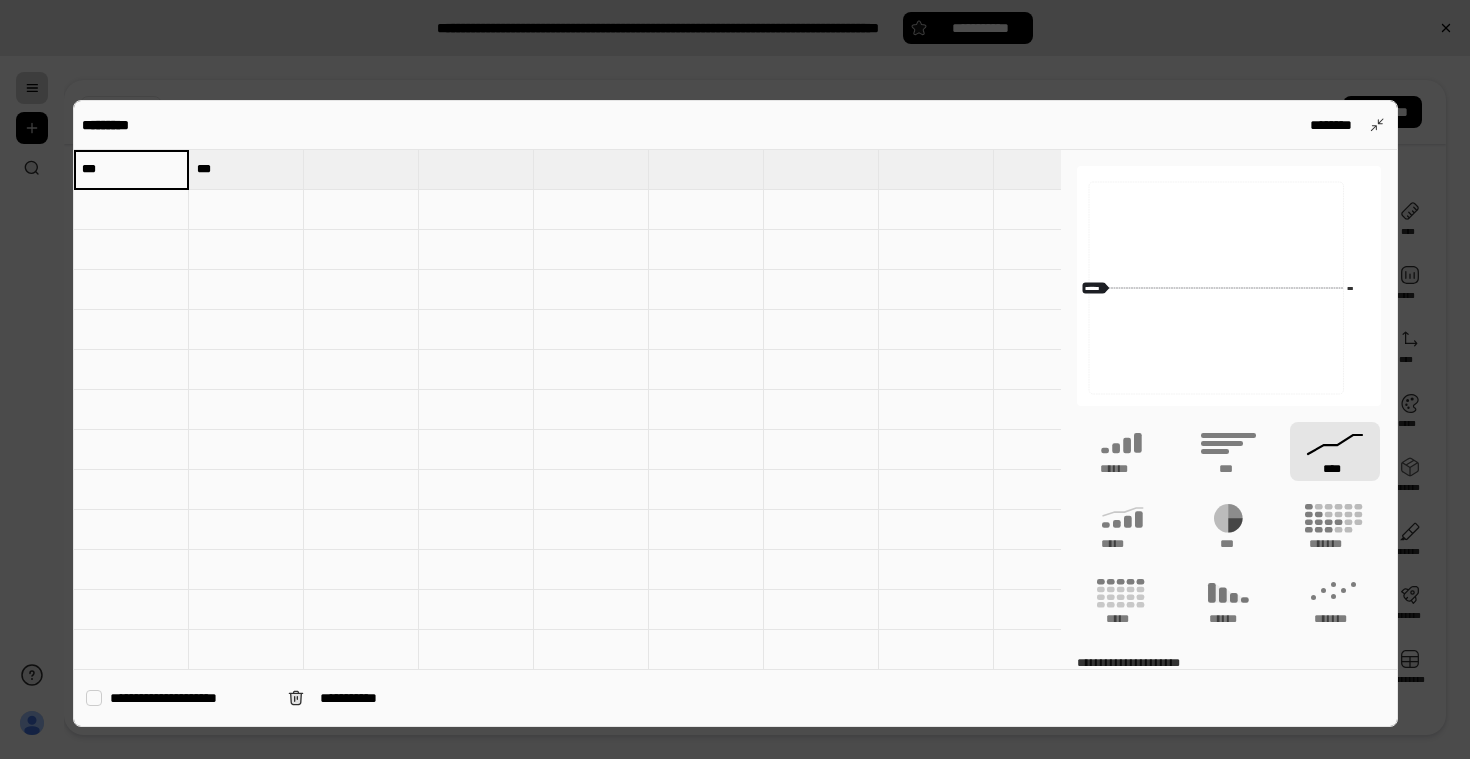 type on "***" 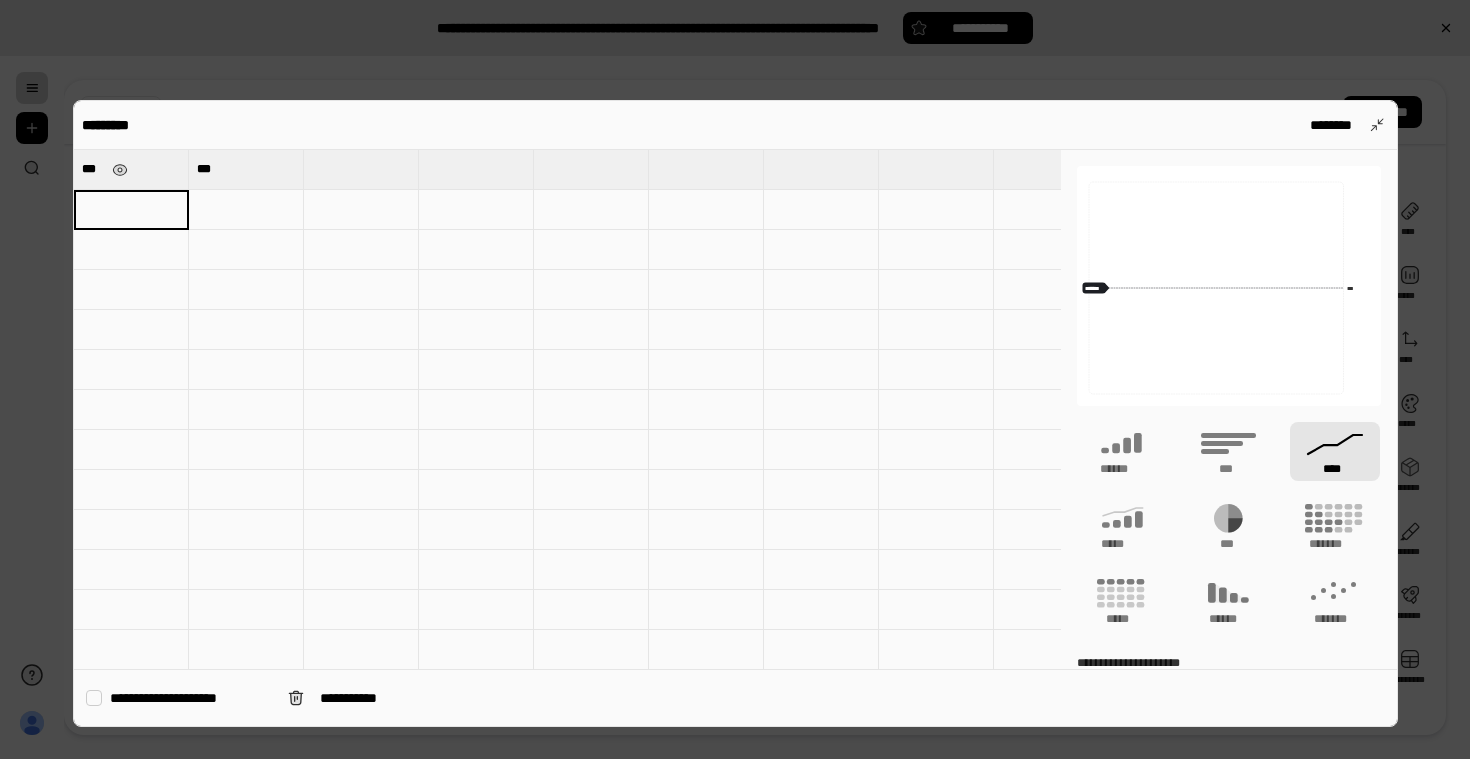 click at bounding box center (131, 210) 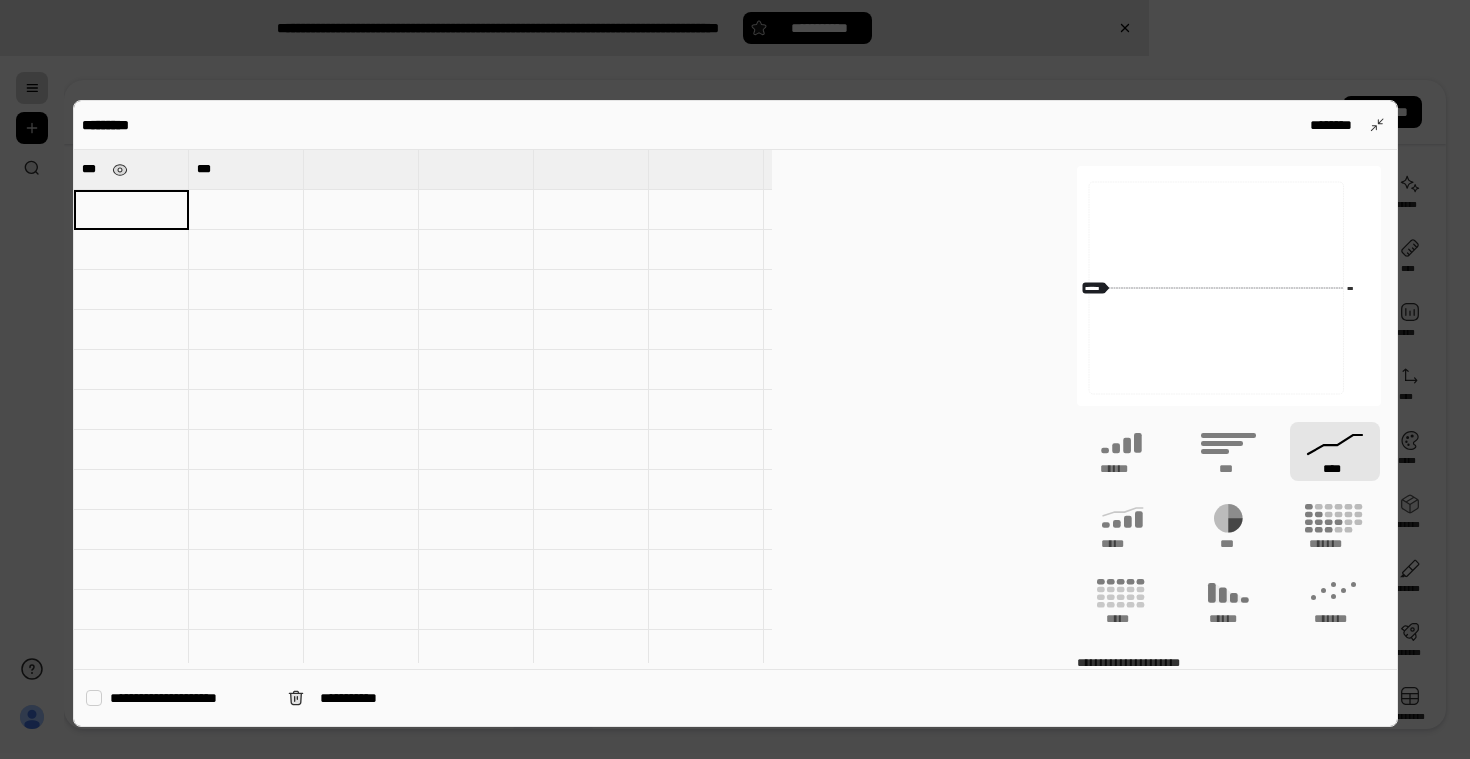 click at bounding box center [735, 379] 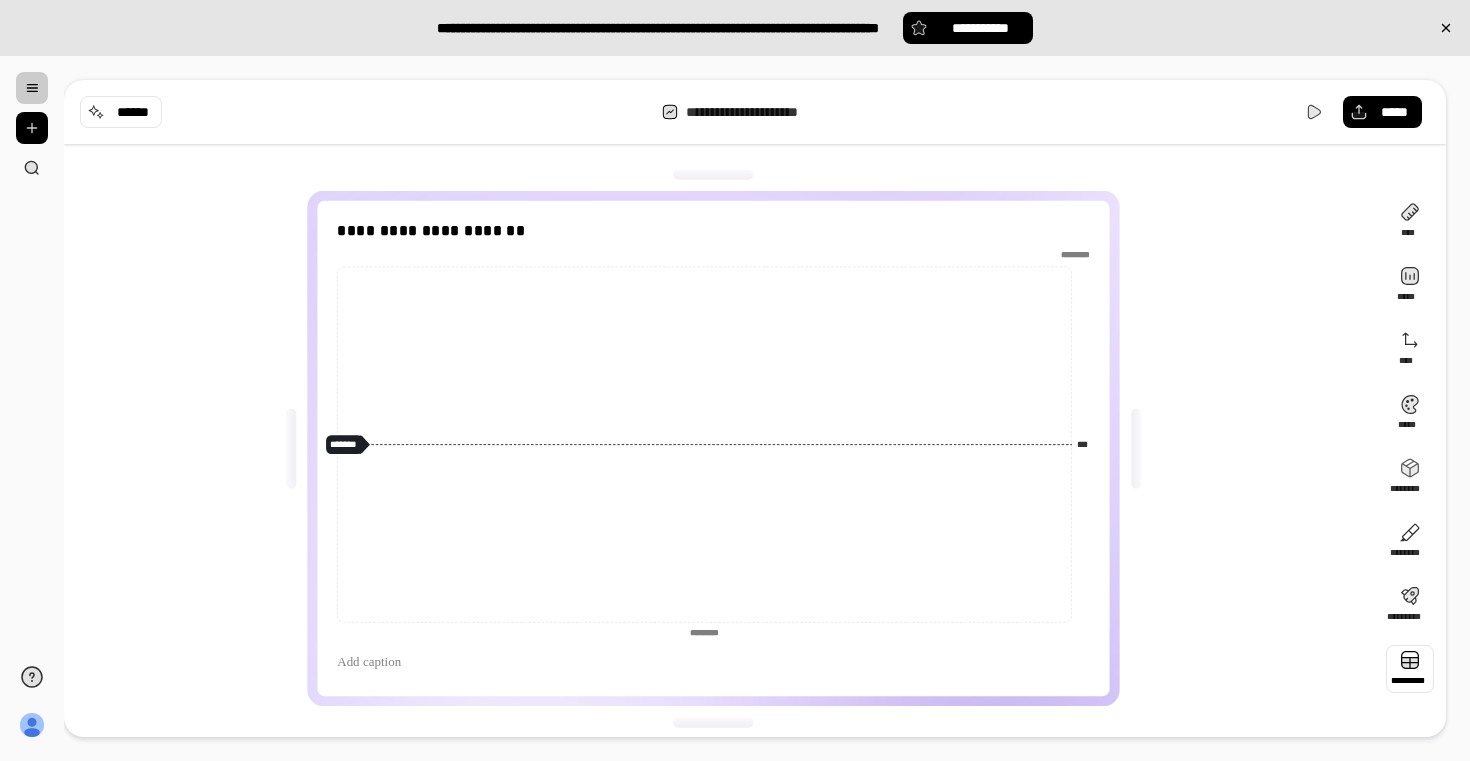 click at bounding box center (1410, 669) 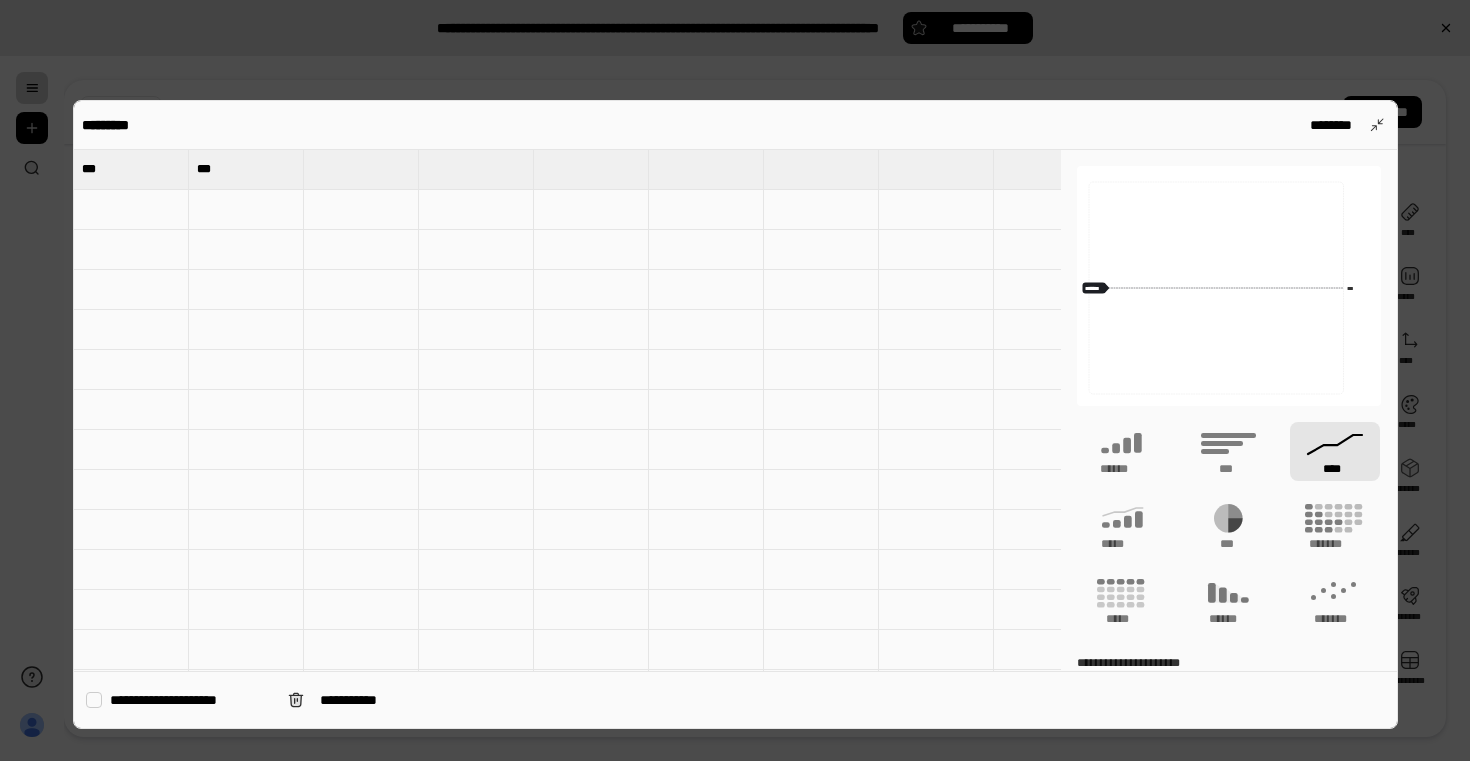 click at bounding box center [246, 210] 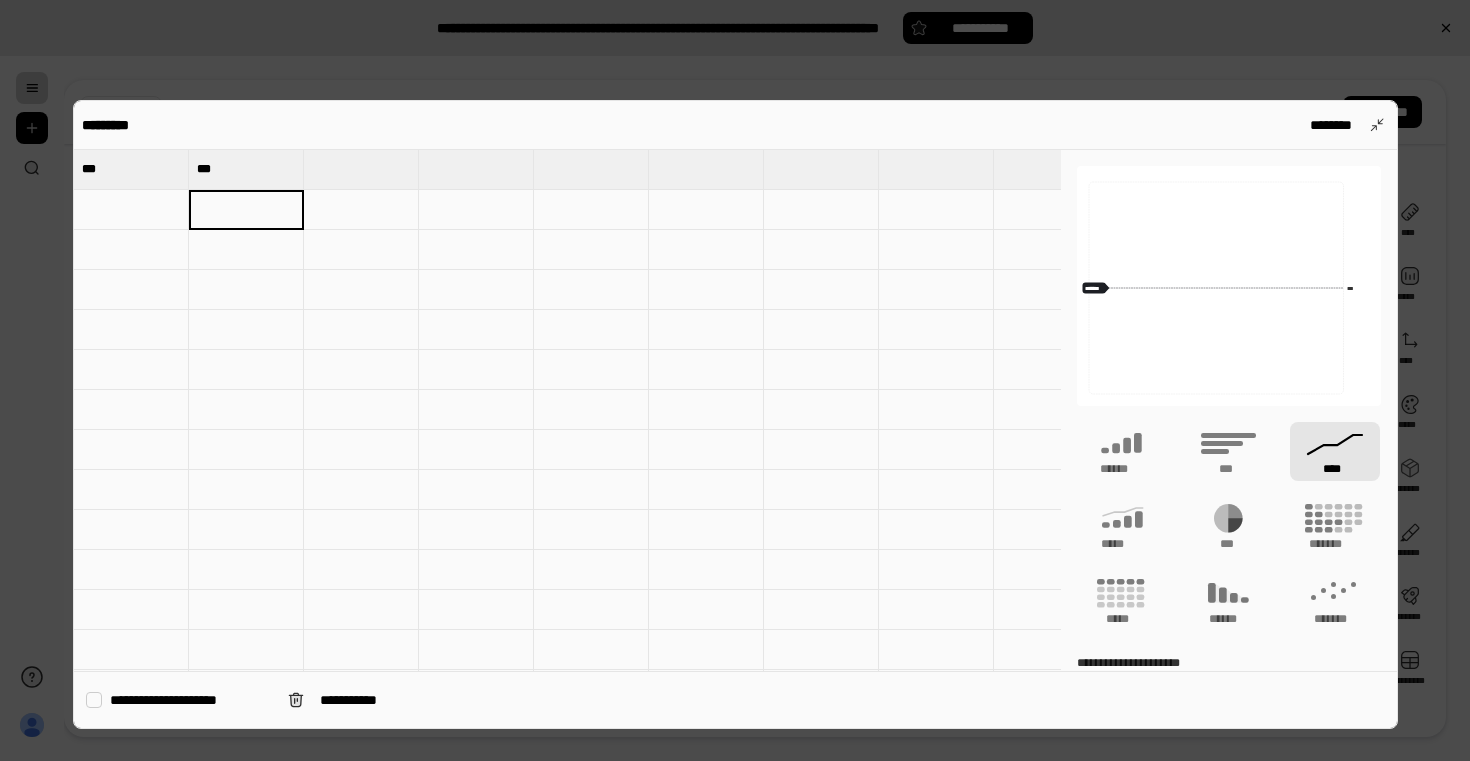 type on "***" 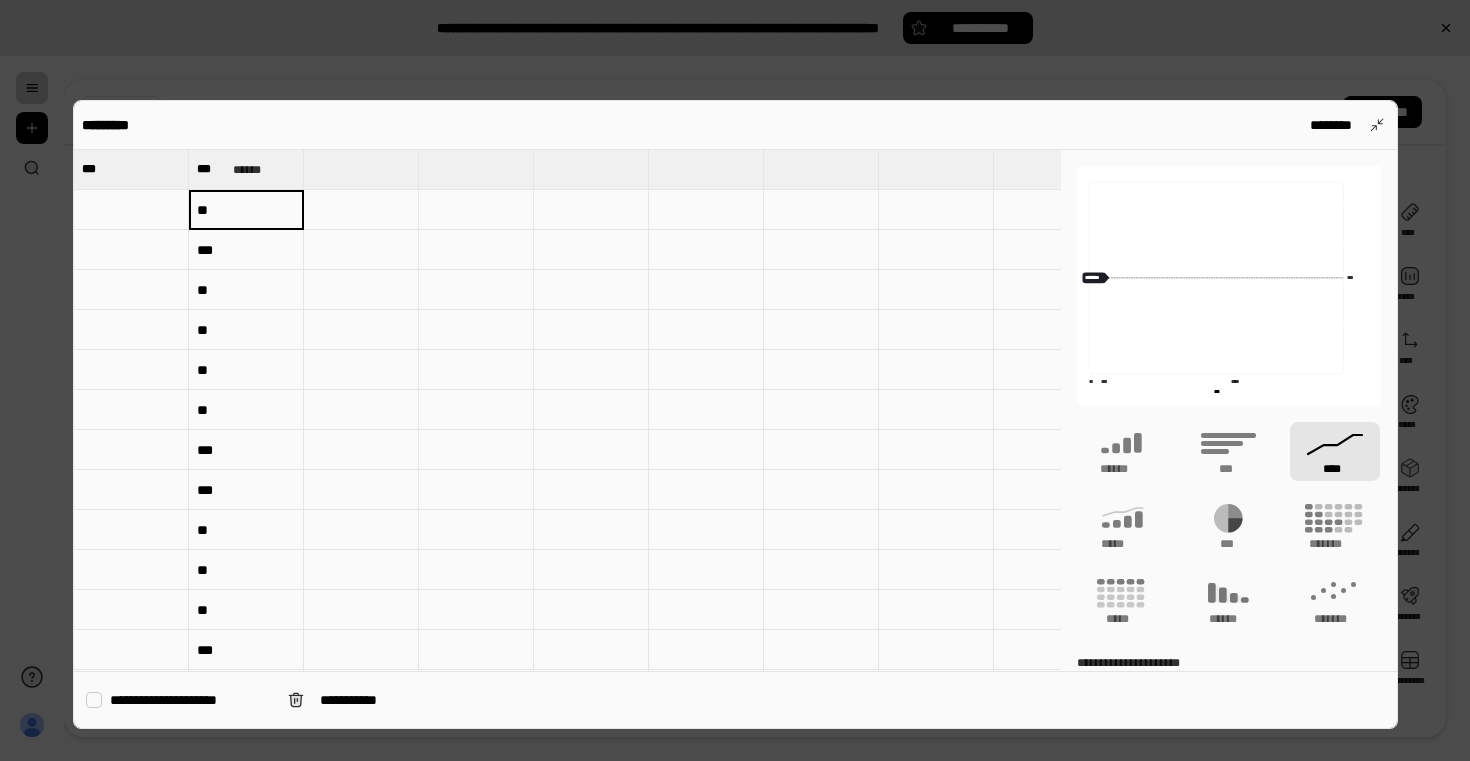 click at bounding box center (131, 210) 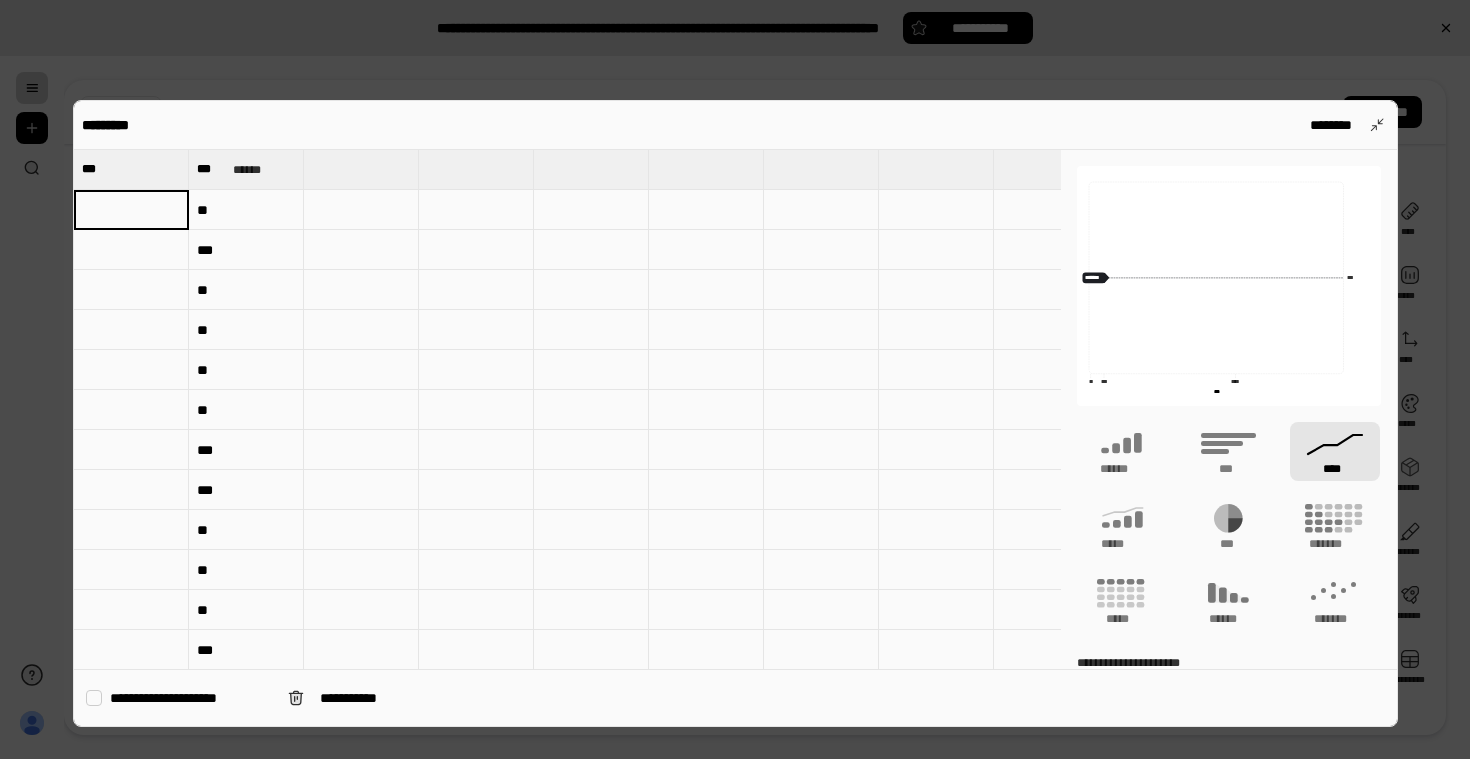 click at bounding box center (735, 379) 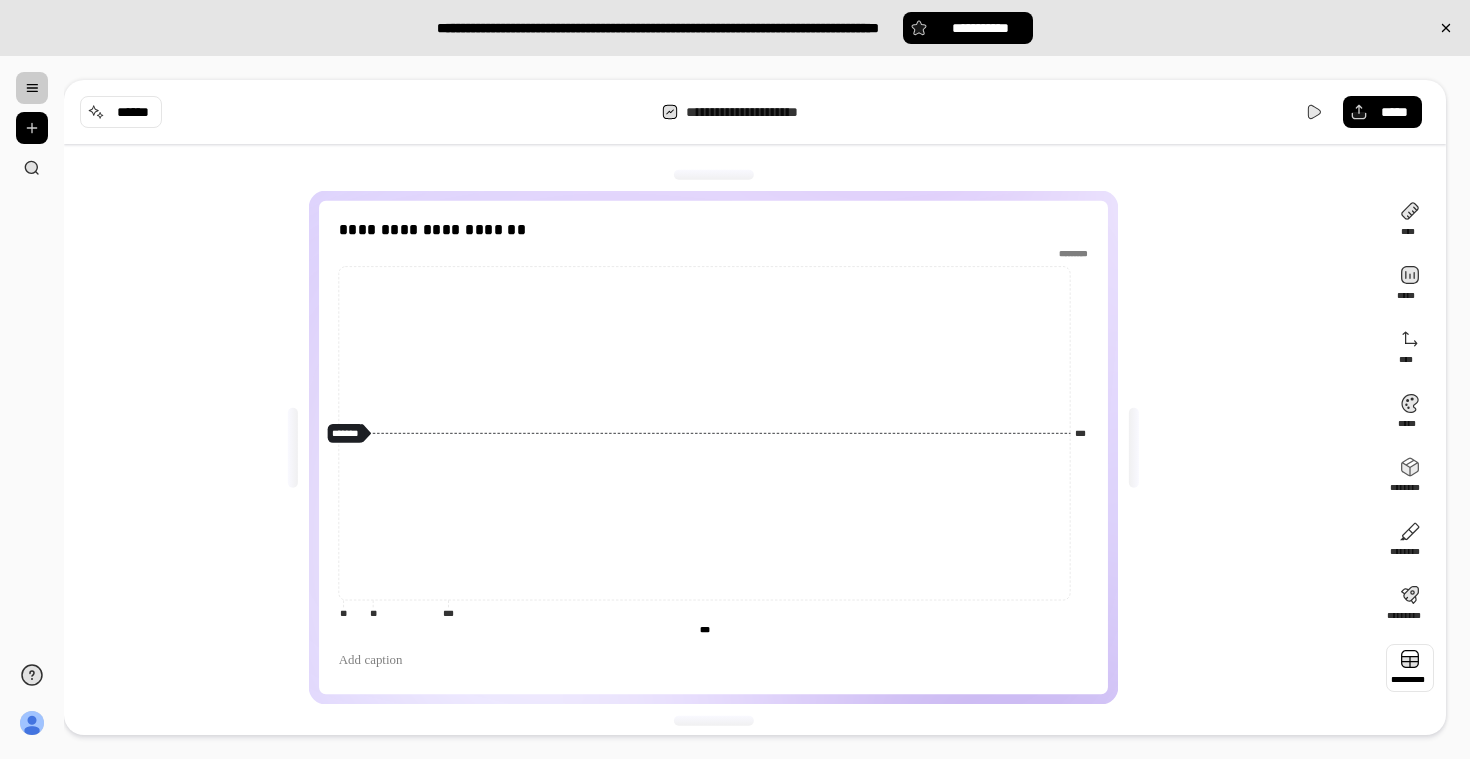 click at bounding box center (1410, 668) 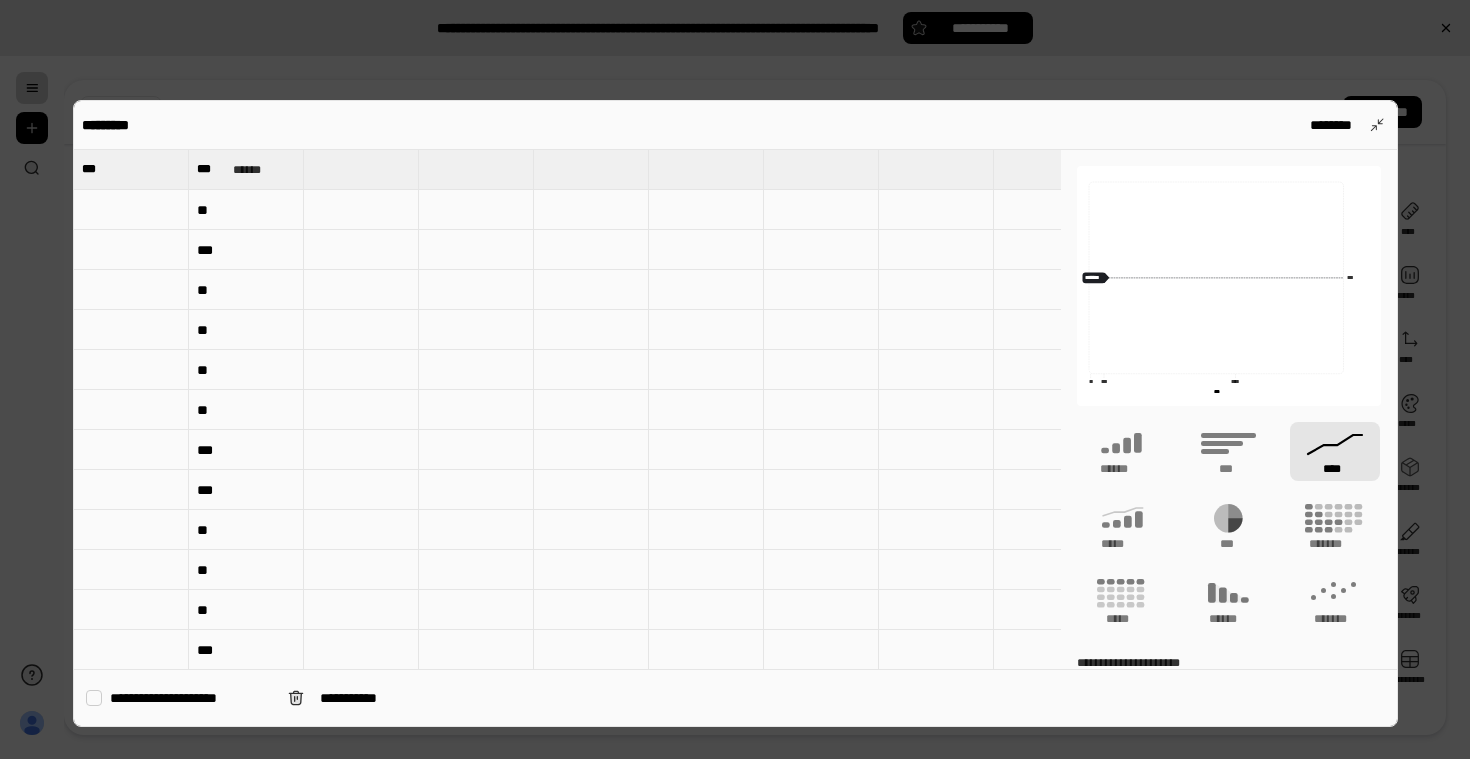 click at bounding box center [131, 210] 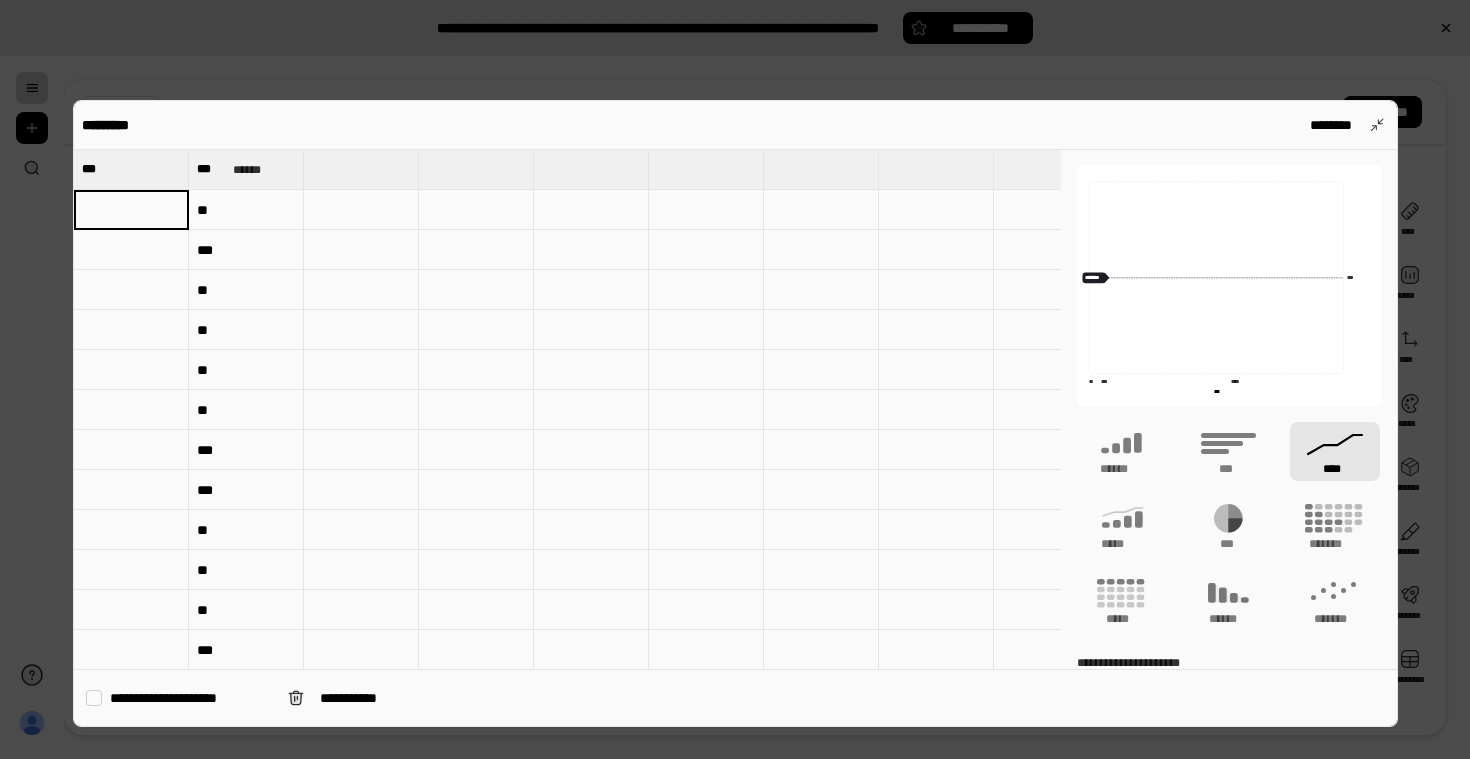 type on "***" 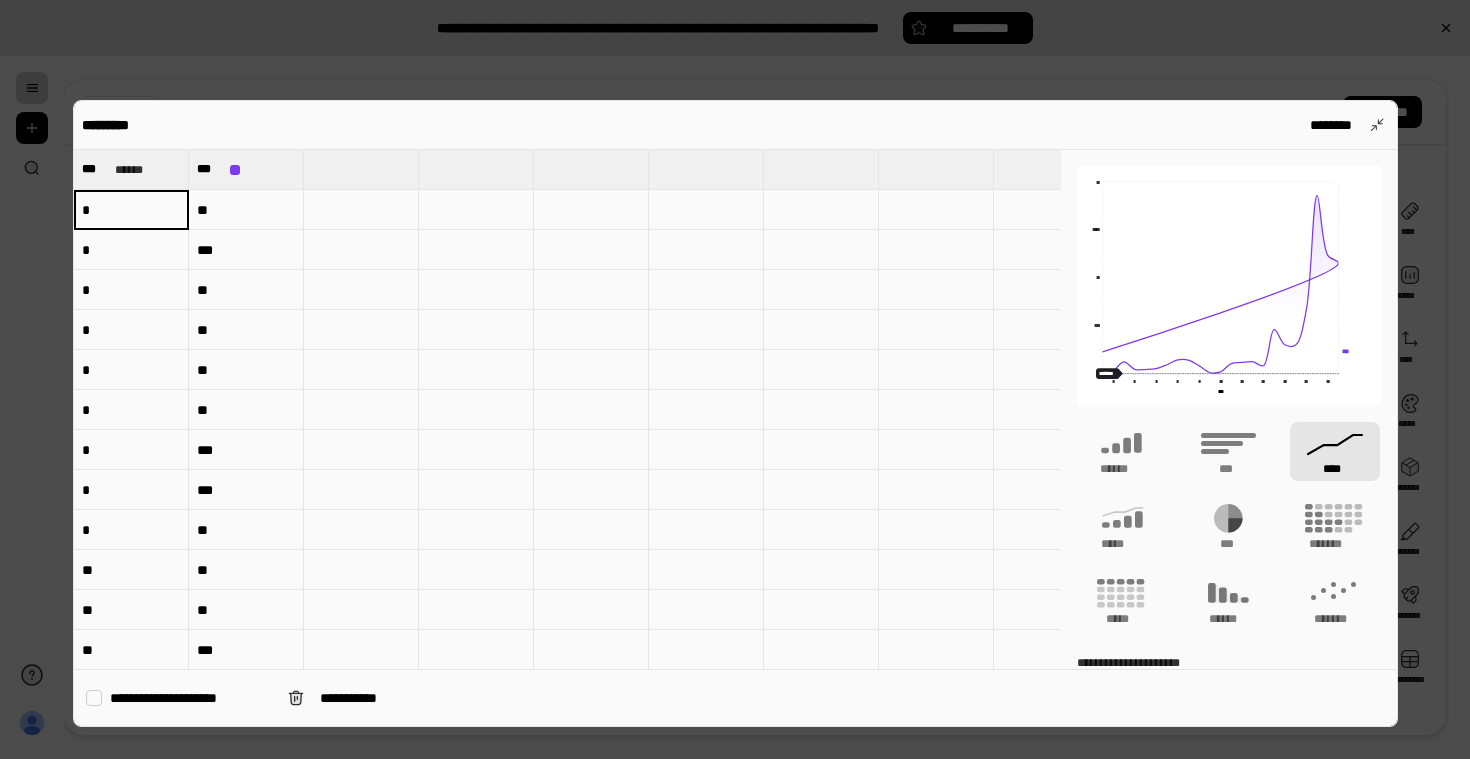 click on "*" at bounding box center (131, 210) 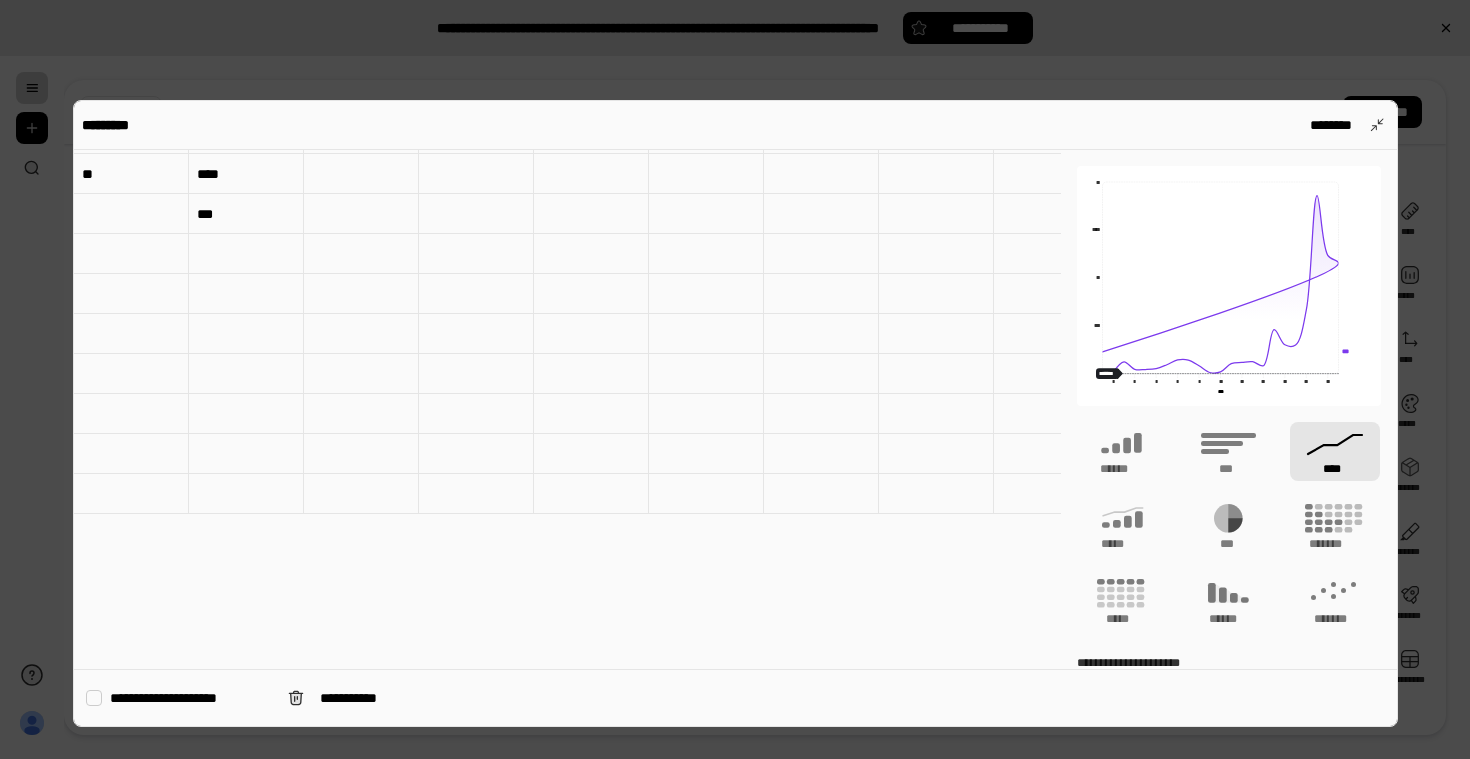 scroll, scrollTop: 617, scrollLeft: 0, axis: vertical 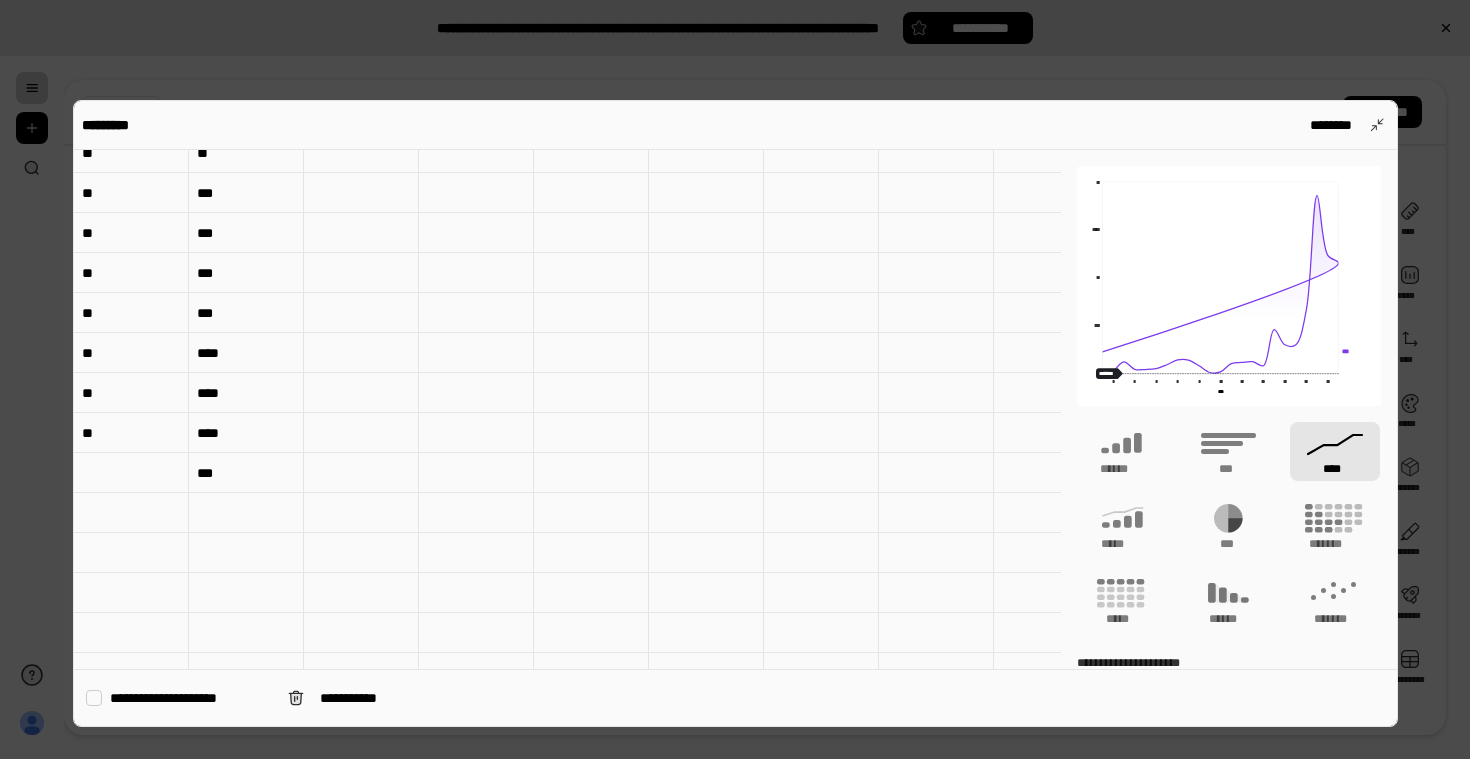 click on "***" at bounding box center [246, 473] 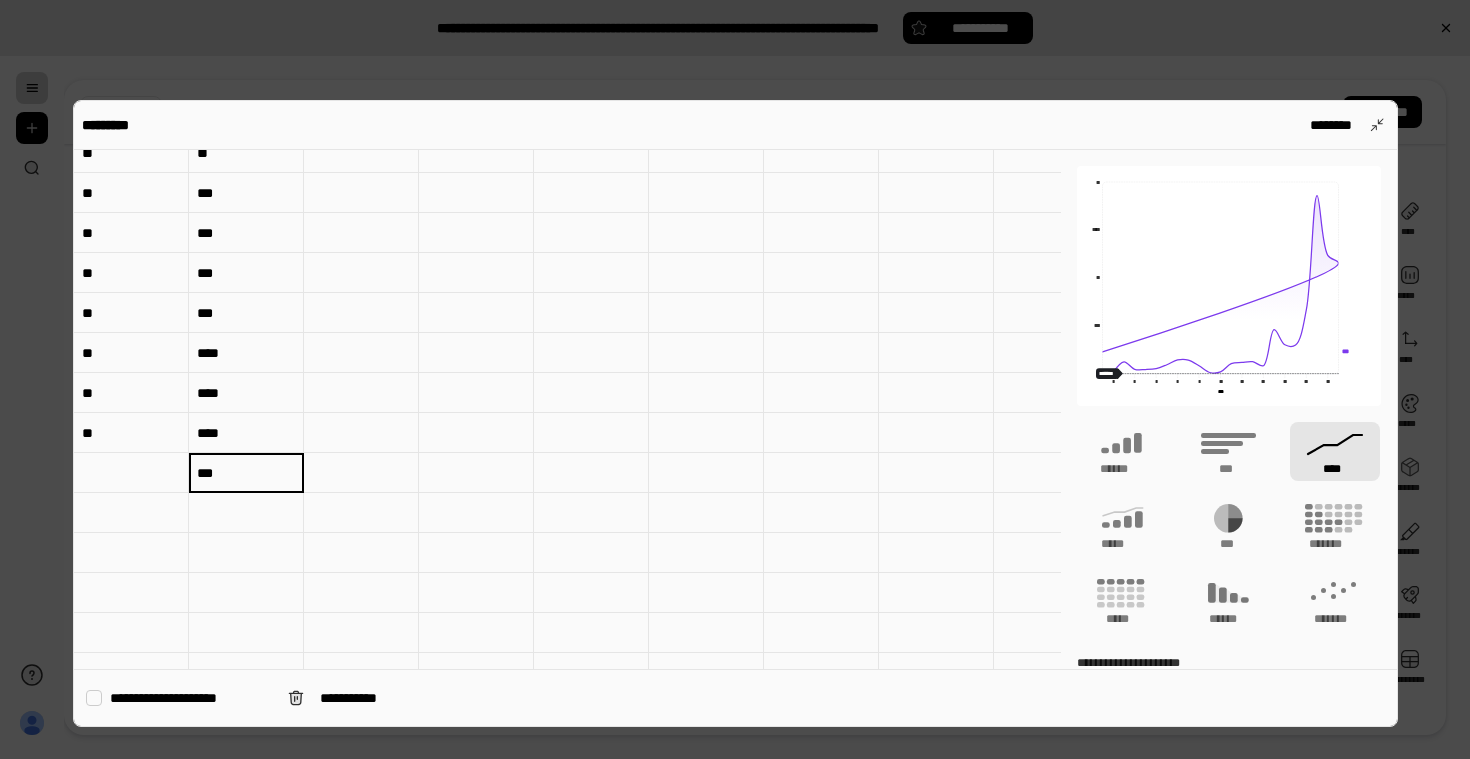 type 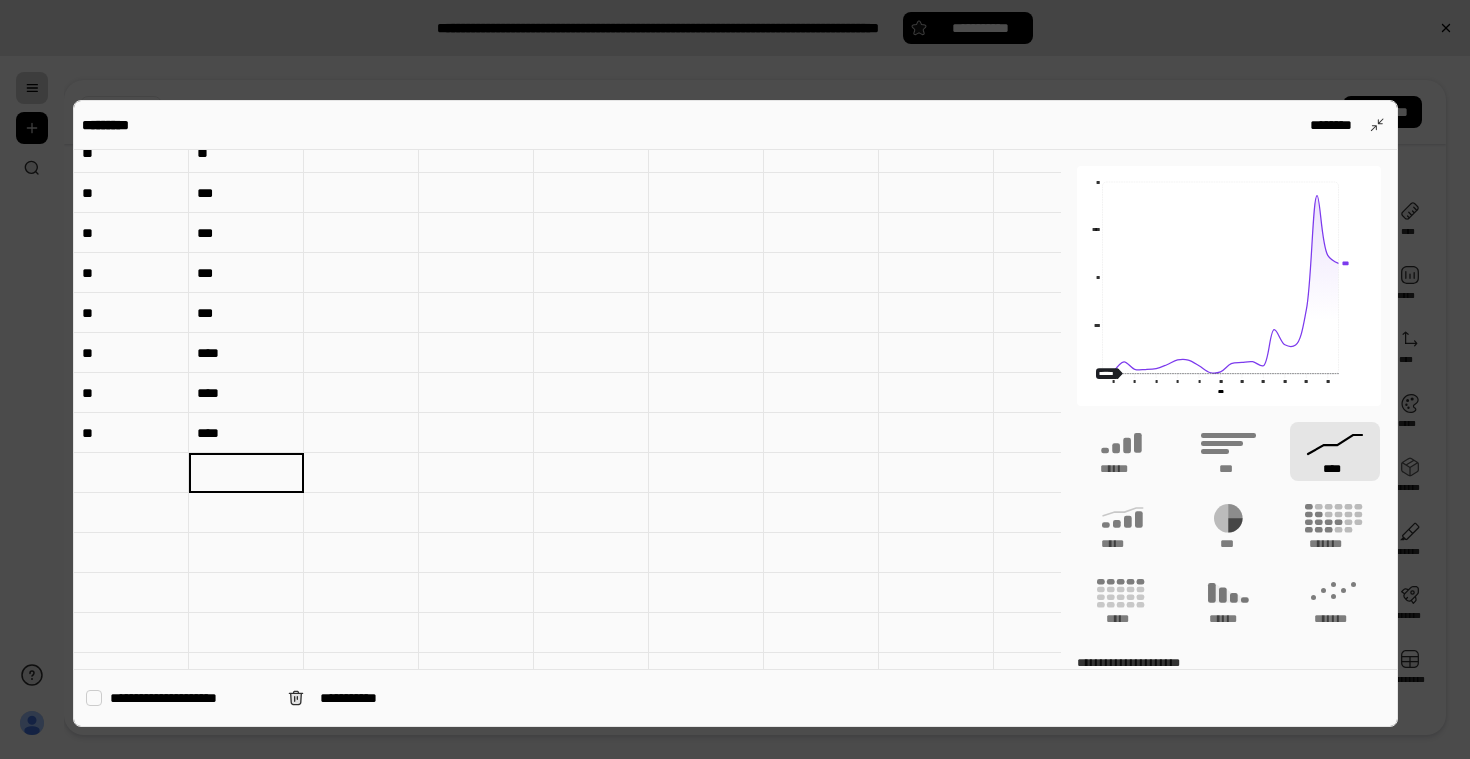 click at bounding box center (361, 473) 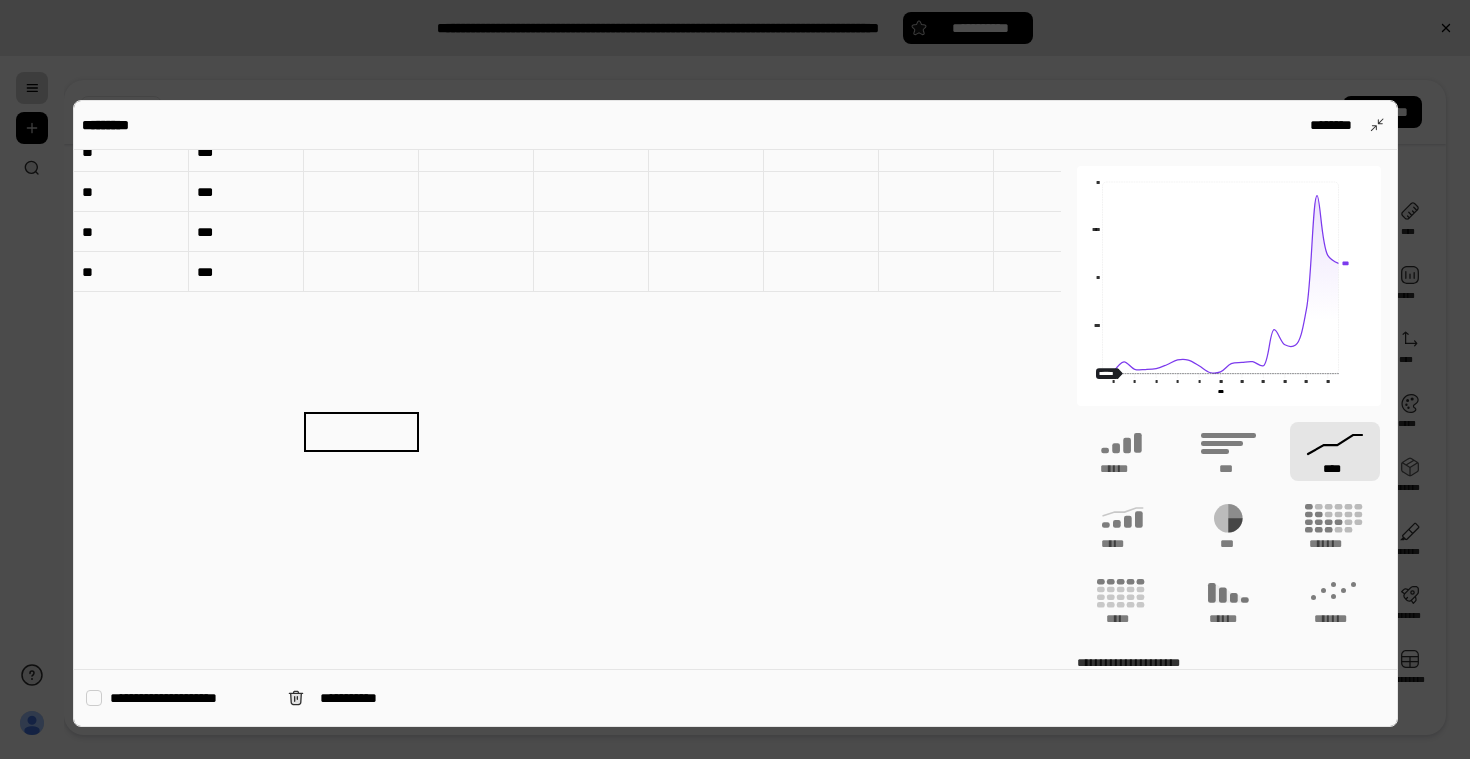 scroll, scrollTop: 0, scrollLeft: 0, axis: both 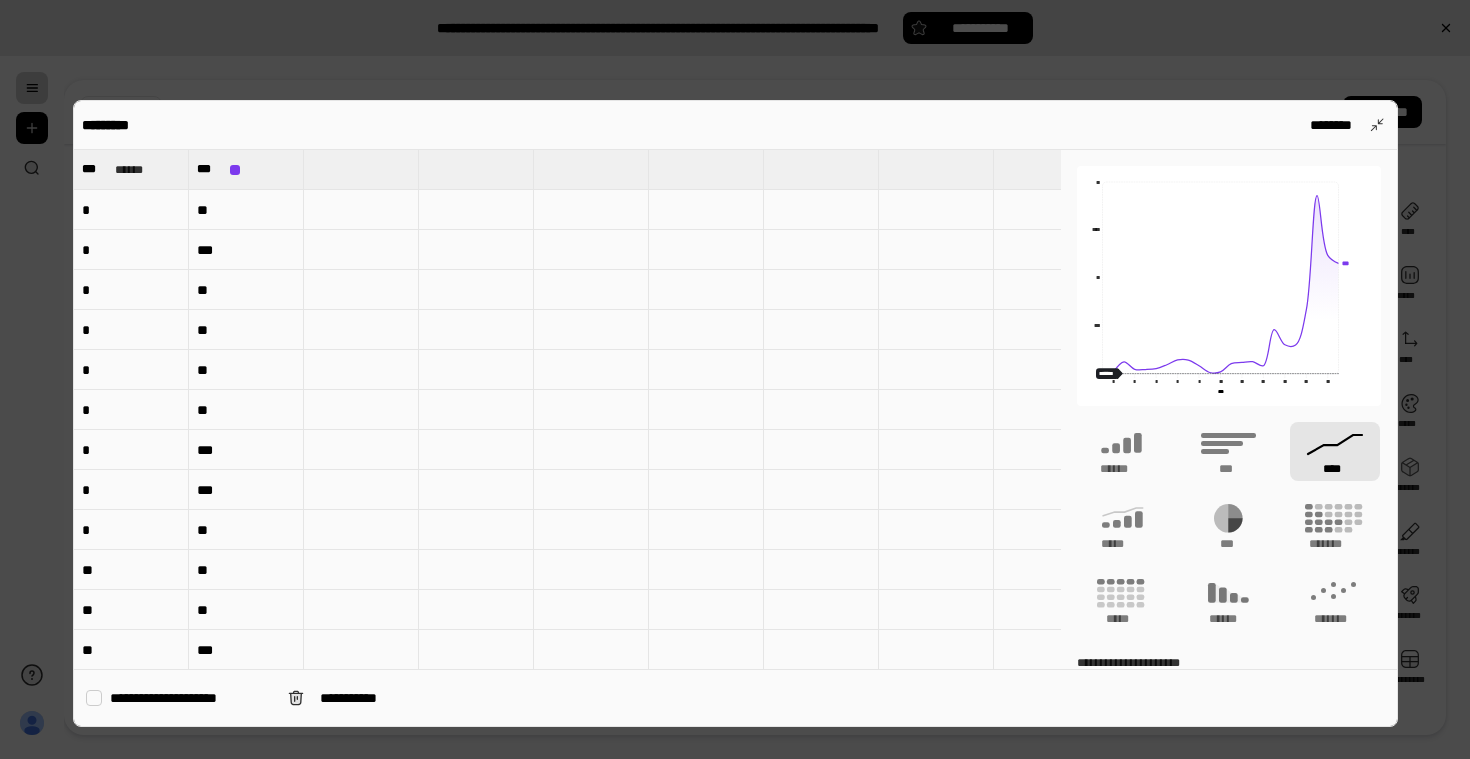 click on "*" at bounding box center (131, 210) 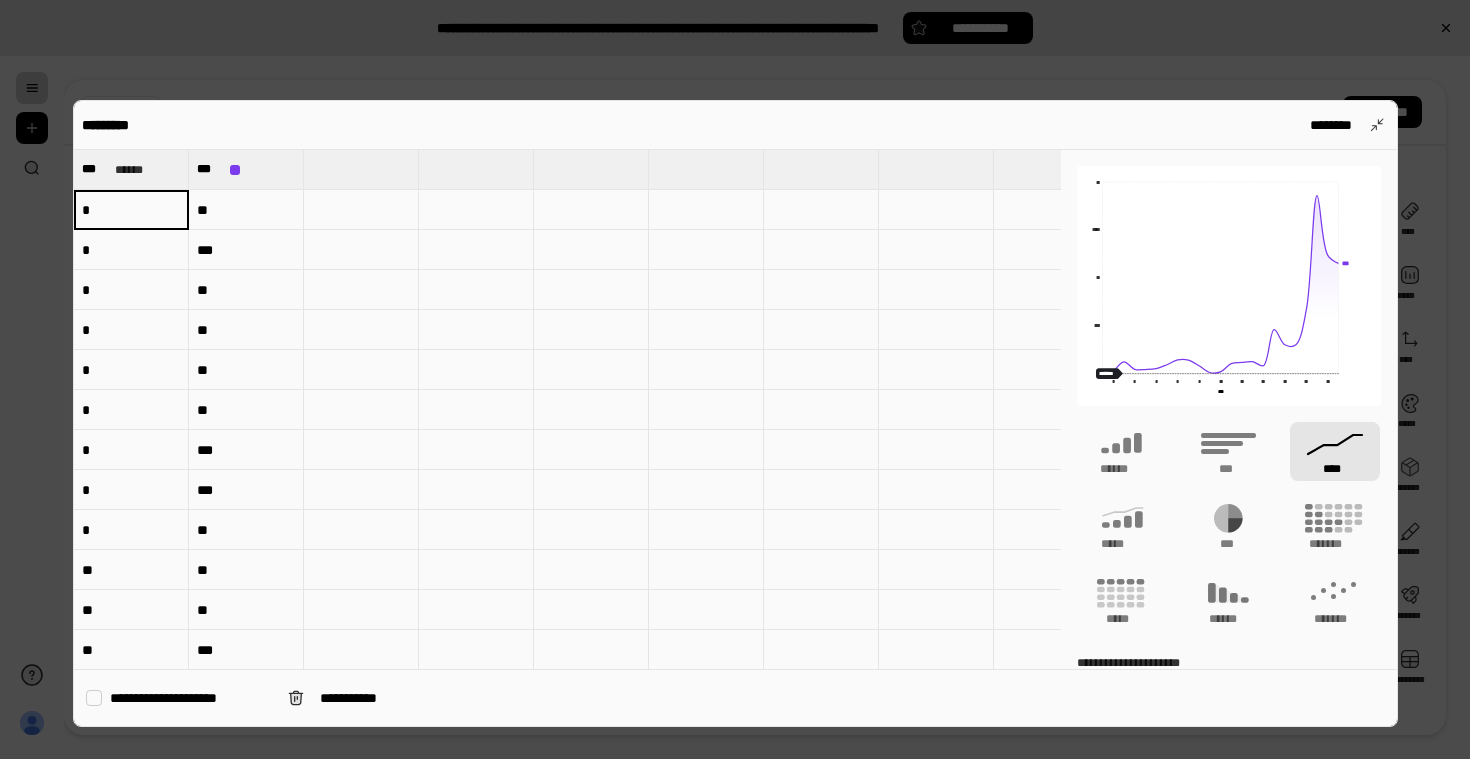 click on "*" at bounding box center (131, 210) 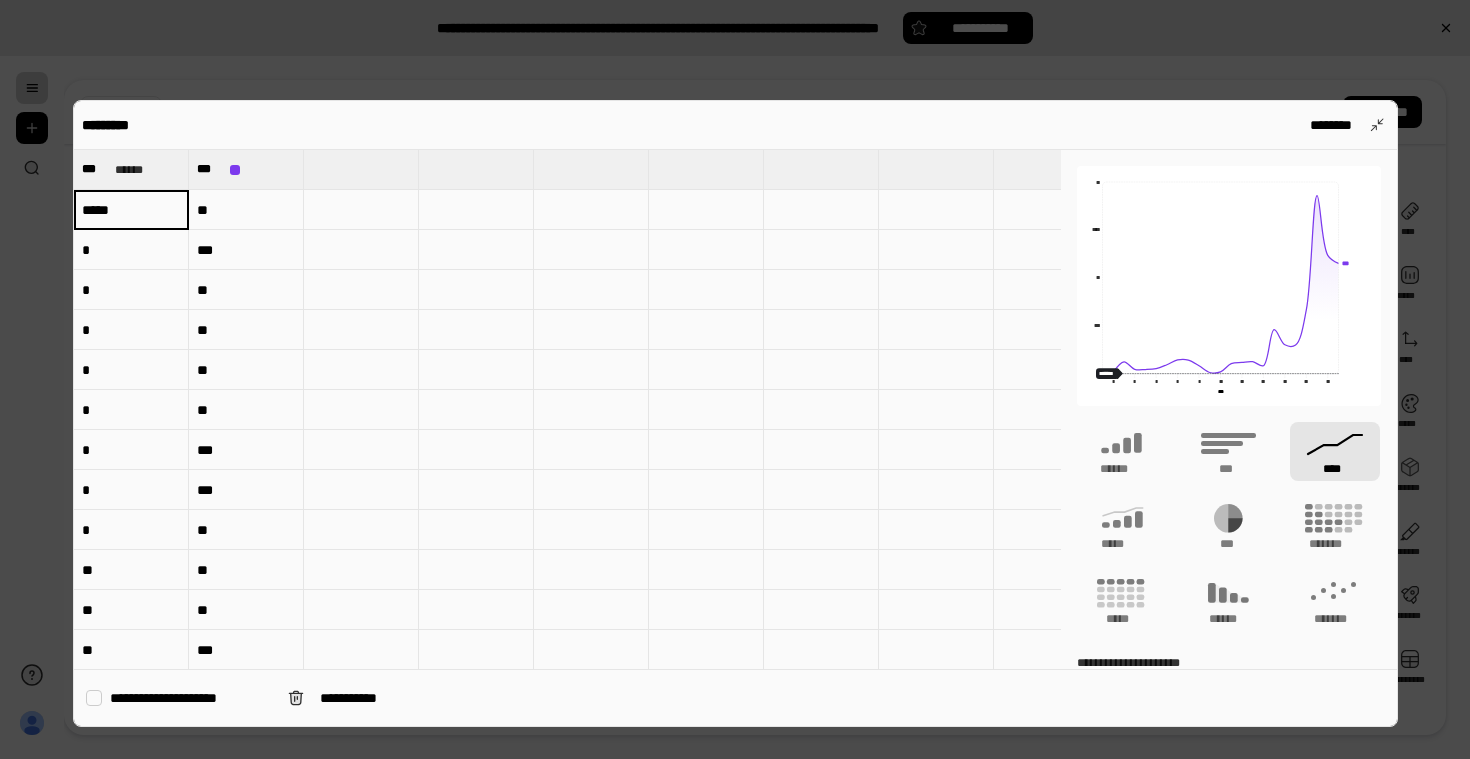 type on "*****" 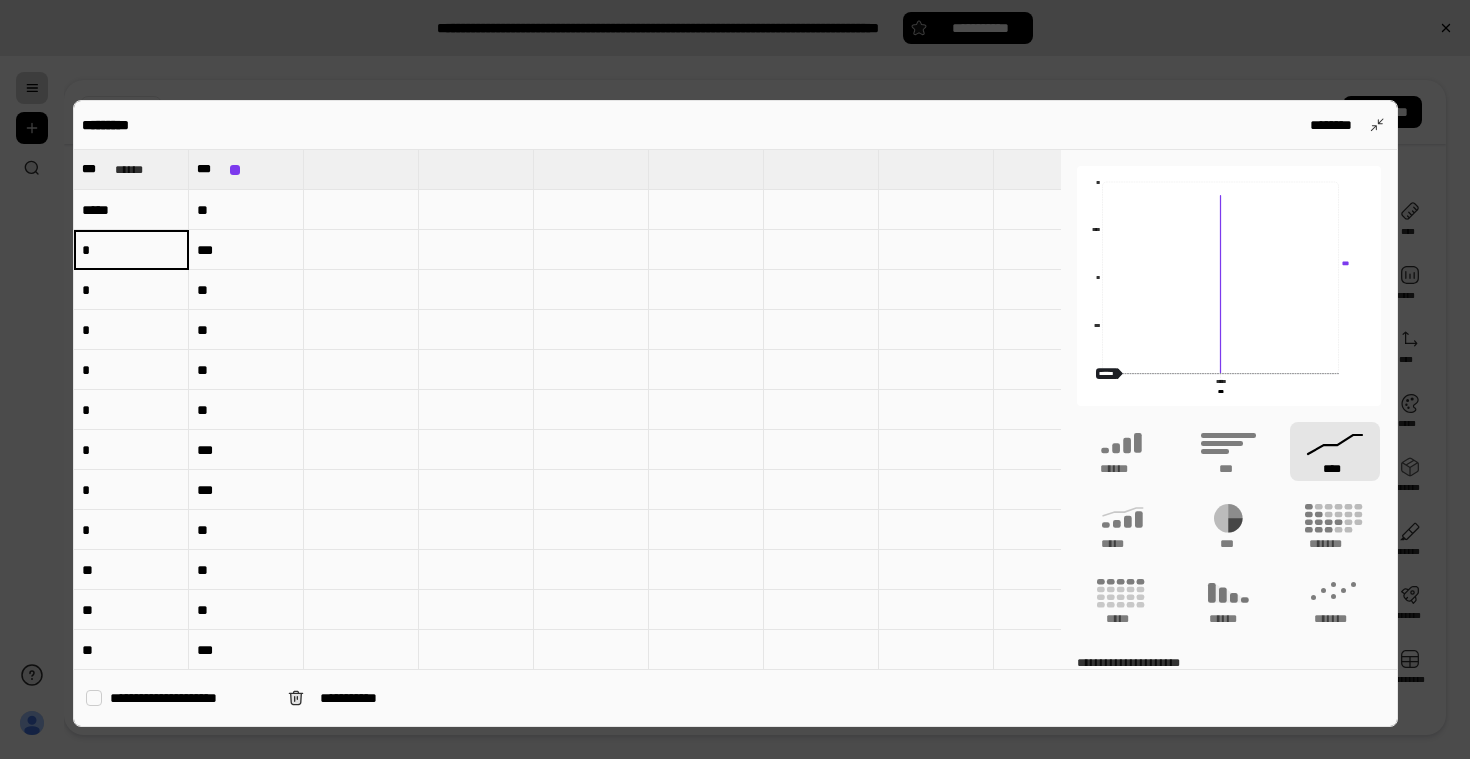 click on "*****" at bounding box center [131, 210] 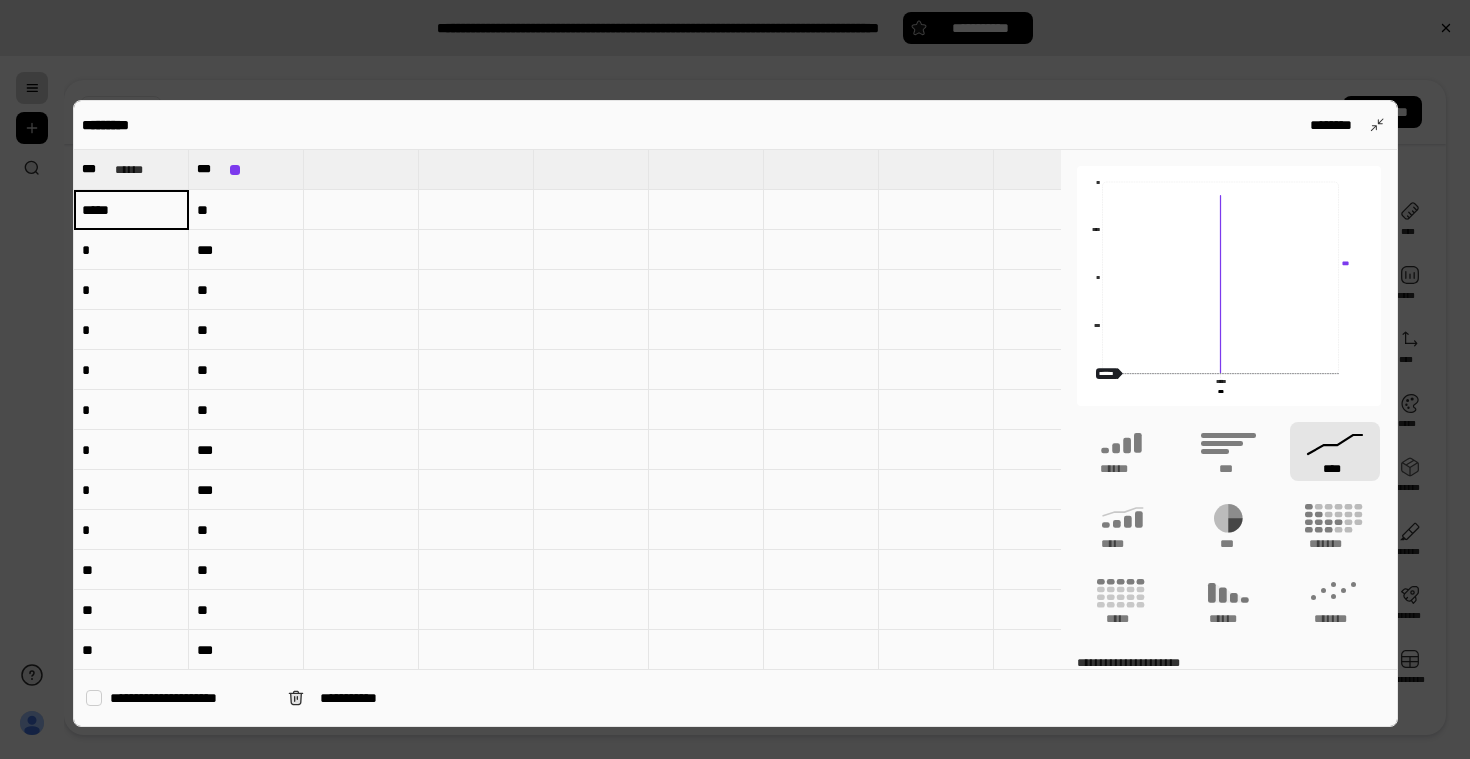 click on "*****" at bounding box center [131, 210] 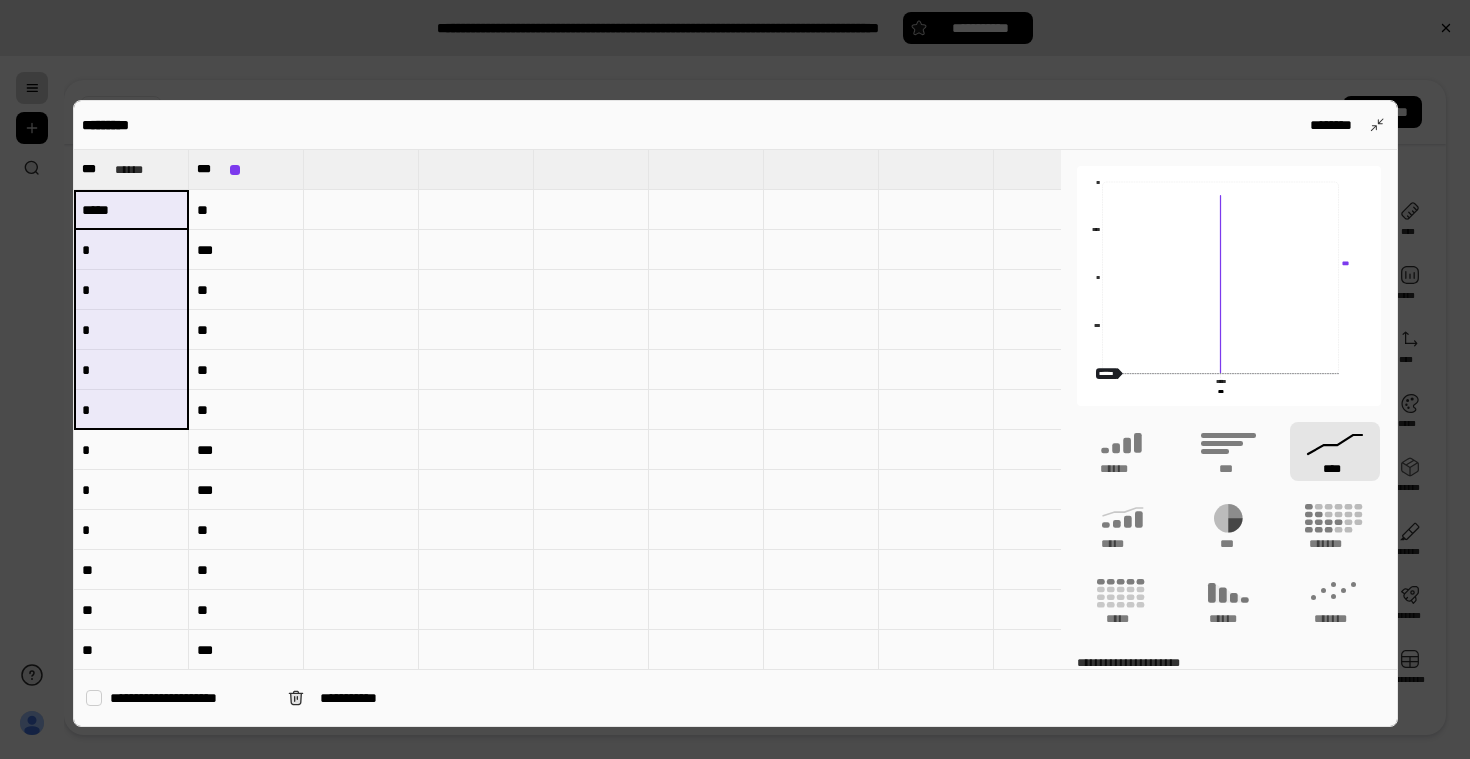 drag, startPoint x: 183, startPoint y: 229, endPoint x: 178, endPoint y: 464, distance: 235.05319 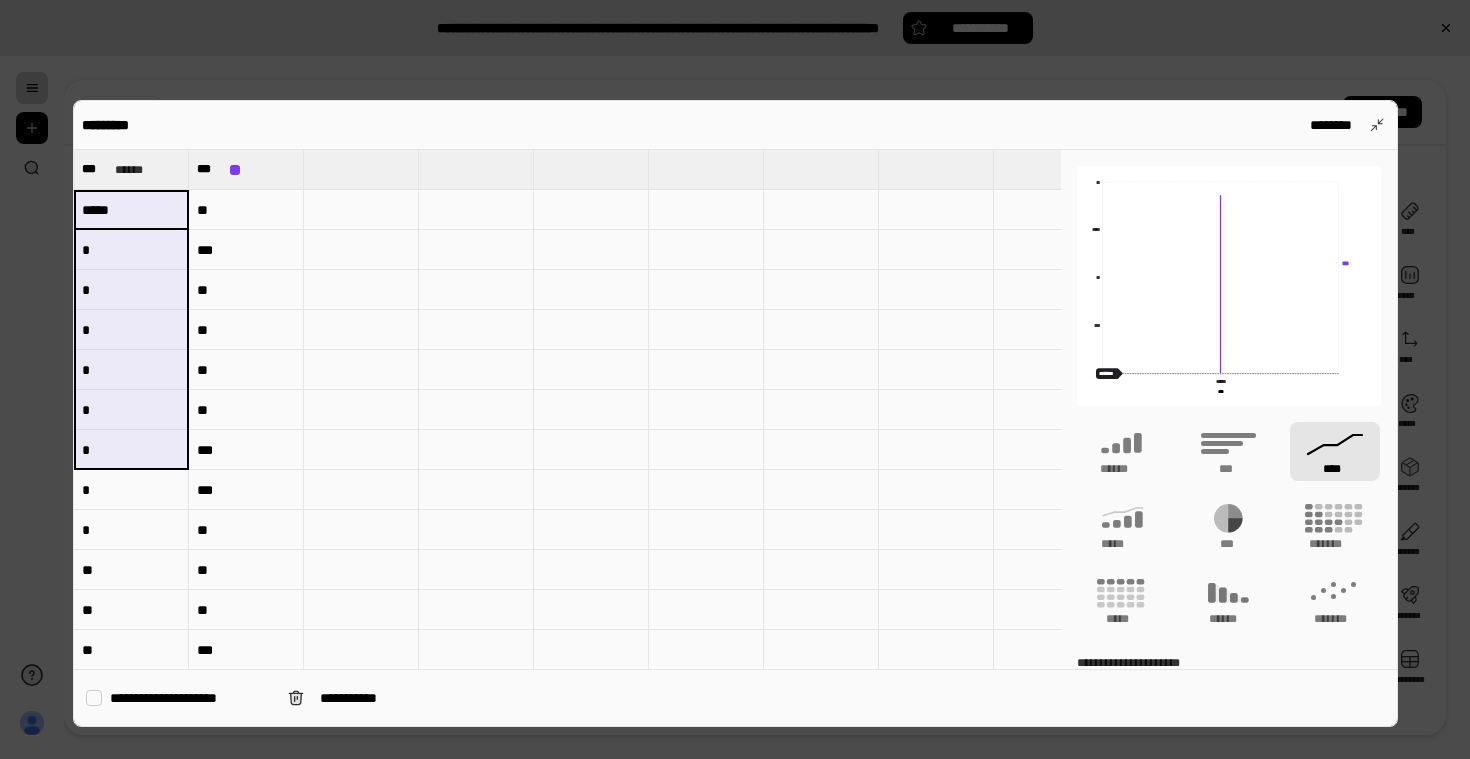 click on "*" at bounding box center (131, 290) 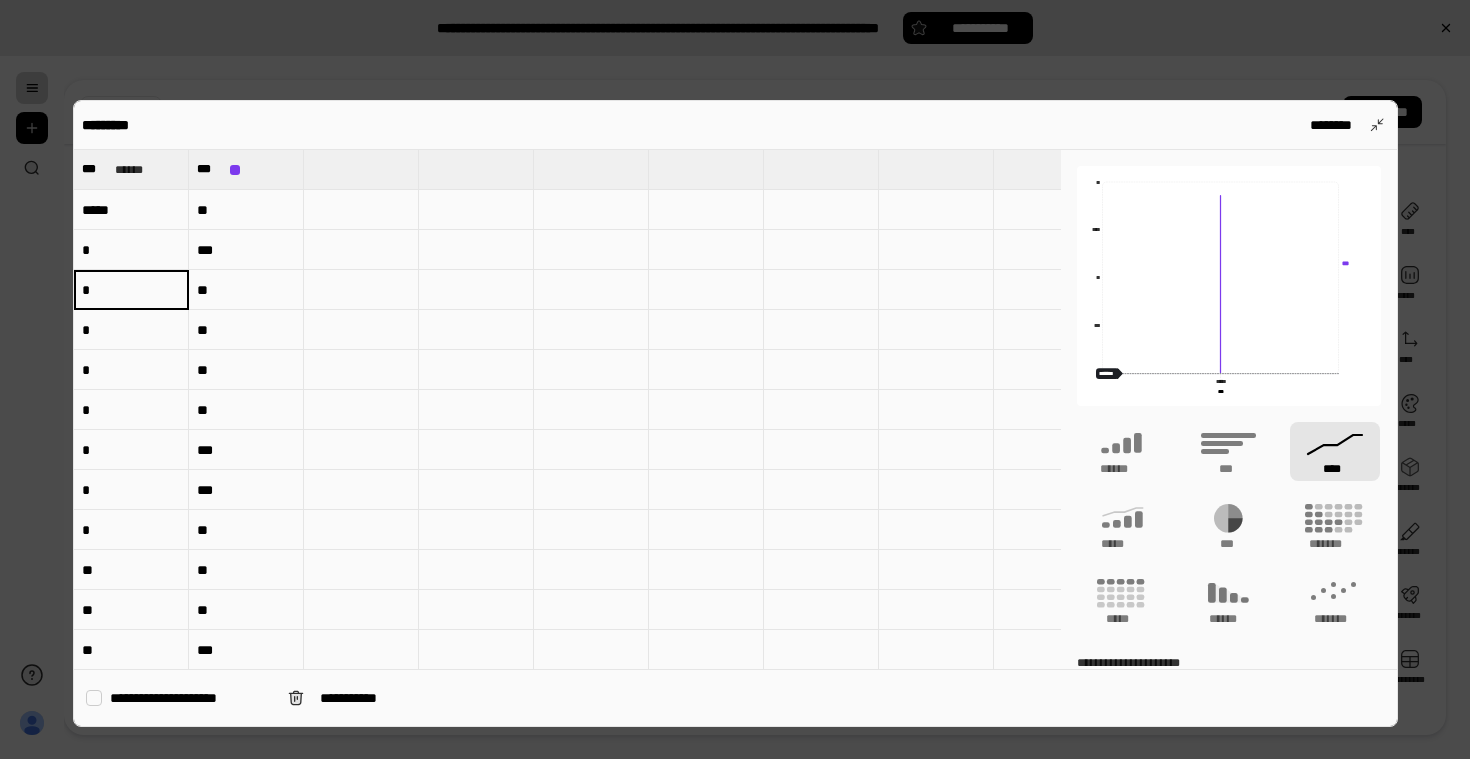 click on "*" at bounding box center [131, 250] 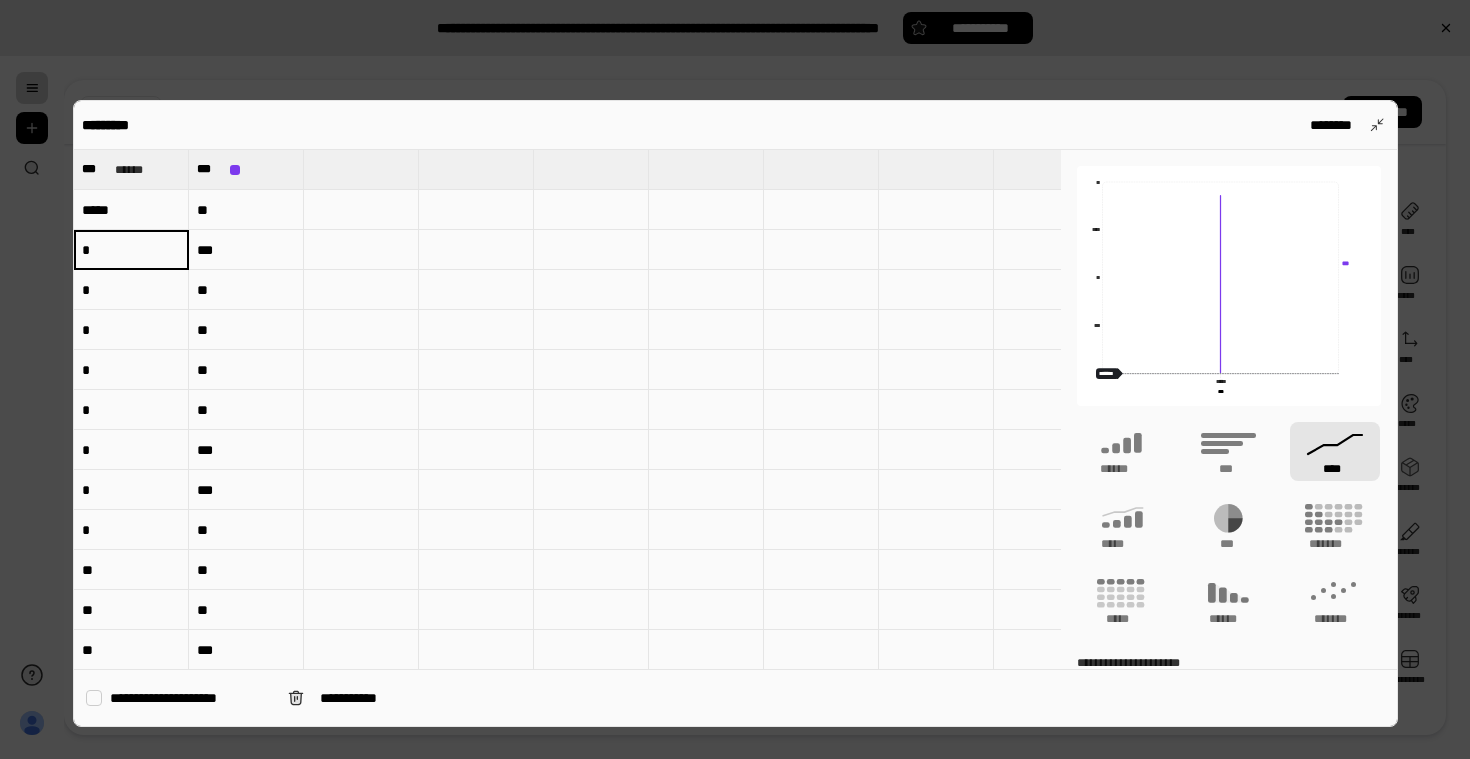 click on "*" at bounding box center [131, 250] 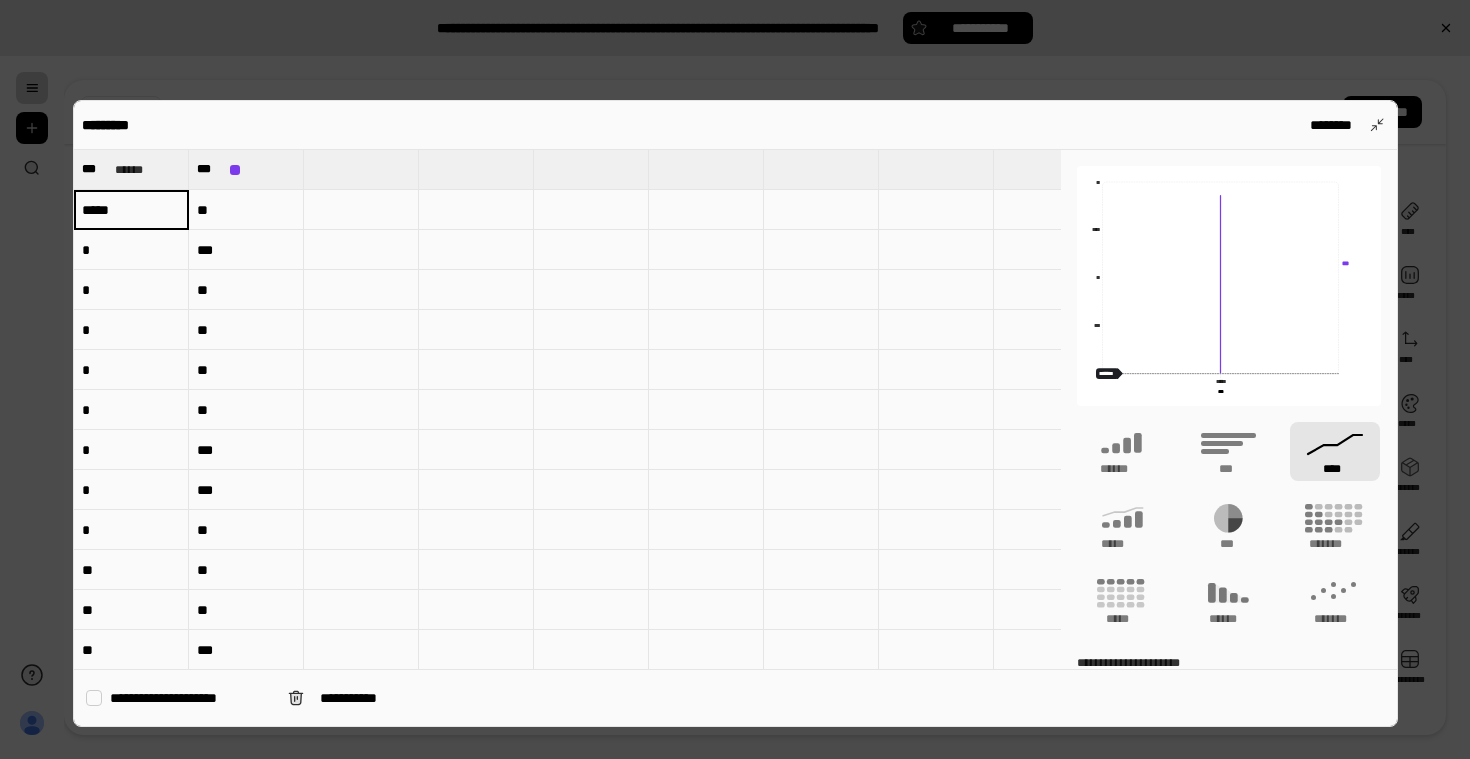 click on "*****" at bounding box center [131, 209] 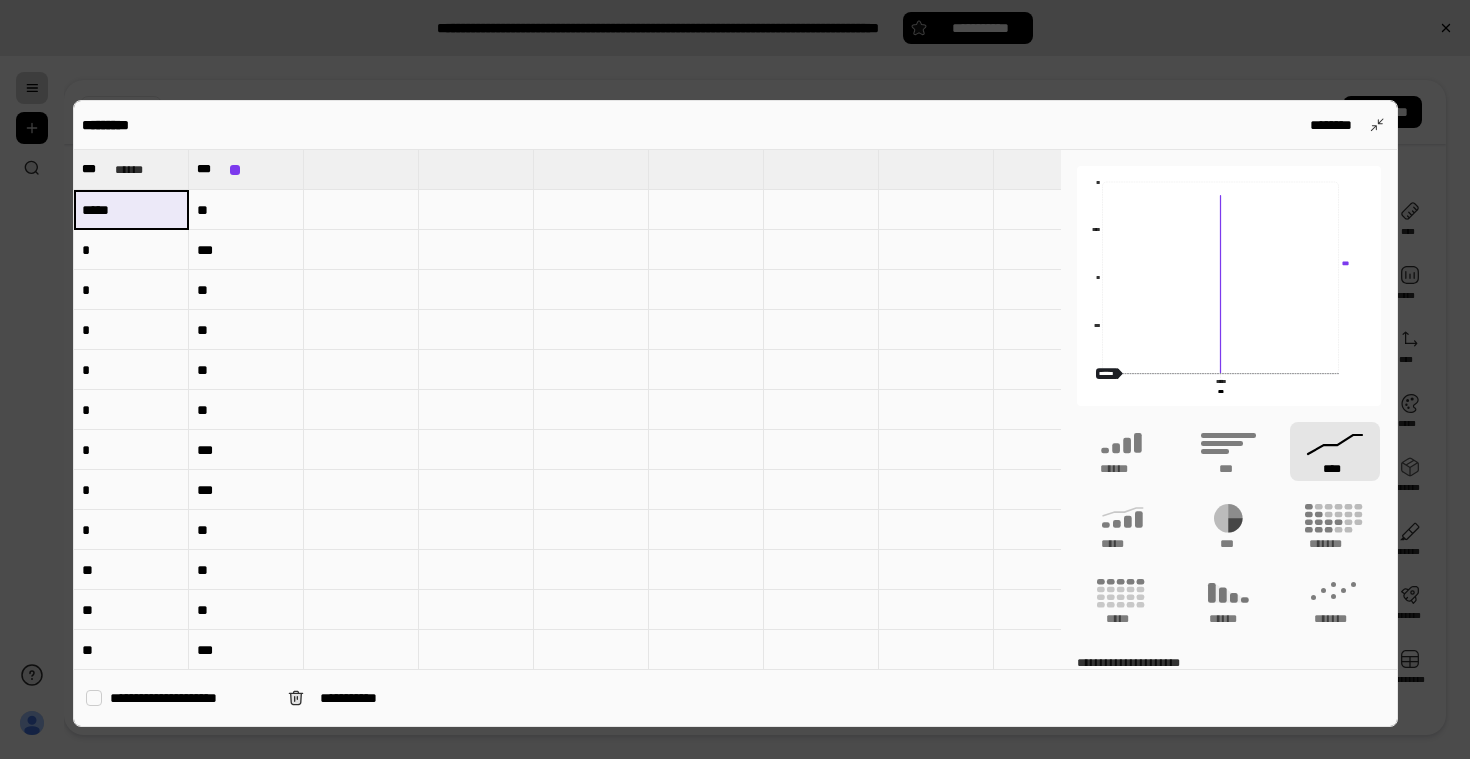 drag, startPoint x: 111, startPoint y: 211, endPoint x: 80, endPoint y: 214, distance: 31.144823 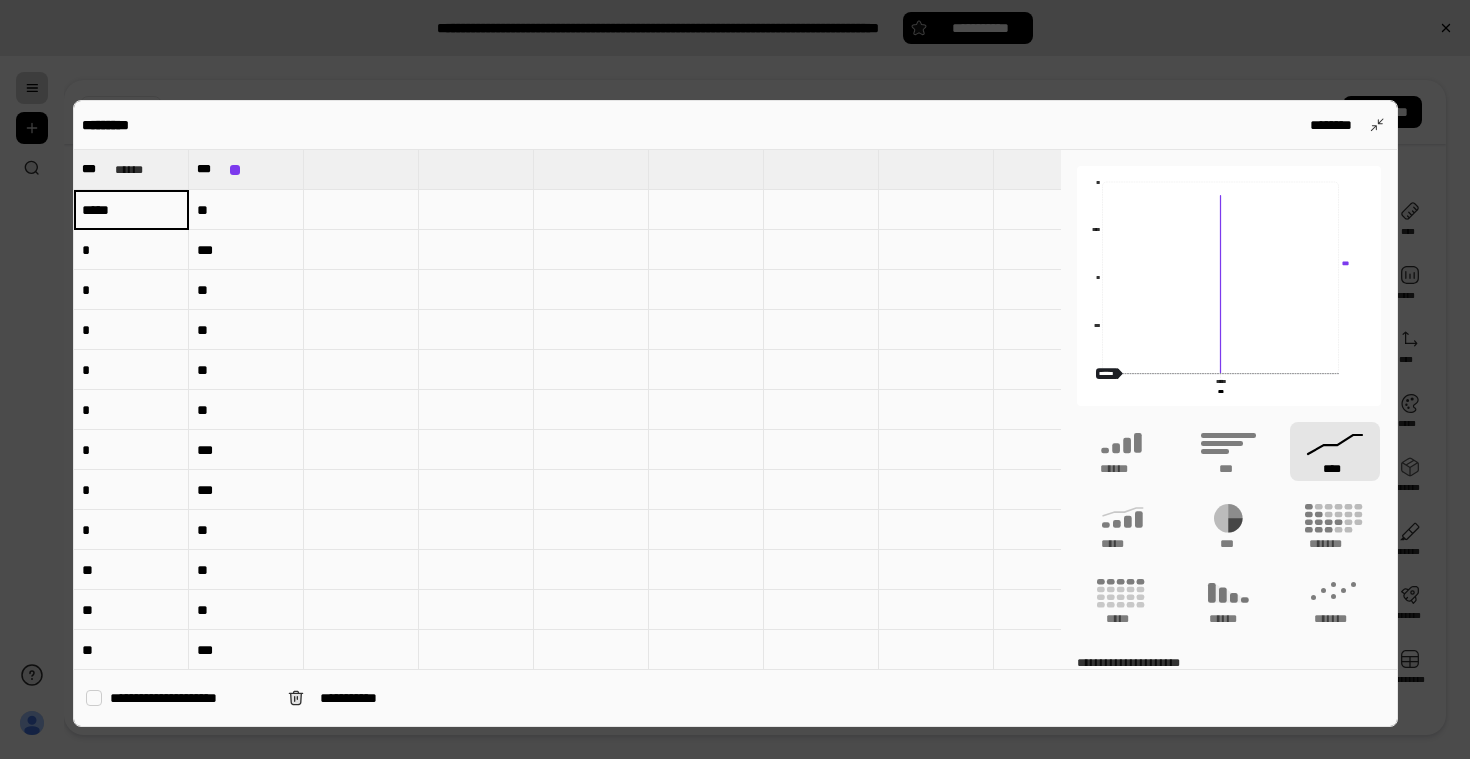 click on "*****" at bounding box center [131, 209] 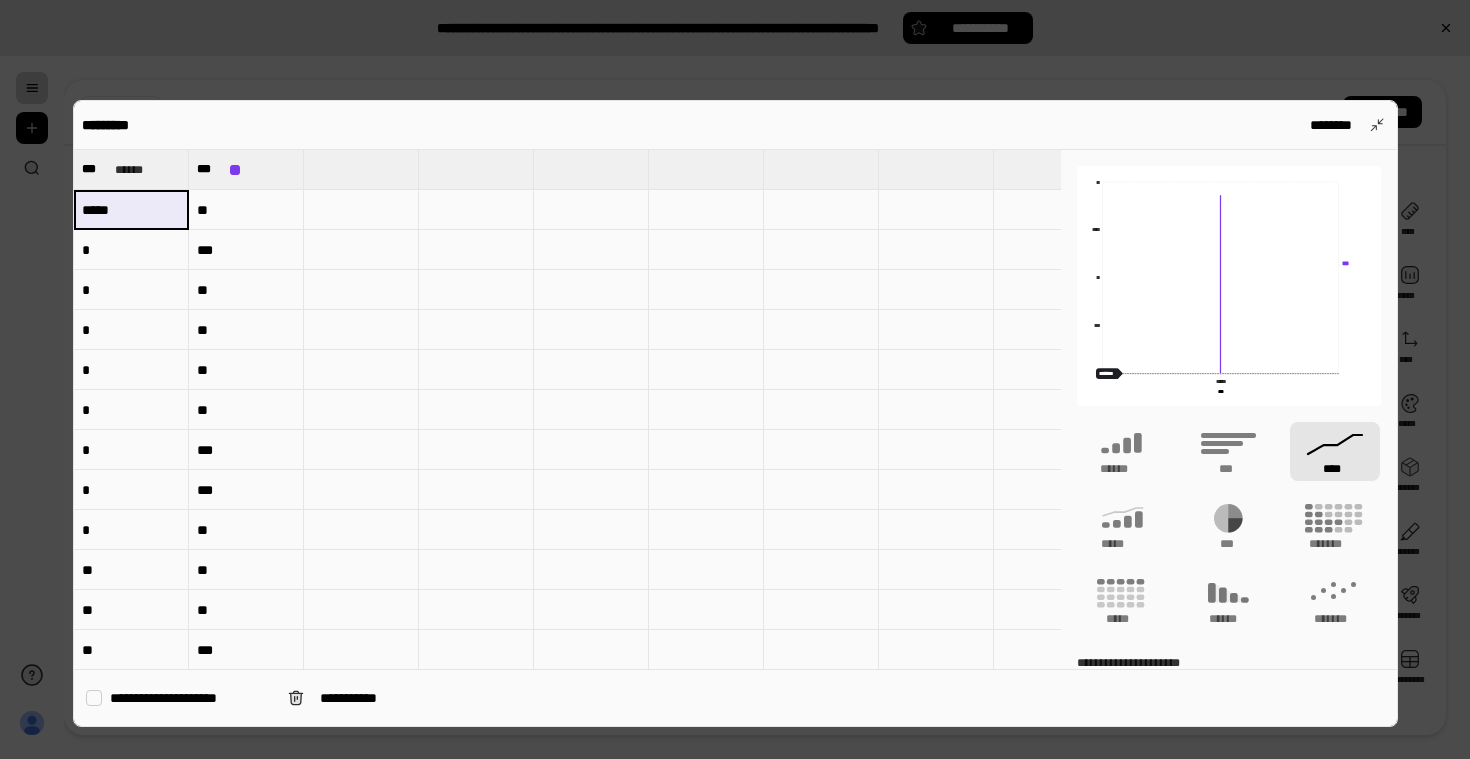 drag, startPoint x: 114, startPoint y: 212, endPoint x: 89, endPoint y: 213, distance: 25.019993 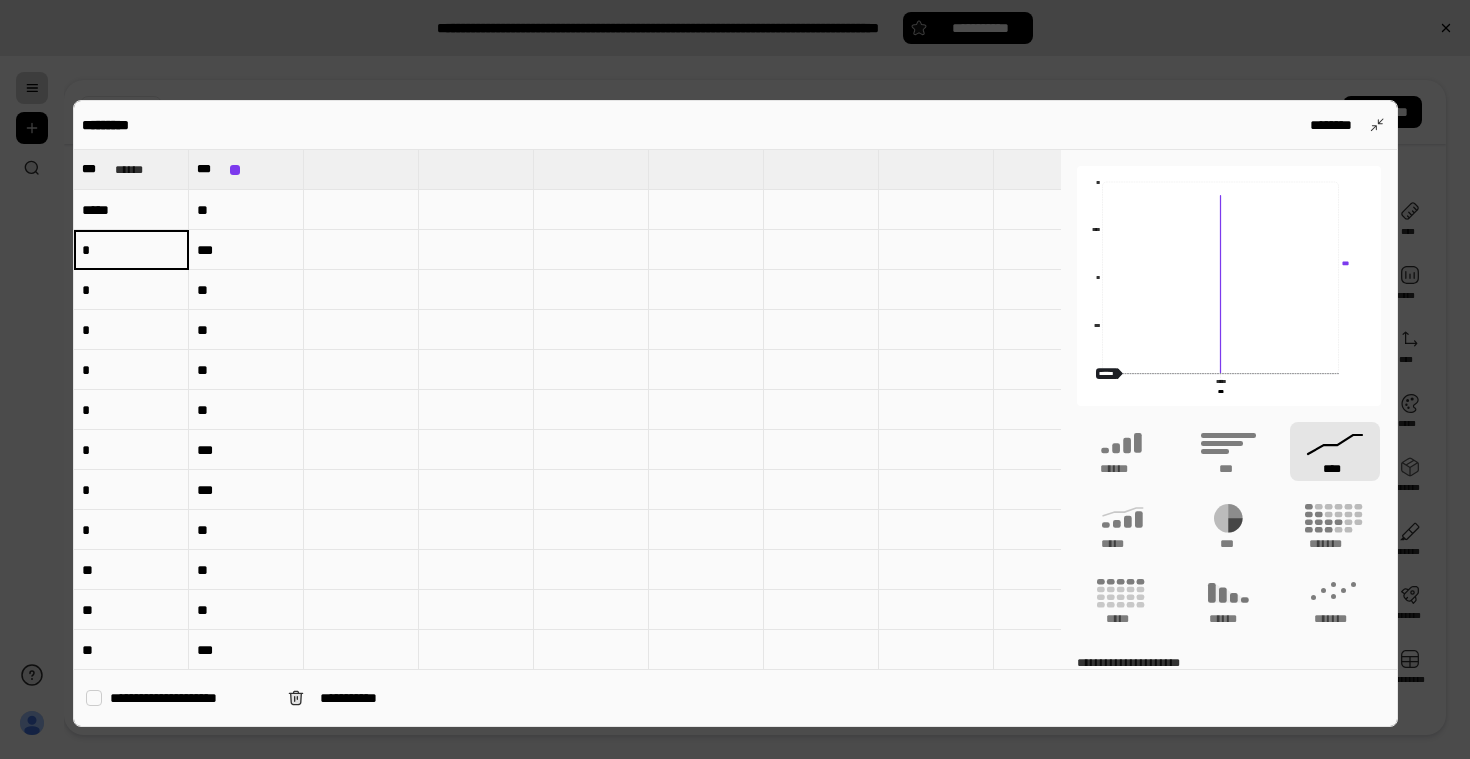 click on "*" at bounding box center (131, 250) 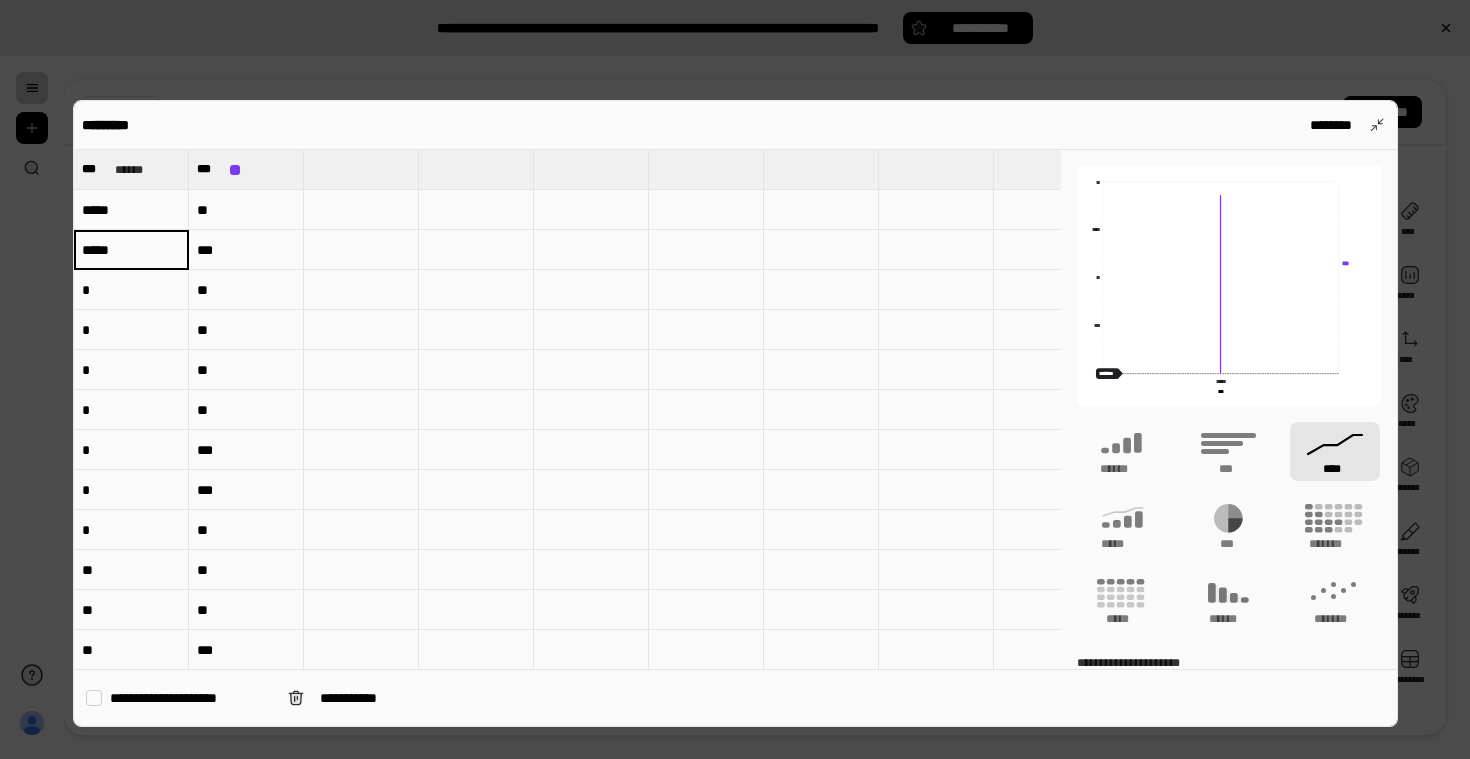 type on "*****" 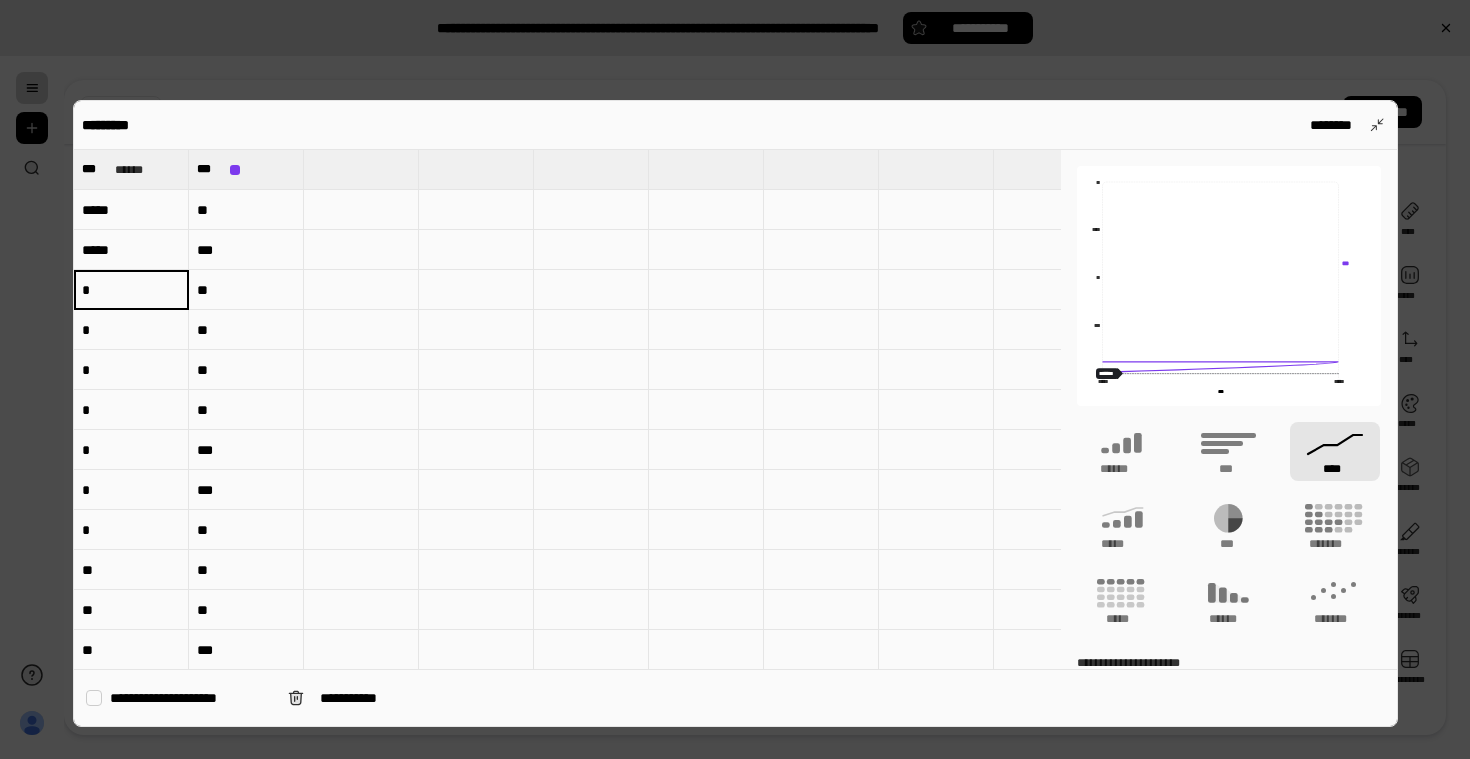 click on "*" at bounding box center [131, 290] 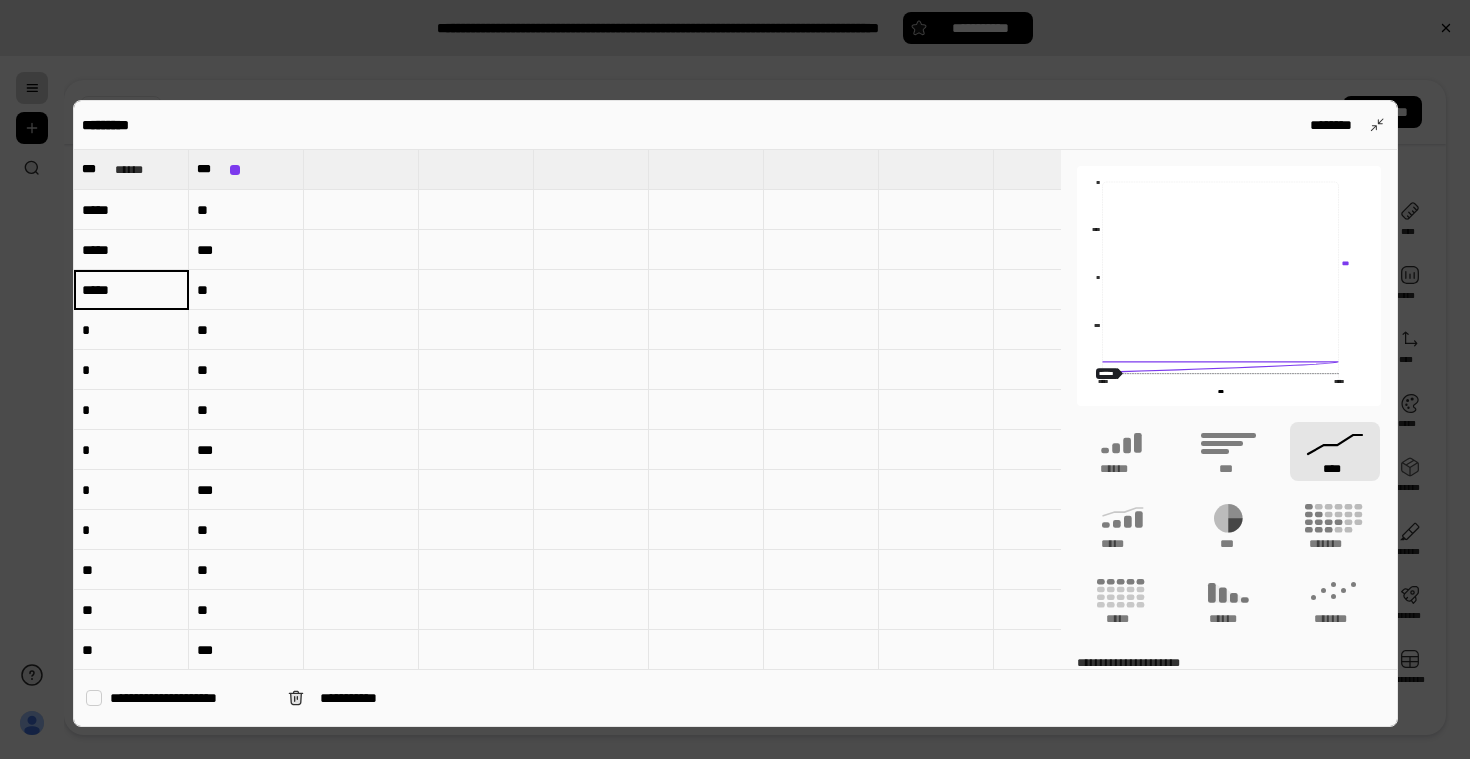 type on "*****" 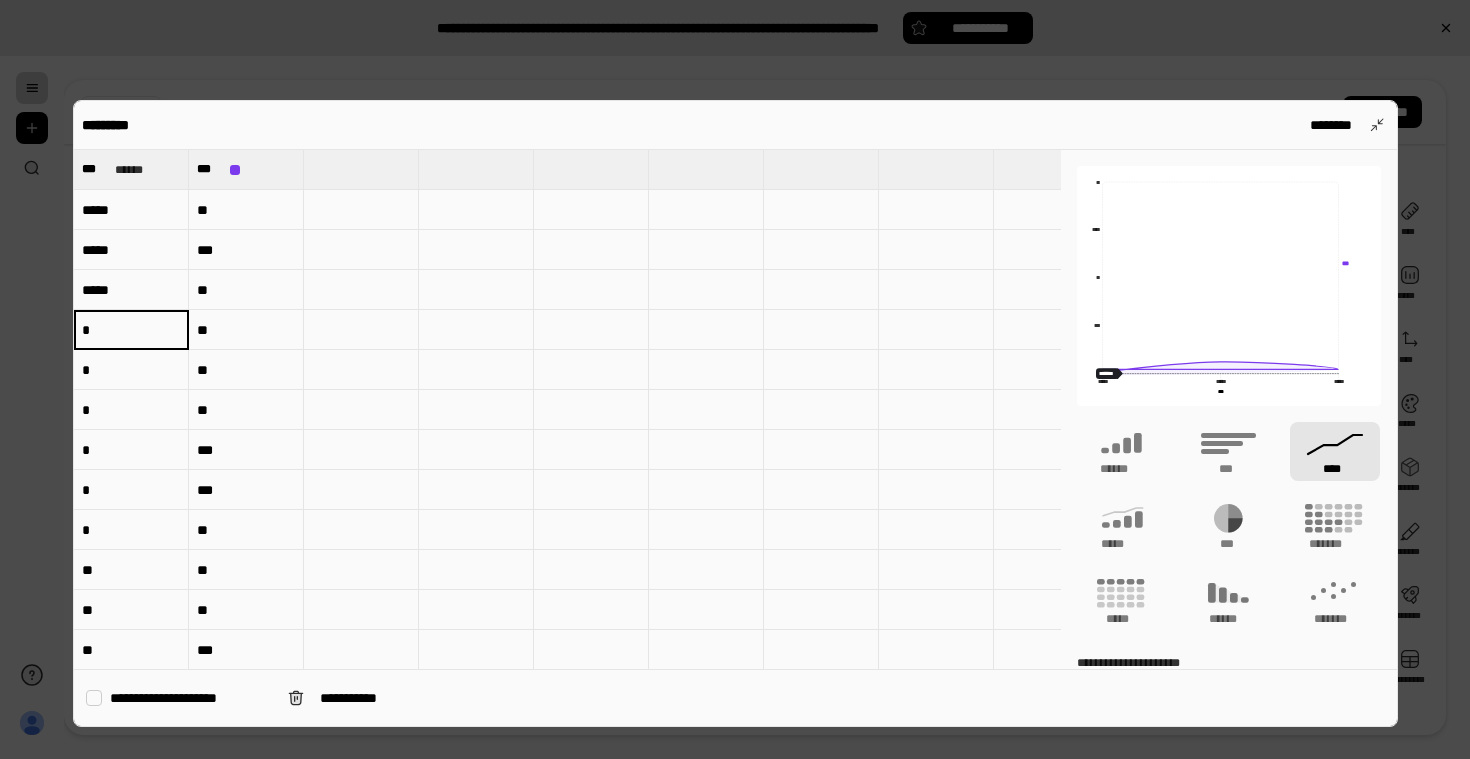 click on "*" at bounding box center [131, 330] 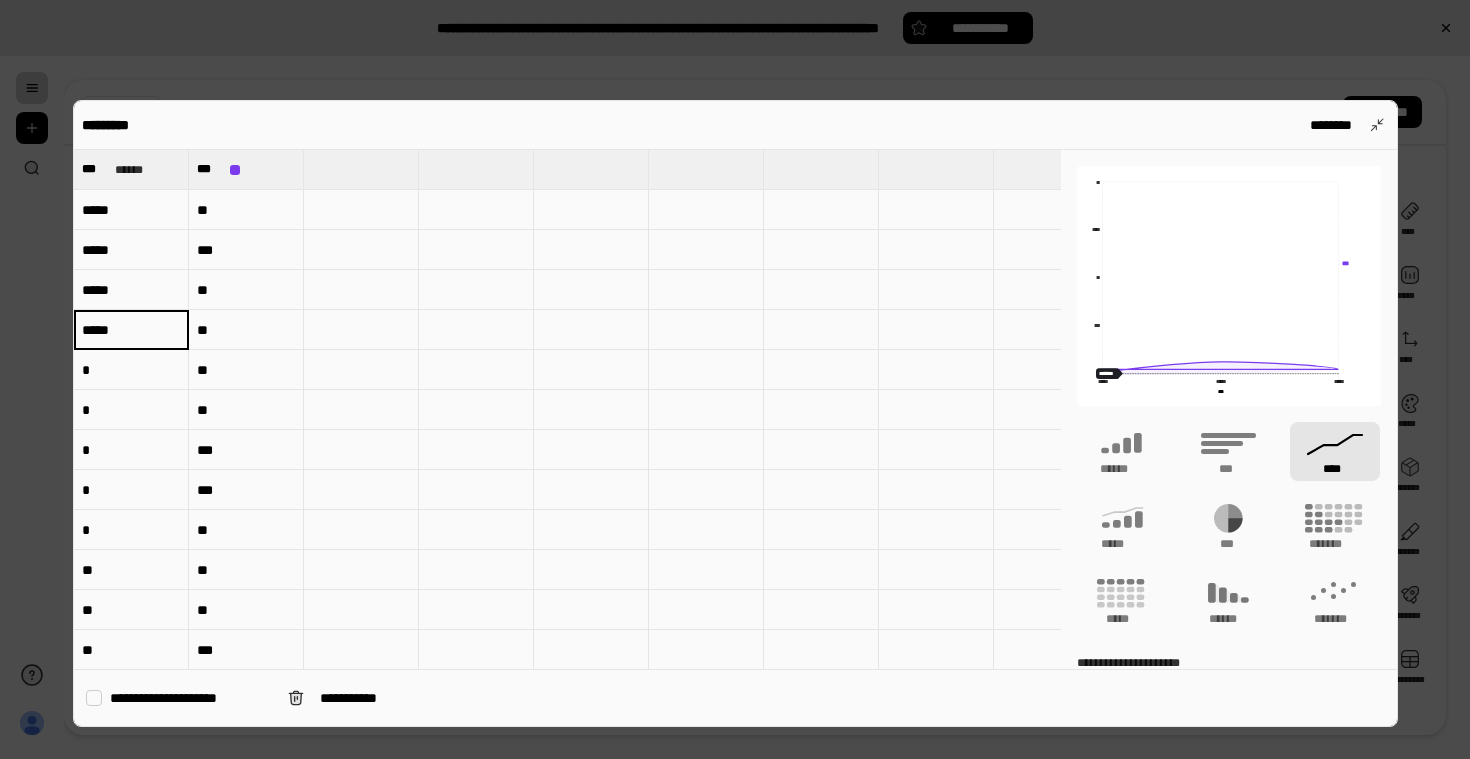 type on "*****" 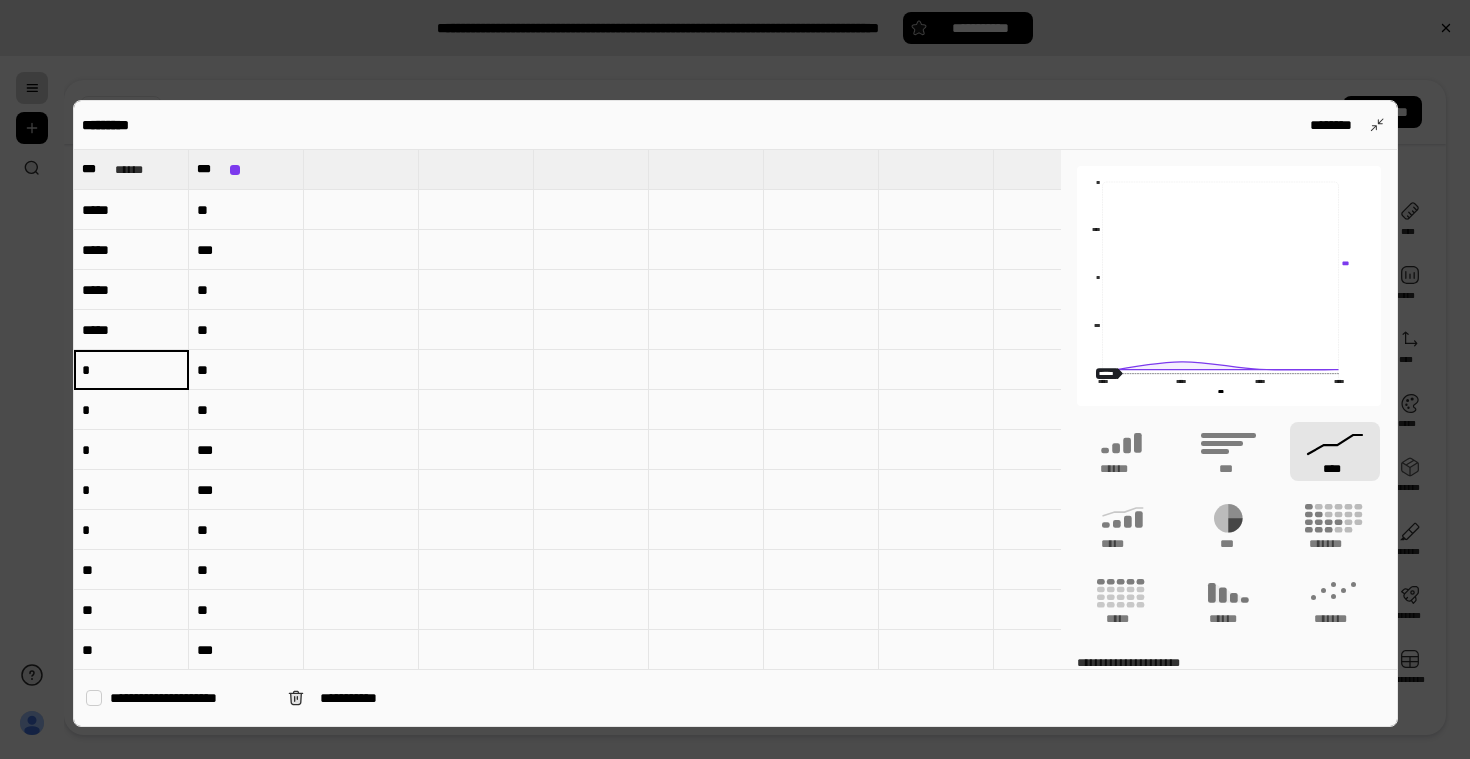click on "*" at bounding box center [131, 369] 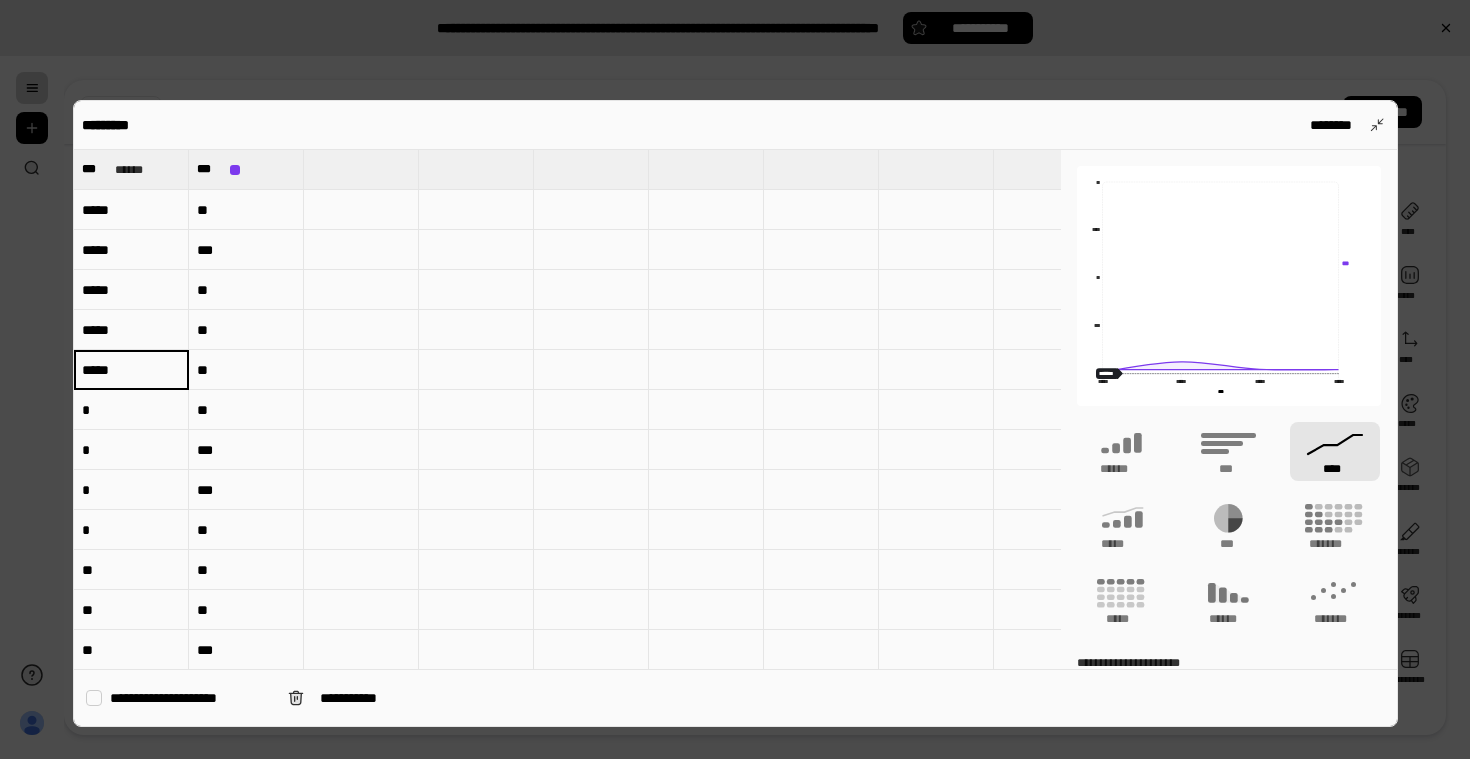 click on "*" at bounding box center [131, 410] 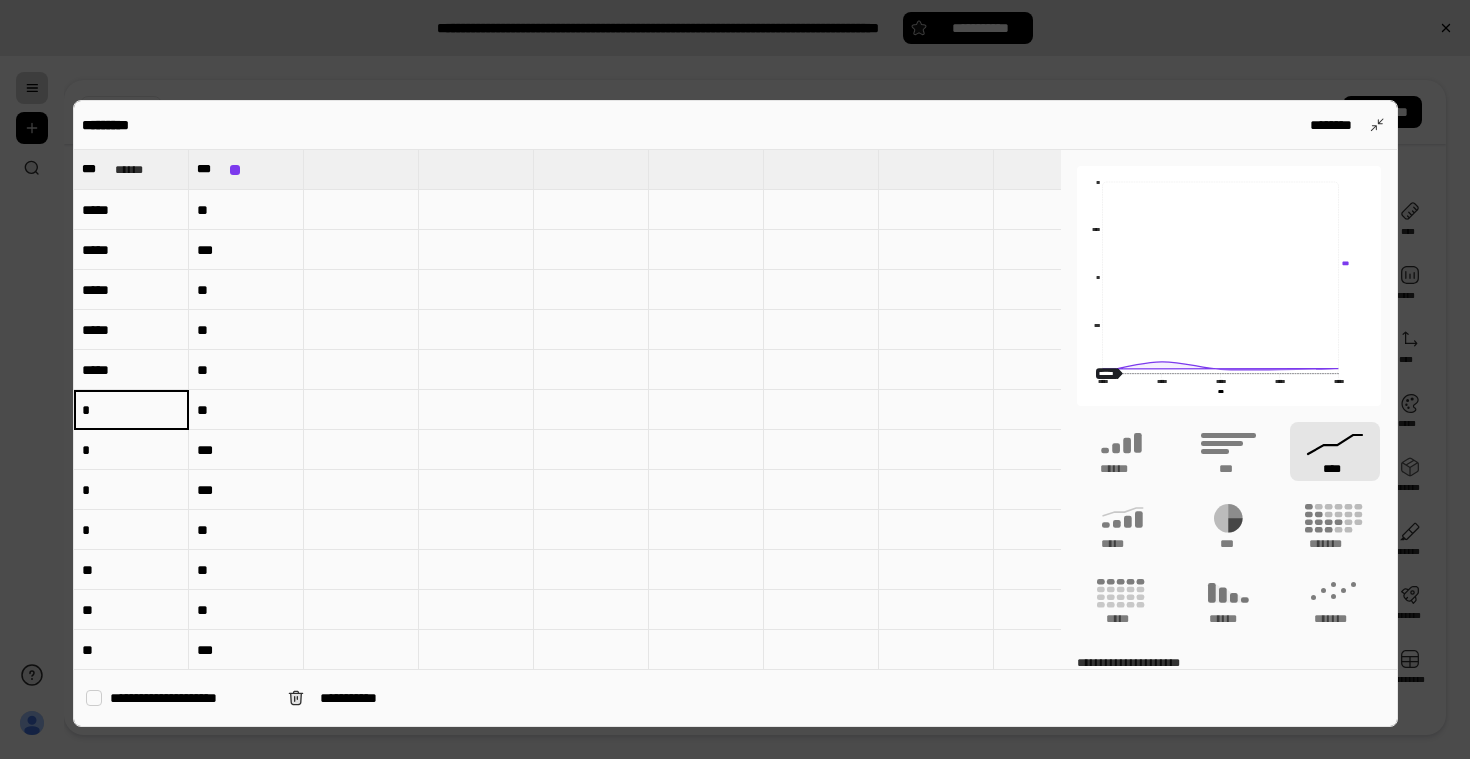 click on "*" at bounding box center [131, 409] 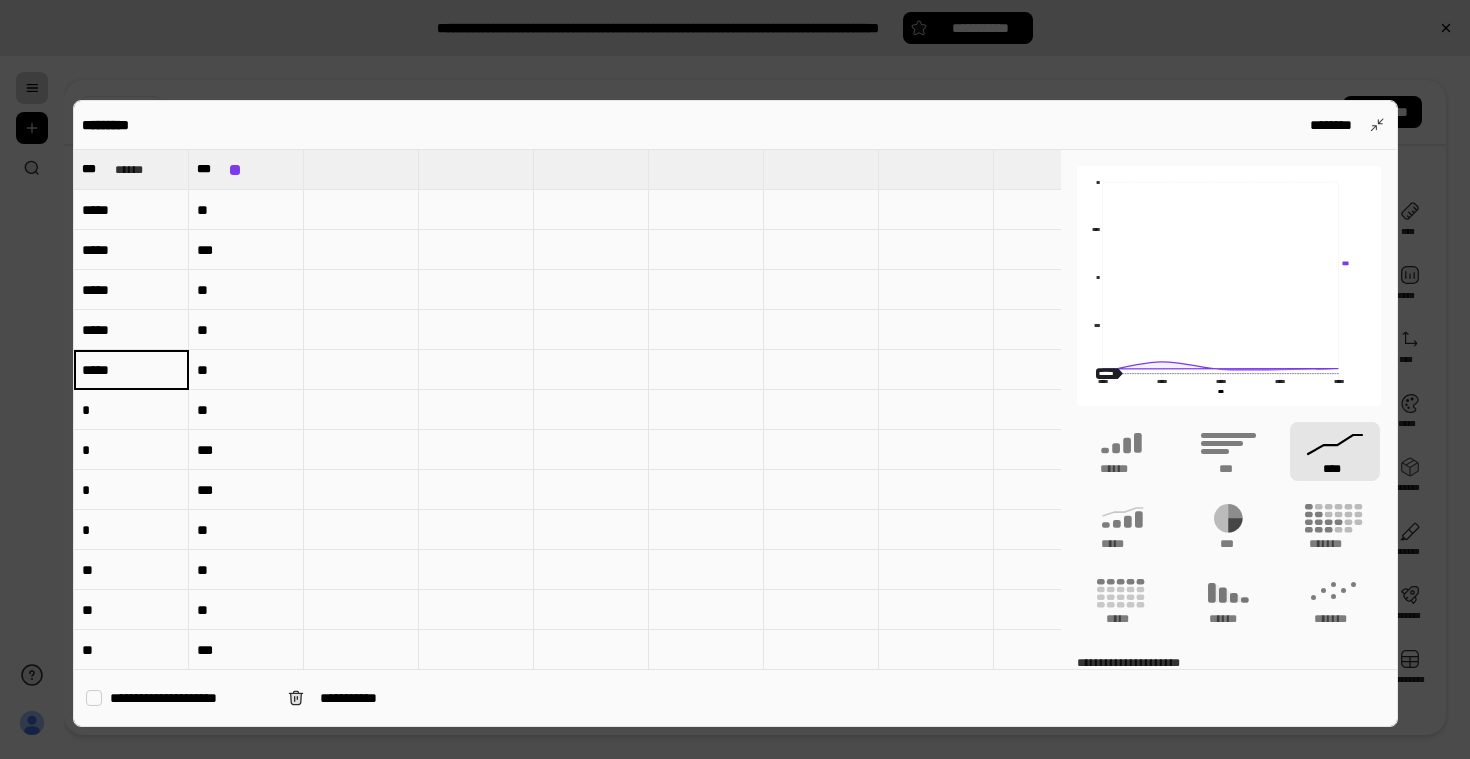 click on "*****" at bounding box center (131, 370) 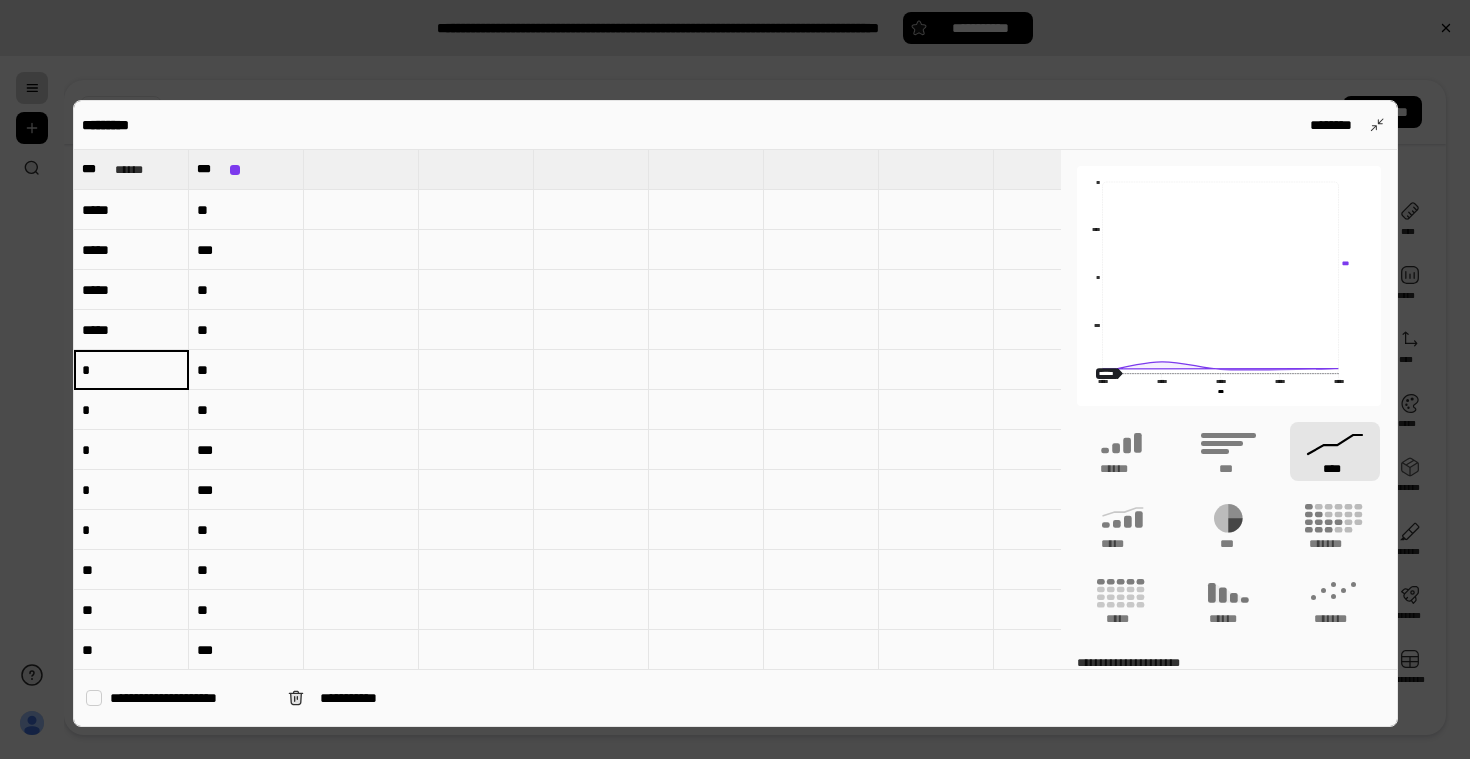 type on "*" 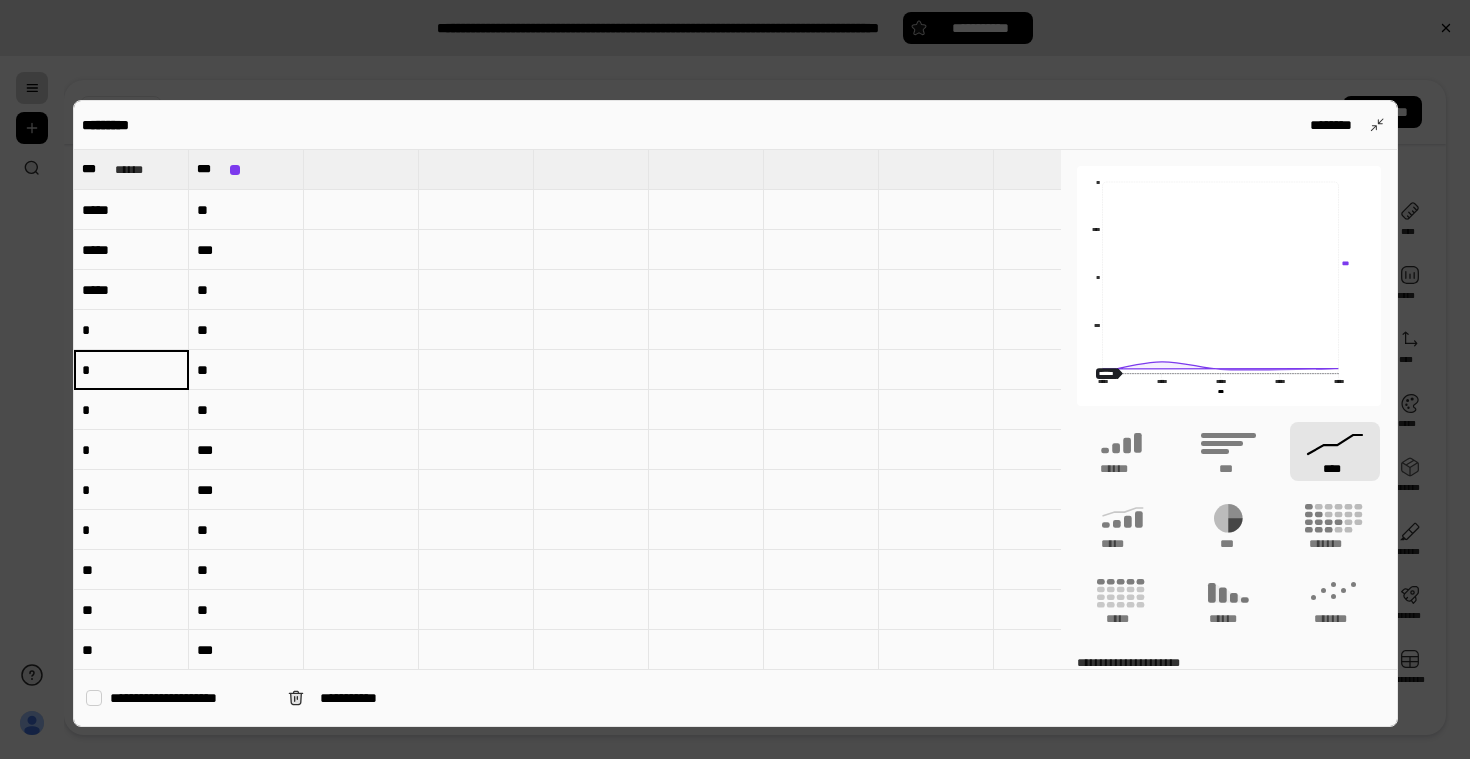 type on "*" 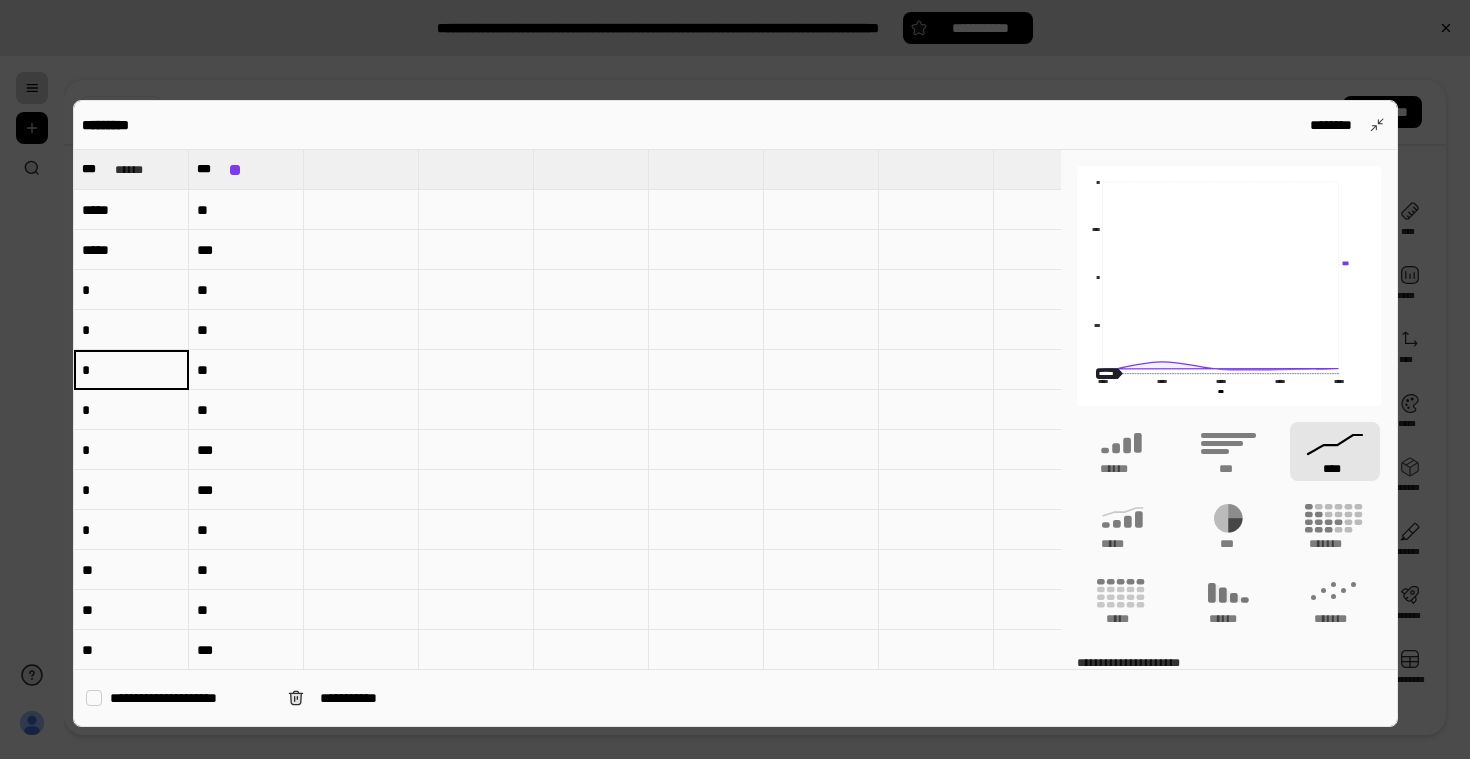 type on "*" 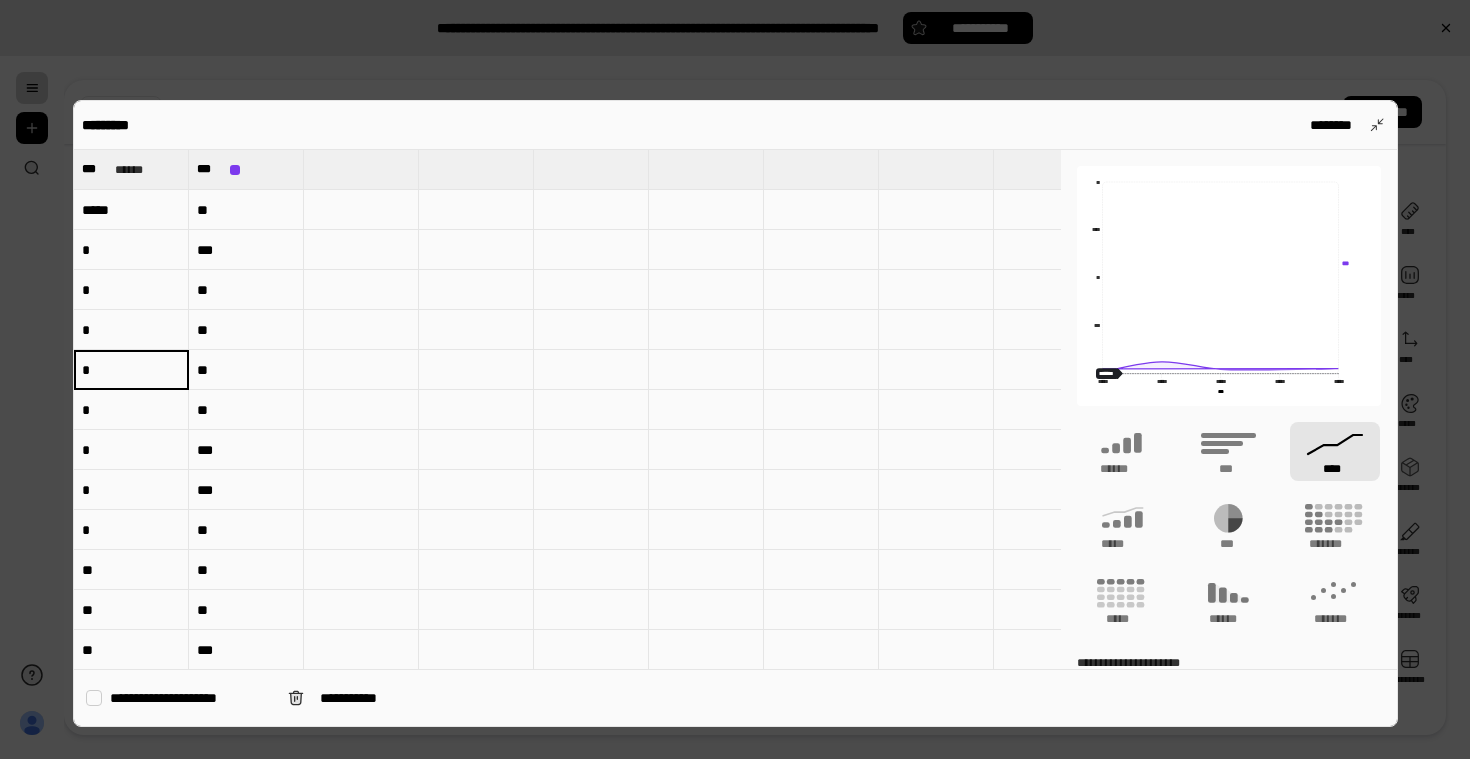 type on "*" 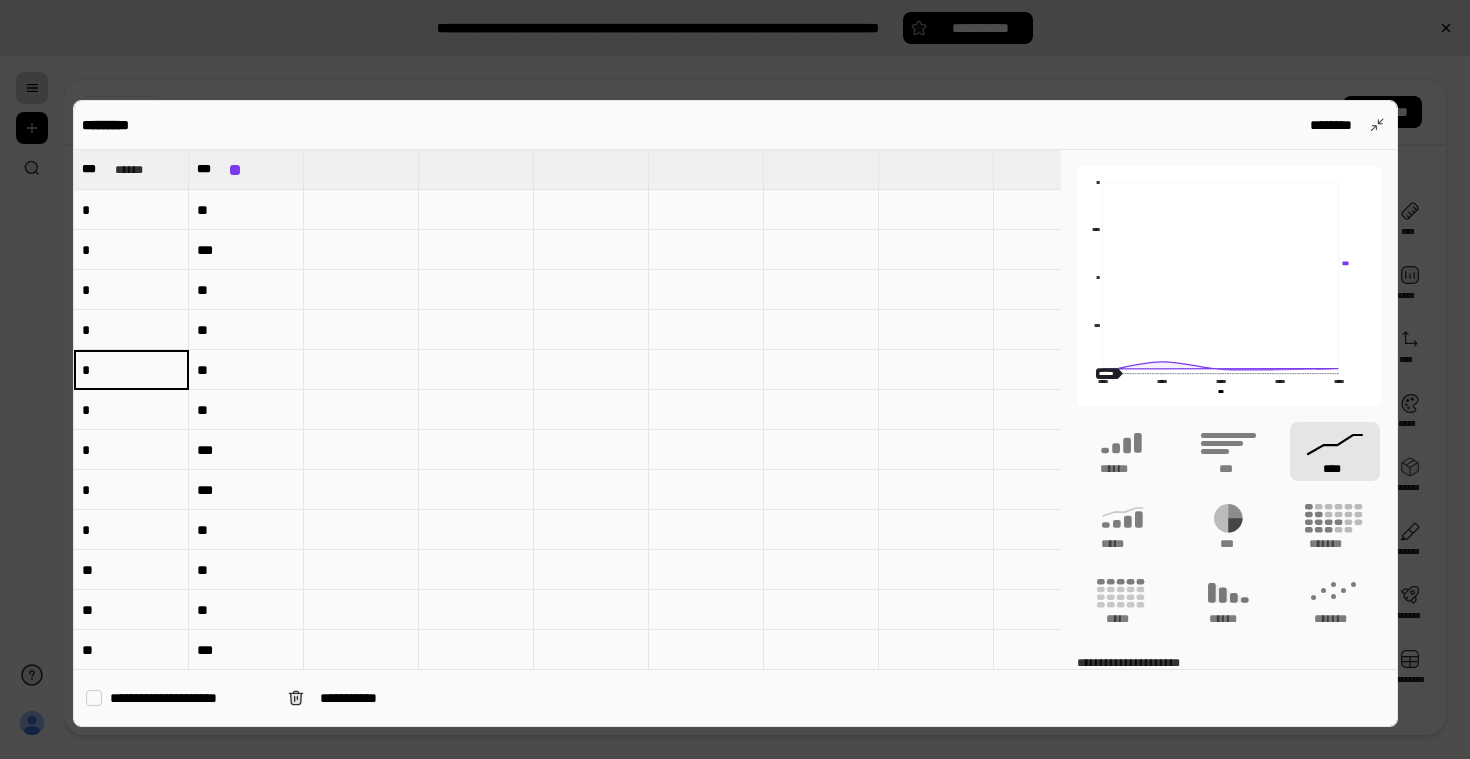 type on "*" 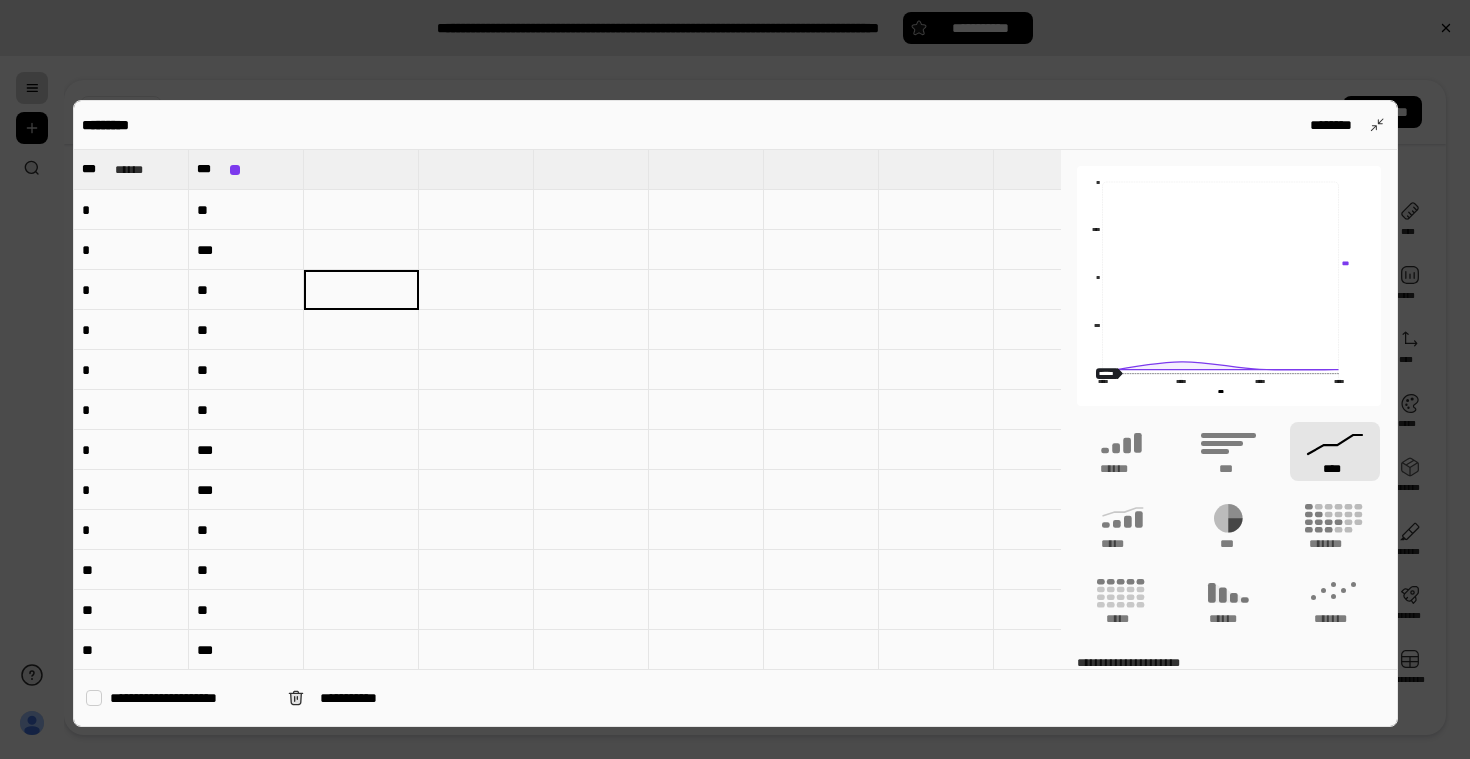 click at bounding box center (936, 370) 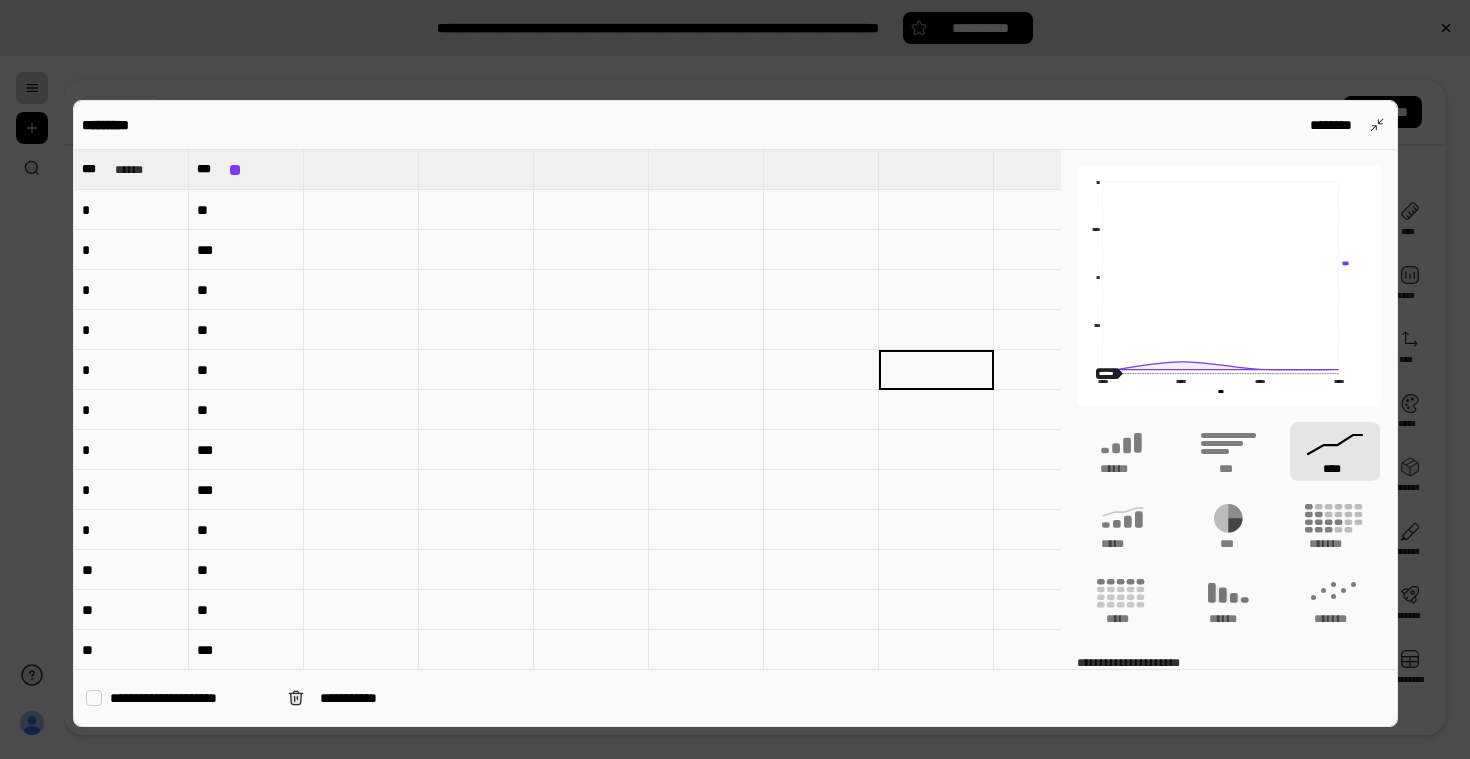 click on "***" at bounding box center (246, 450) 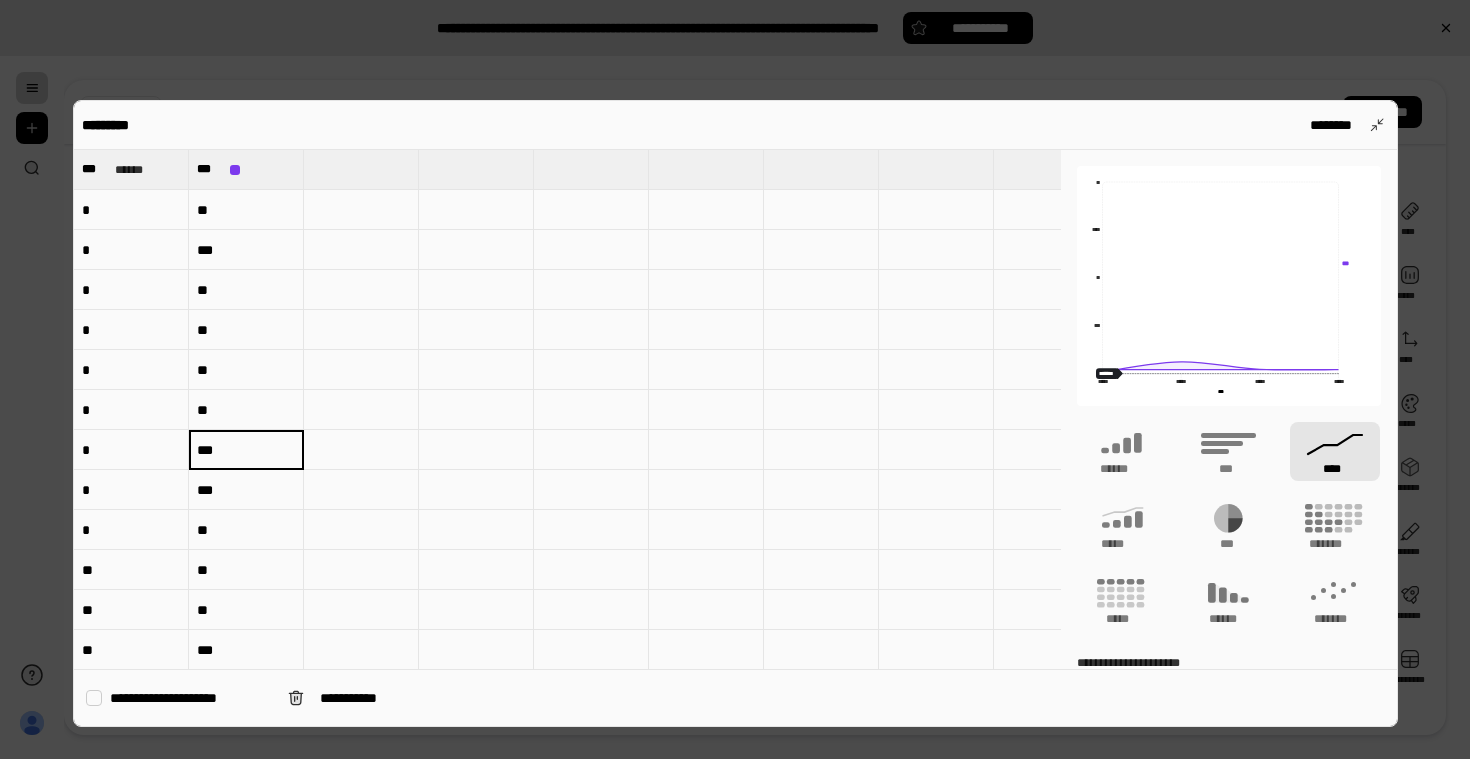 click at bounding box center [591, 490] 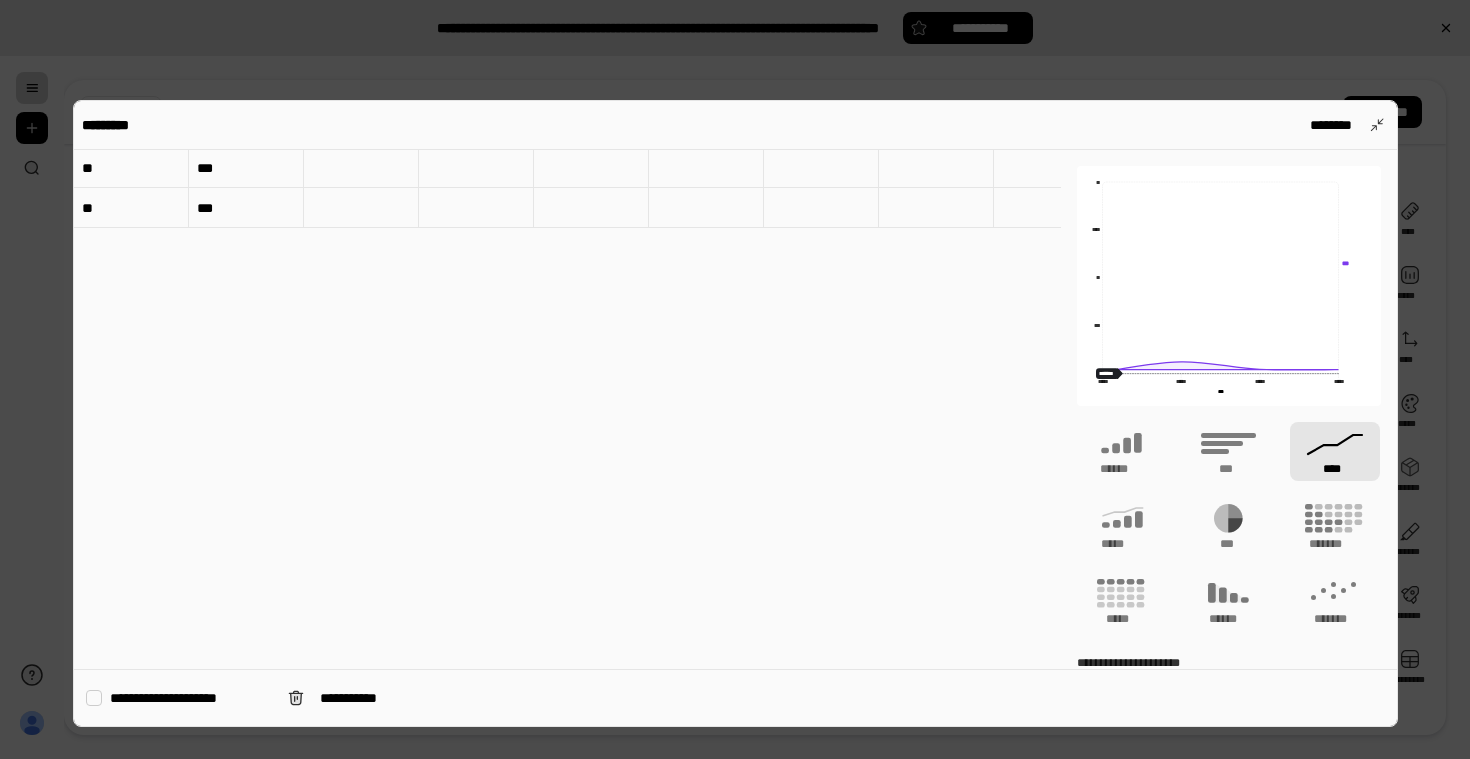 scroll, scrollTop: 36, scrollLeft: 0, axis: vertical 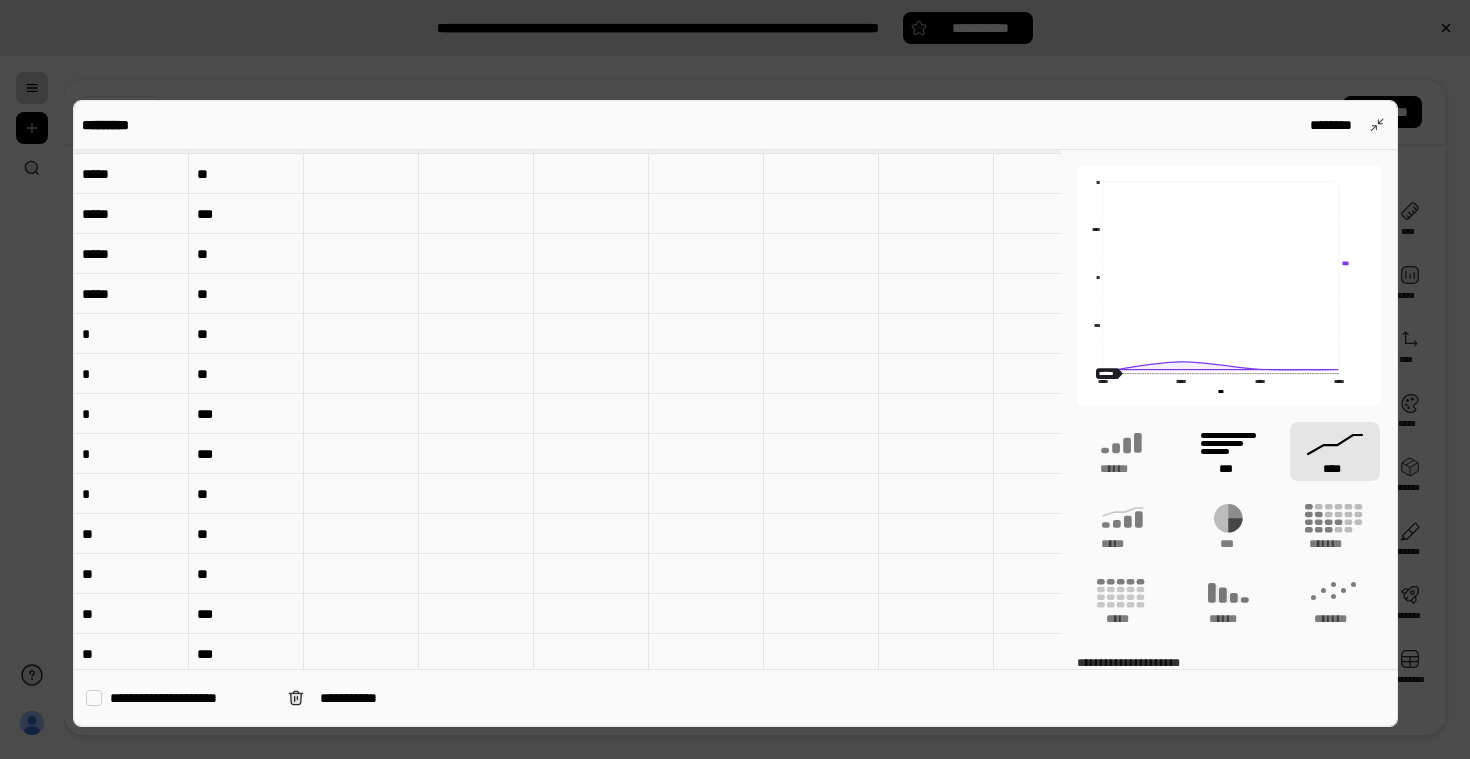 click 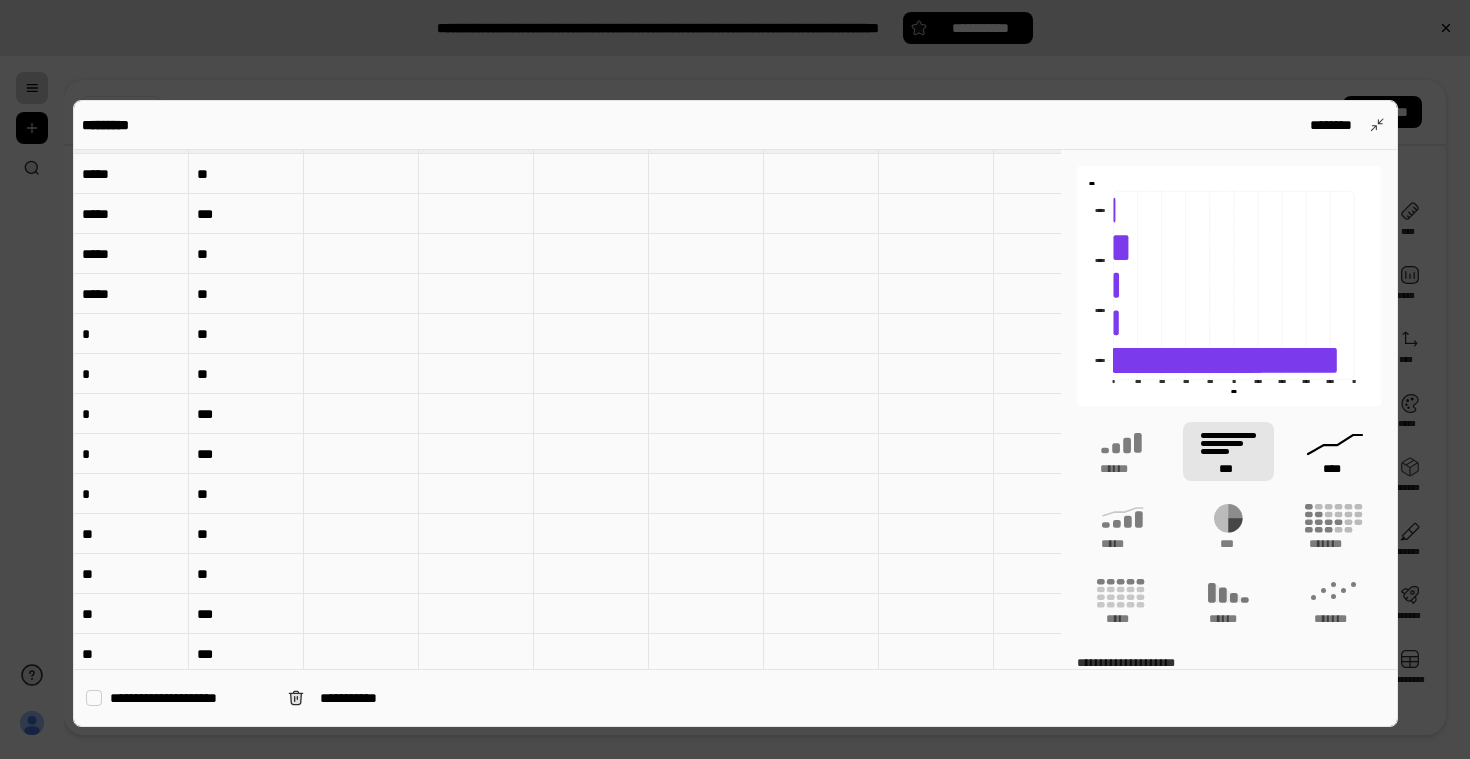 click 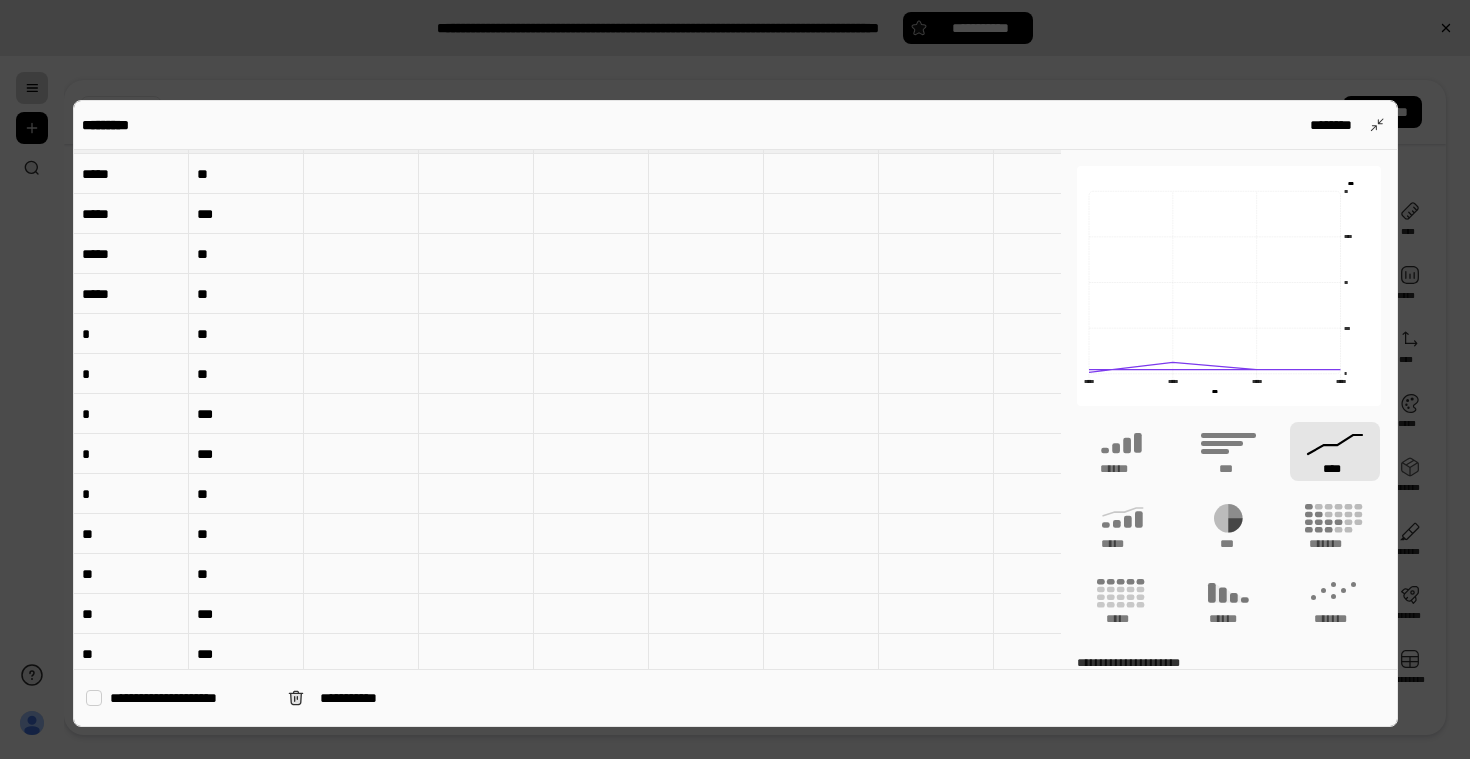 click on "*****" at bounding box center [131, 174] 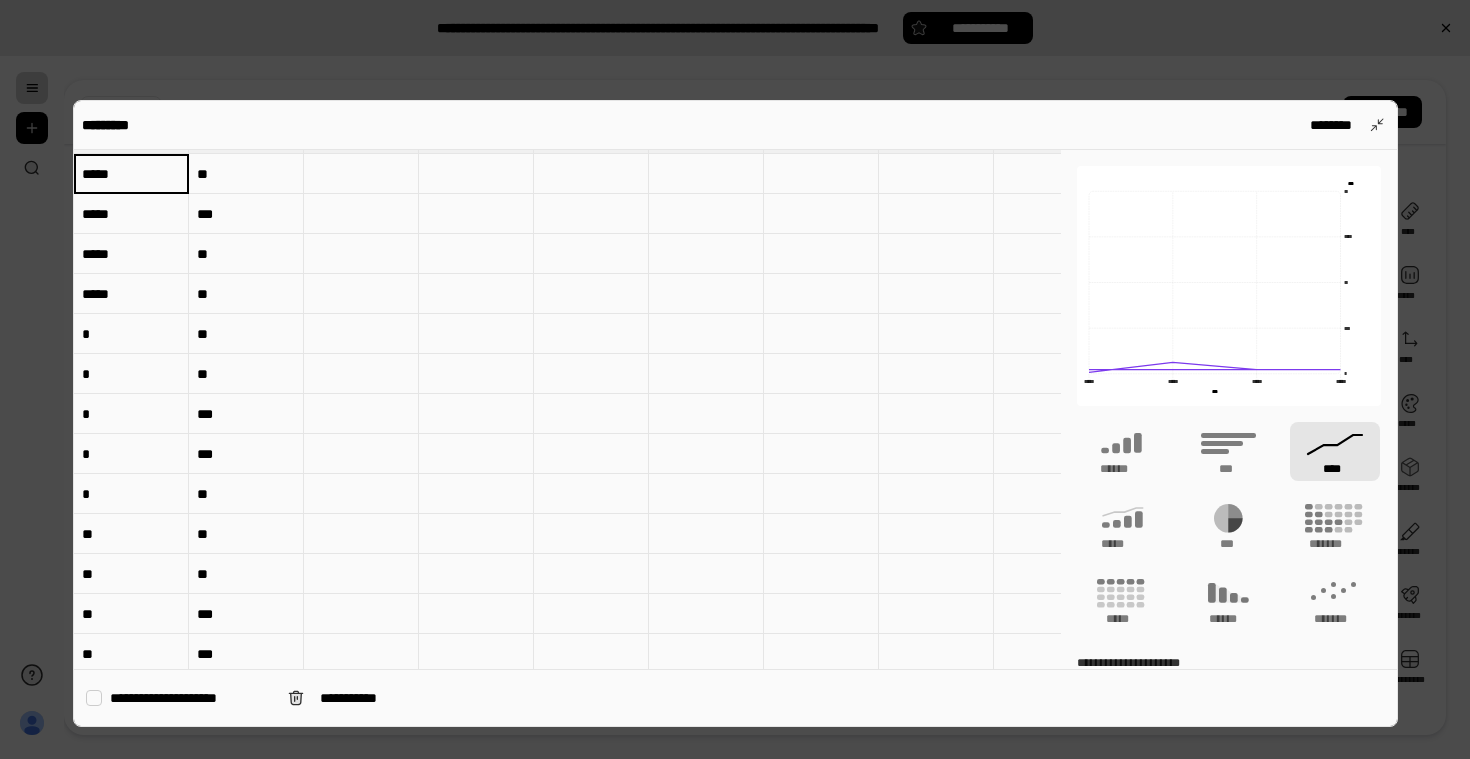 click on "*****" at bounding box center [131, 174] 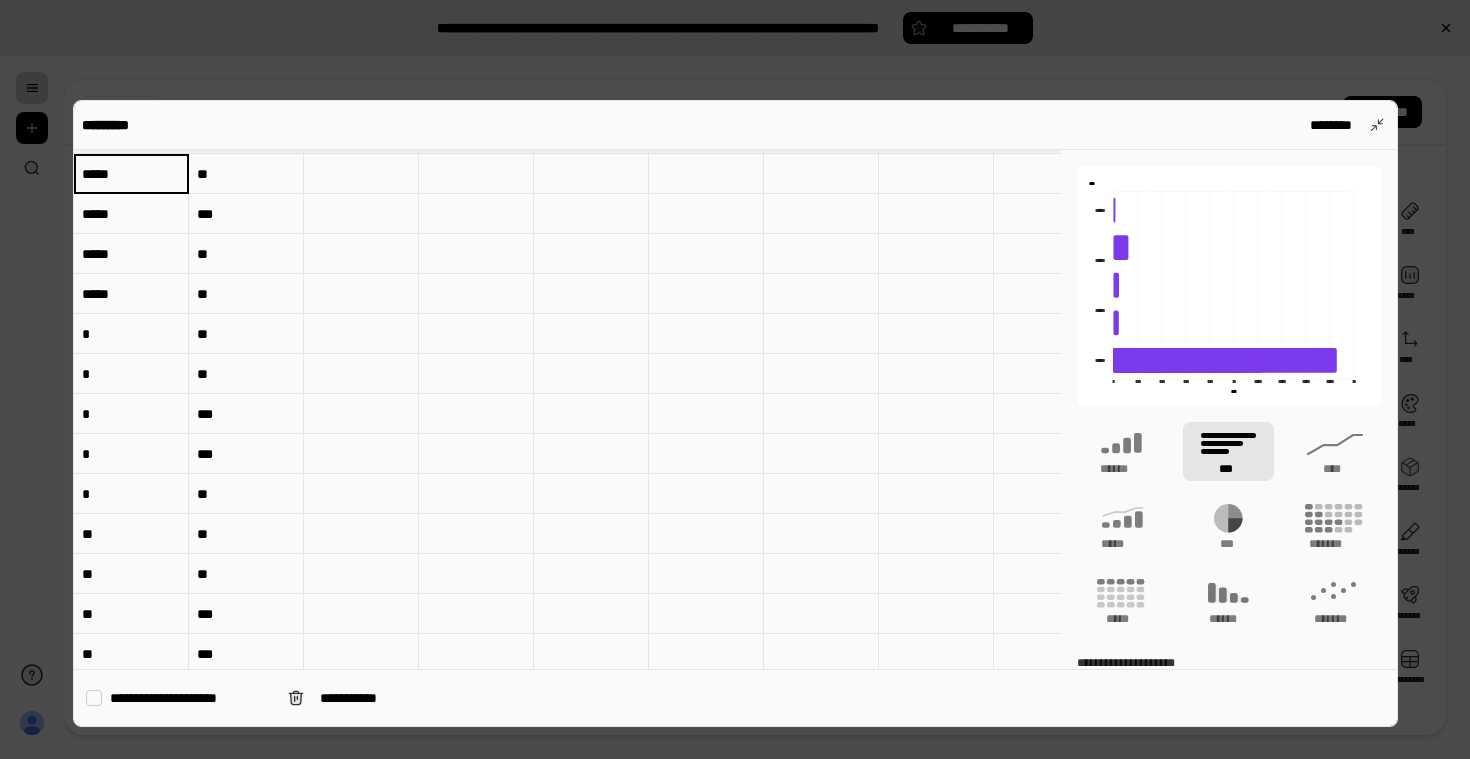 click on "*****" at bounding box center [131, 173] 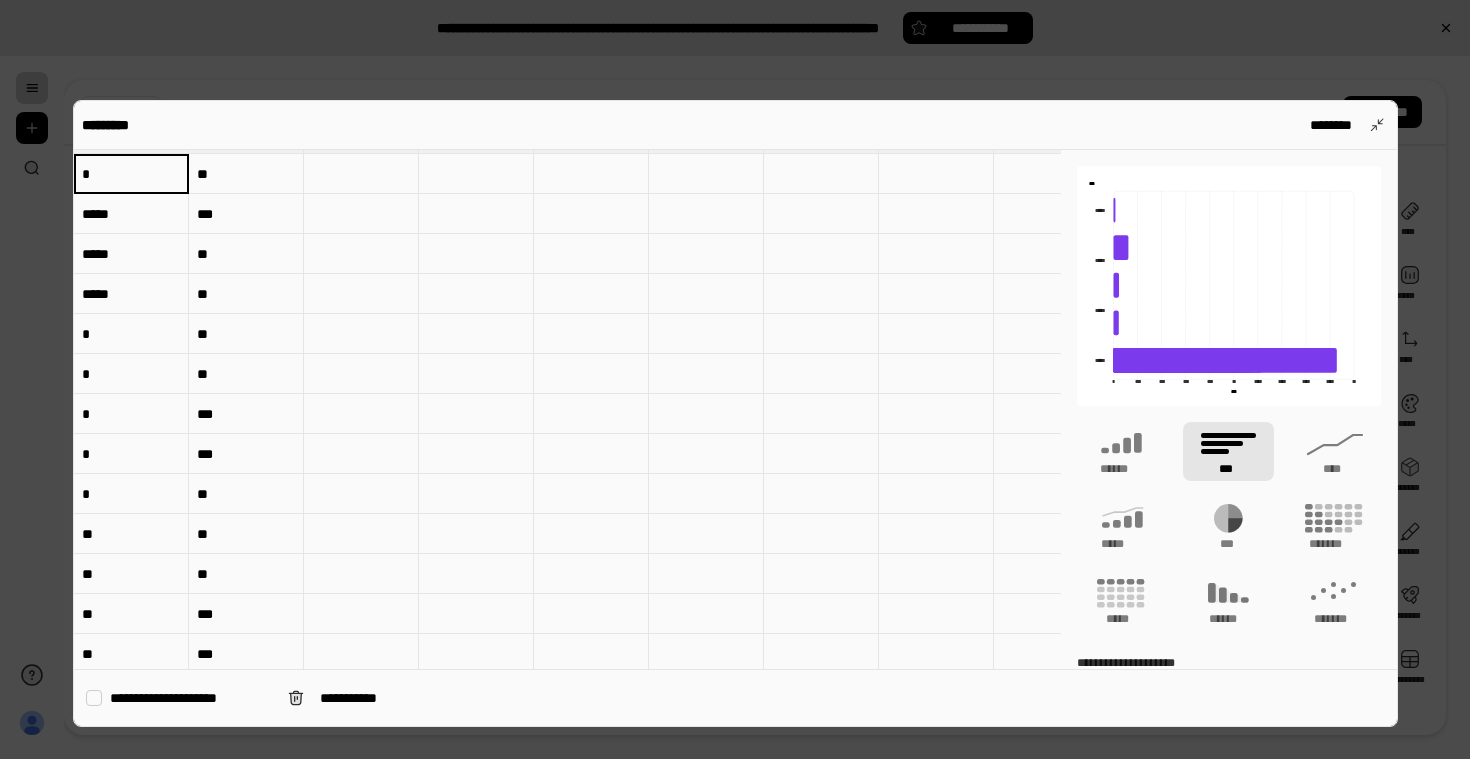 type on "*" 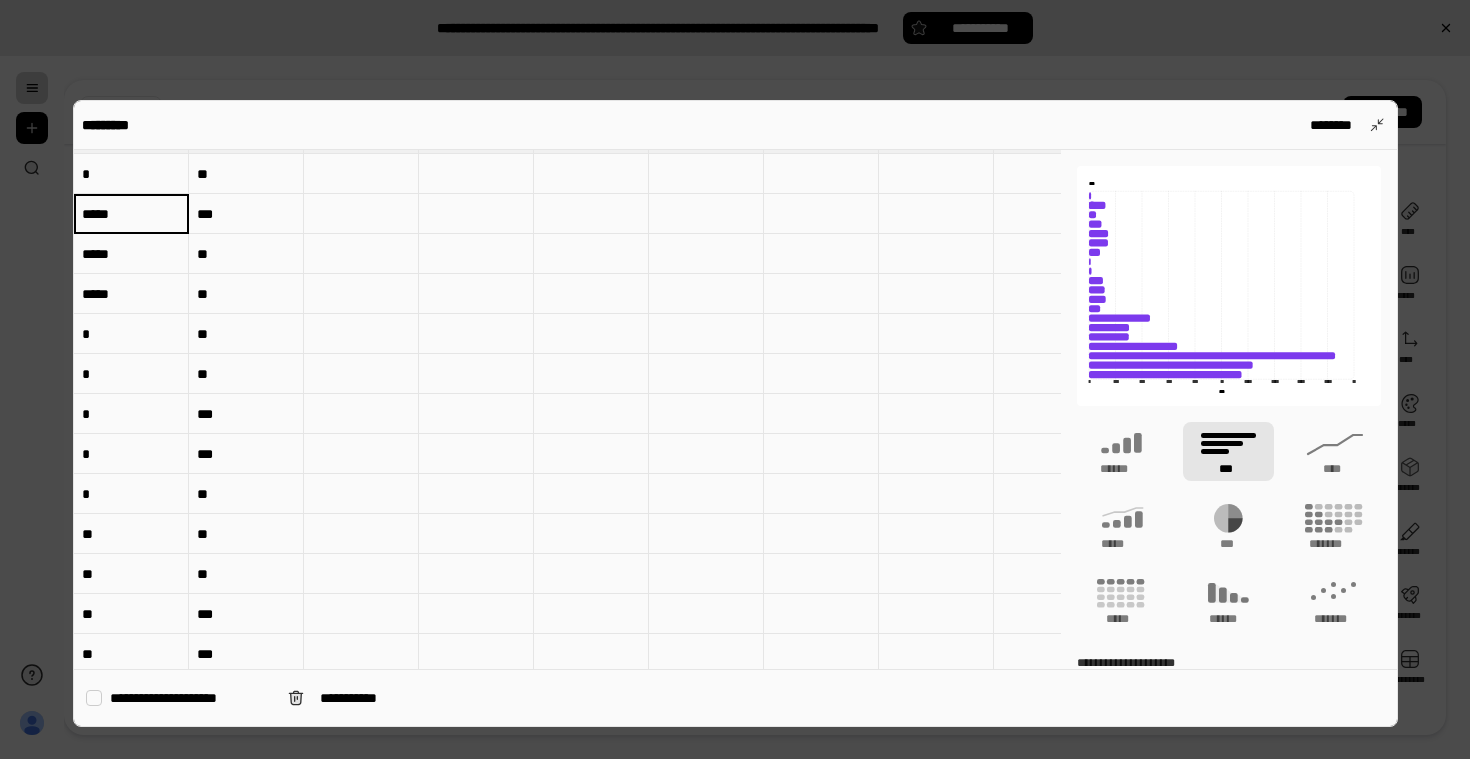 click on "*****" at bounding box center (131, 213) 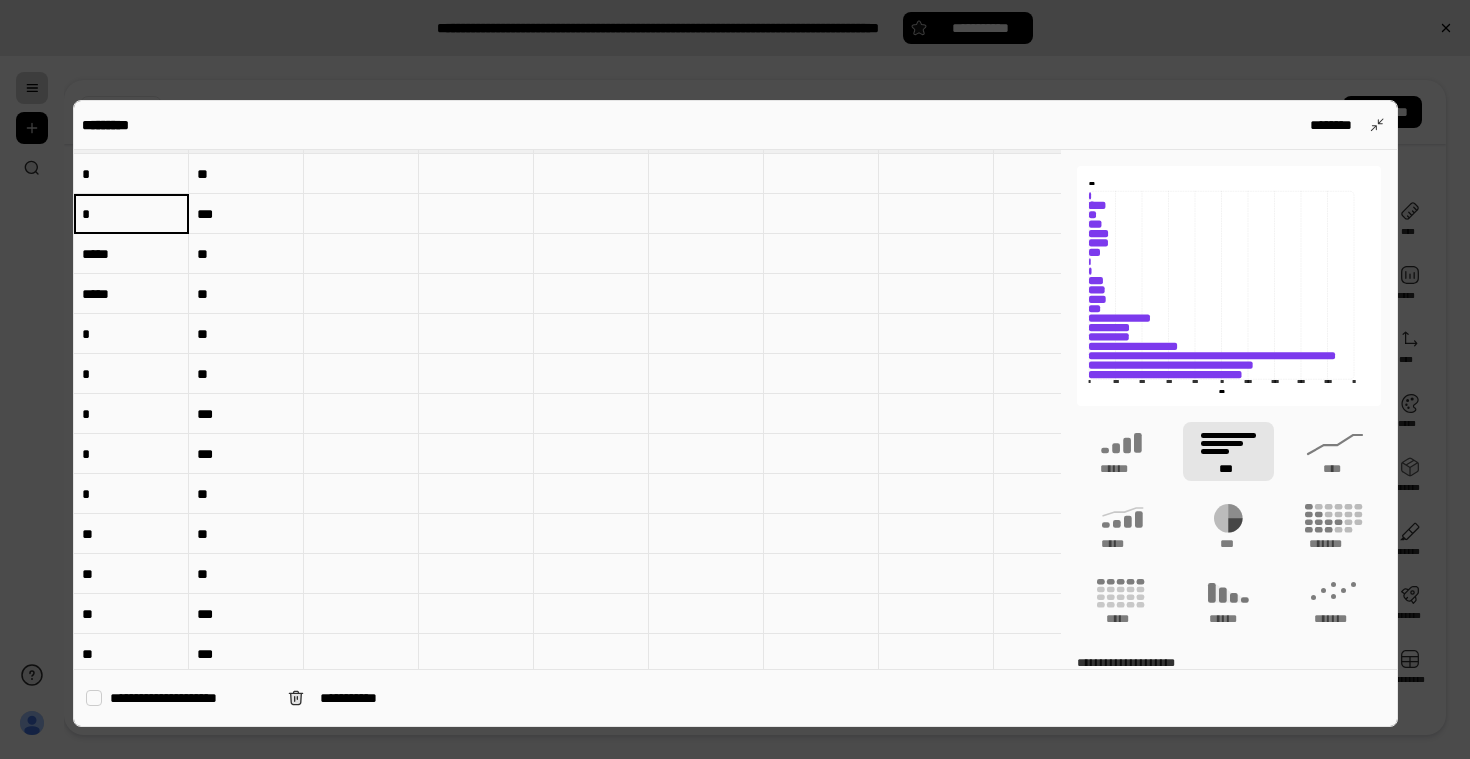 type on "*" 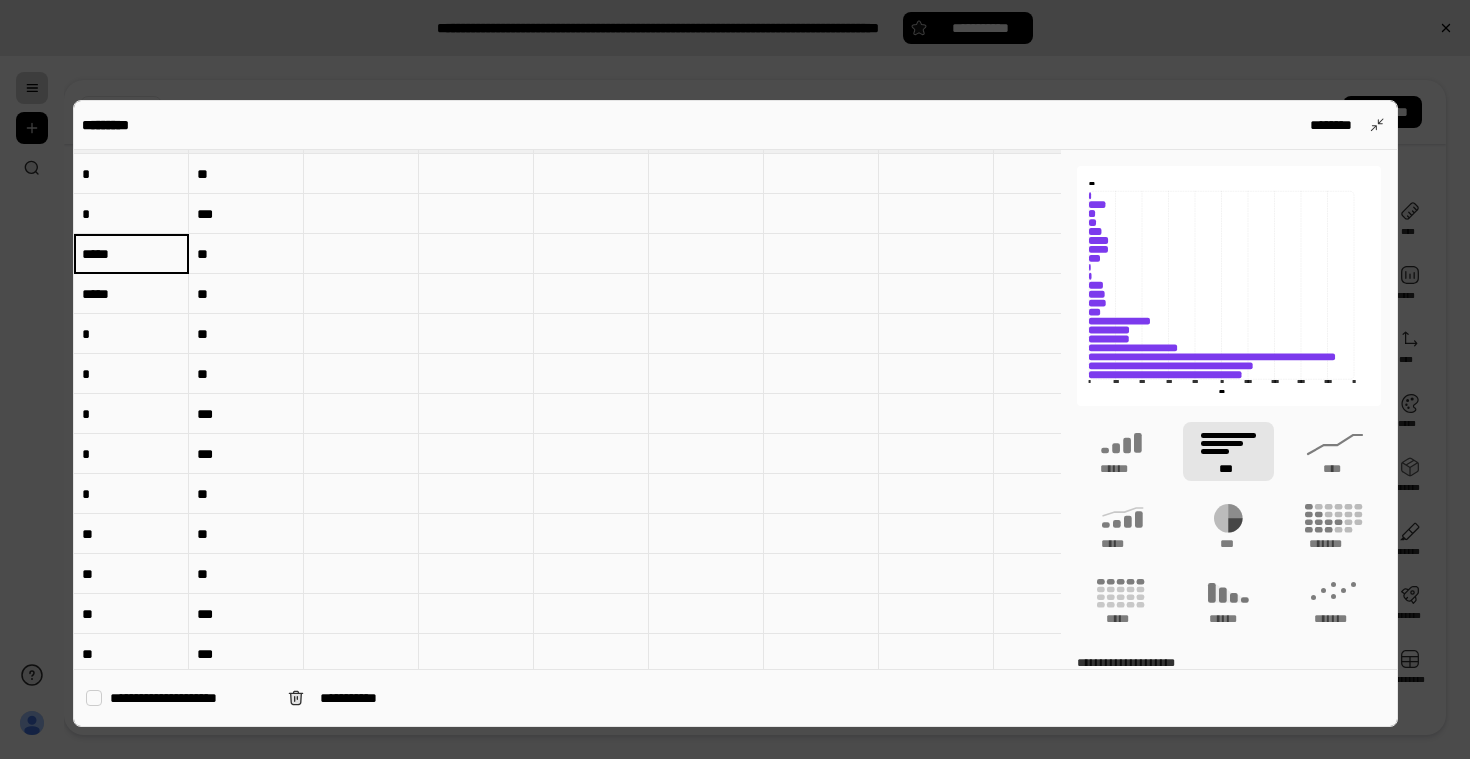 click on "*****" at bounding box center [131, 254] 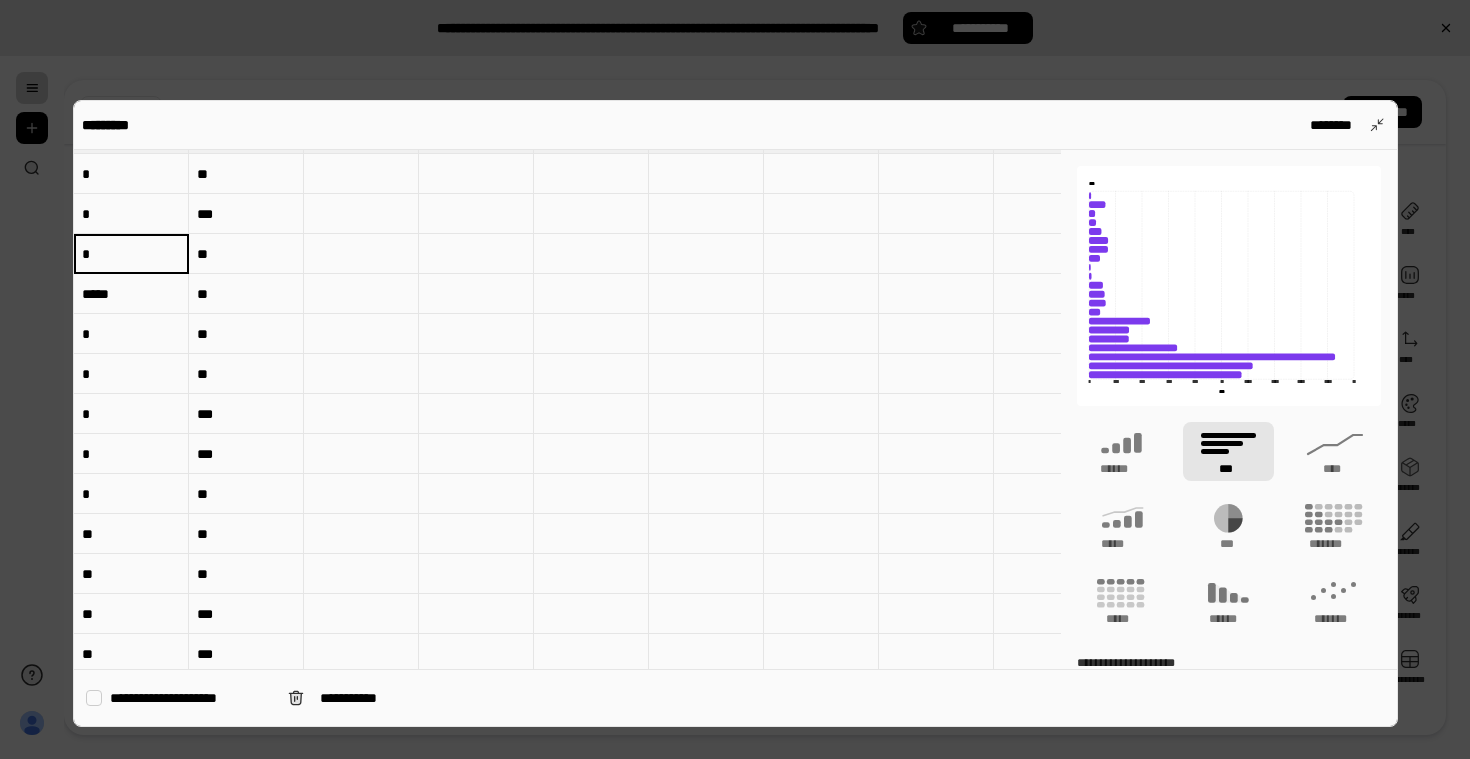 type on "*" 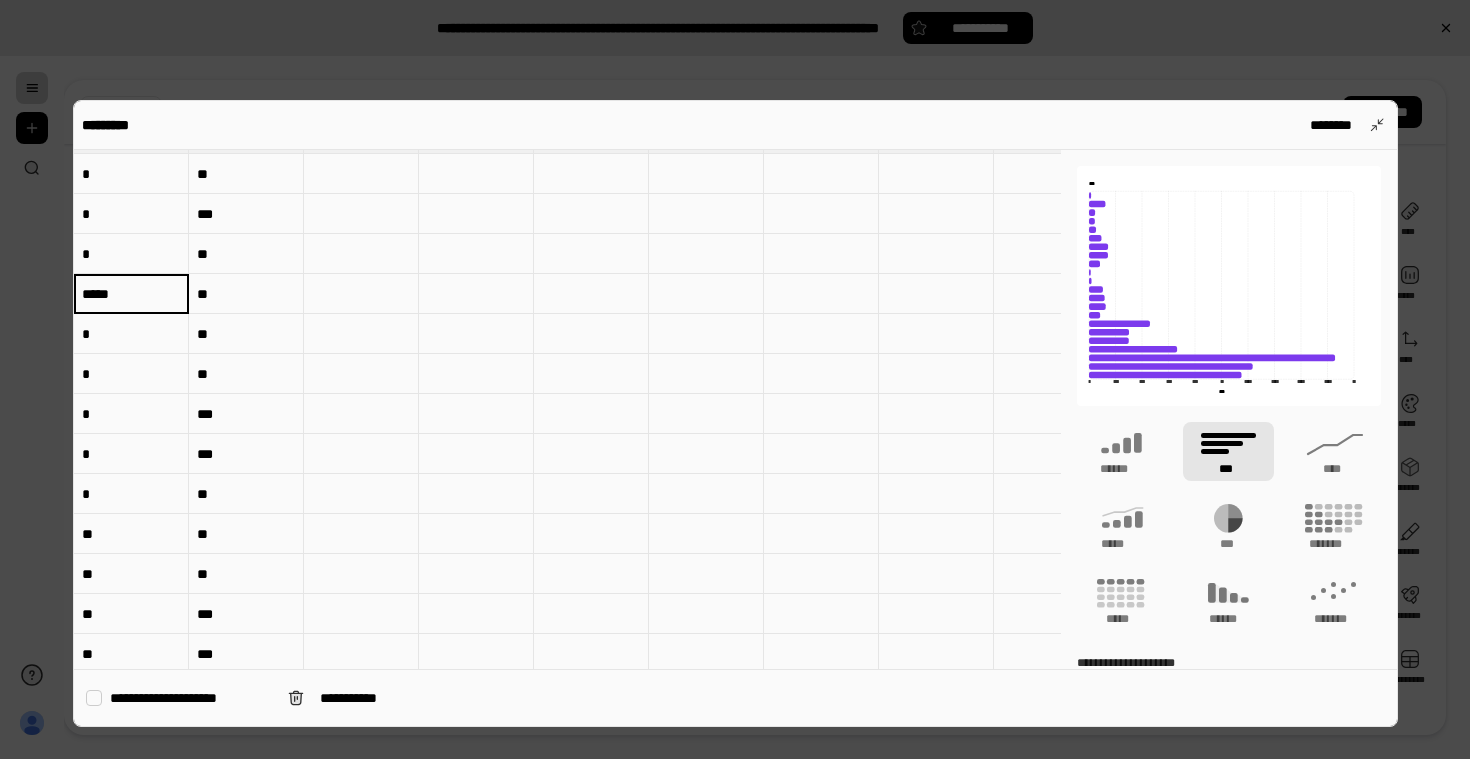 click on "*****" at bounding box center (131, 294) 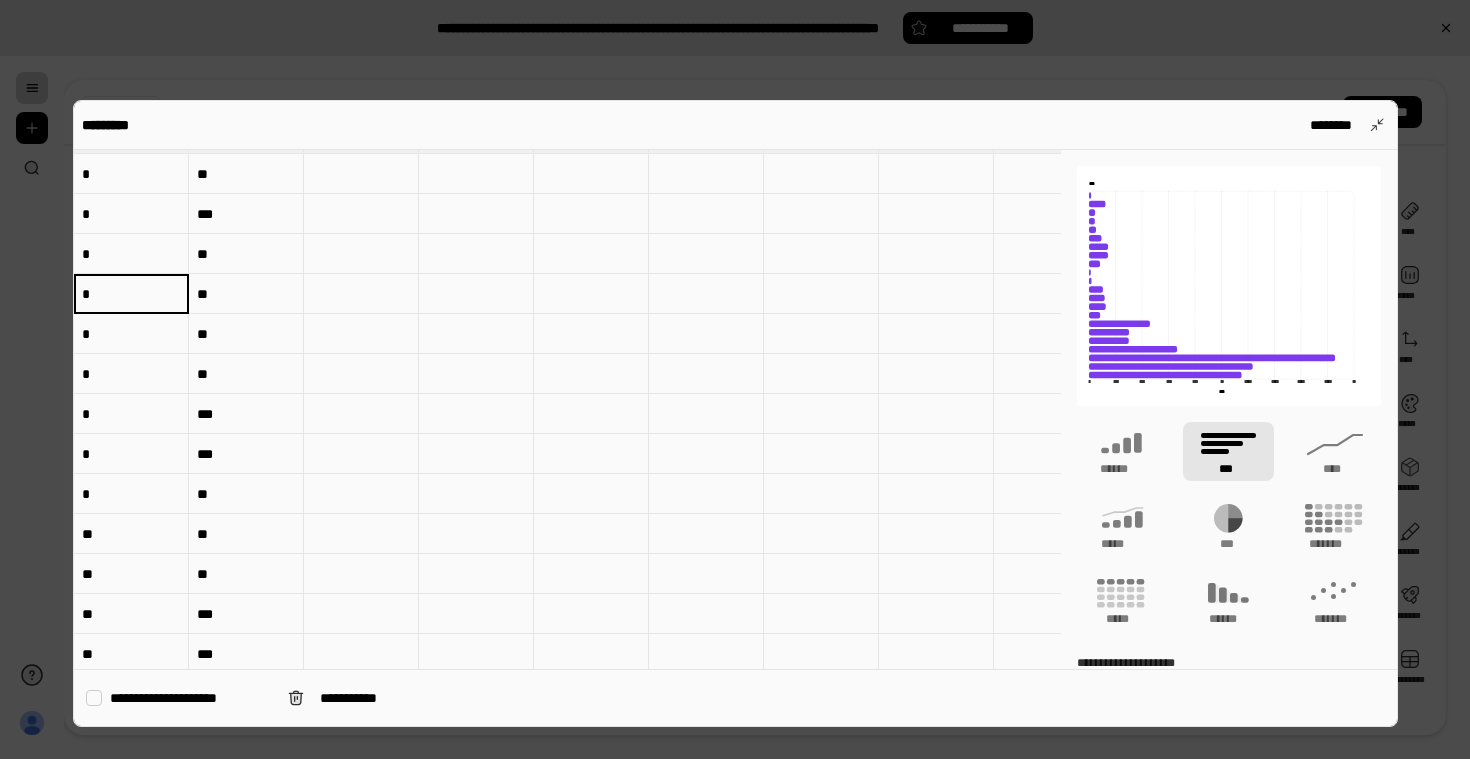 type on "*" 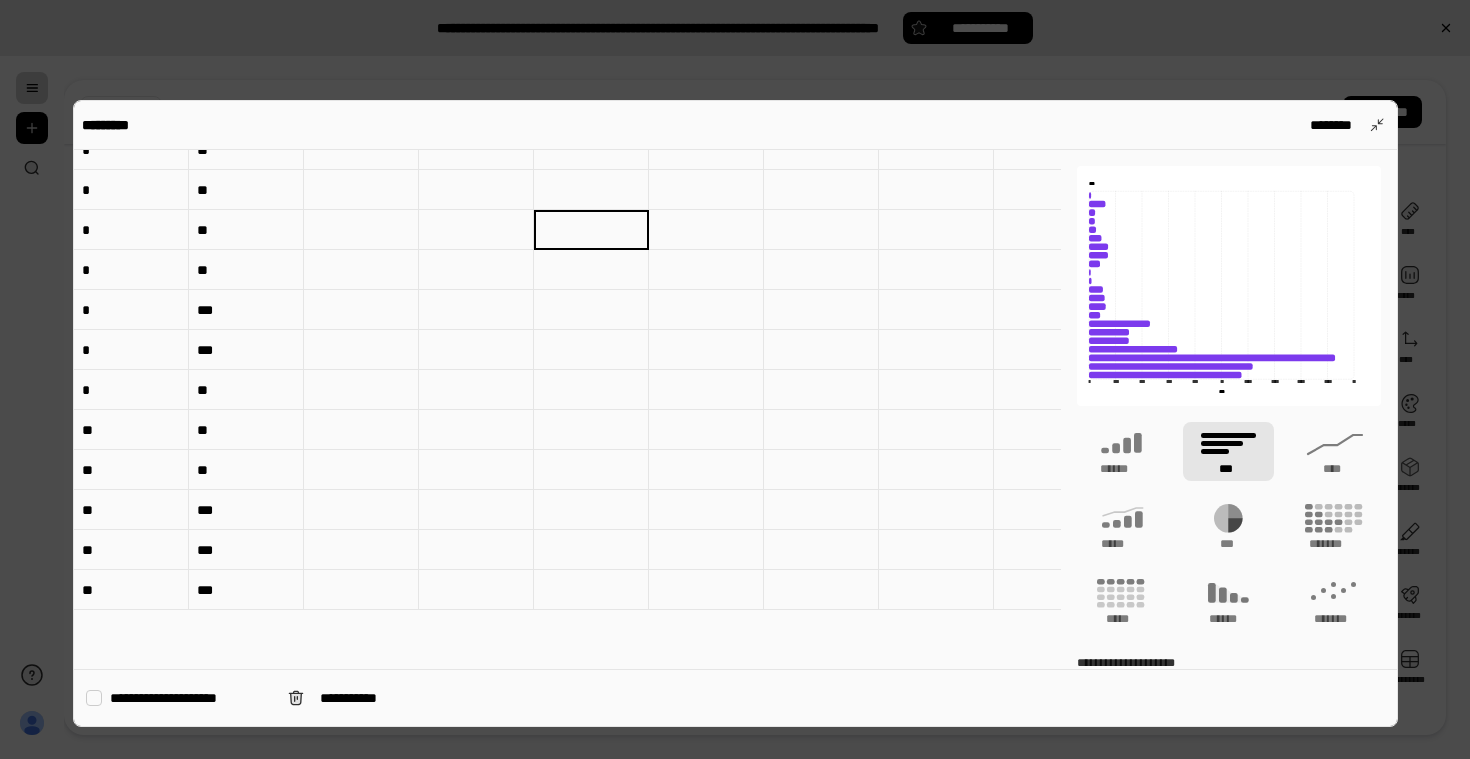 scroll, scrollTop: 0, scrollLeft: 0, axis: both 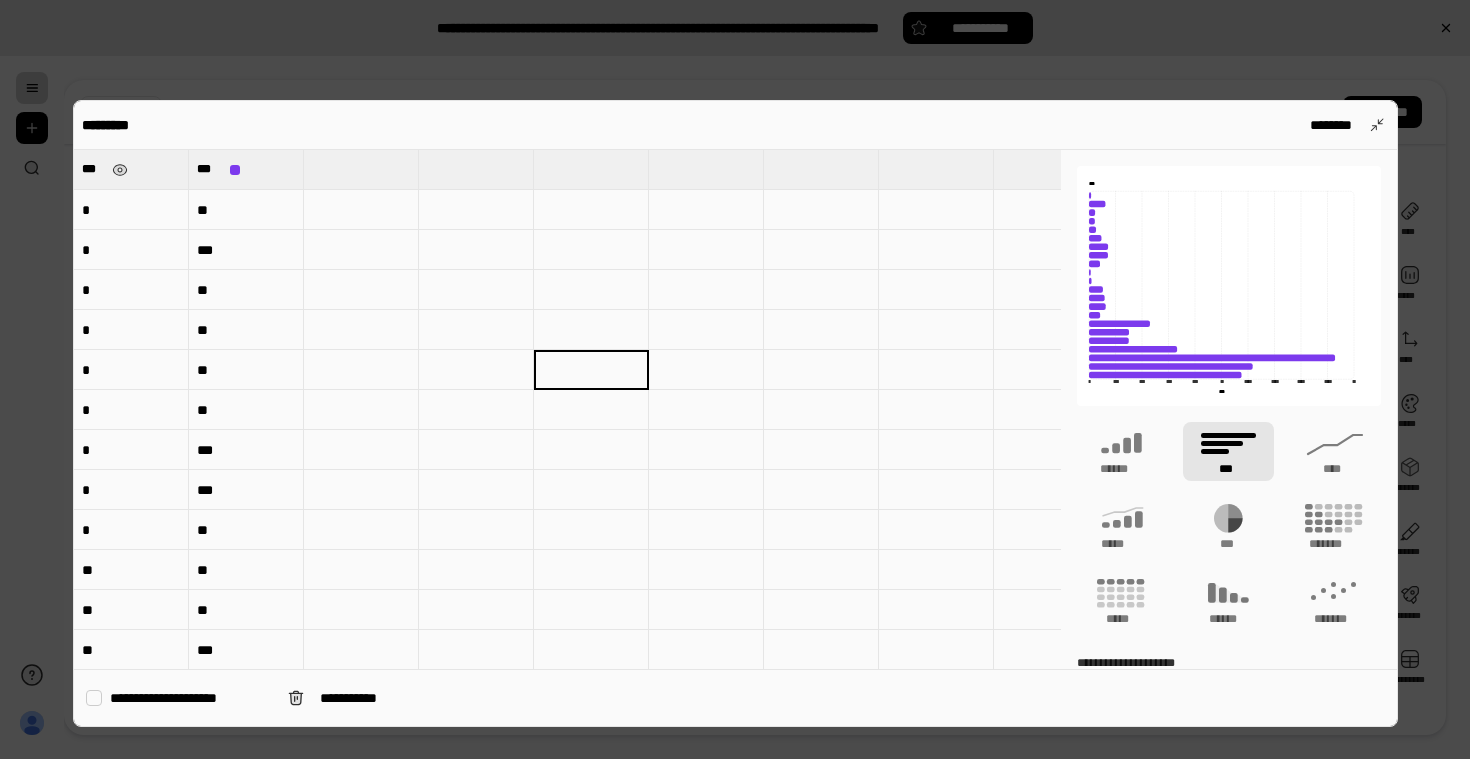 click on "***" at bounding box center [93, 169] 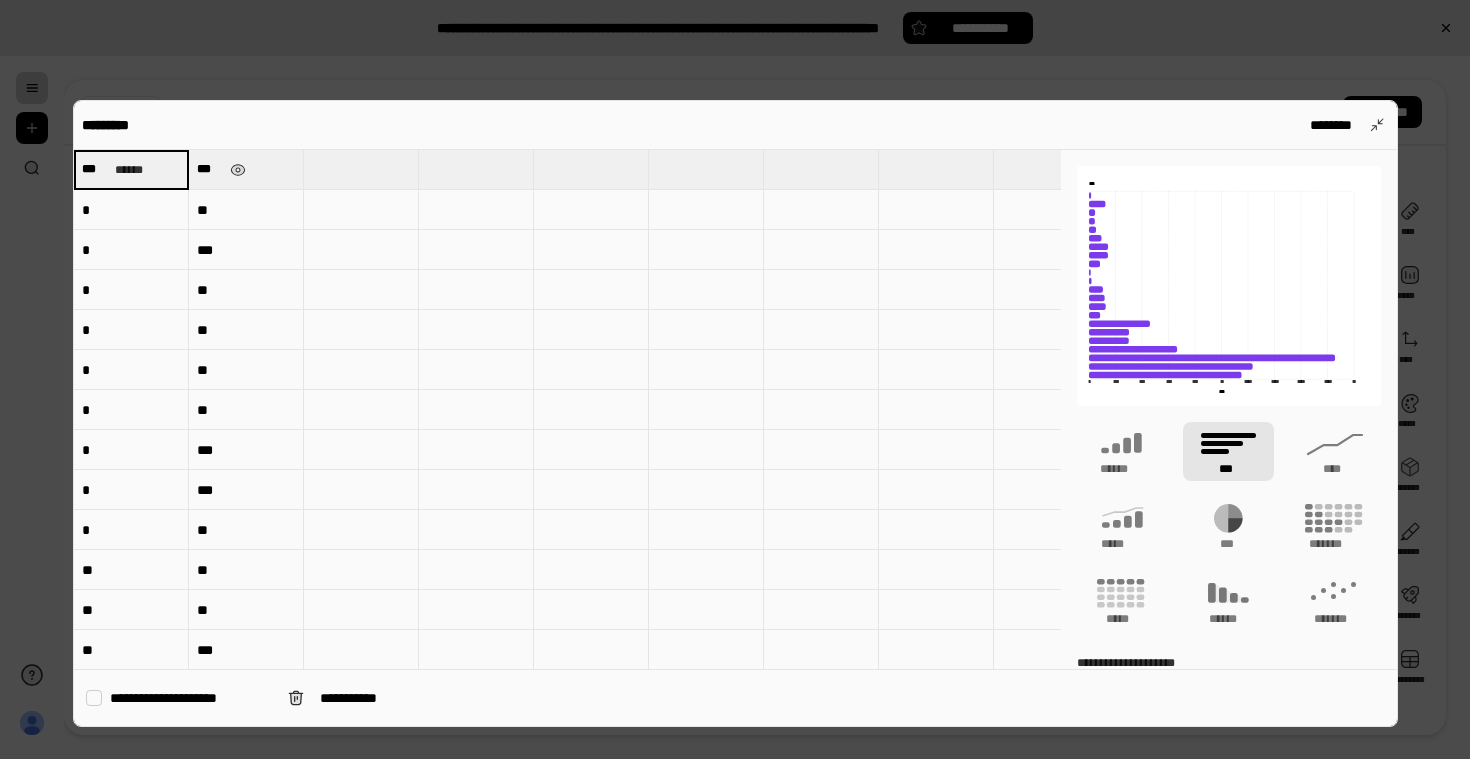 click on "***" at bounding box center (209, 169) 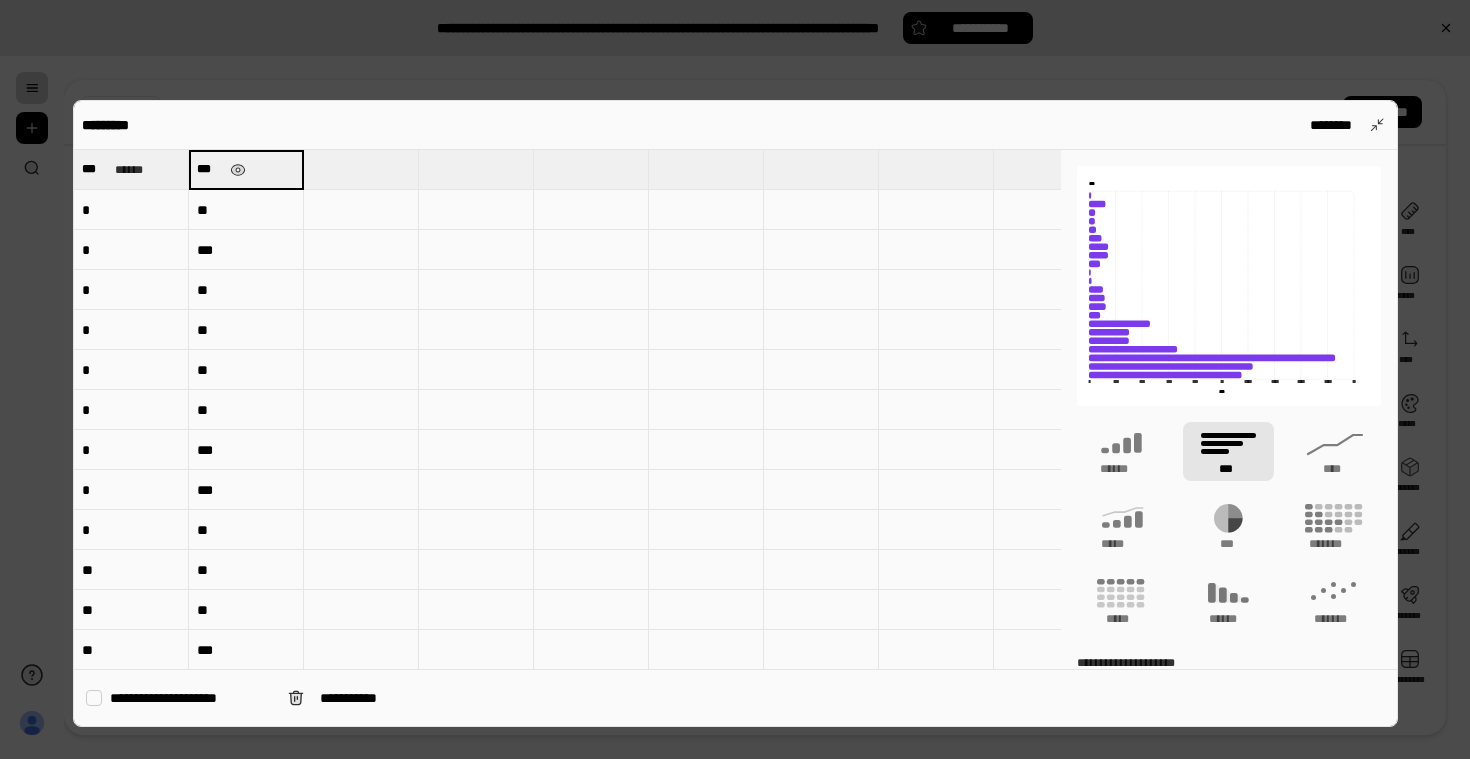 click on "***" at bounding box center (246, 169) 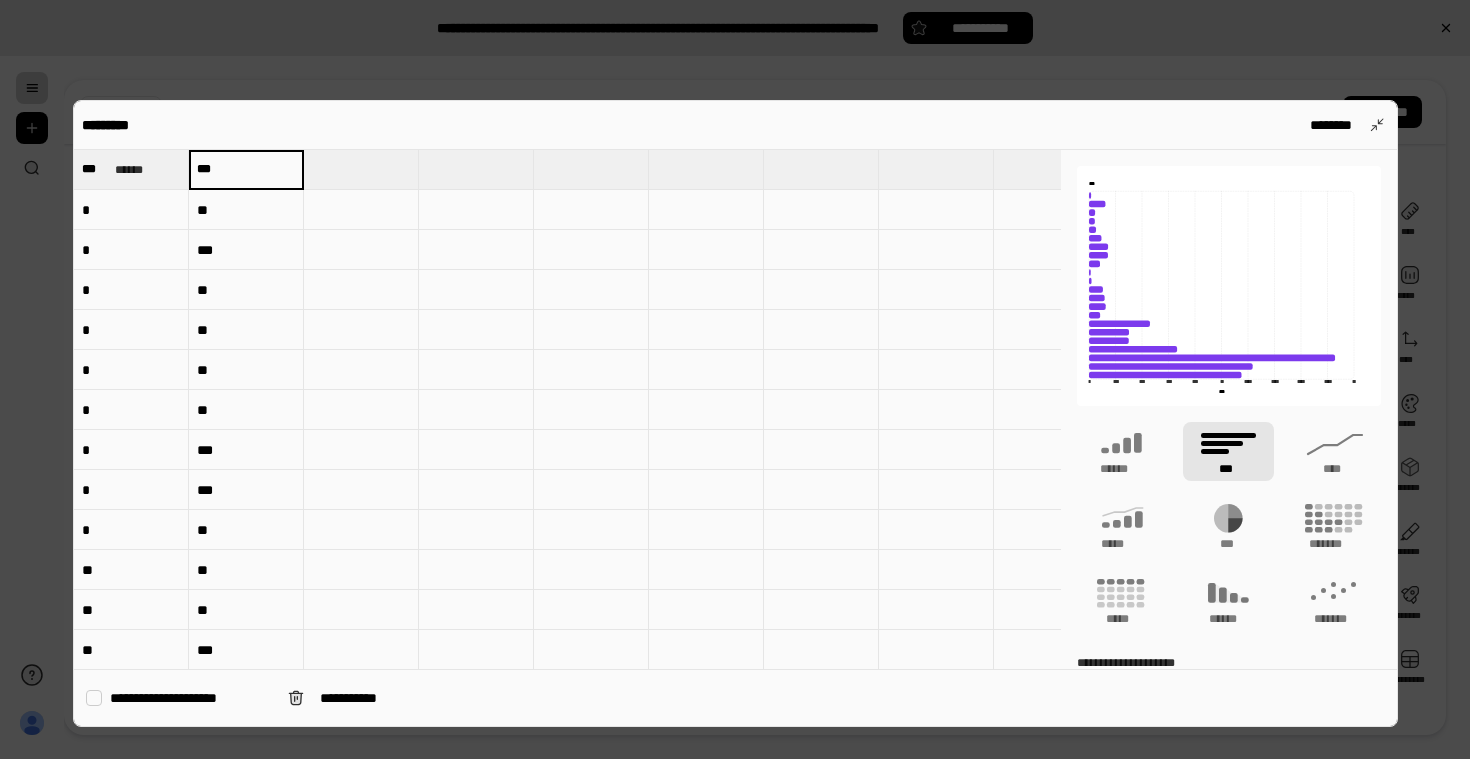 type on "***" 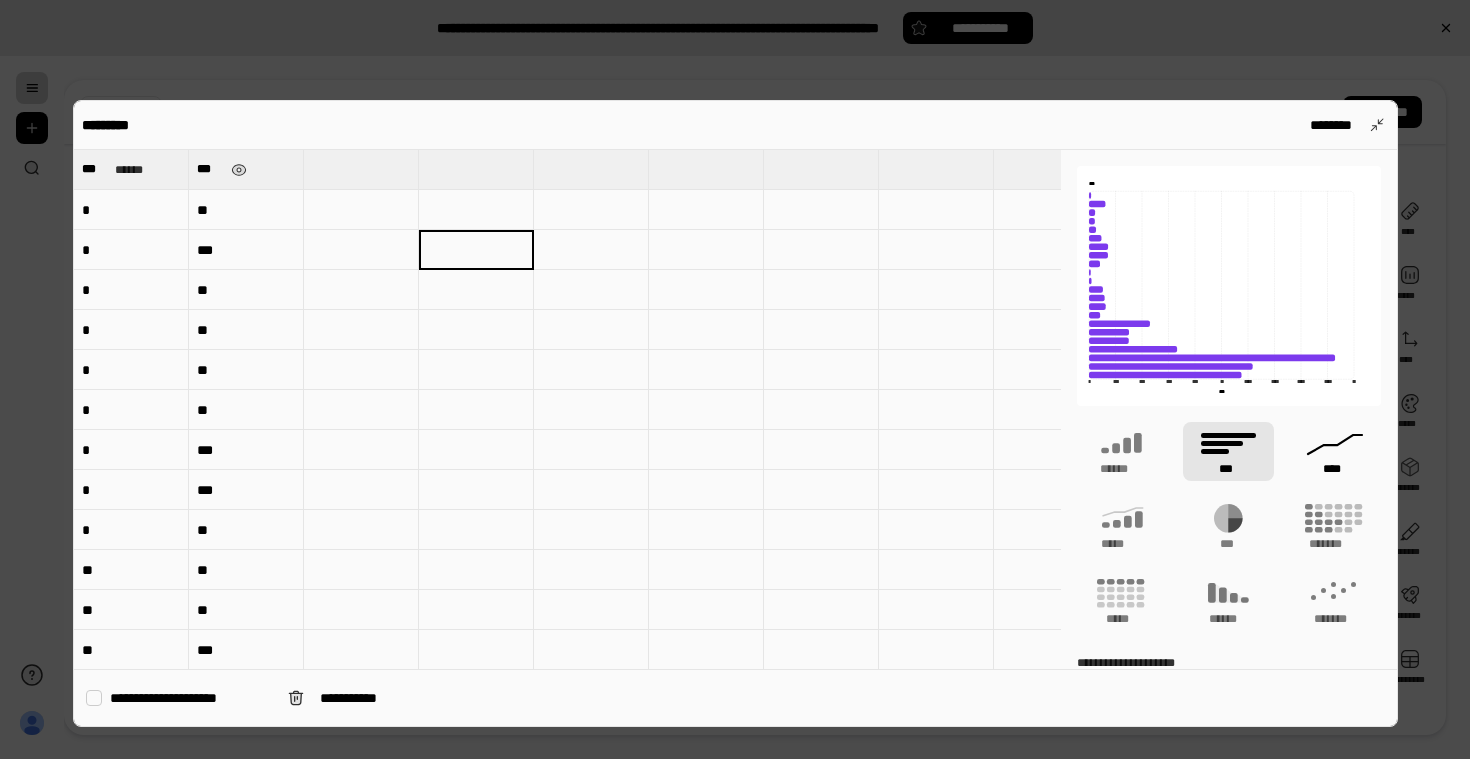 click 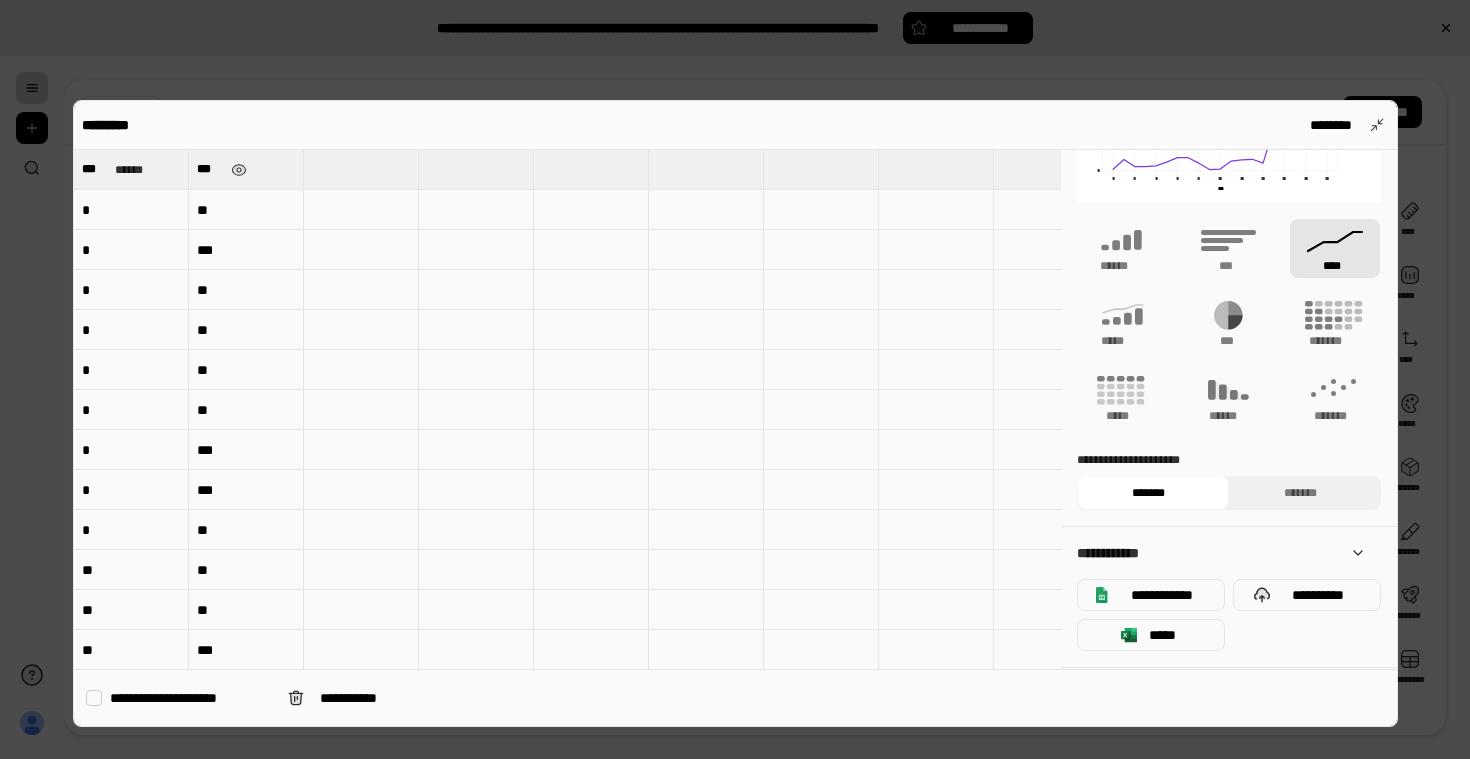 scroll, scrollTop: 255, scrollLeft: 0, axis: vertical 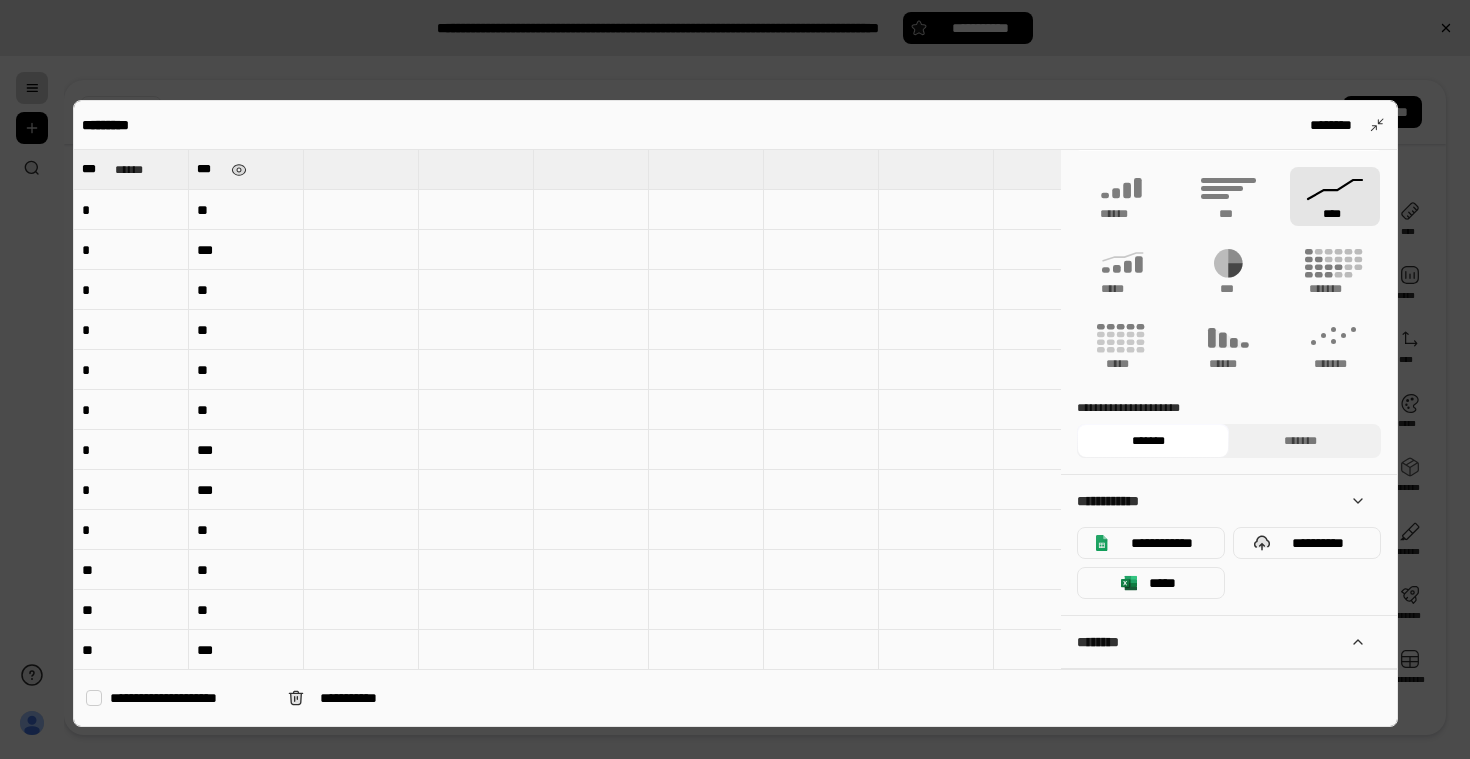 click on "********" at bounding box center [1221, 642] 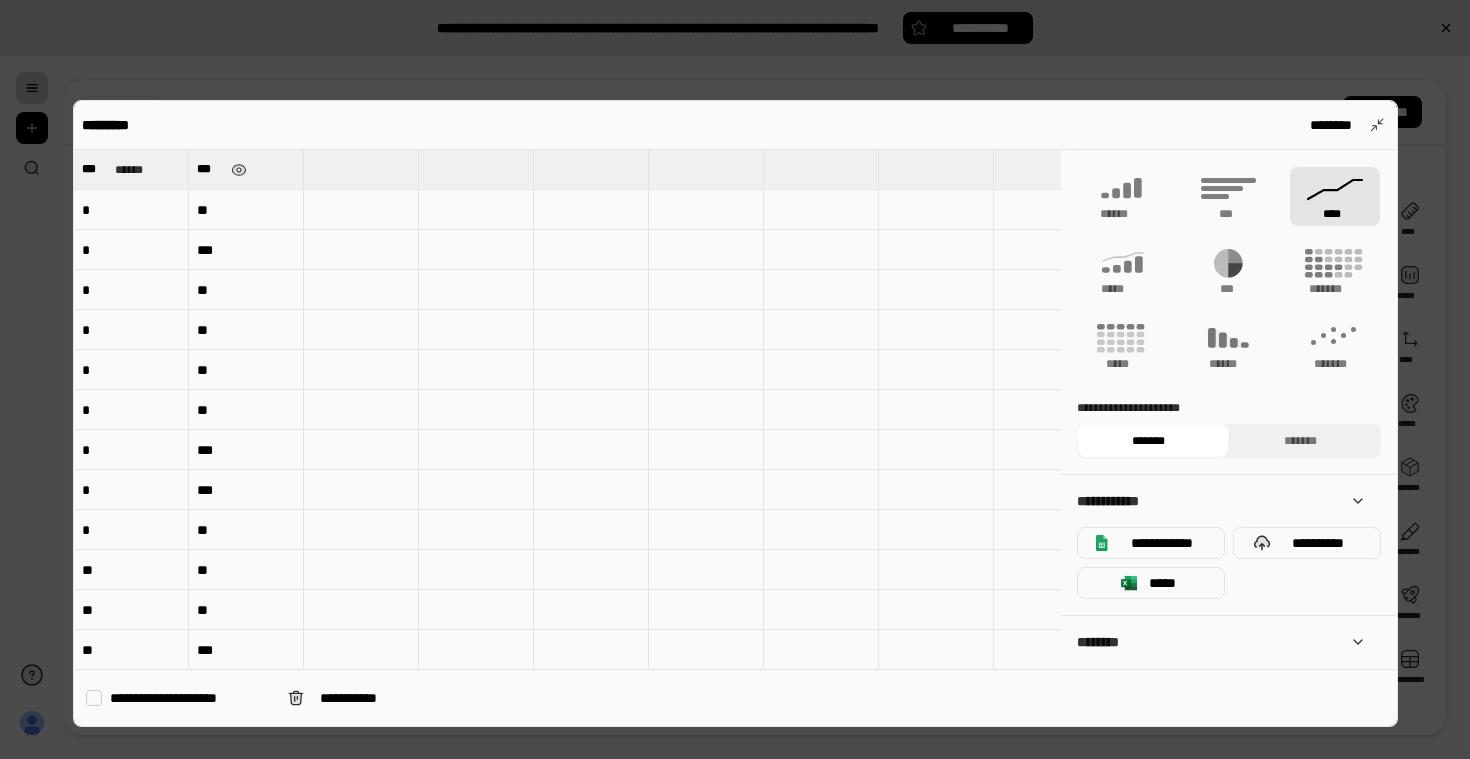 click on "********" at bounding box center [1221, 642] 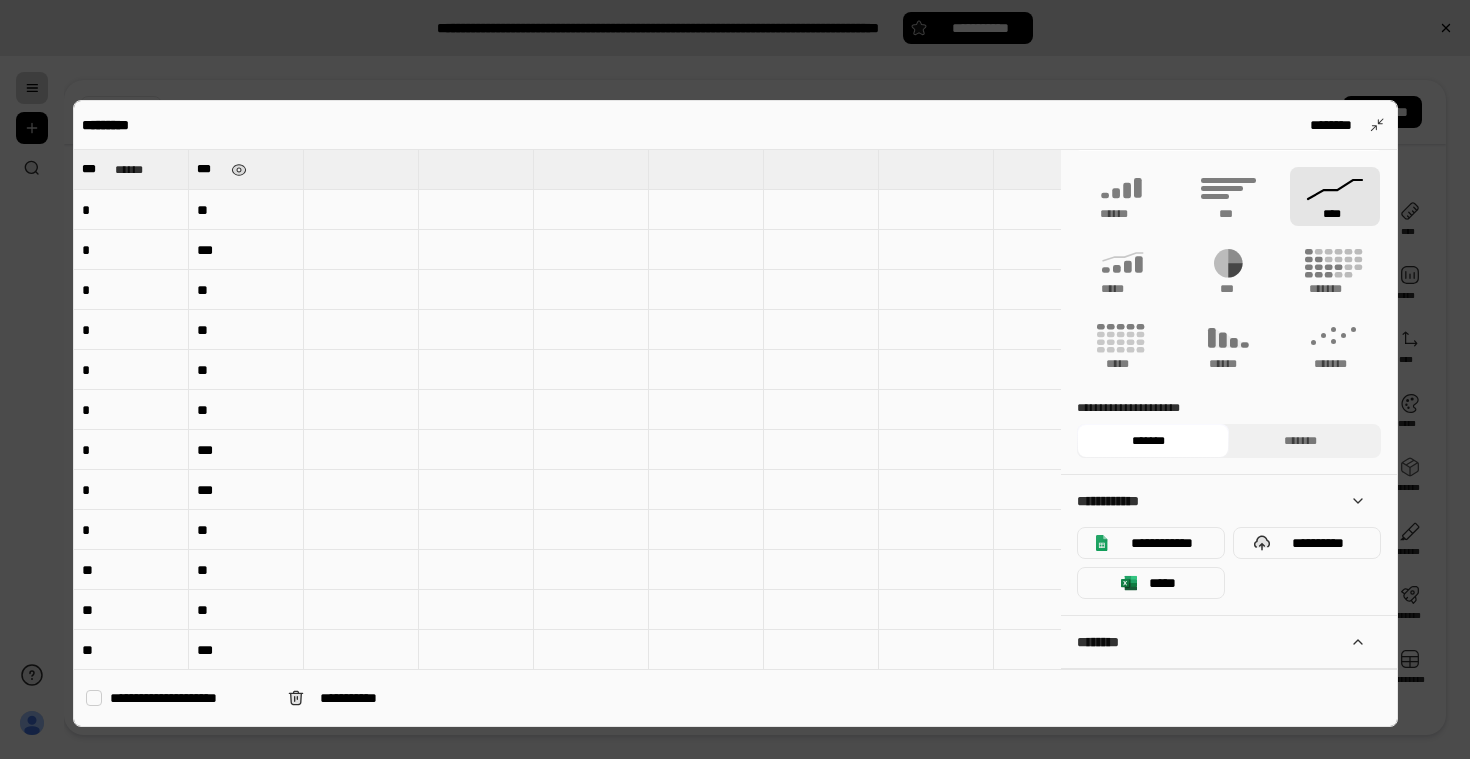 click on "********" at bounding box center [1221, 642] 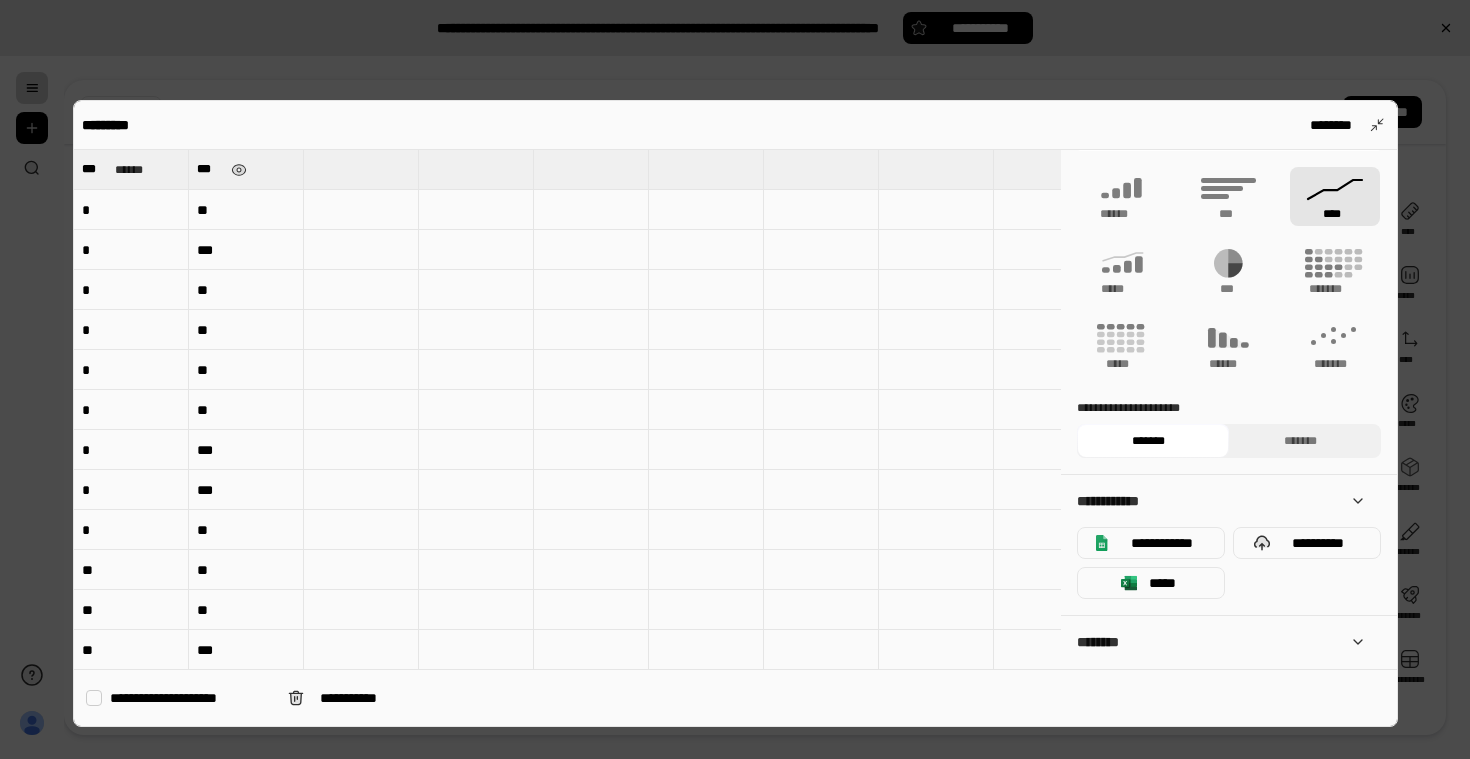 scroll, scrollTop: 290, scrollLeft: 0, axis: vertical 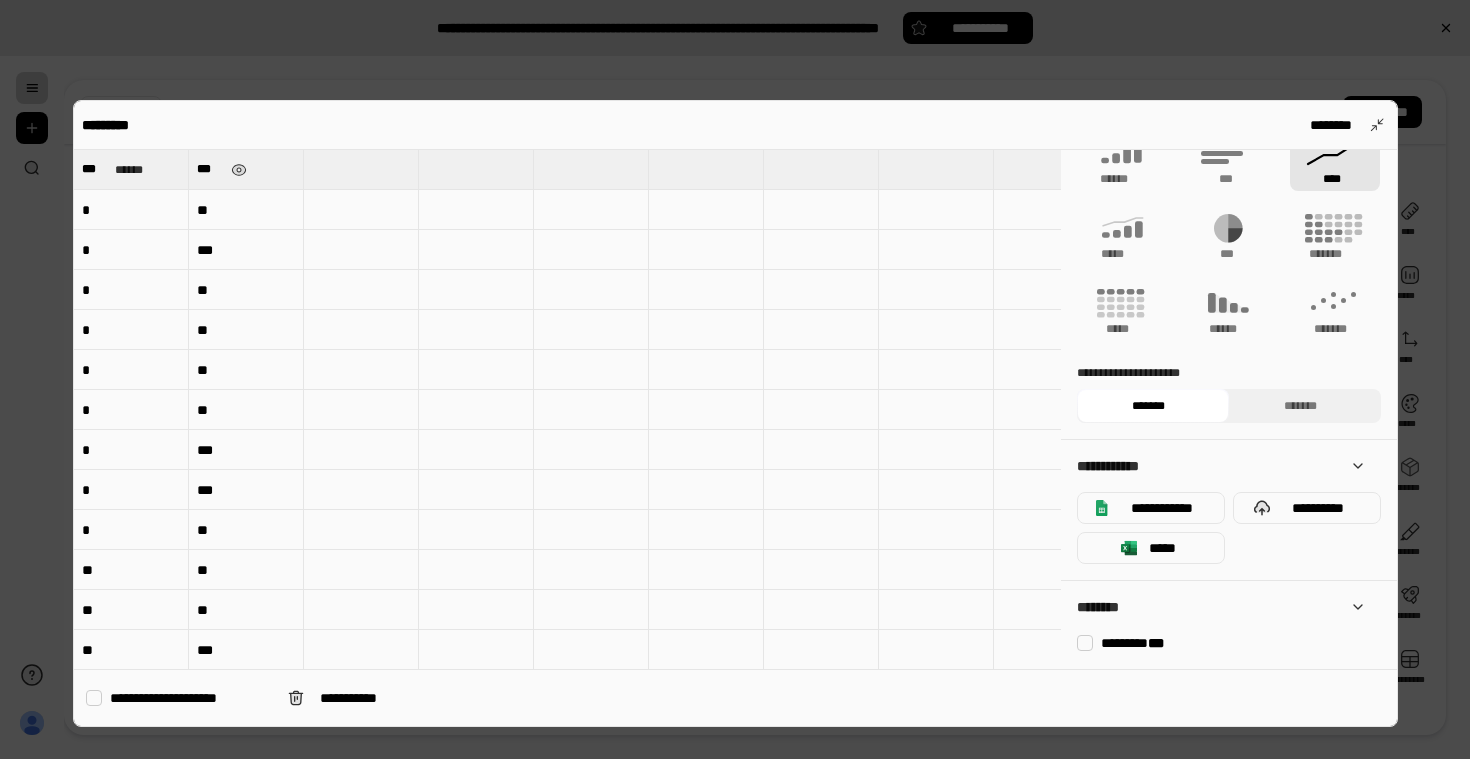 click on "***" at bounding box center (1156, 643) 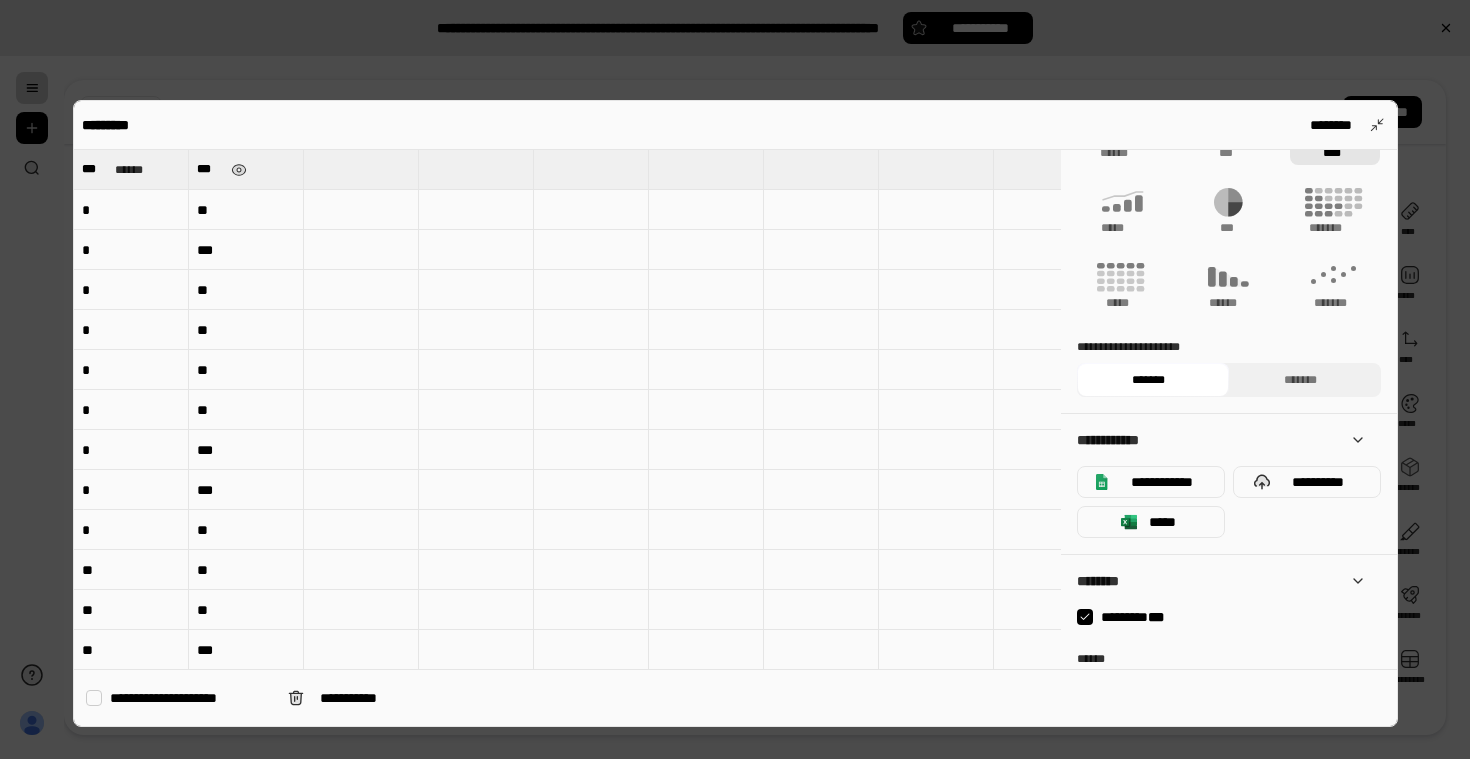 scroll, scrollTop: 370, scrollLeft: 0, axis: vertical 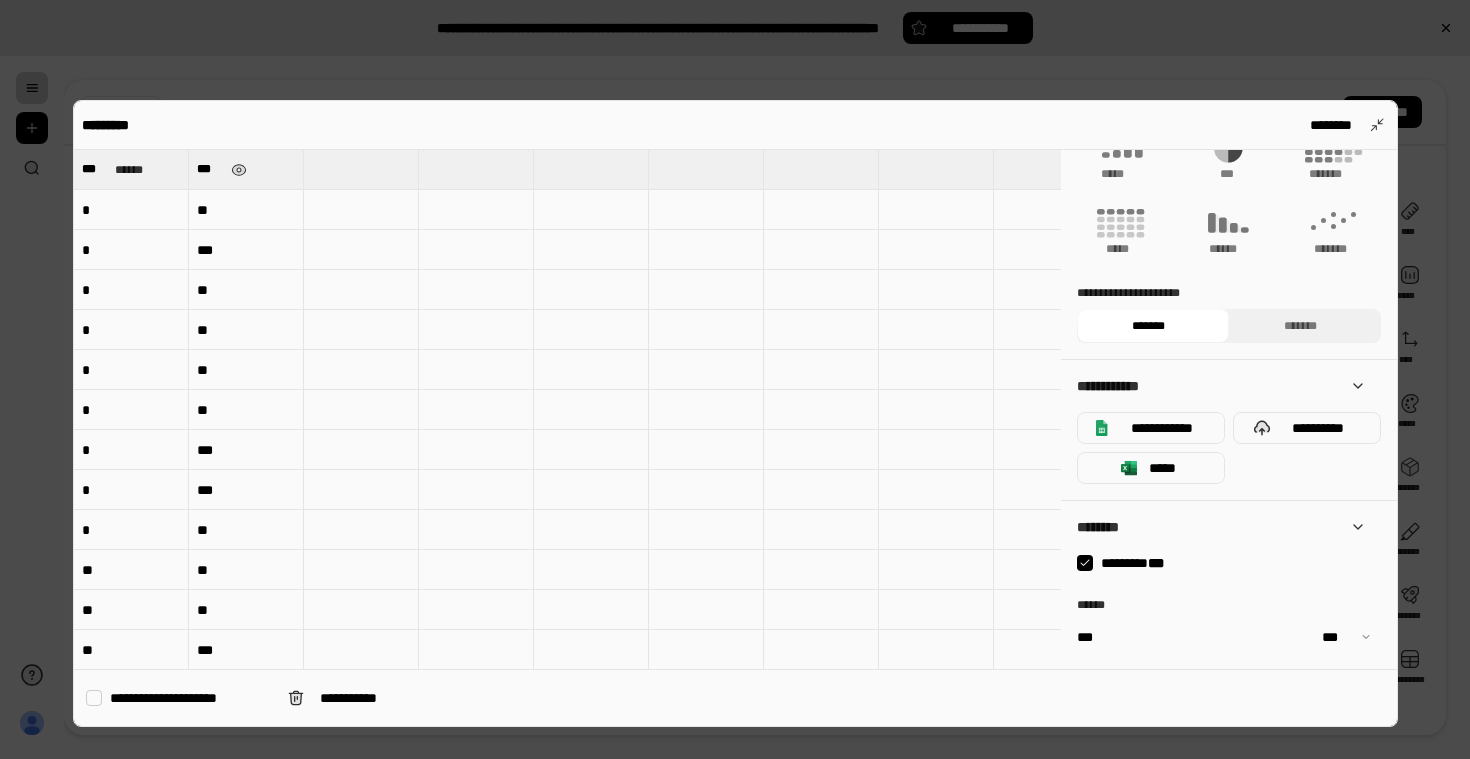 click at bounding box center [1085, 563] 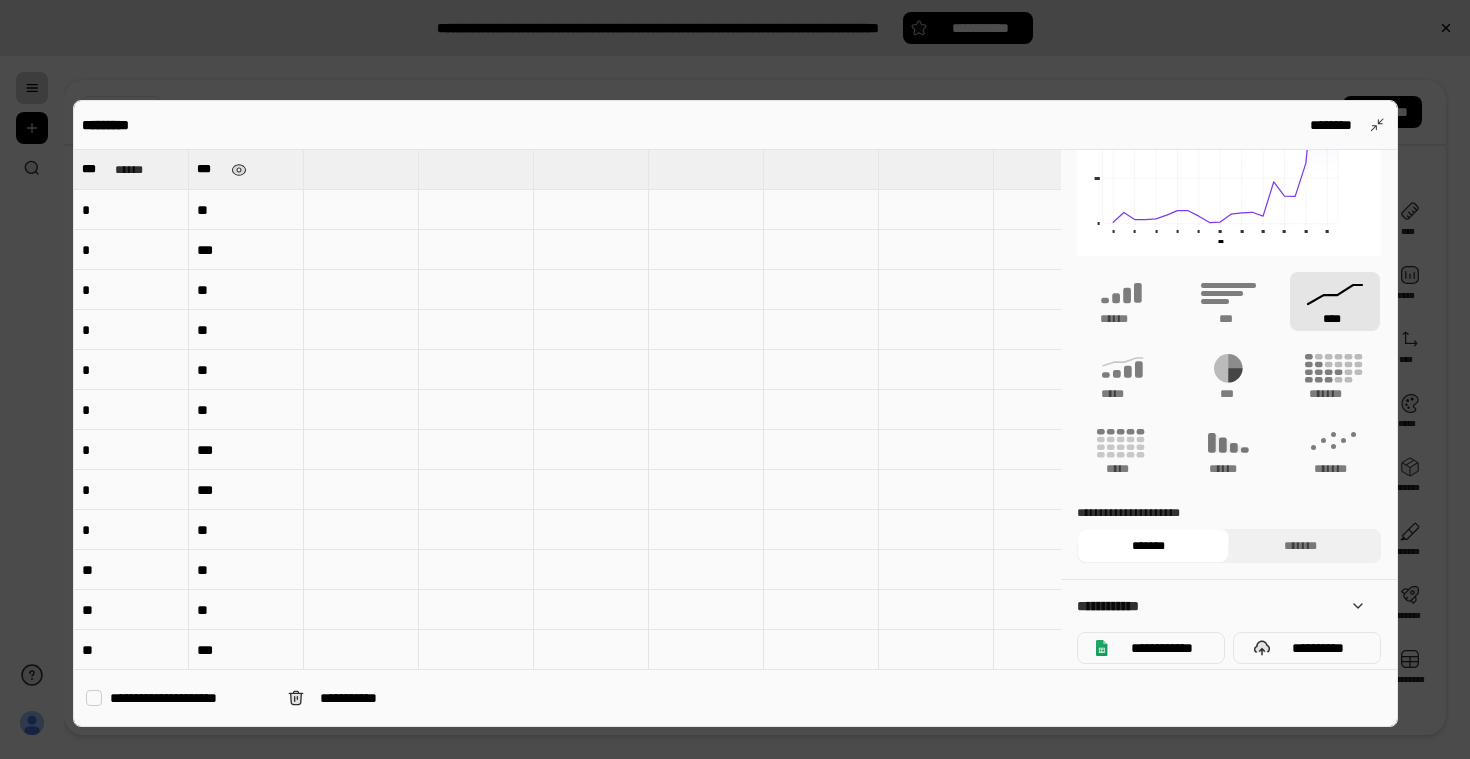 scroll, scrollTop: 0, scrollLeft: 0, axis: both 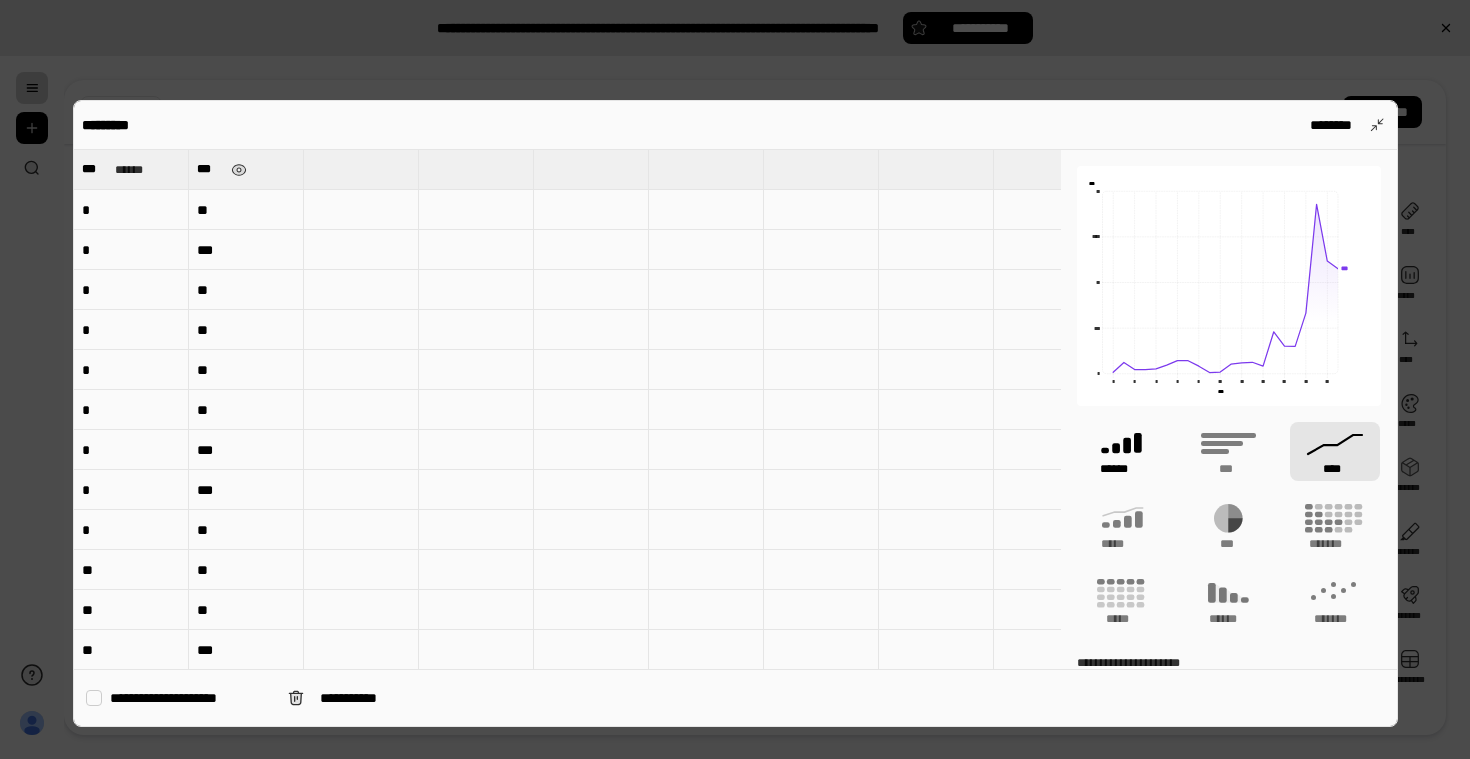 click 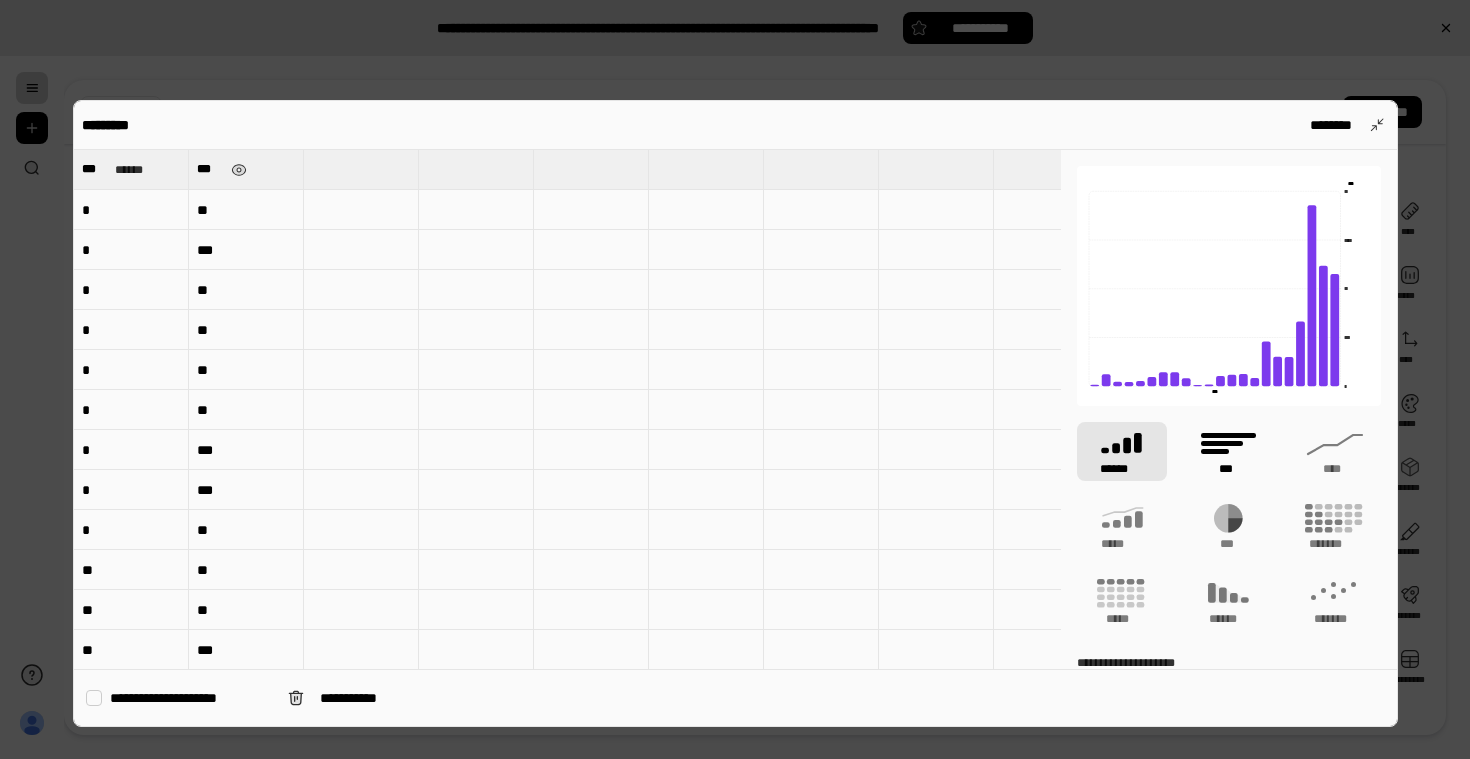 click 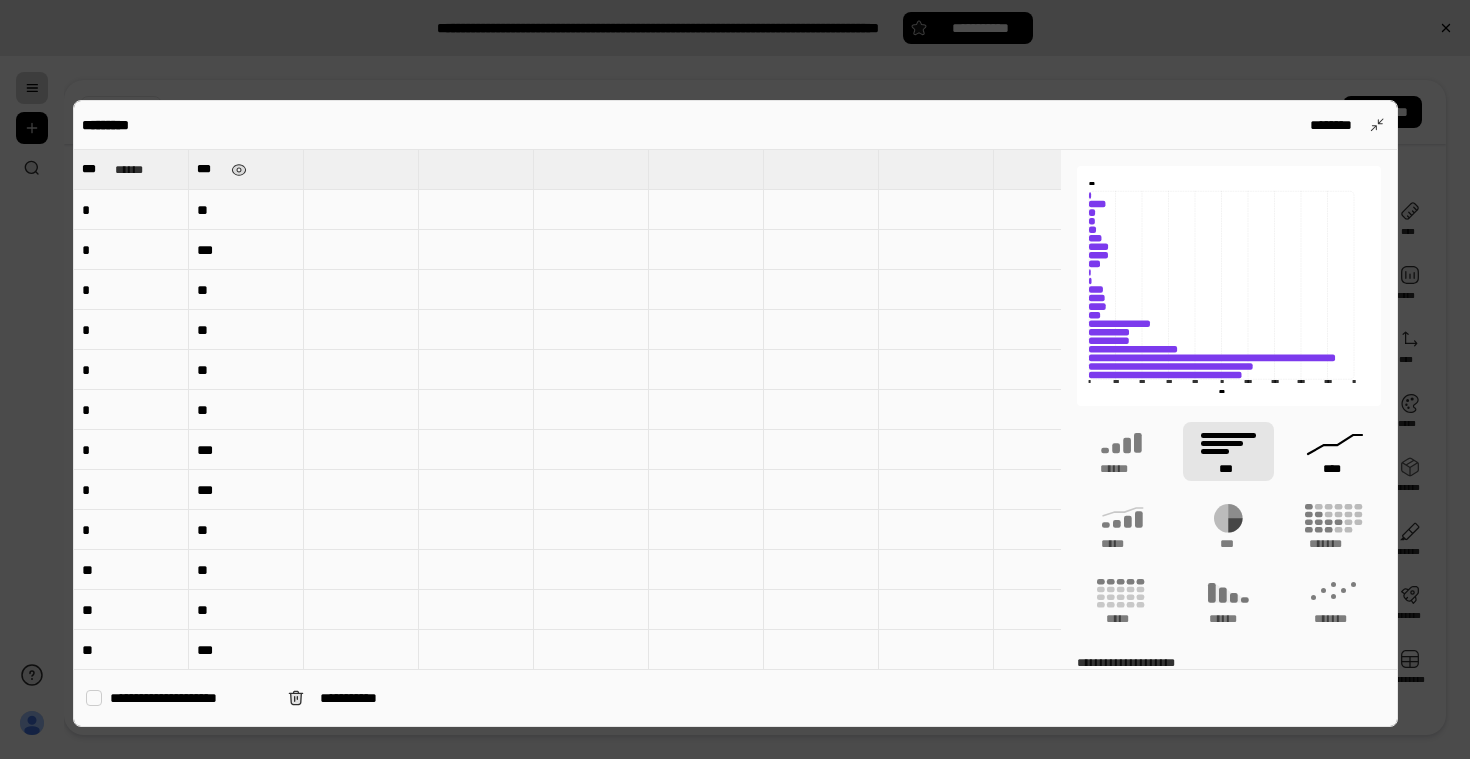 click on "****" at bounding box center (1335, 451) 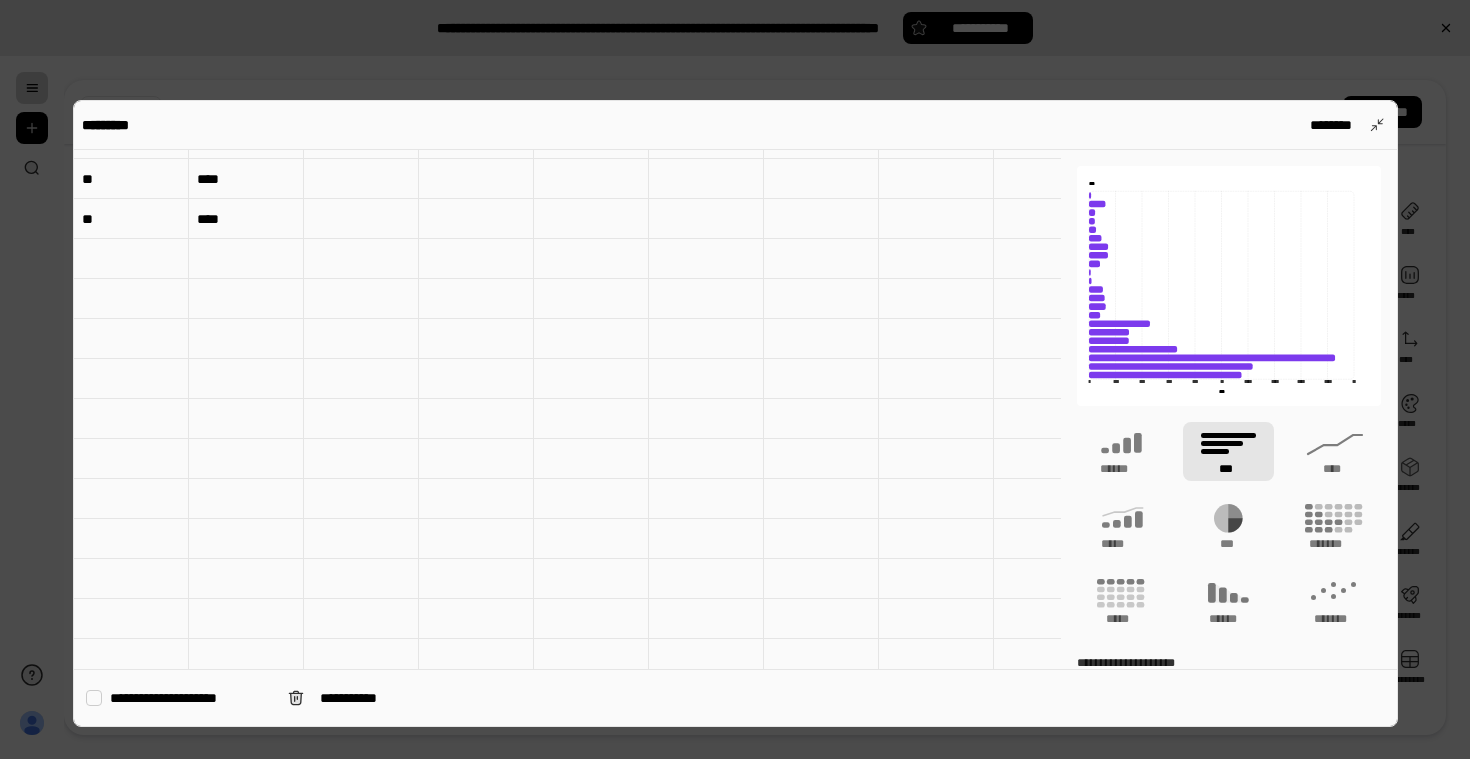 scroll, scrollTop: 830, scrollLeft: 0, axis: vertical 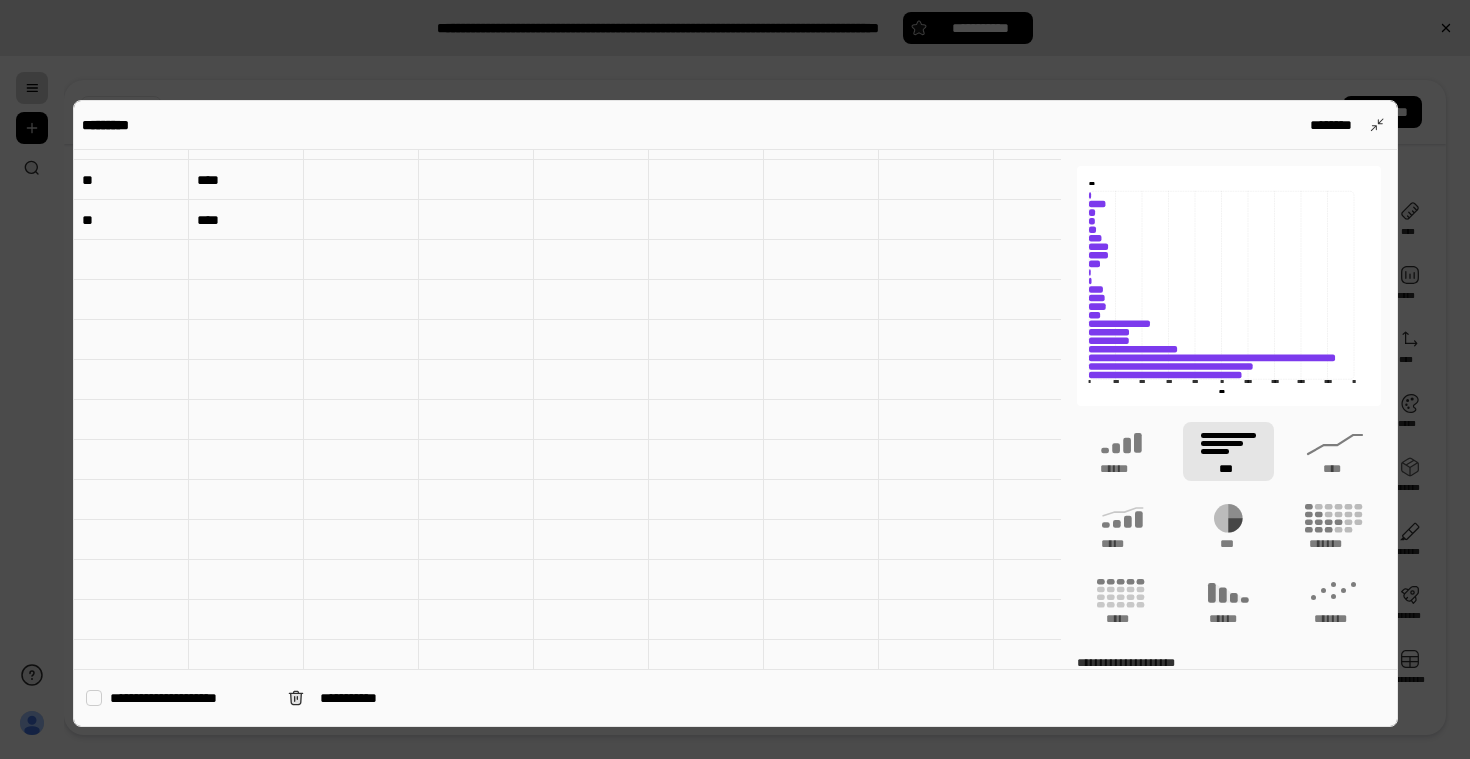 click on "****" at bounding box center (246, 220) 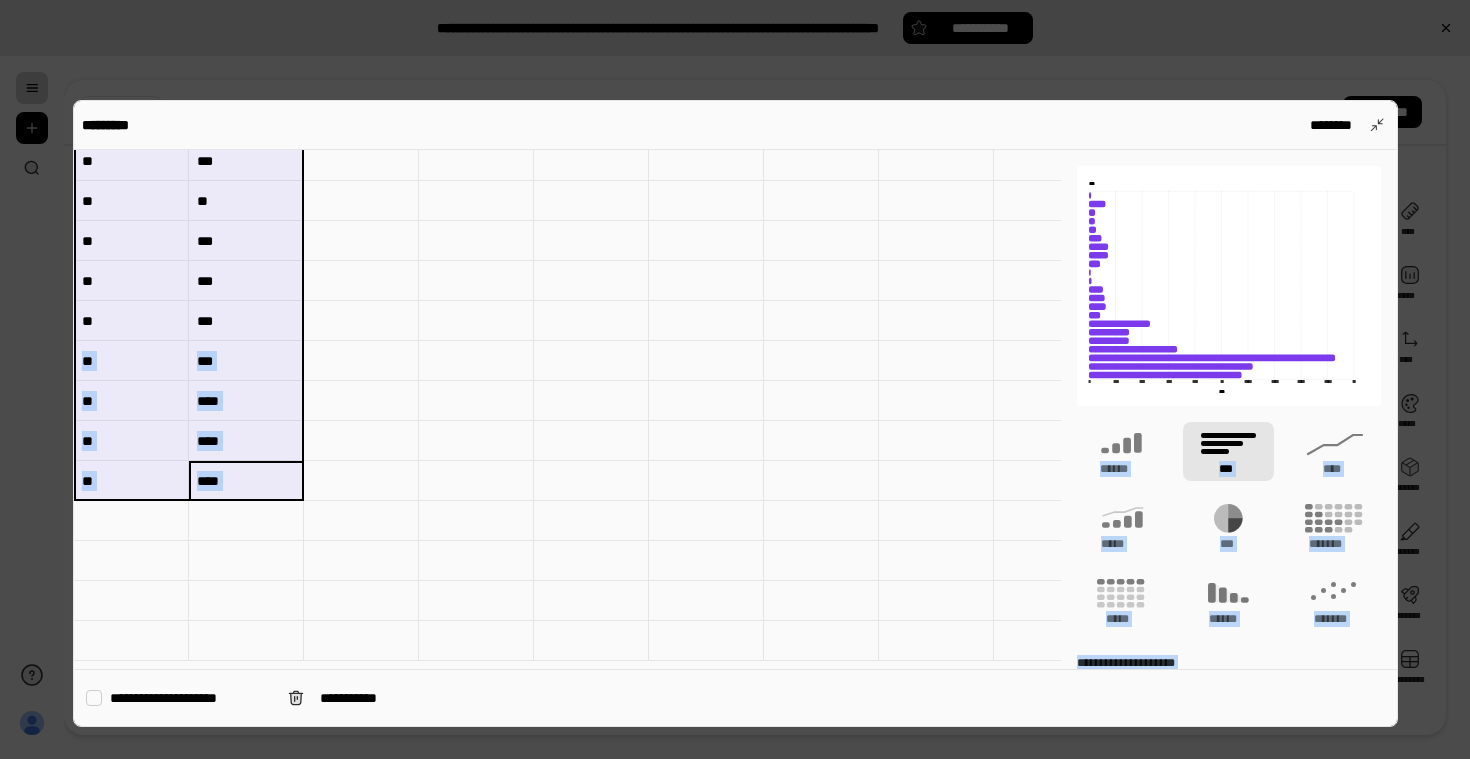 scroll, scrollTop: 0, scrollLeft: 0, axis: both 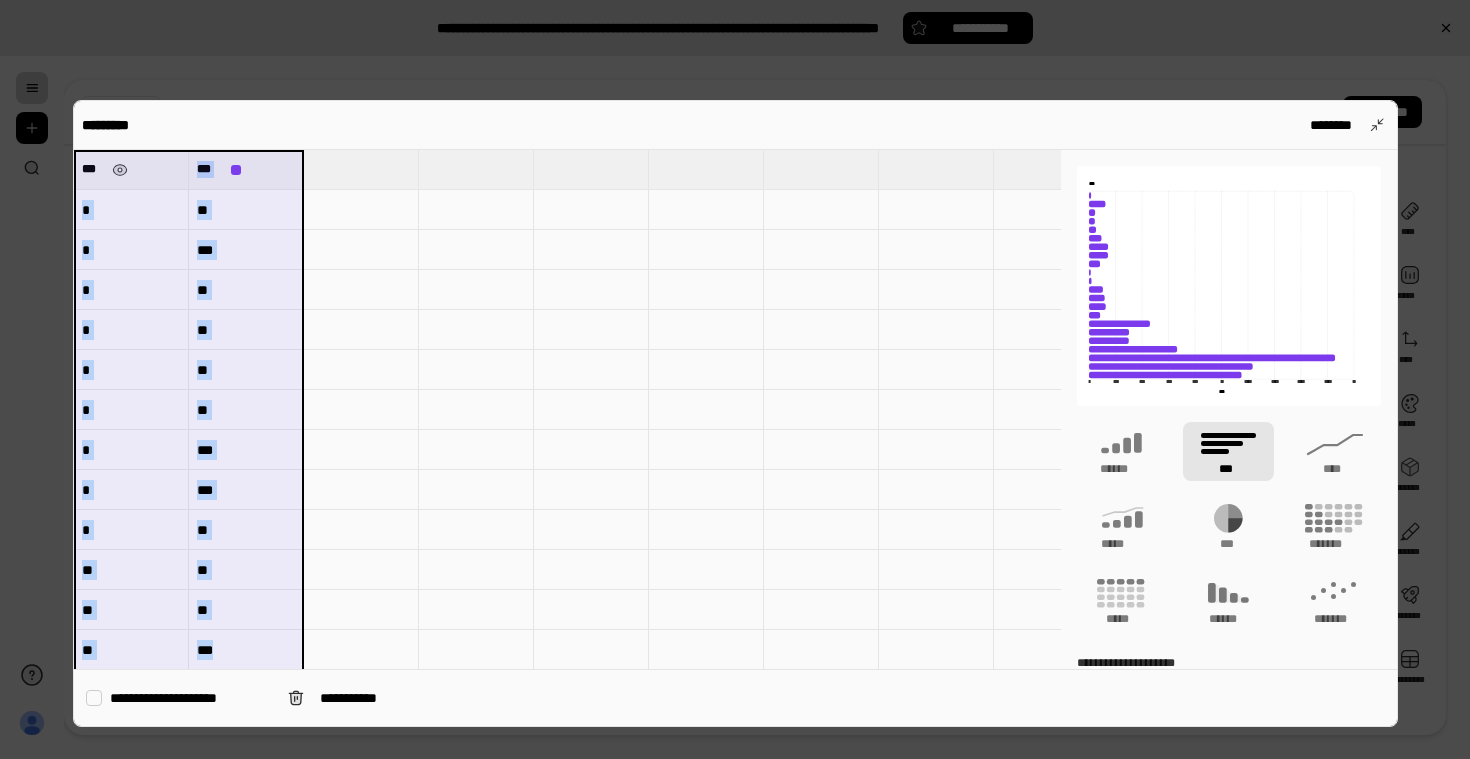 drag, startPoint x: 236, startPoint y: 217, endPoint x: 102, endPoint y: 164, distance: 144.10066 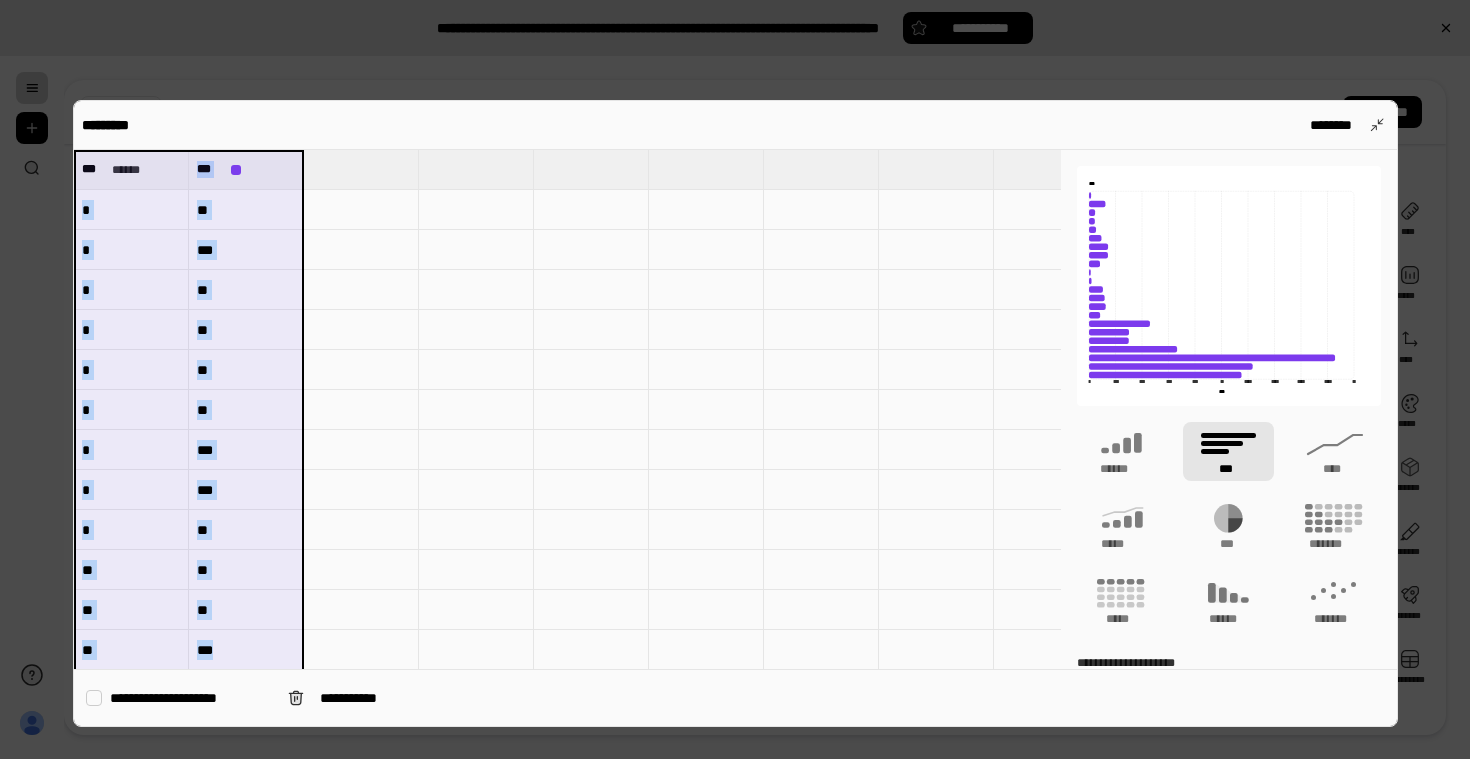 copy on "***" 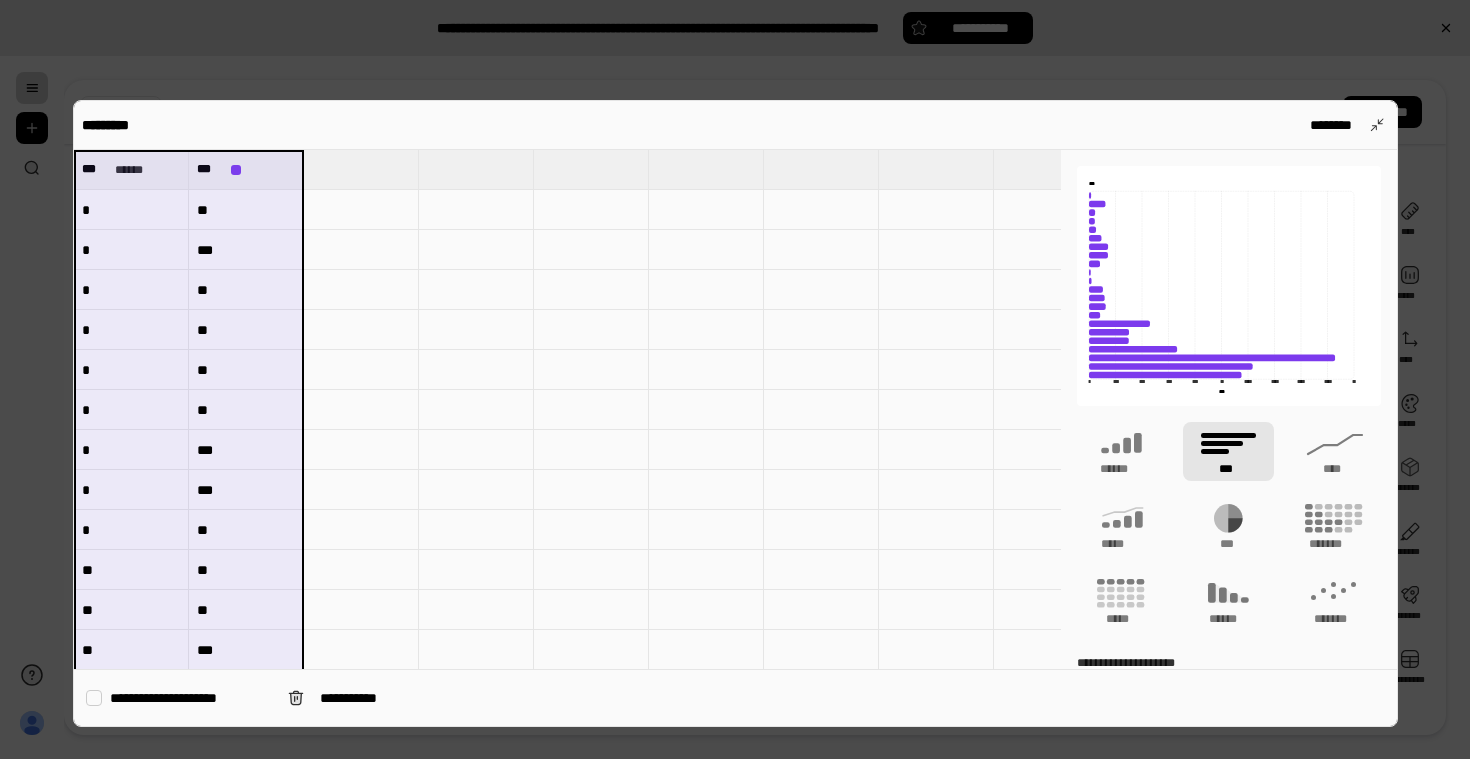 click at bounding box center [735, 379] 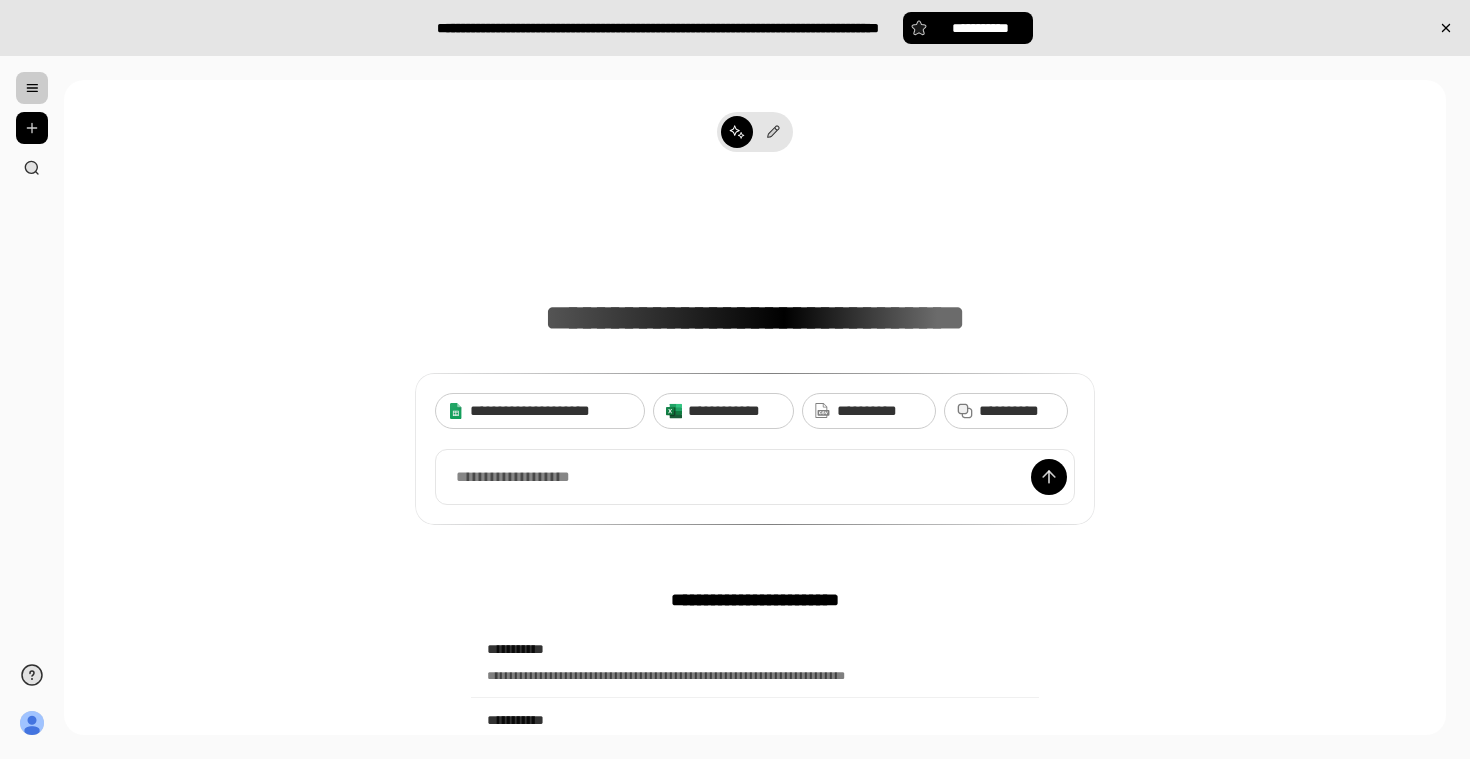 click at bounding box center (32, 88) 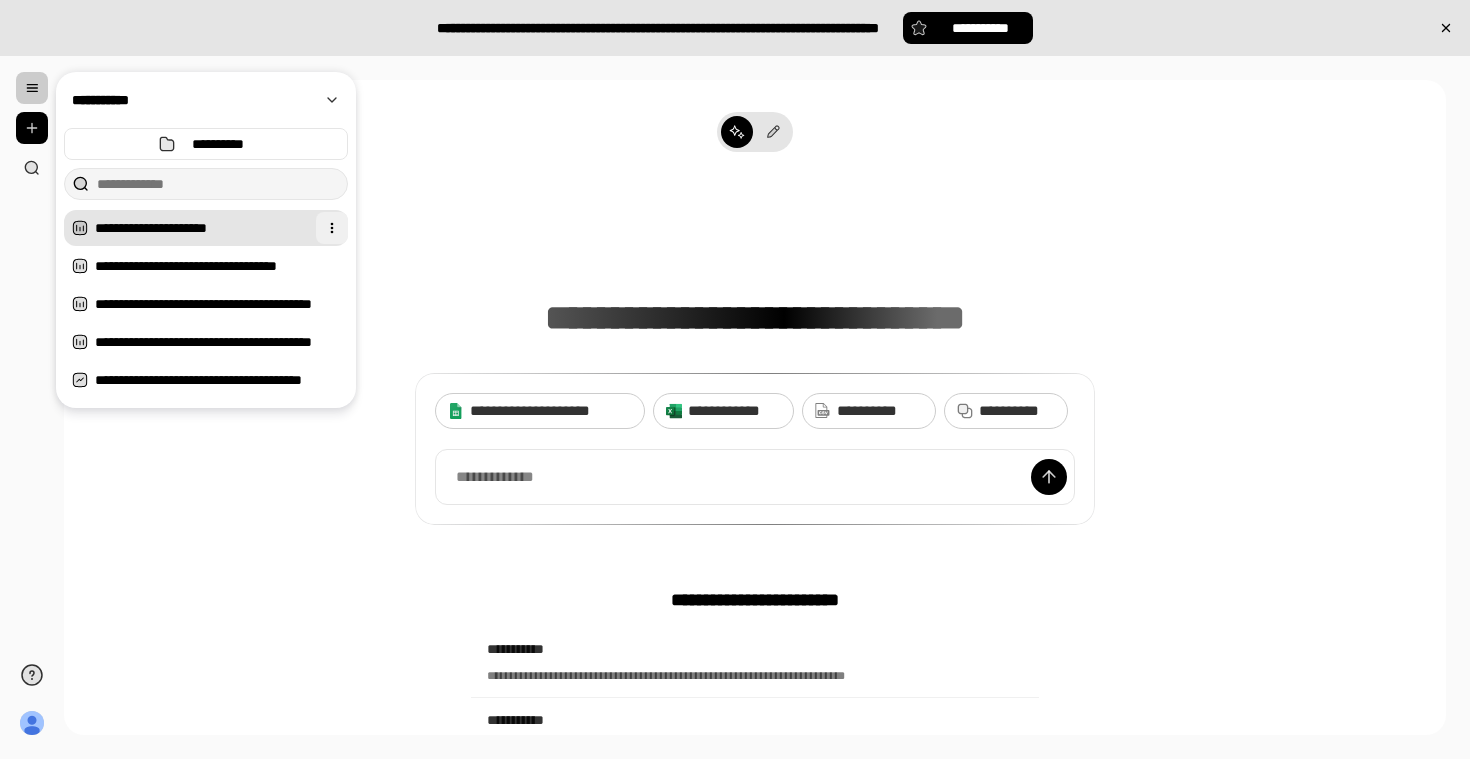 click at bounding box center (332, 228) 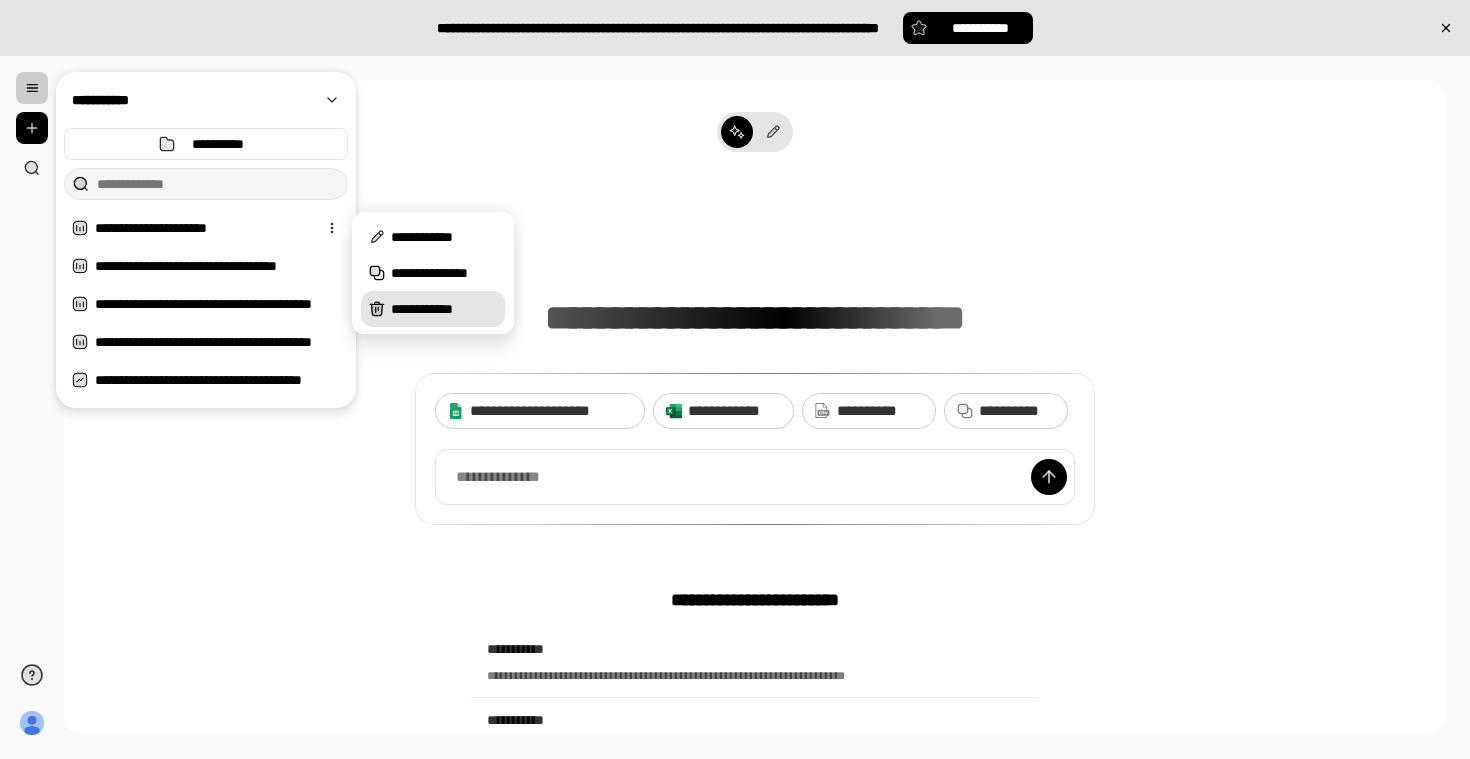 click on "**********" at bounding box center (444, 309) 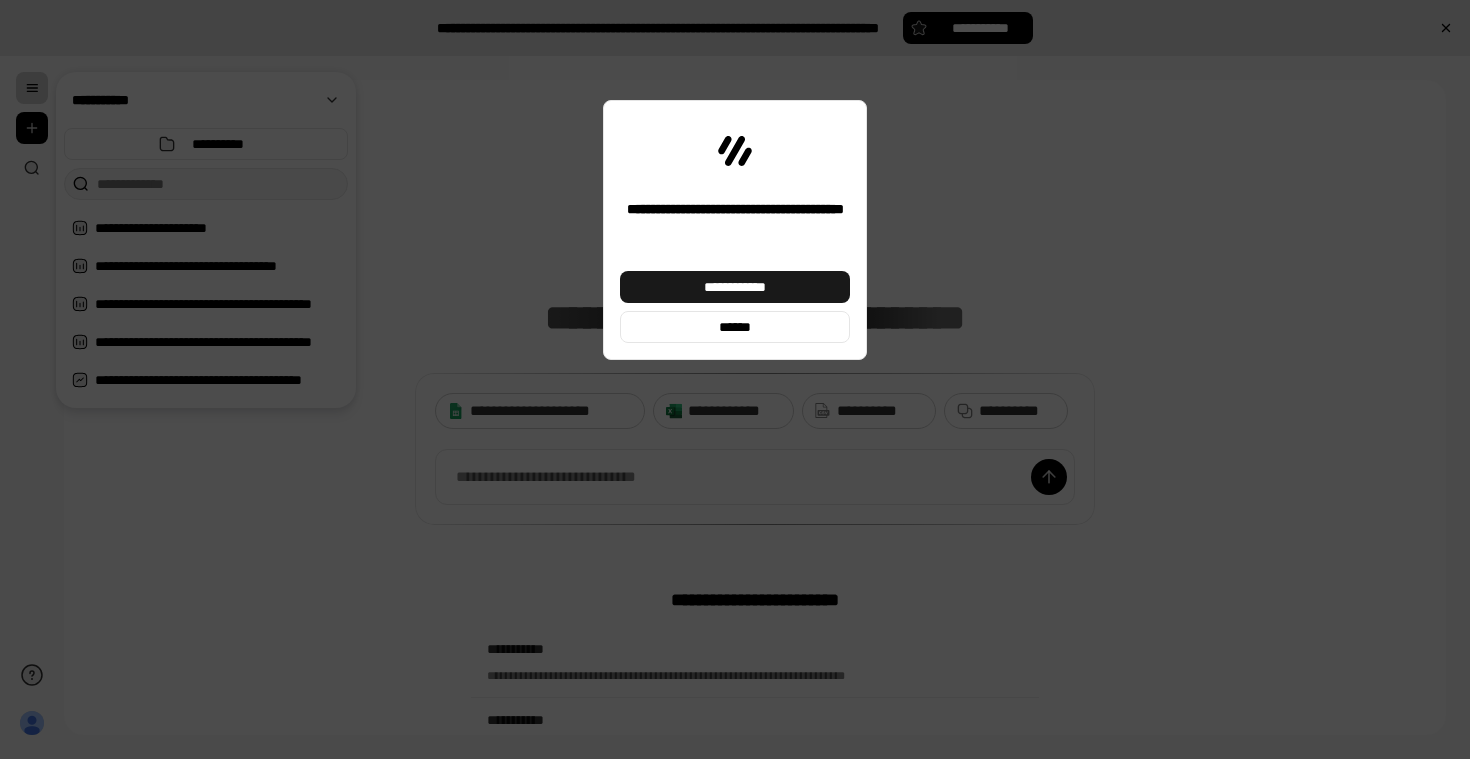 click on "**********" at bounding box center (735, 287) 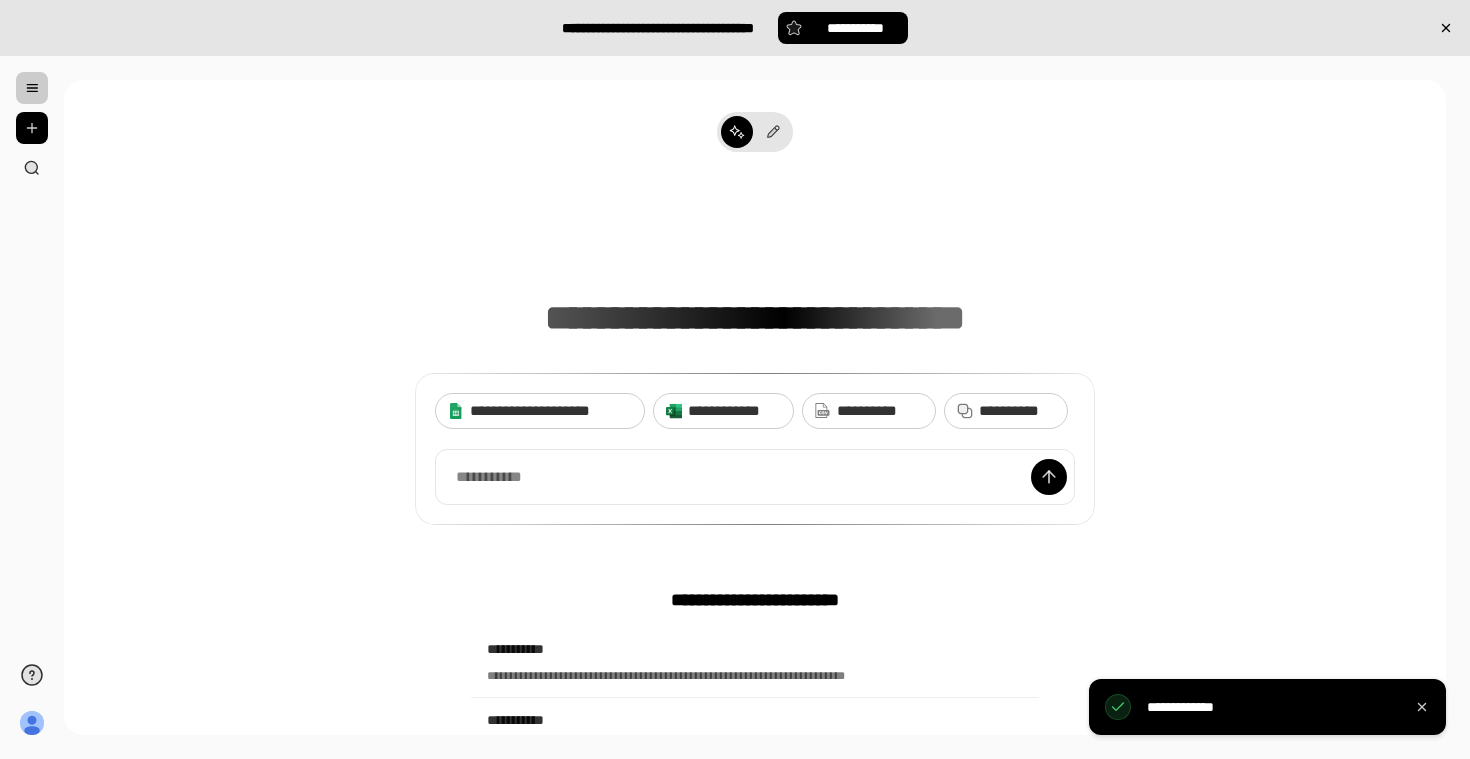 click at bounding box center [32, 128] 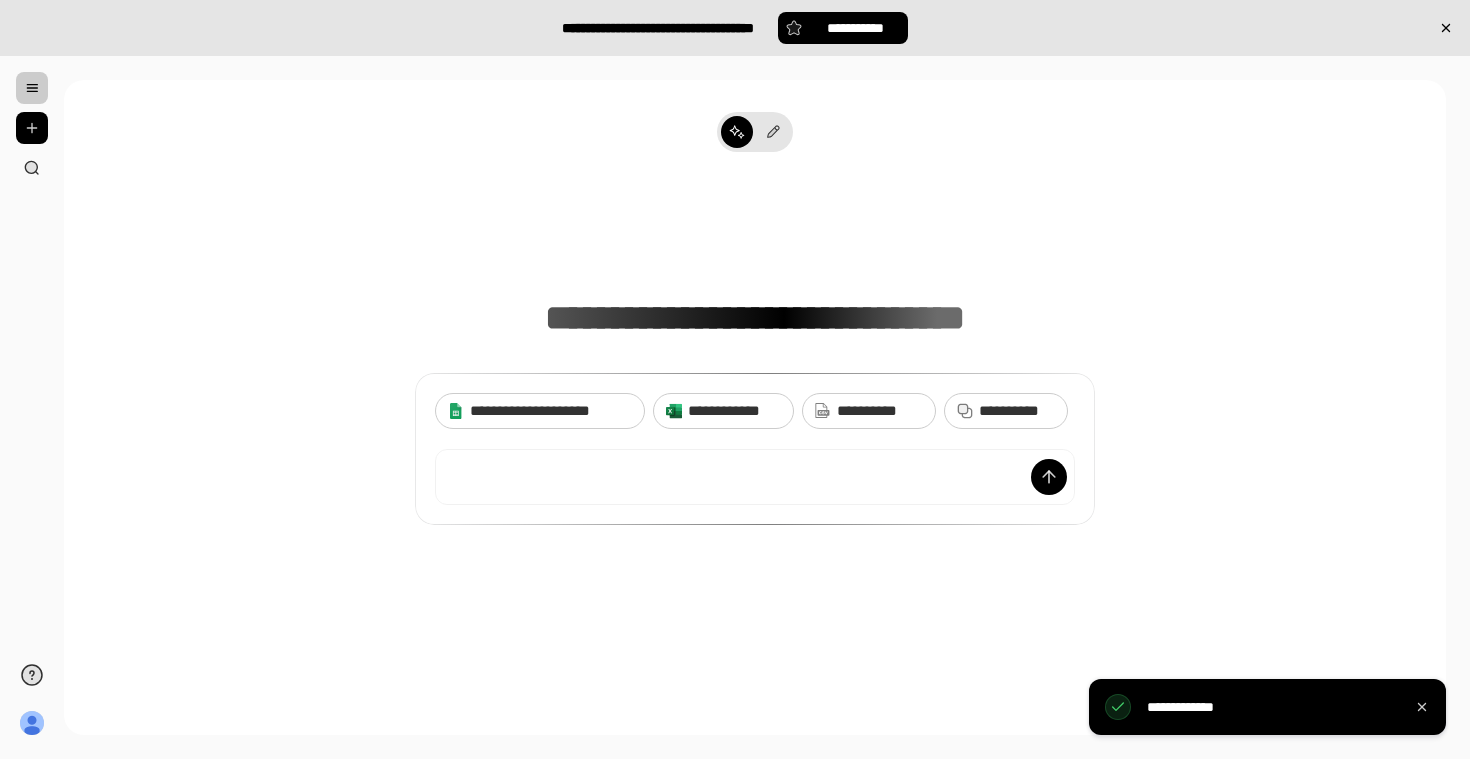 click at bounding box center [32, 128] 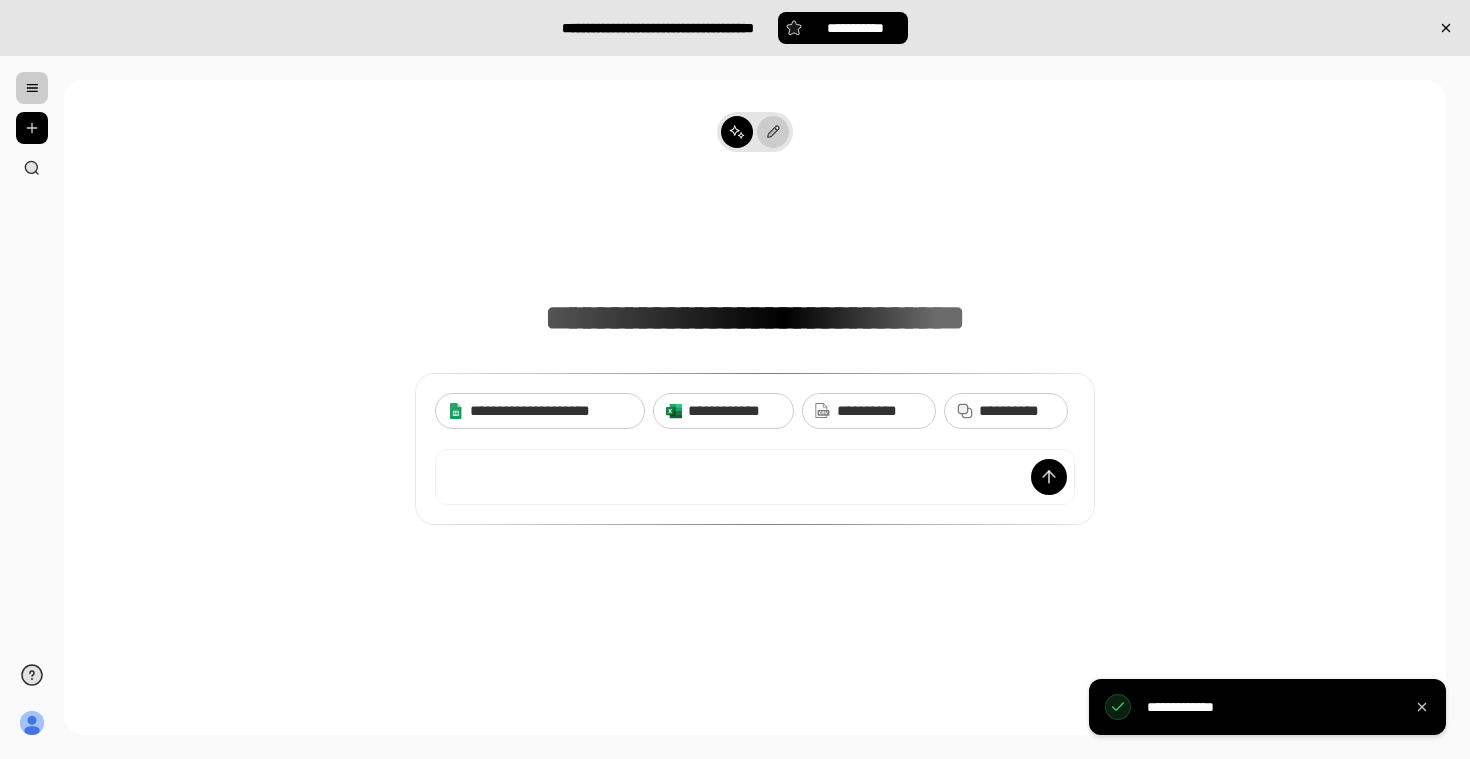 click 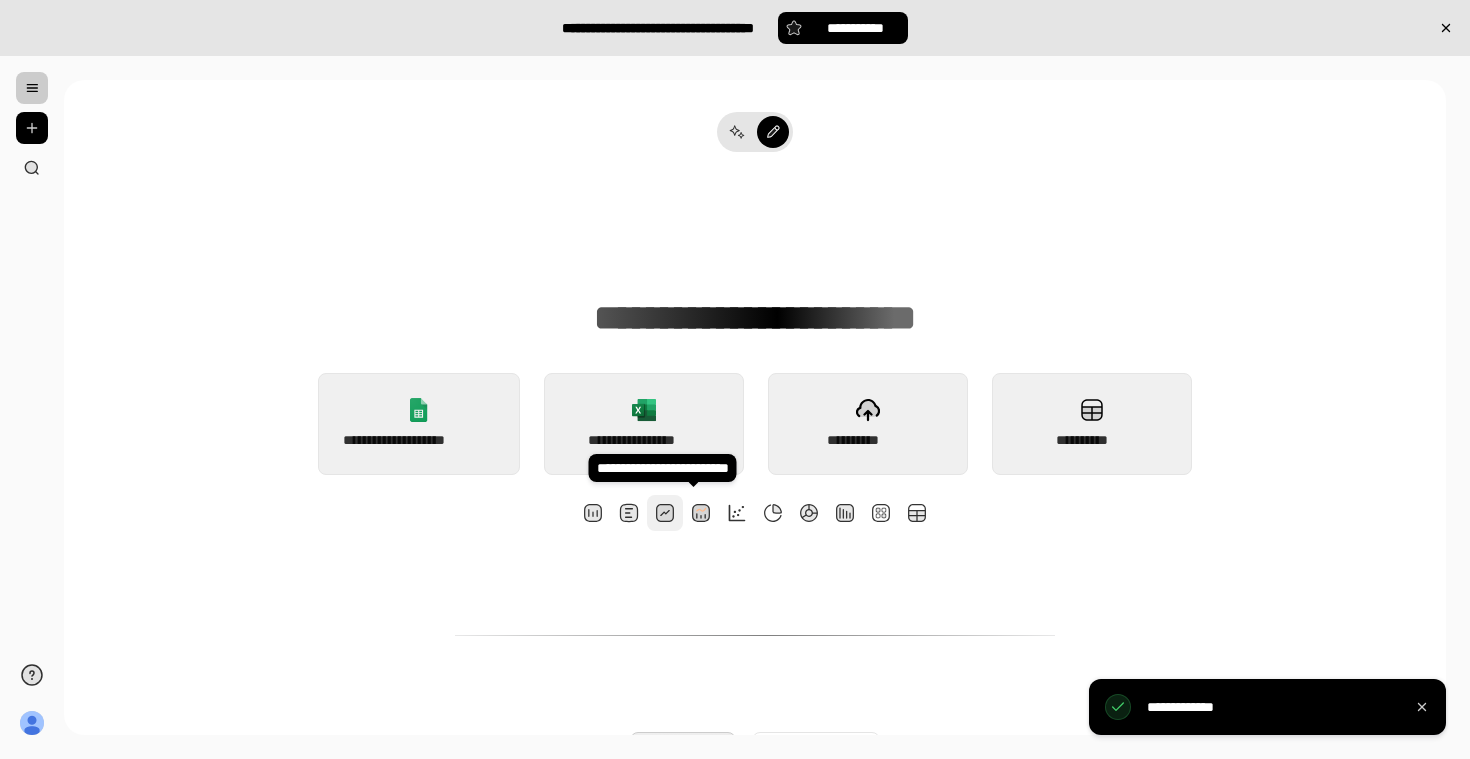 click at bounding box center [665, 513] 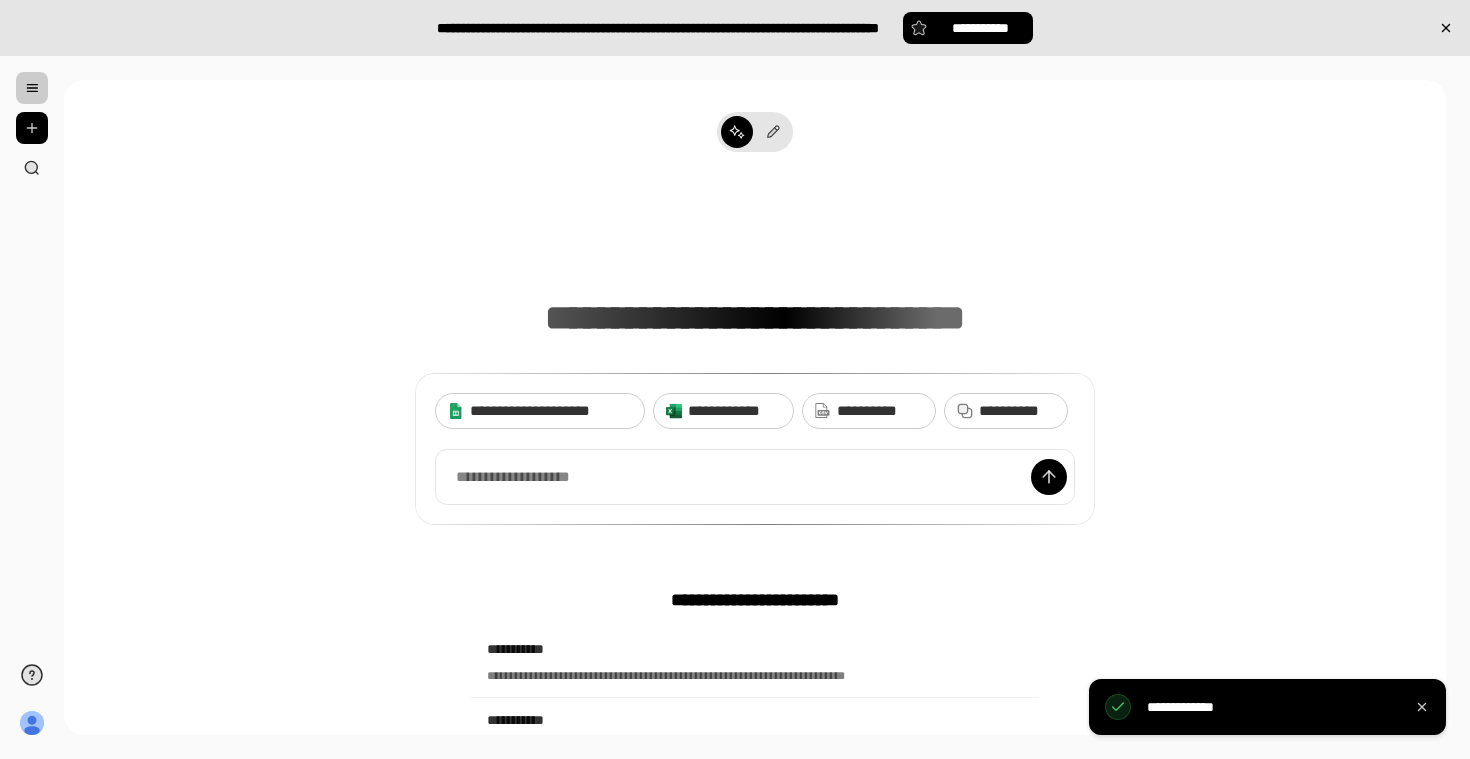 click at bounding box center [32, 88] 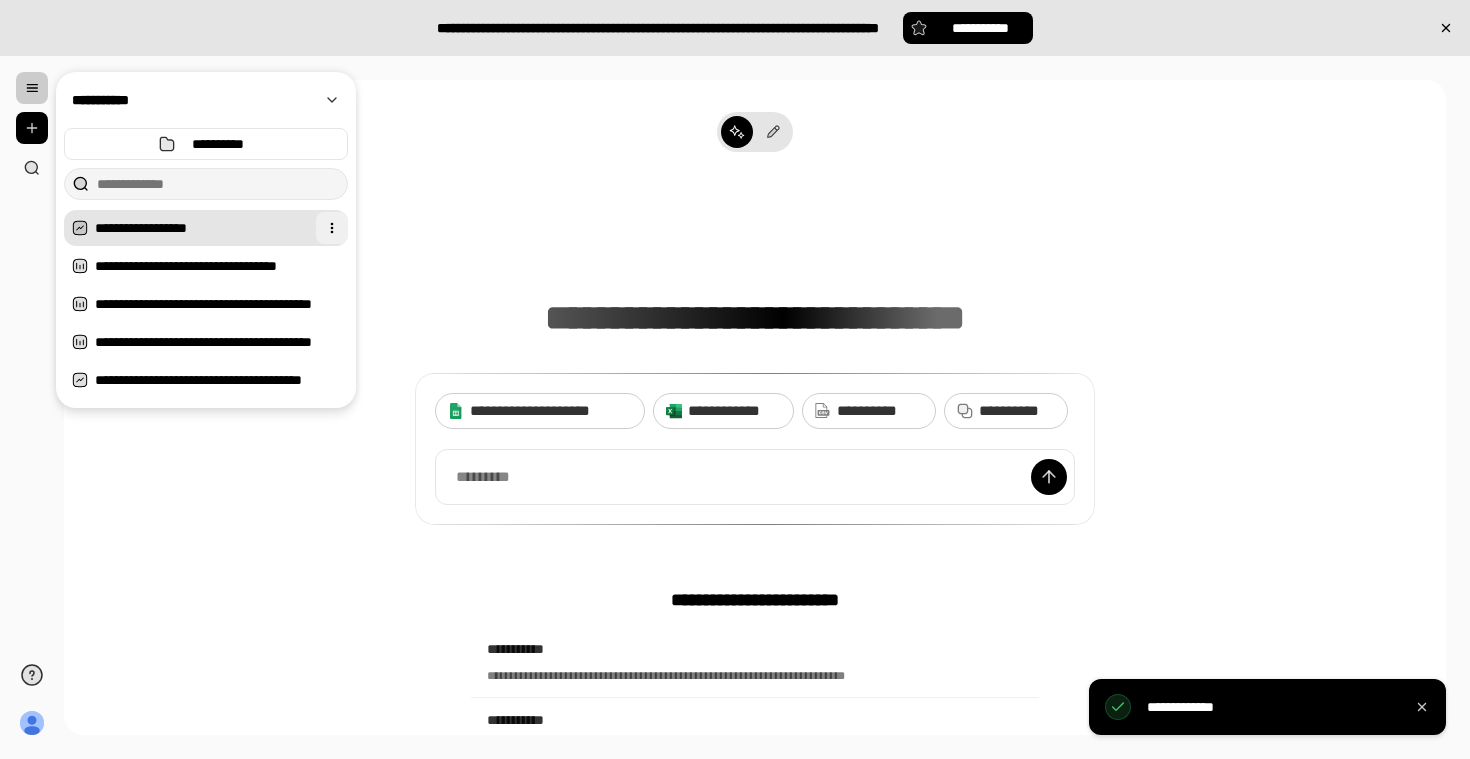 click at bounding box center [332, 228] 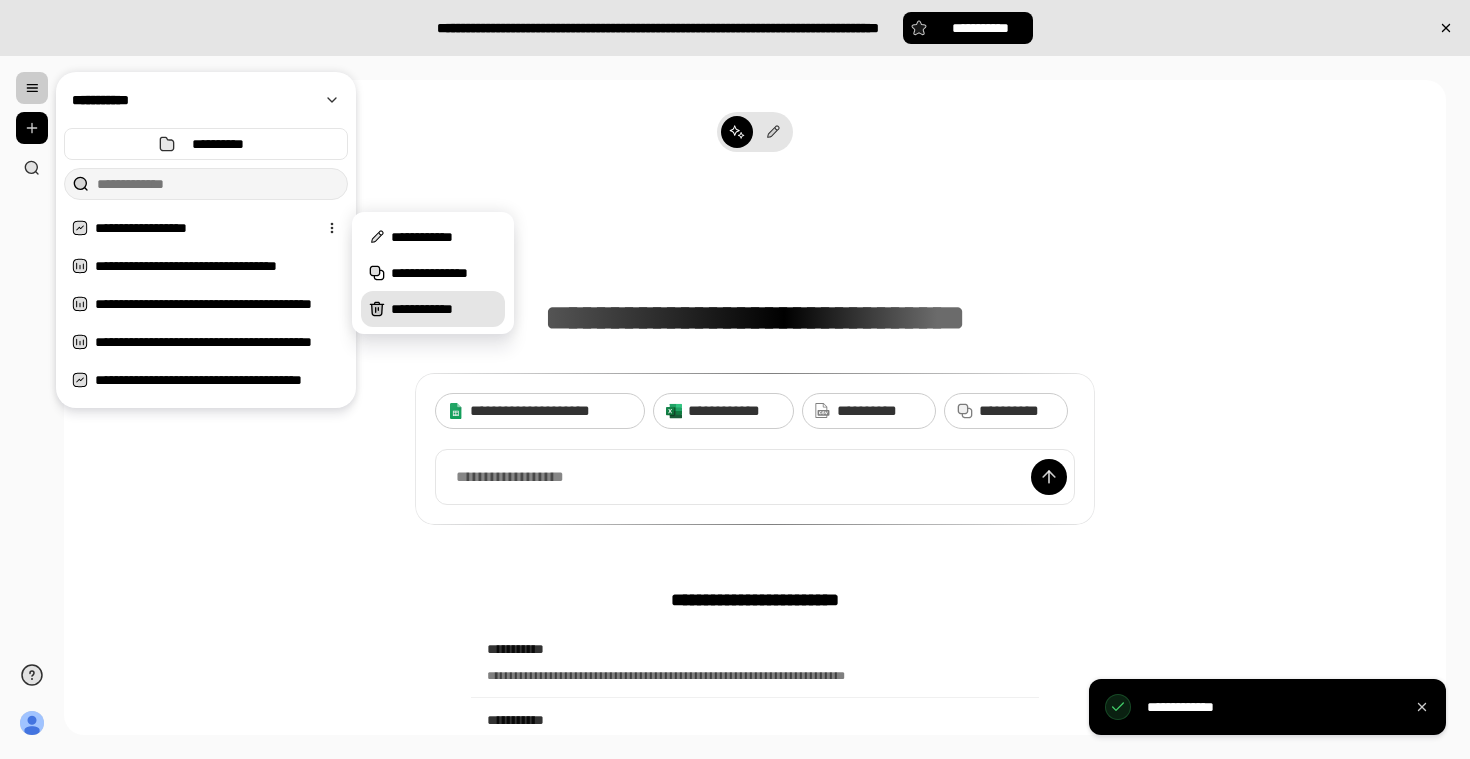 click on "**********" at bounding box center (444, 309) 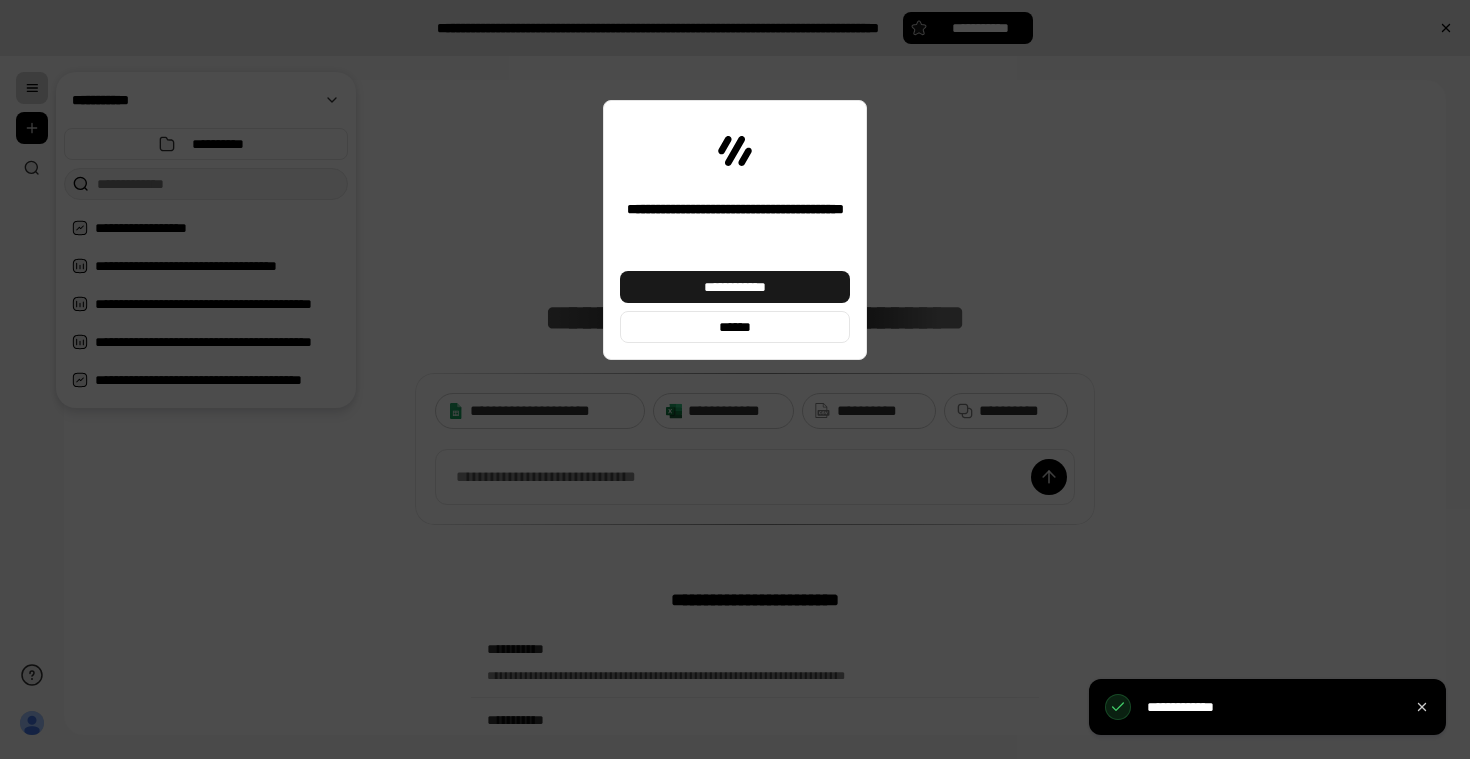 click on "**********" at bounding box center (735, 287) 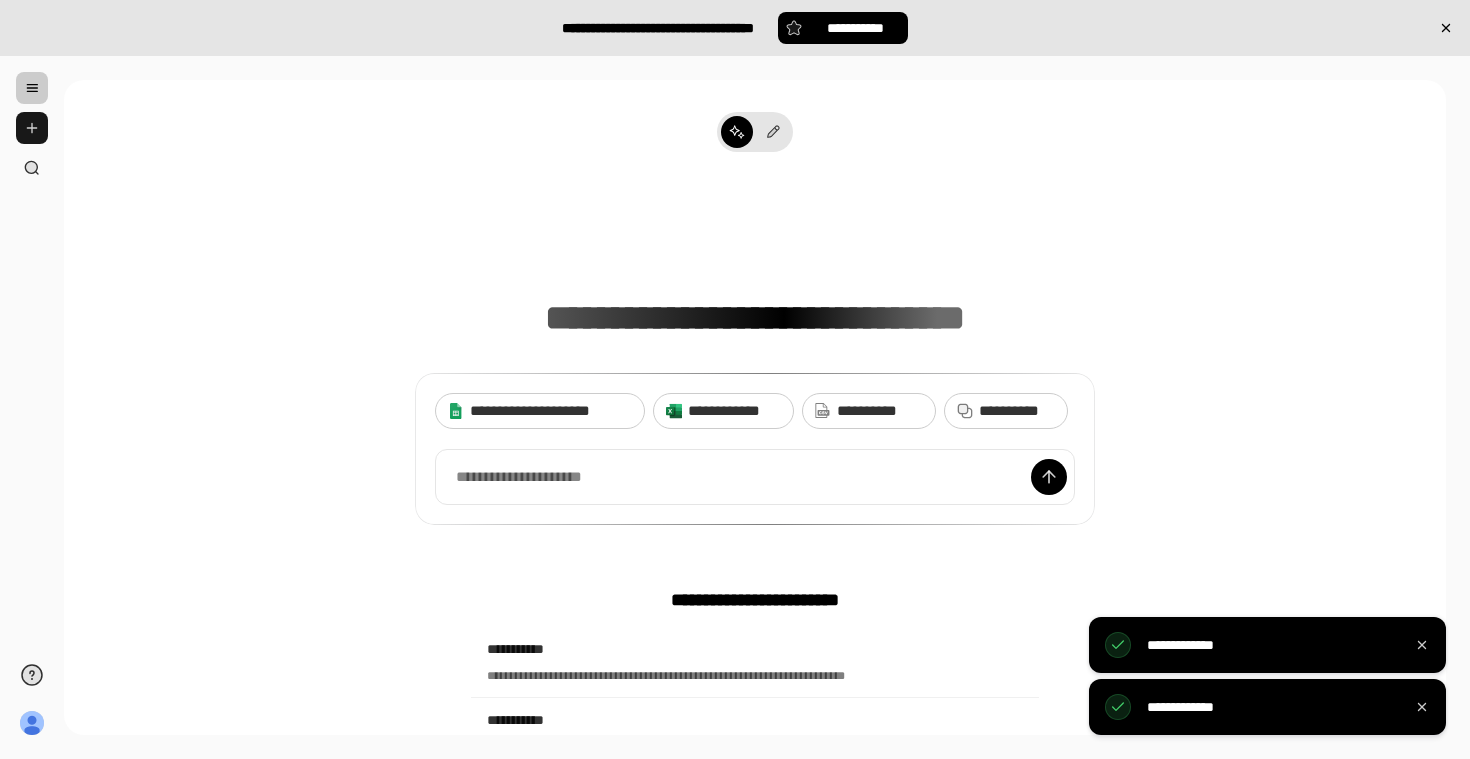 click at bounding box center [32, 128] 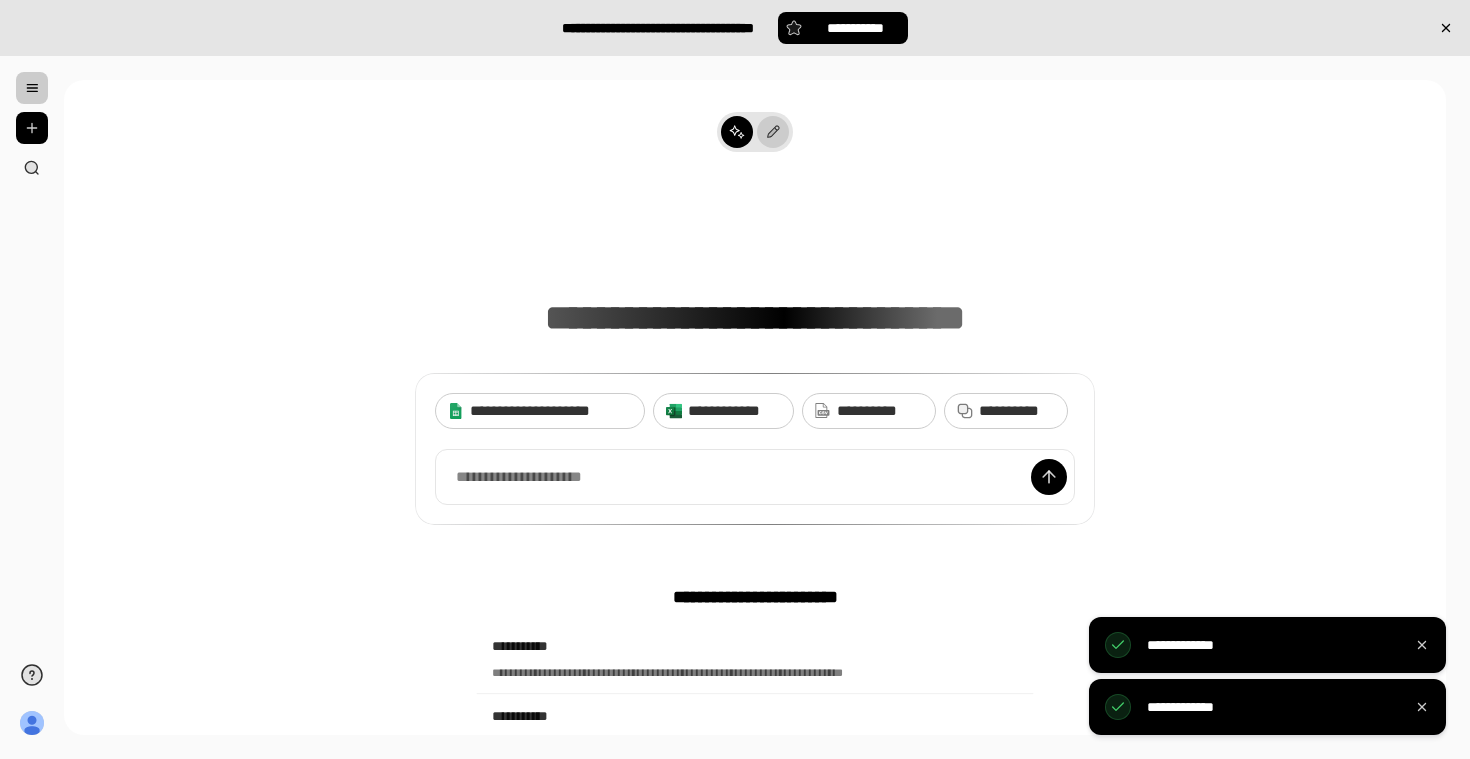 click at bounding box center [771, 132] 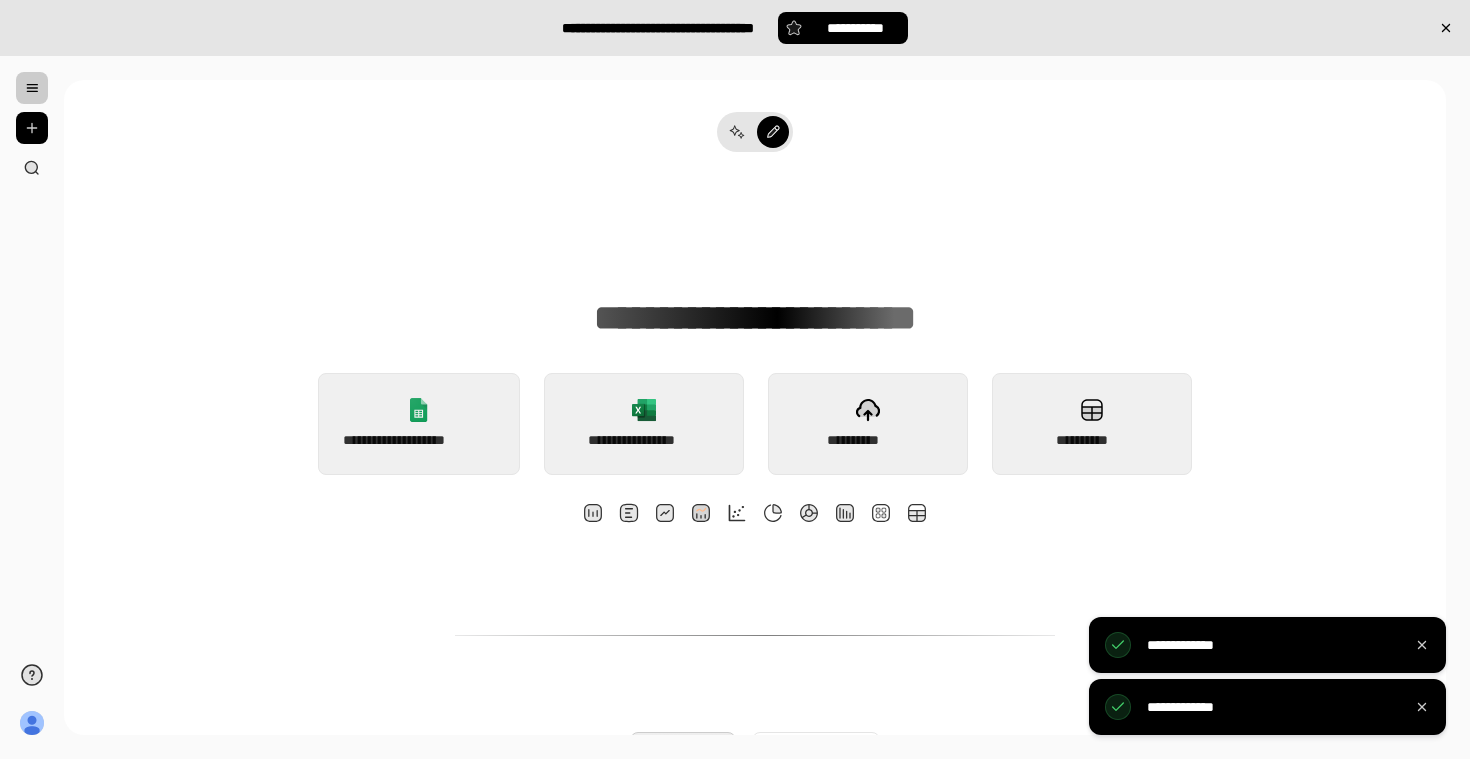 click 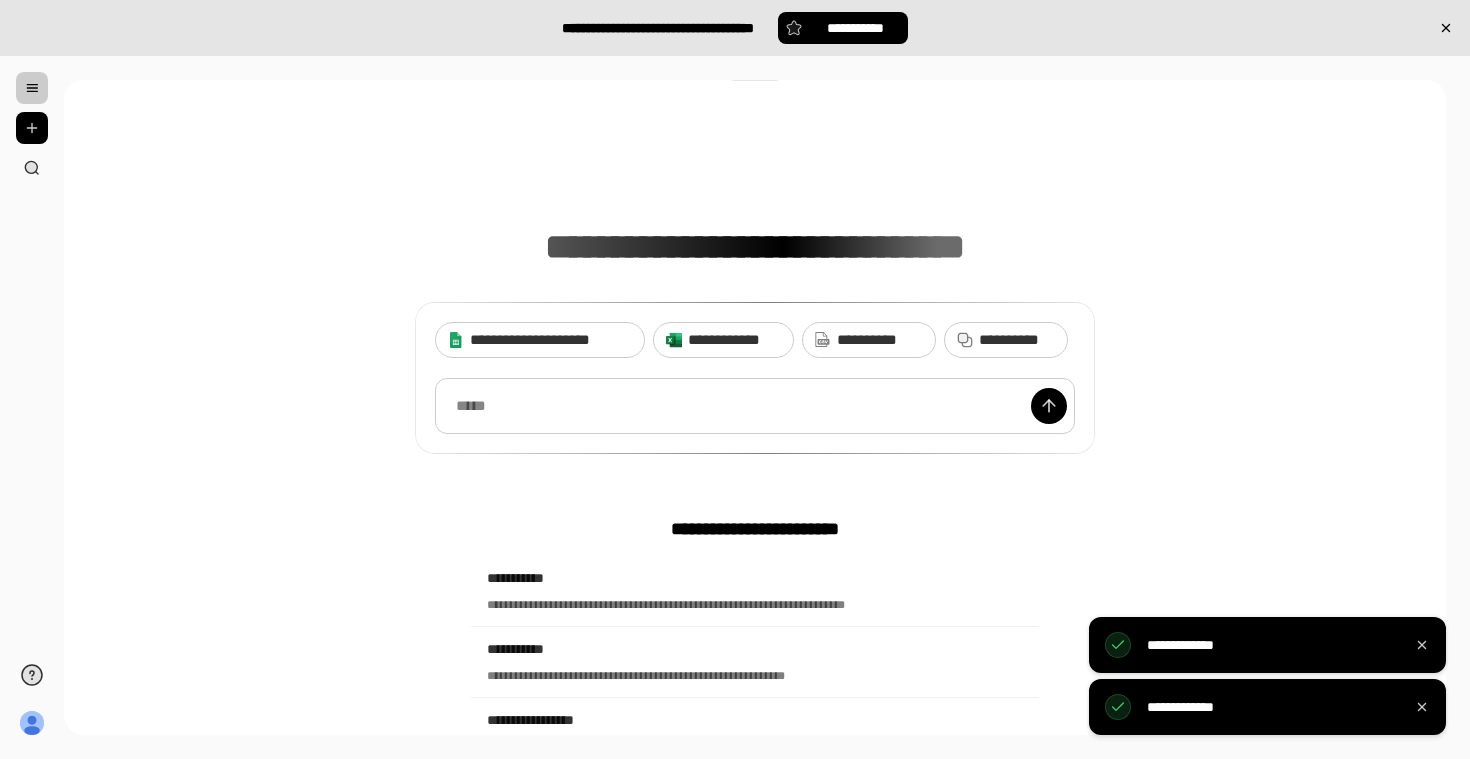 scroll, scrollTop: 0, scrollLeft: 0, axis: both 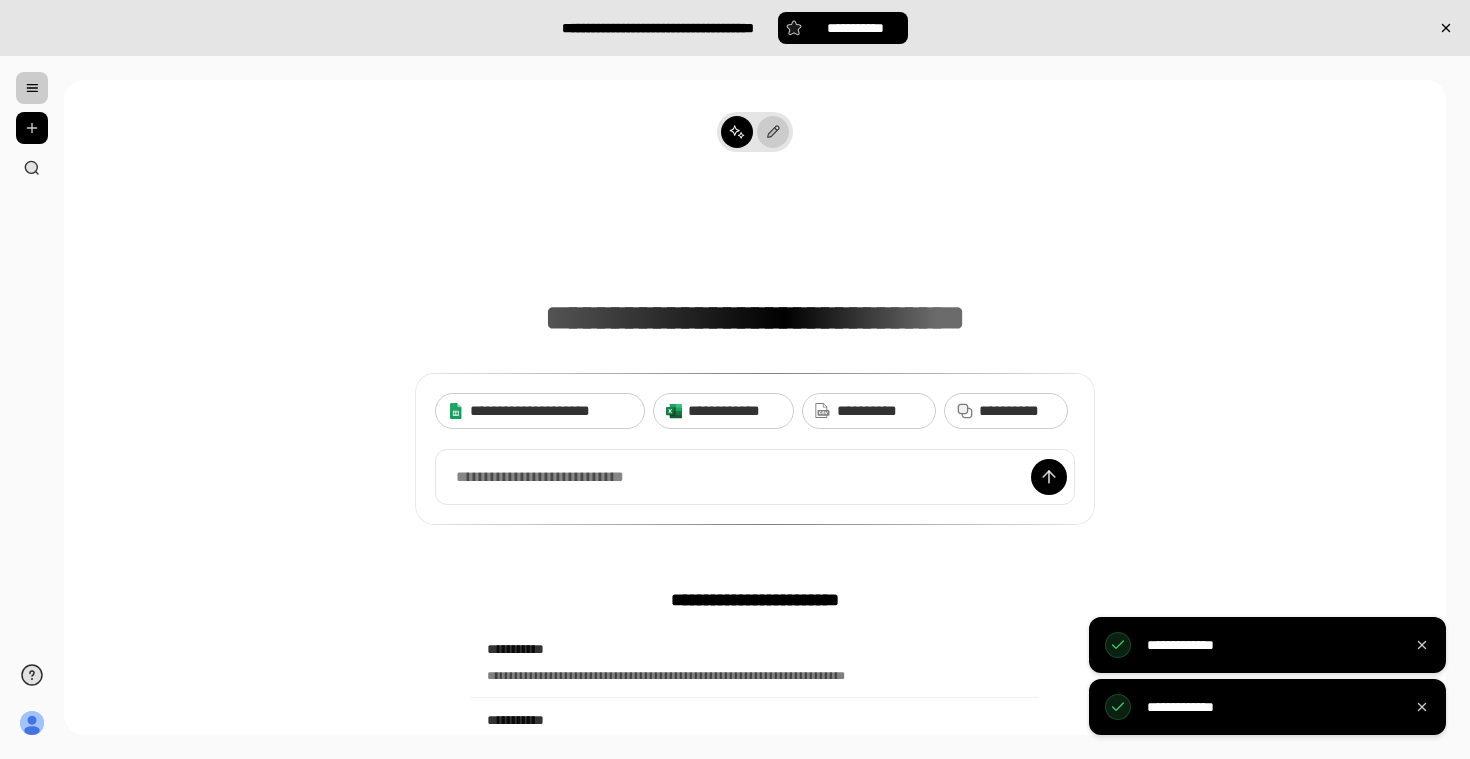 click 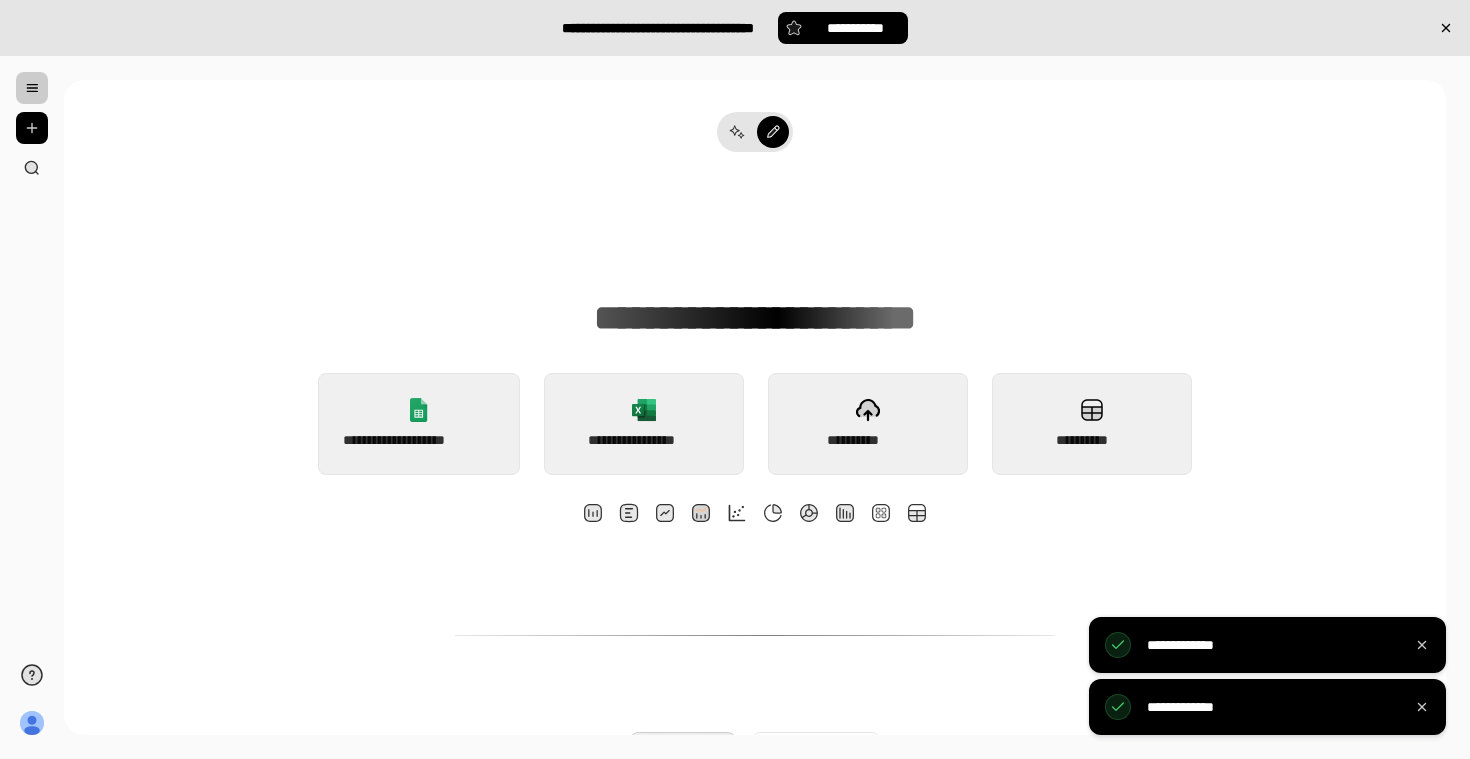 scroll, scrollTop: 558, scrollLeft: 0, axis: vertical 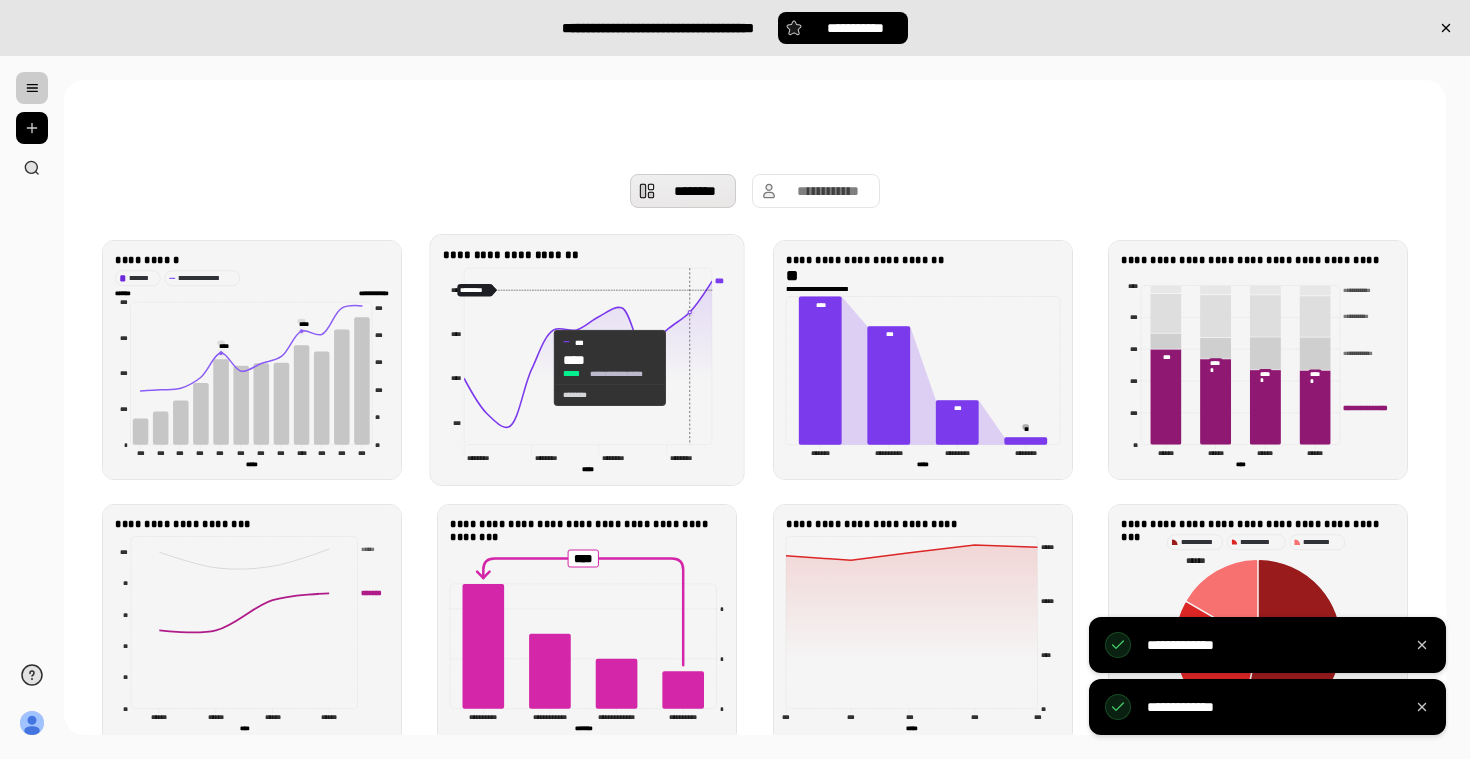 click 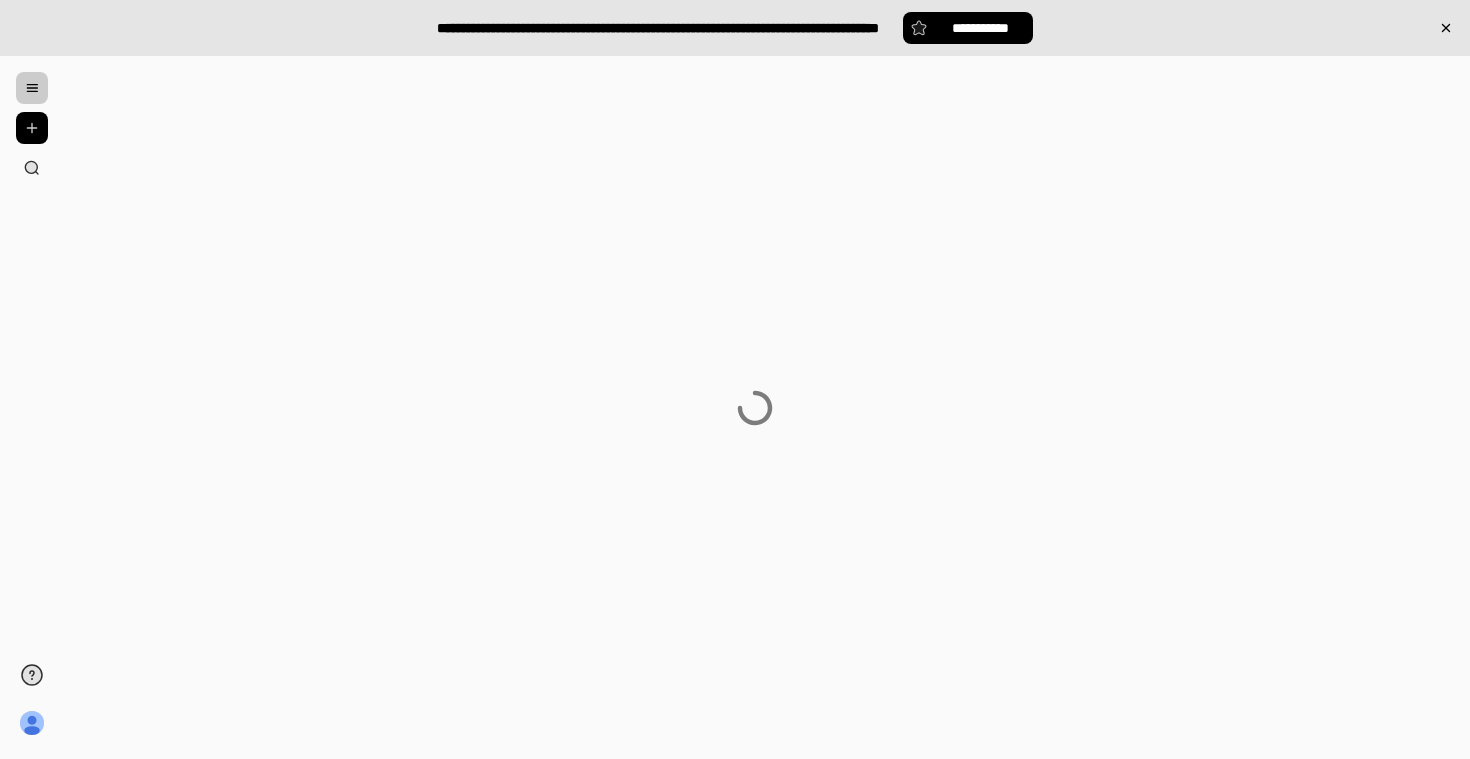 click at bounding box center [755, 407] 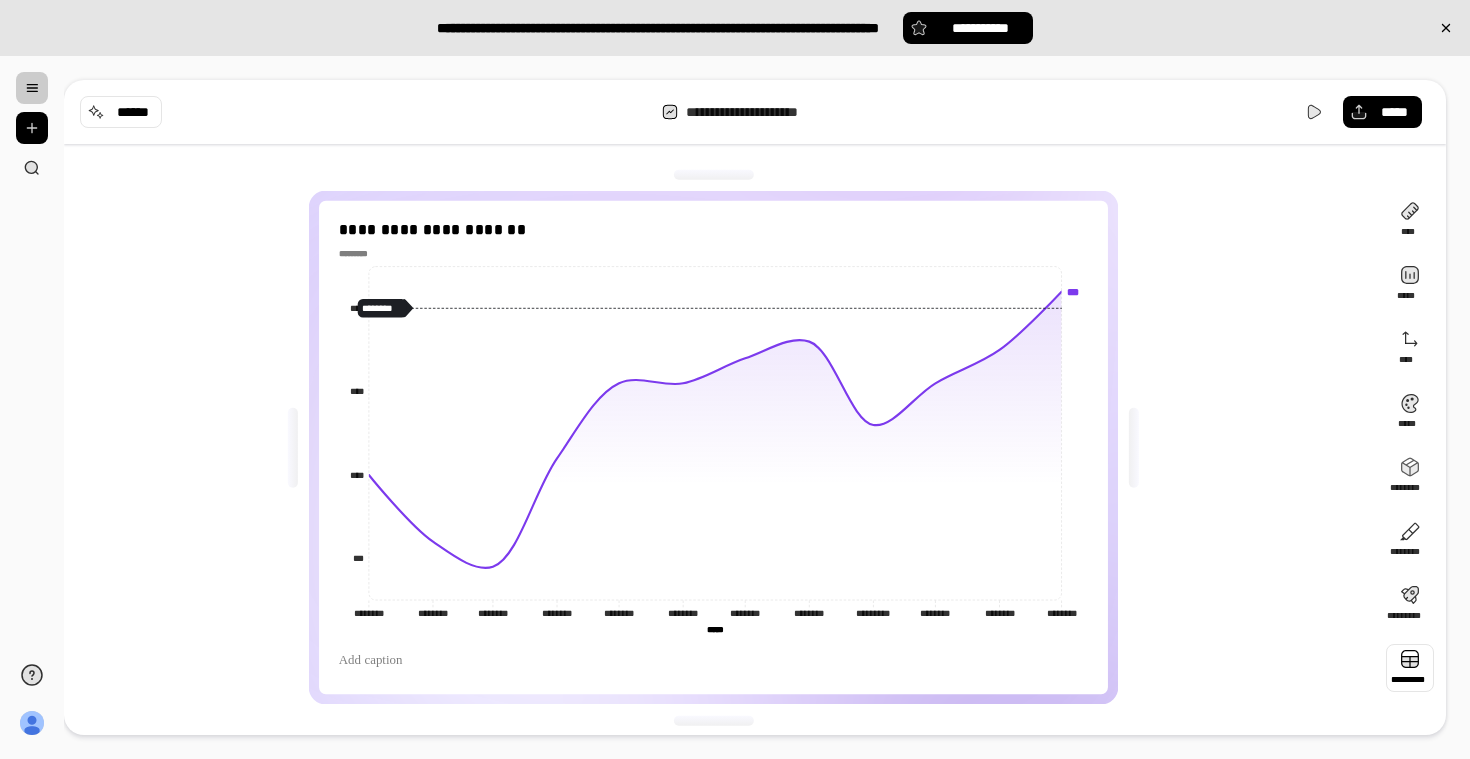 click at bounding box center (1410, 668) 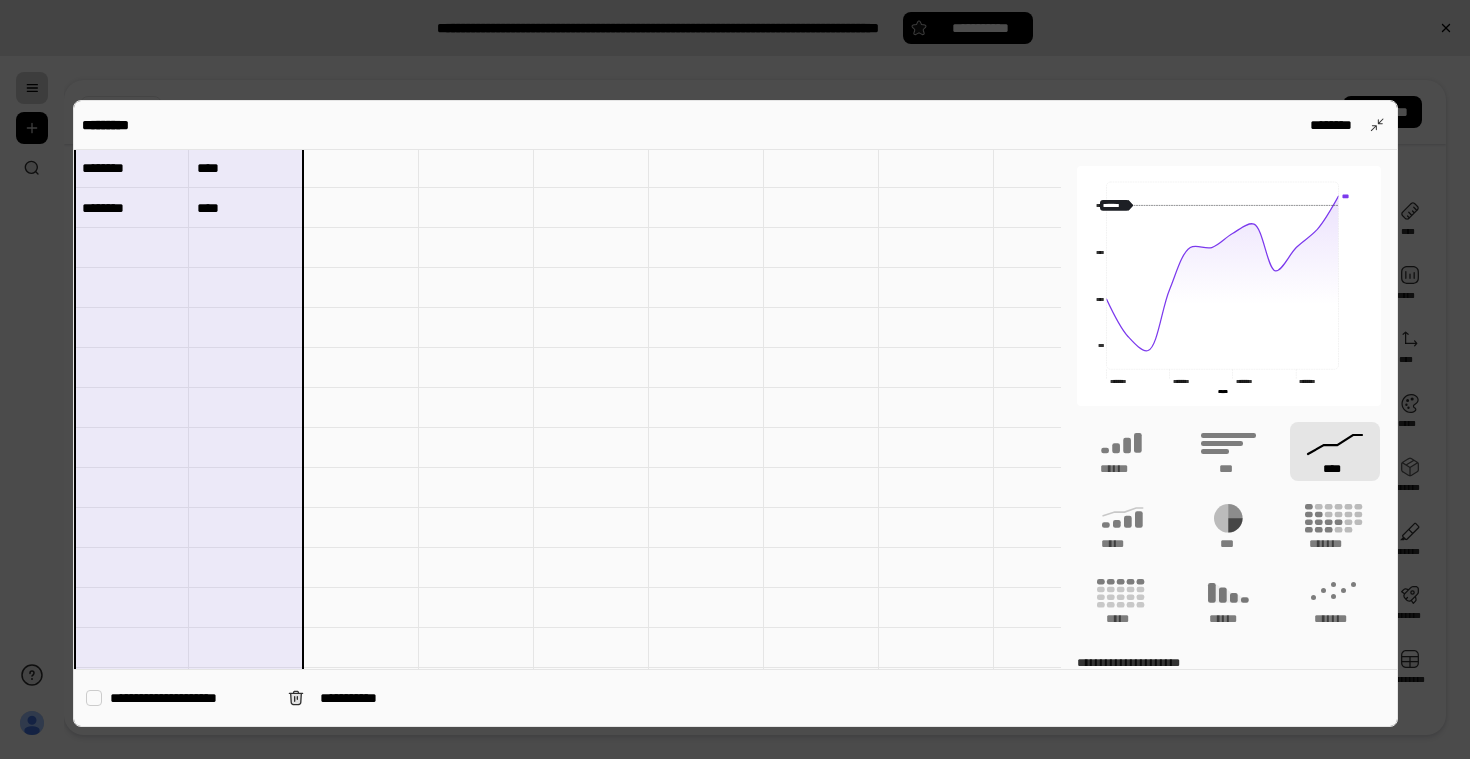 scroll, scrollTop: 478, scrollLeft: 0, axis: vertical 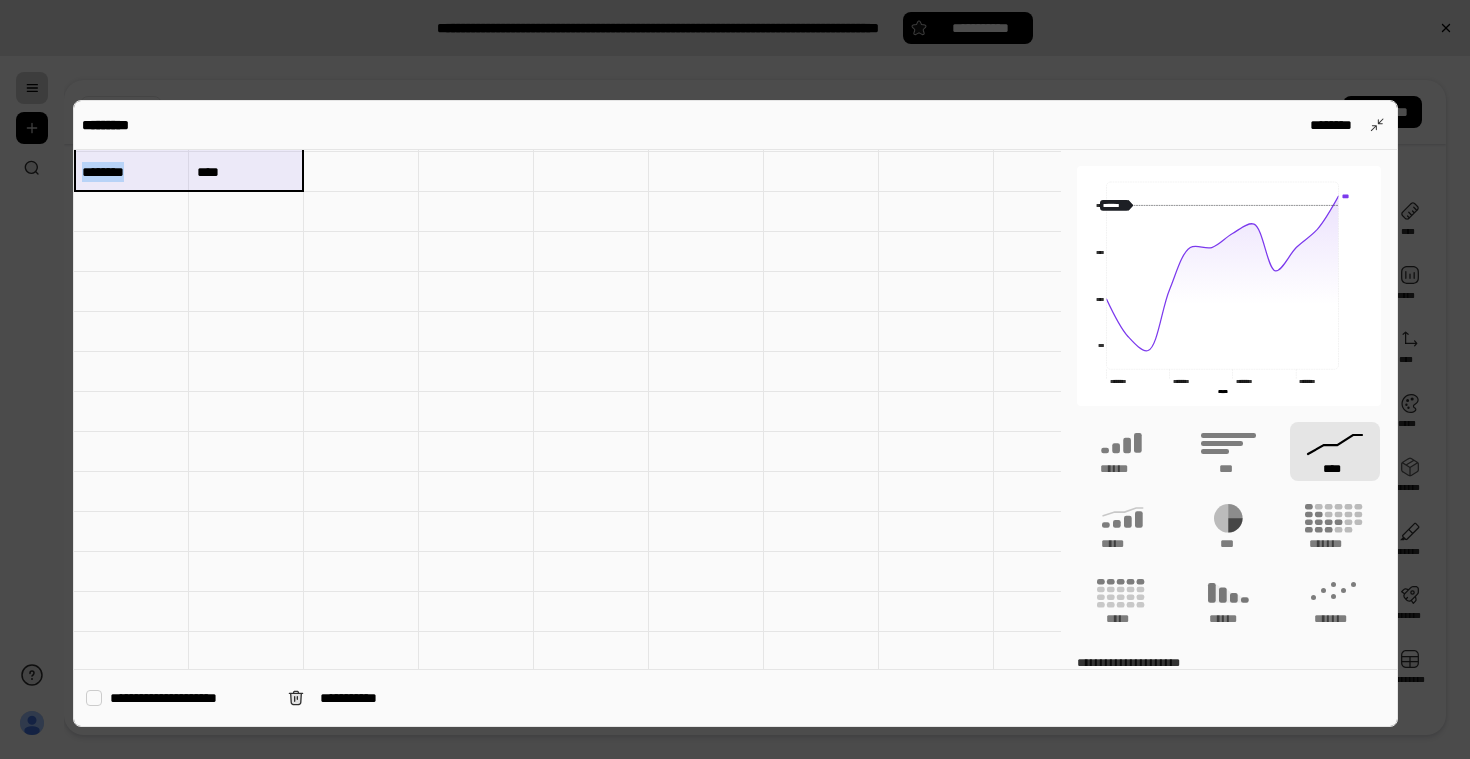 drag, startPoint x: 144, startPoint y: 212, endPoint x: 246, endPoint y: 161, distance: 114.03947 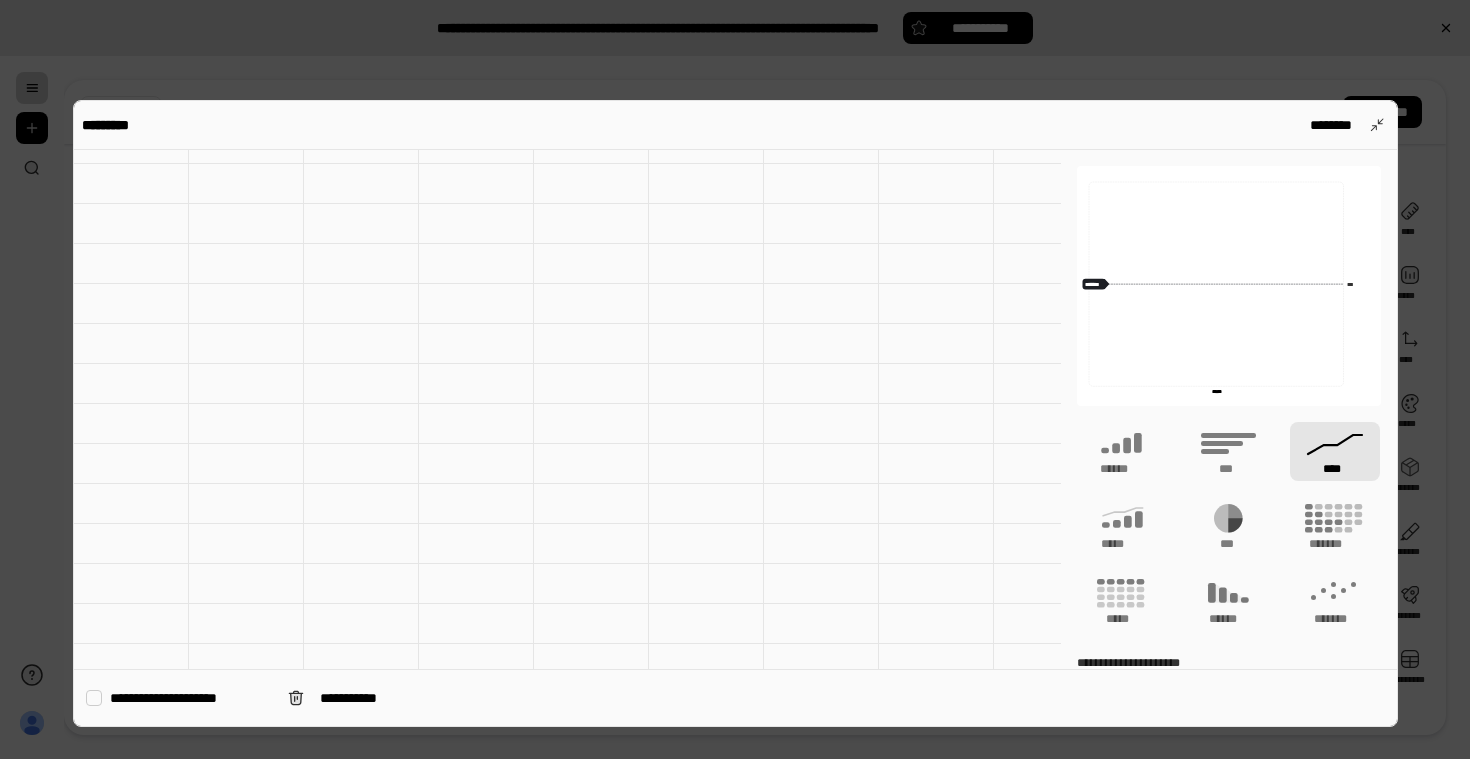 click at bounding box center [567, 409] 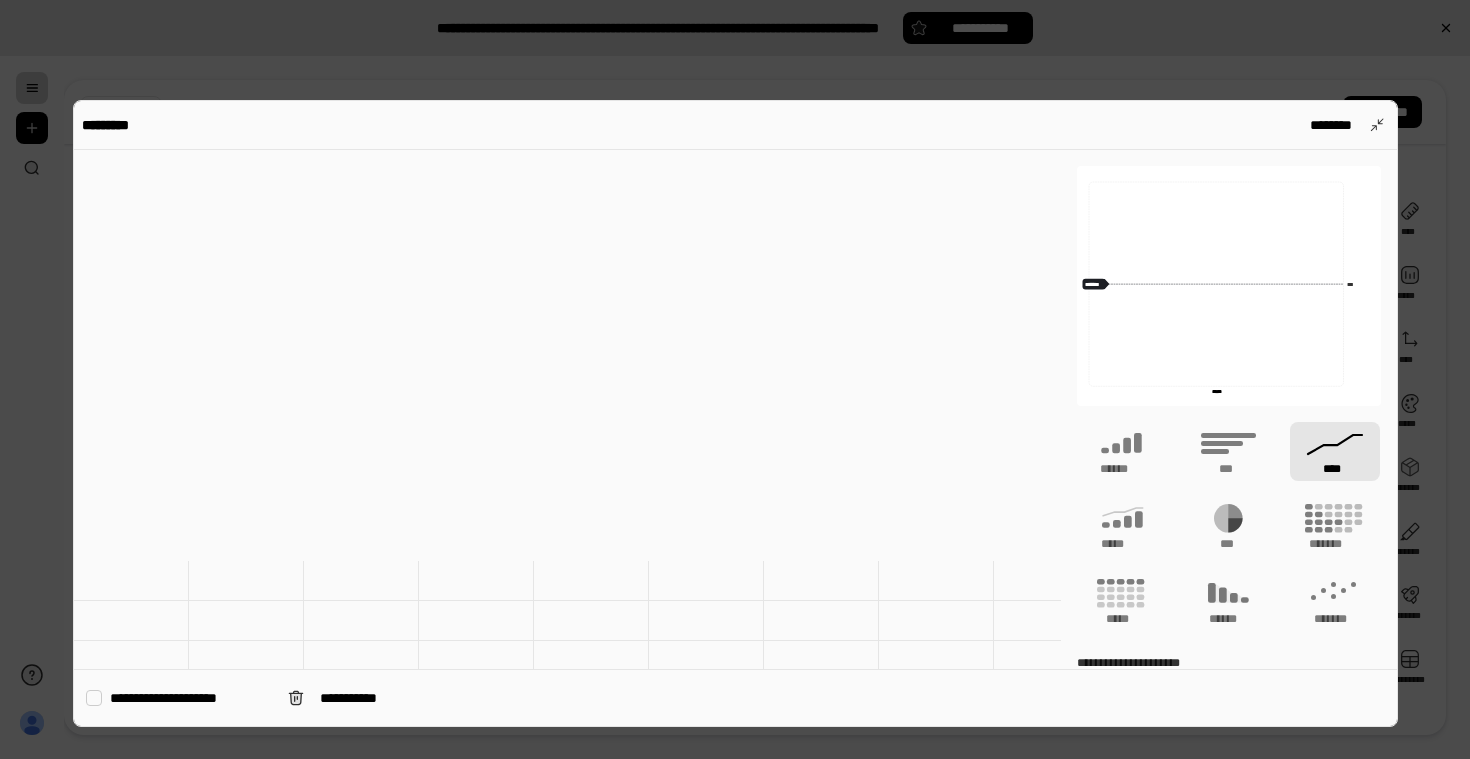 scroll, scrollTop: 0, scrollLeft: 0, axis: both 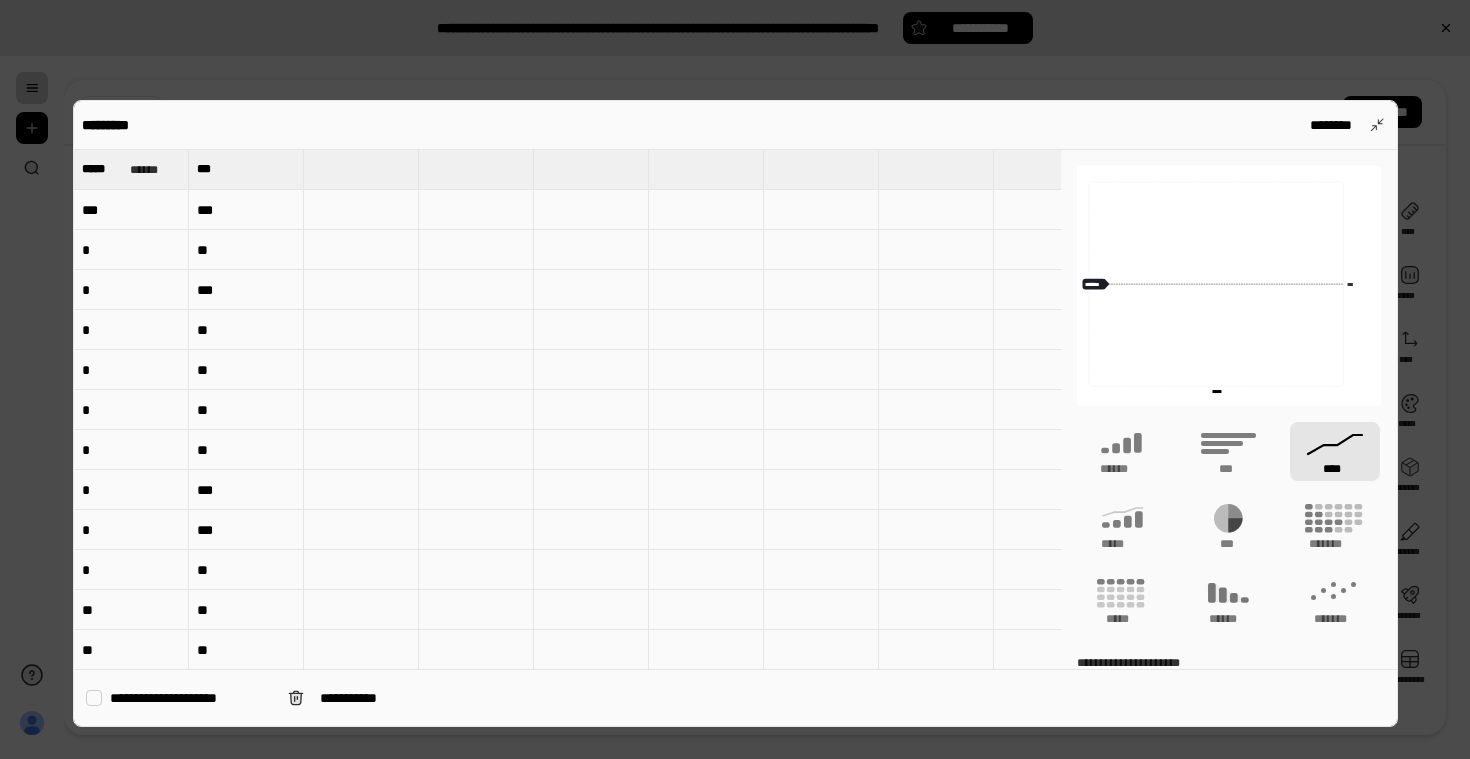 click at bounding box center (735, 379) 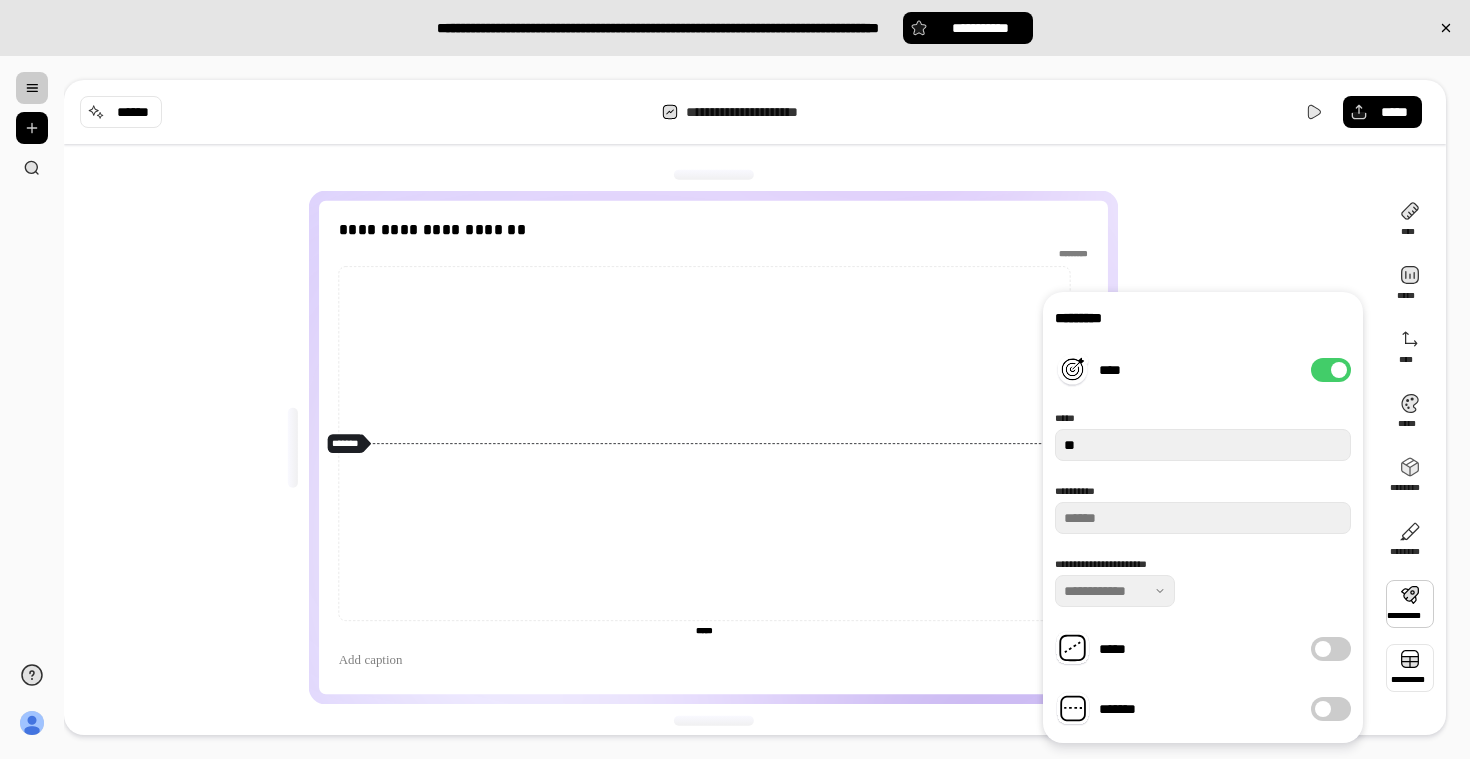 click at bounding box center [1410, 668] 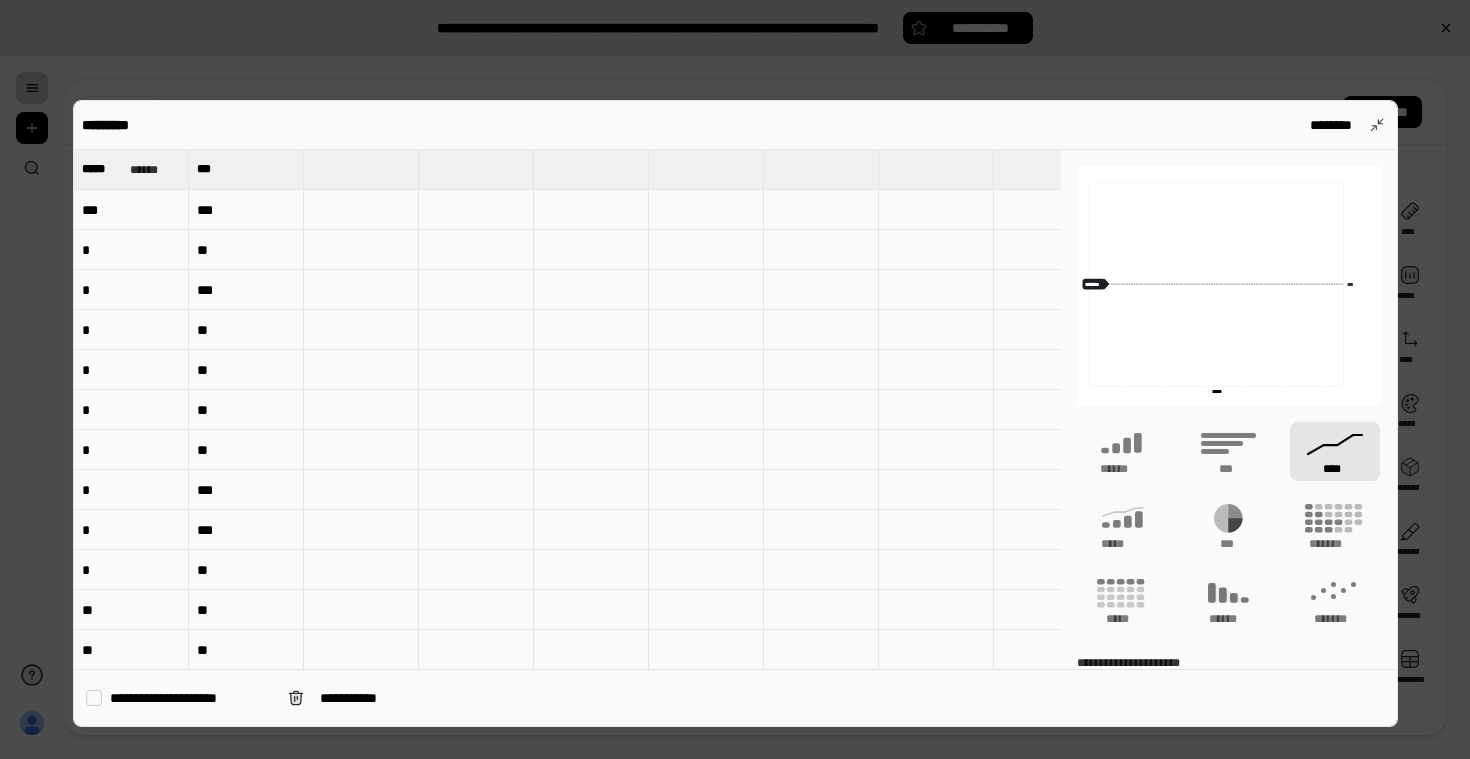 click on "***" at bounding box center [131, 210] 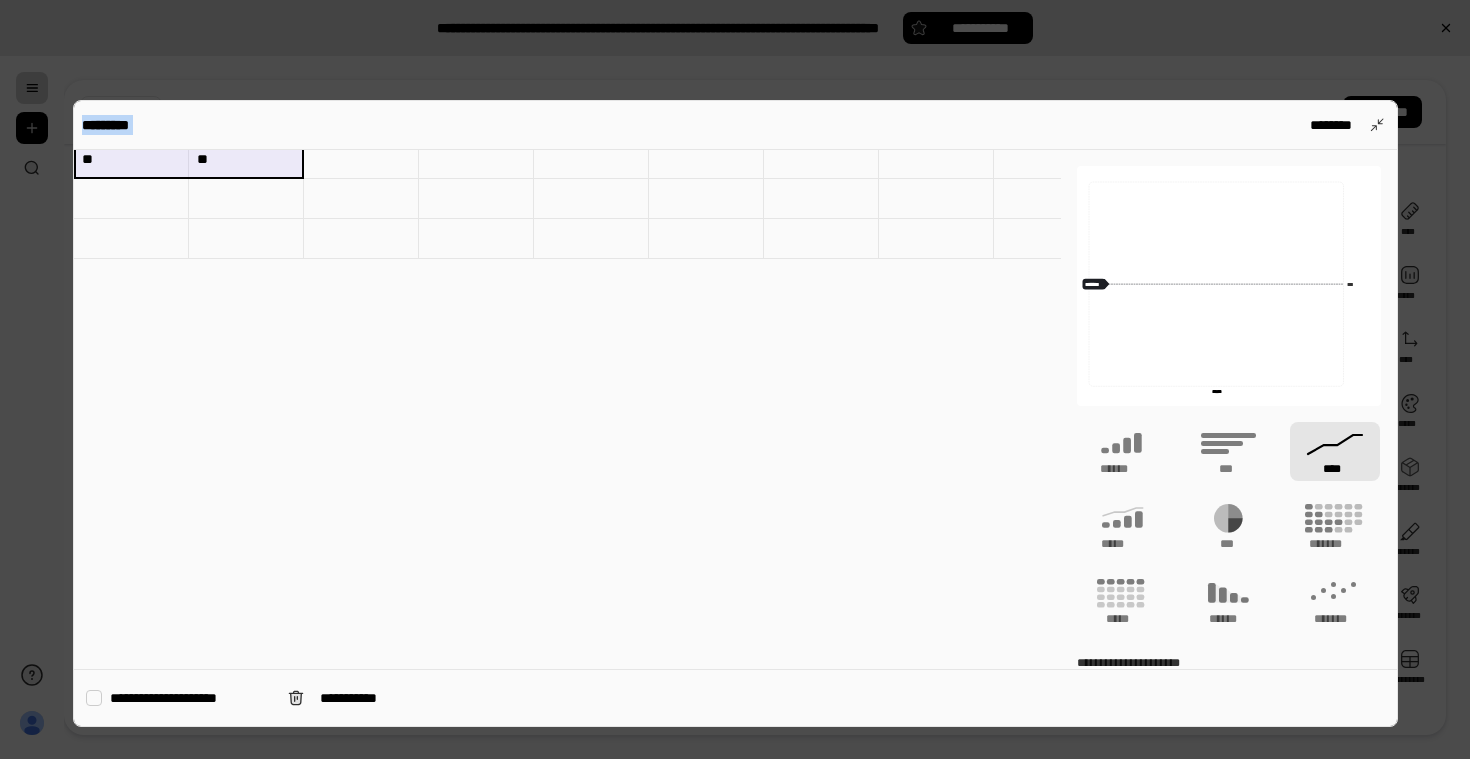 scroll, scrollTop: 1496, scrollLeft: 0, axis: vertical 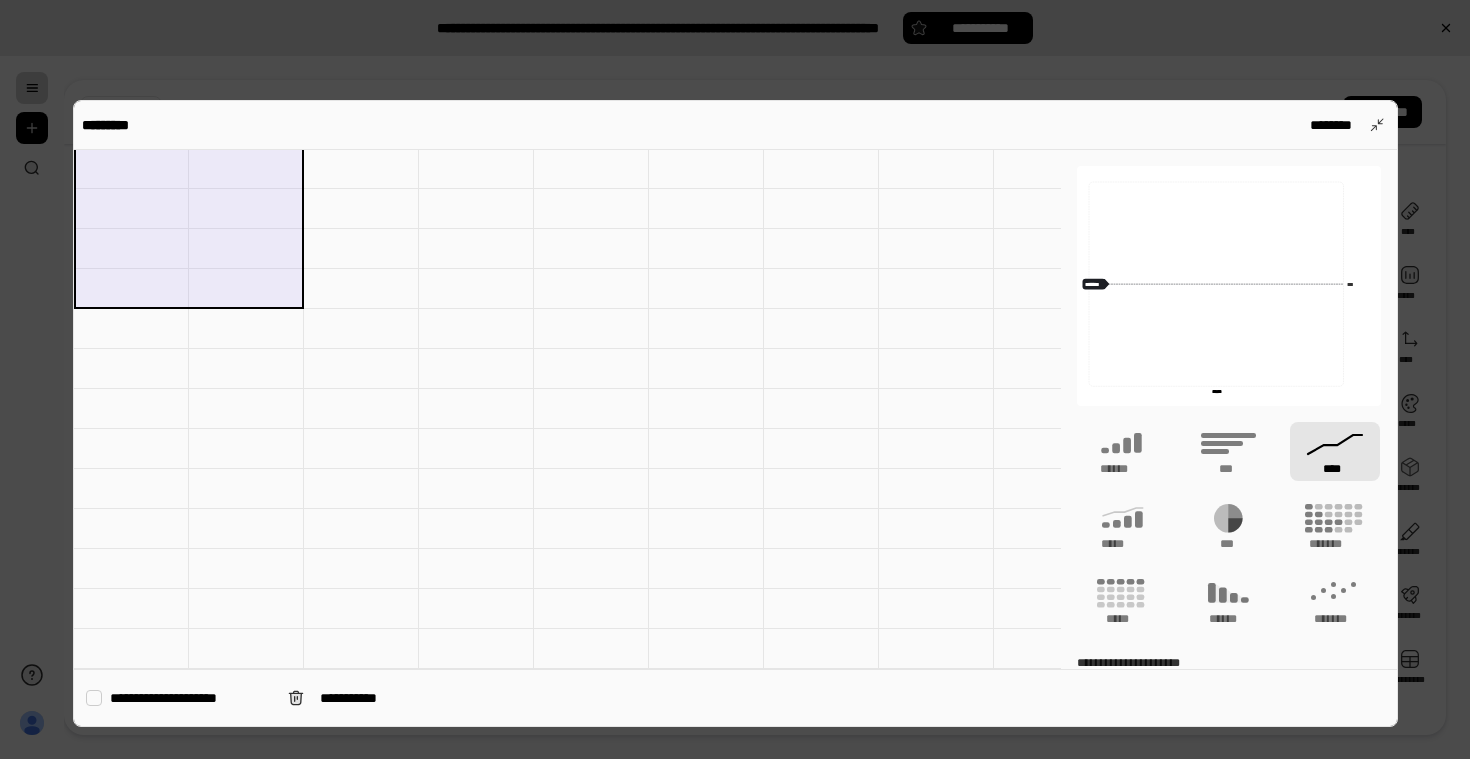 drag, startPoint x: 126, startPoint y: 201, endPoint x: 271, endPoint y: 271, distance: 161.01242 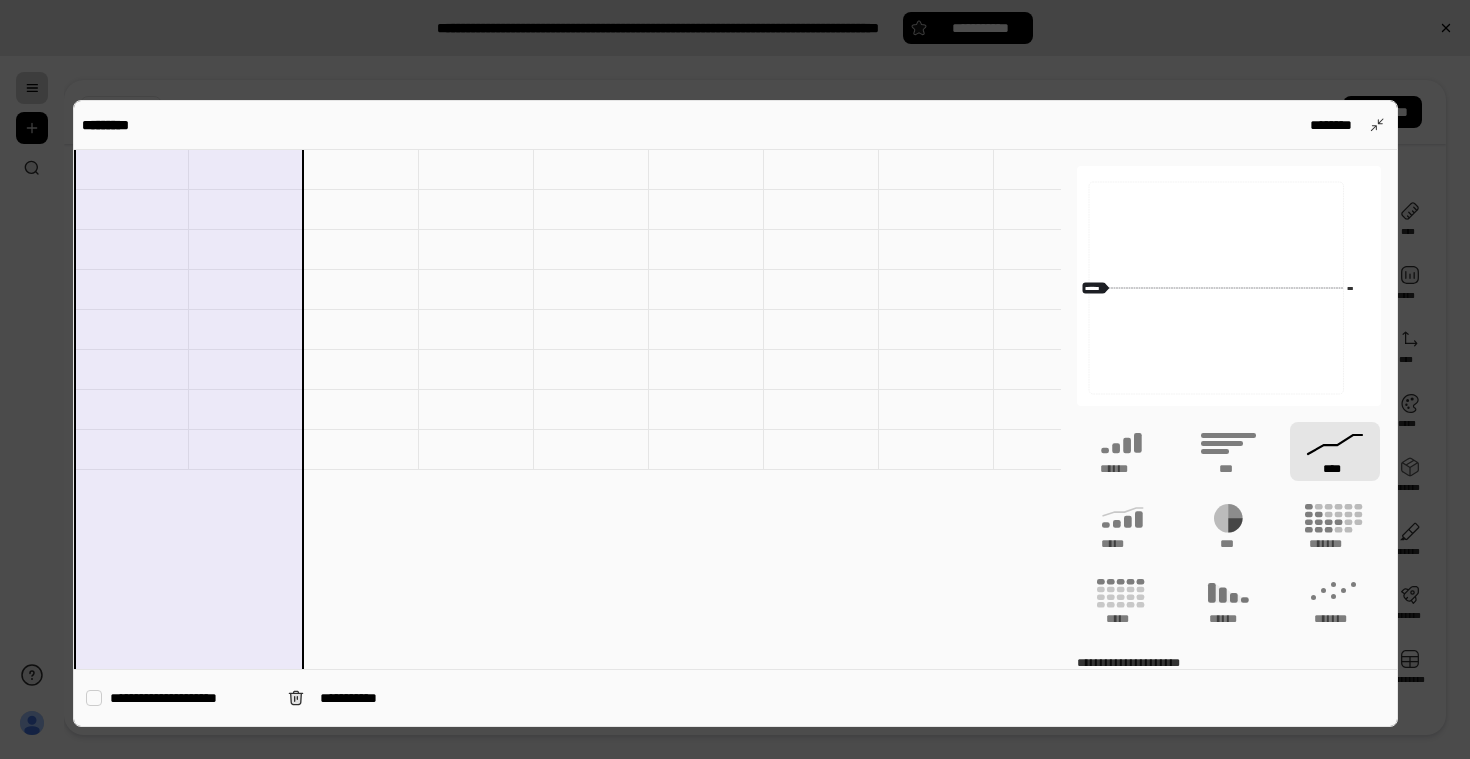 scroll, scrollTop: 0, scrollLeft: 0, axis: both 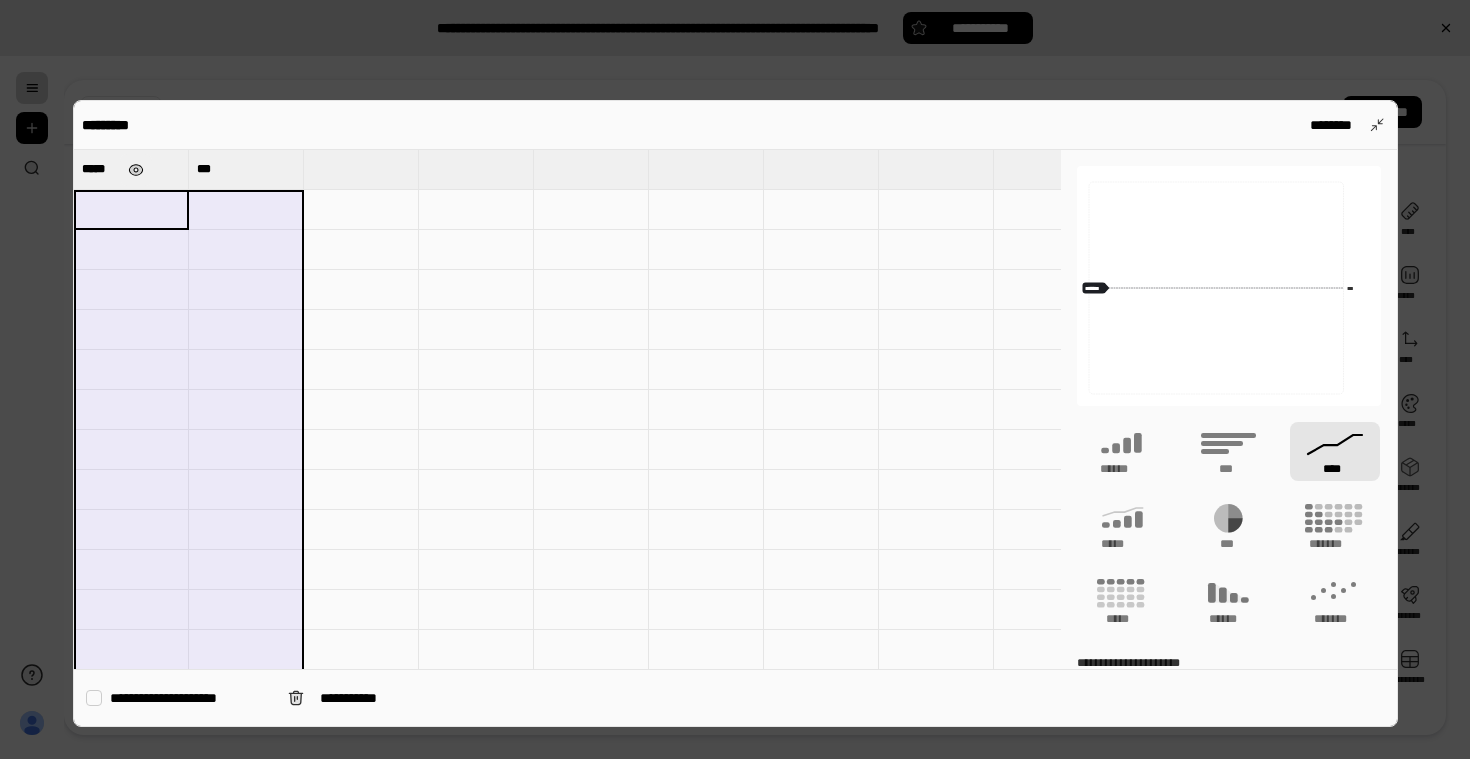 click at bounding box center (135, 170) 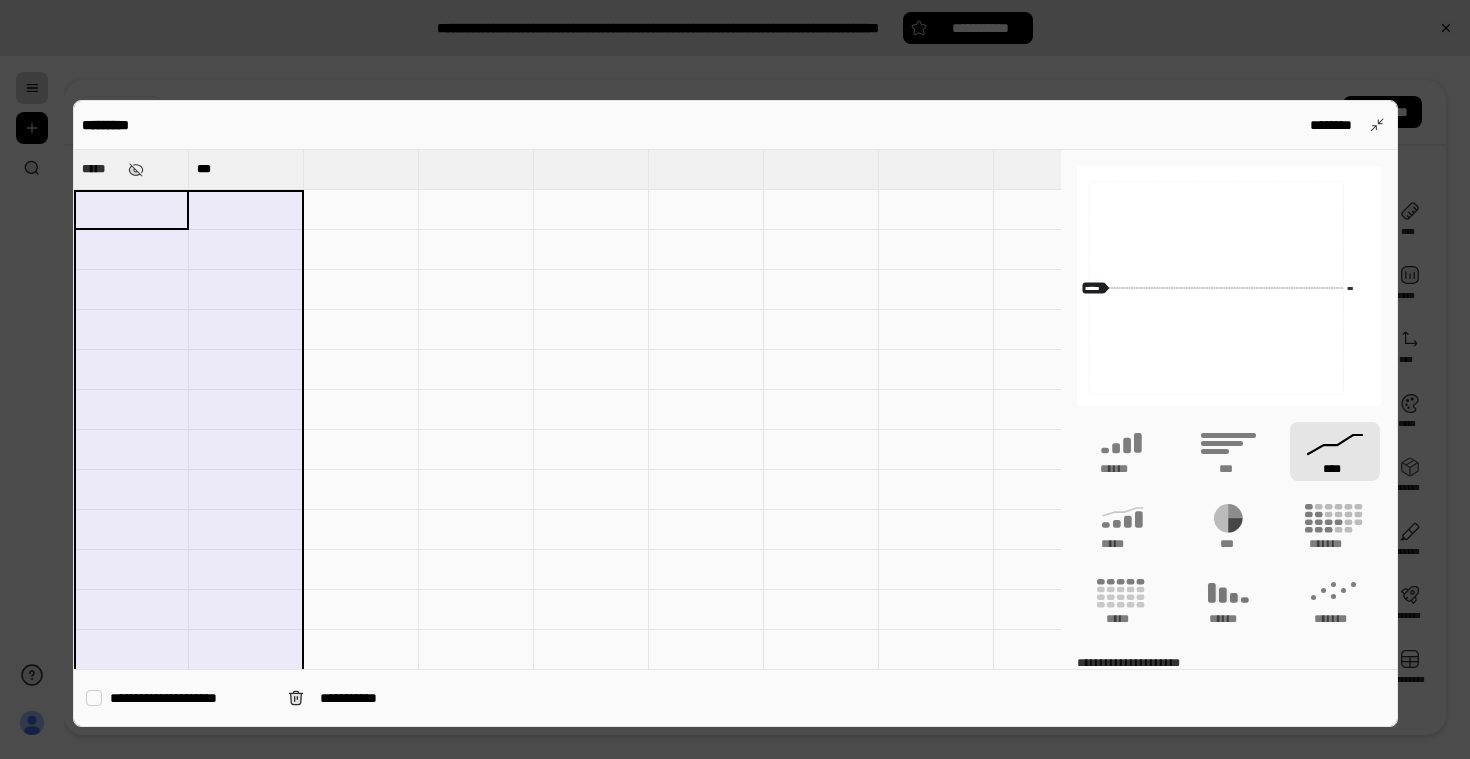 click at bounding box center [230, 171] 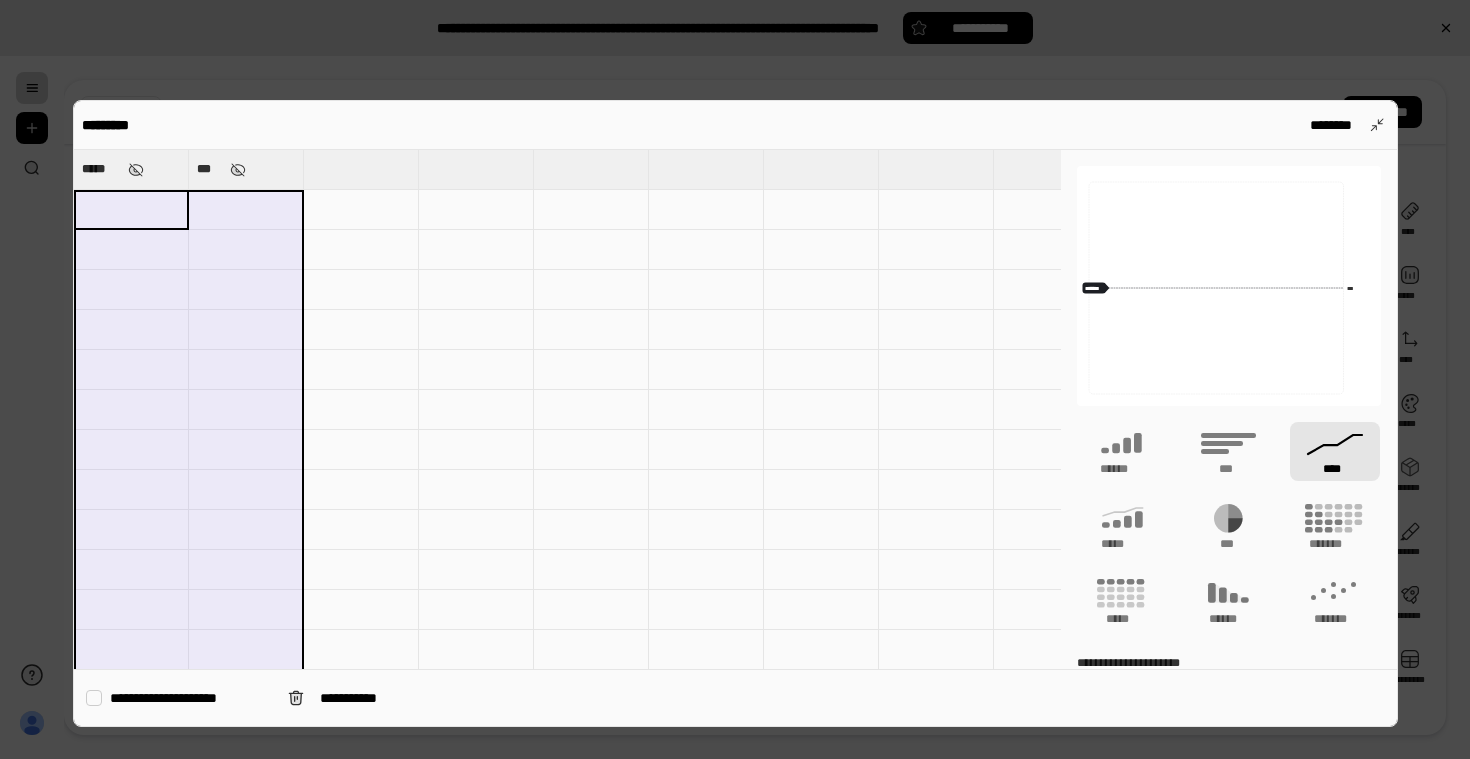 click on "**********" at bounding box center [735, 413] 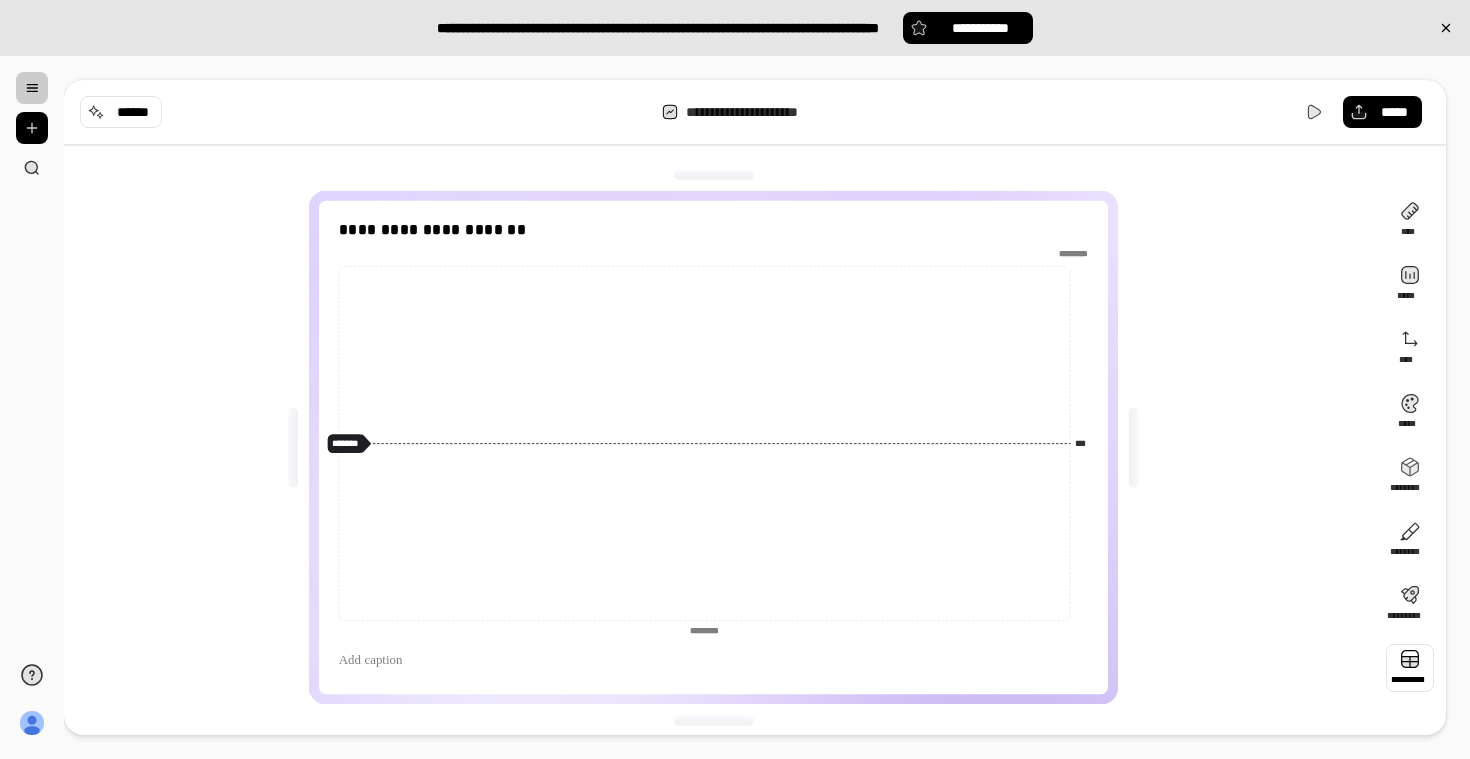 click at bounding box center [1410, 668] 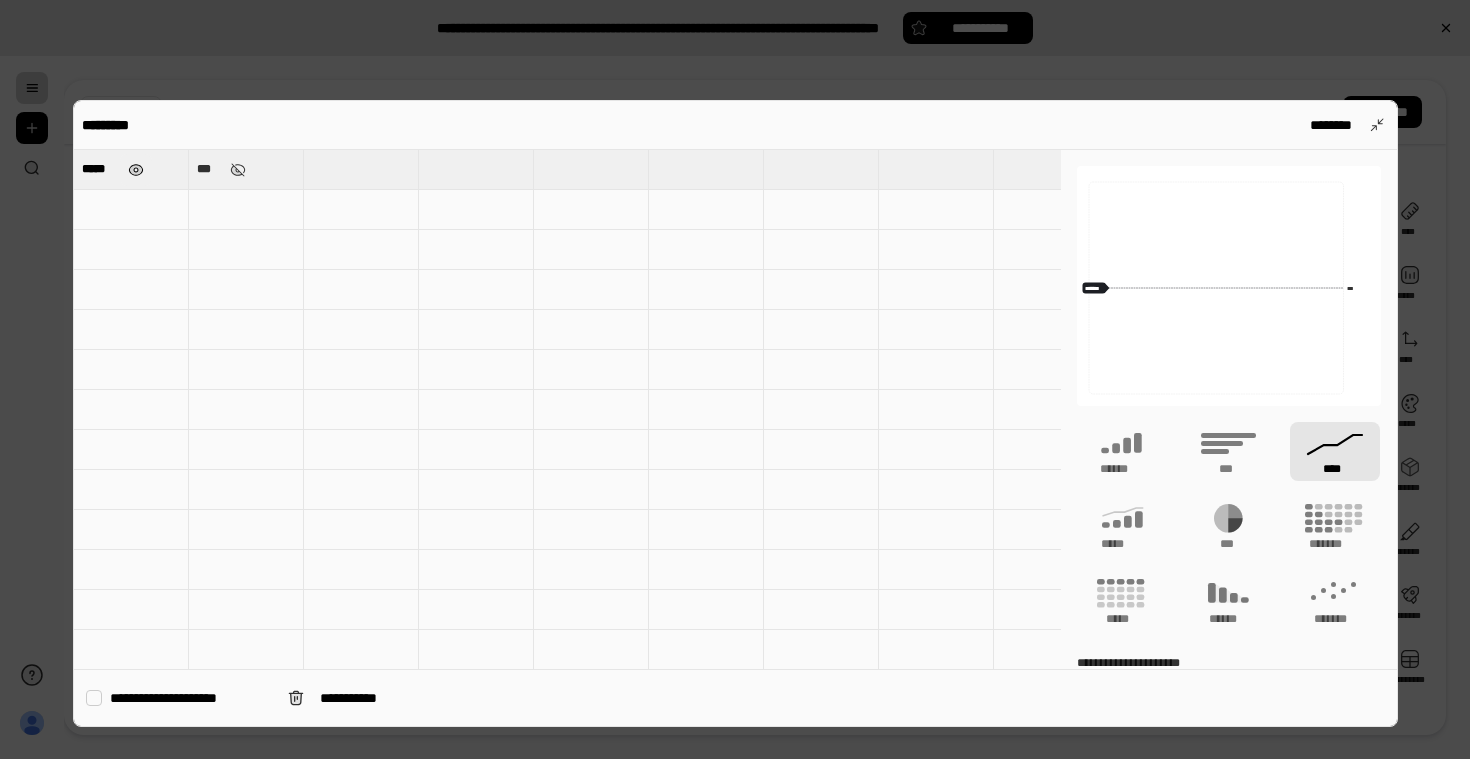 click at bounding box center [135, 170] 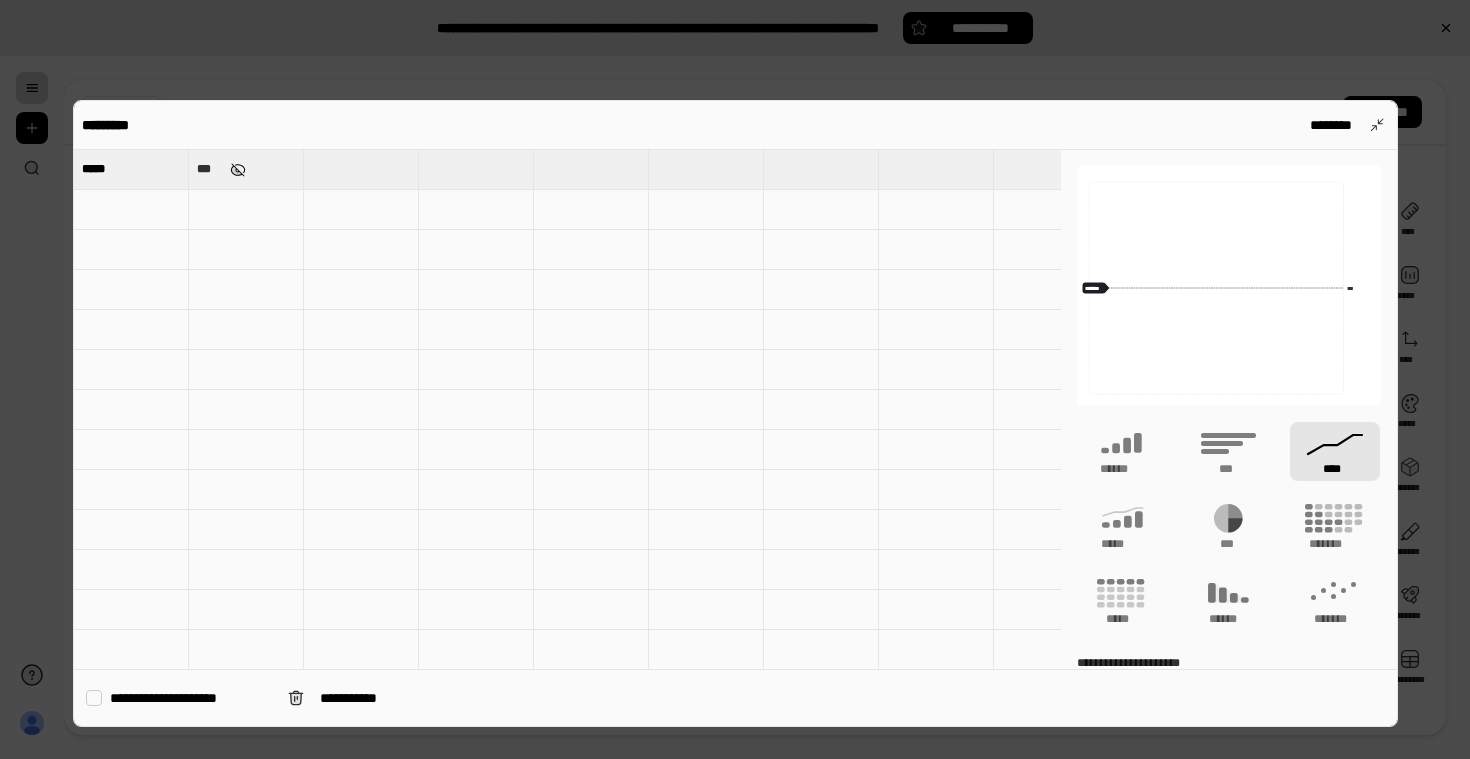 click at bounding box center [238, 170] 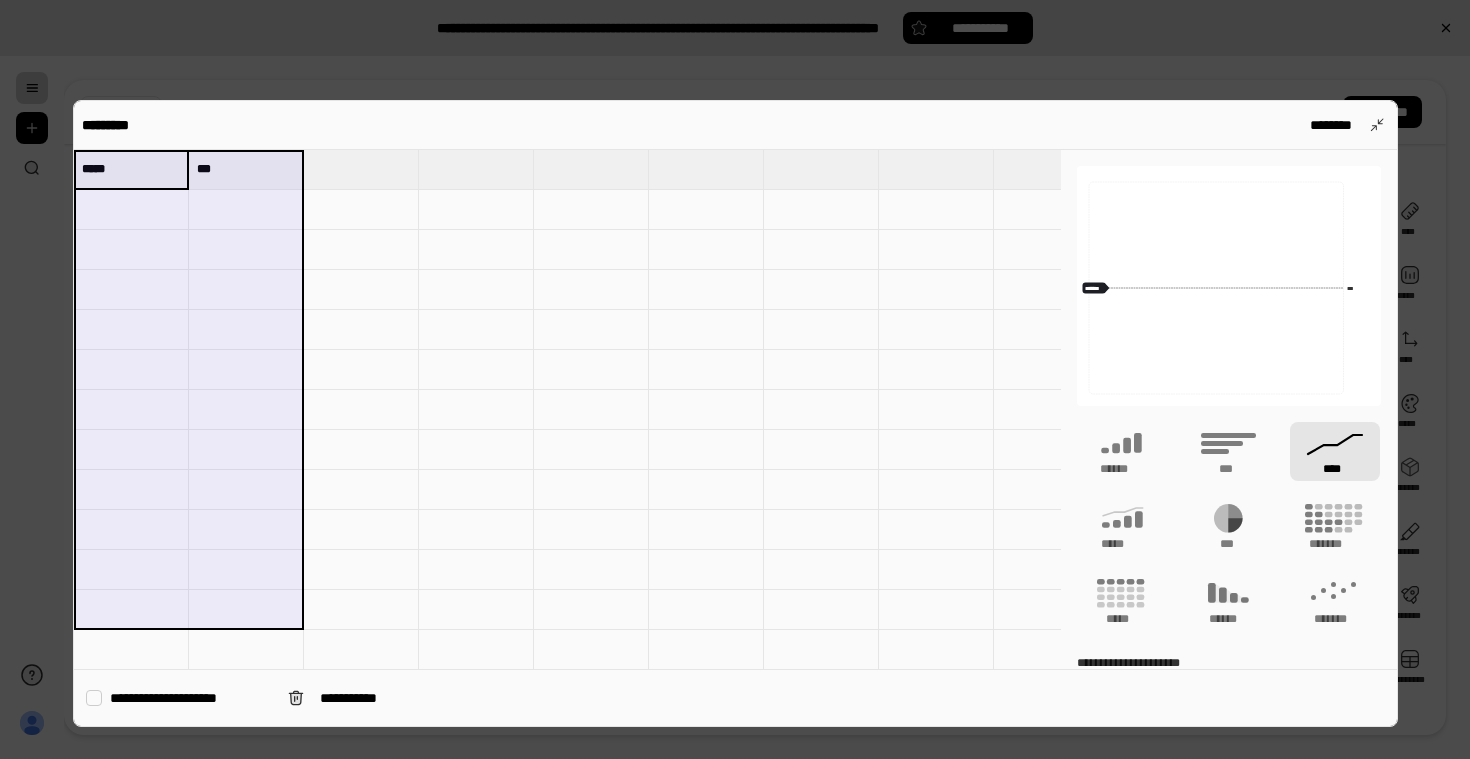 drag, startPoint x: 95, startPoint y: 165, endPoint x: 261, endPoint y: 594, distance: 459.99673 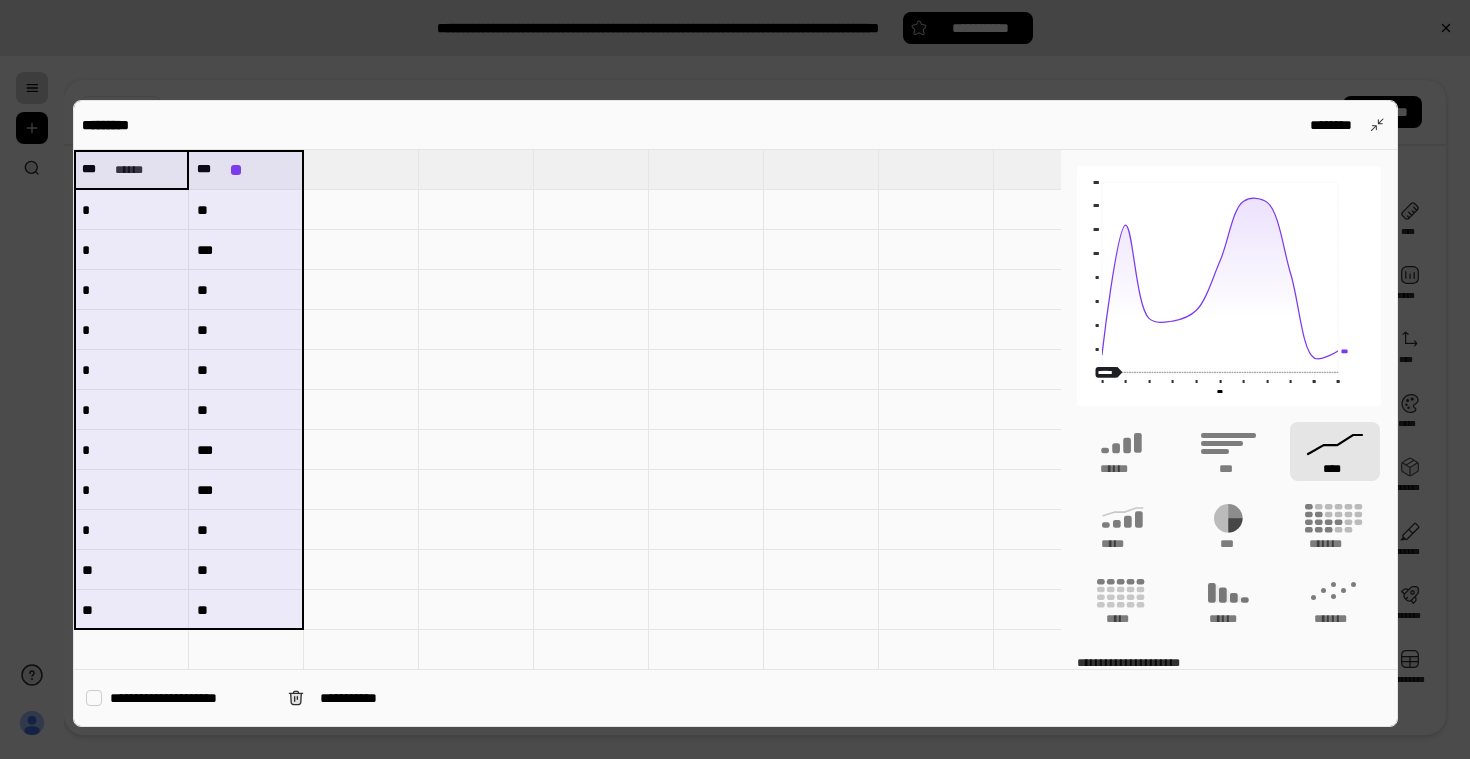 click at bounding box center [476, 490] 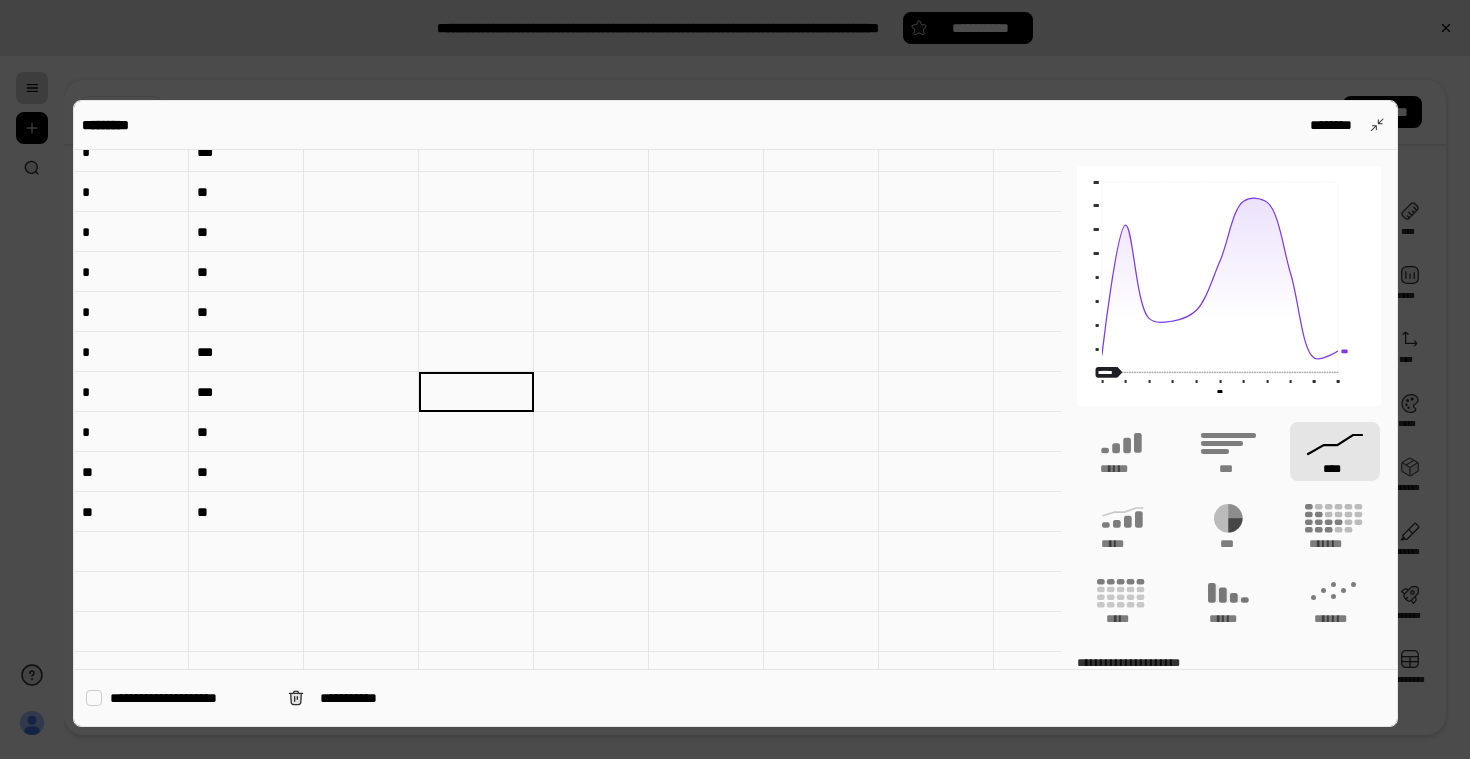scroll, scrollTop: 0, scrollLeft: 0, axis: both 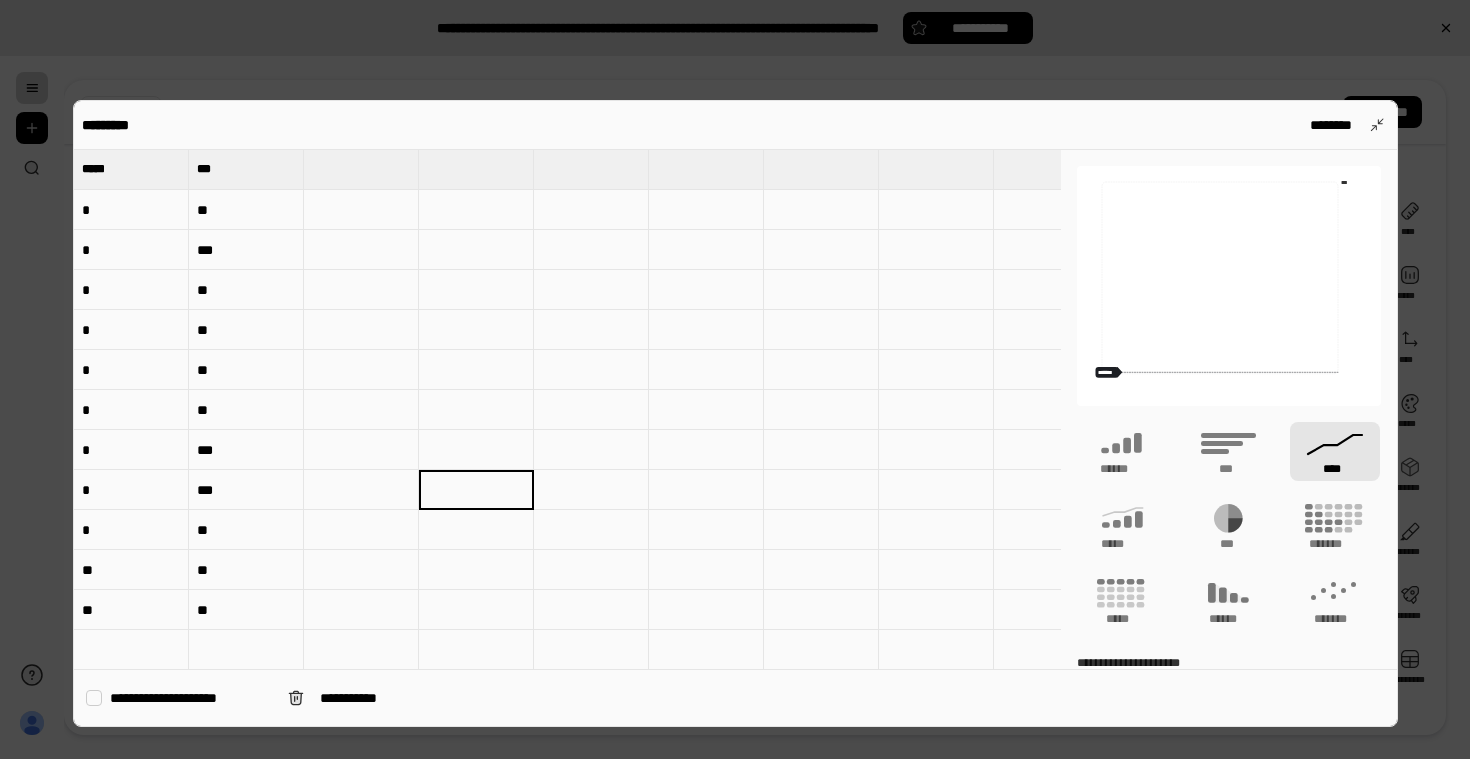 type 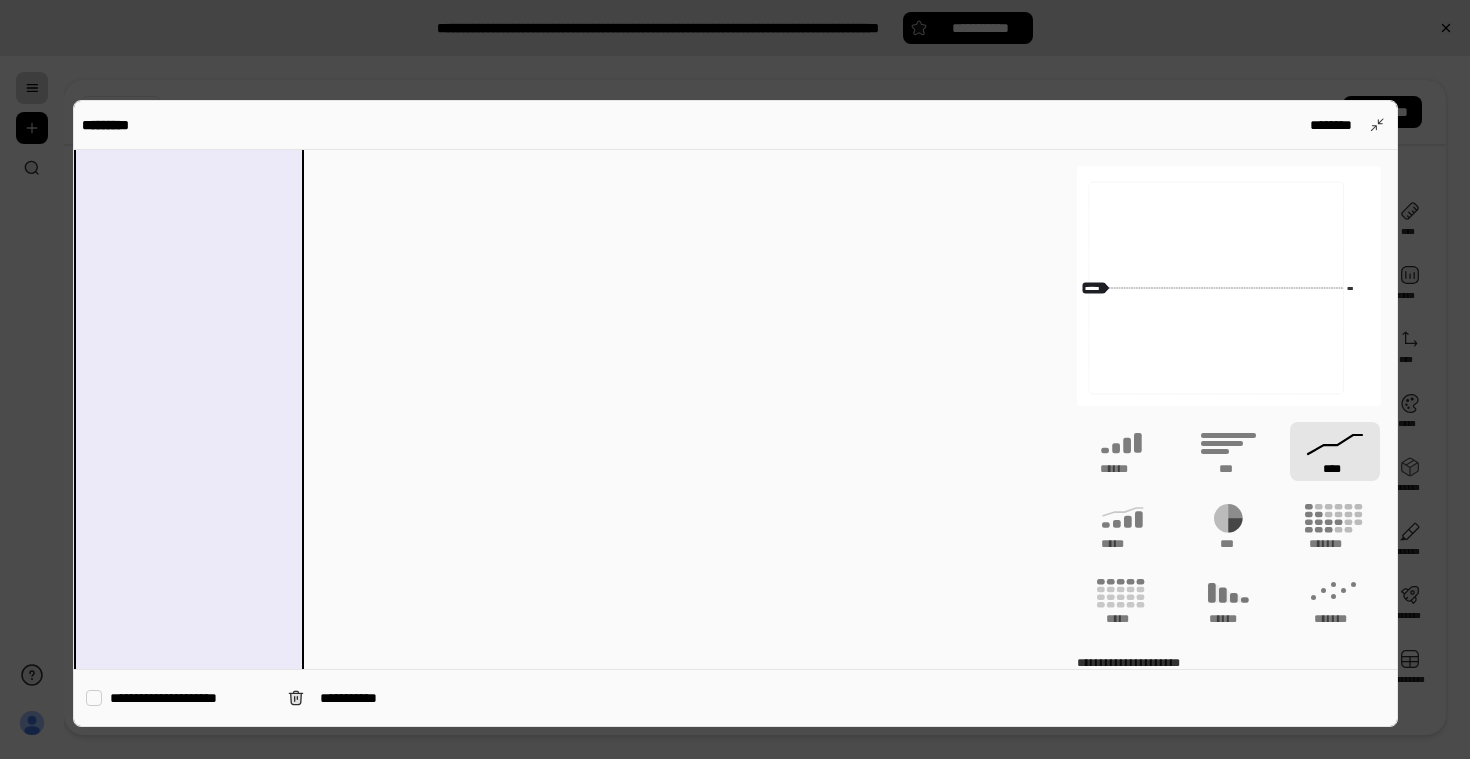 scroll, scrollTop: 1496, scrollLeft: 0, axis: vertical 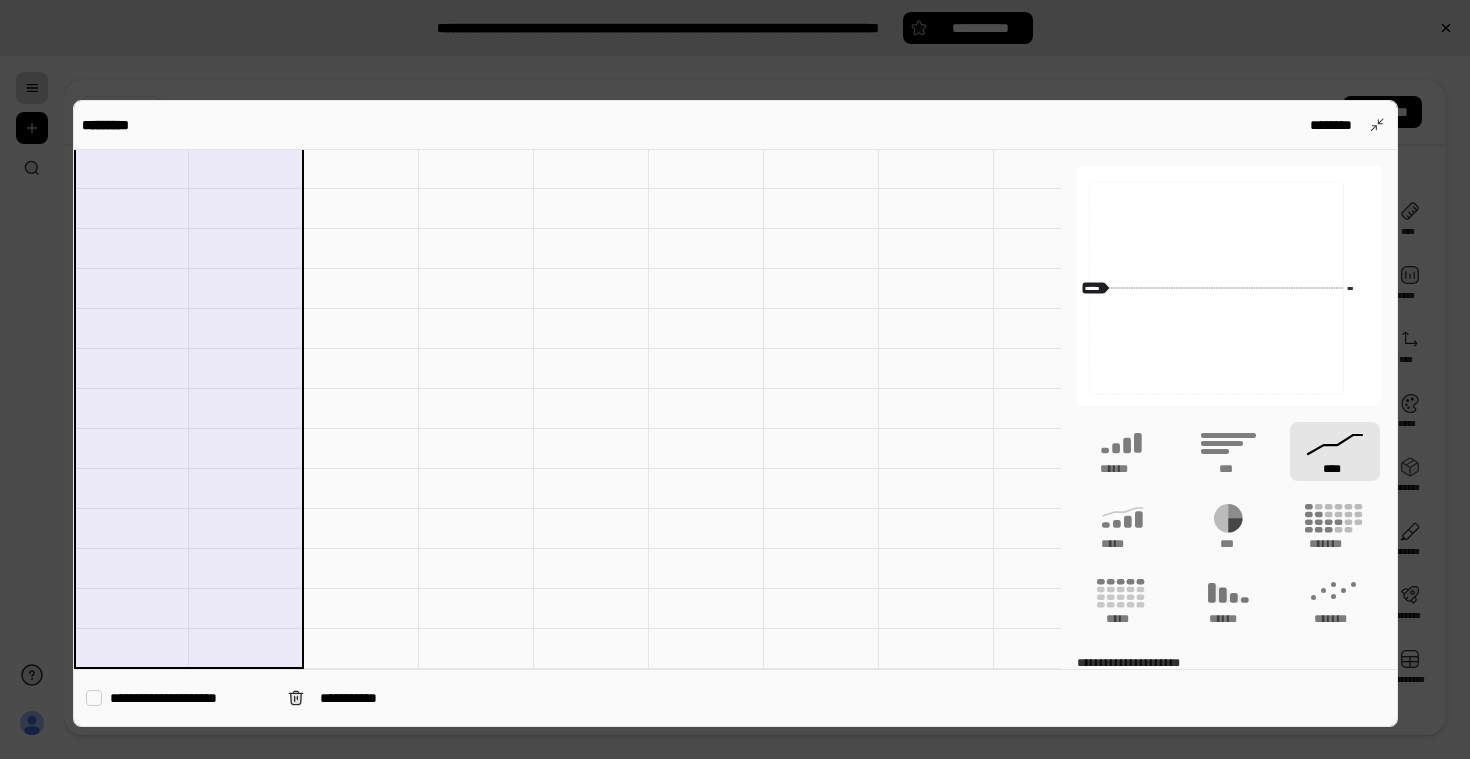 drag, startPoint x: 93, startPoint y: 165, endPoint x: 220, endPoint y: 786, distance: 633.8533 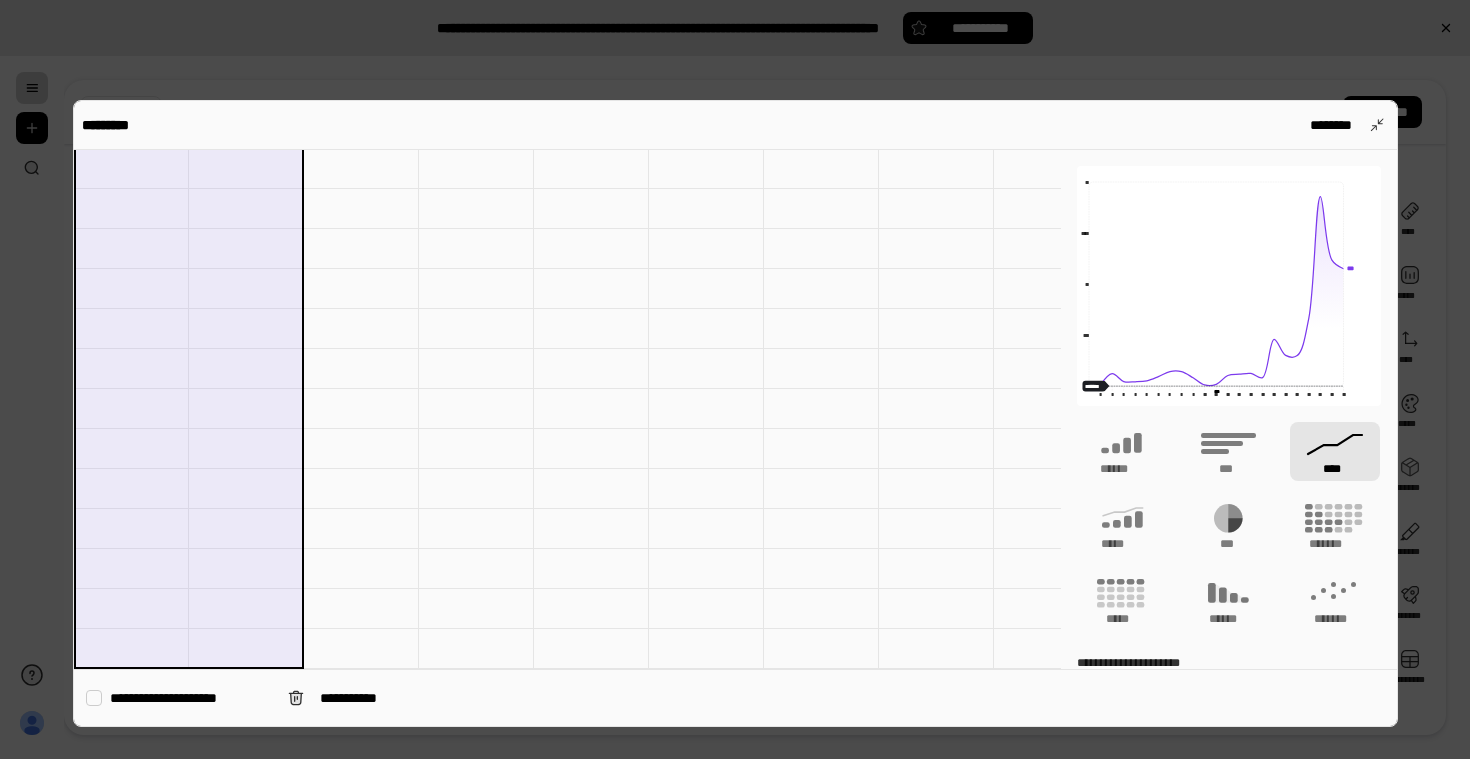 type on "***" 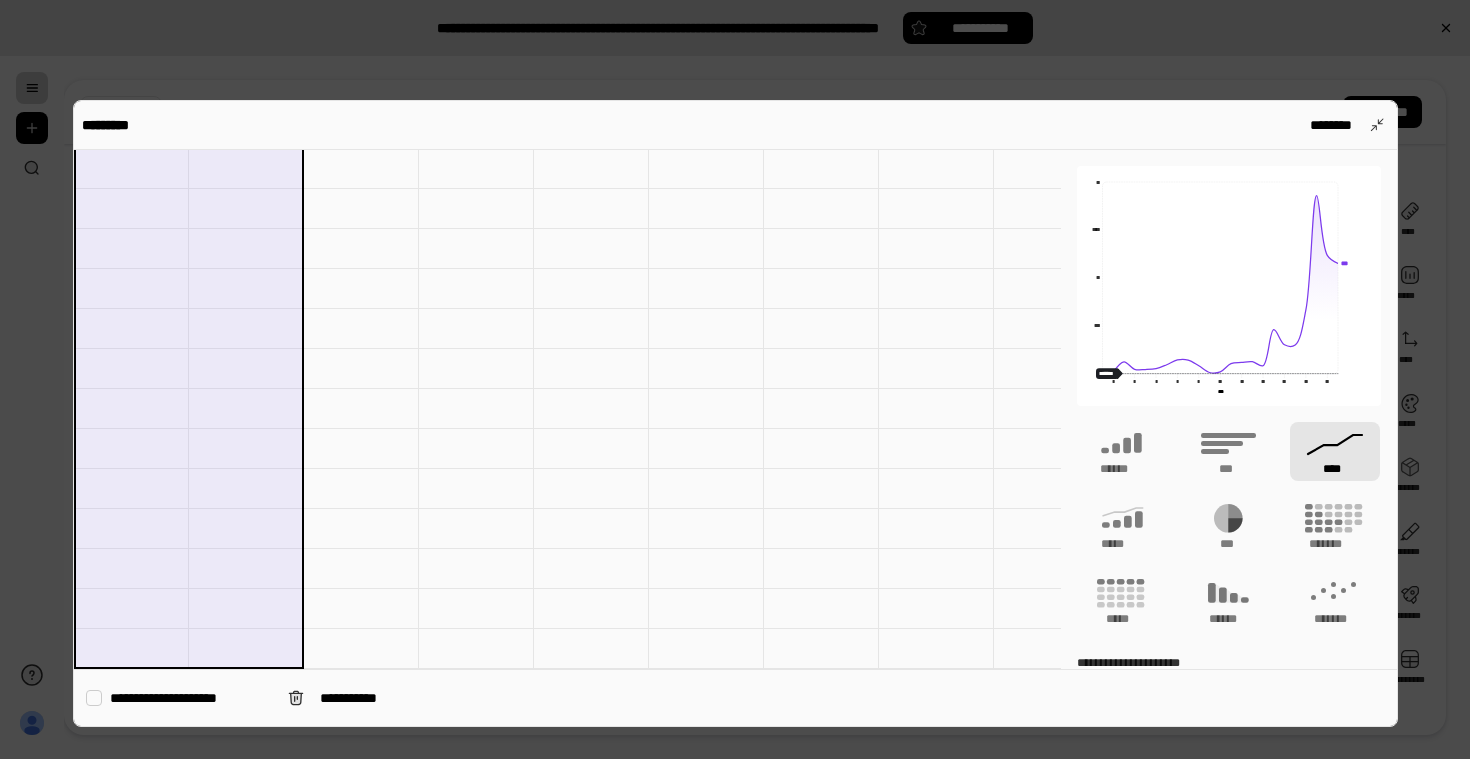 click at bounding box center (591, 489) 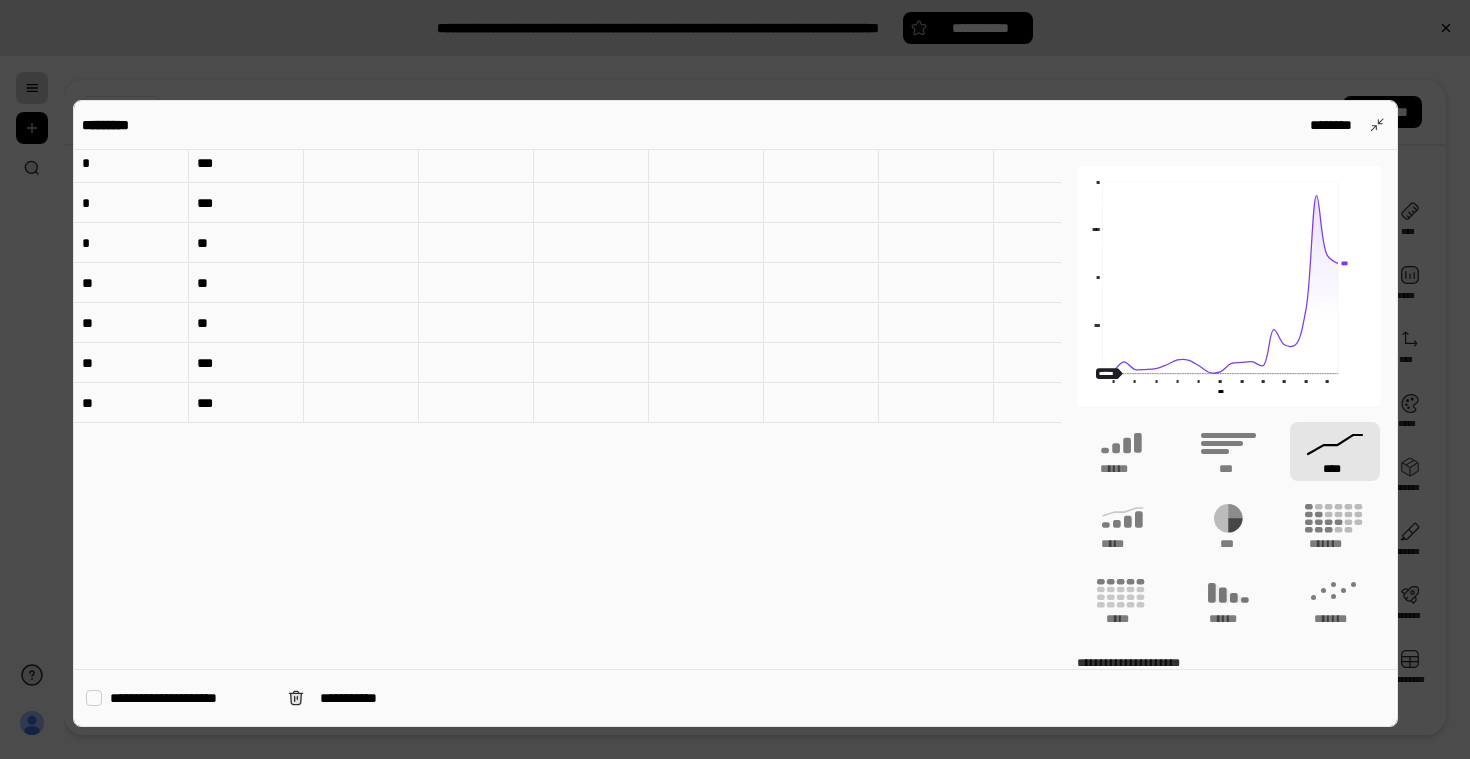 scroll, scrollTop: 619, scrollLeft: 0, axis: vertical 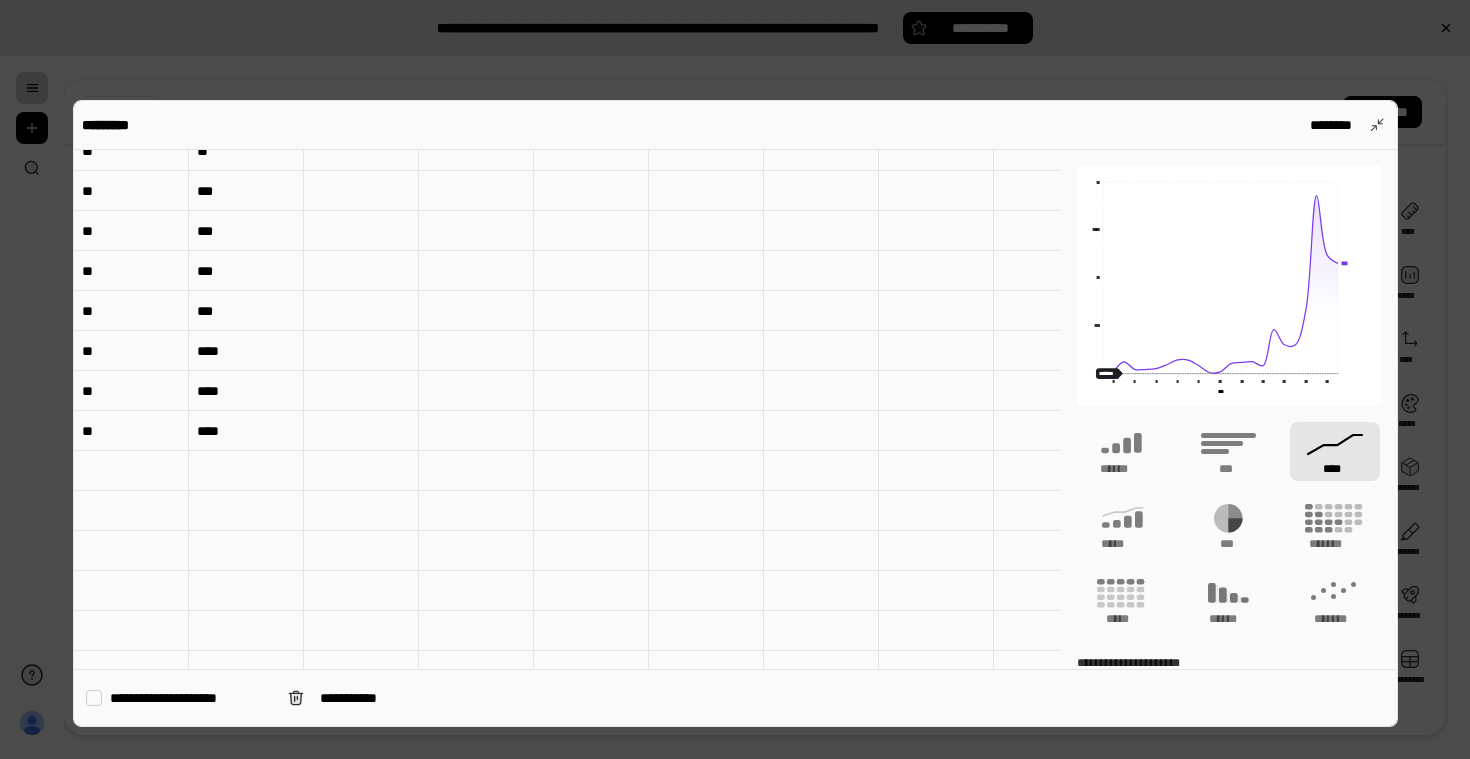 click at bounding box center (735, 379) 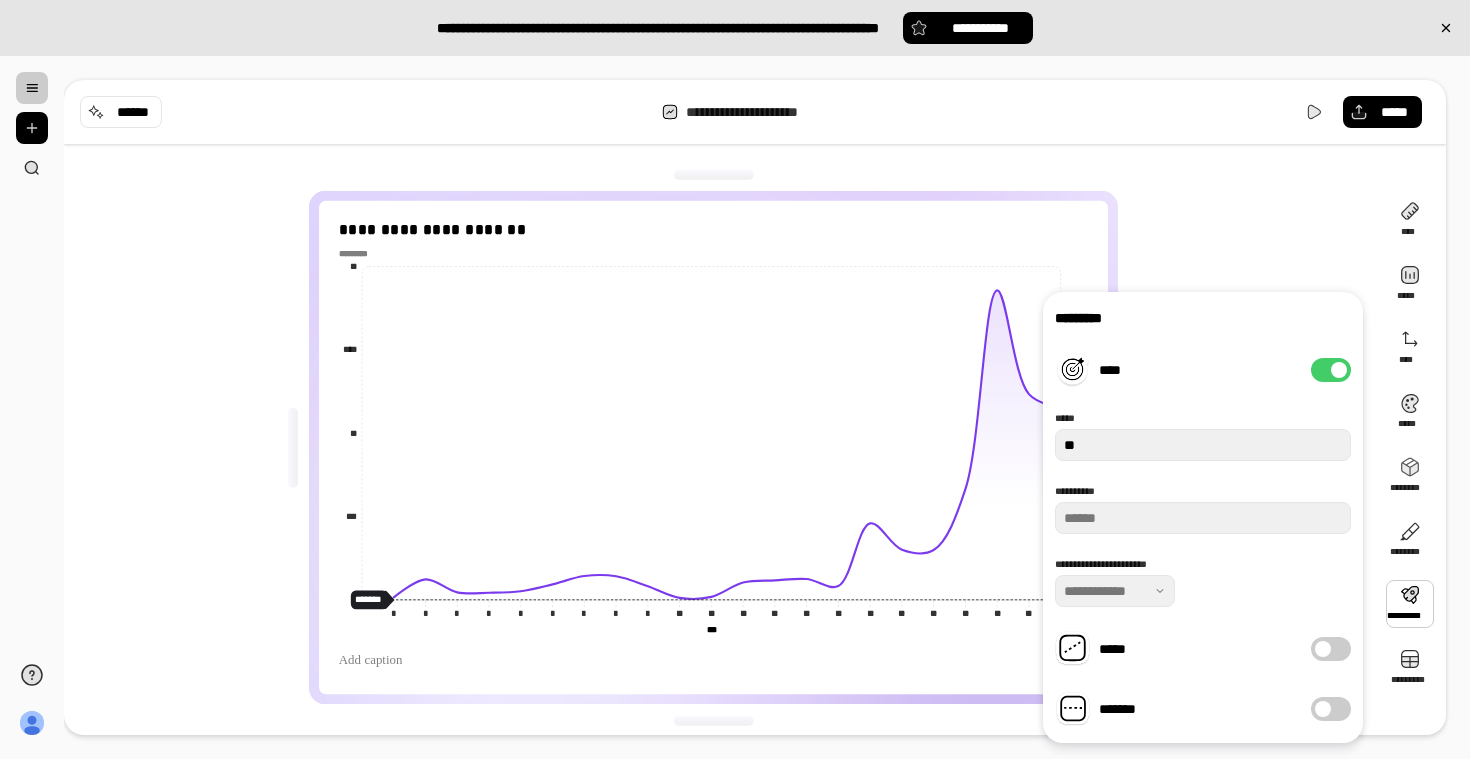 click at bounding box center [1323, 649] 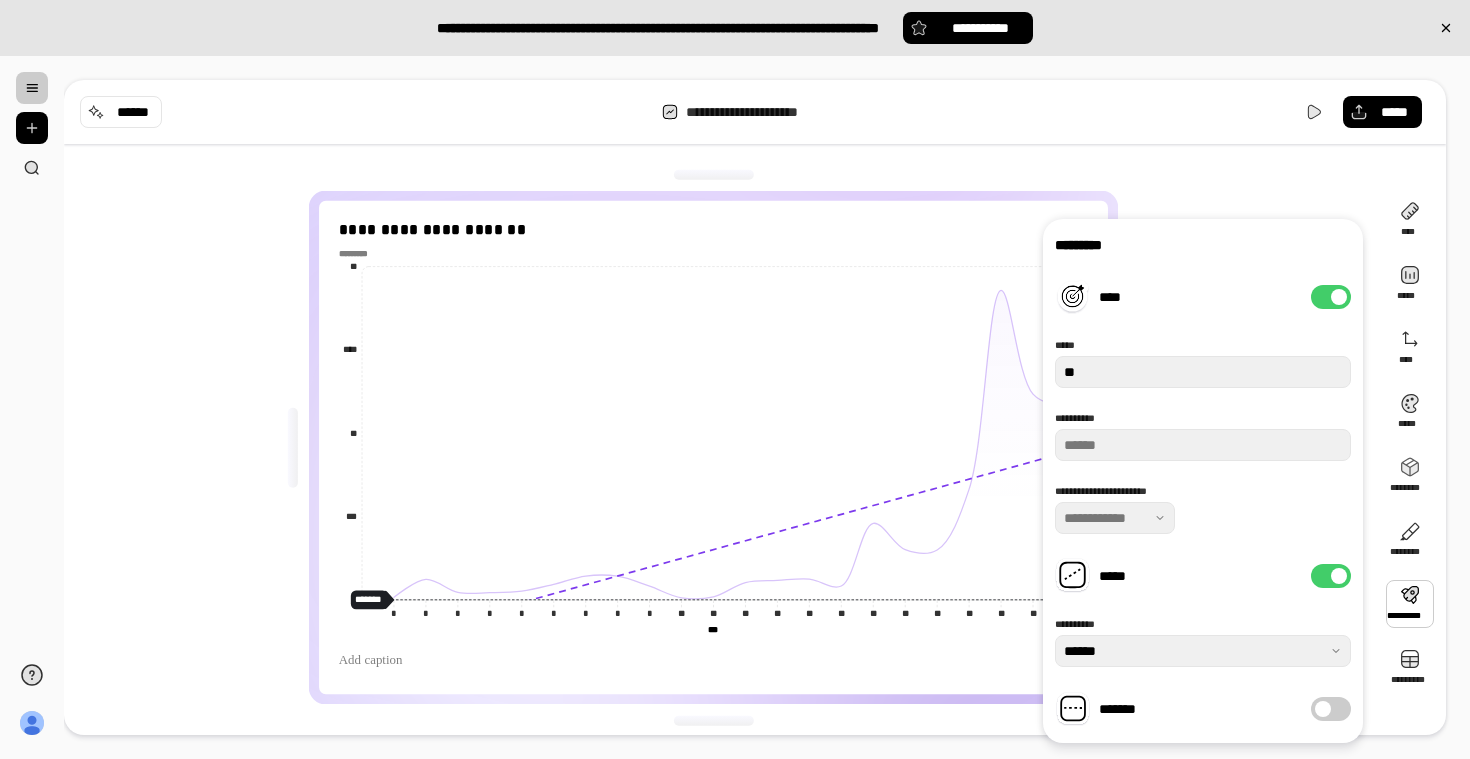 click on "**********" at bounding box center [1203, 509] 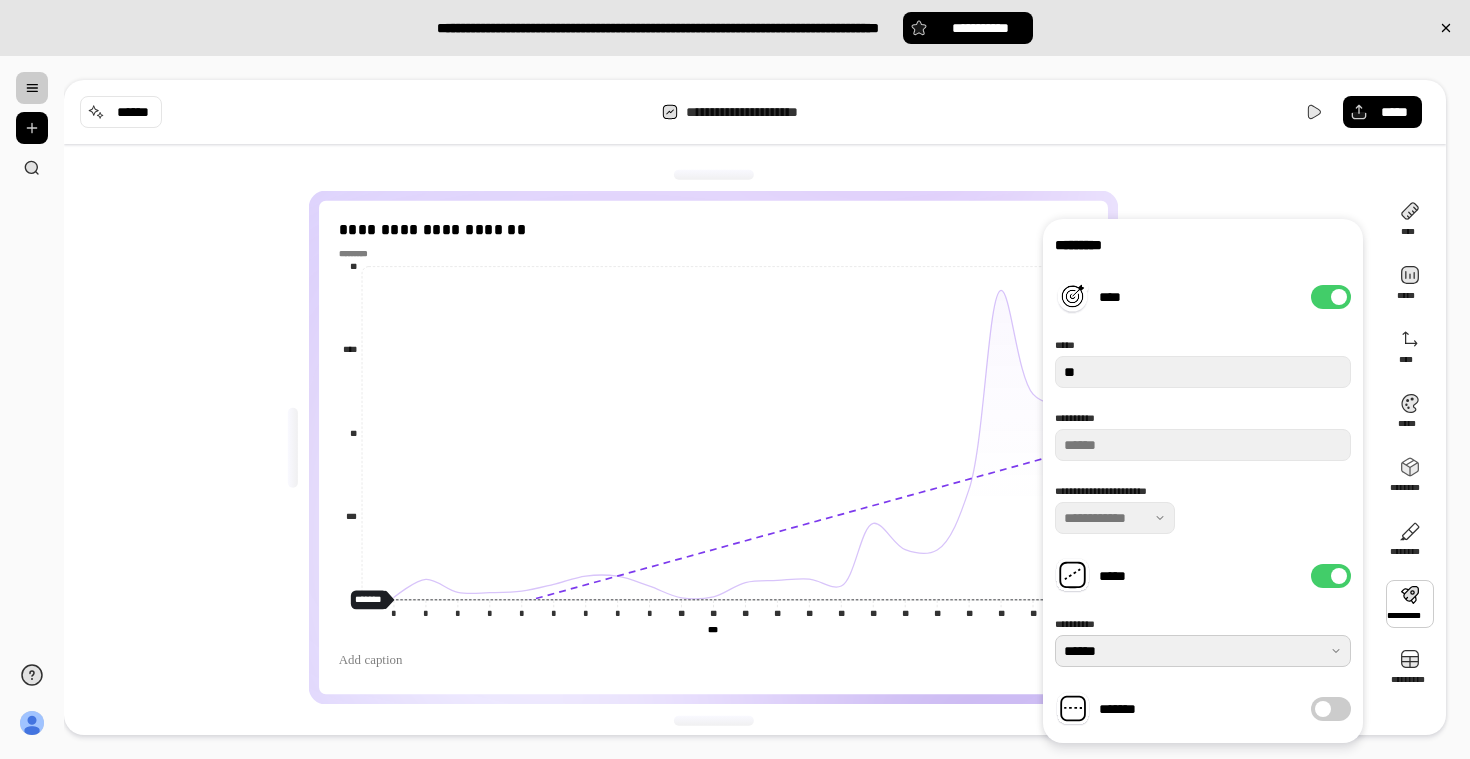 click at bounding box center [1203, 651] 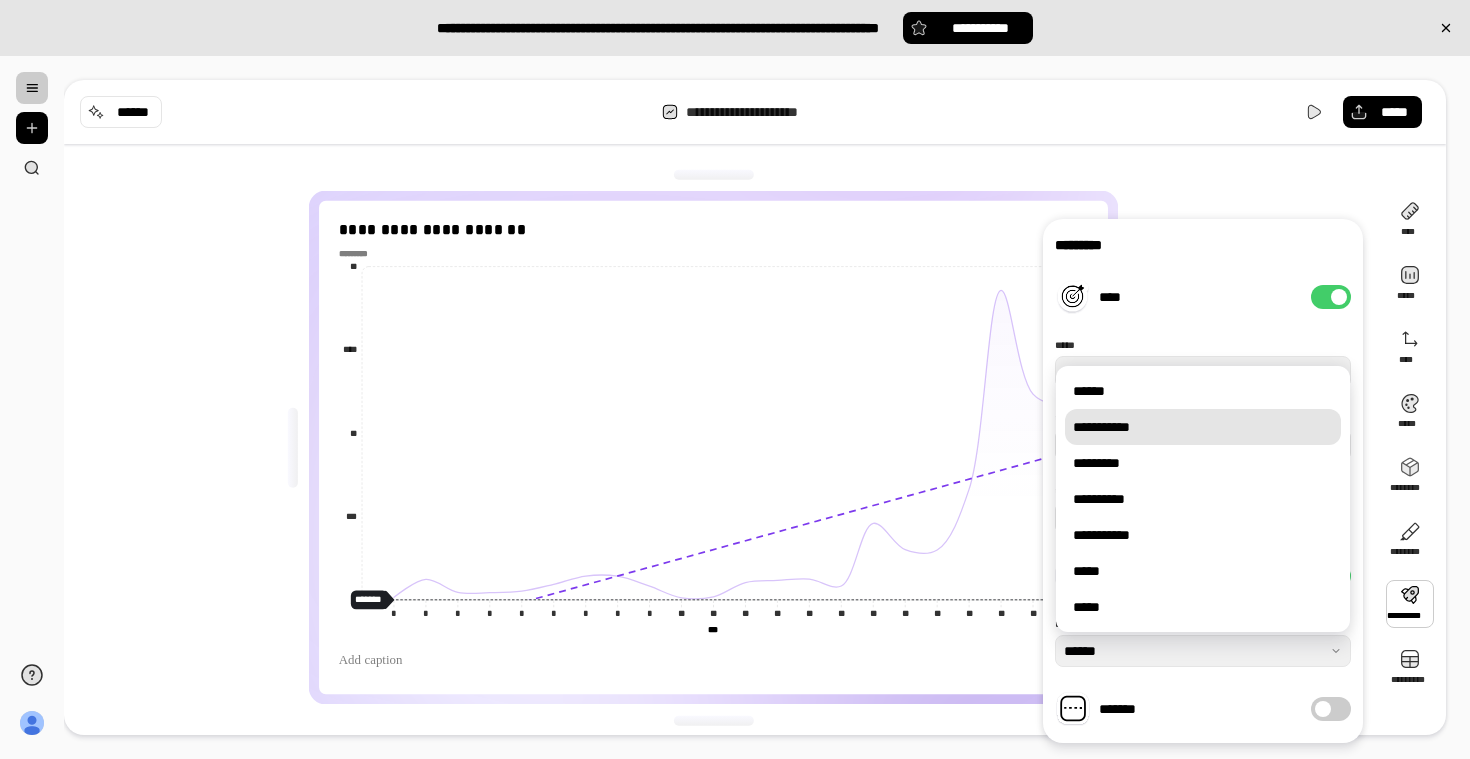 click on "**********" at bounding box center [1203, 427] 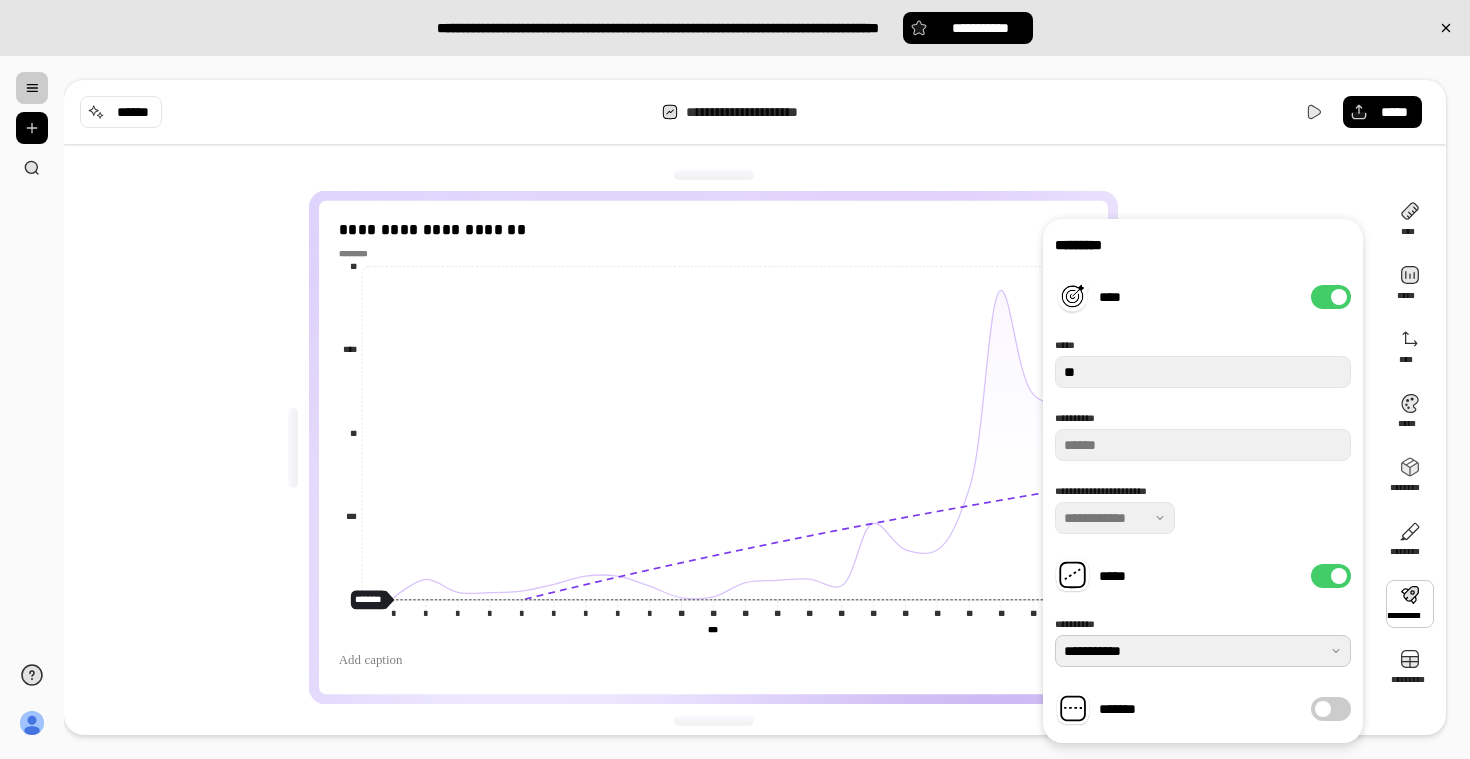 click at bounding box center [1203, 651] 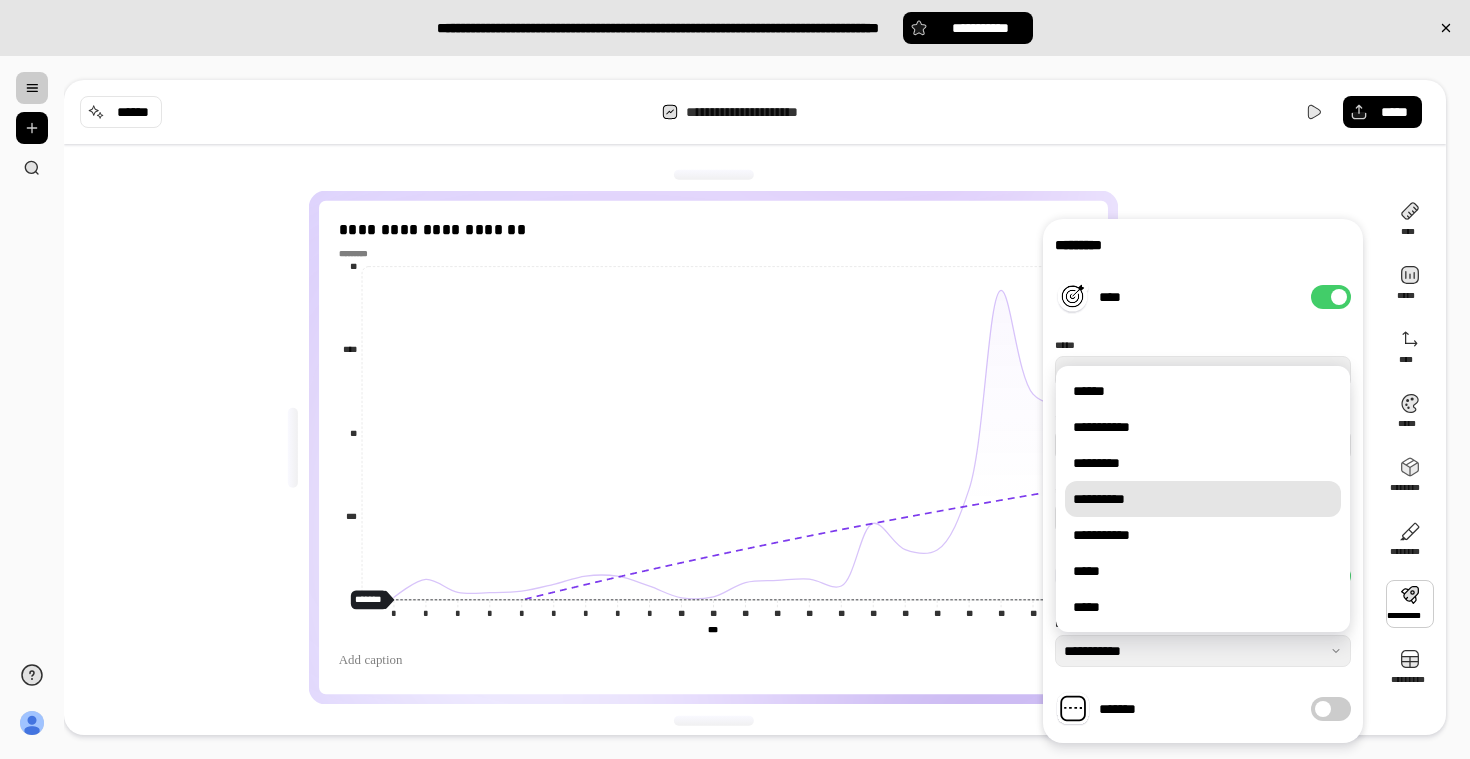 click on "**********" at bounding box center (1203, 499) 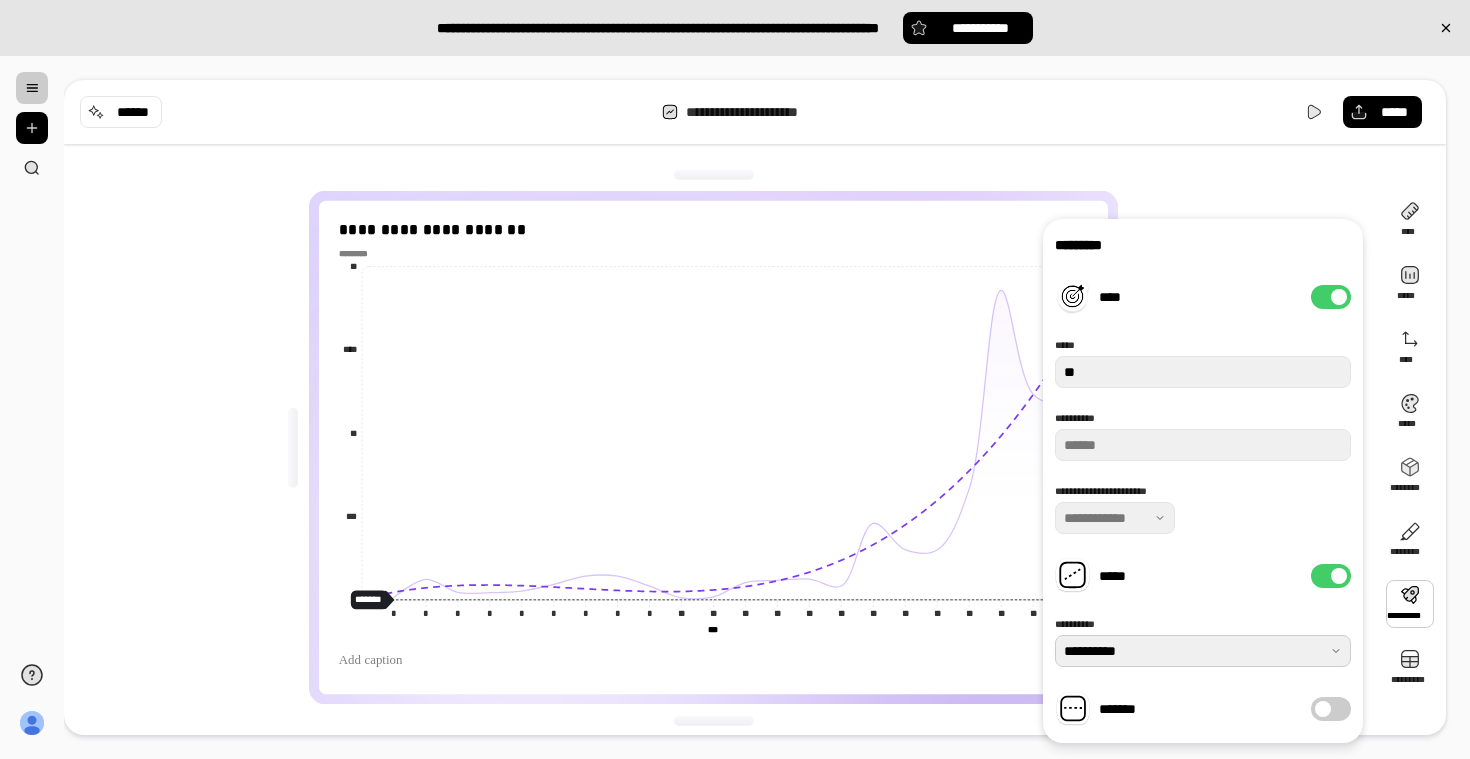 click at bounding box center (1203, 651) 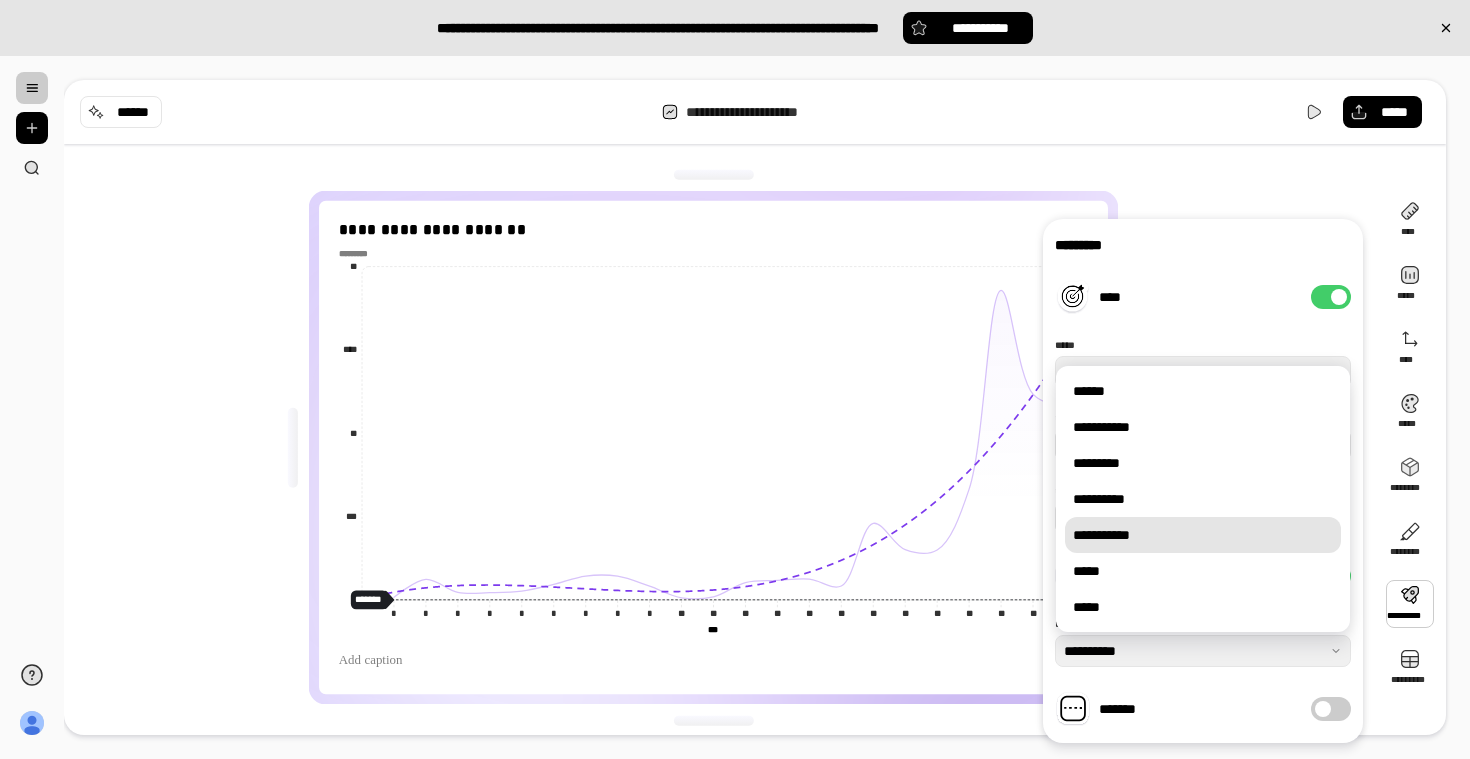 click on "**********" at bounding box center [1203, 535] 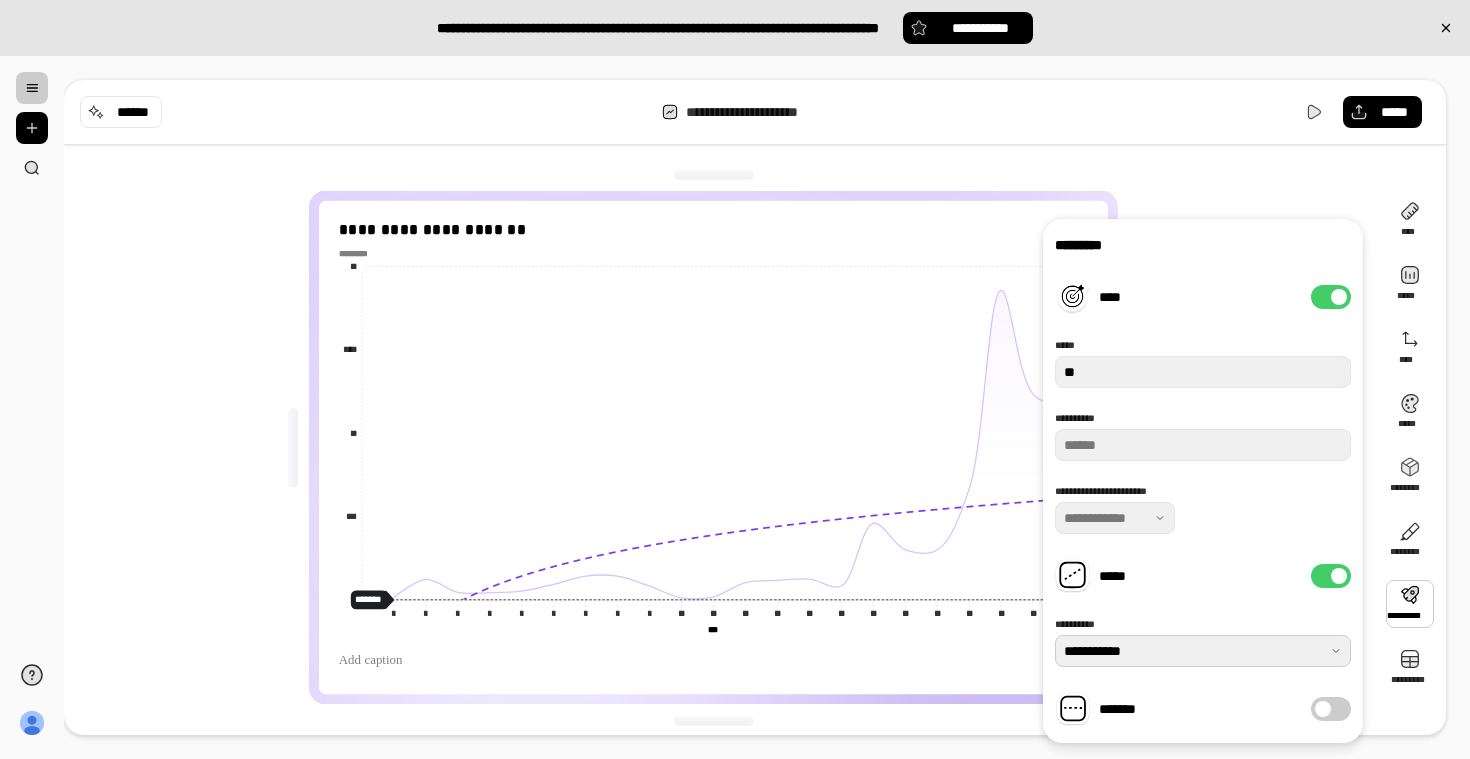 click at bounding box center [1203, 651] 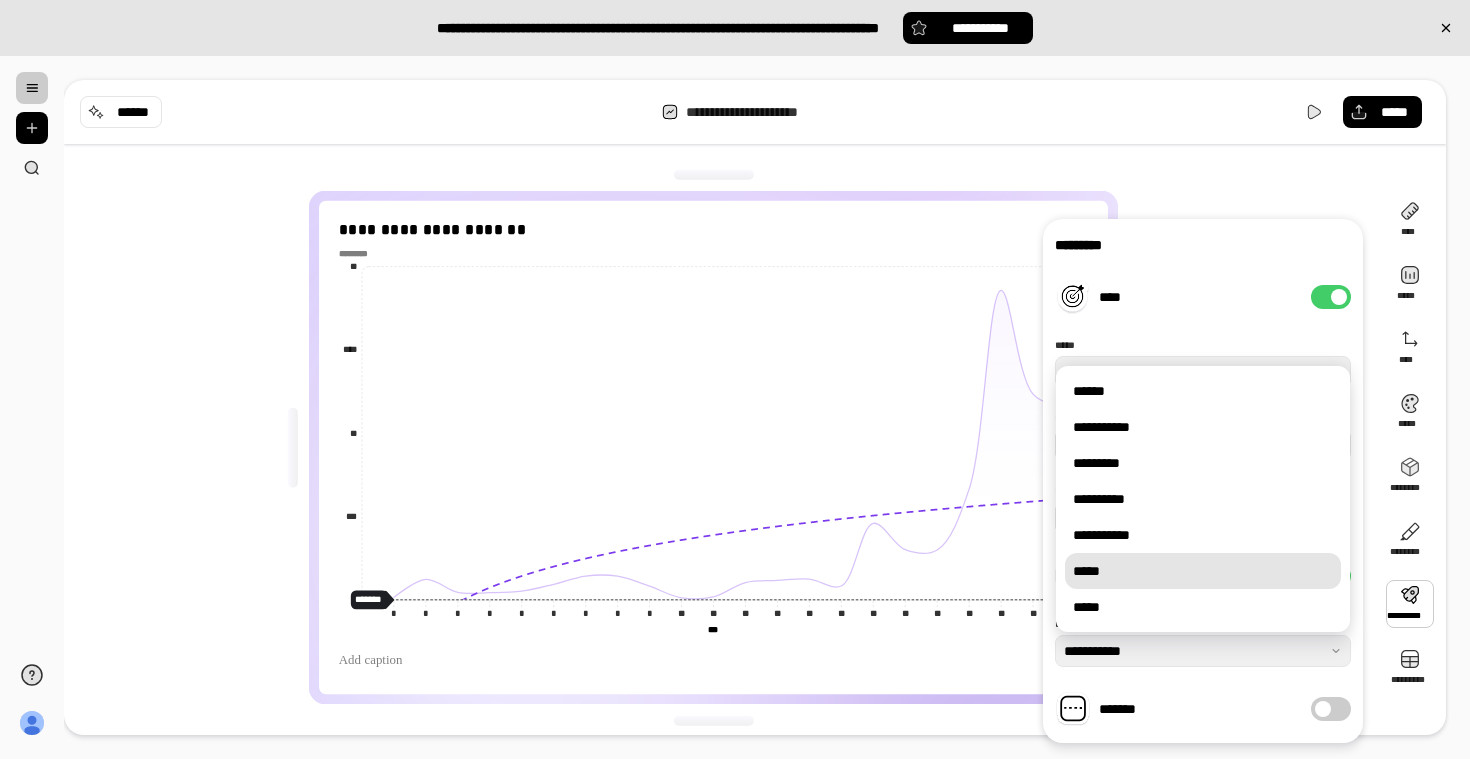 click on "*****" at bounding box center (1203, 571) 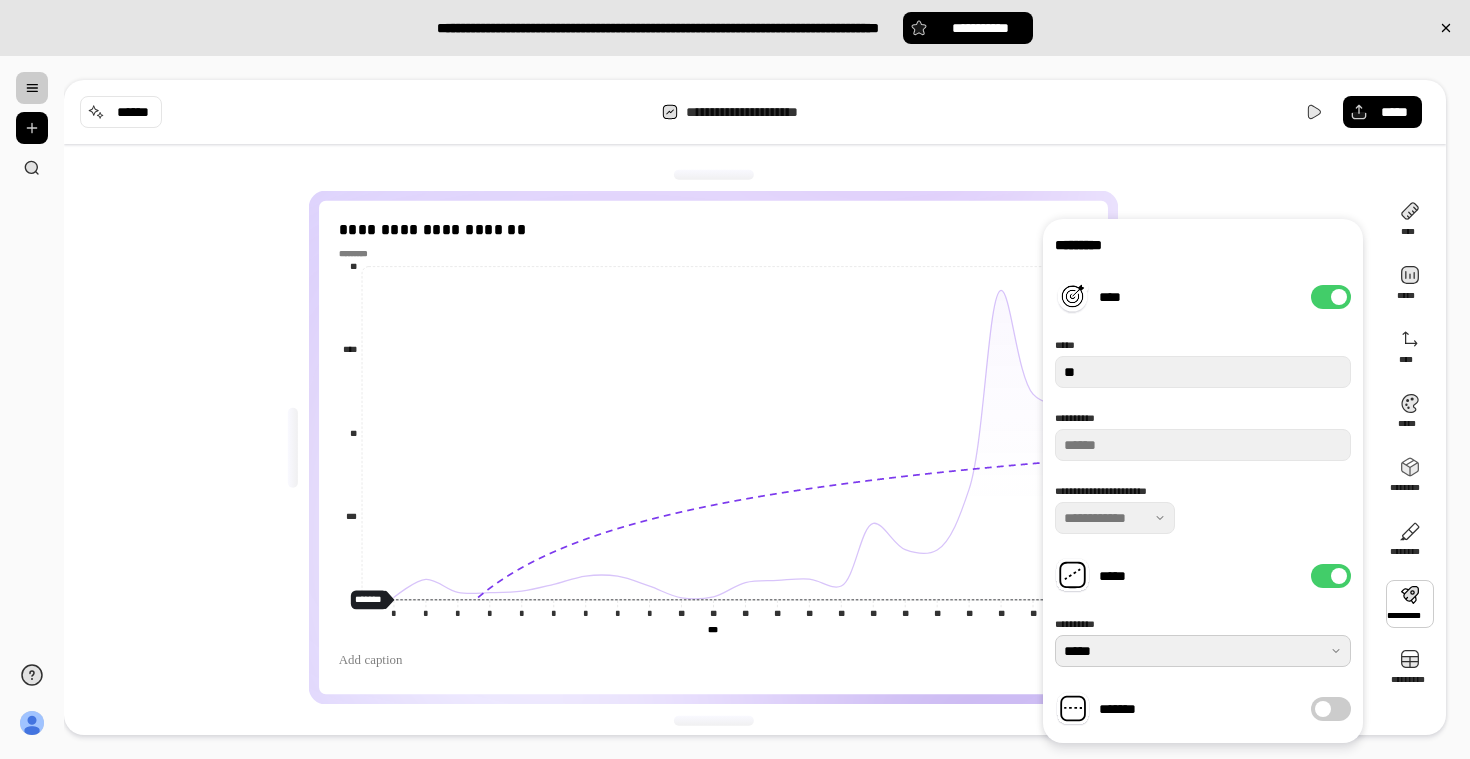 click at bounding box center (1203, 651) 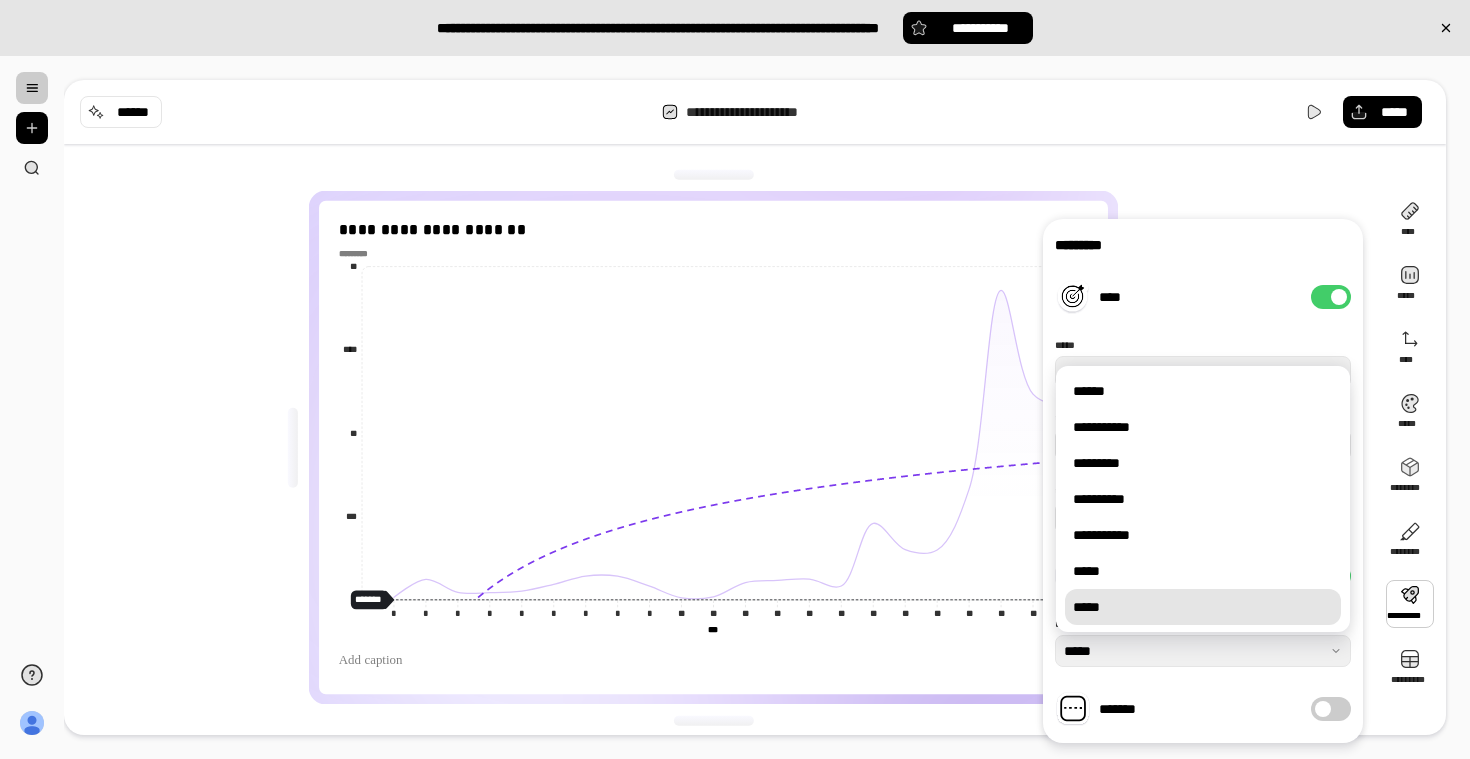 click on "*****" at bounding box center [1203, 607] 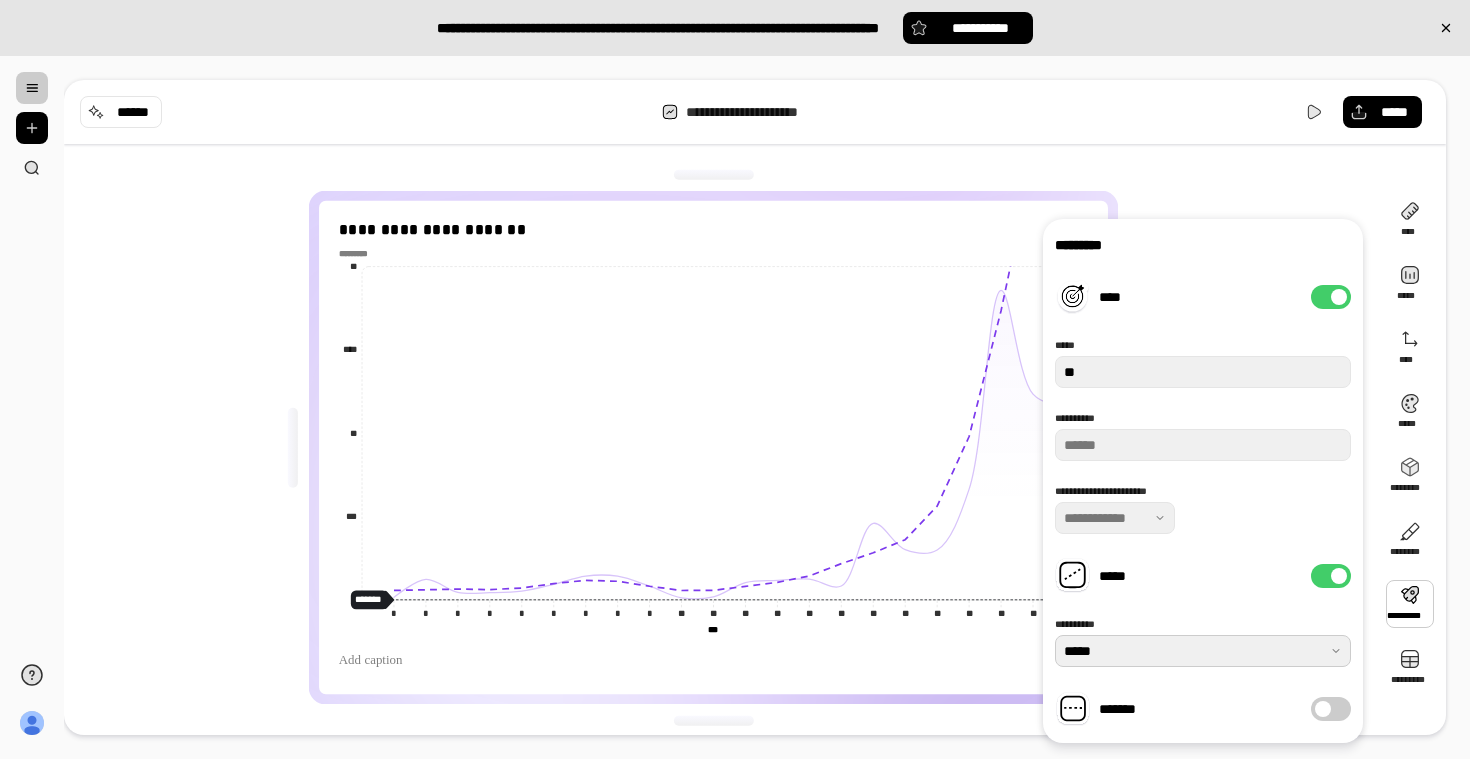 click at bounding box center (1203, 651) 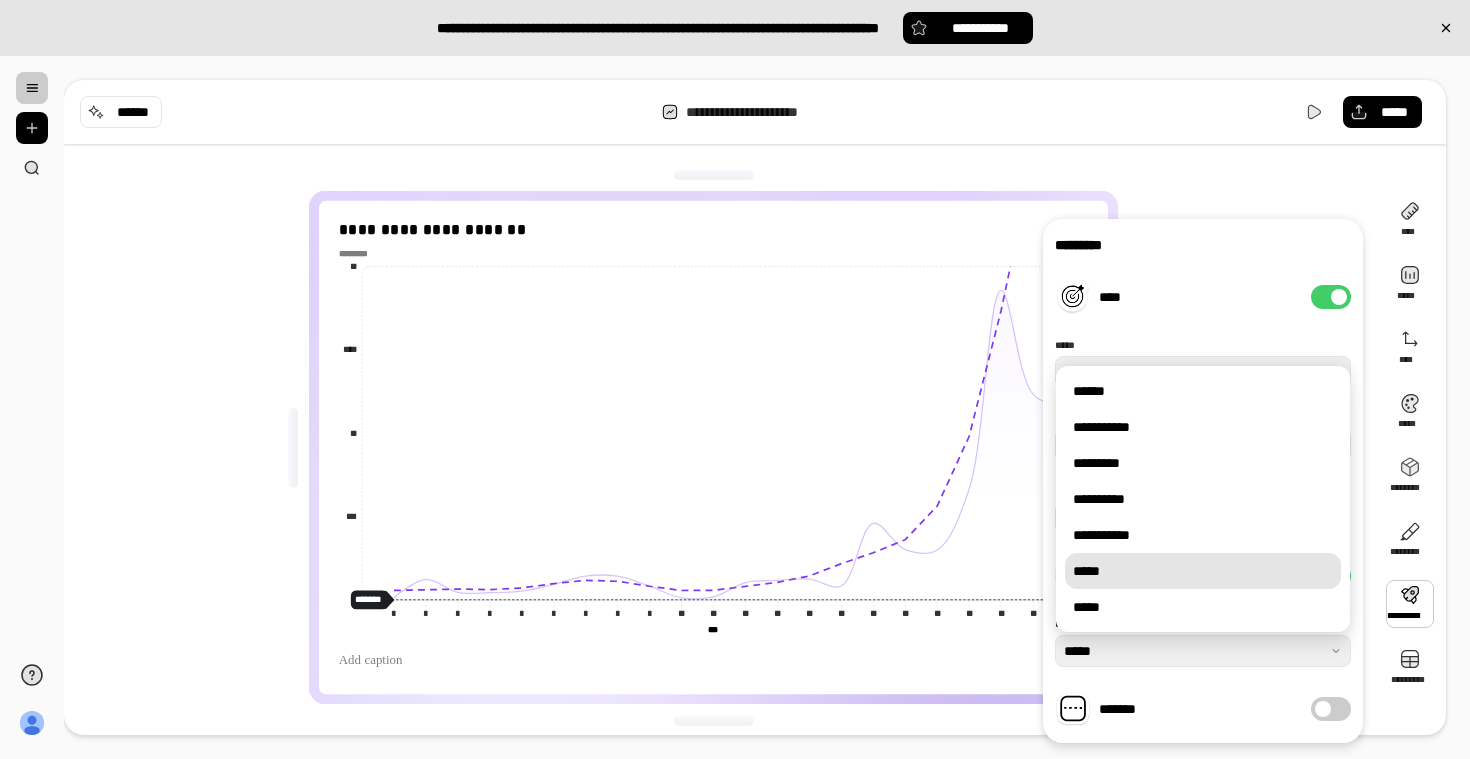 click on "*****" at bounding box center (1203, 571) 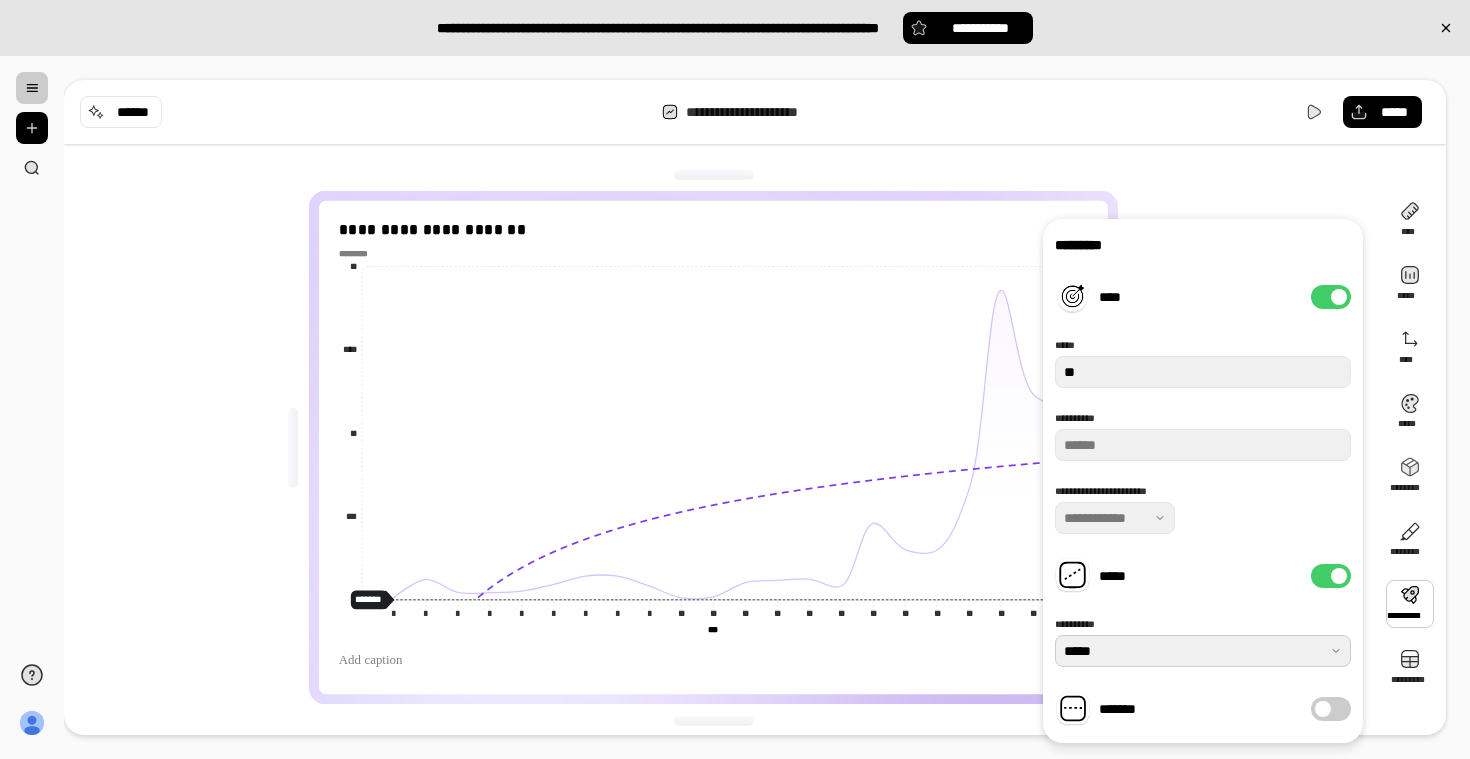 click at bounding box center [1203, 651] 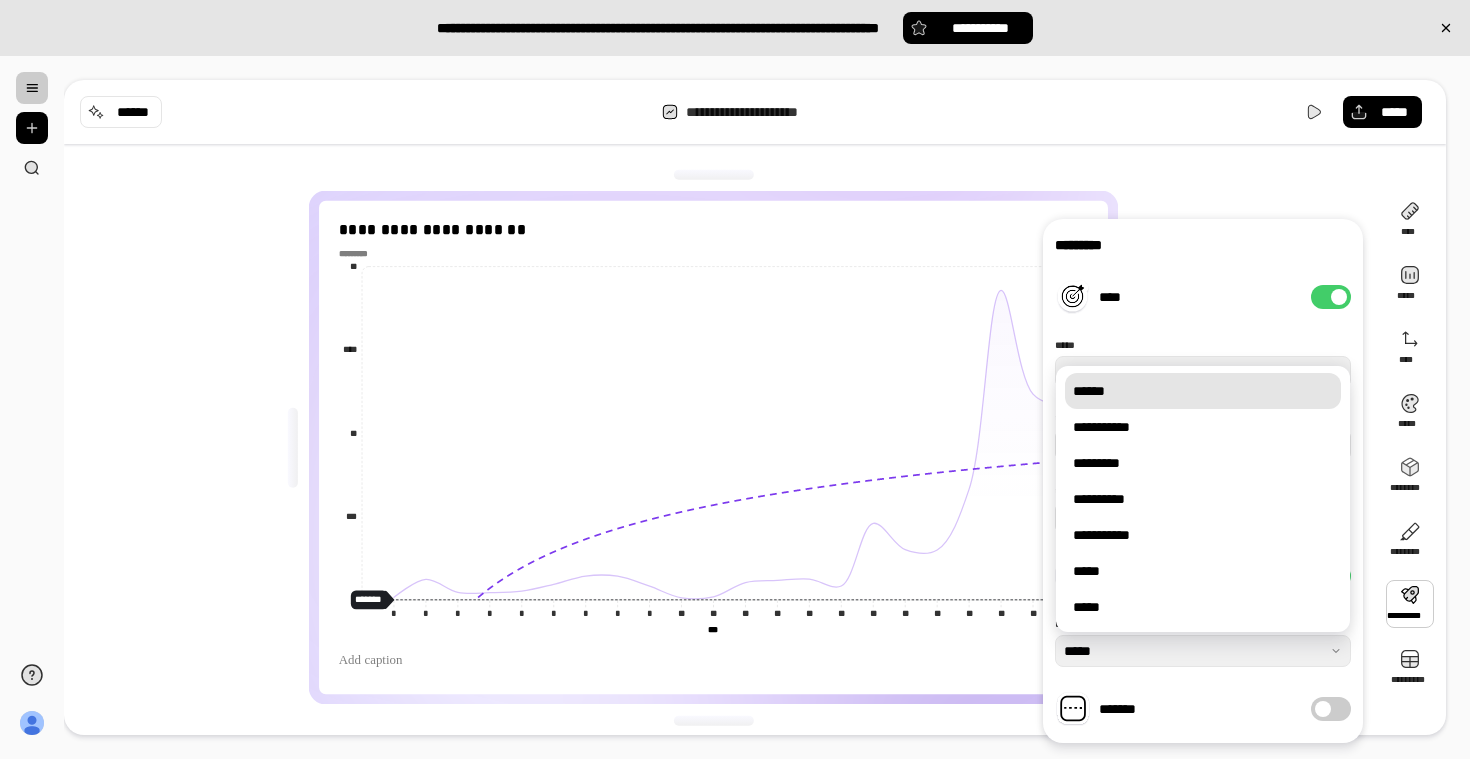 click on "******" at bounding box center (1203, 391) 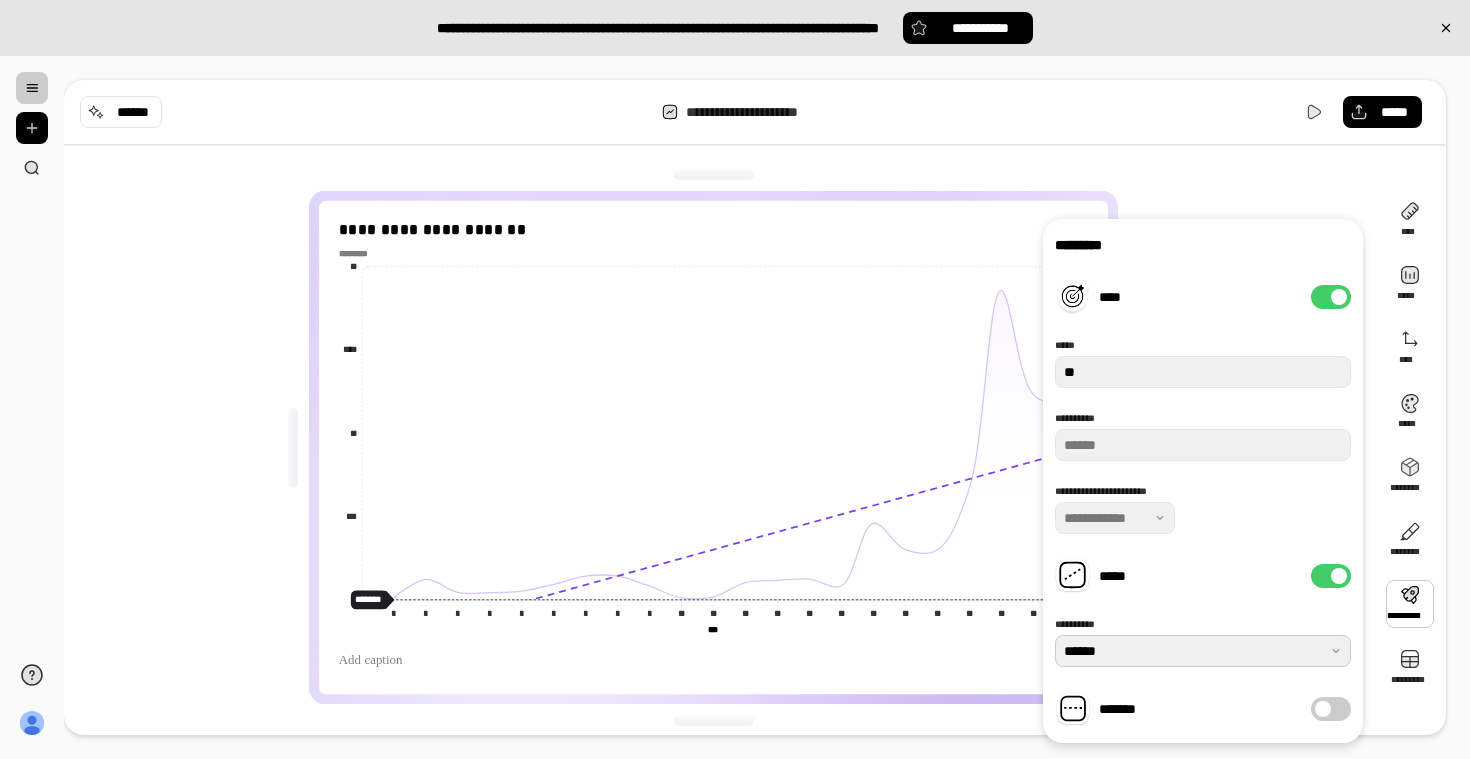 click at bounding box center [1203, 651] 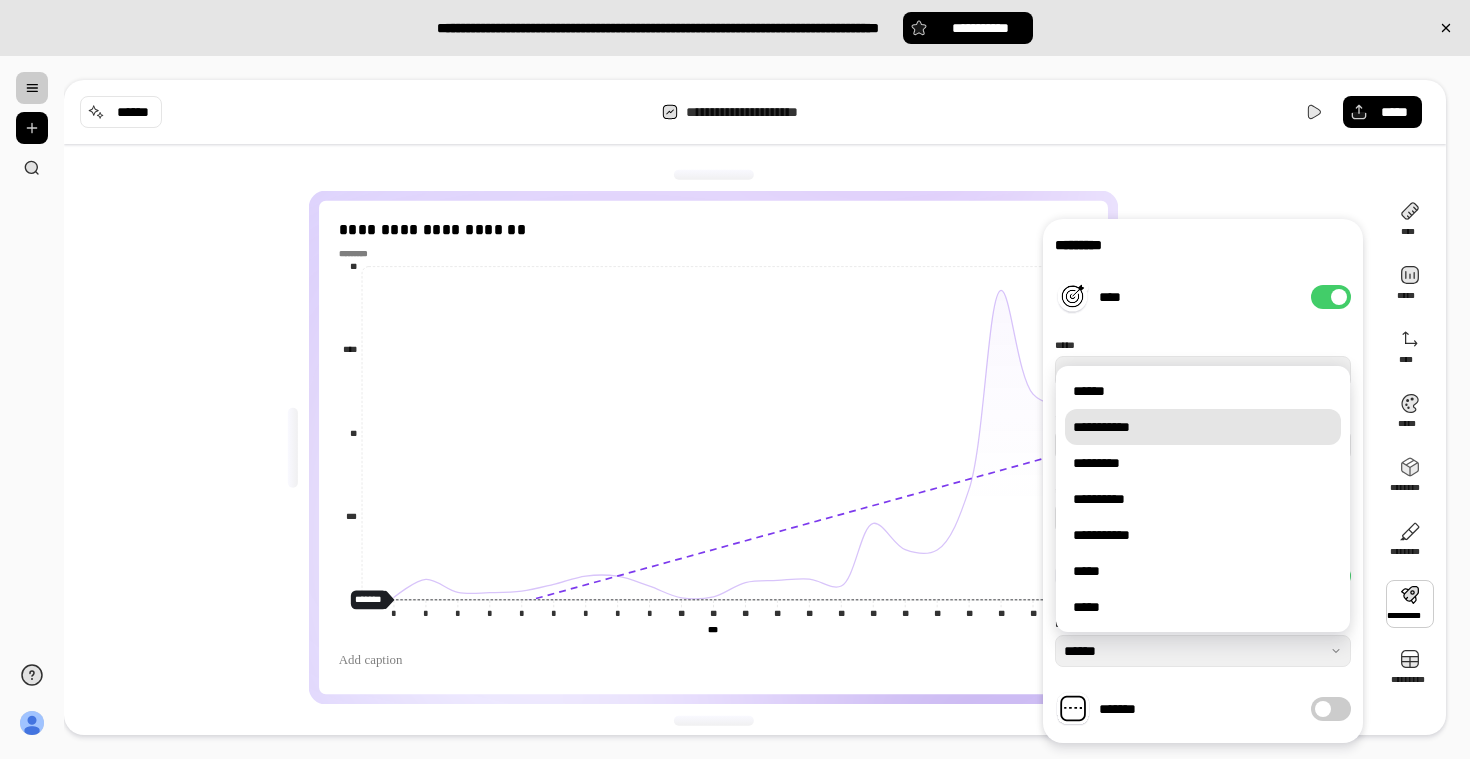 click on "**********" at bounding box center (1203, 427) 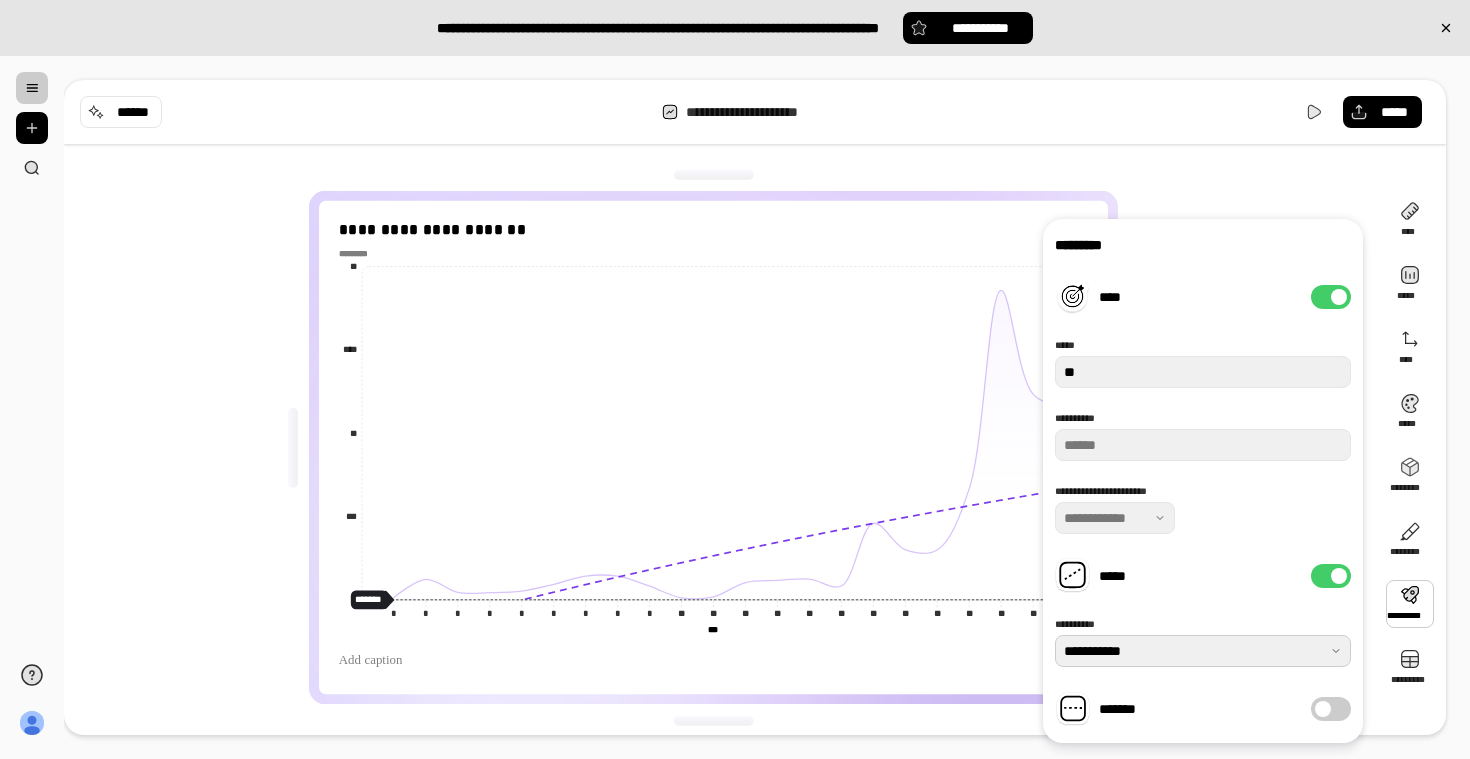 click at bounding box center (1203, 651) 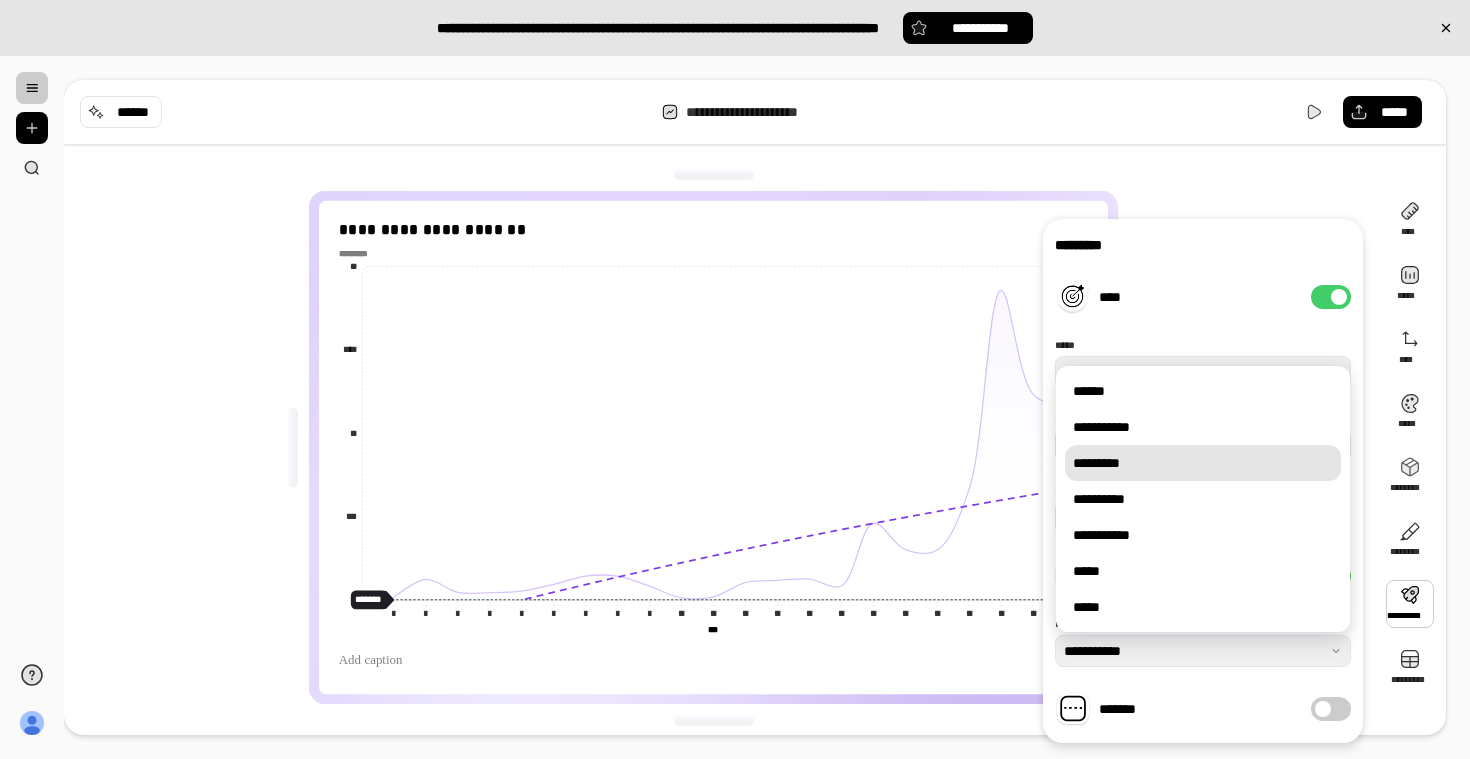 click on "*********" at bounding box center (1203, 463) 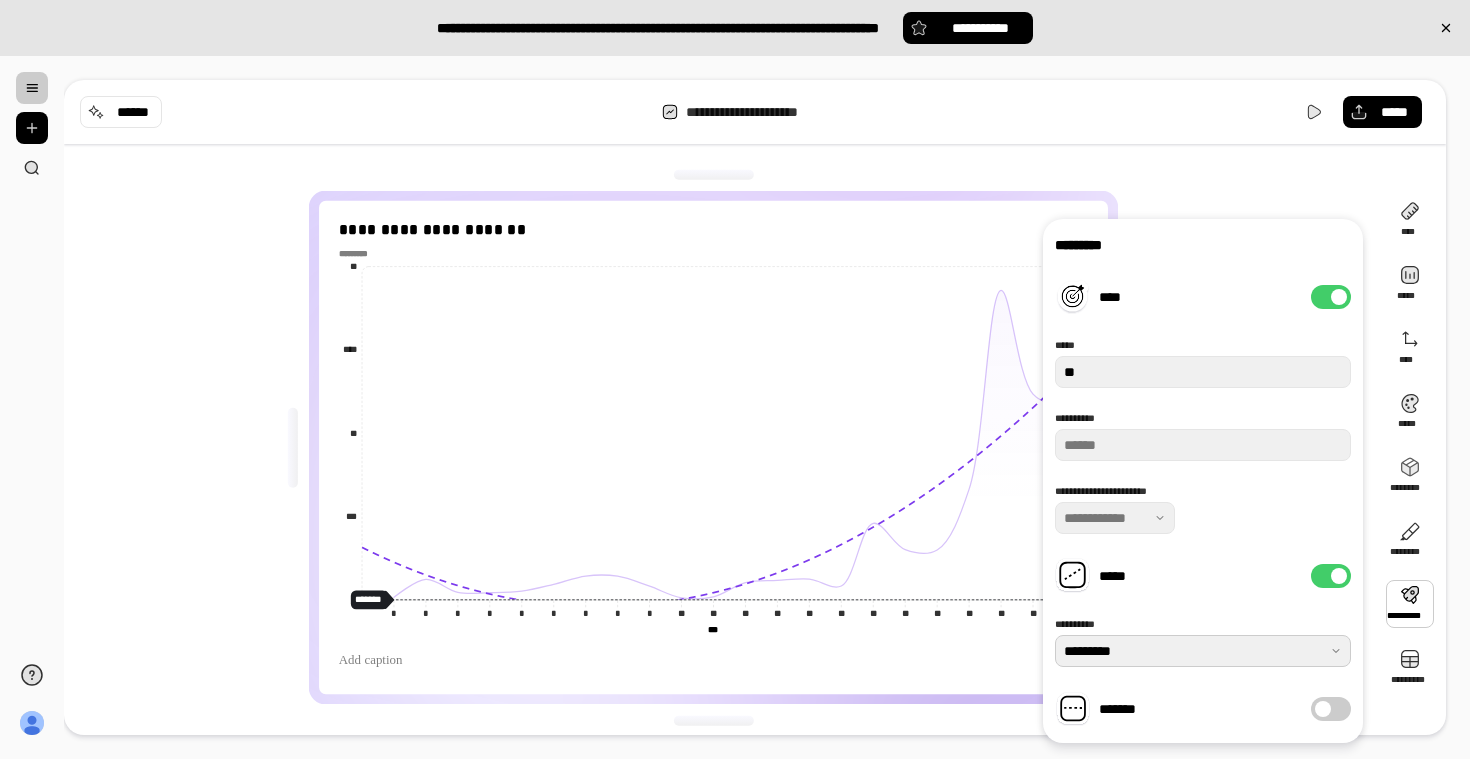 click at bounding box center [1203, 651] 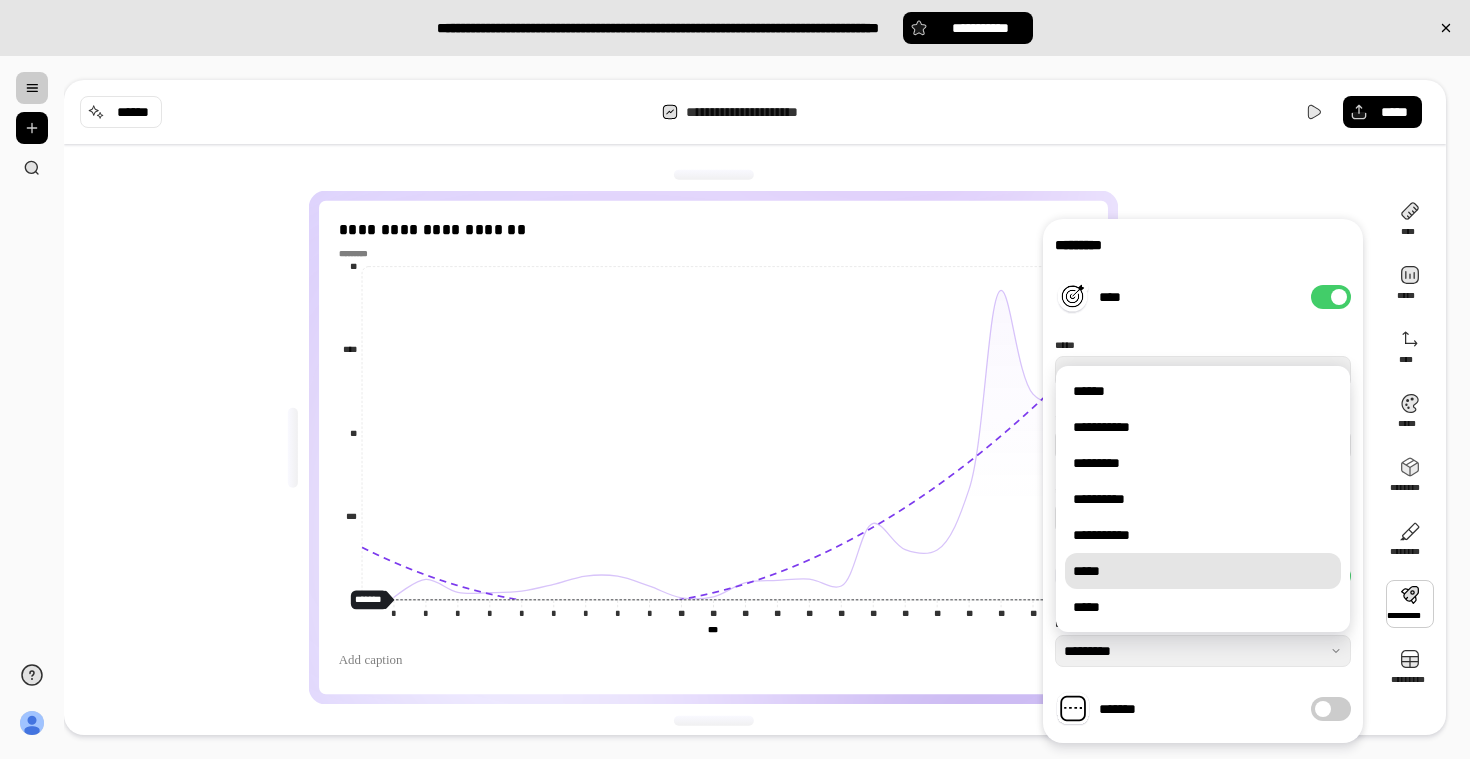 drag, startPoint x: 1155, startPoint y: 585, endPoint x: 1161, endPoint y: 627, distance: 42.426407 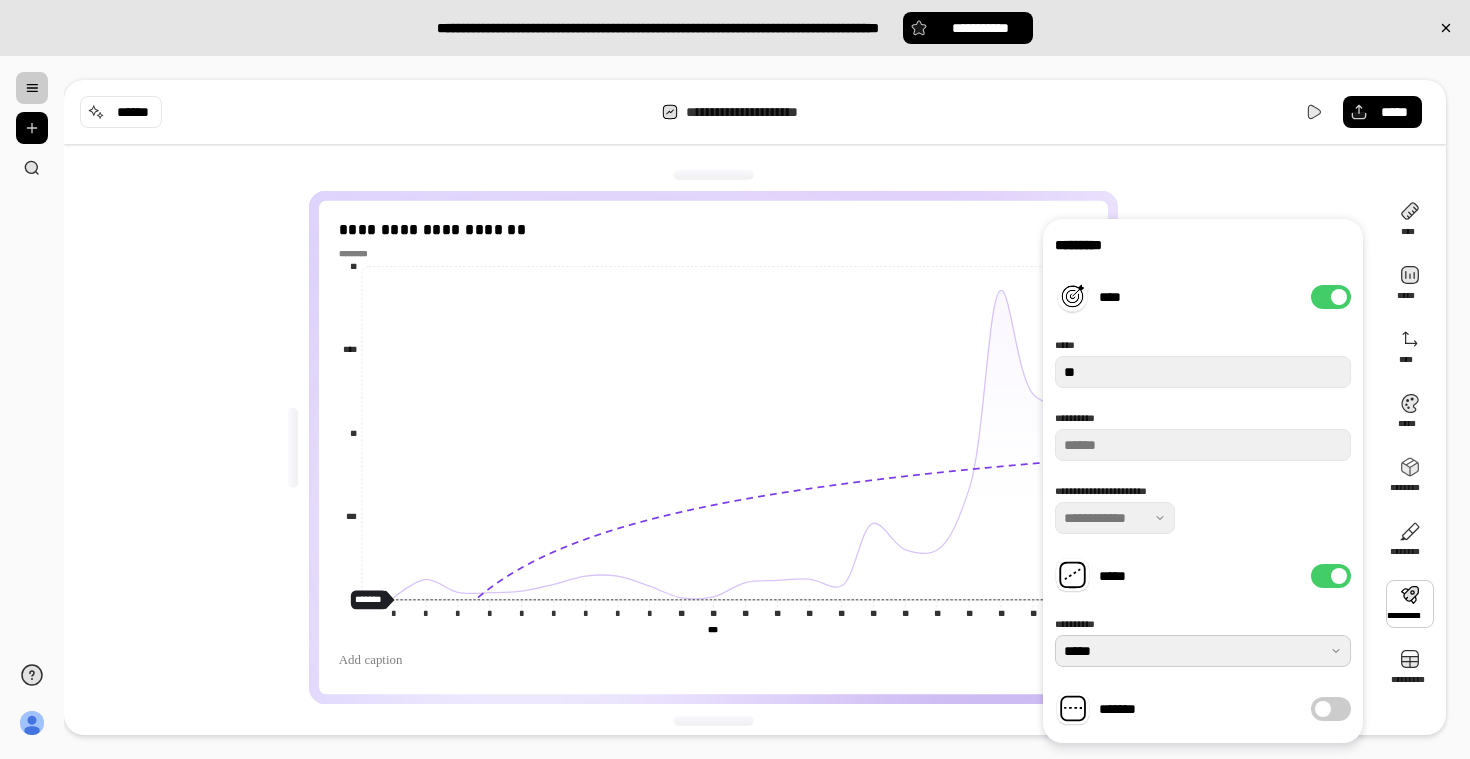 click at bounding box center (1203, 651) 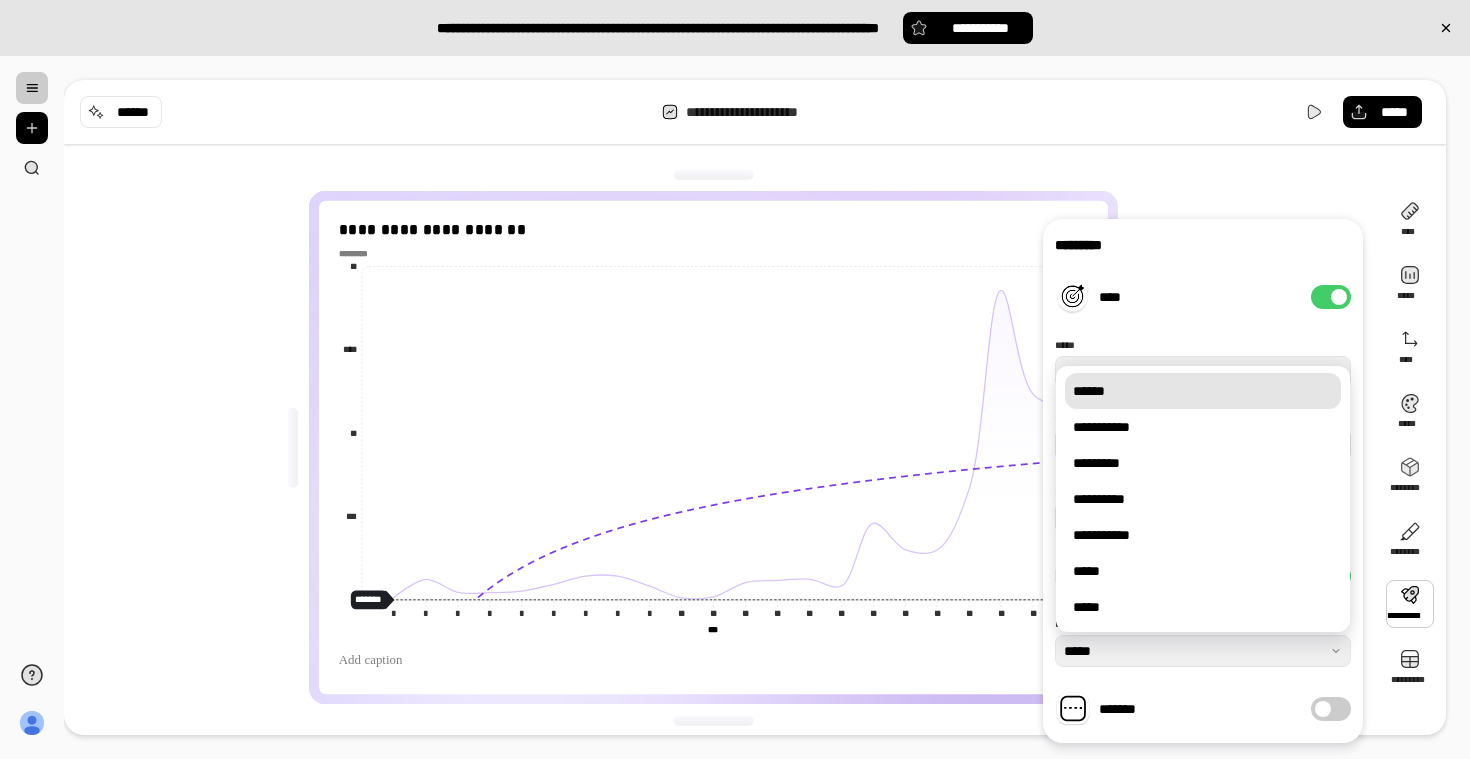 click on "******" at bounding box center (1203, 391) 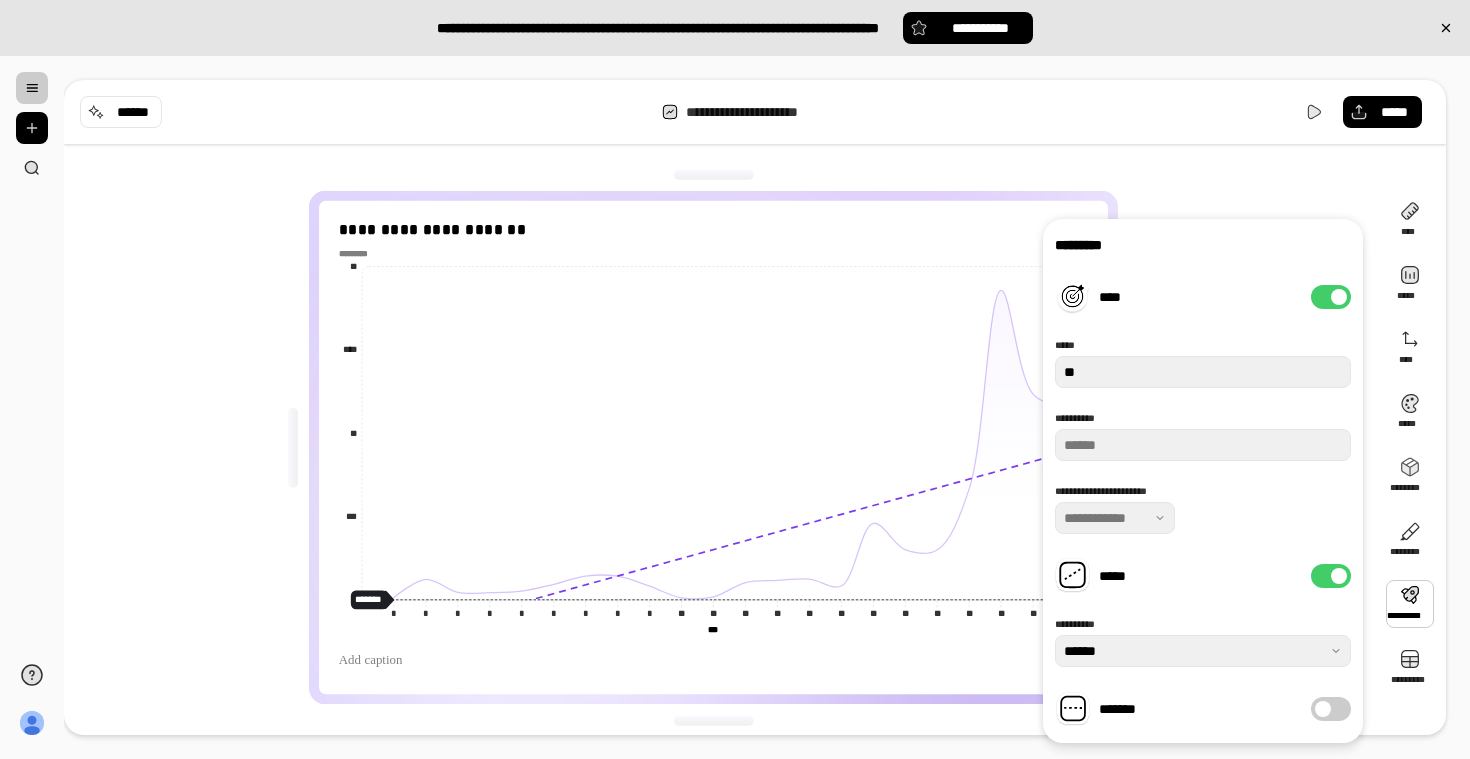 click on "**********" at bounding box center (1203, 481) 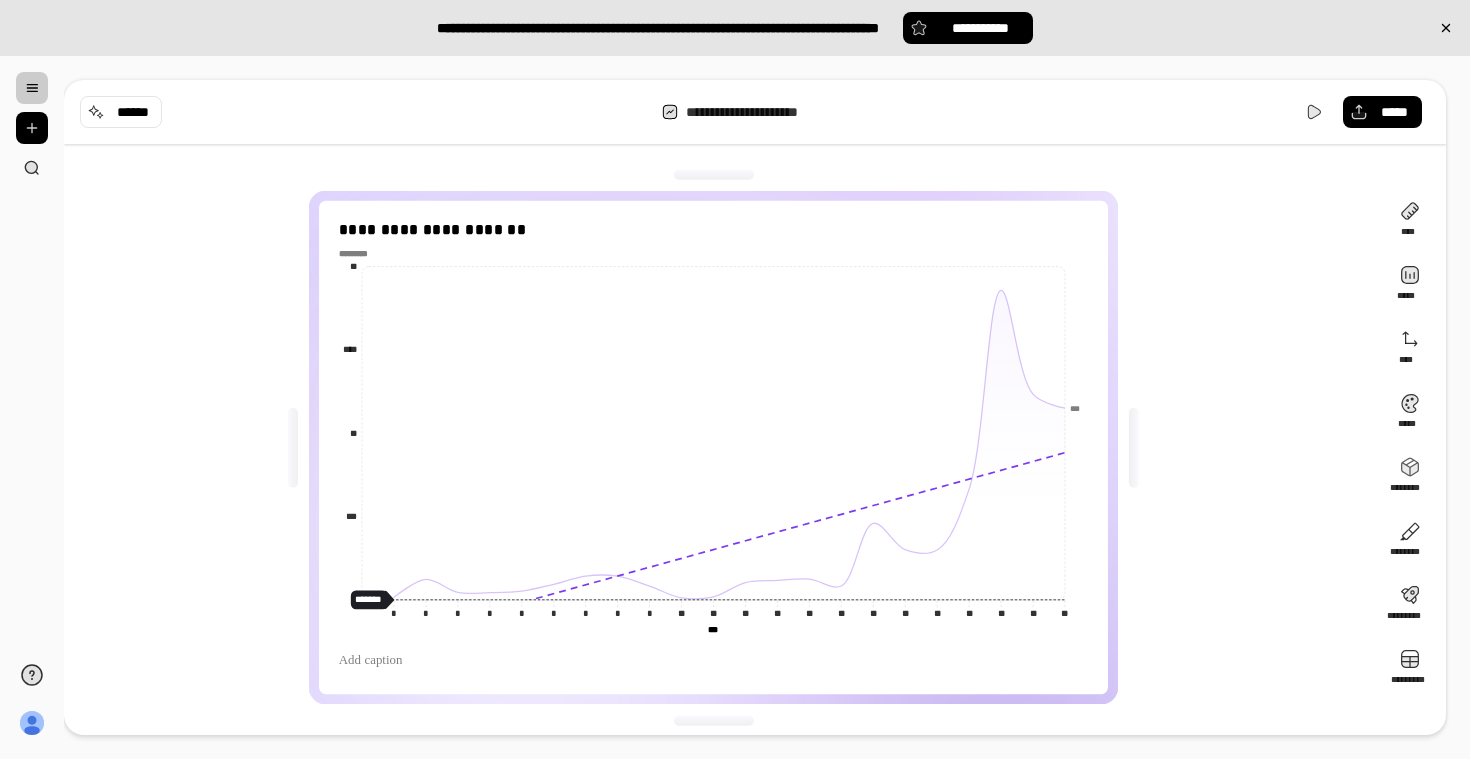 click on "**********" at bounding box center [721, 447] 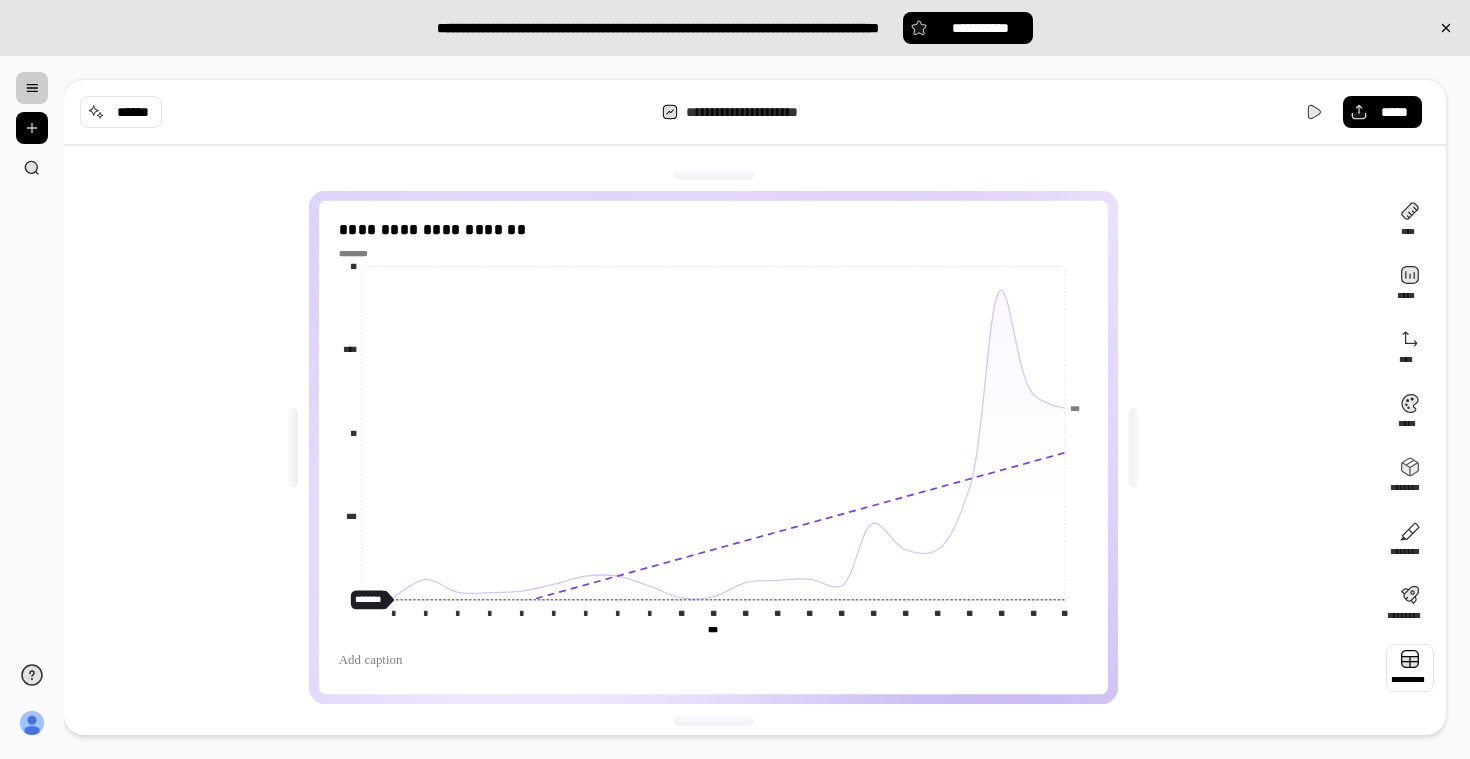 click at bounding box center [1410, 668] 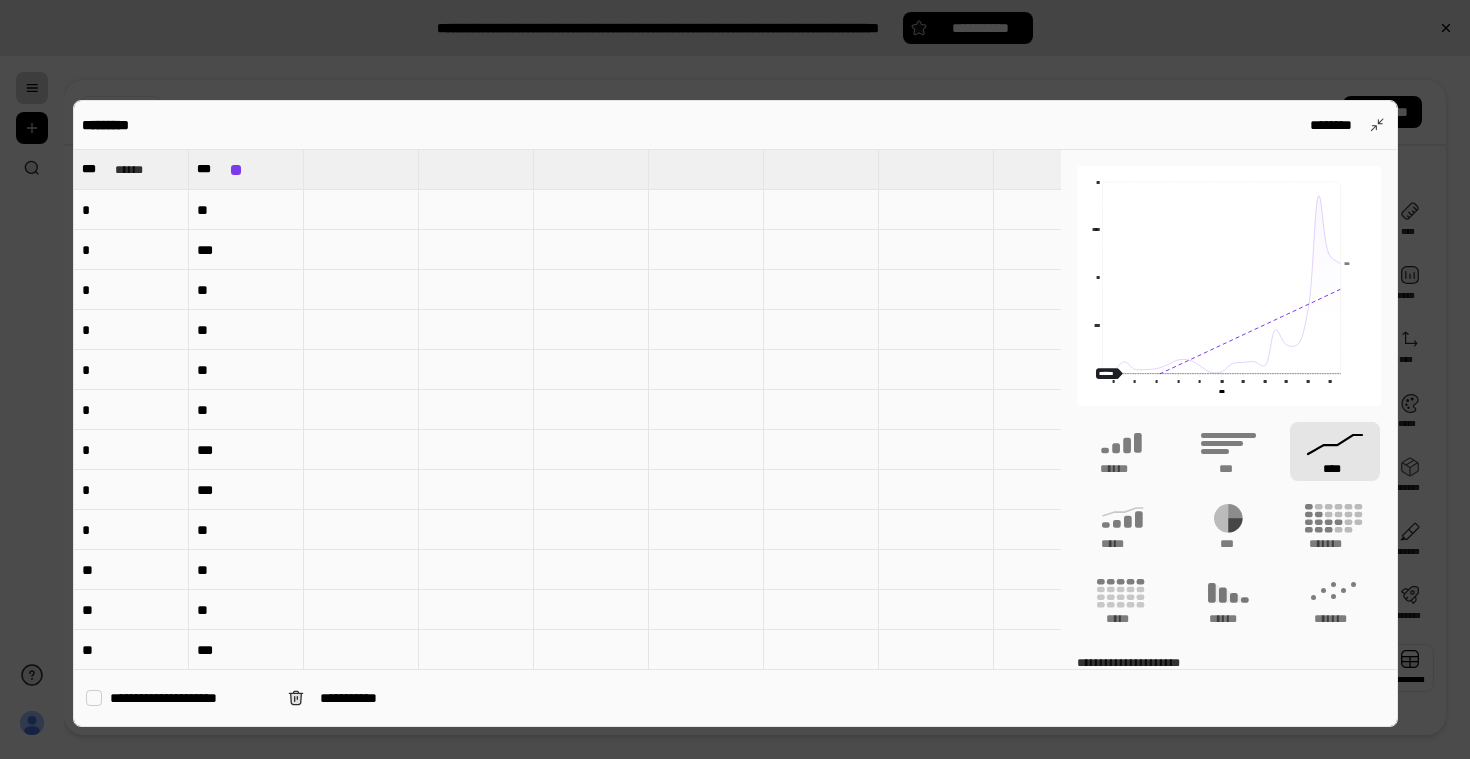 click on "**********" at bounding box center (735, 413) 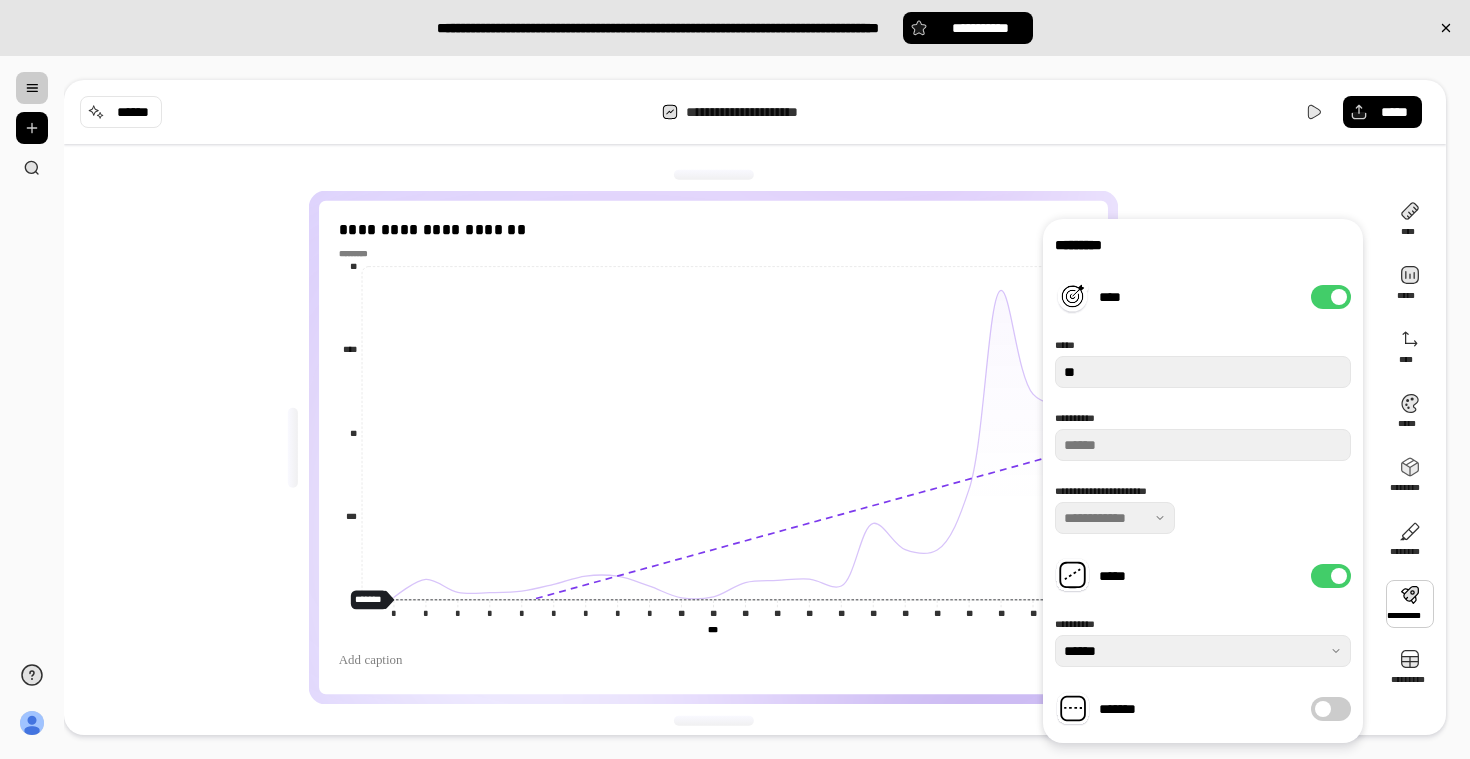 click at bounding box center (1410, 604) 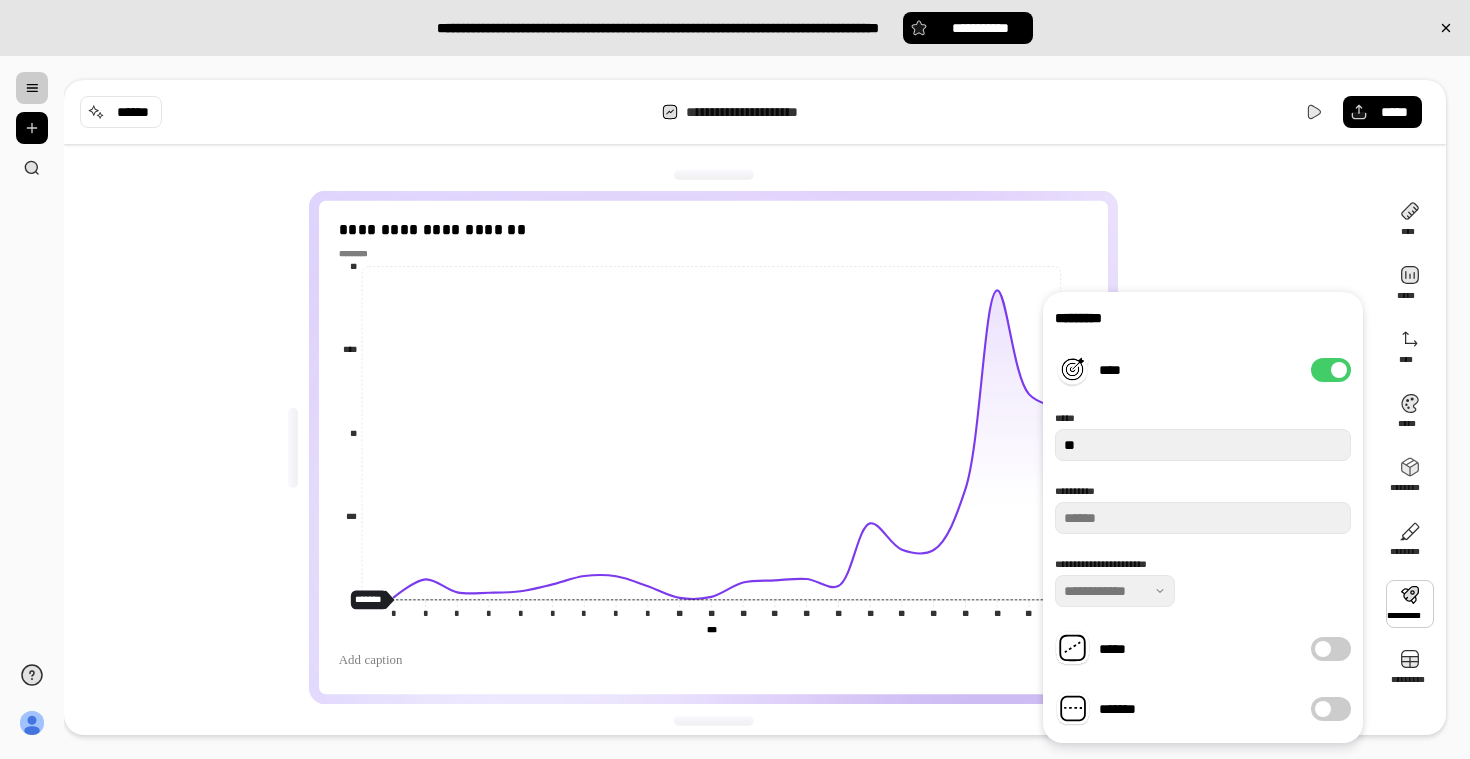 click on "****" at bounding box center (1331, 370) 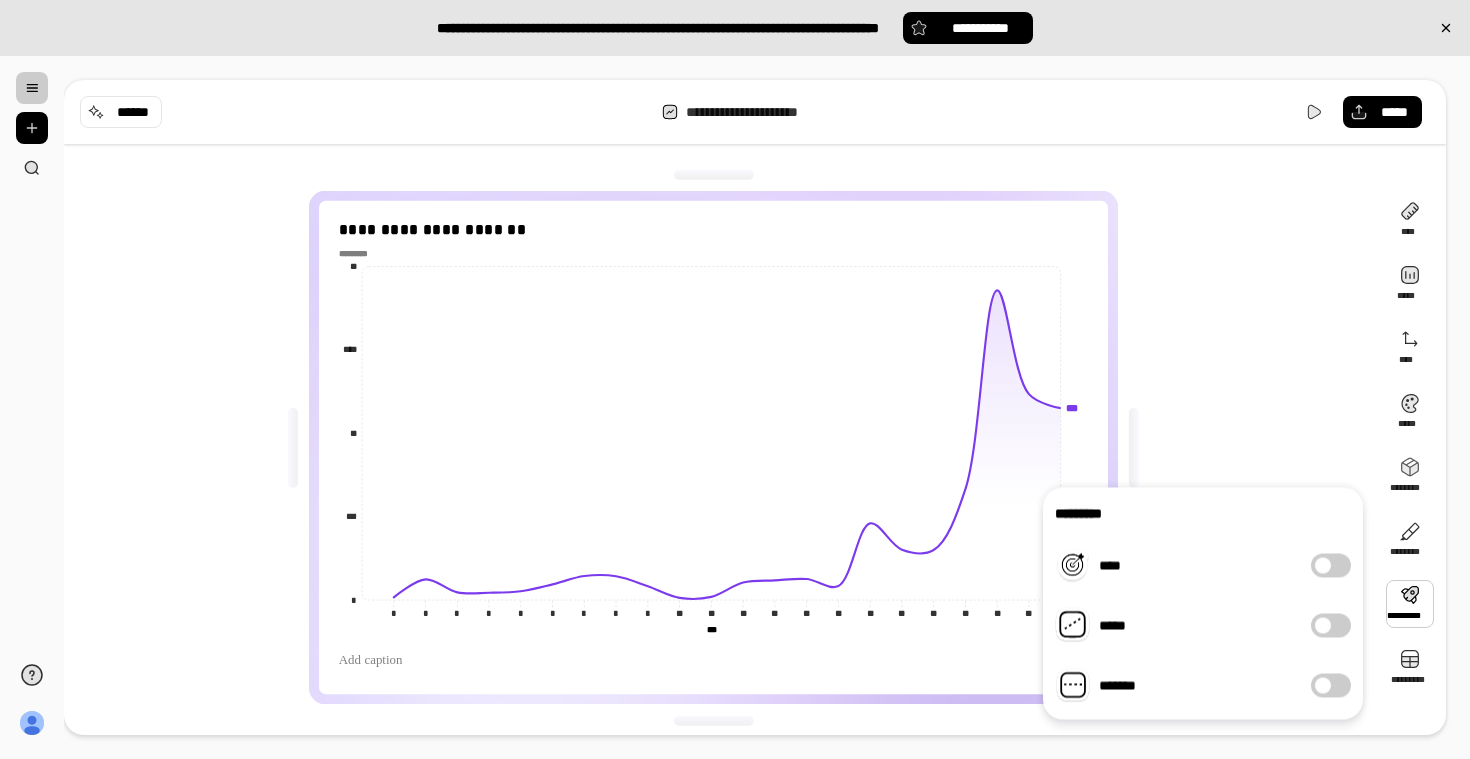 click on "**********" at bounding box center (721, 447) 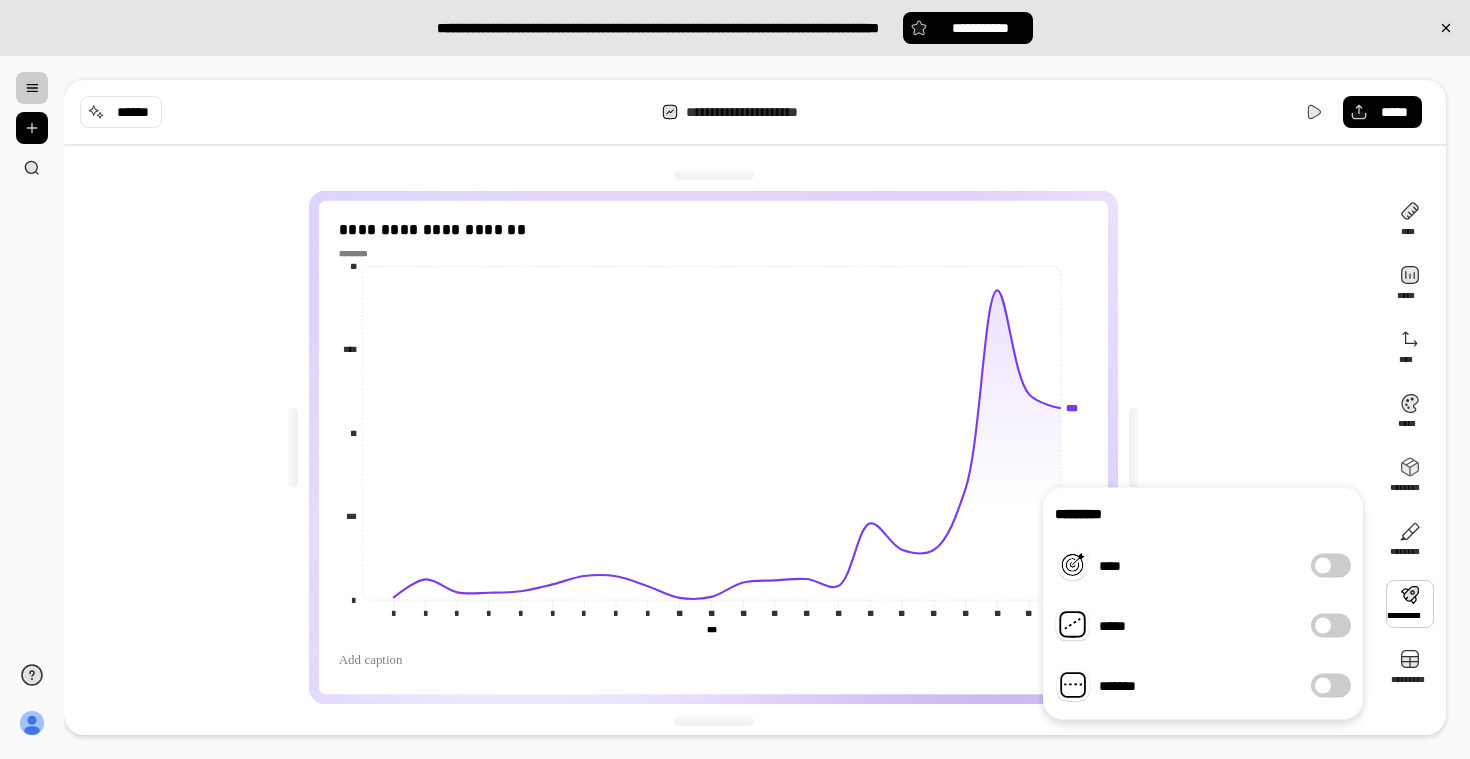 click on "****" at bounding box center [1331, 566] 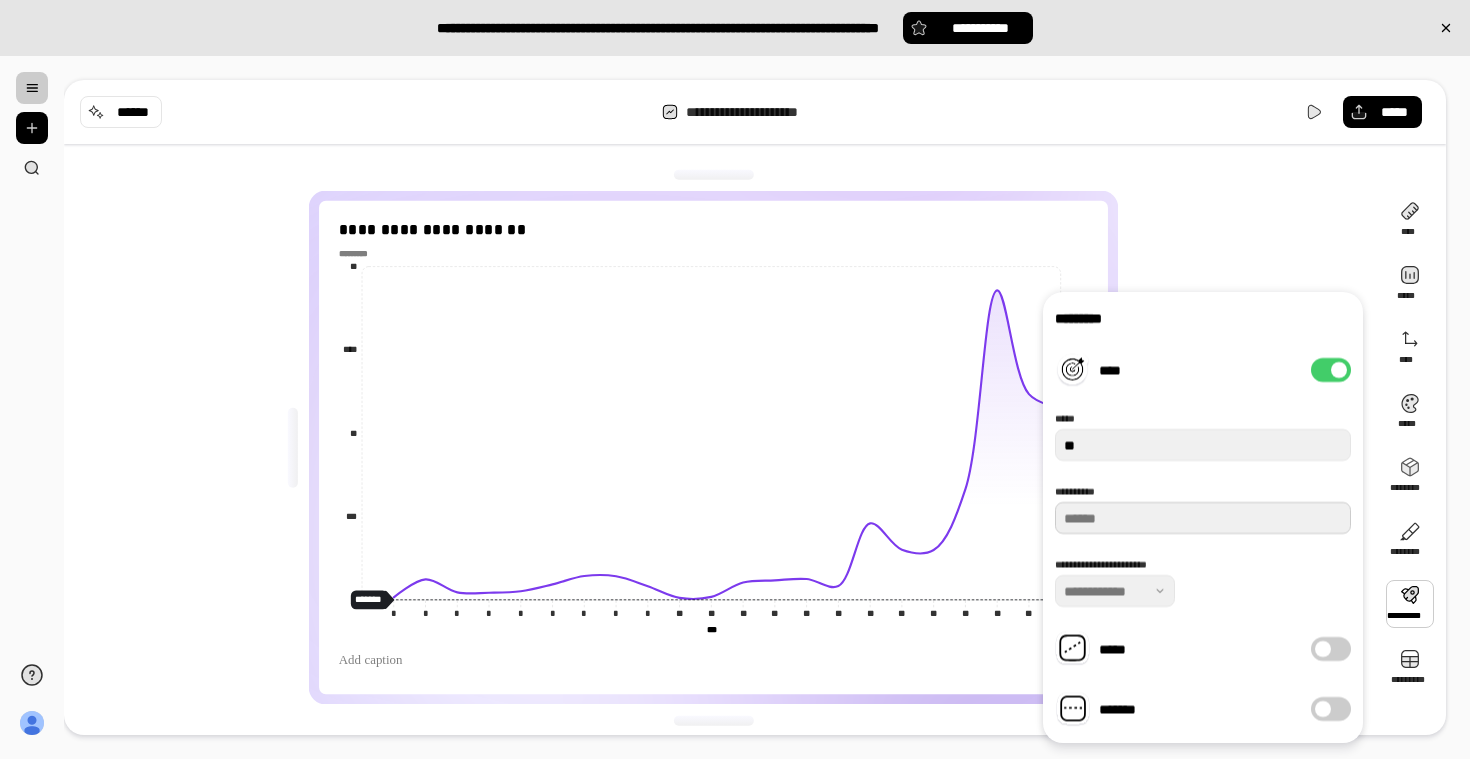 click on "***" at bounding box center (1203, 518) 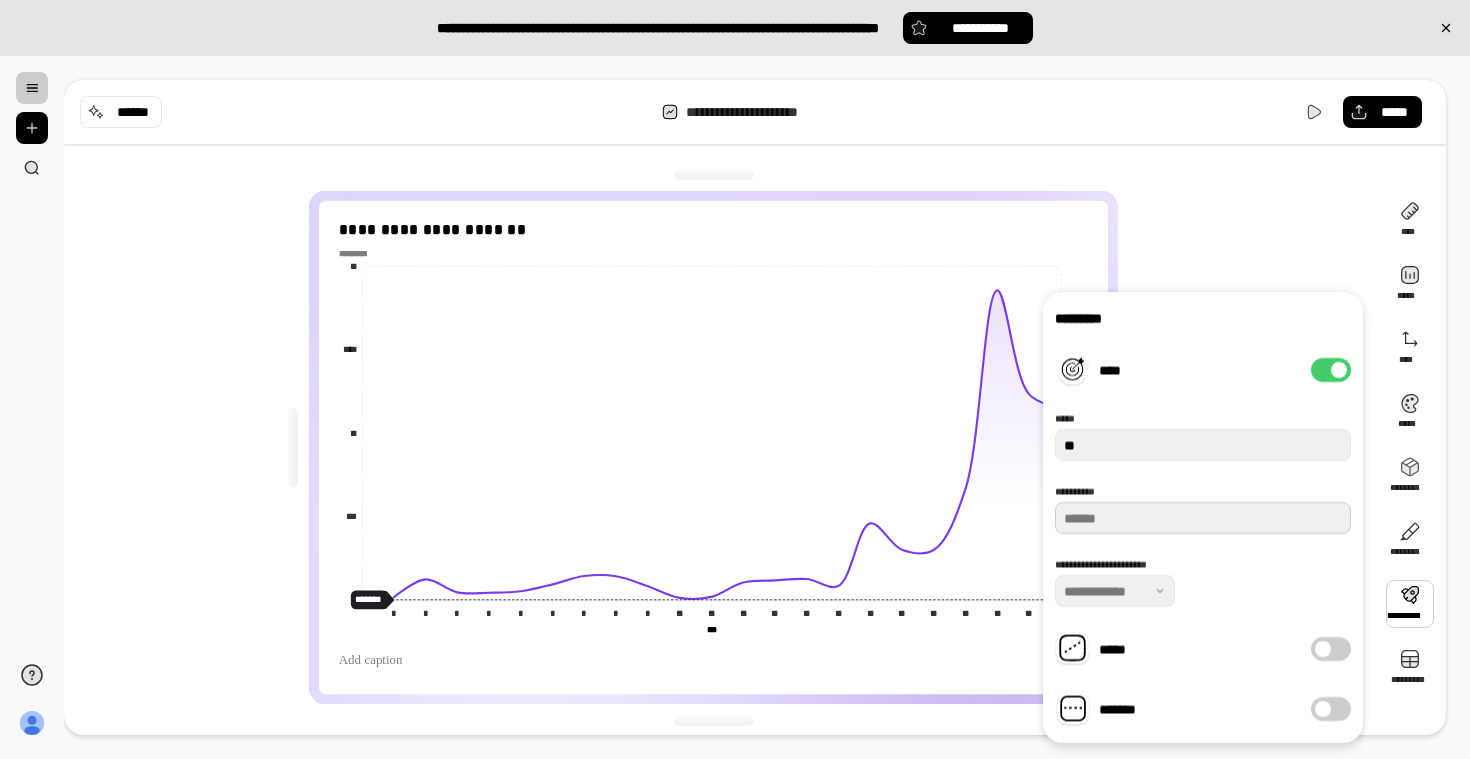 type on "*" 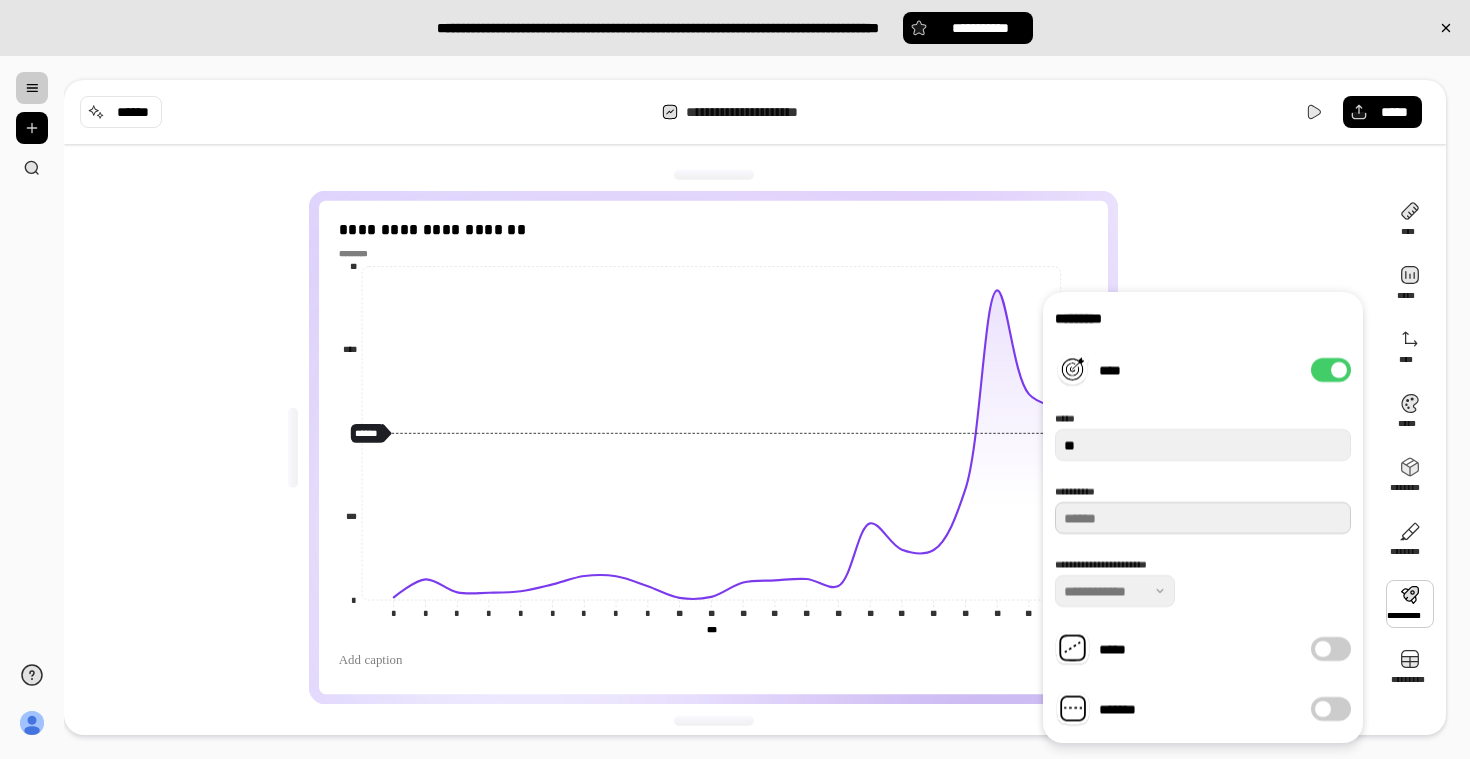 type on "****" 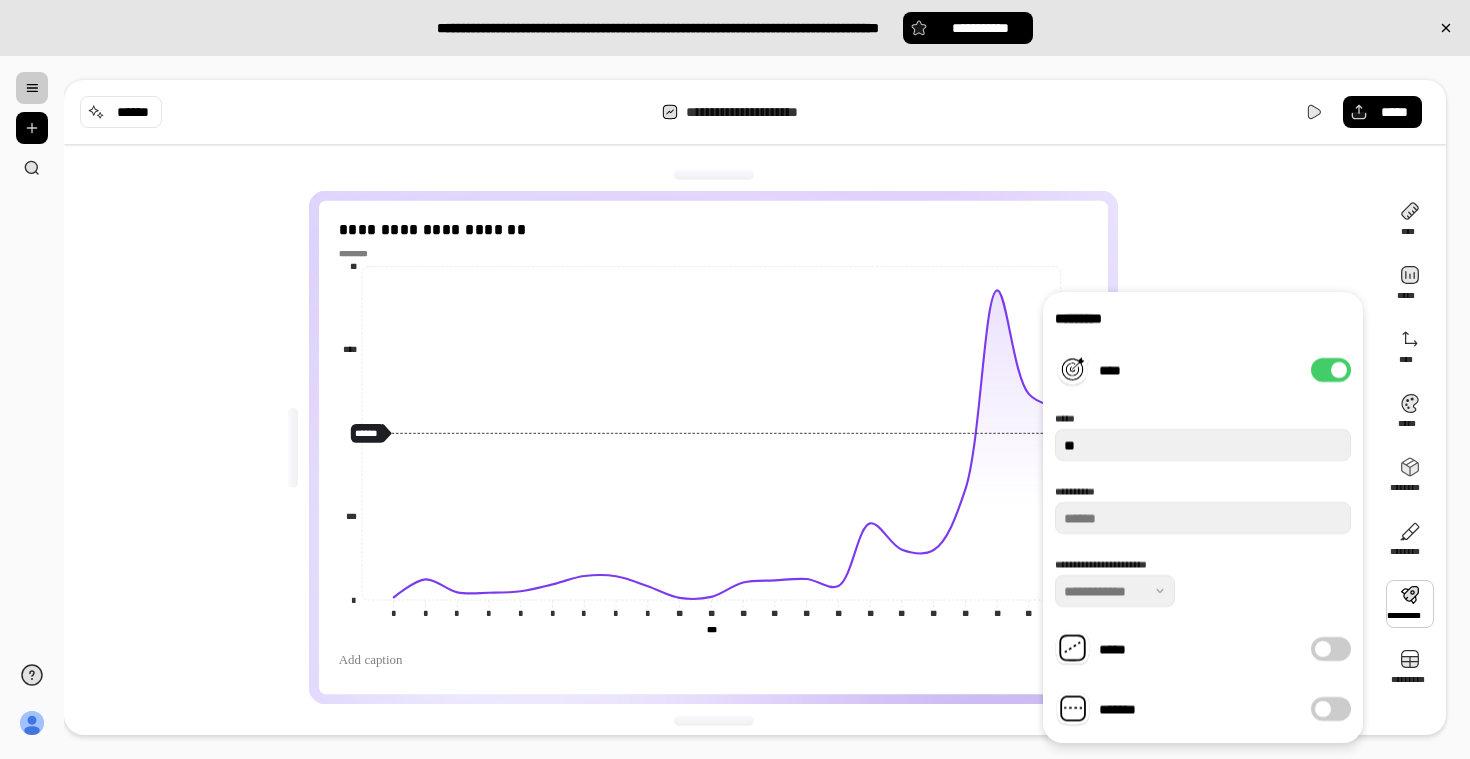 click on "*********" at bounding box center (1203, 318) 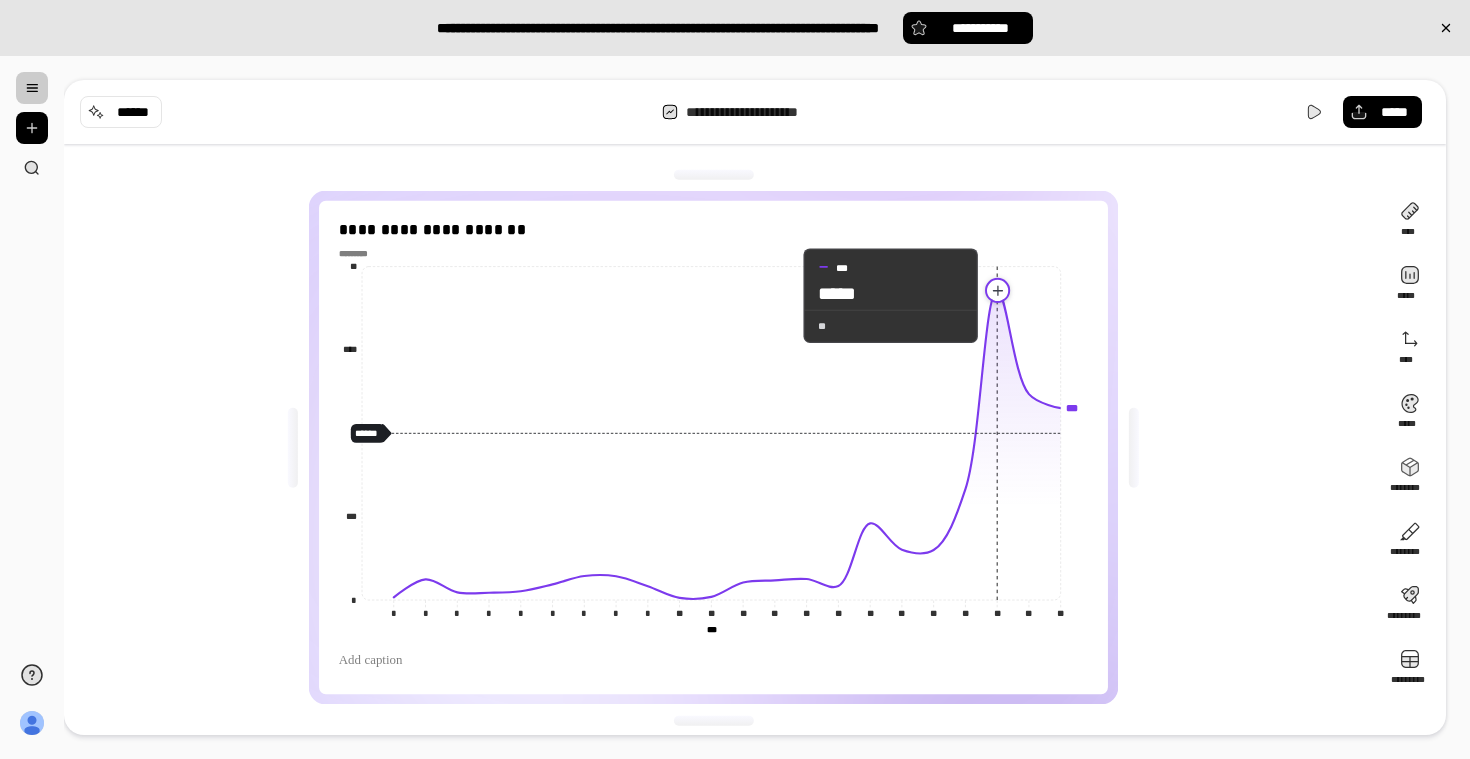 click 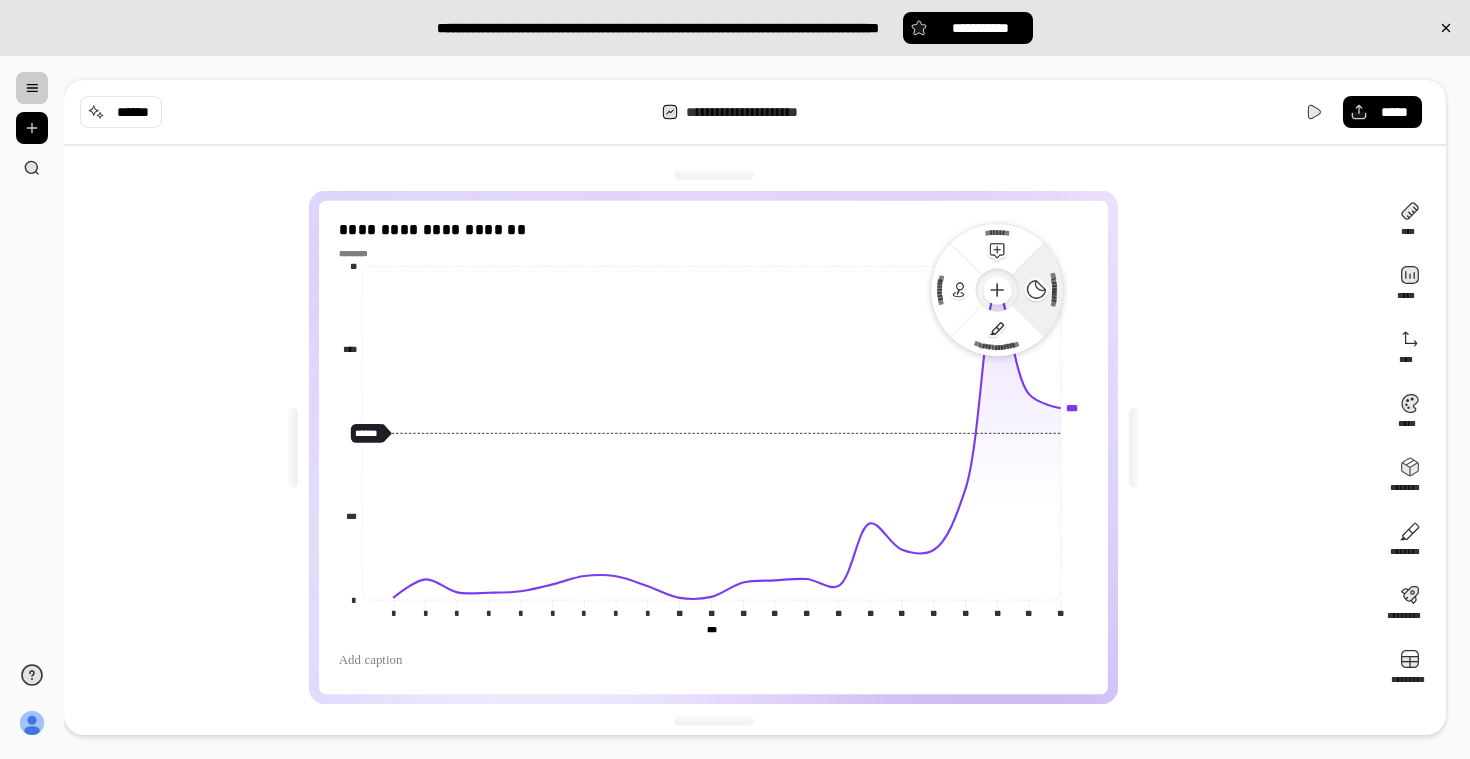 click 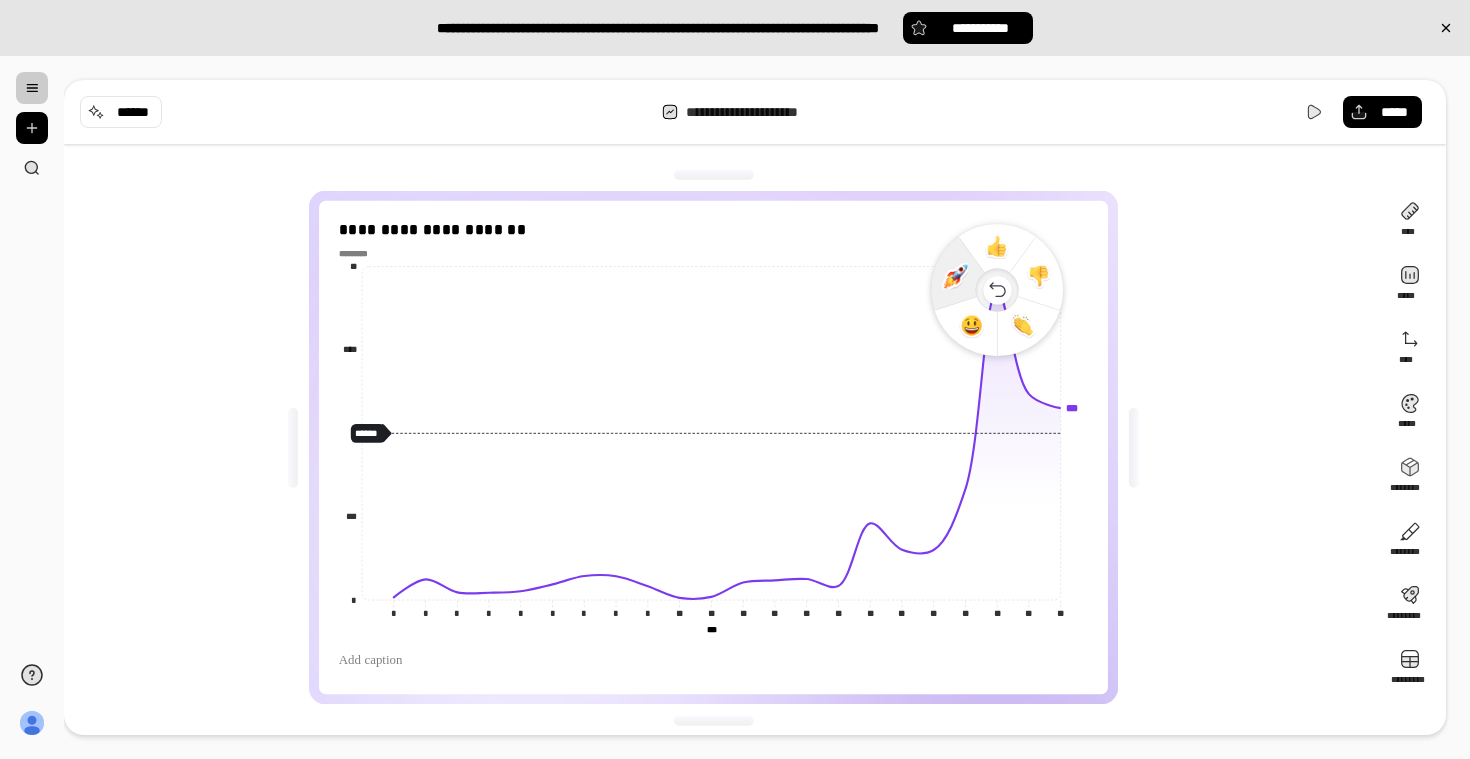 click 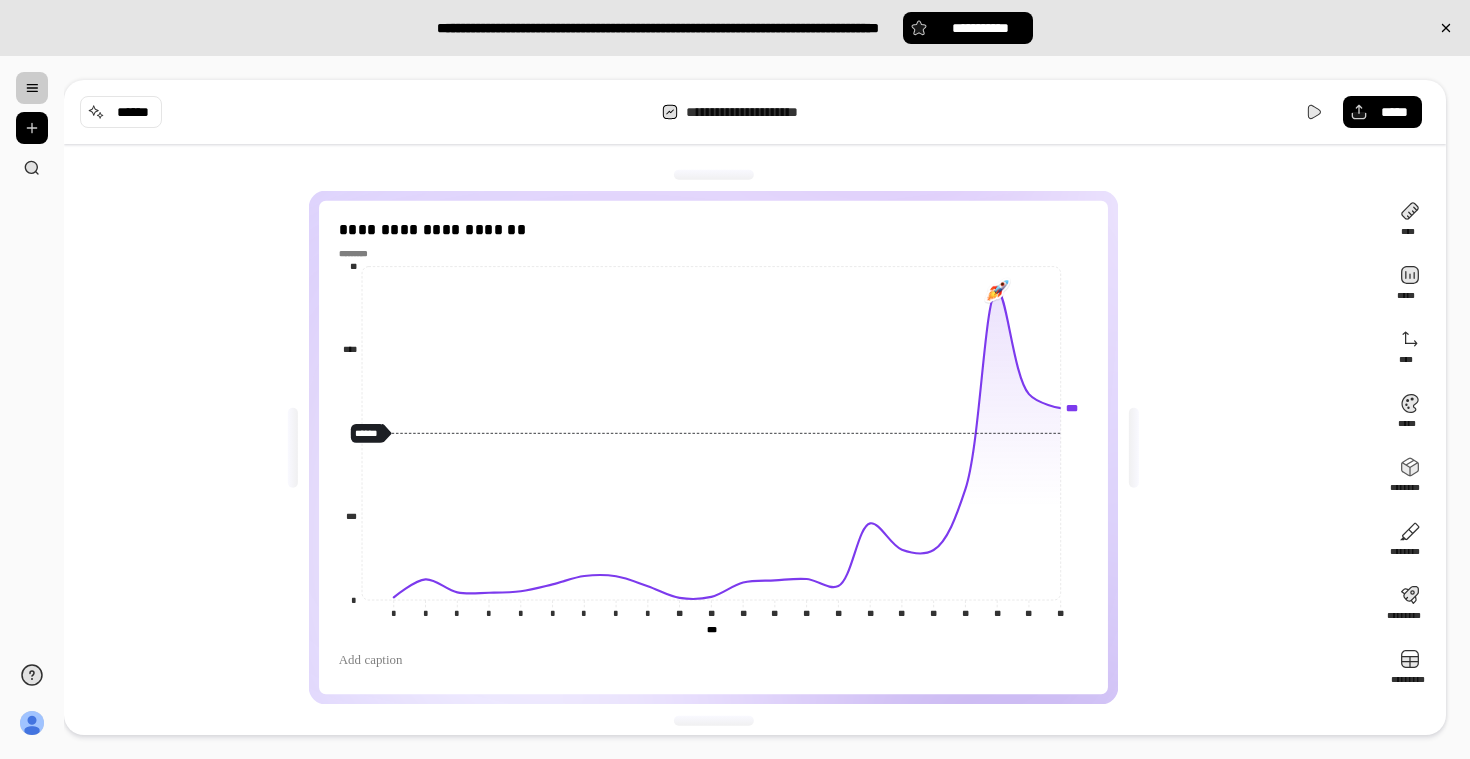 click on "**********" at bounding box center [721, 447] 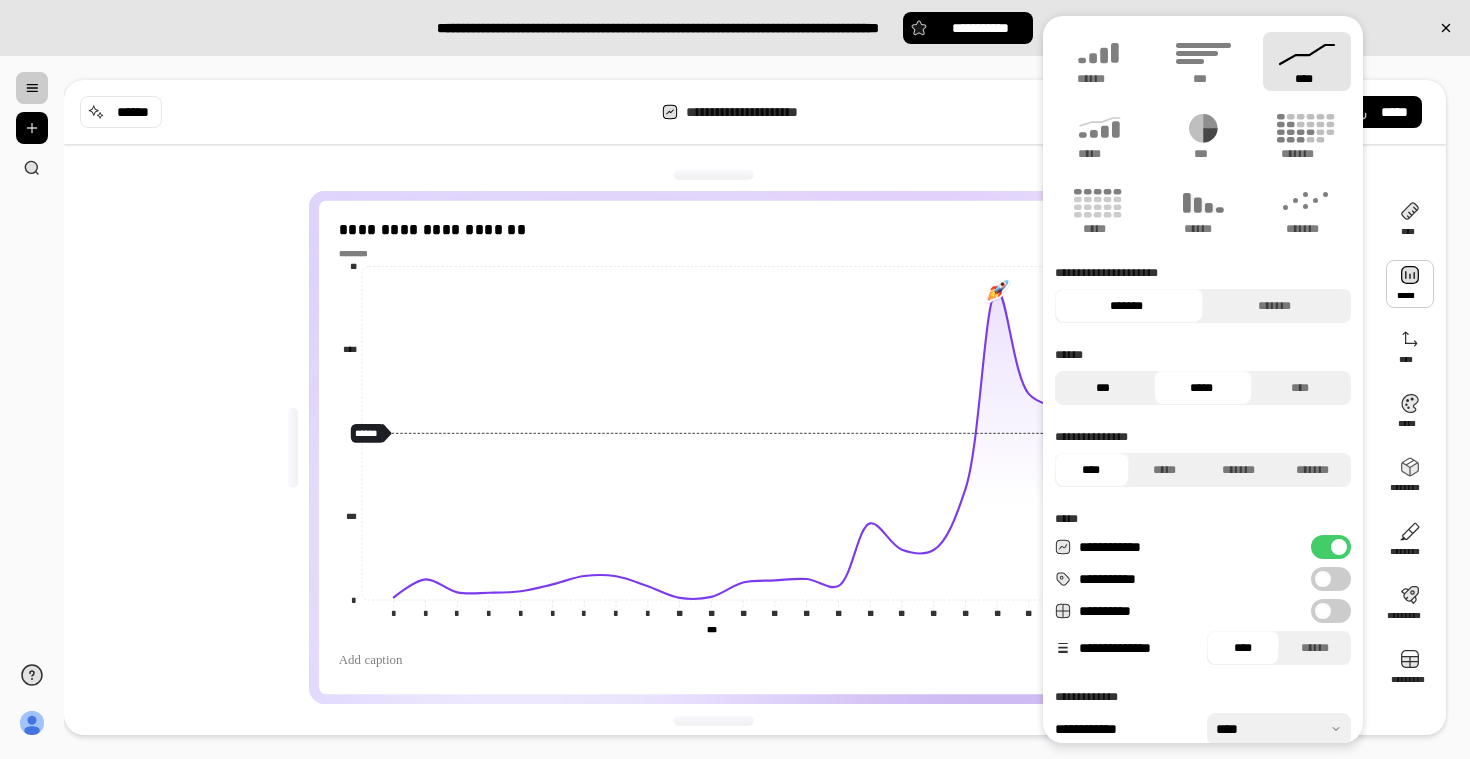 click on "***" at bounding box center [1102, 388] 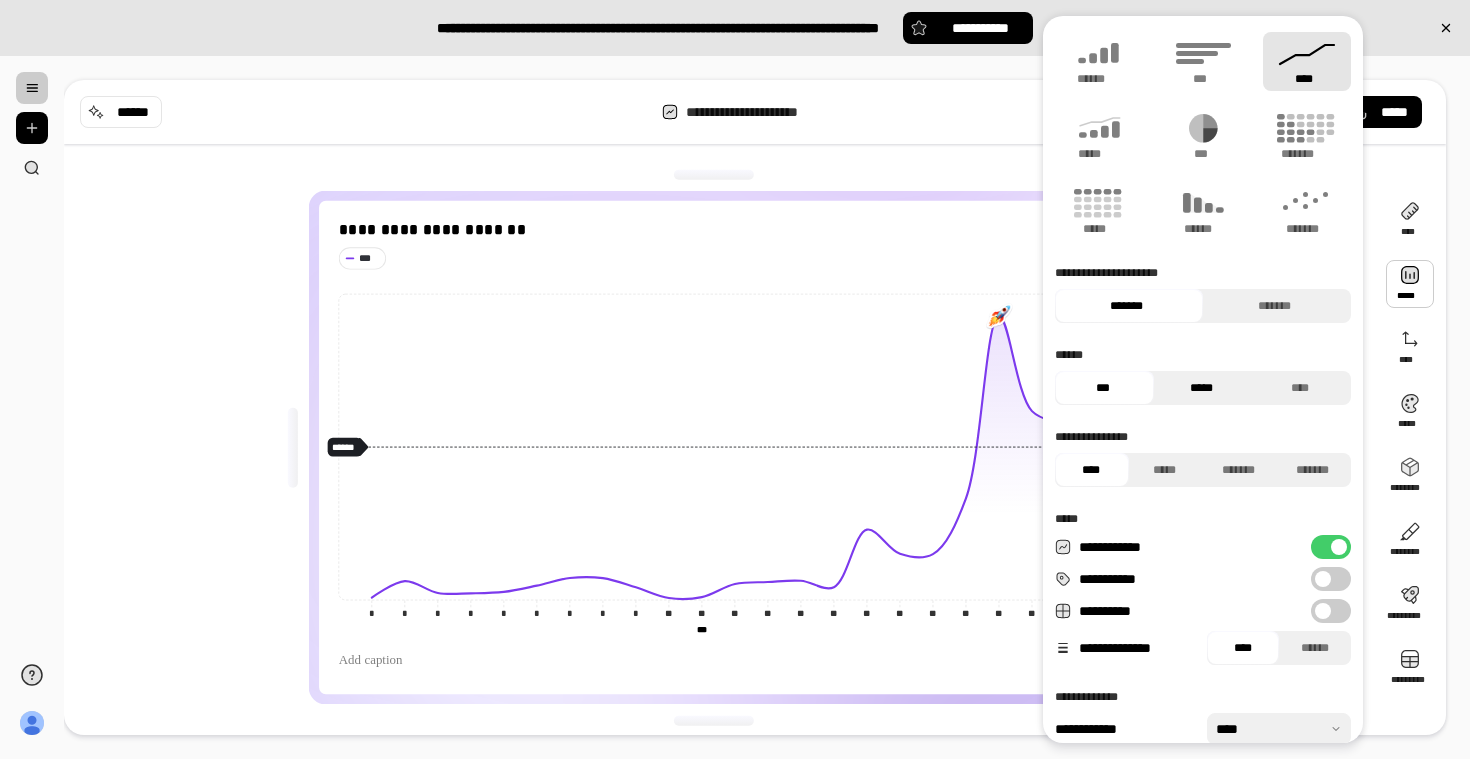 click on "*****" at bounding box center (1201, 388) 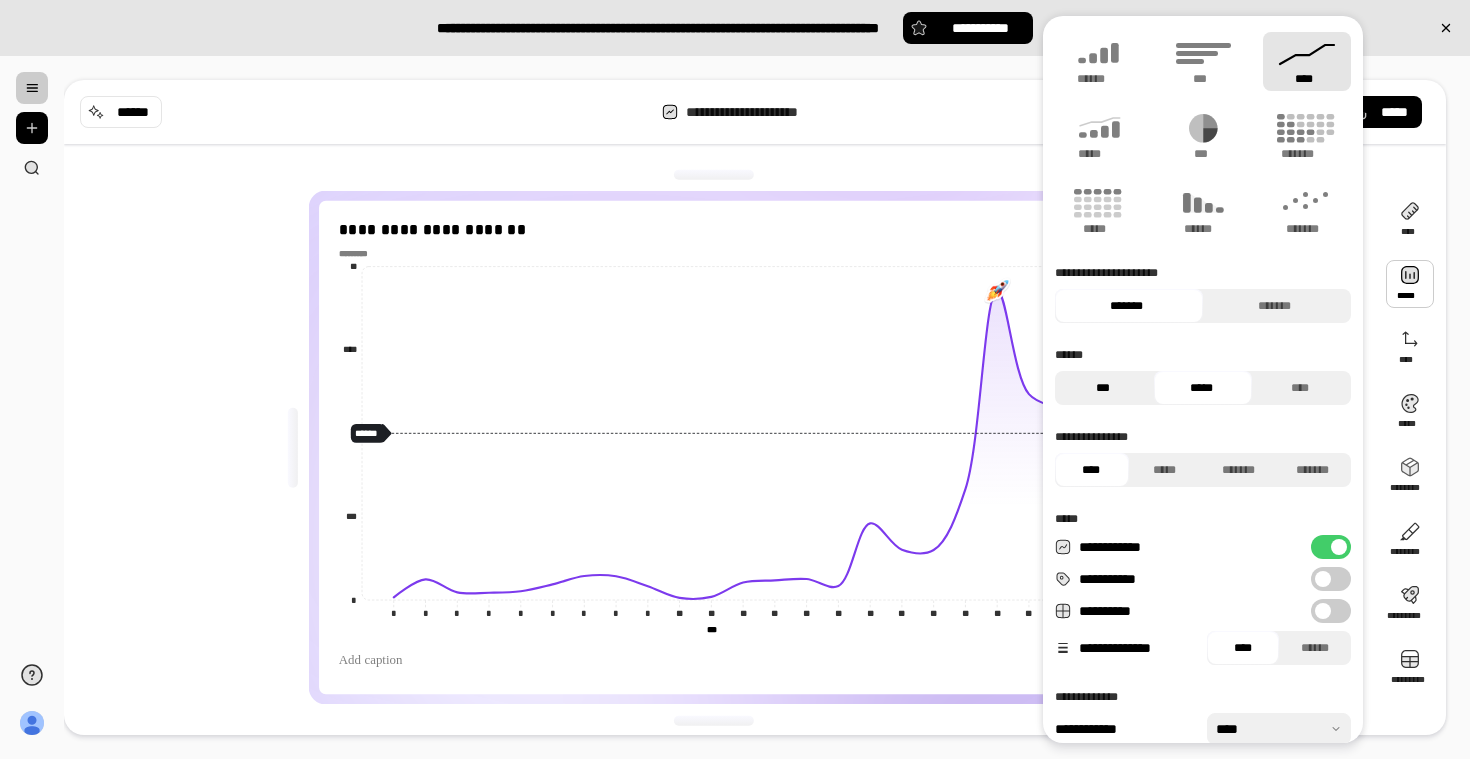 click on "***" at bounding box center [1102, 388] 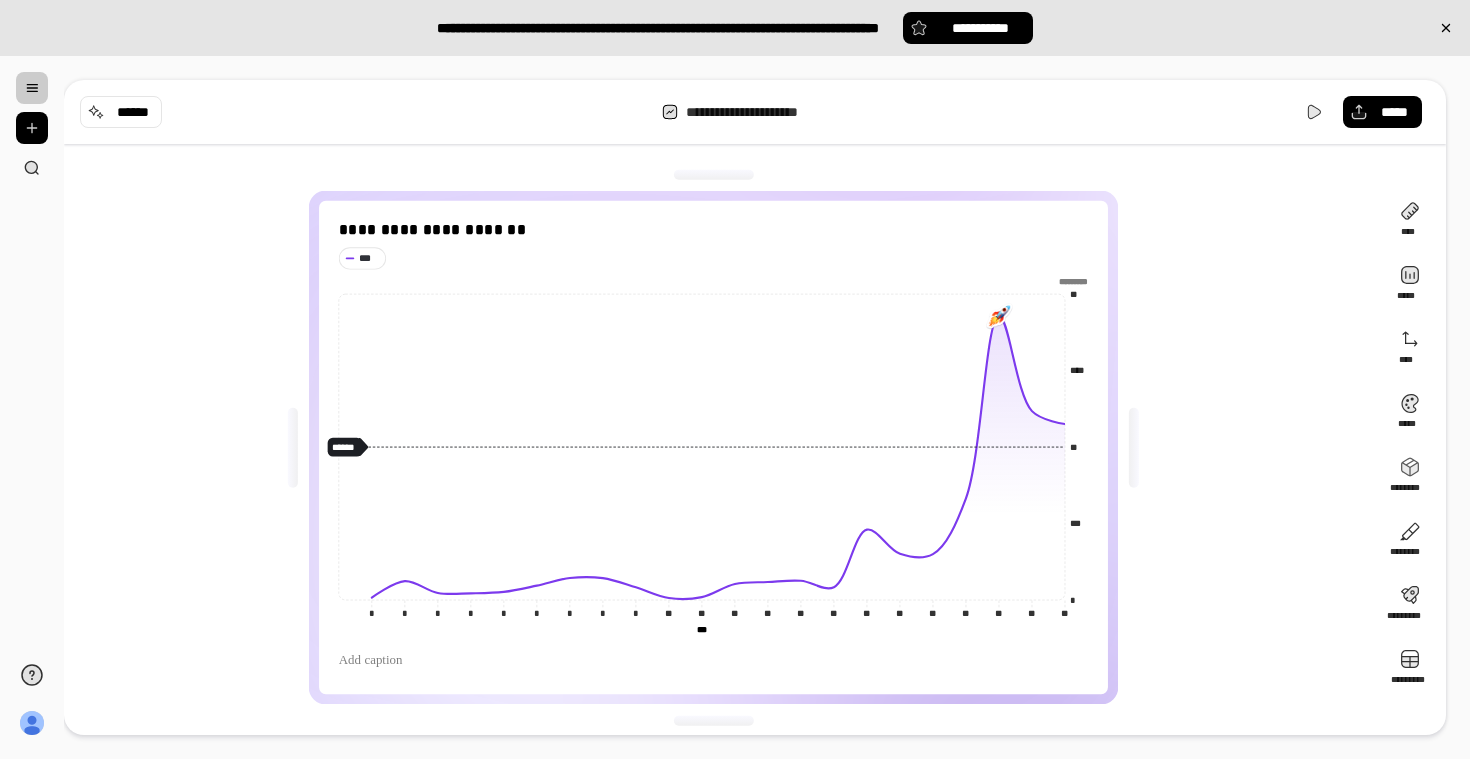click on "**********" at bounding box center (721, 447) 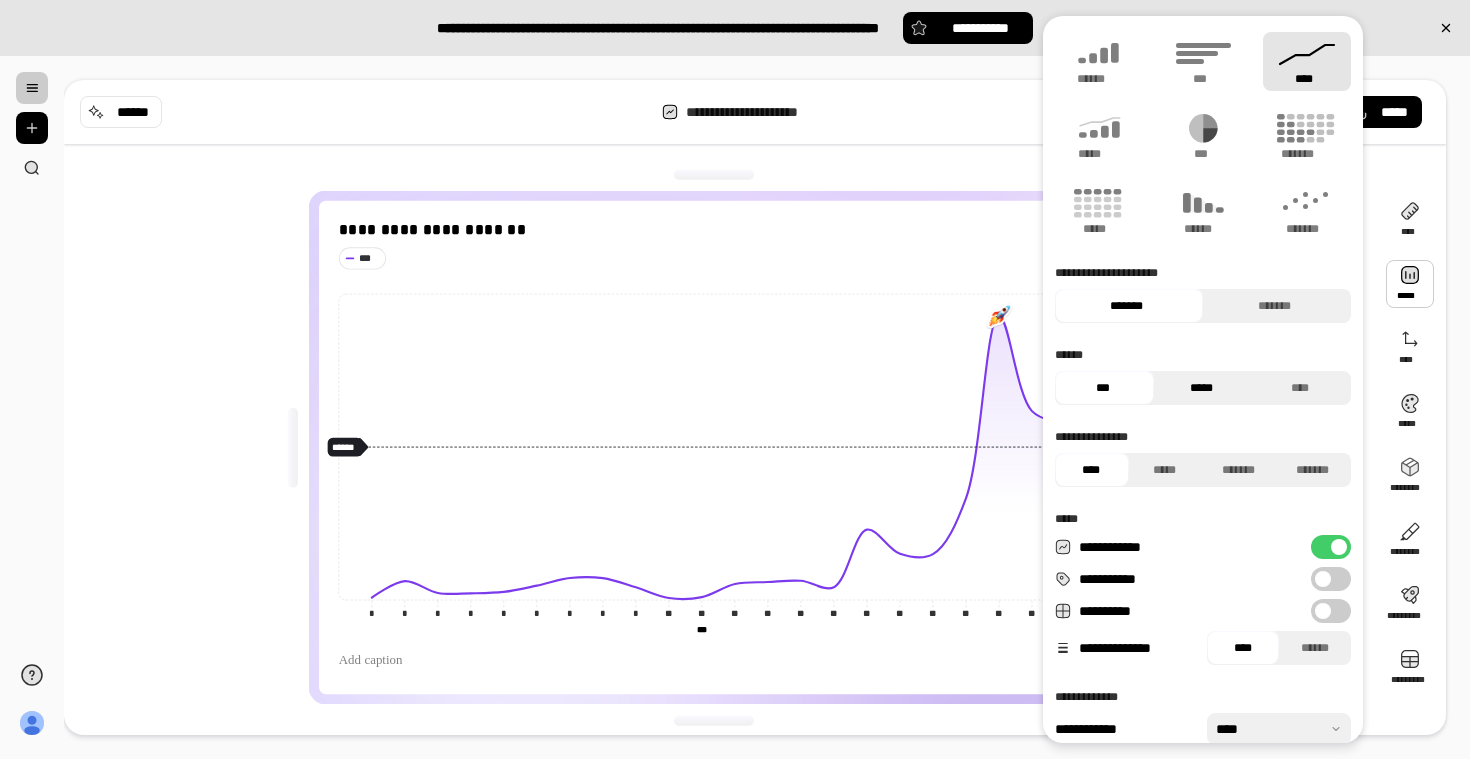 click on "*****" at bounding box center (1201, 388) 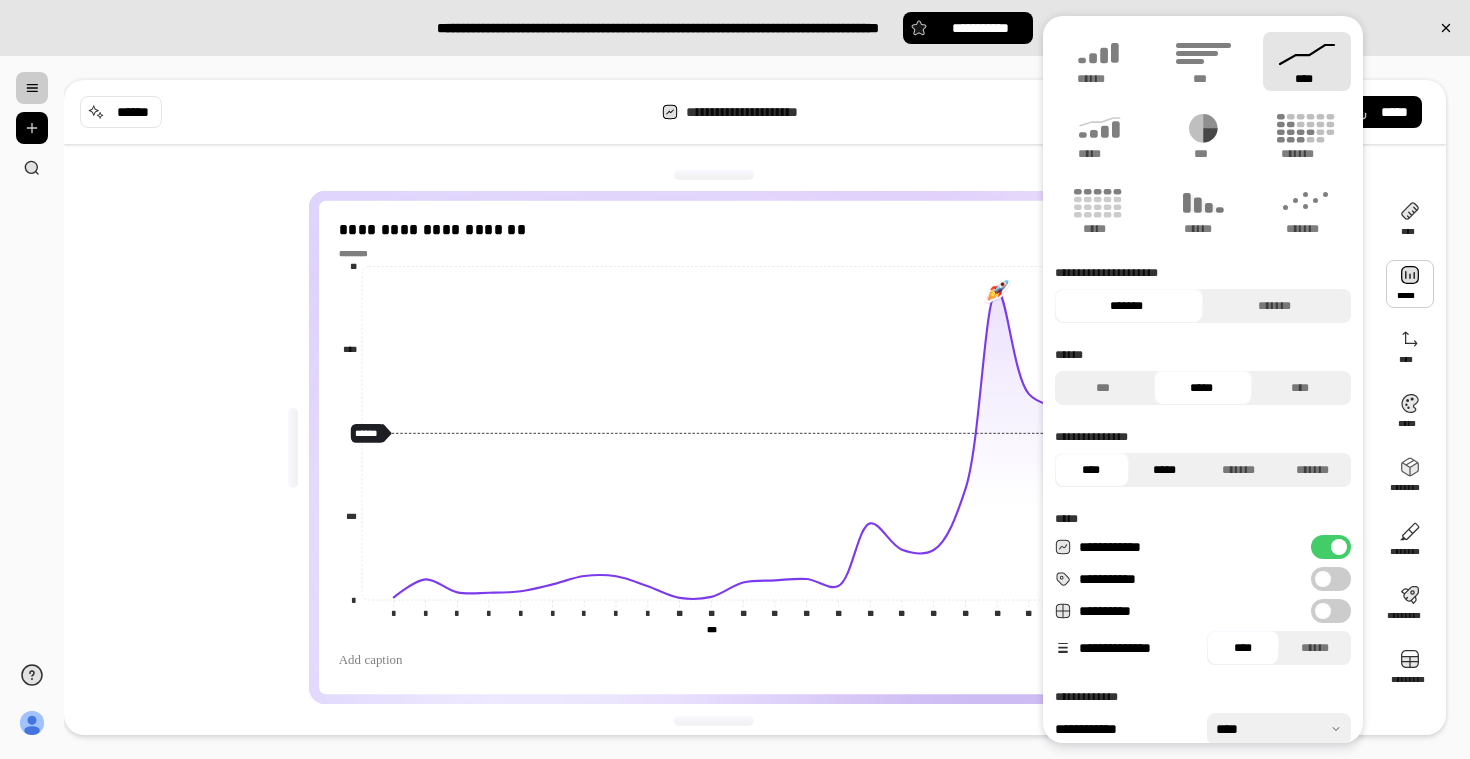 click on "*****" at bounding box center (1164, 470) 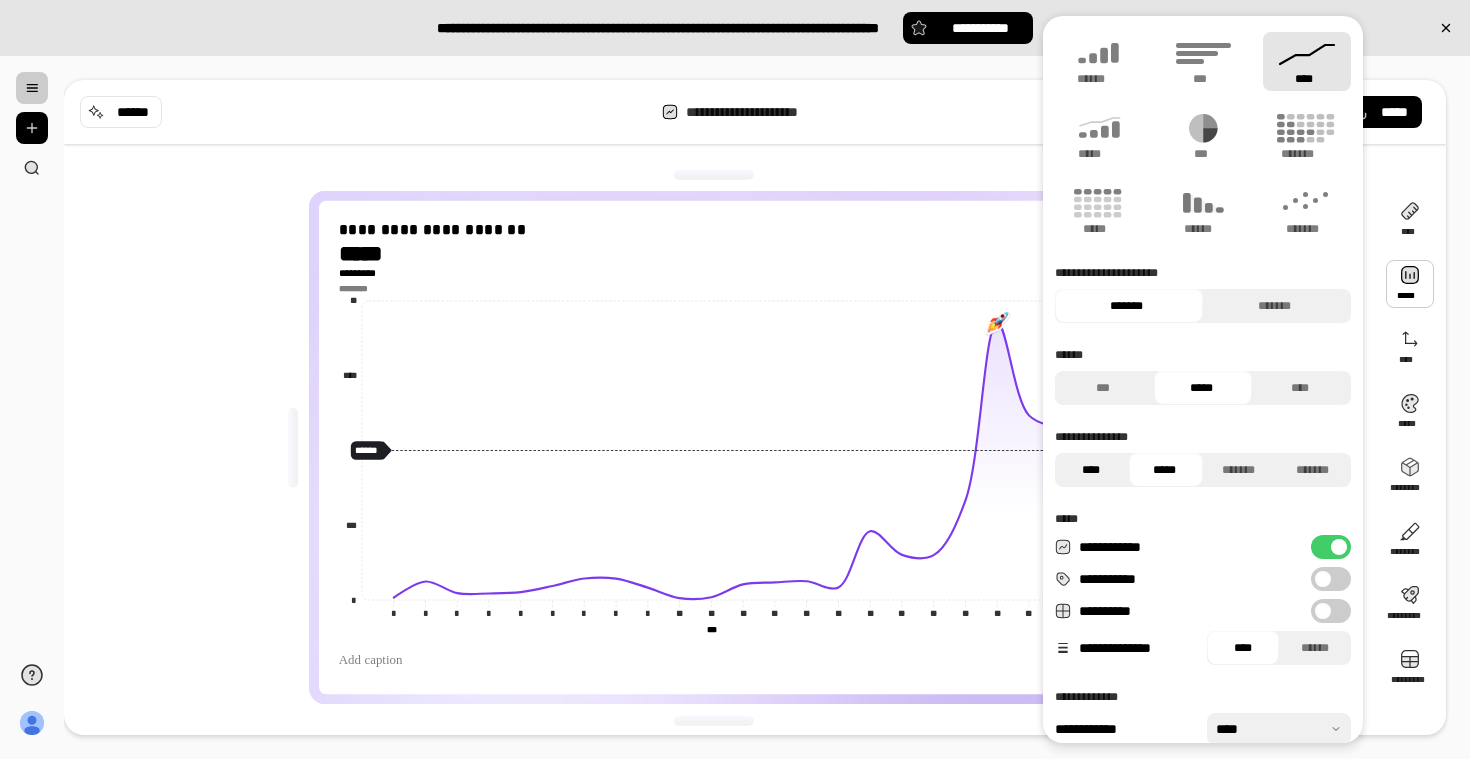 click on "****" at bounding box center [1090, 470] 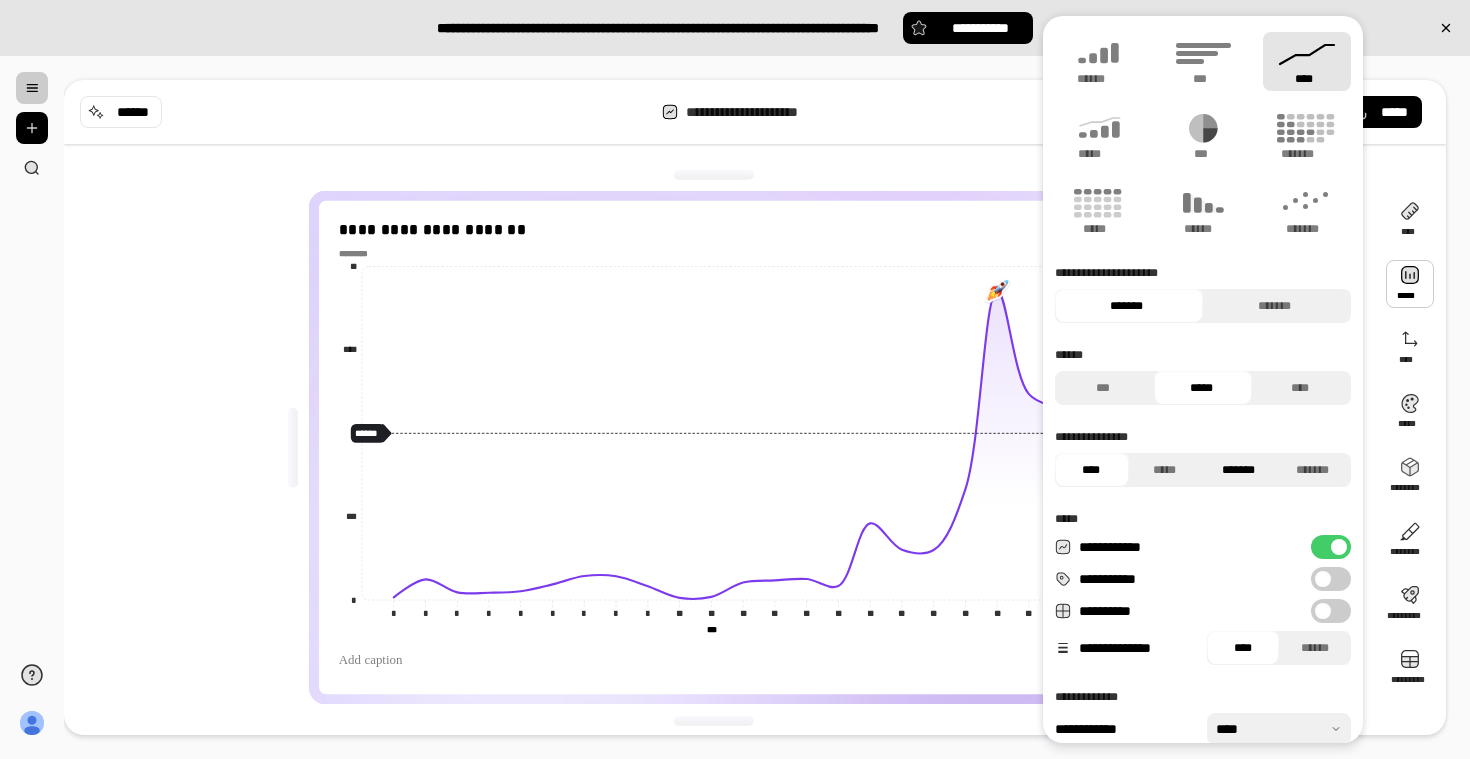 click on "*******" at bounding box center (1238, 470) 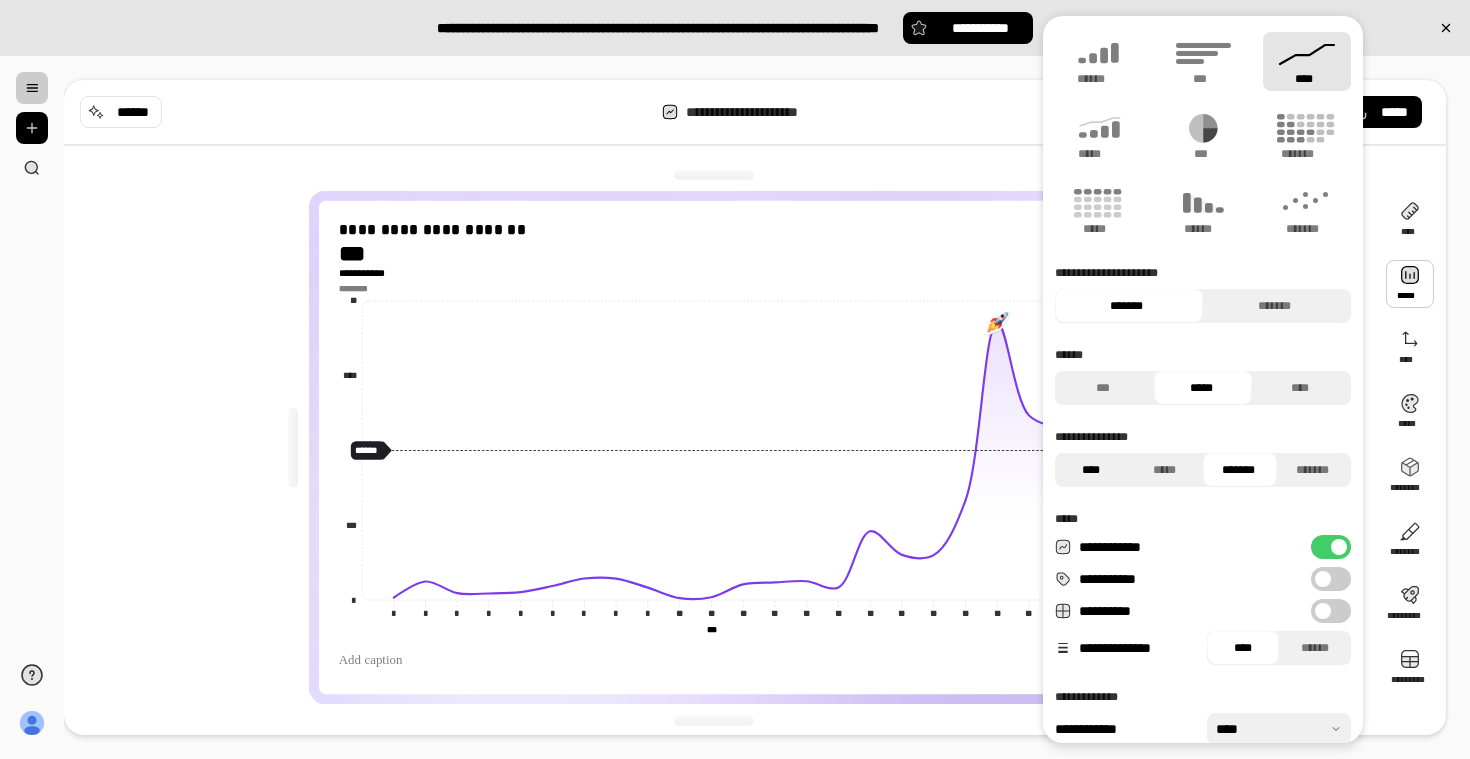 click on "****" at bounding box center (1090, 470) 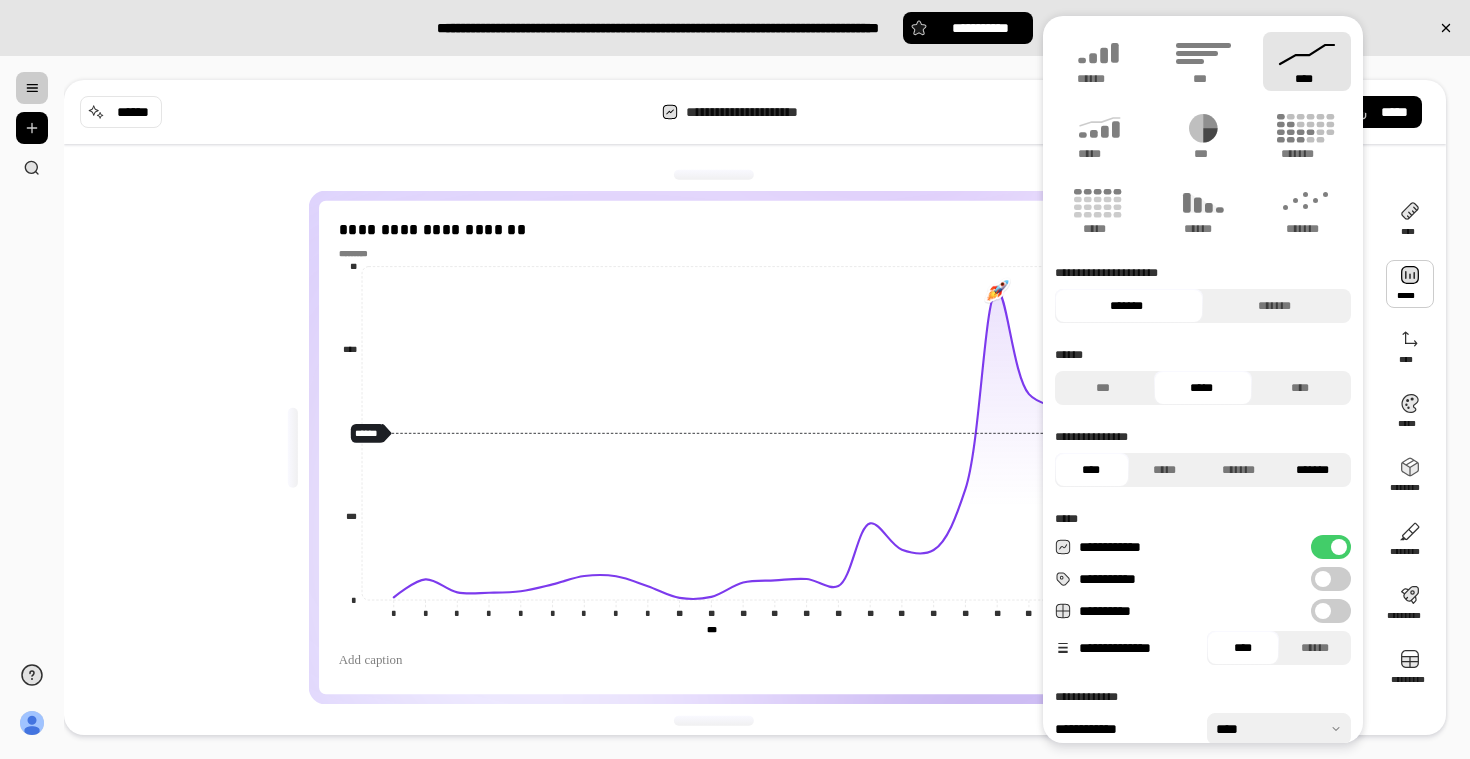 click on "*******" at bounding box center [1312, 470] 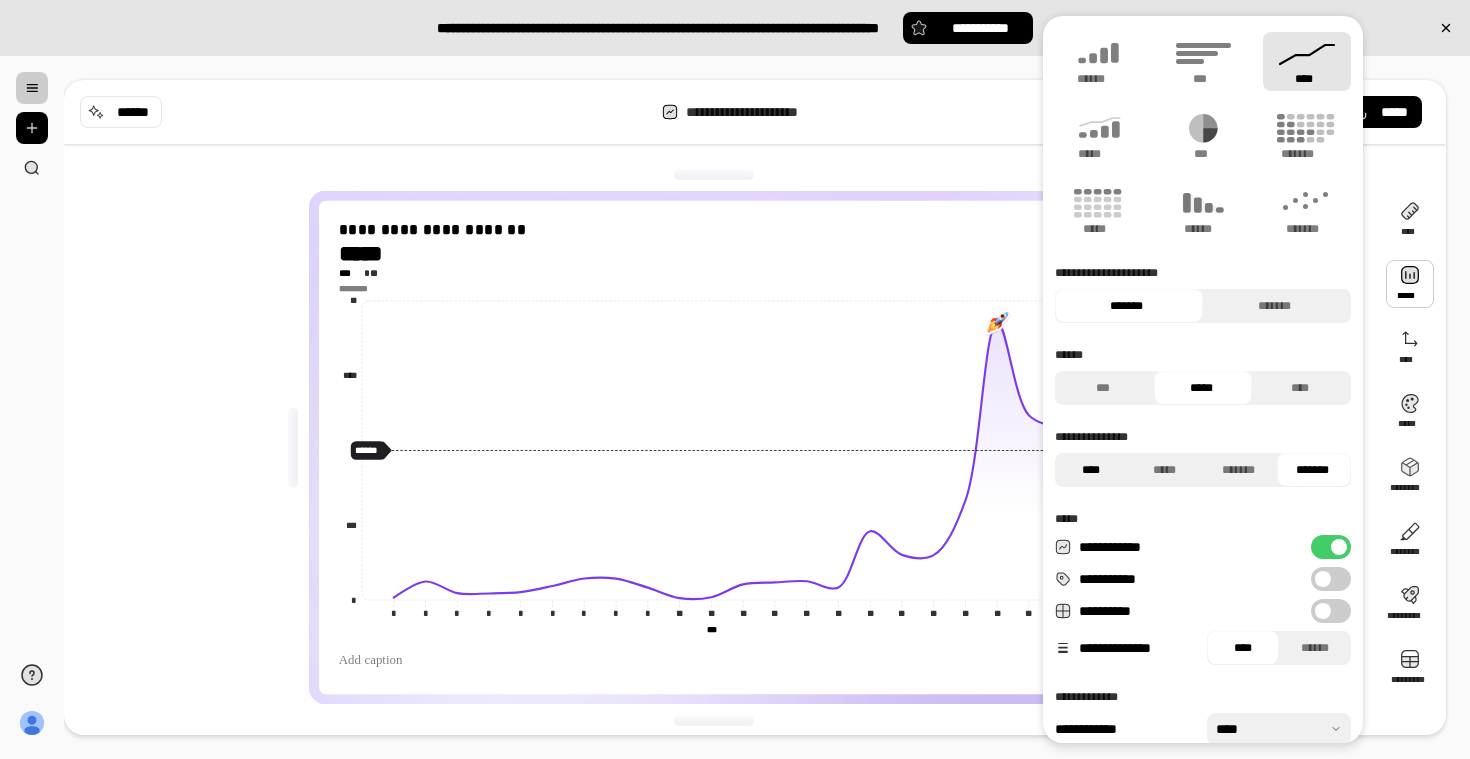 click on "****" at bounding box center (1090, 470) 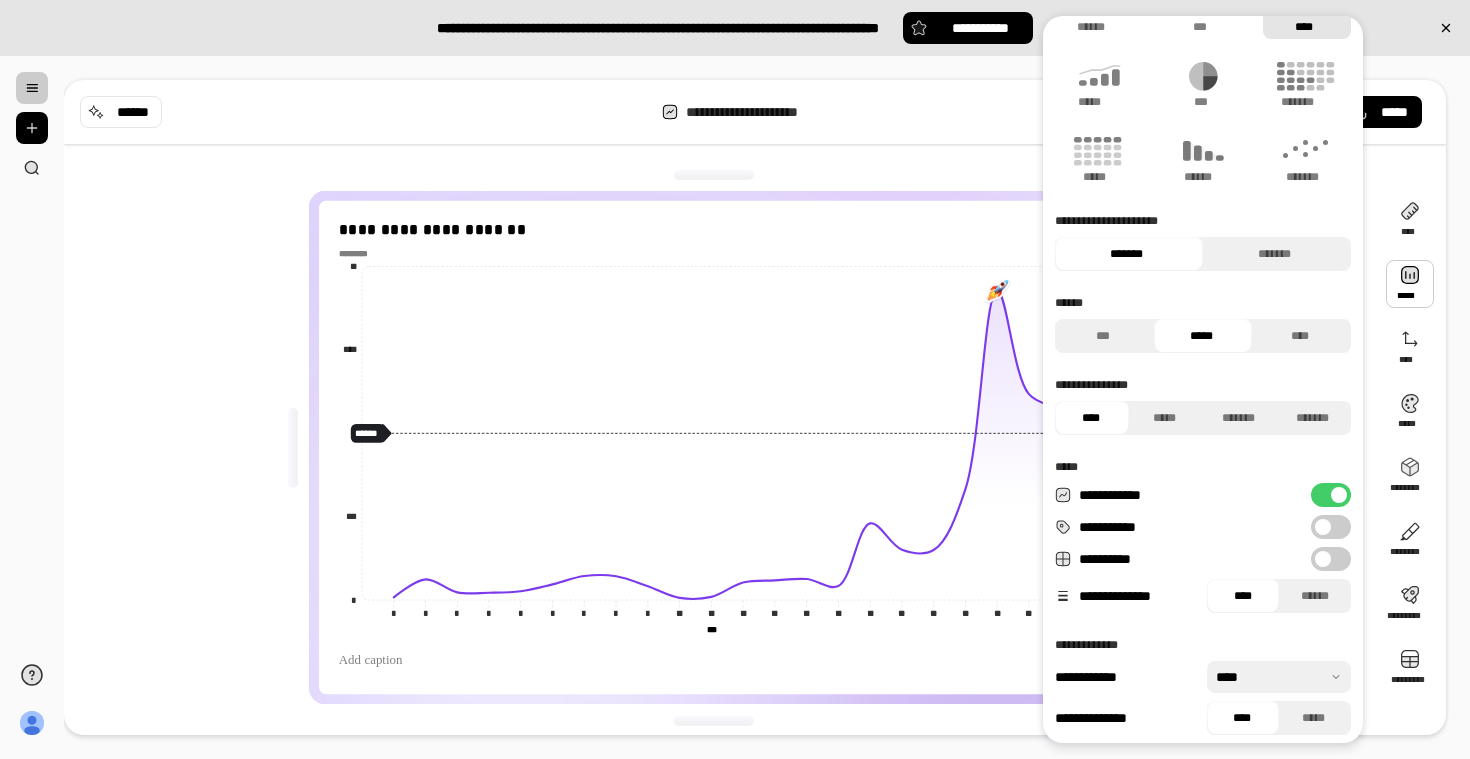 scroll, scrollTop: 58, scrollLeft: 0, axis: vertical 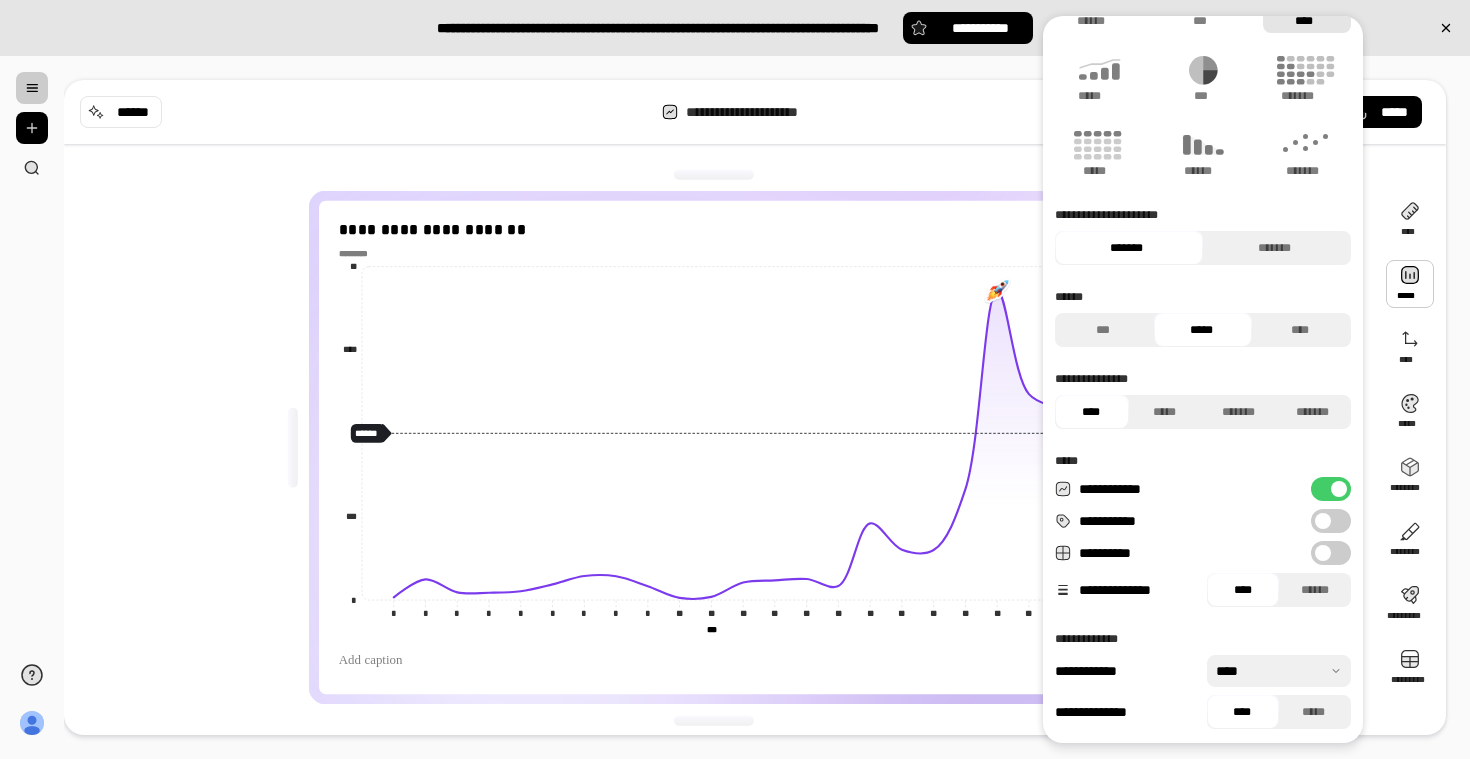 click on "**********" at bounding box center (1331, 553) 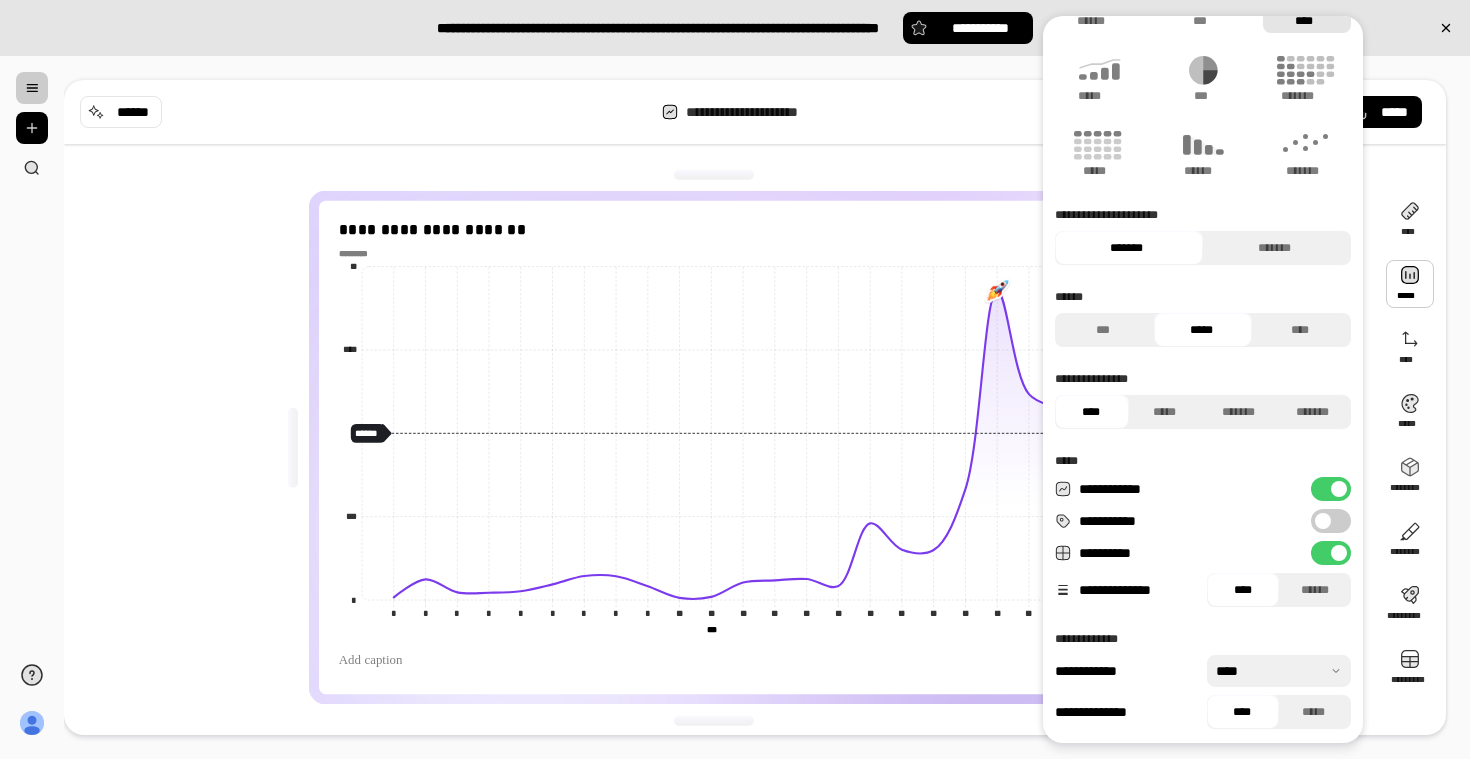 click on "**********" at bounding box center [1331, 553] 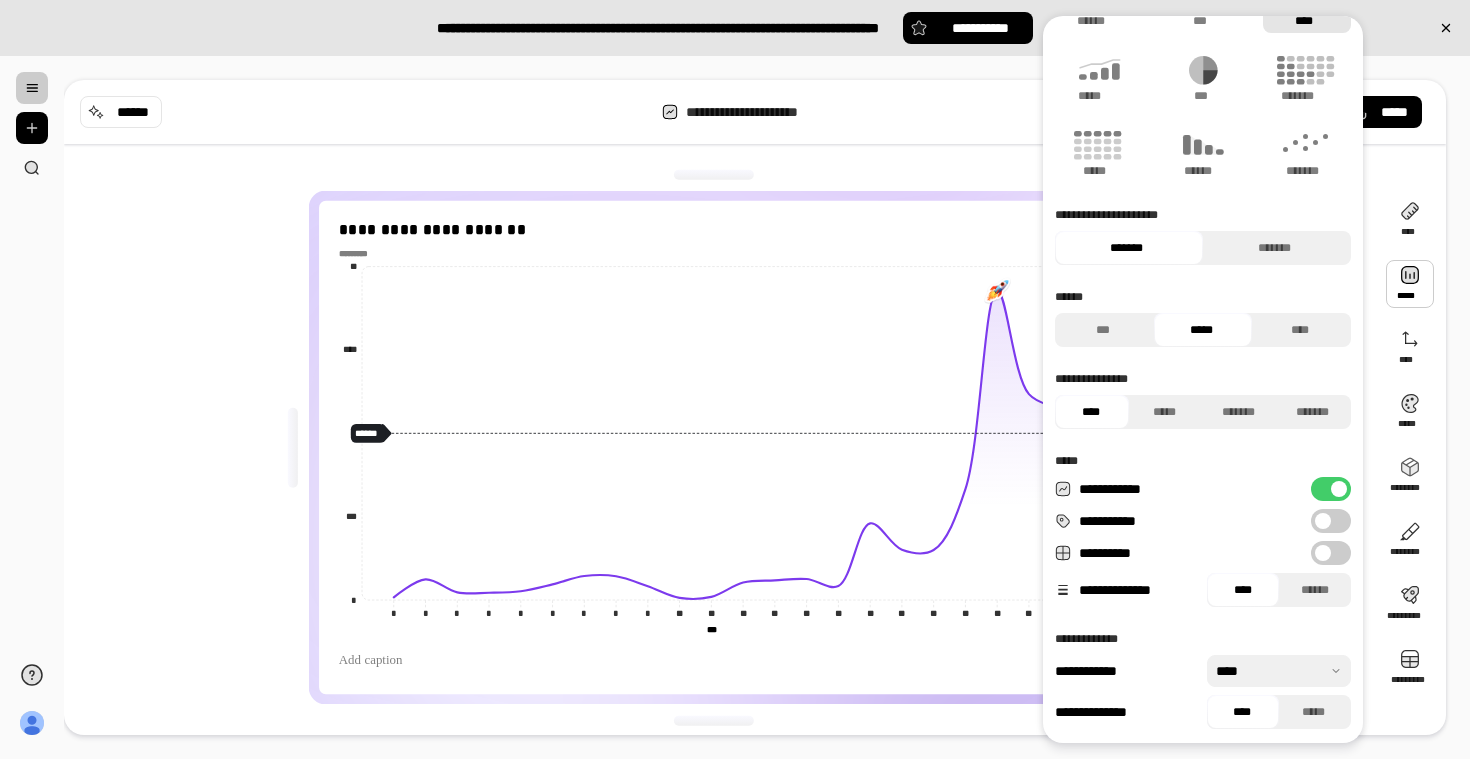 click on "**********" at bounding box center (1331, 521) 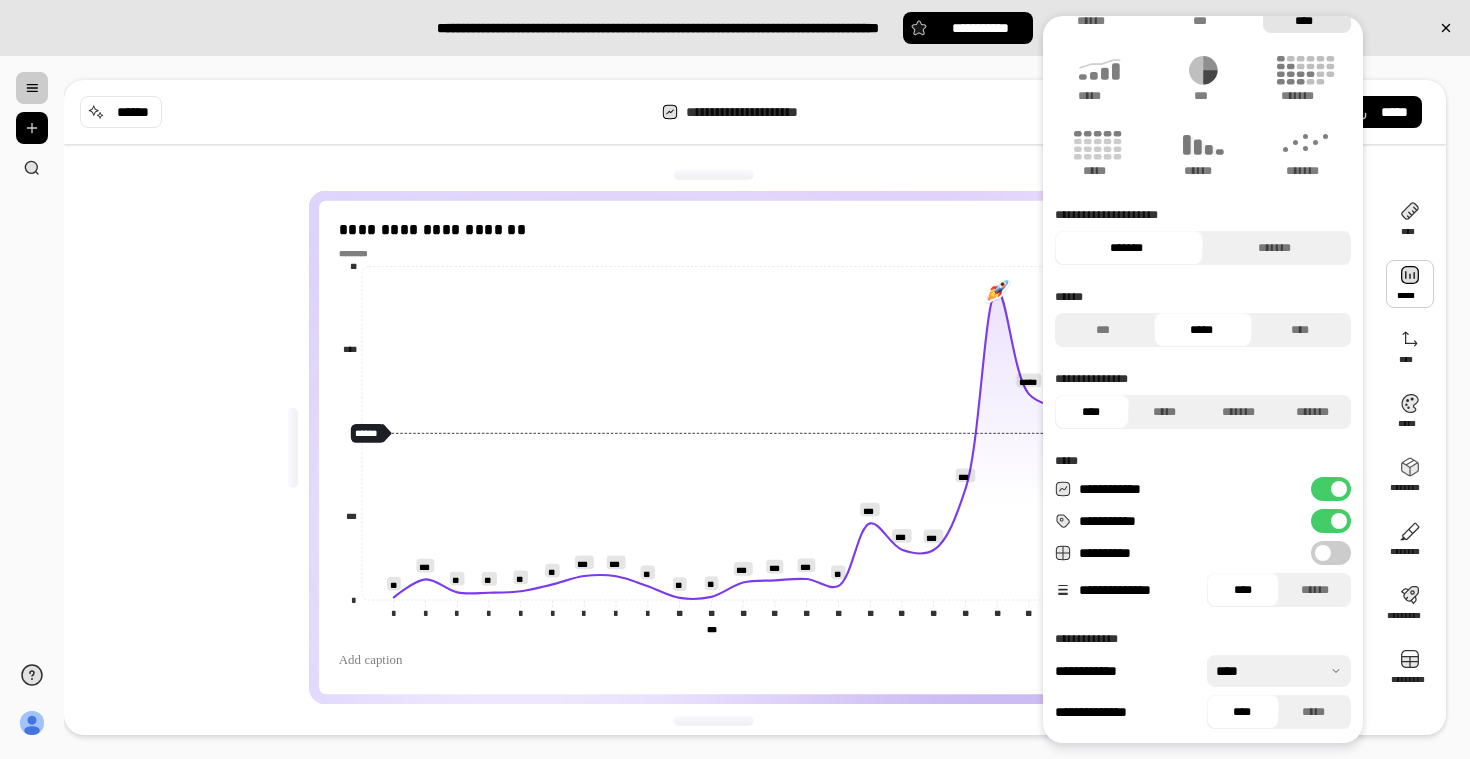 click on "**********" at bounding box center (1331, 521) 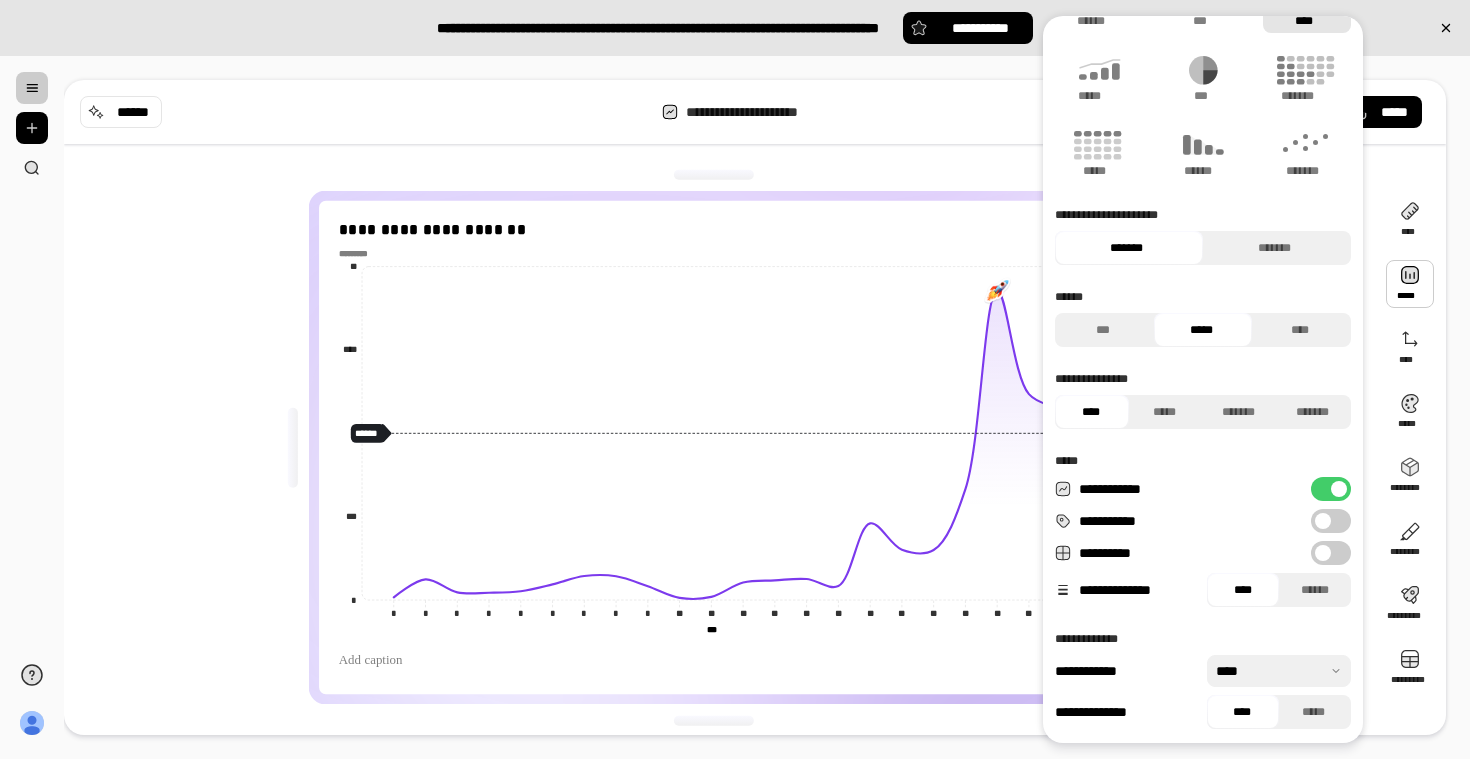 scroll, scrollTop: 60, scrollLeft: 0, axis: vertical 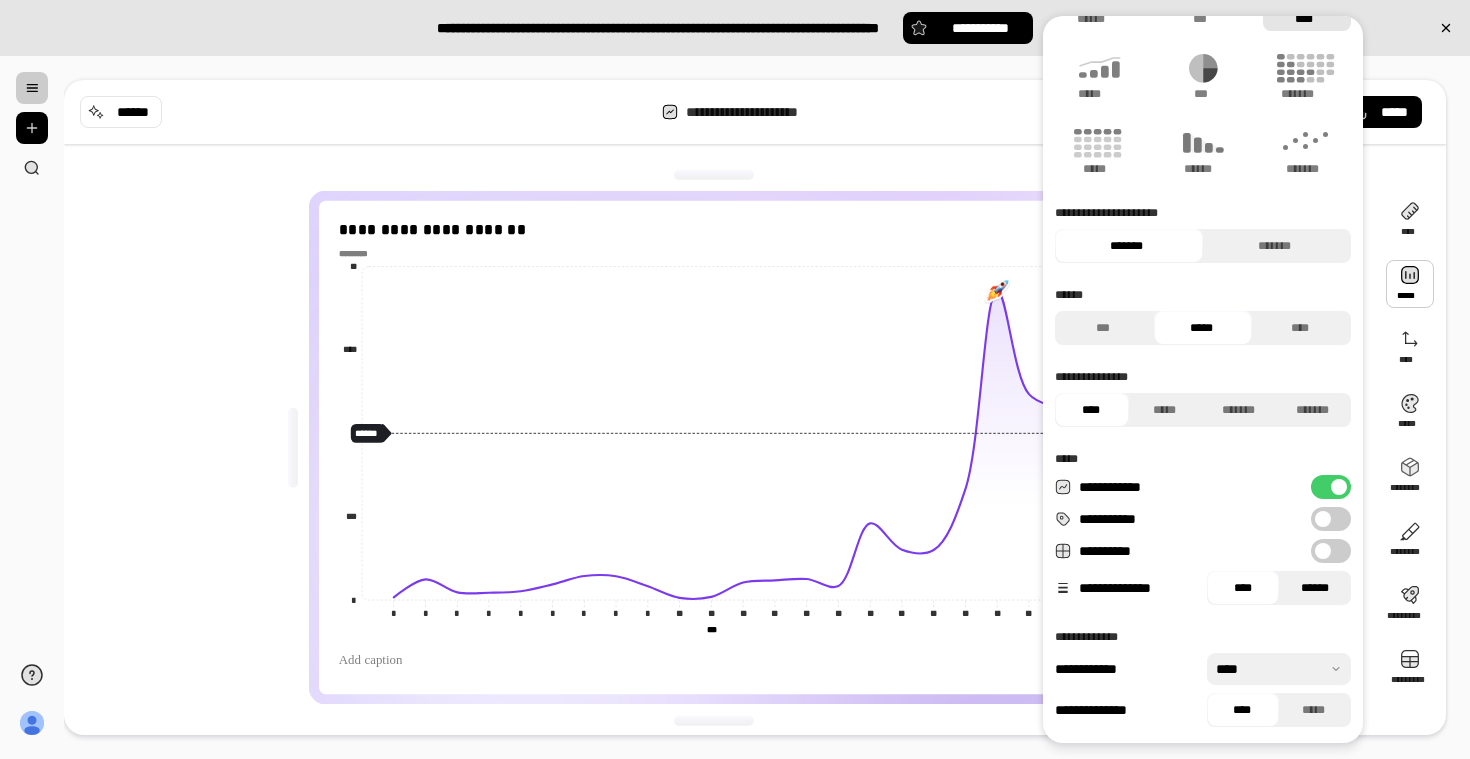 click on "******" at bounding box center (1315, 588) 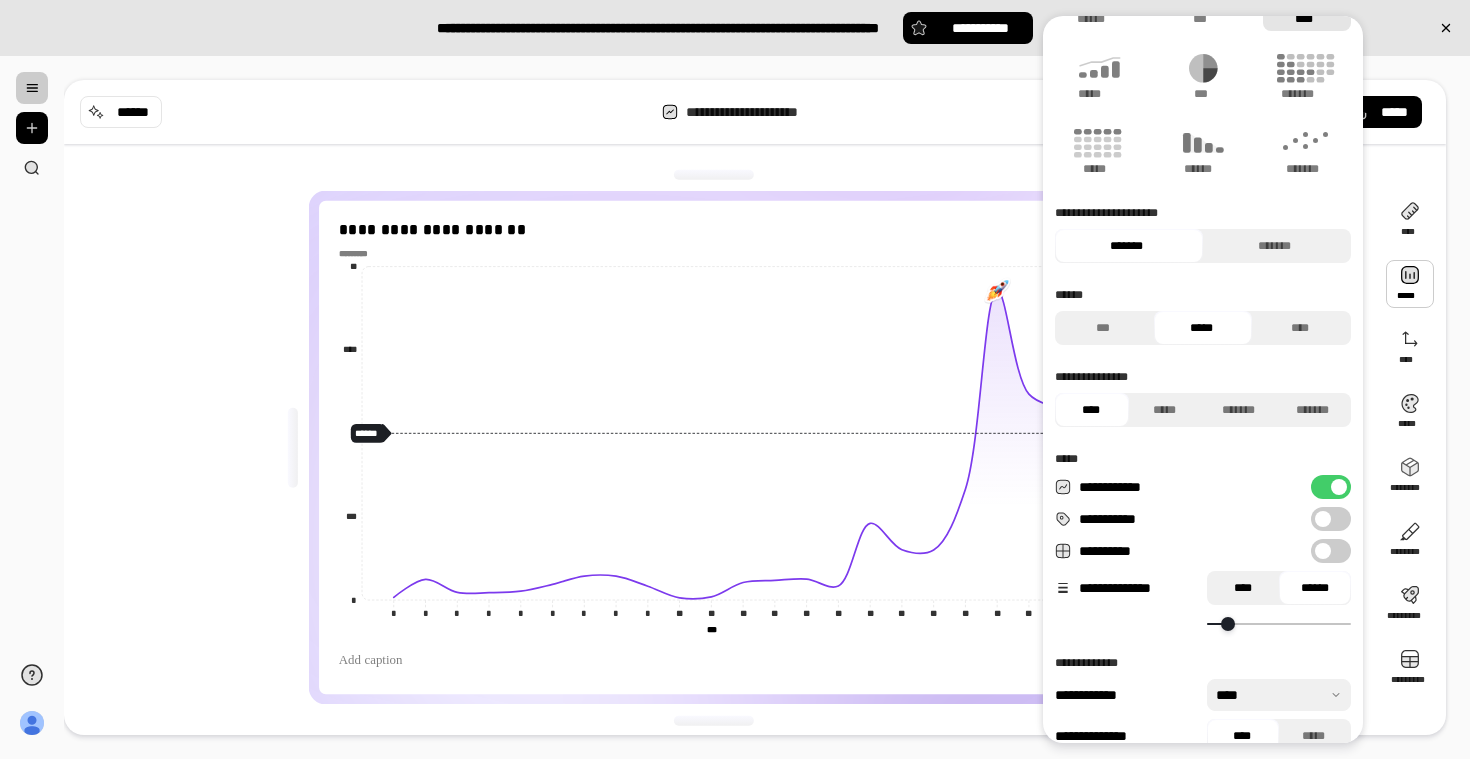 click on "****" at bounding box center [1243, 588] 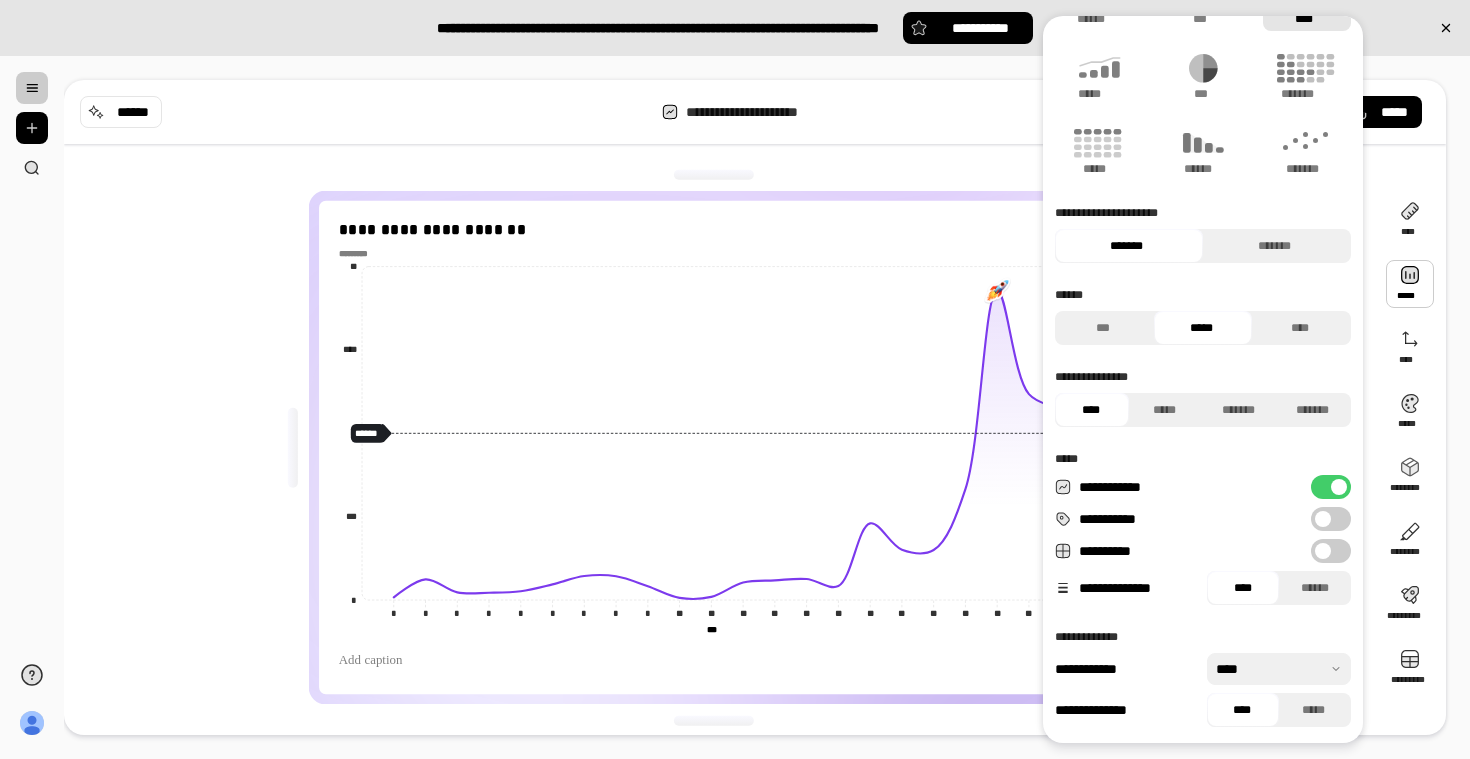 click at bounding box center [1279, 669] 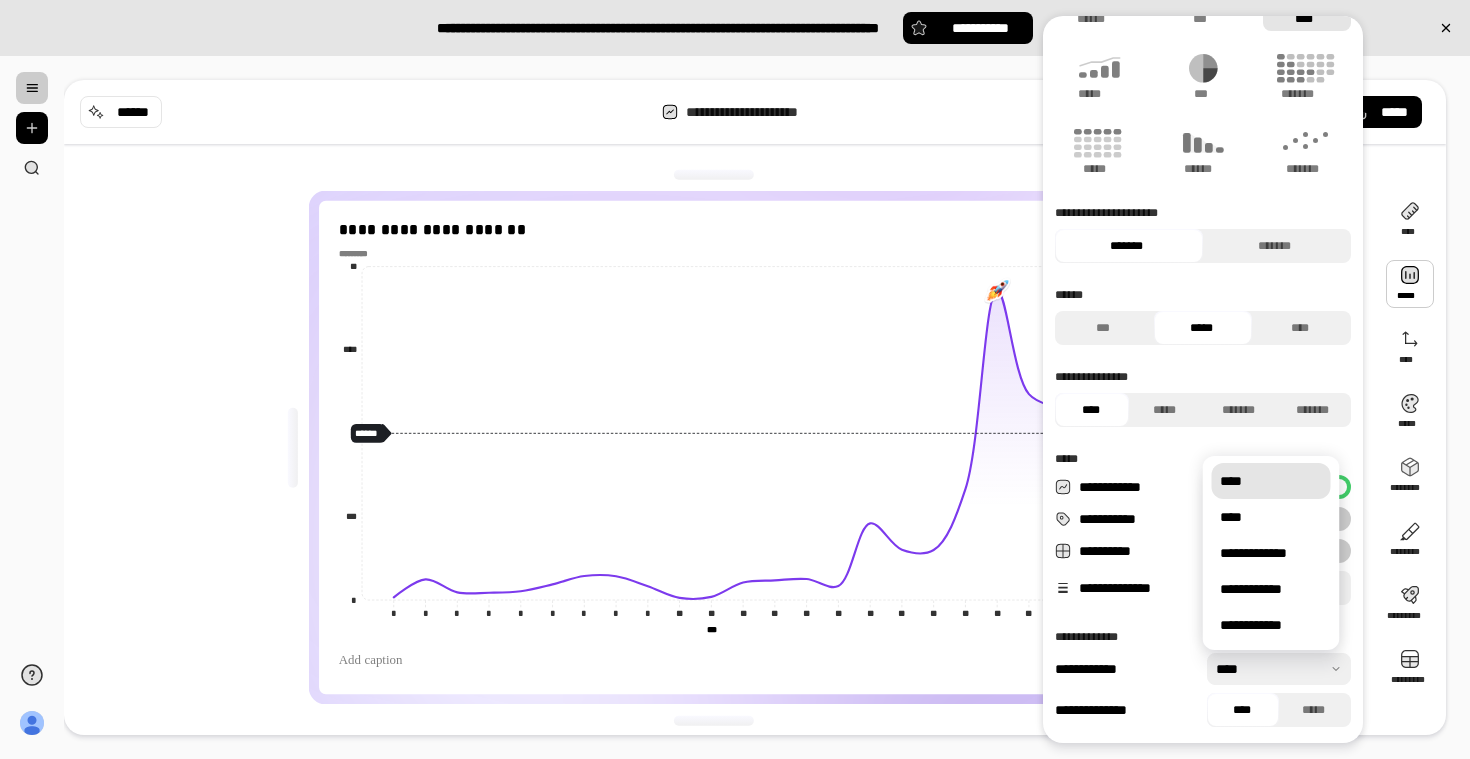 click at bounding box center (1279, 669) 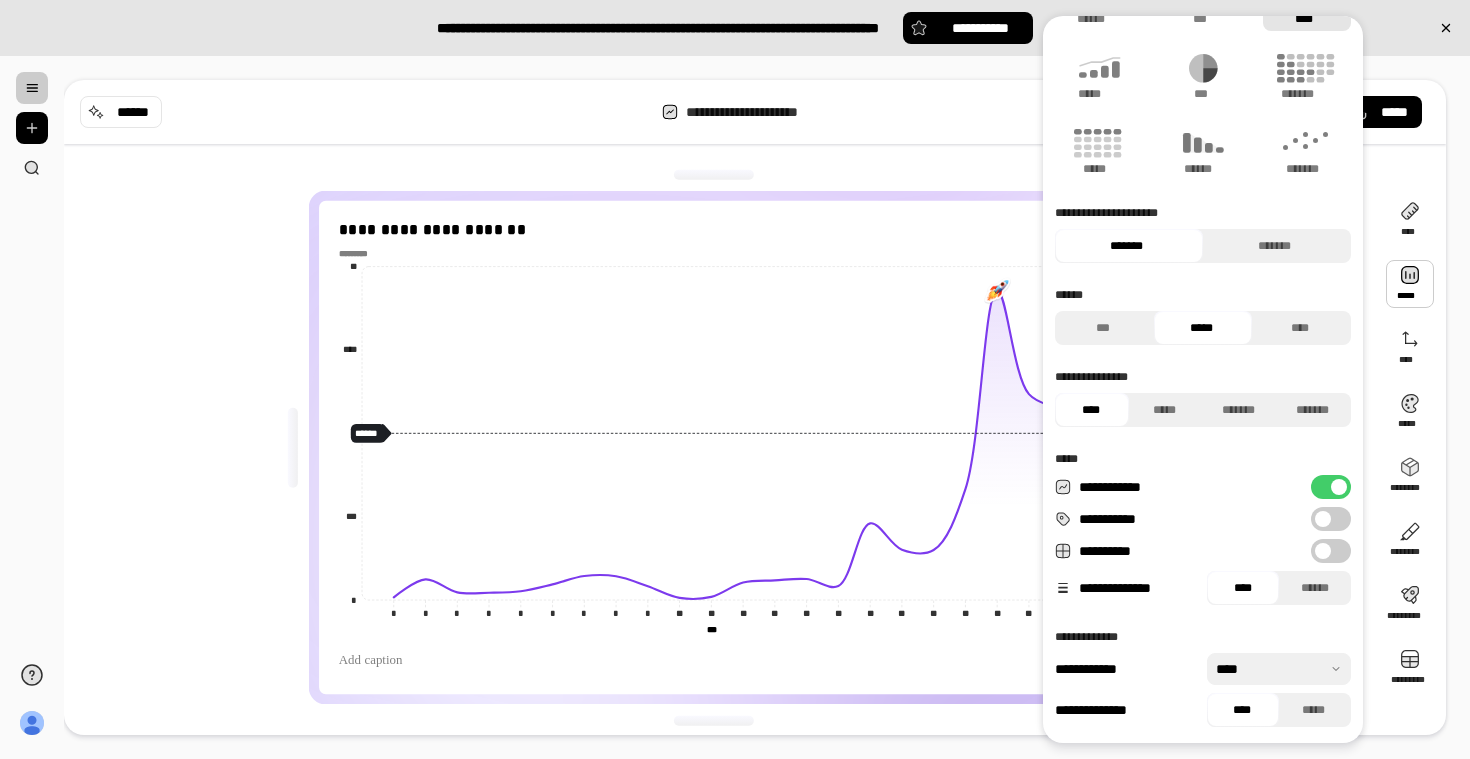 click at bounding box center [1279, 669] 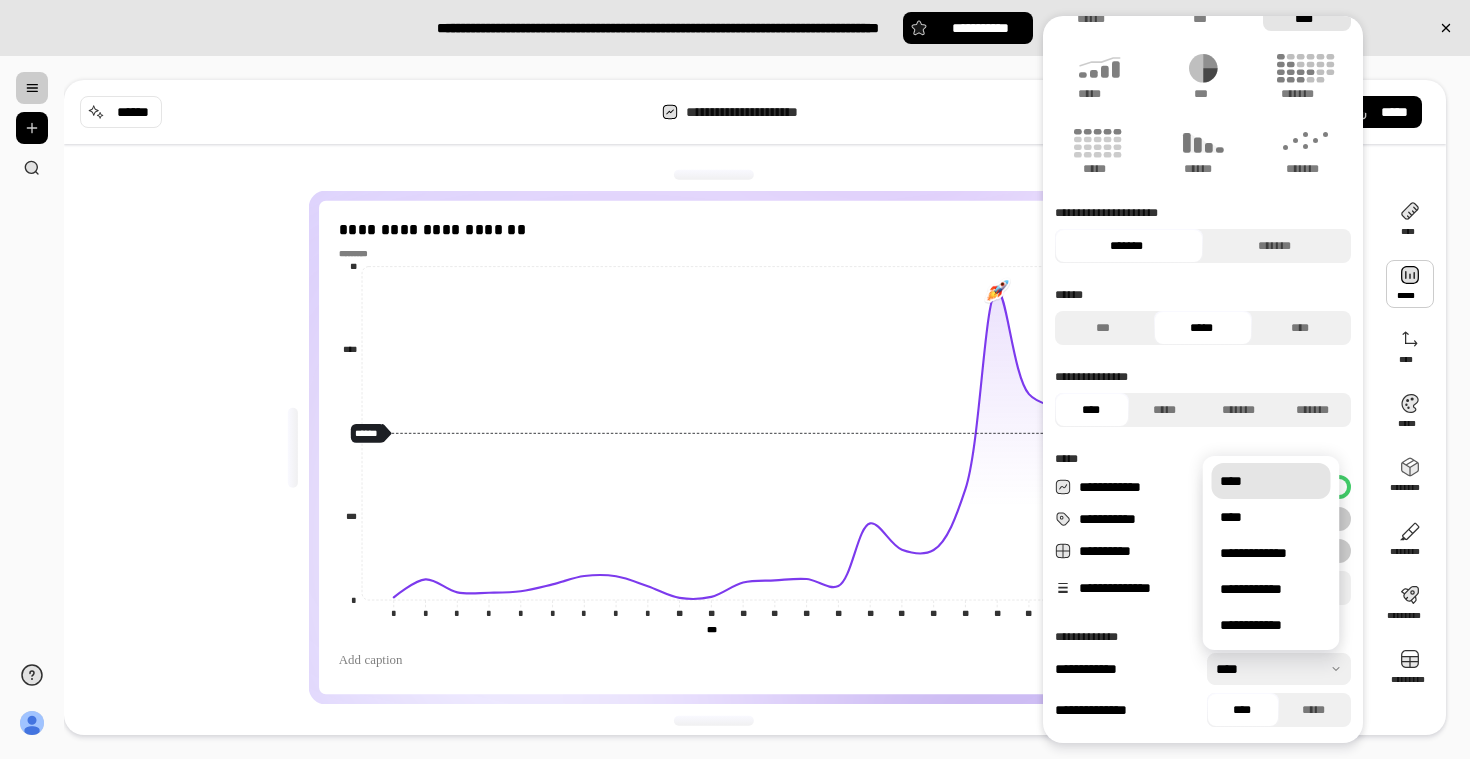 click at bounding box center (1279, 669) 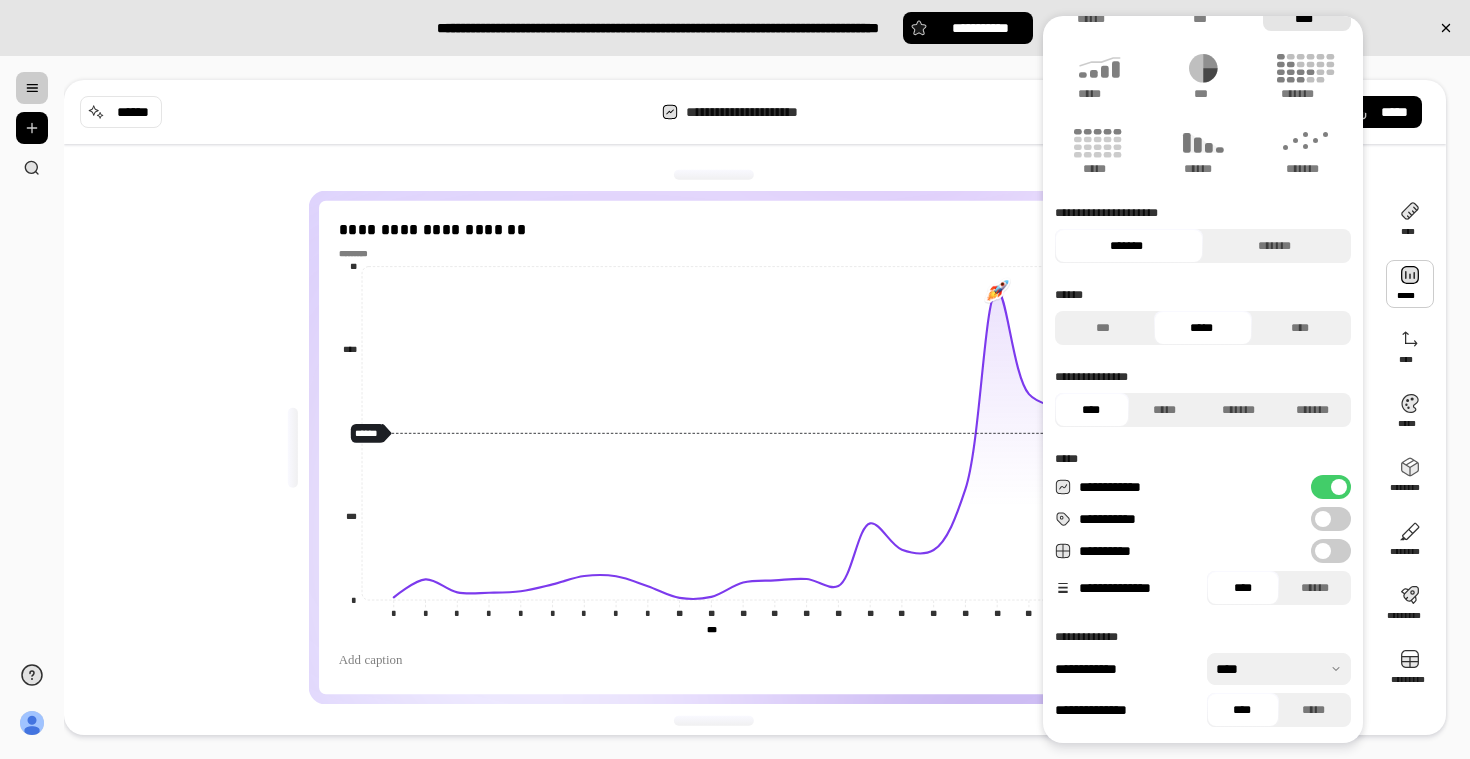 click on "**********" at bounding box center (1331, 519) 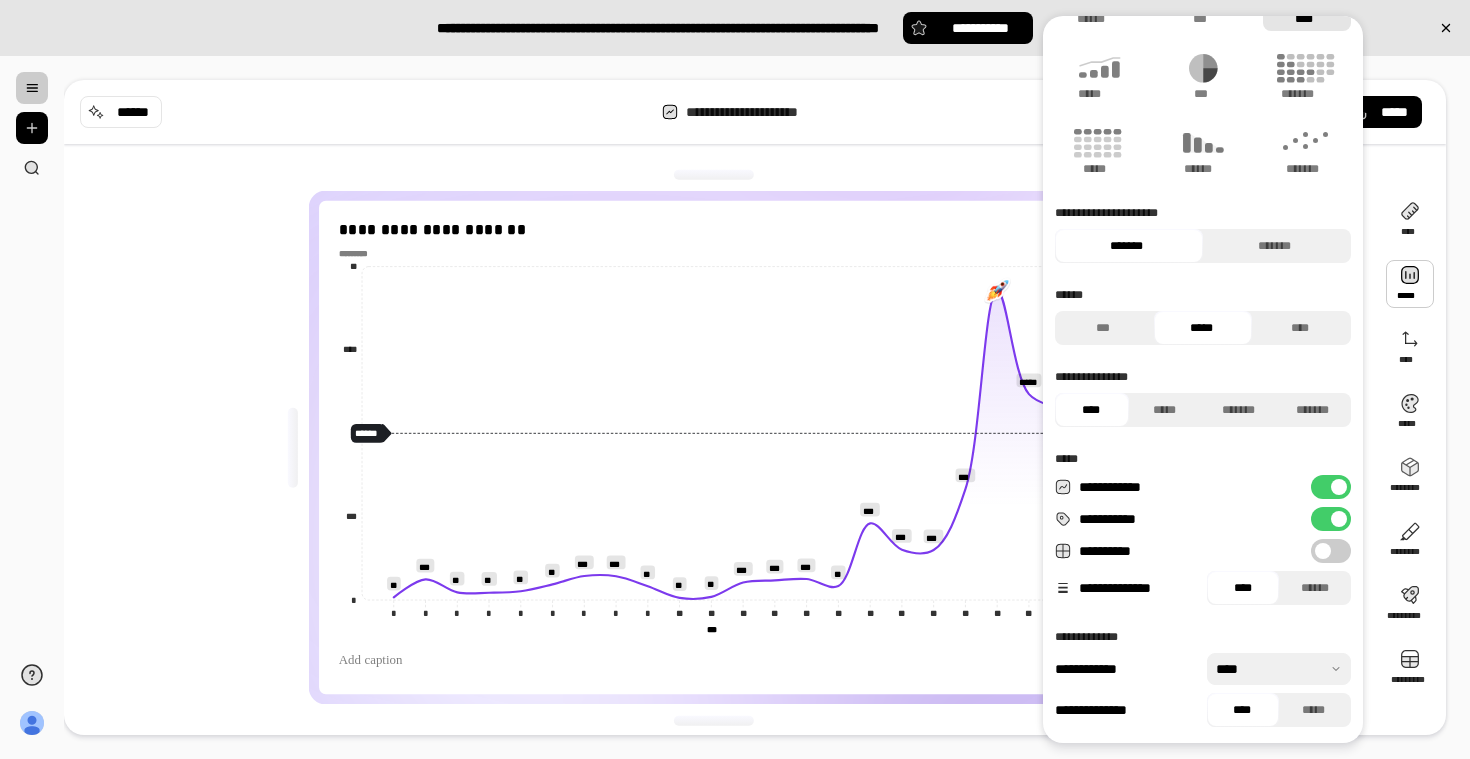 click on "**********" at bounding box center (1331, 519) 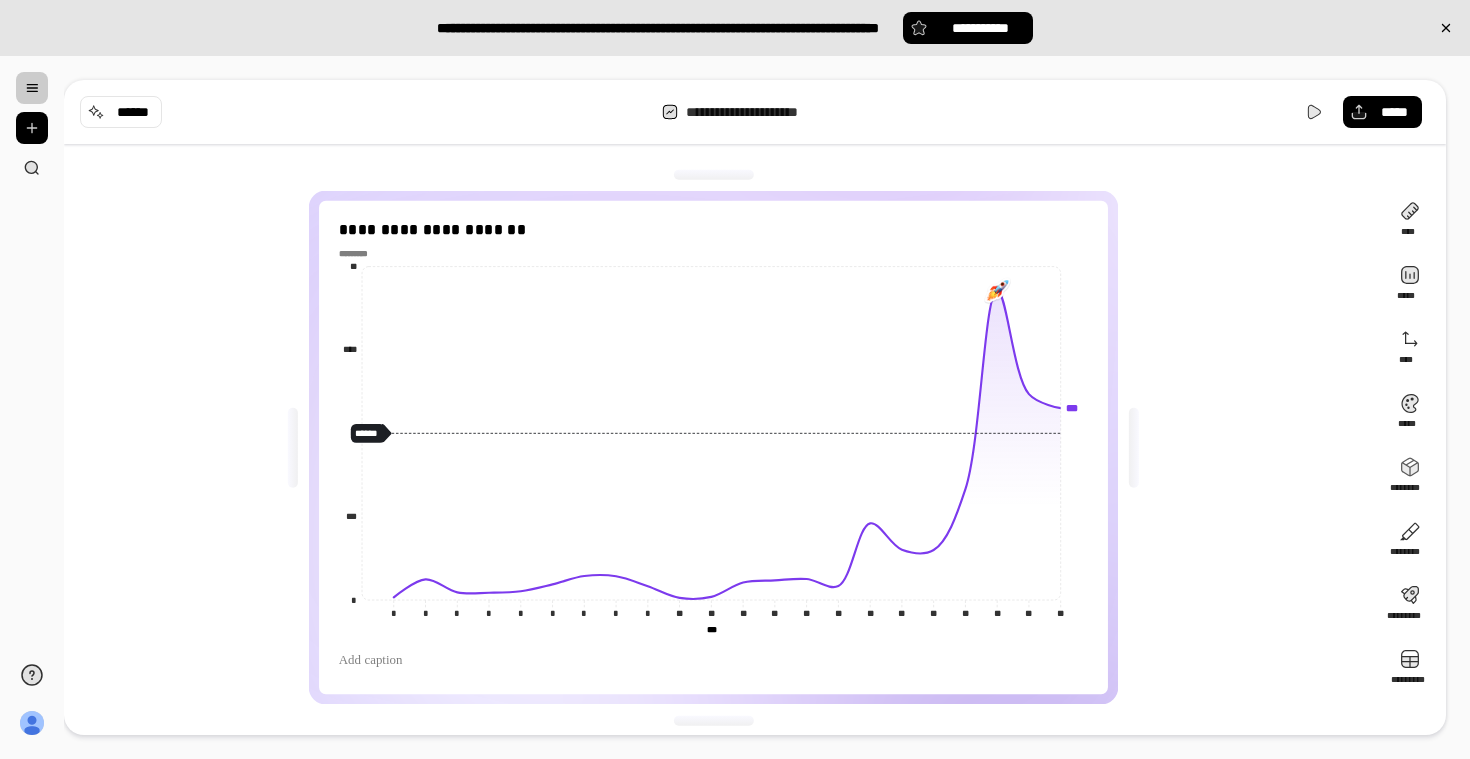 click on "**********" at bounding box center (755, 407) 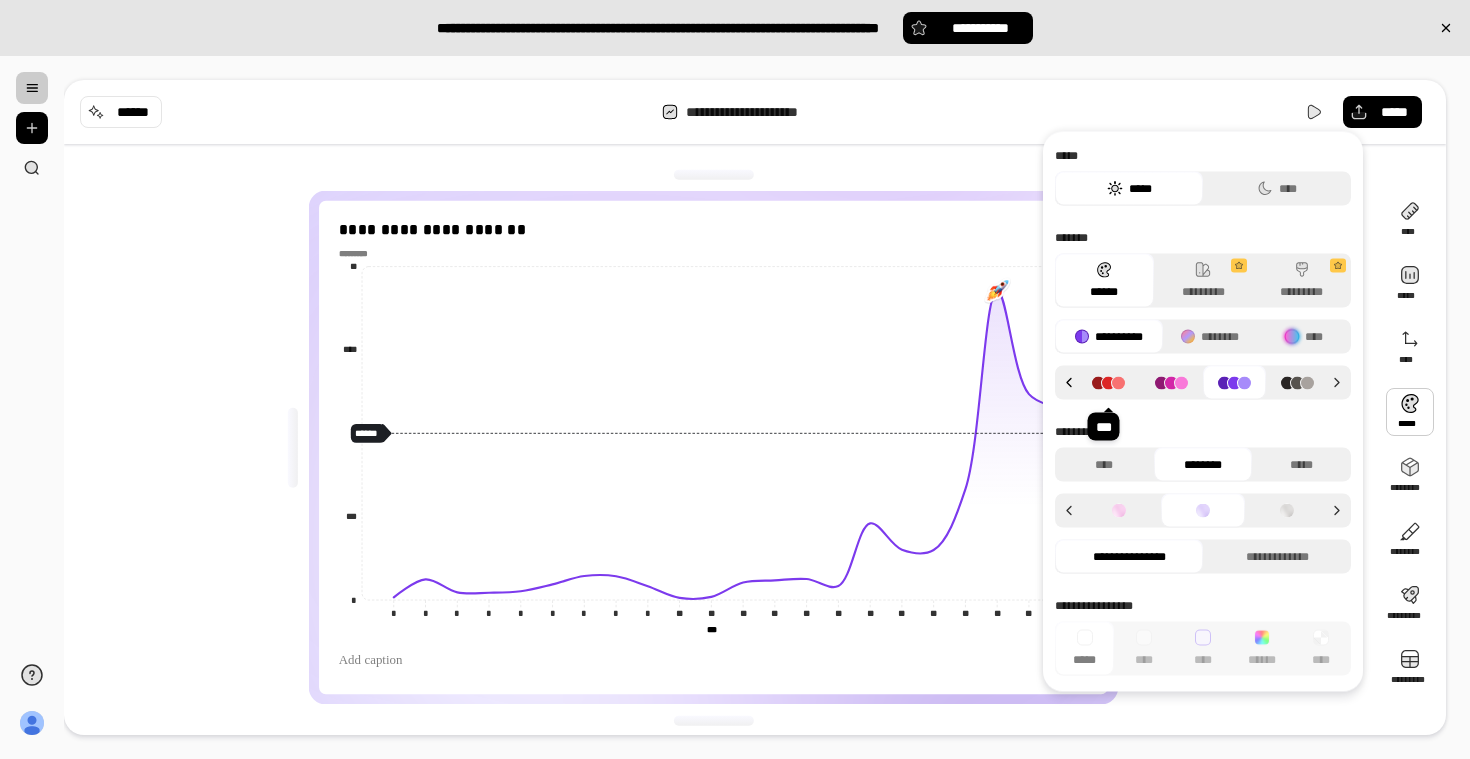 click 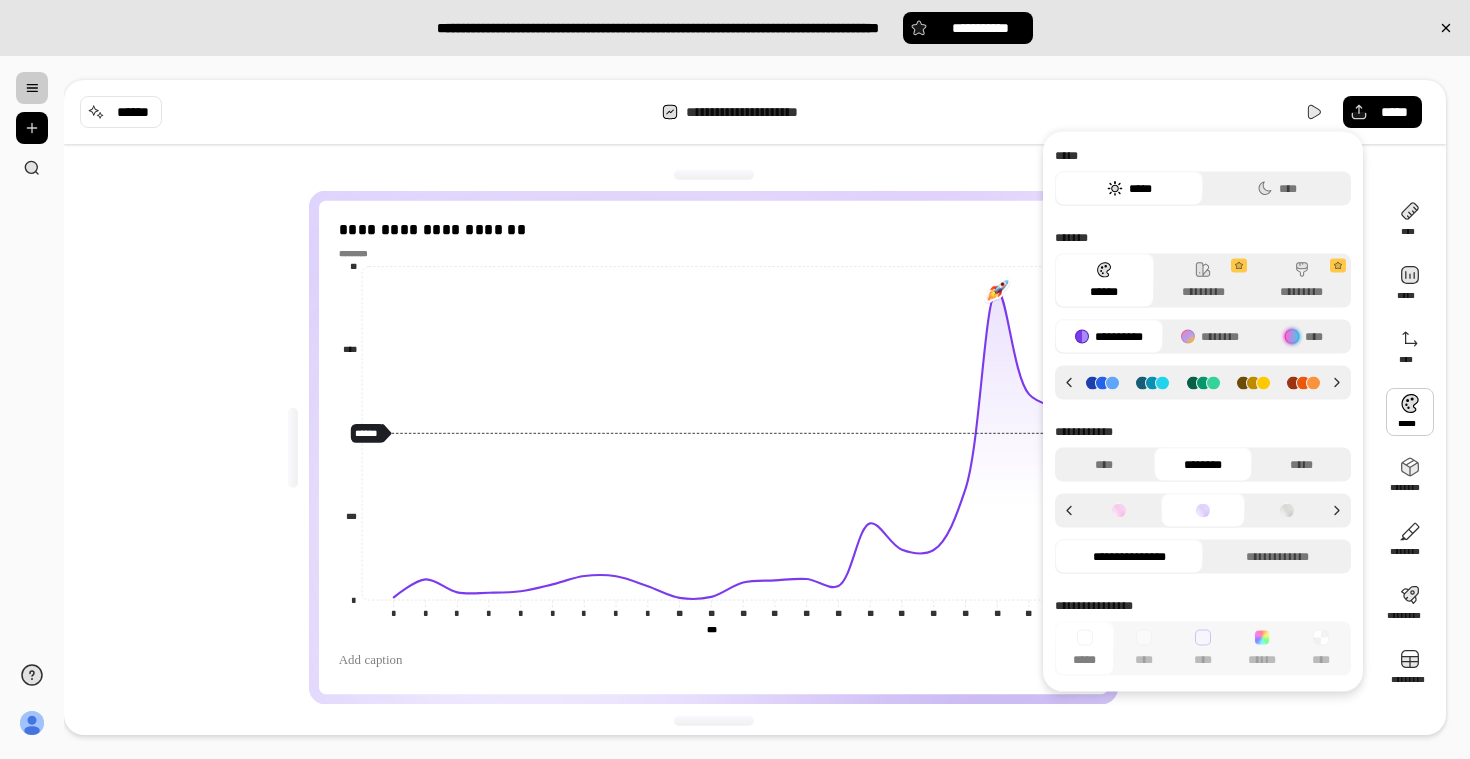 click 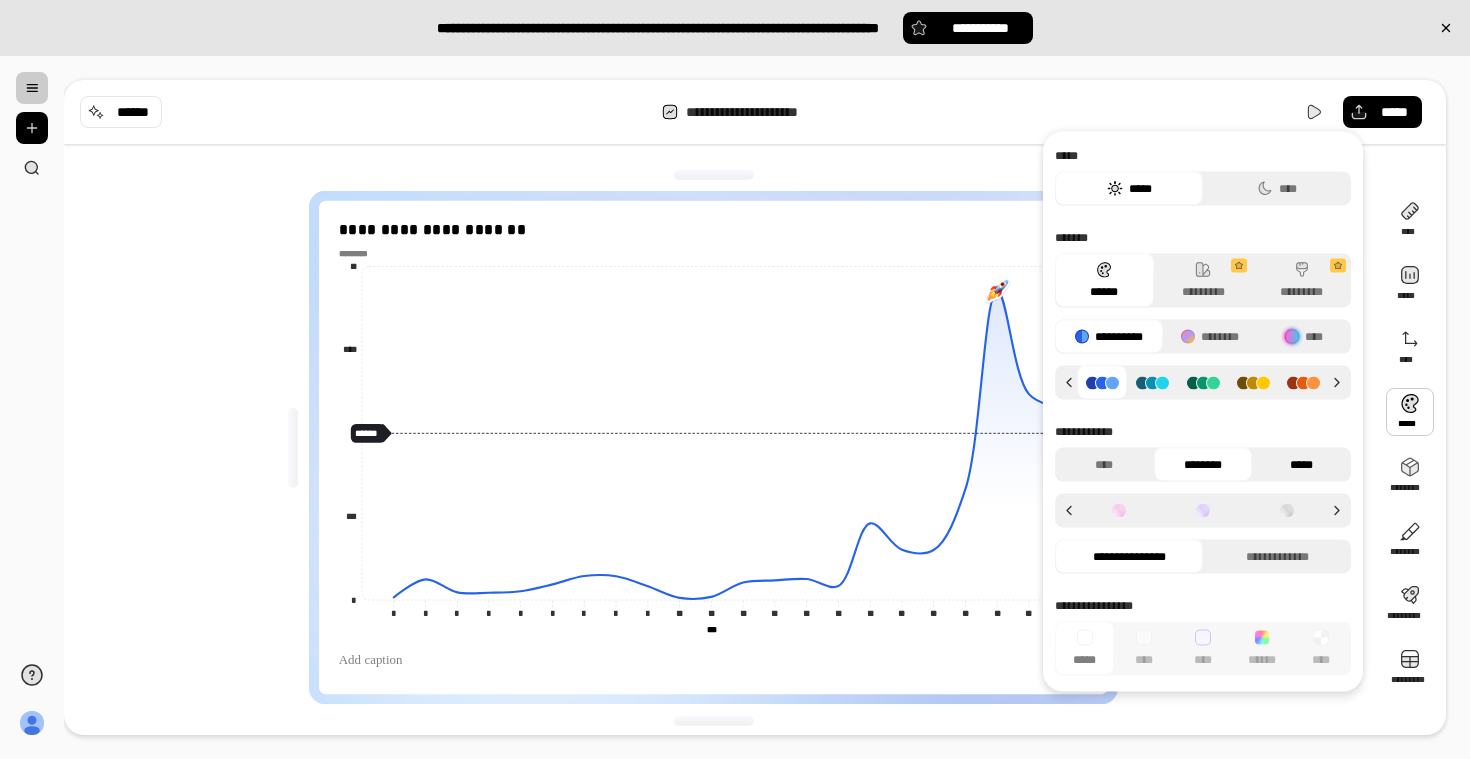 click on "*****" at bounding box center (1301, 465) 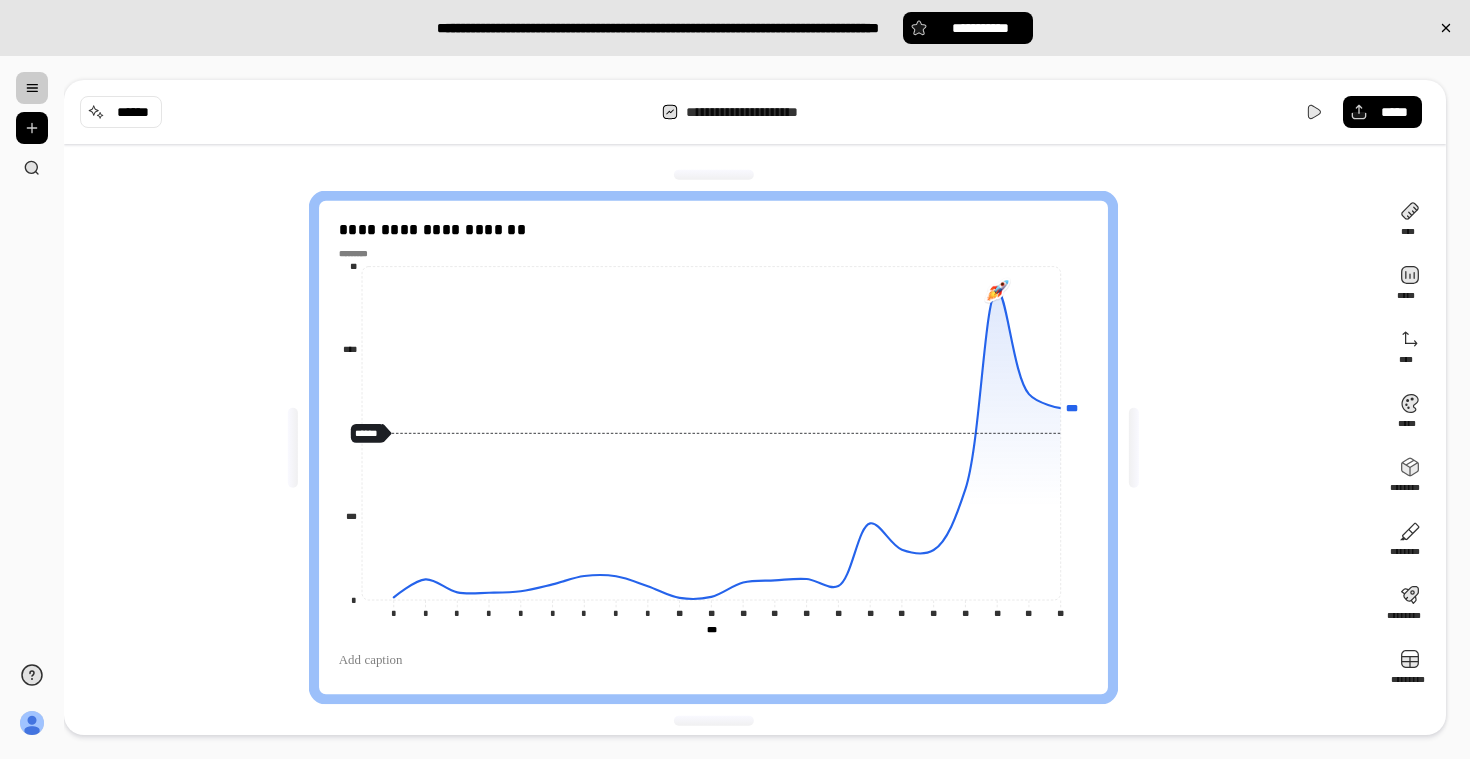 click on "**********" at bounding box center (721, 447) 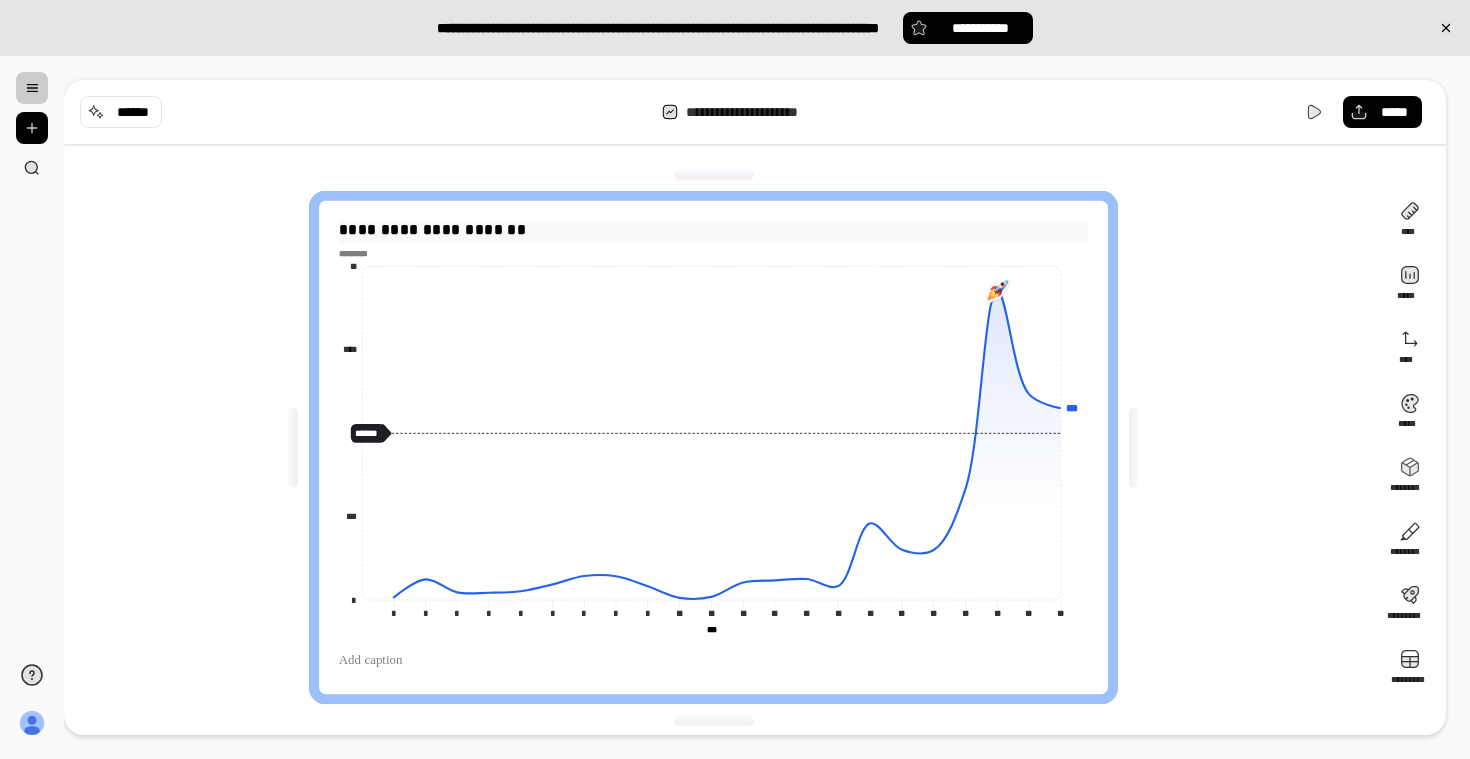 click on "**********" at bounding box center [713, 230] 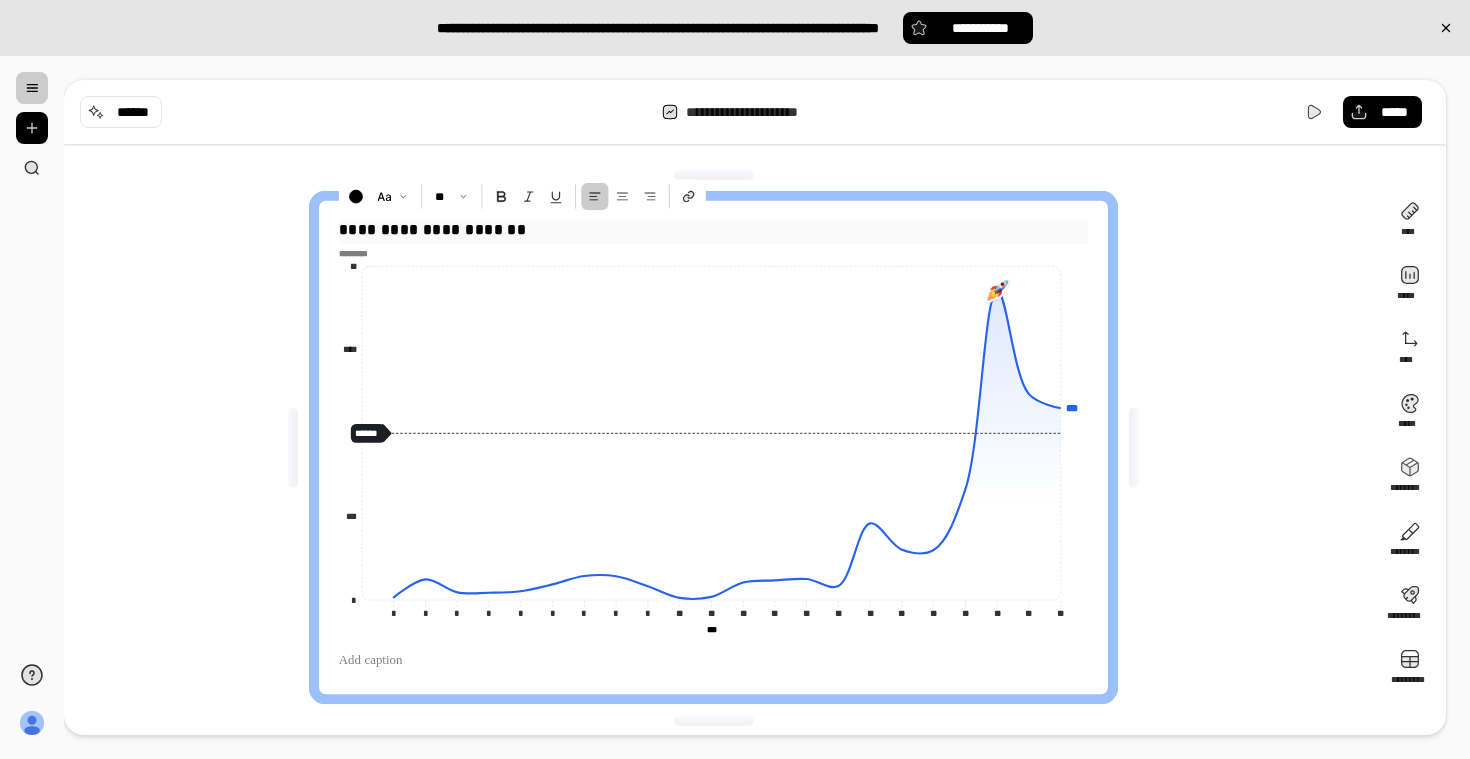 click on "**********" at bounding box center [713, 230] 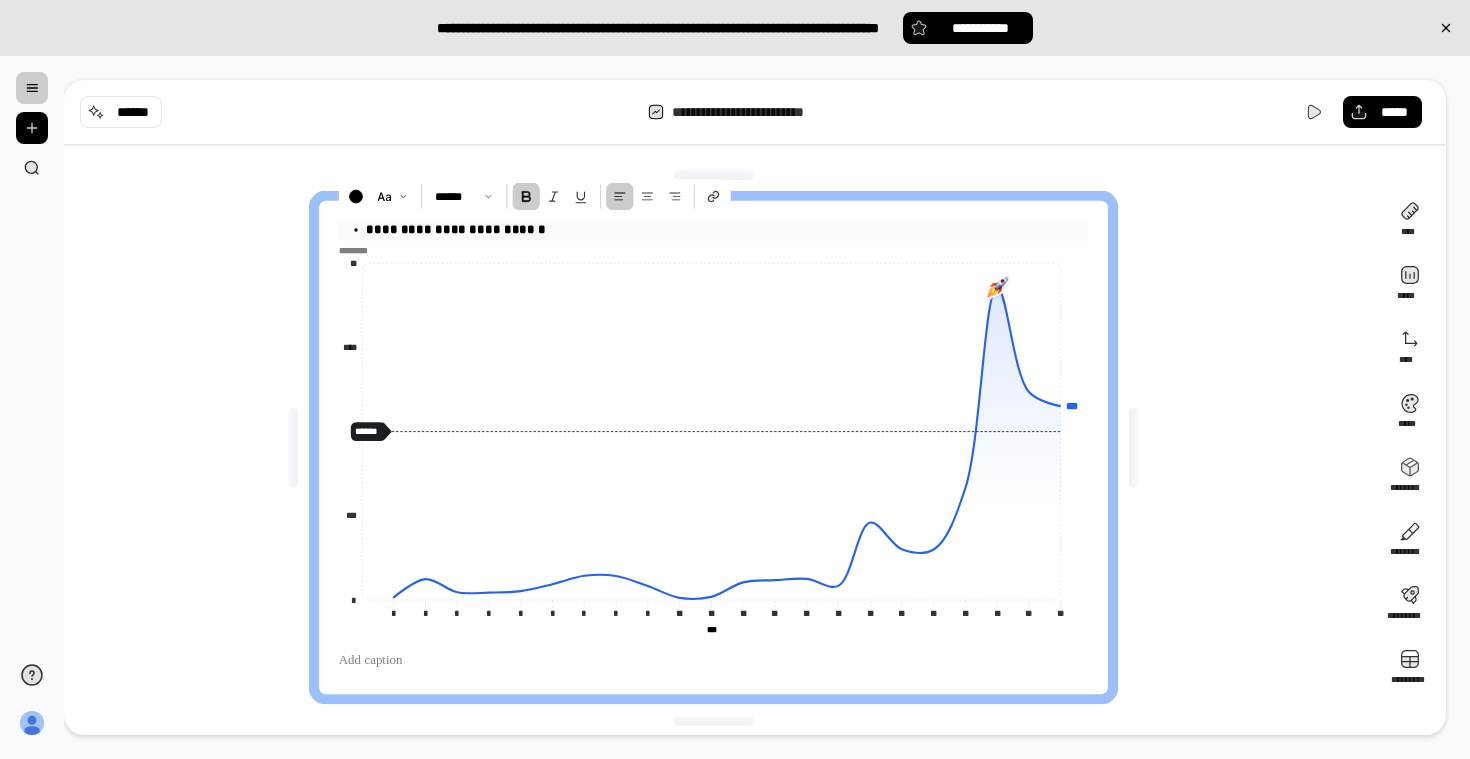 click on "**********" at bounding box center (456, 228) 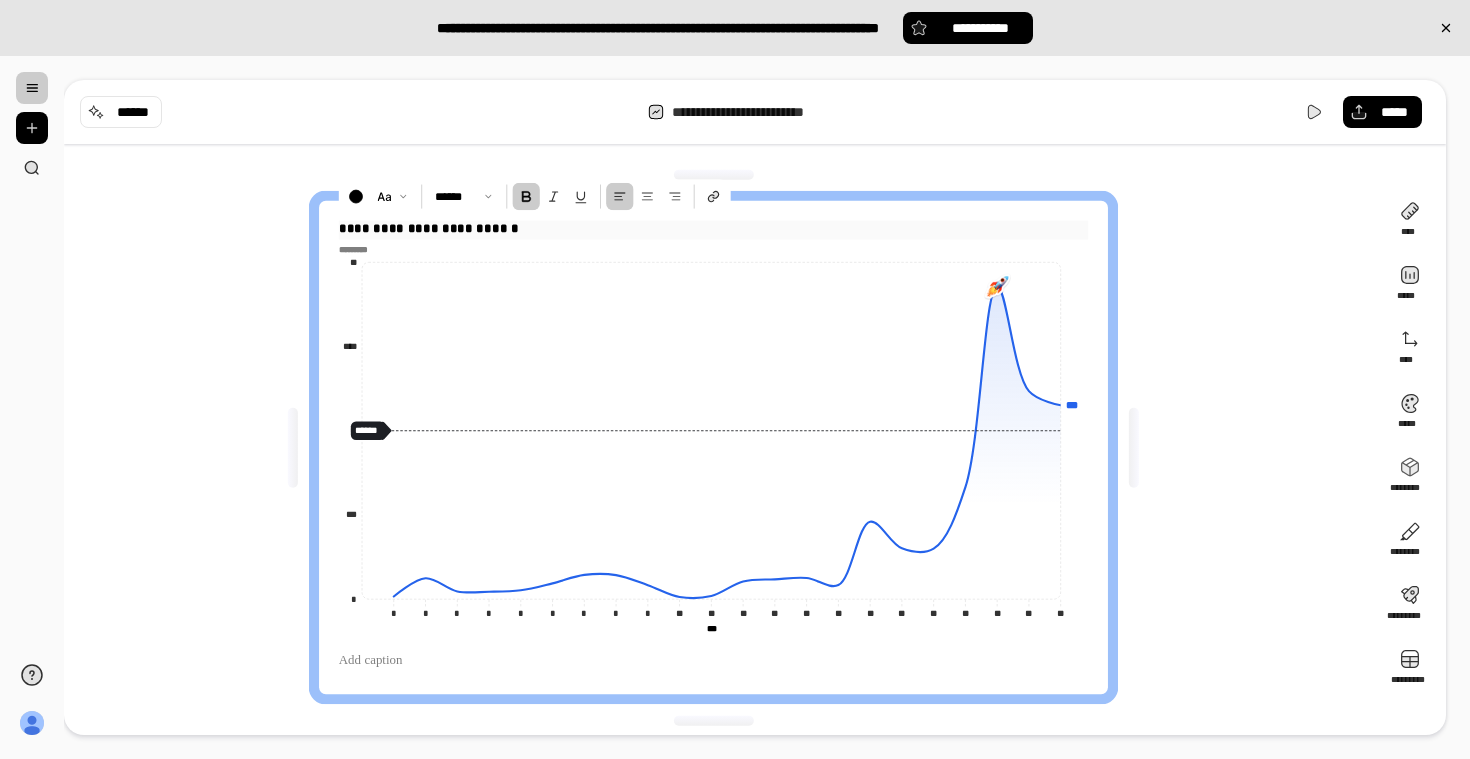 click on "**********" at bounding box center (429, 227) 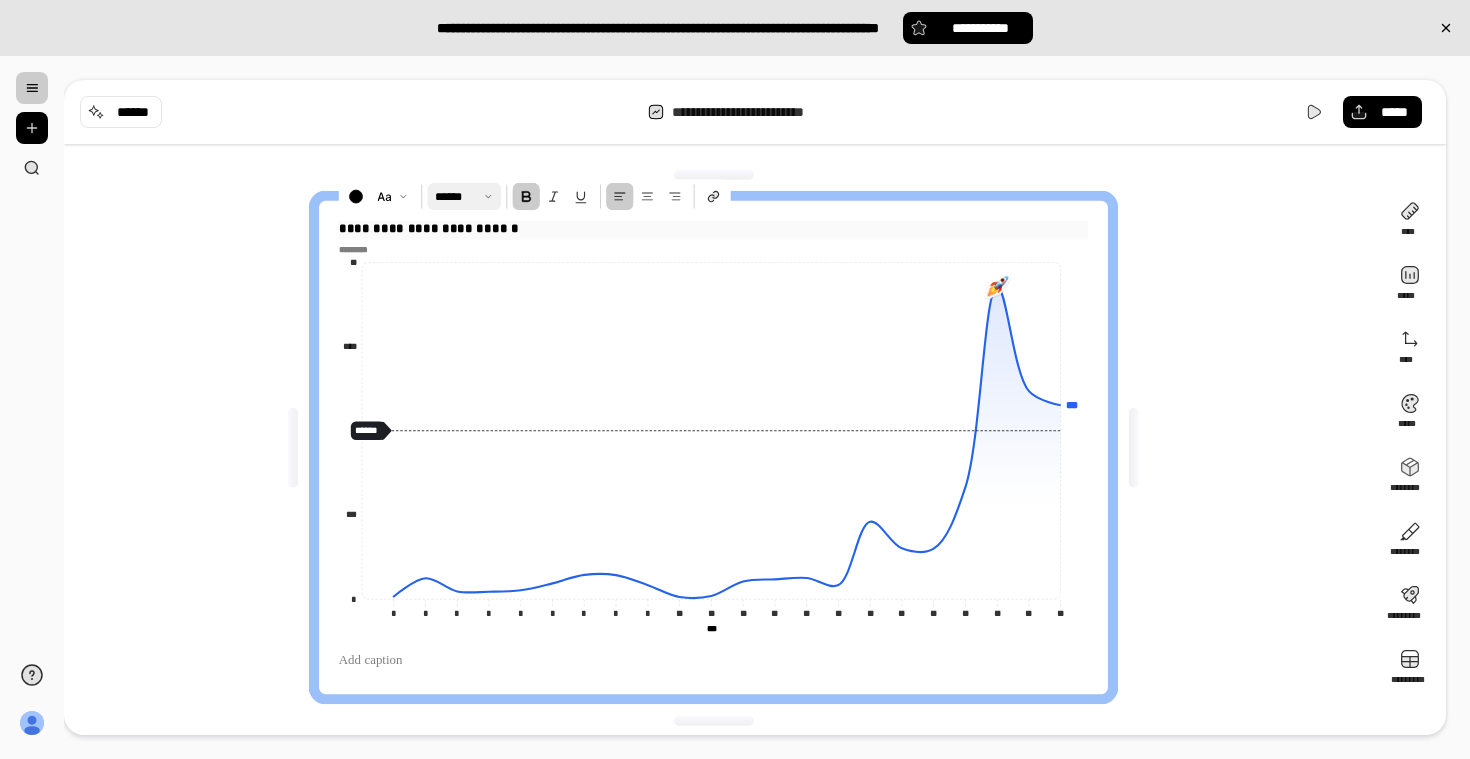 click at bounding box center [464, 197] 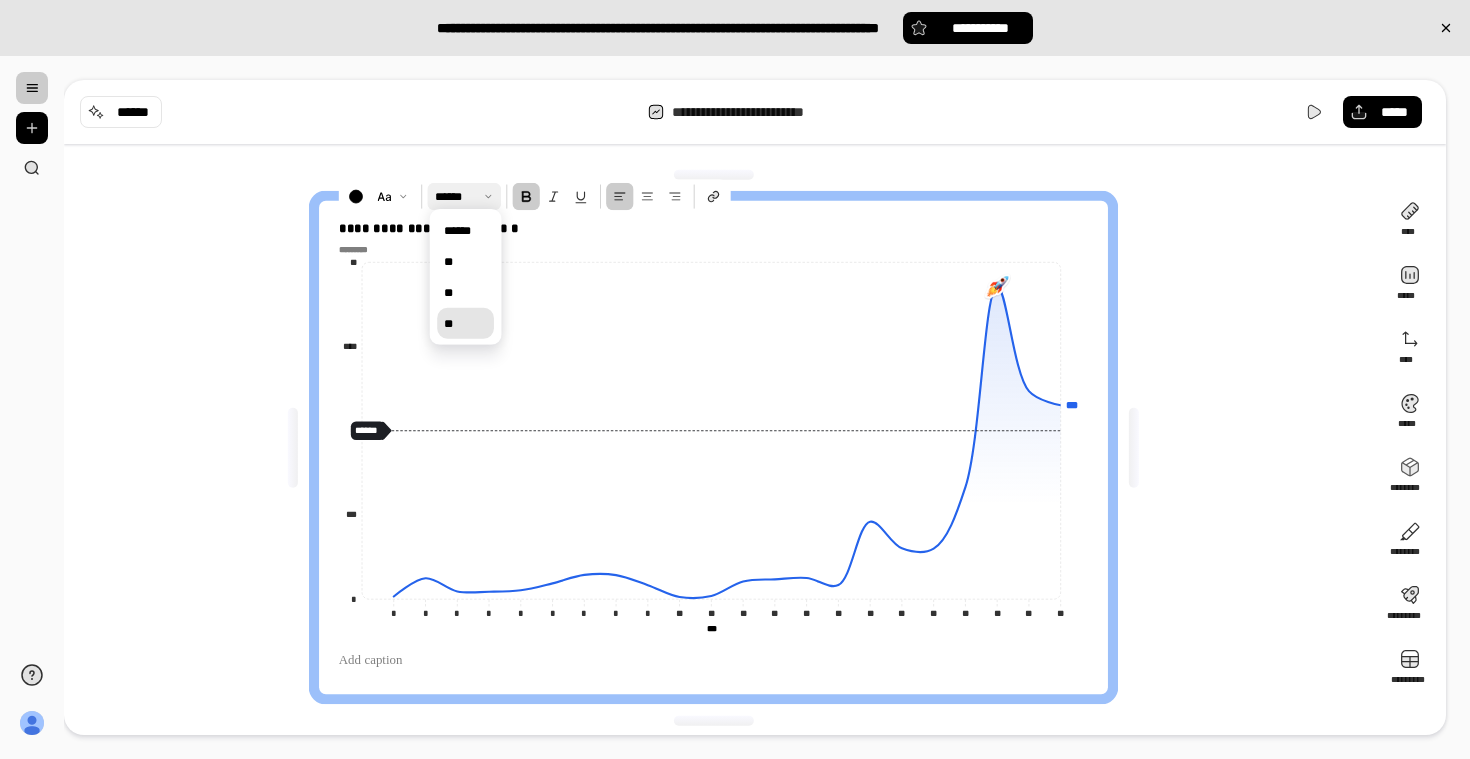 click on "**" at bounding box center (465, 323) 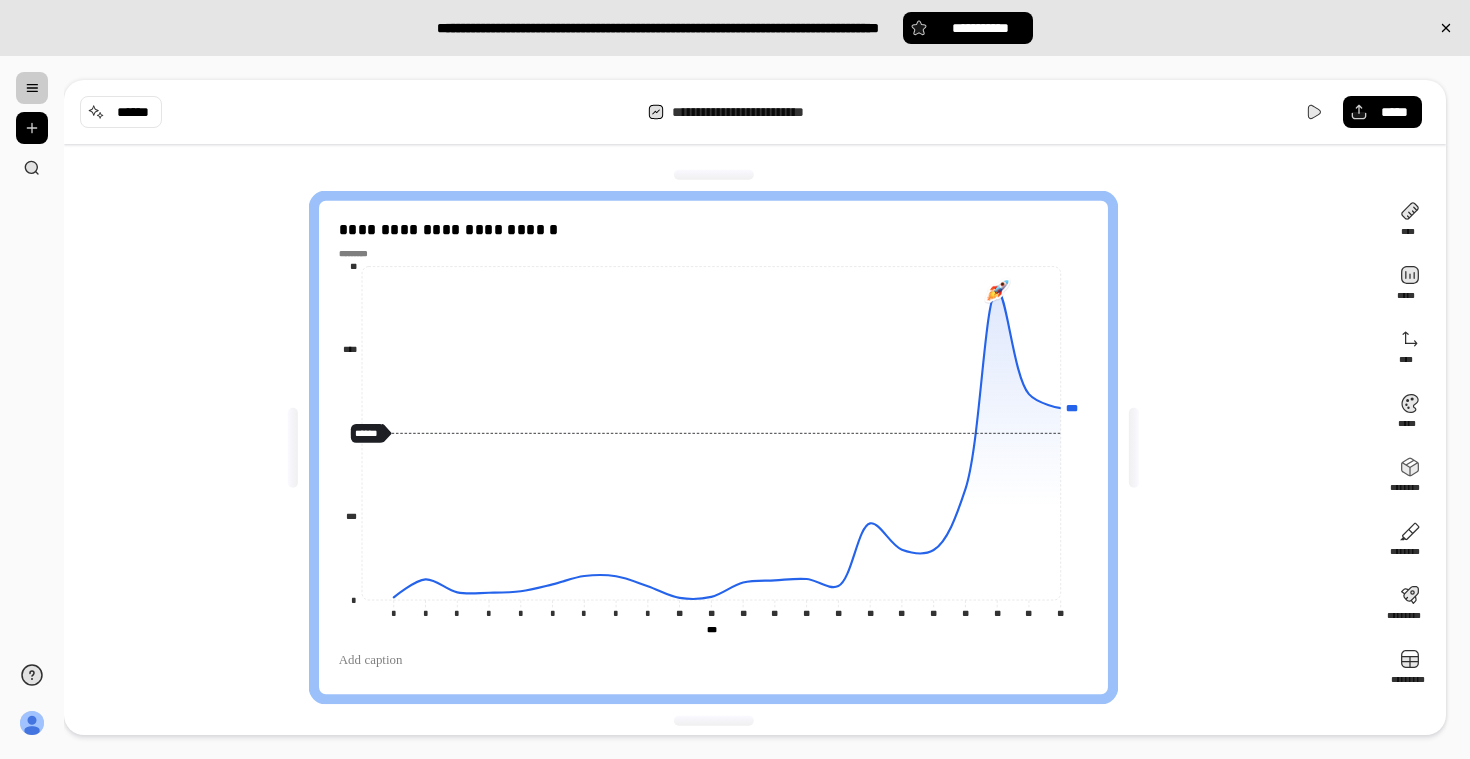 click on "**********" at bounding box center (713, 447) 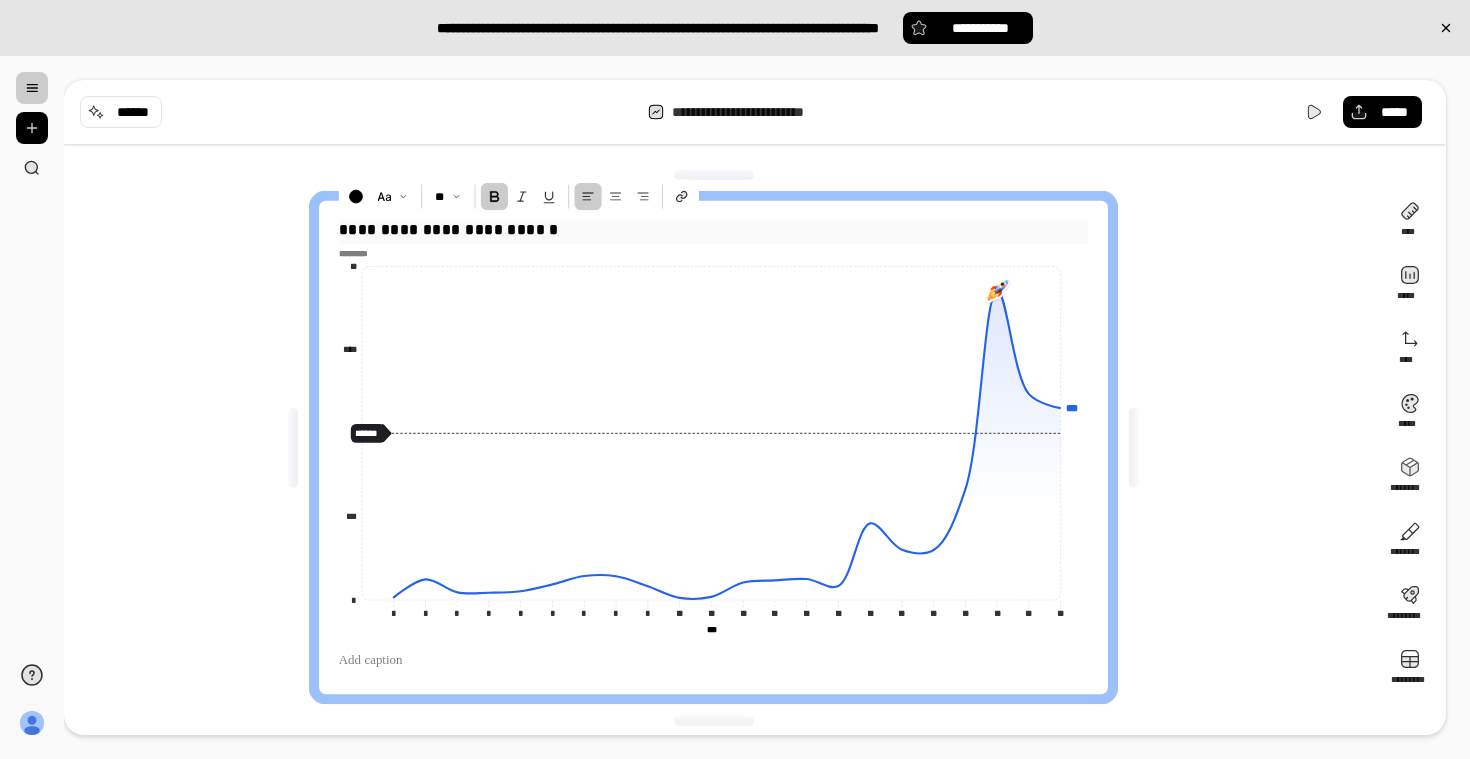click on "**********" at bounding box center [449, 229] 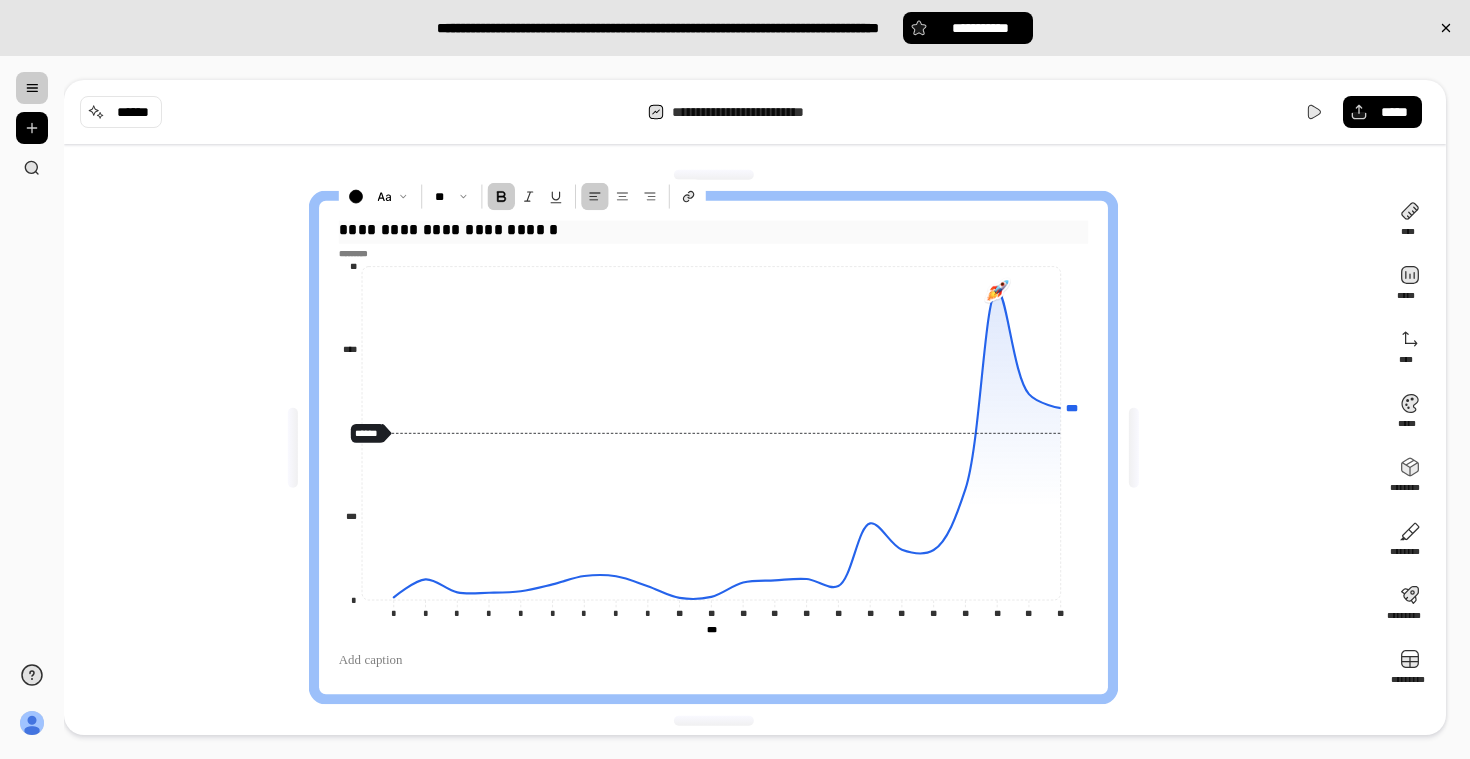 click on "**********" at bounding box center [449, 229] 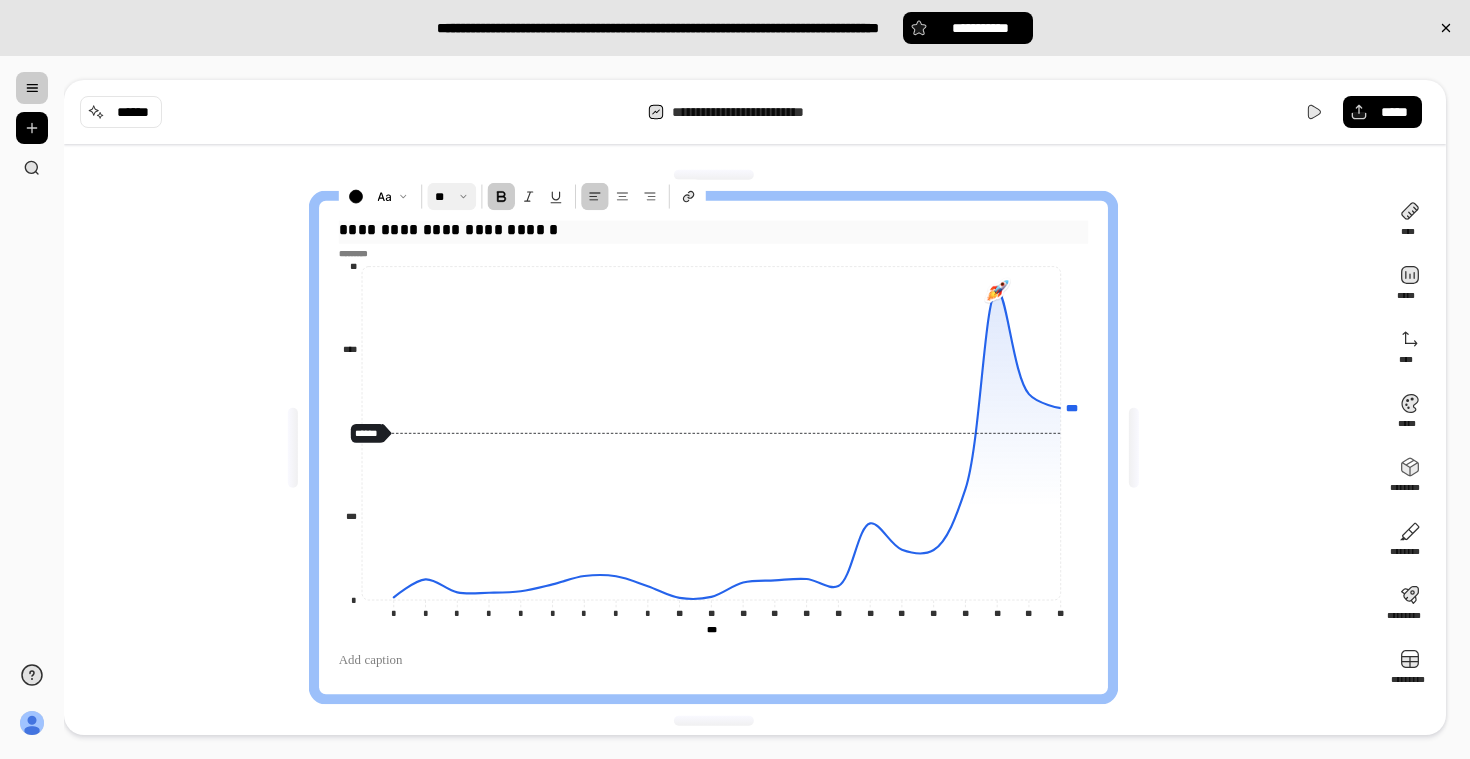 click at bounding box center [452, 197] 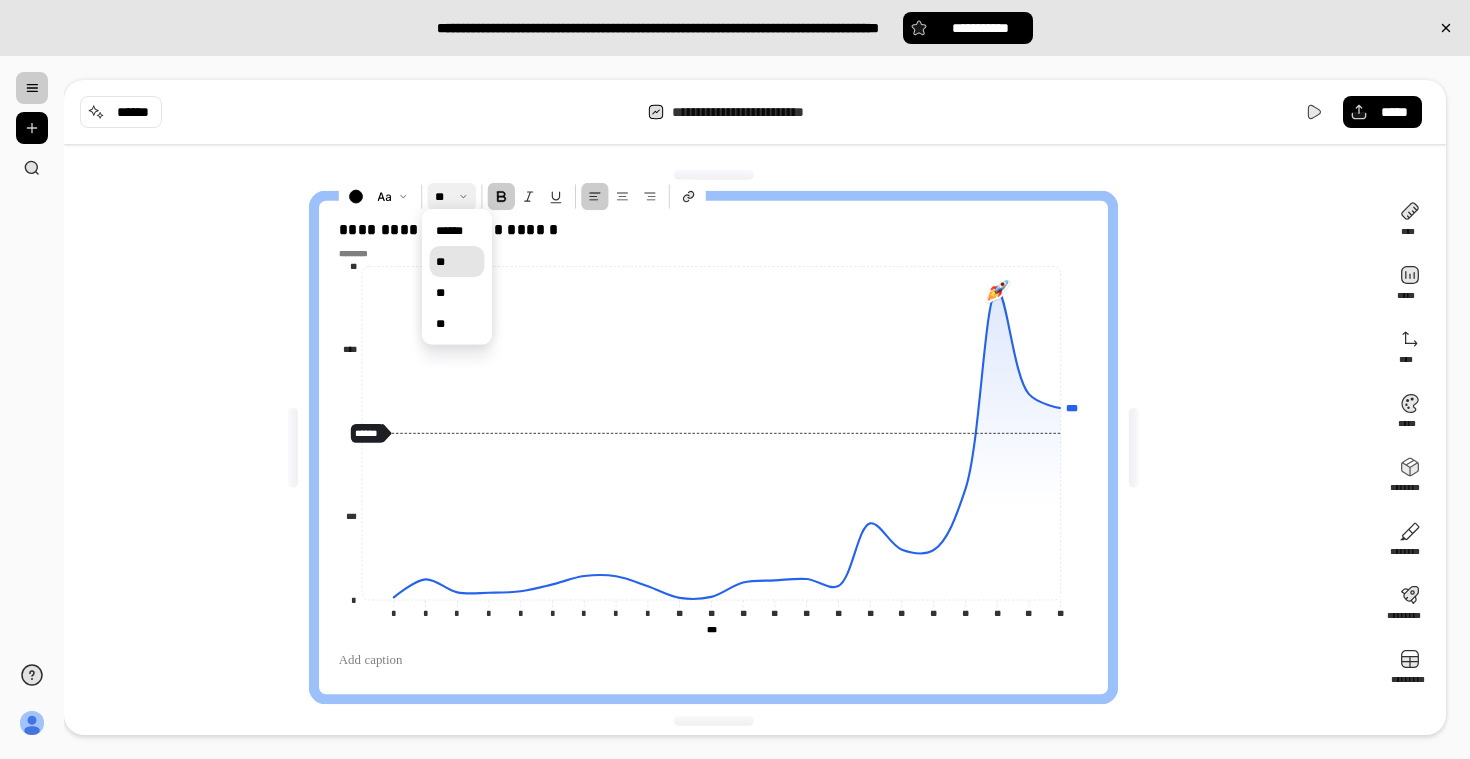 click on "**" at bounding box center (456, 261) 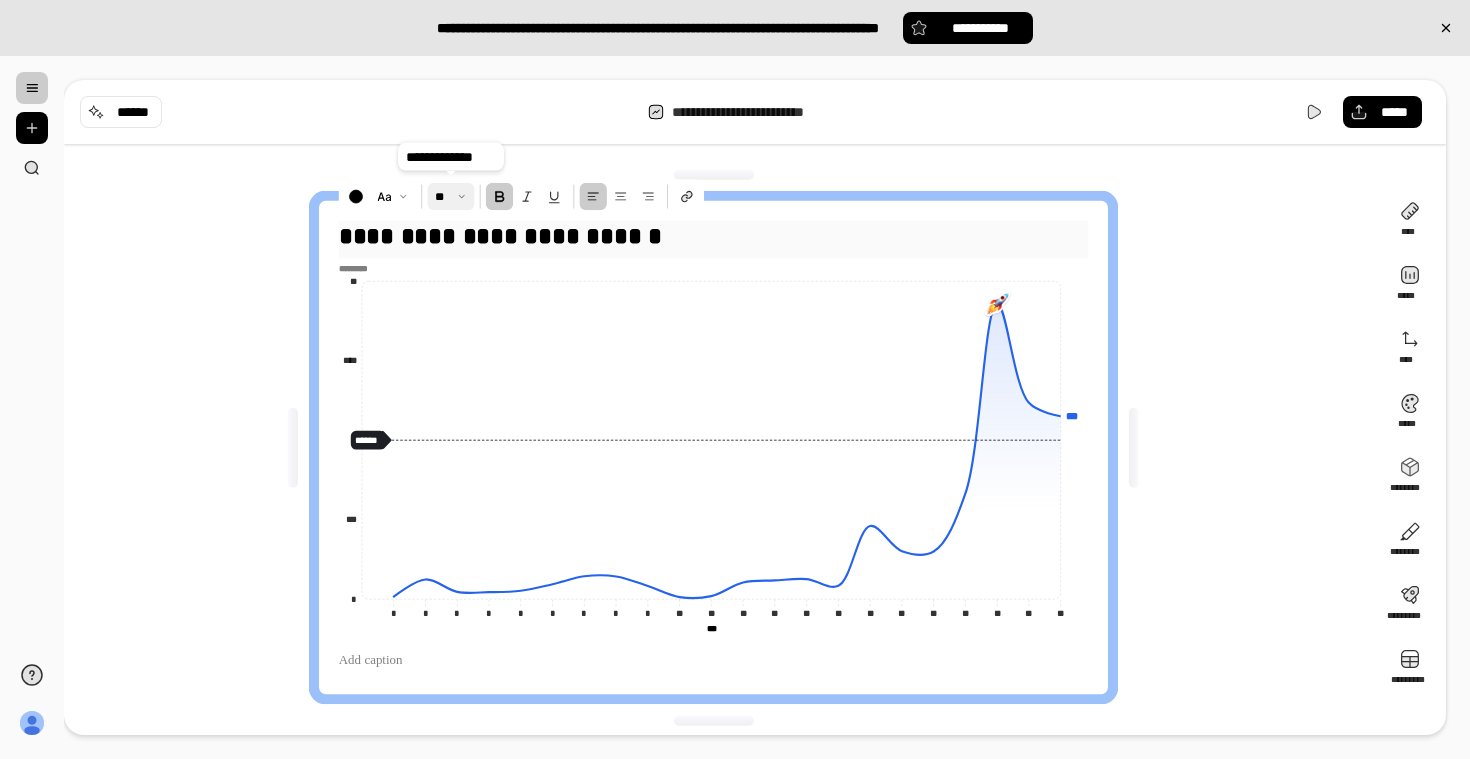 click at bounding box center (451, 197) 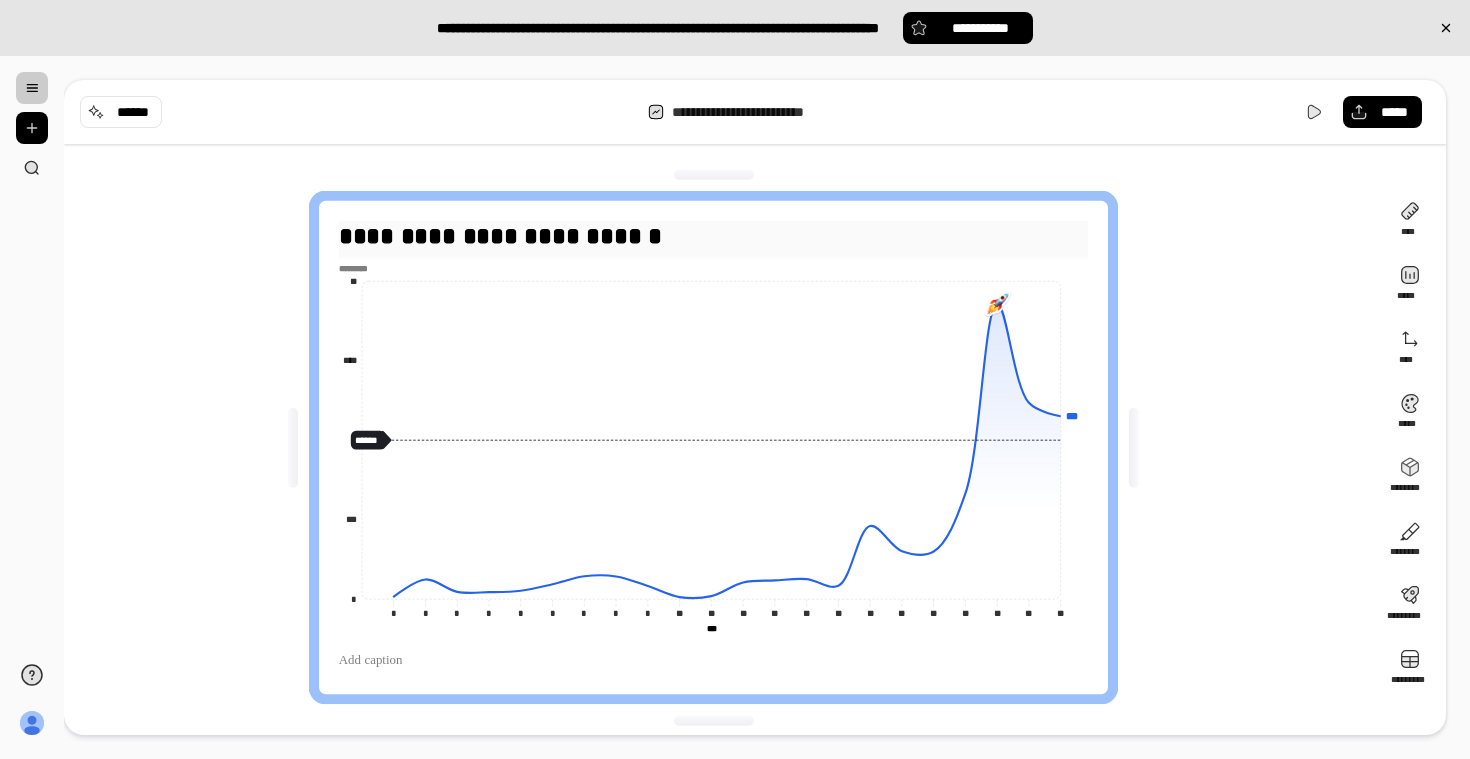 click on "**********" at bounding box center (721, 447) 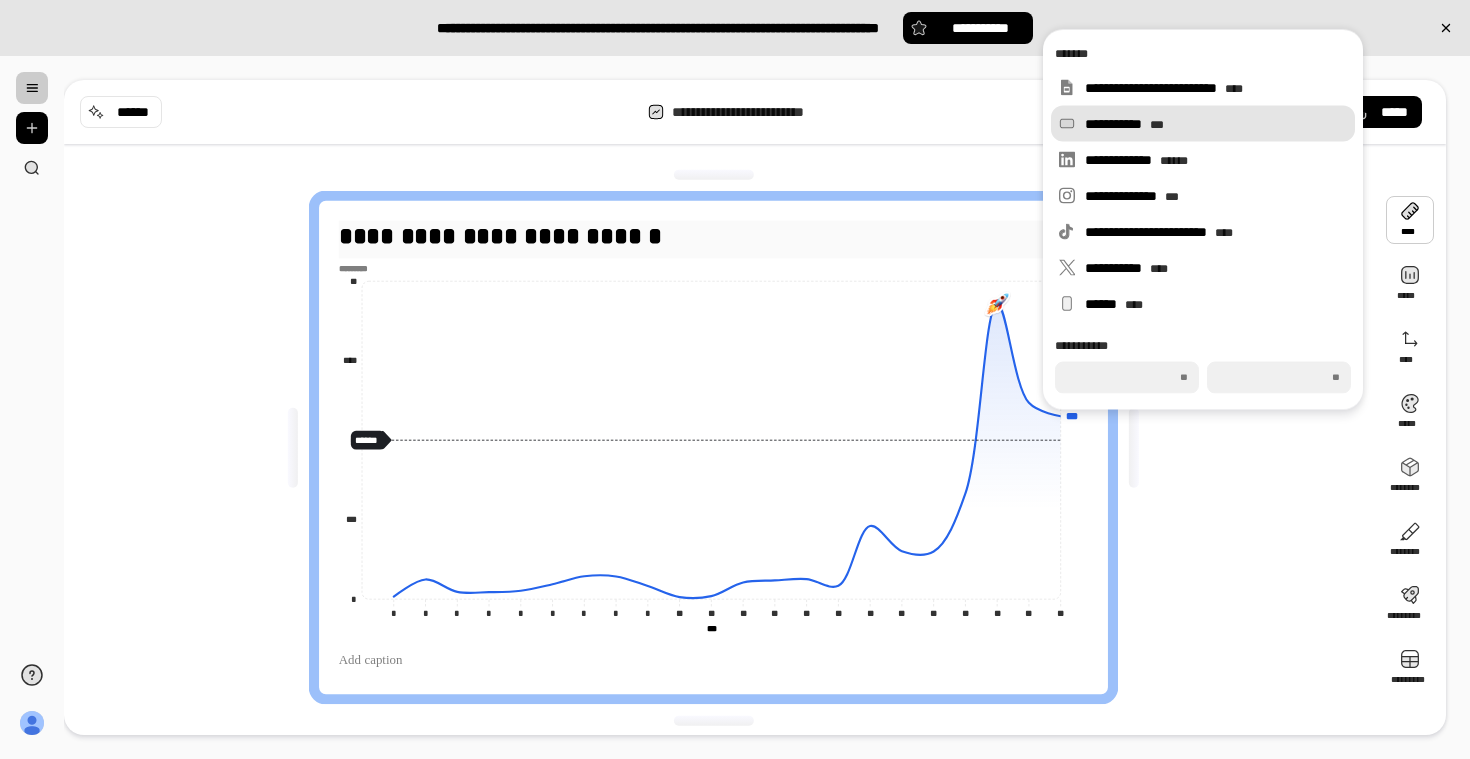 click on "**********" at bounding box center [1216, 124] 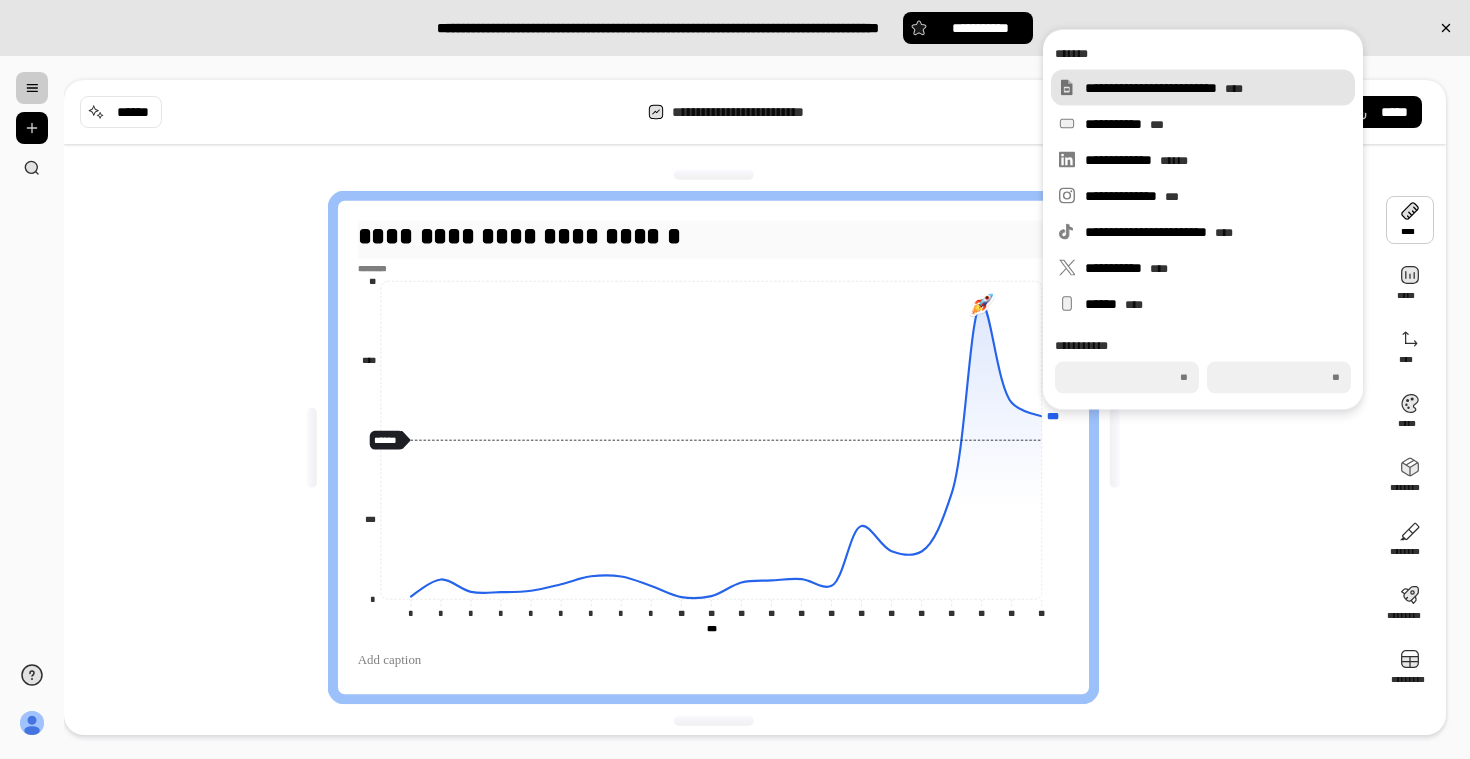 click on "**********" at bounding box center [1216, 88] 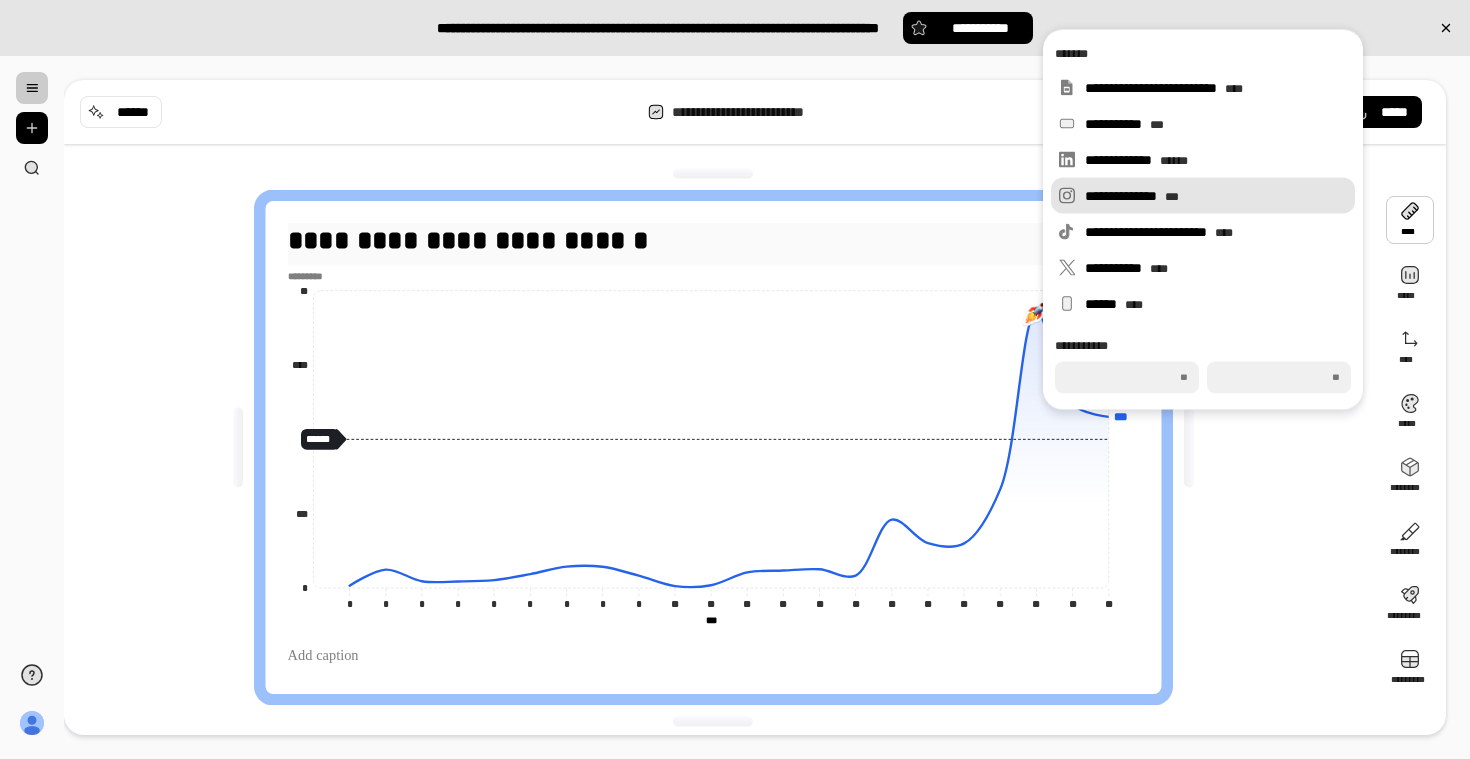 click on "**********" at bounding box center [1216, 196] 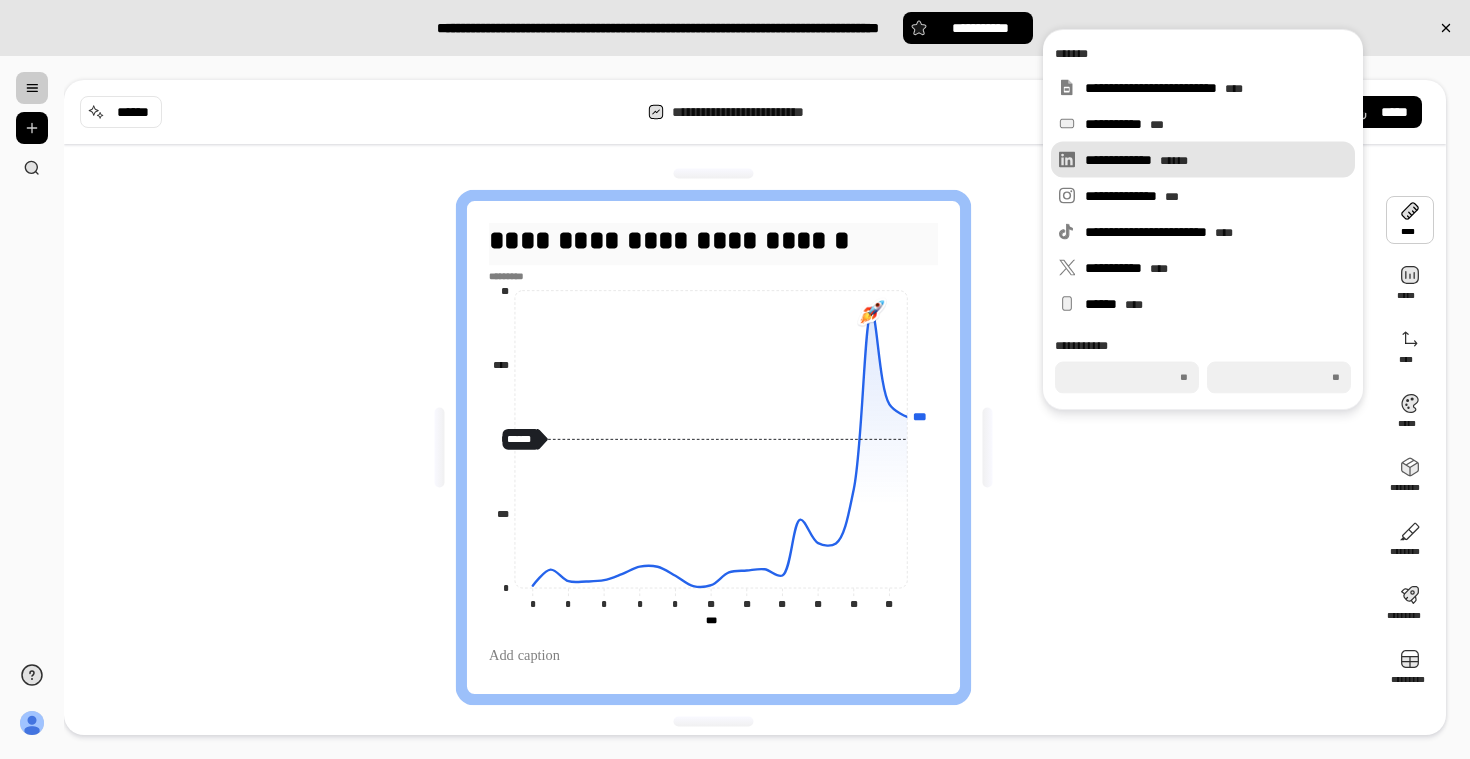 click on "**********" at bounding box center [1216, 160] 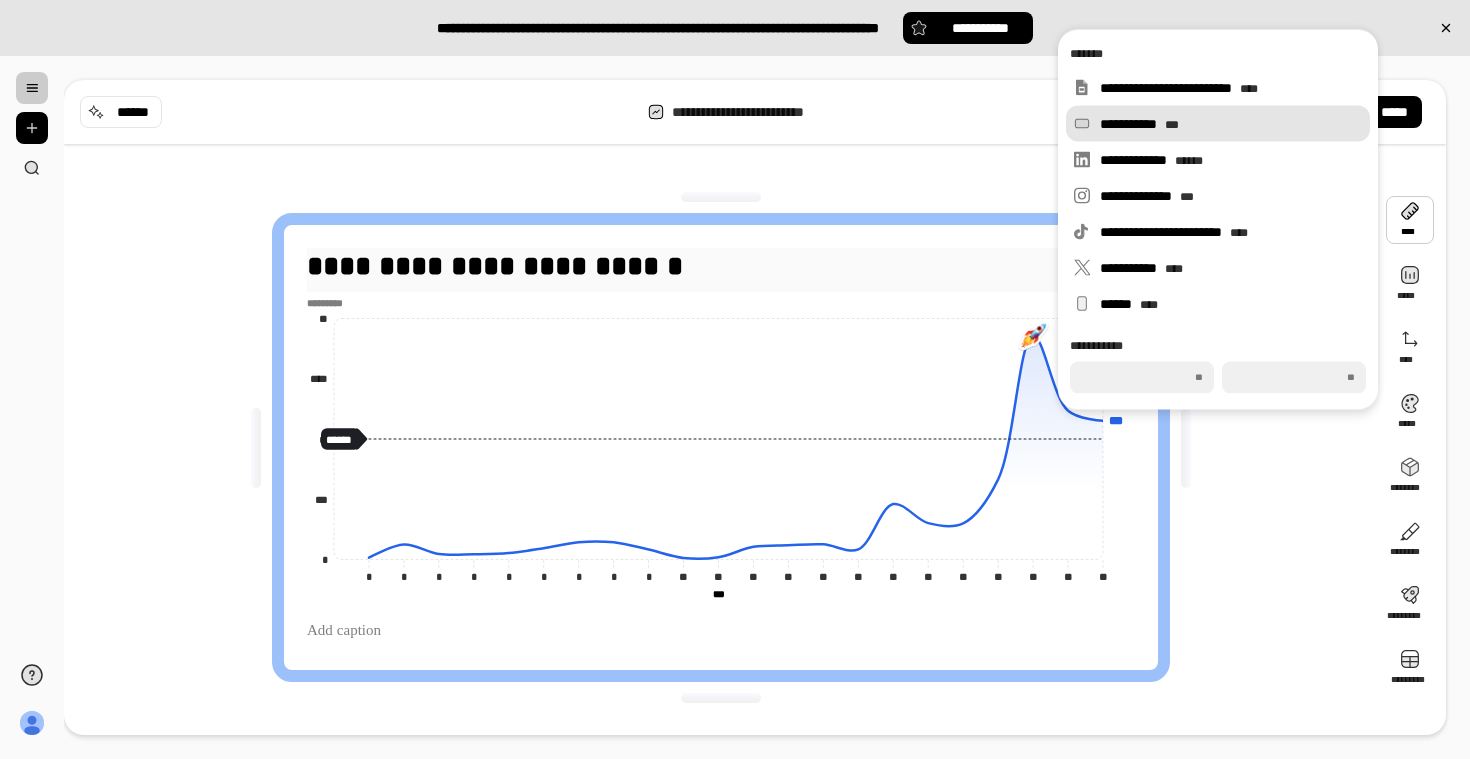 click on "**********" at bounding box center [1231, 124] 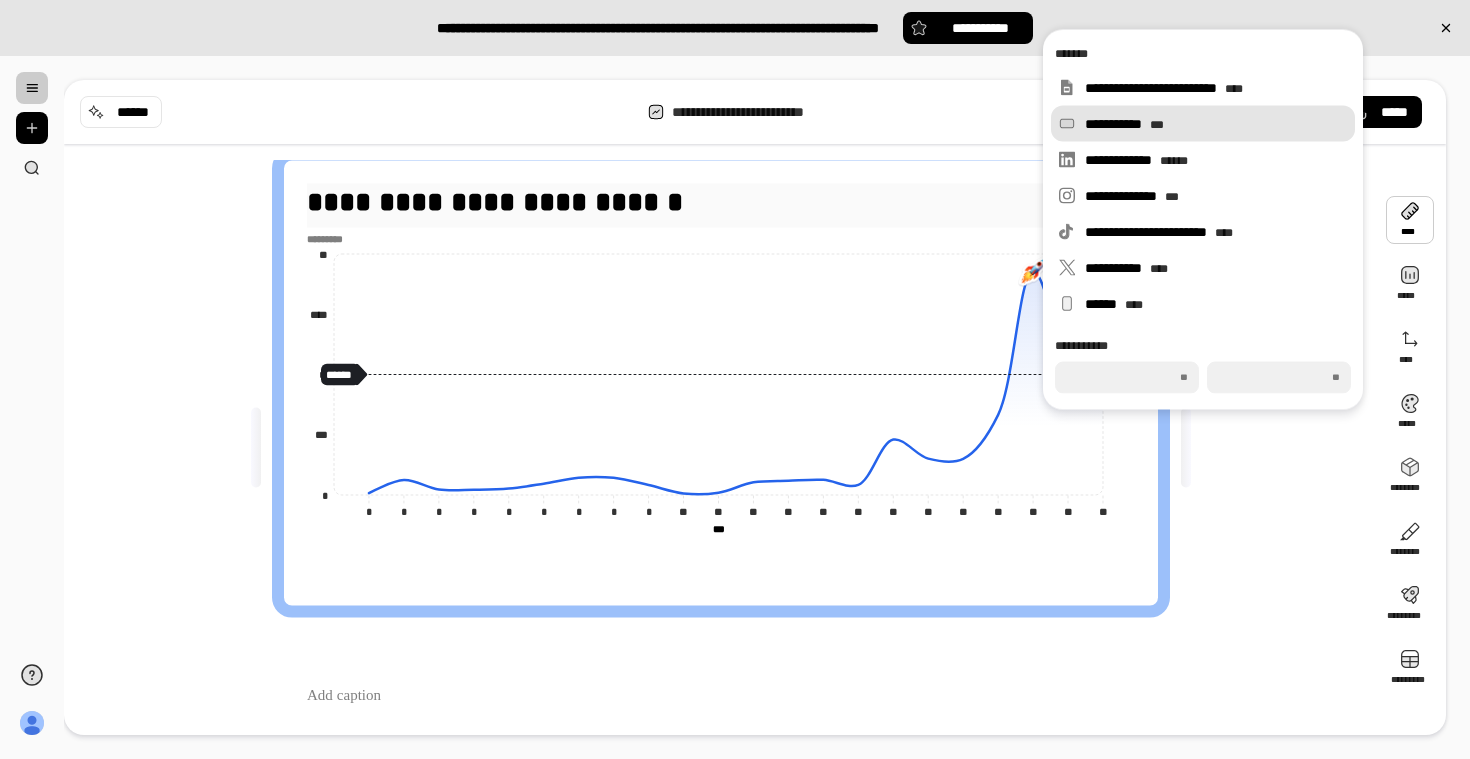 type on "***" 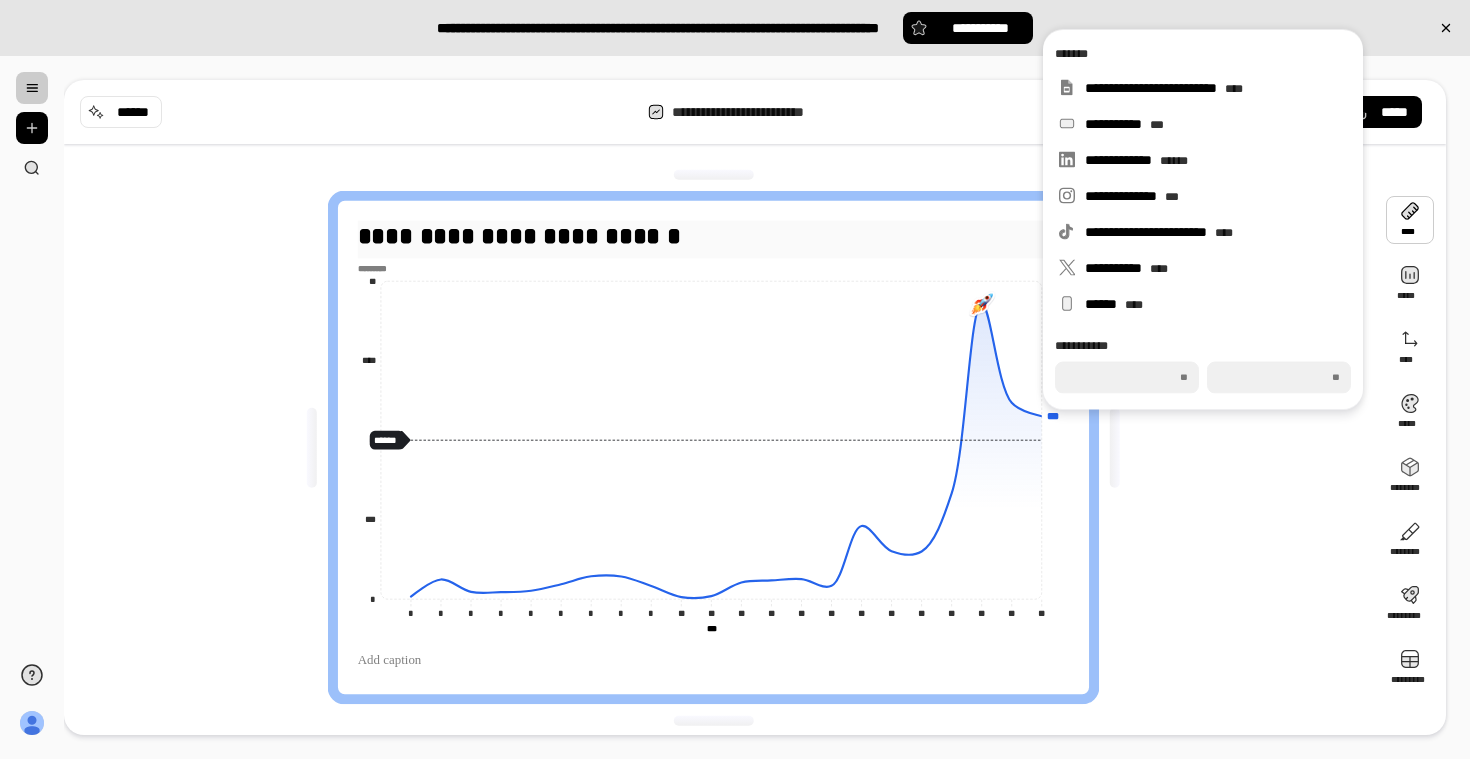 click on "**********" at bounding box center (721, 447) 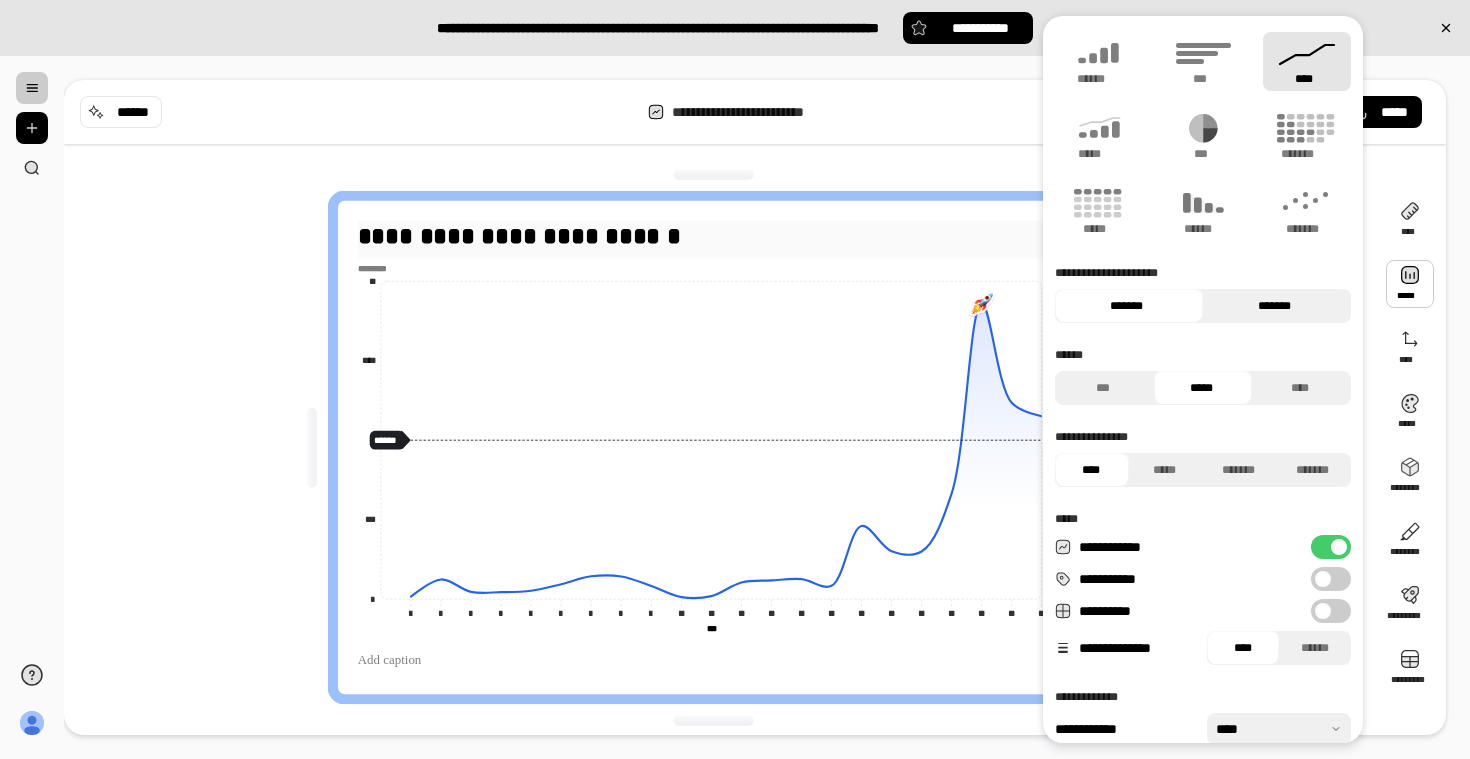 click on "*******" at bounding box center [1274, 306] 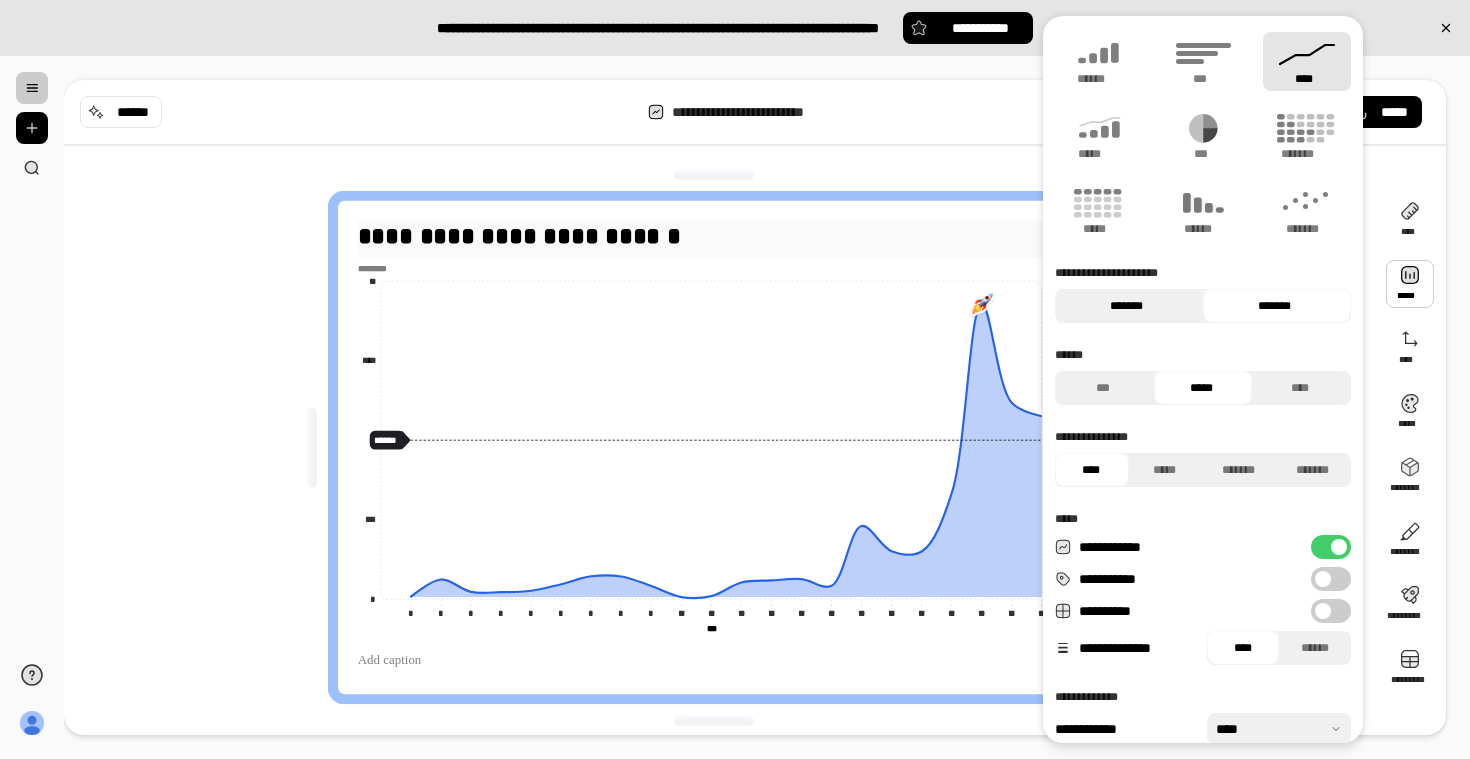 click on "*******" at bounding box center (1126, 306) 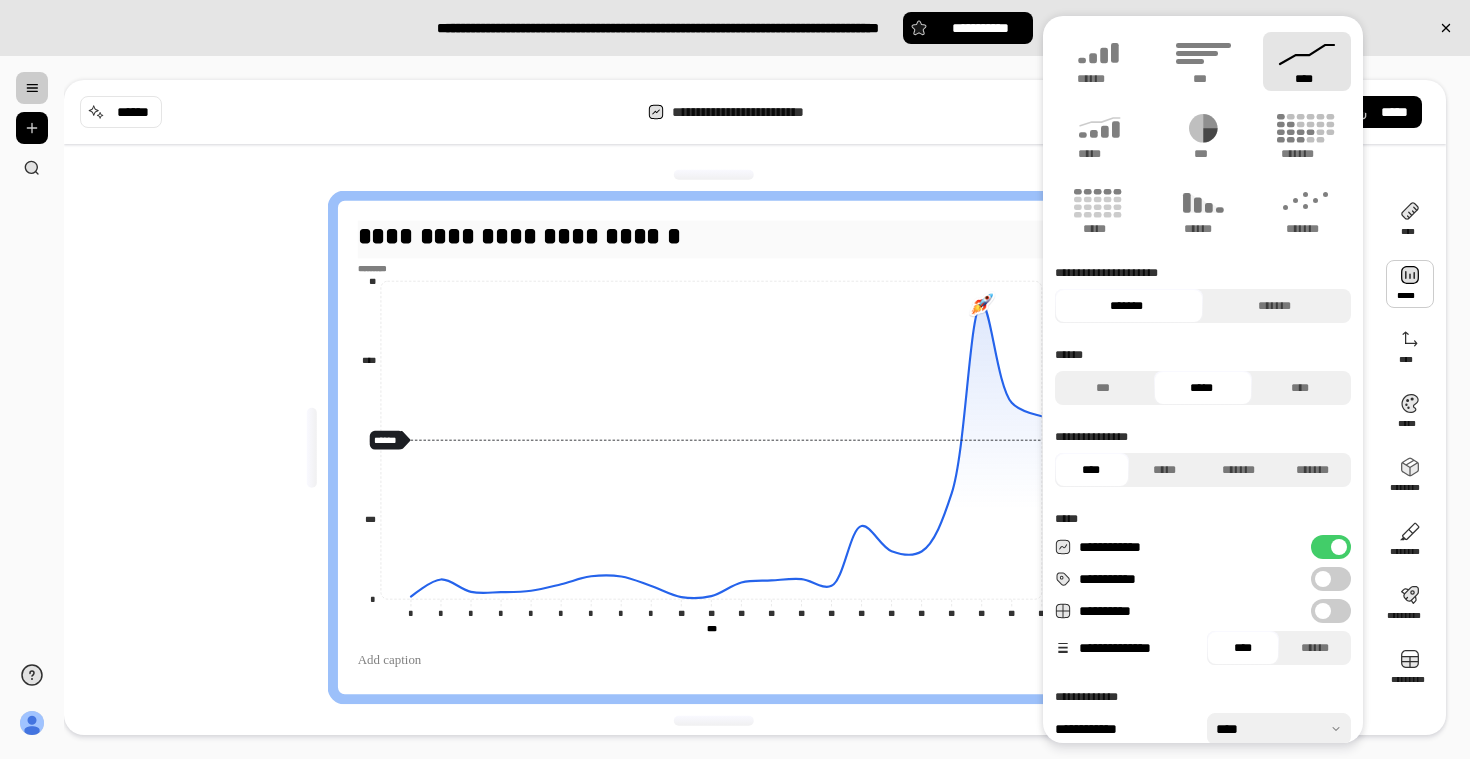 click on "**********" at bounding box center [721, 447] 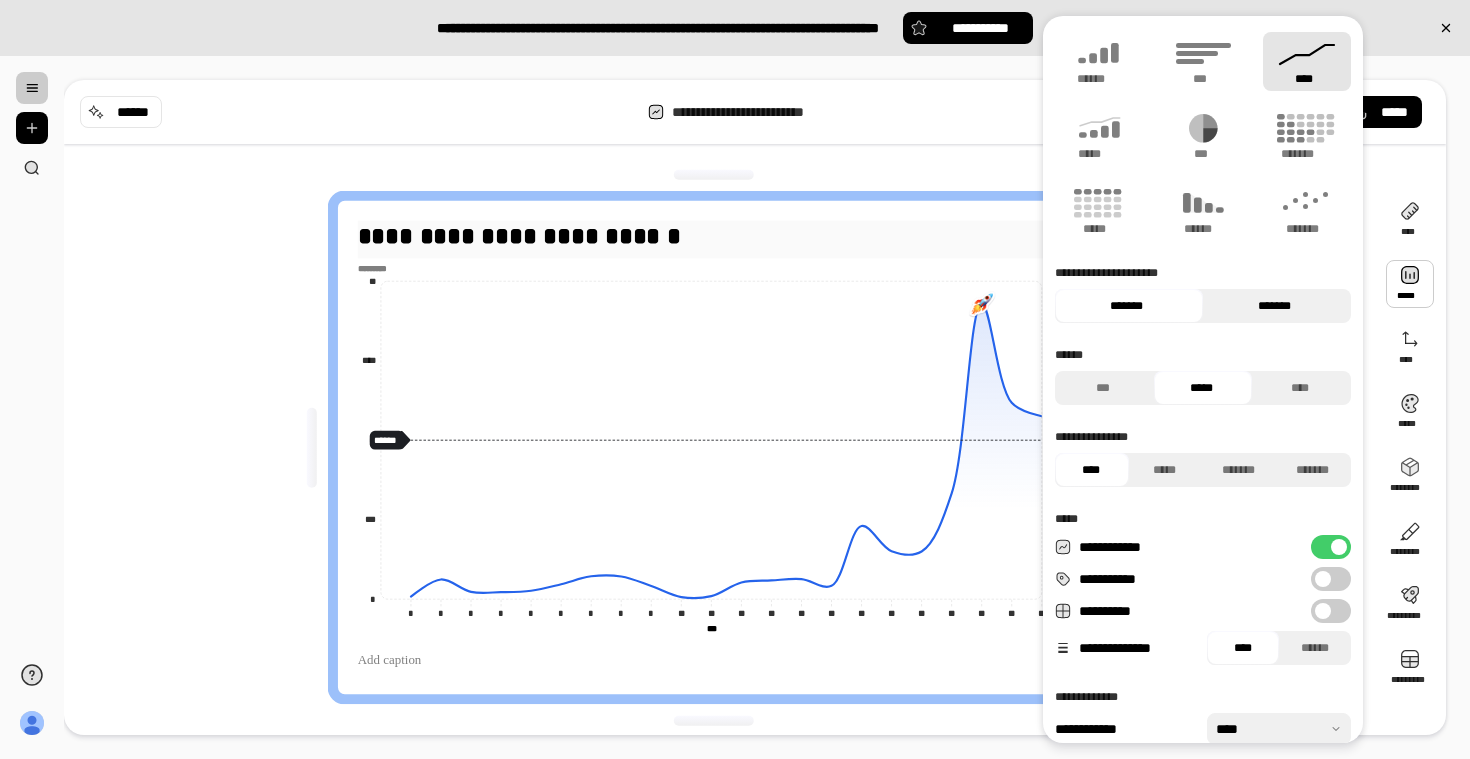 click on "*******" at bounding box center [1274, 306] 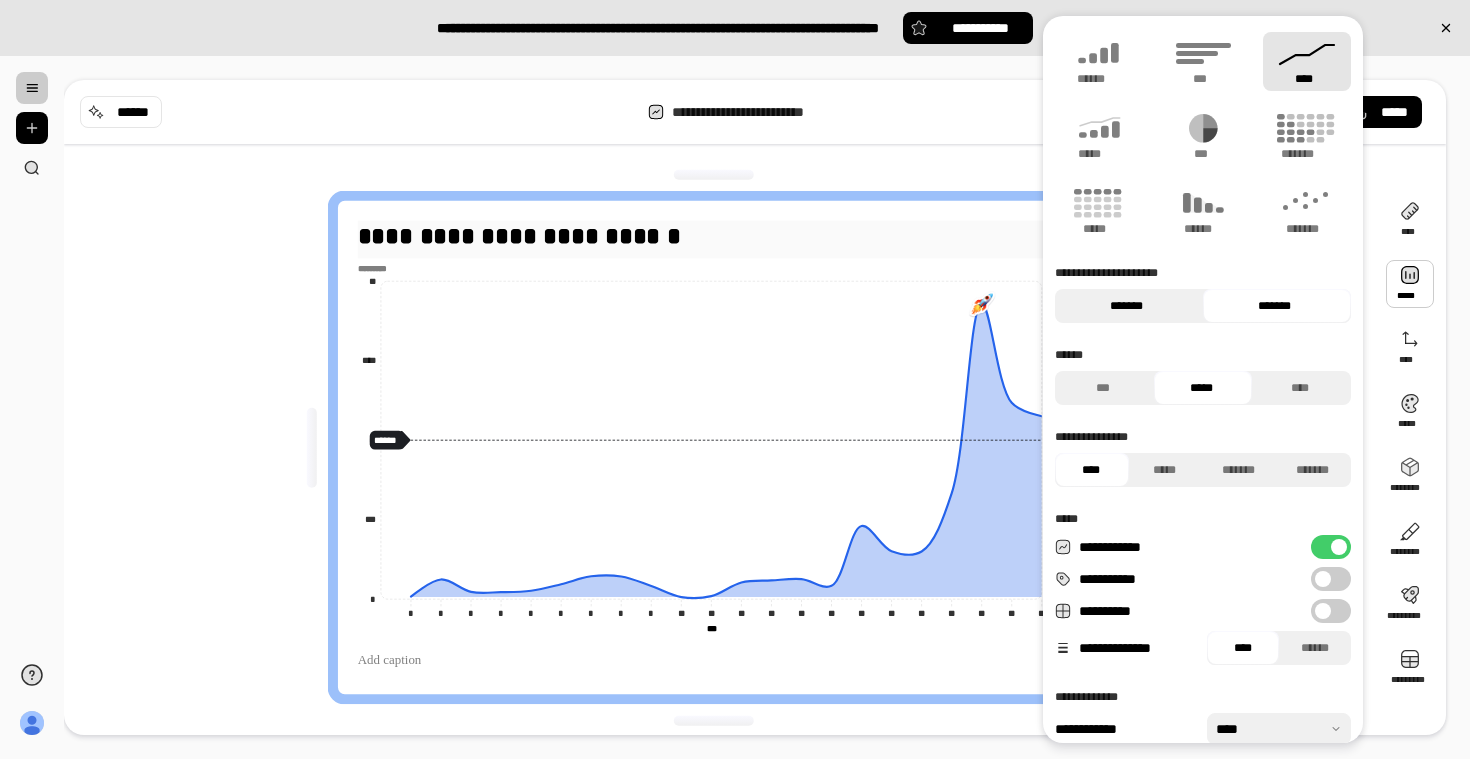 click on "*******" at bounding box center (1126, 306) 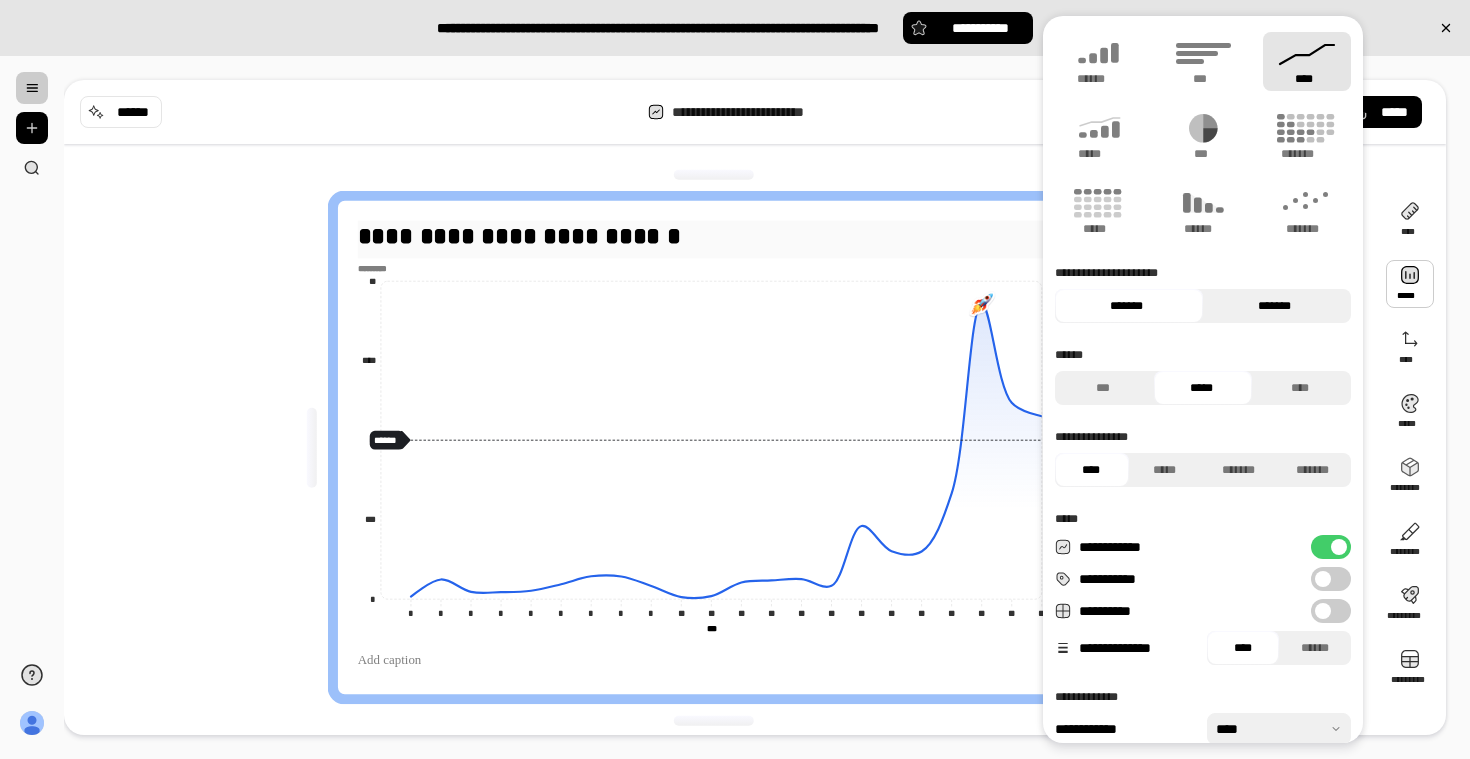 click on "*******" at bounding box center (1274, 306) 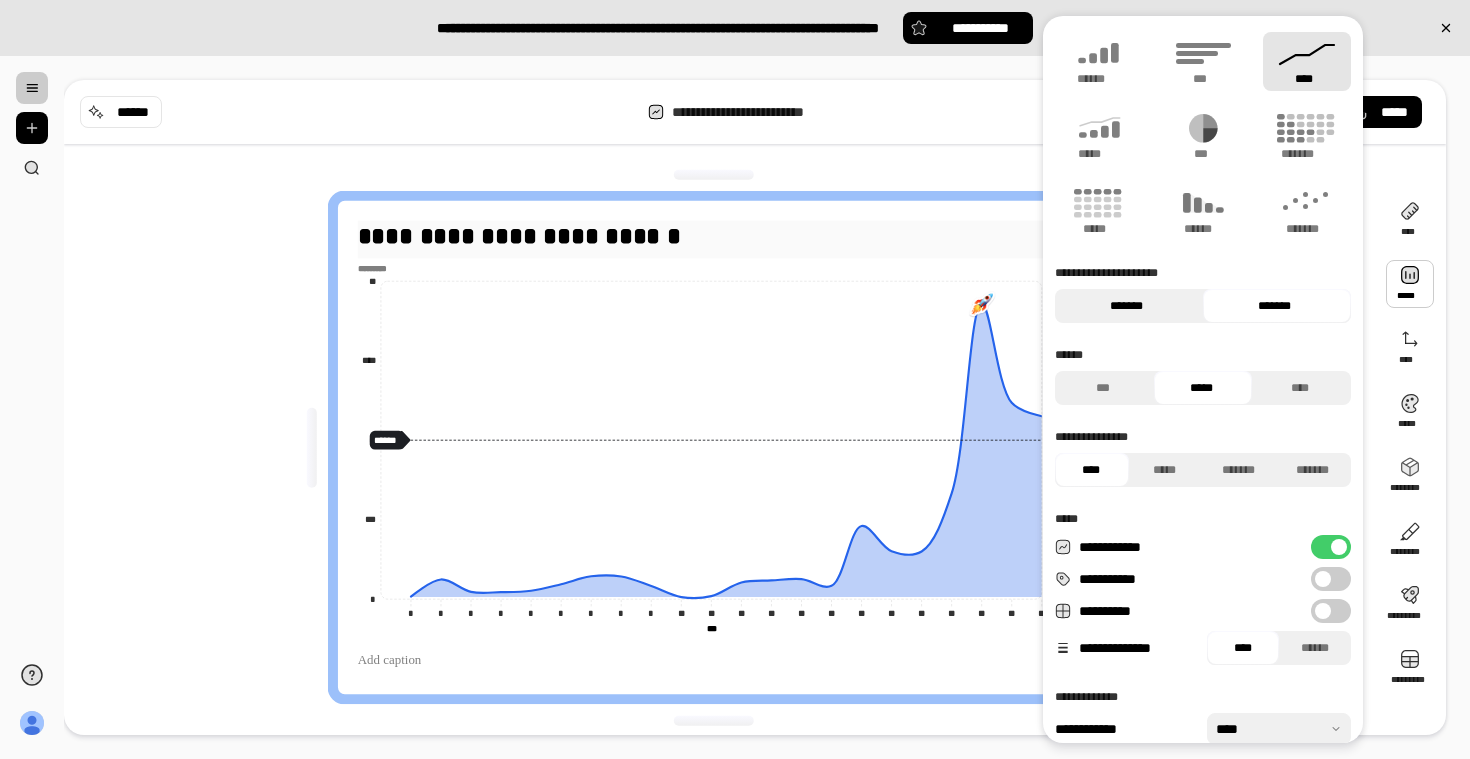 click on "*******" at bounding box center (1126, 306) 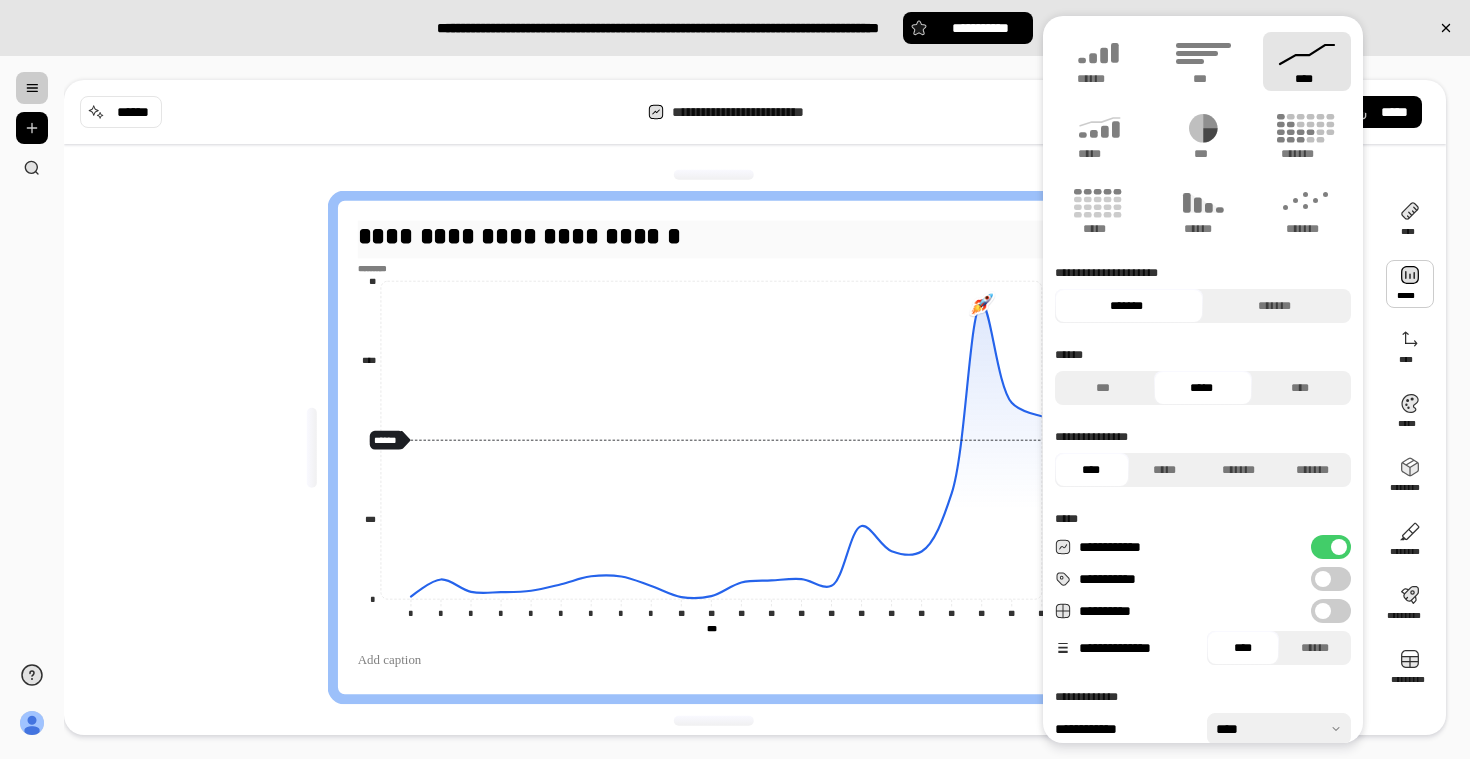 click on "*******" at bounding box center [1126, 306] 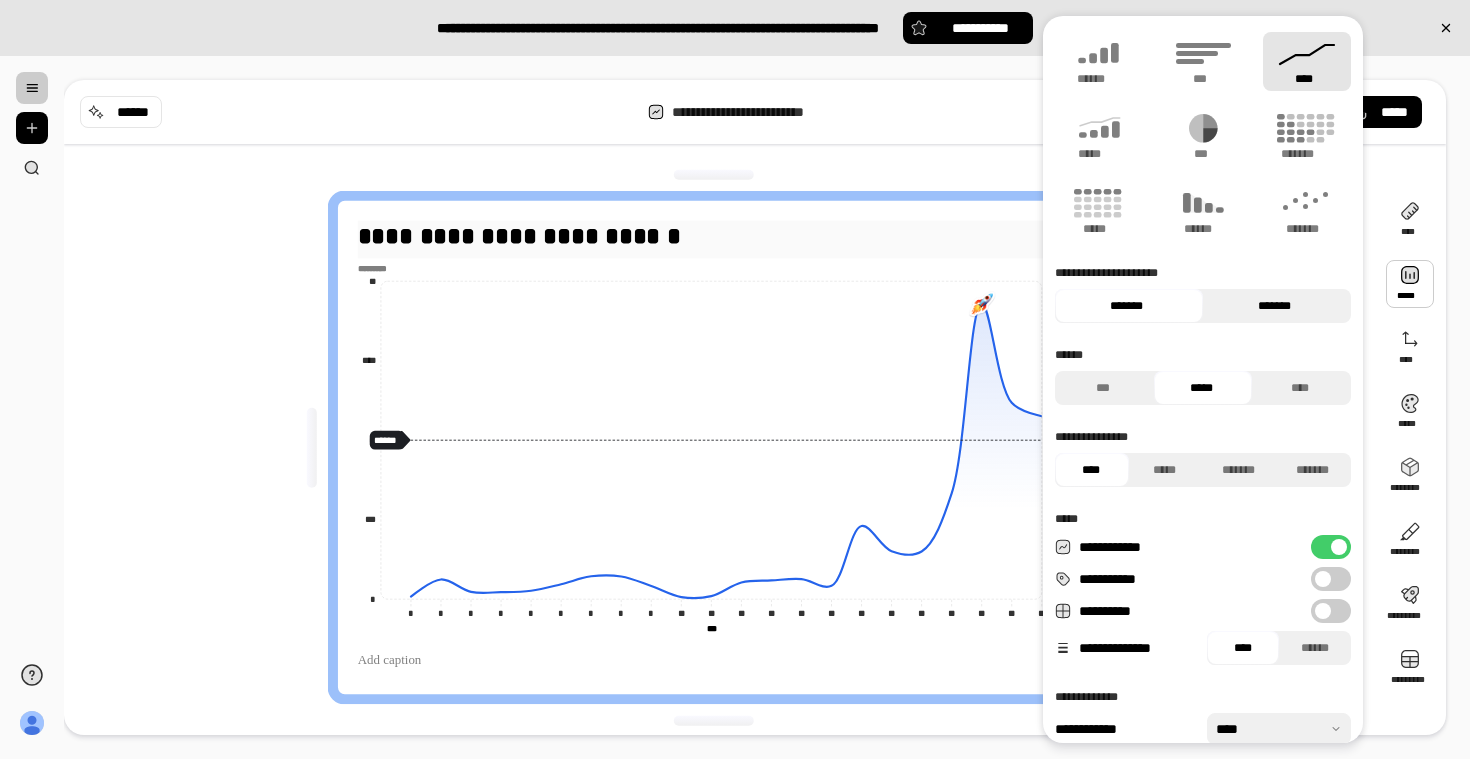 click on "*******" at bounding box center (1274, 306) 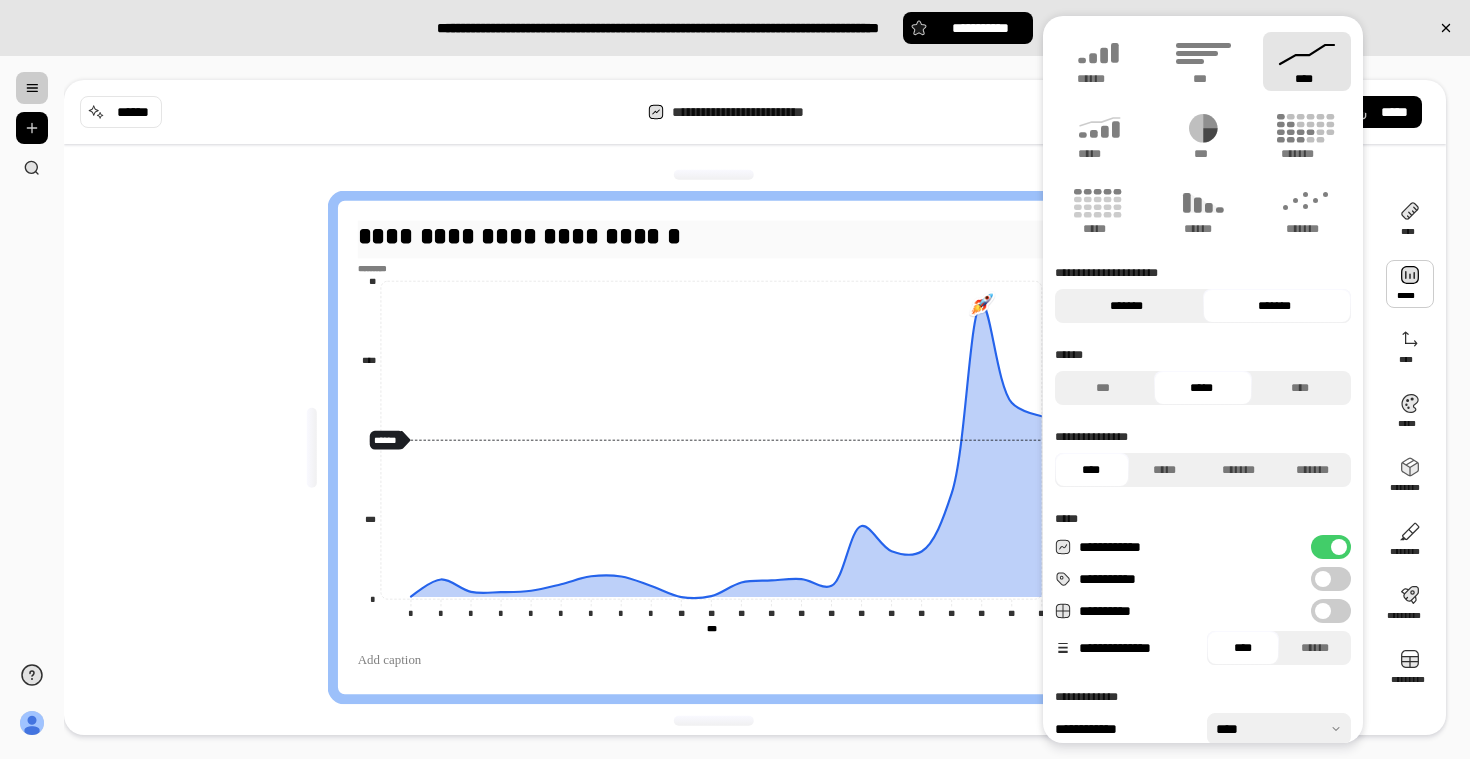 click on "*******" at bounding box center (1126, 306) 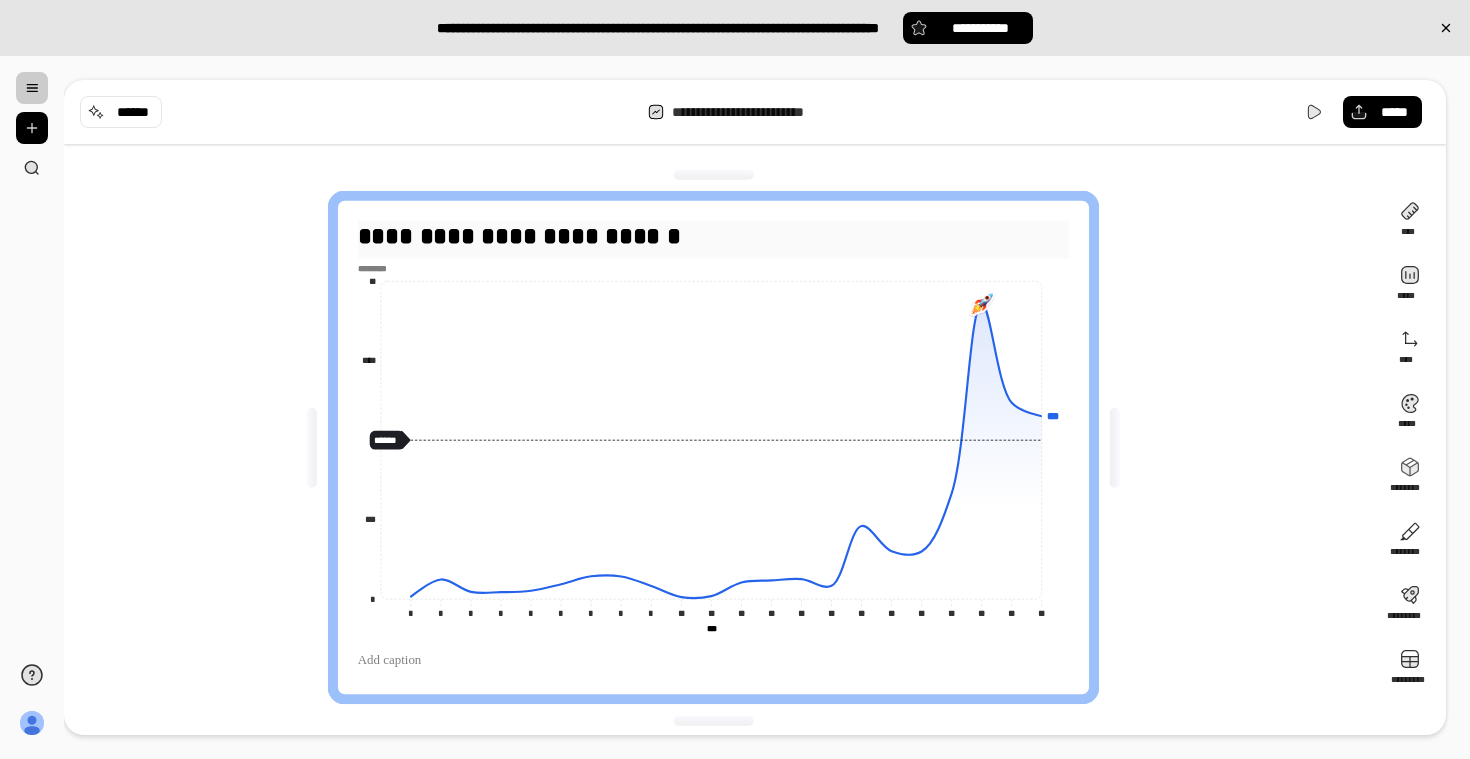 click on "**********" at bounding box center (755, 407) 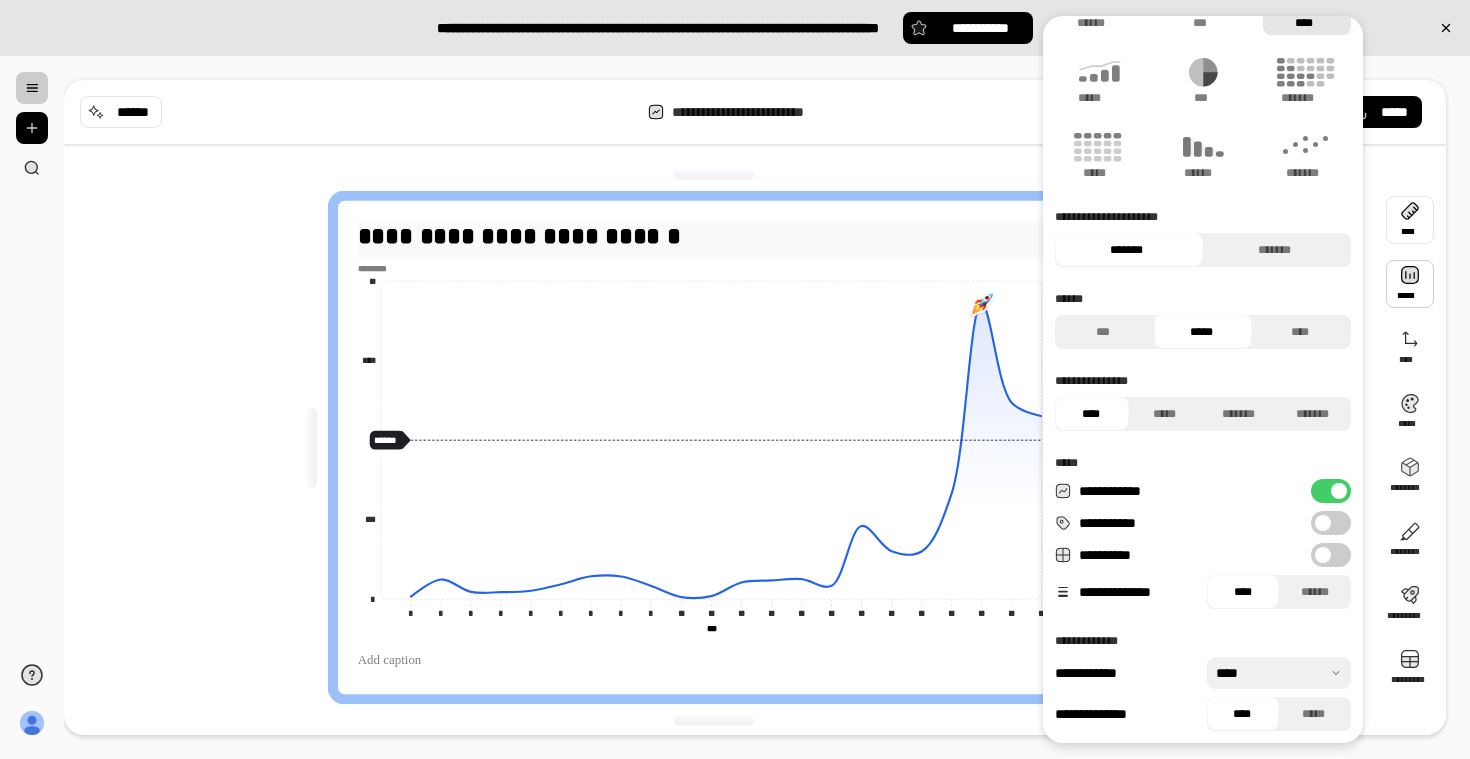 scroll, scrollTop: 60, scrollLeft: 0, axis: vertical 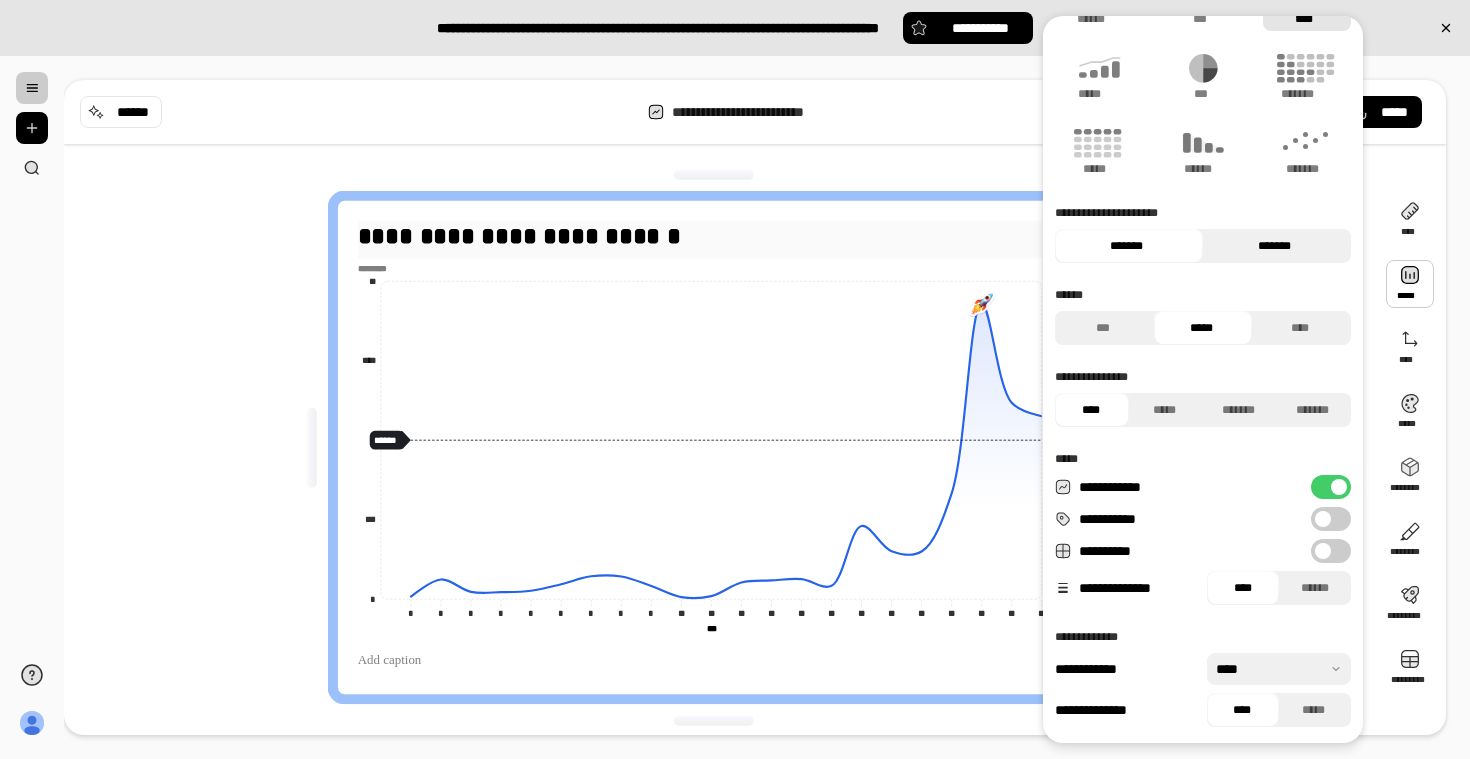 click on "*******" at bounding box center (1274, 246) 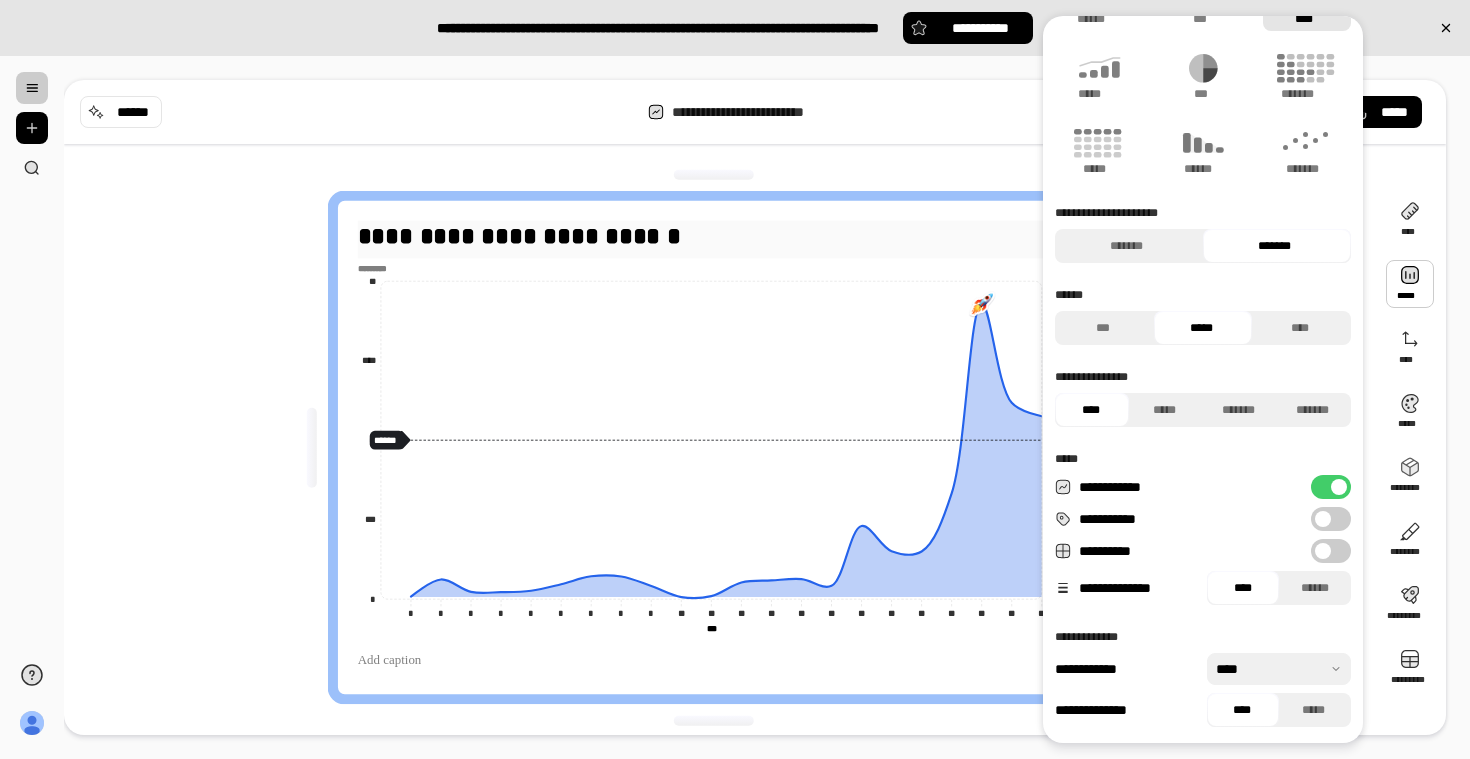 click on "**********" at bounding box center (1203, 349) 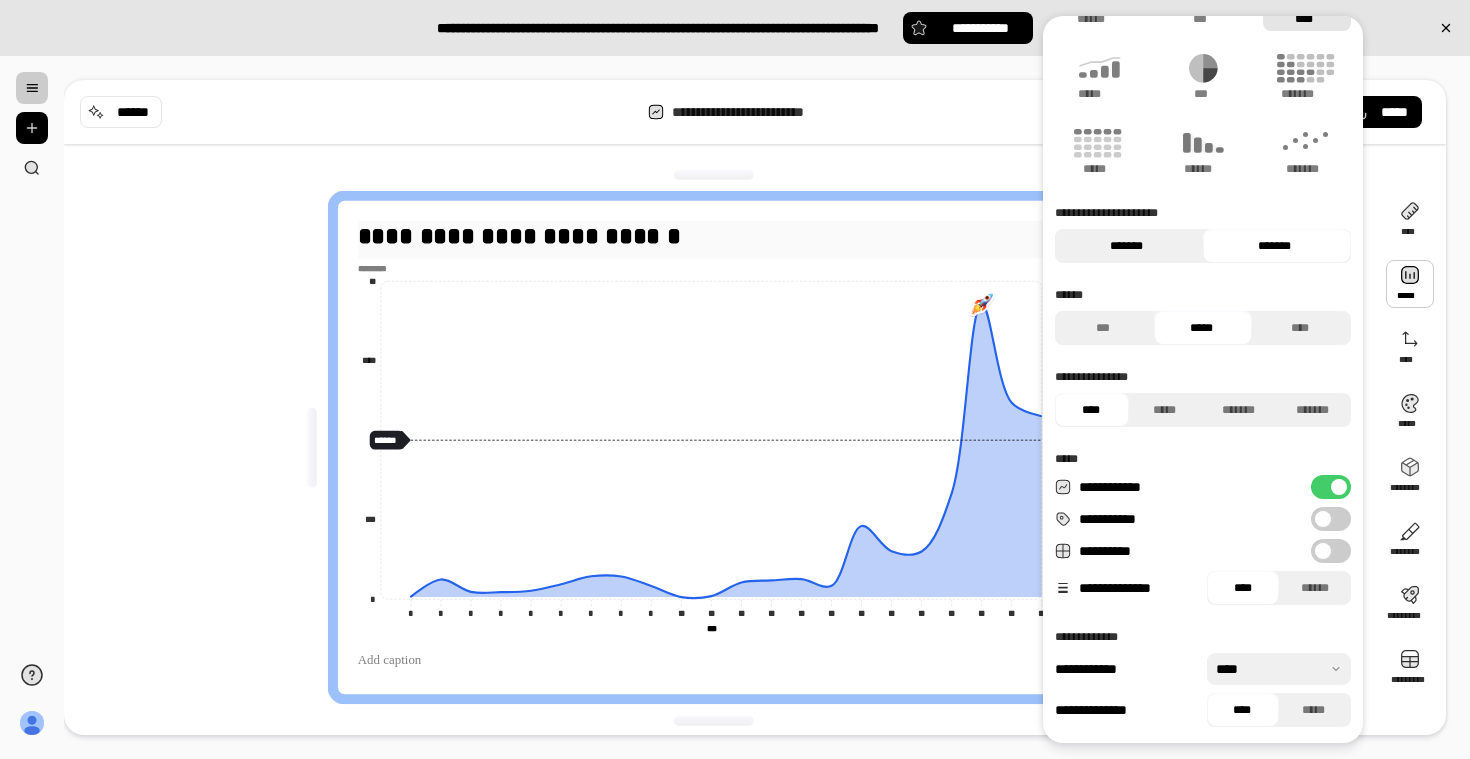 click on "*******" at bounding box center (1126, 246) 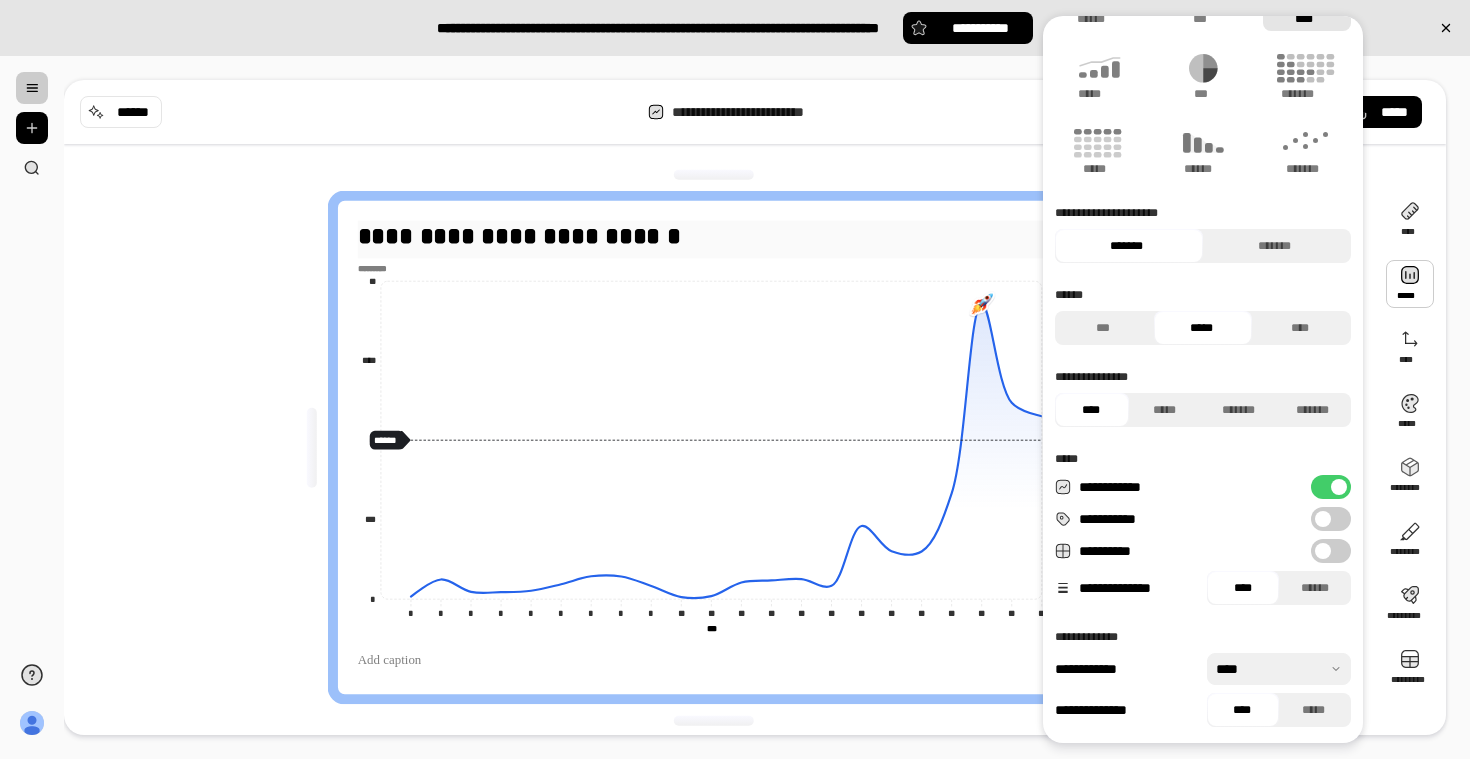 click on "**********" at bounding box center [721, 447] 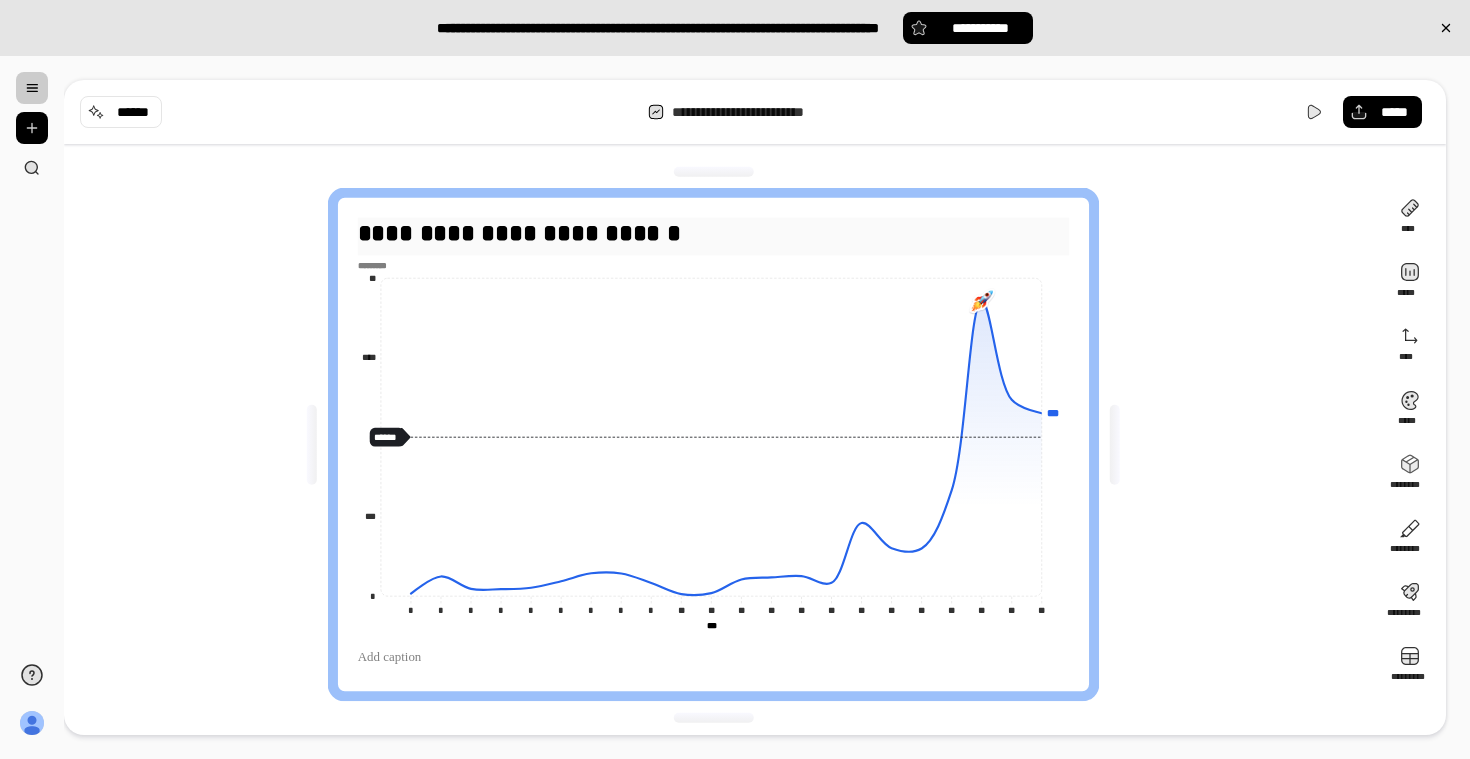 scroll, scrollTop: 5, scrollLeft: 0, axis: vertical 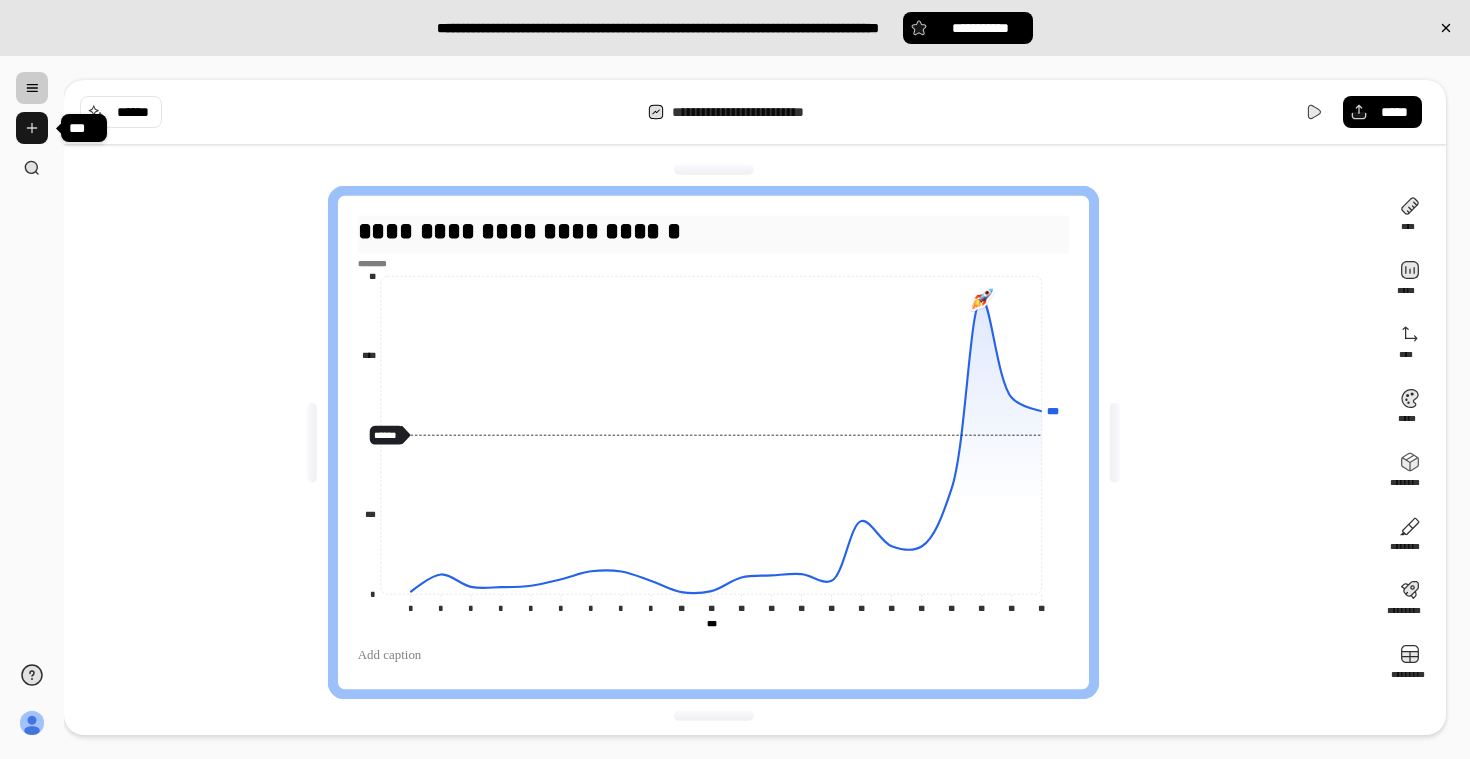 click at bounding box center [32, 128] 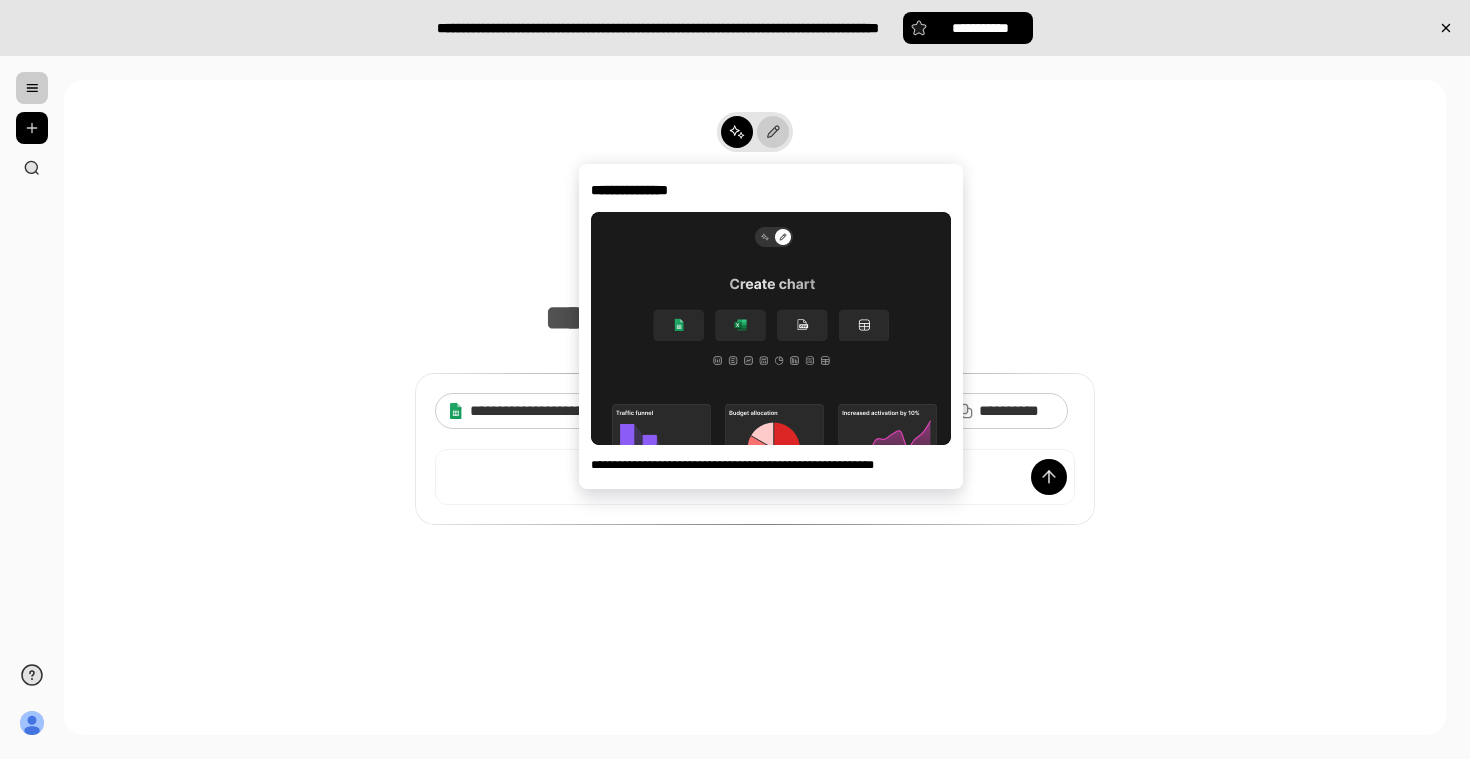 click 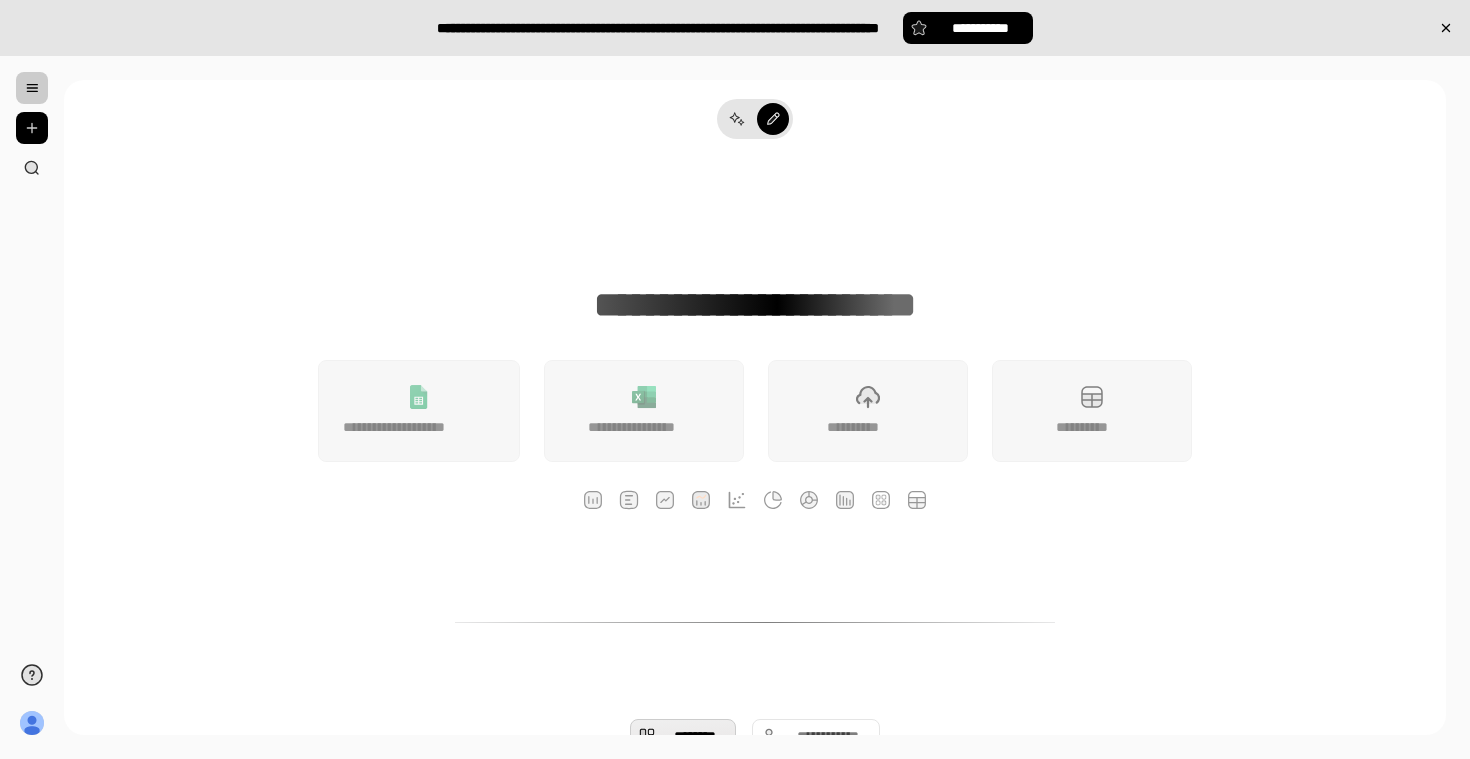 scroll, scrollTop: 16, scrollLeft: 0, axis: vertical 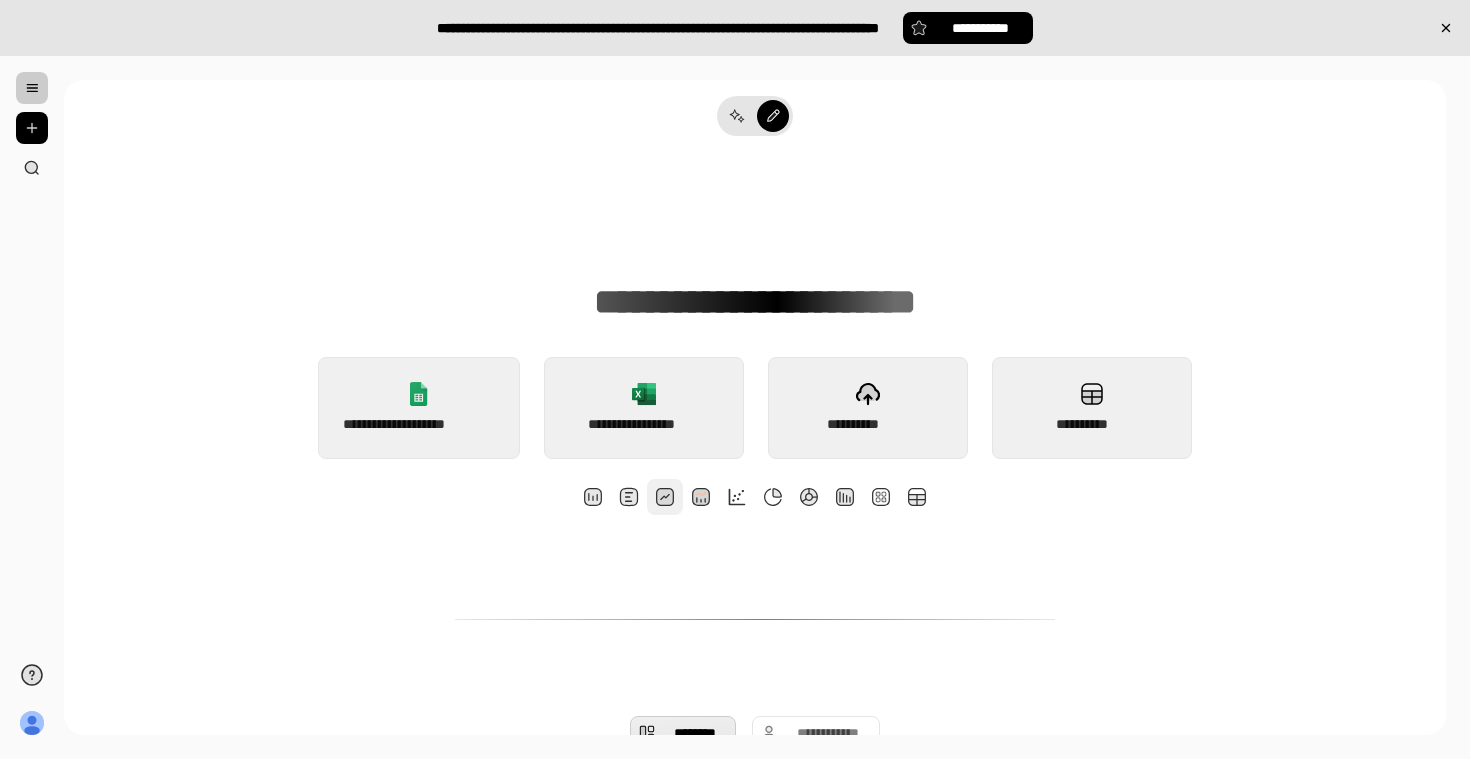 click at bounding box center (665, 497) 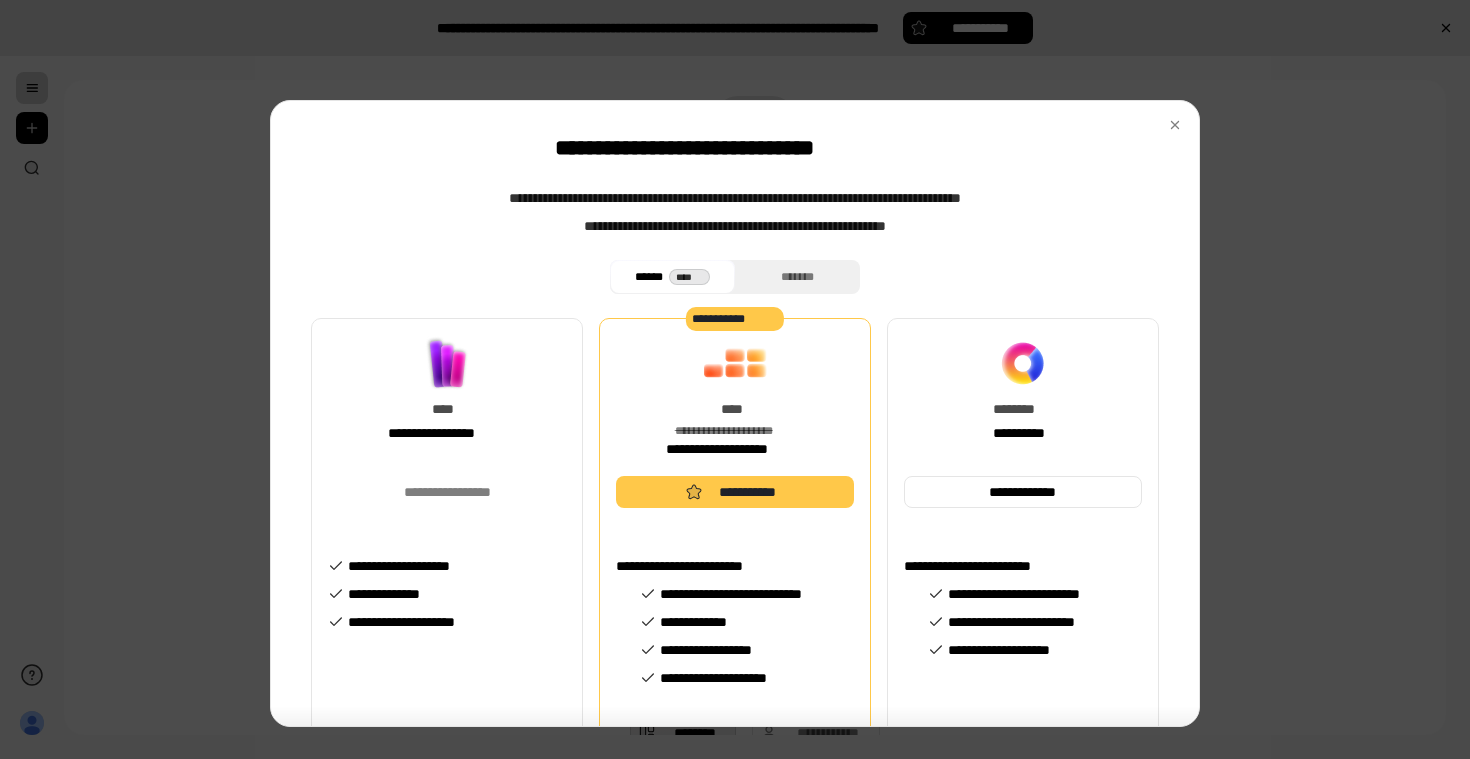 click on "**********" at bounding box center (735, 413) 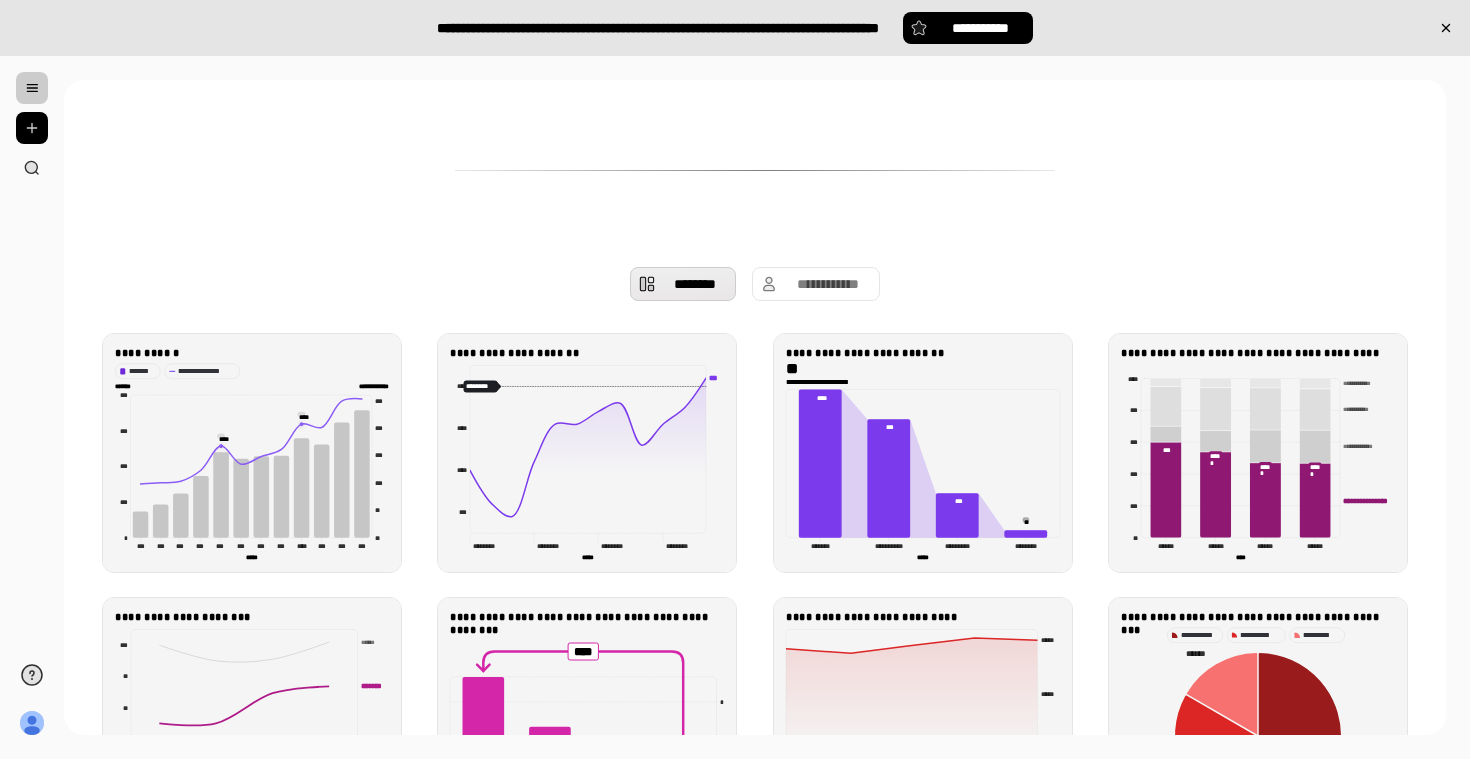 scroll, scrollTop: 570, scrollLeft: 0, axis: vertical 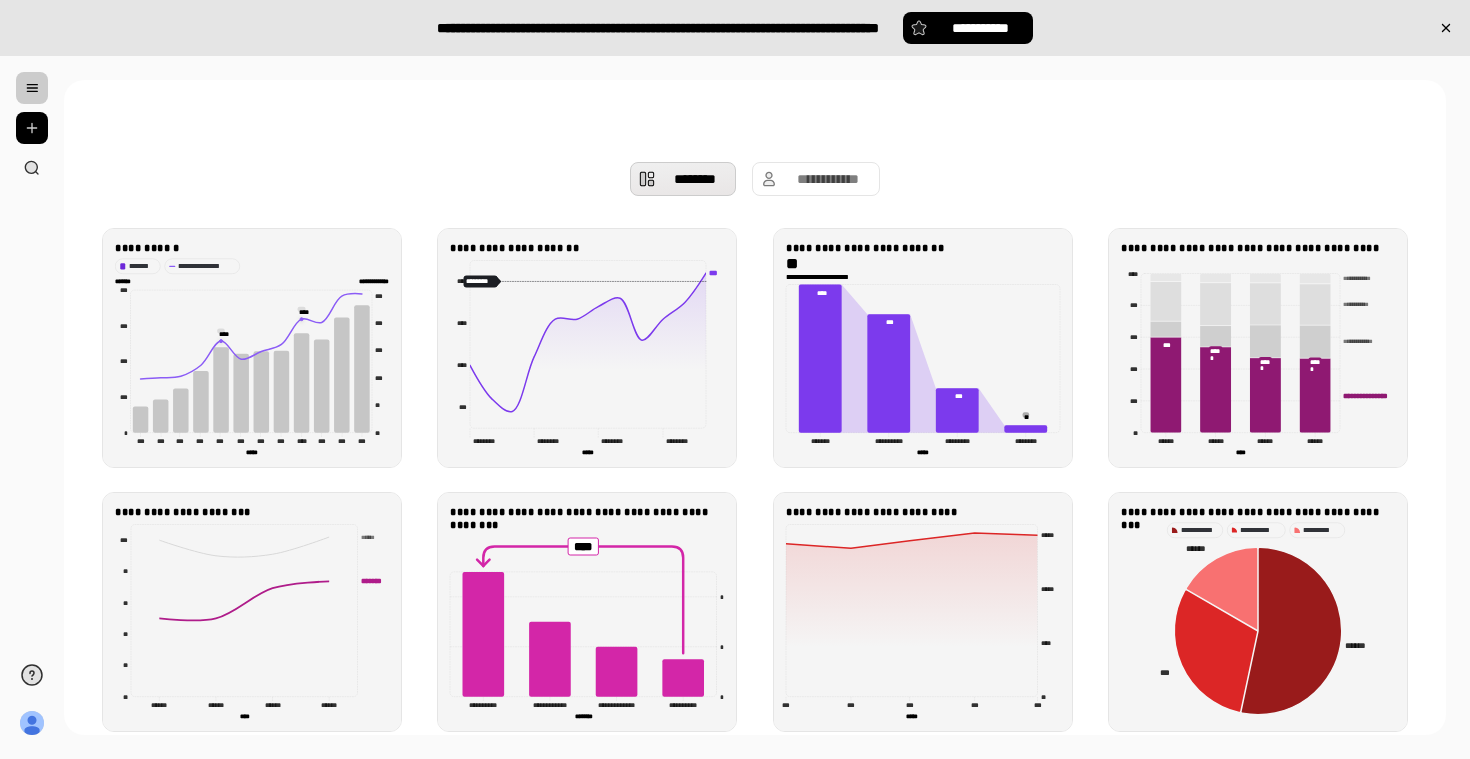 click at bounding box center (32, 88) 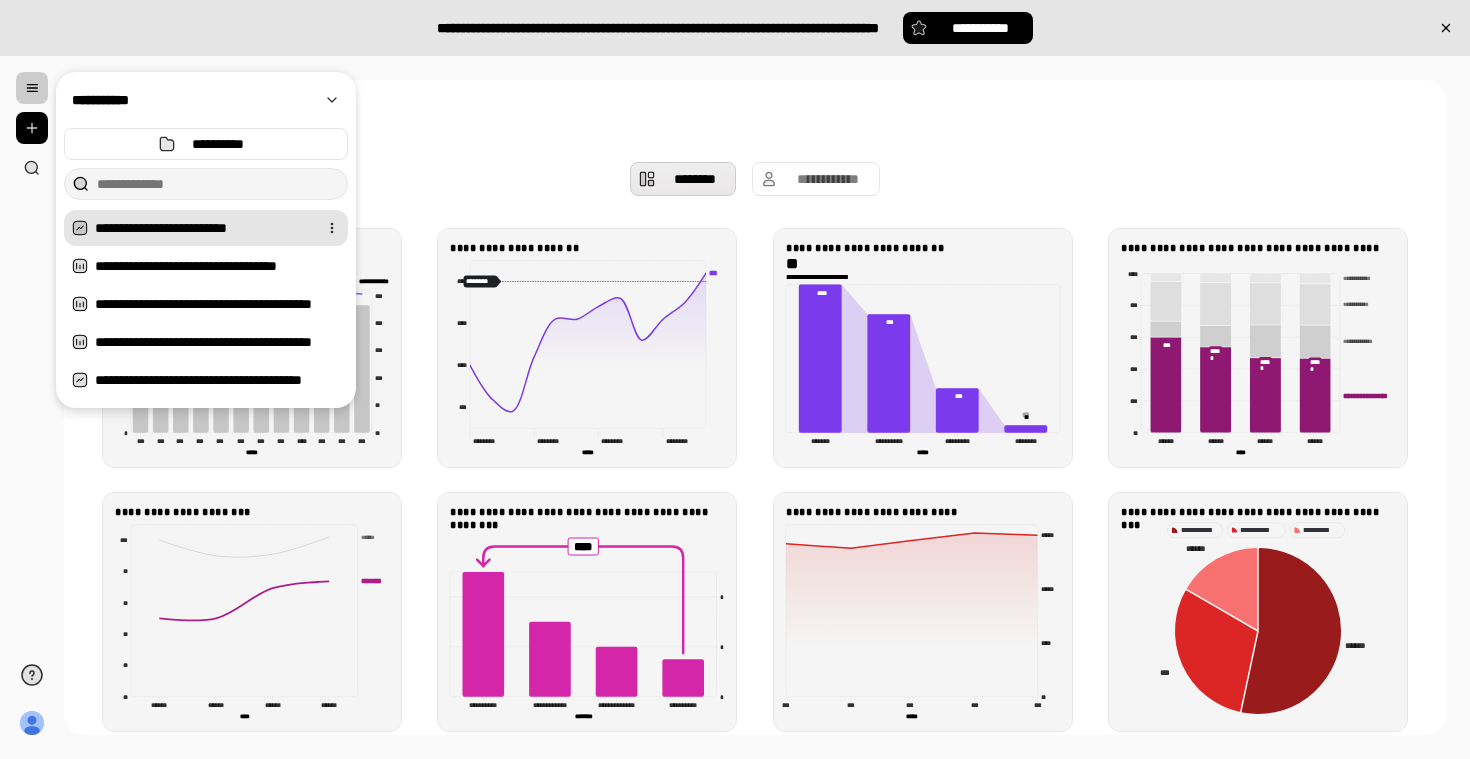 click on "**********" at bounding box center (202, 228) 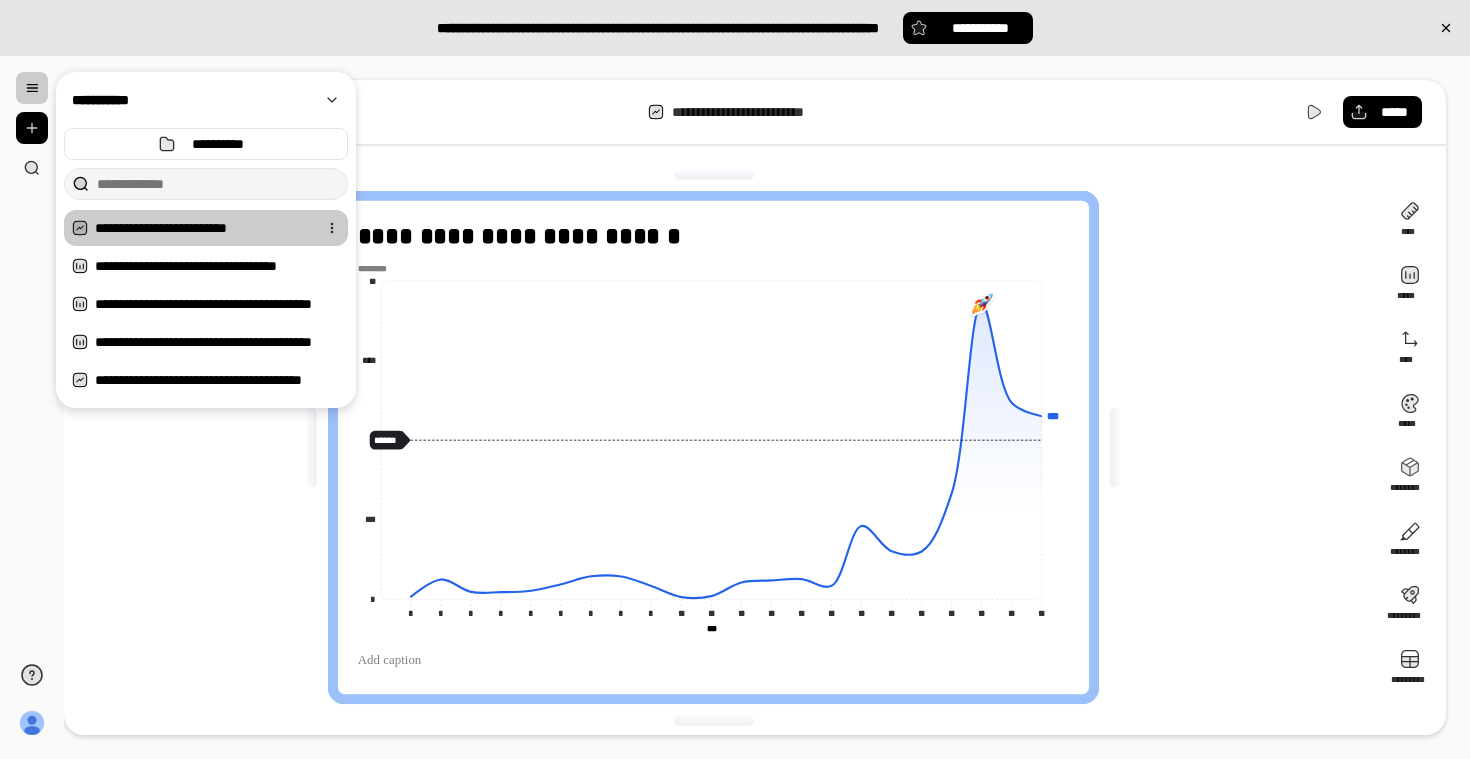 scroll, scrollTop: 0, scrollLeft: 0, axis: both 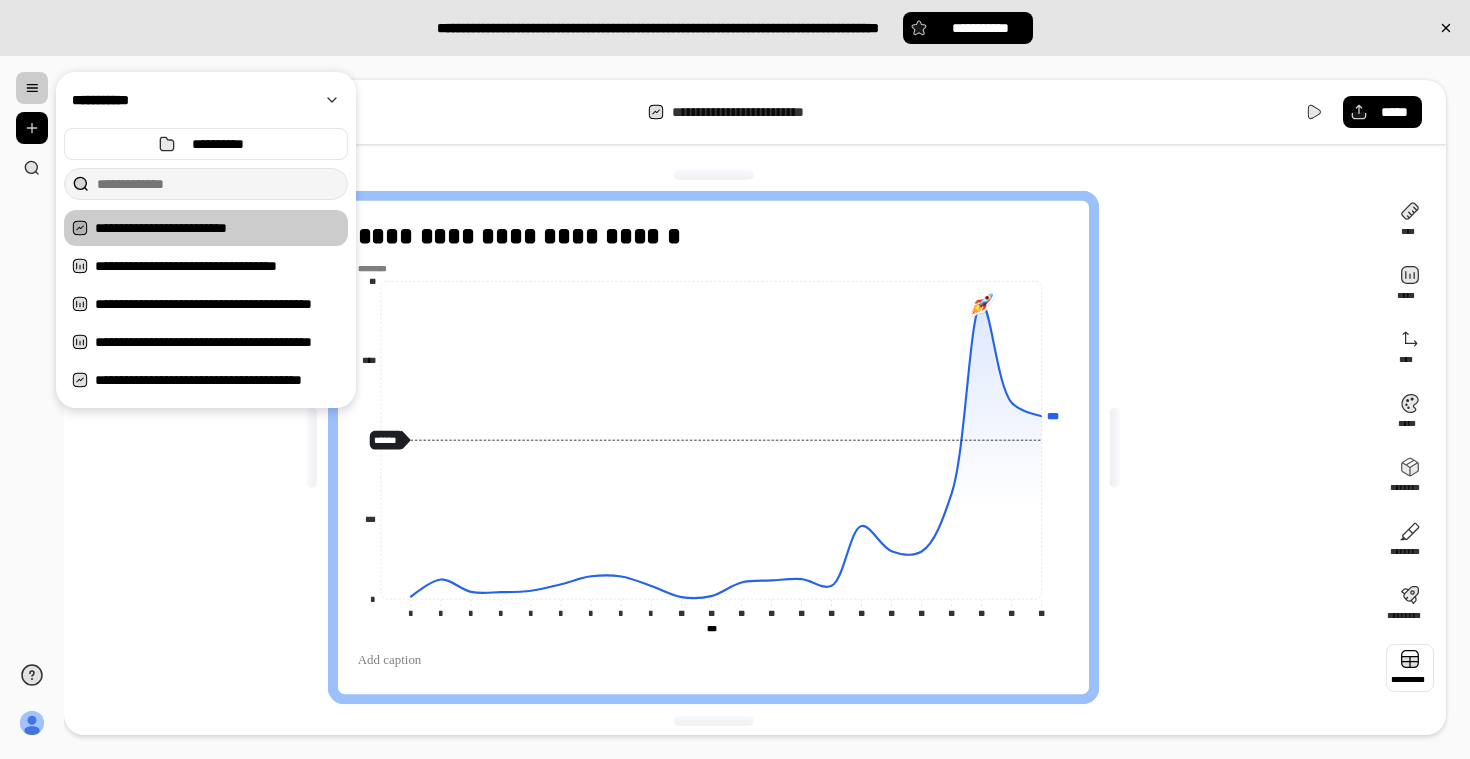 click at bounding box center (1410, 668) 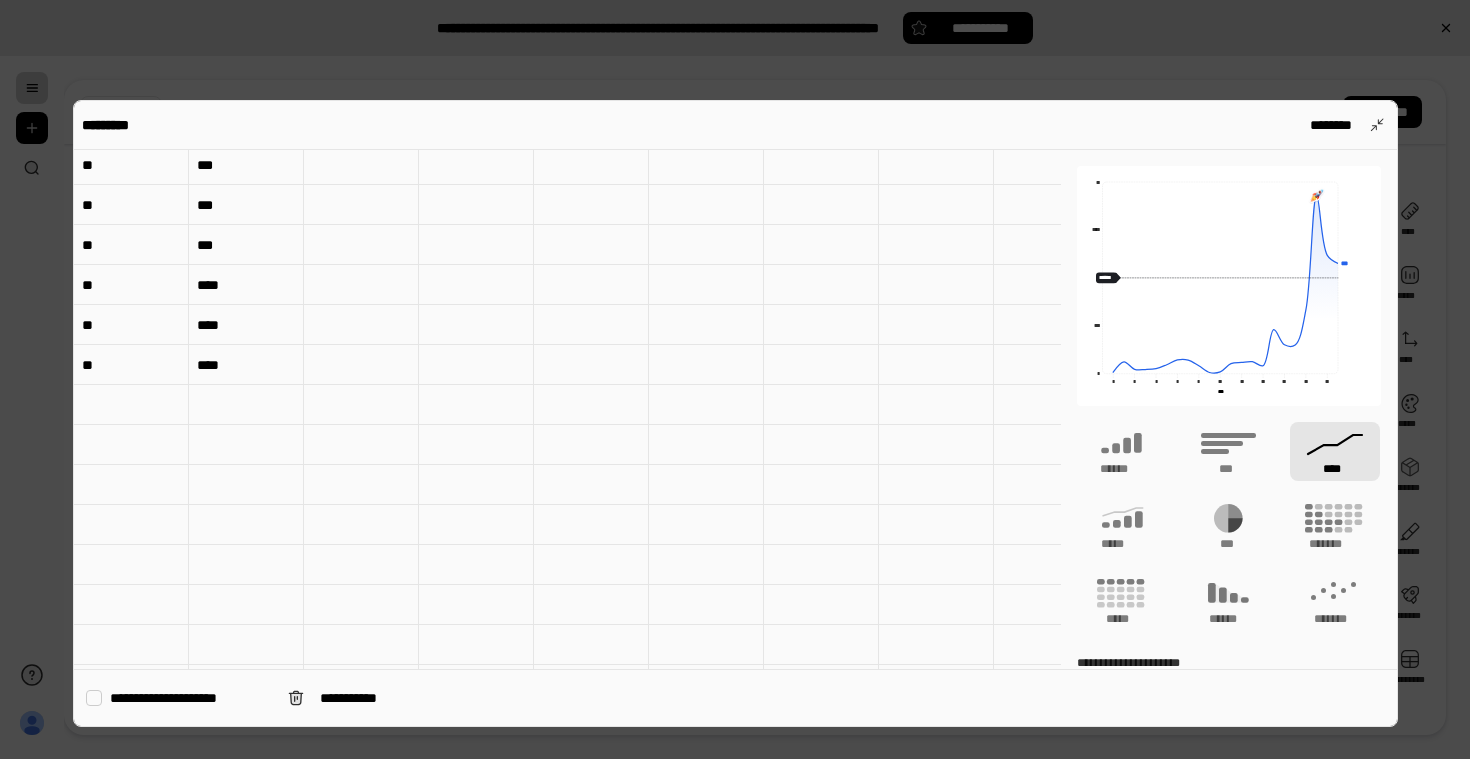 scroll, scrollTop: 709, scrollLeft: 0, axis: vertical 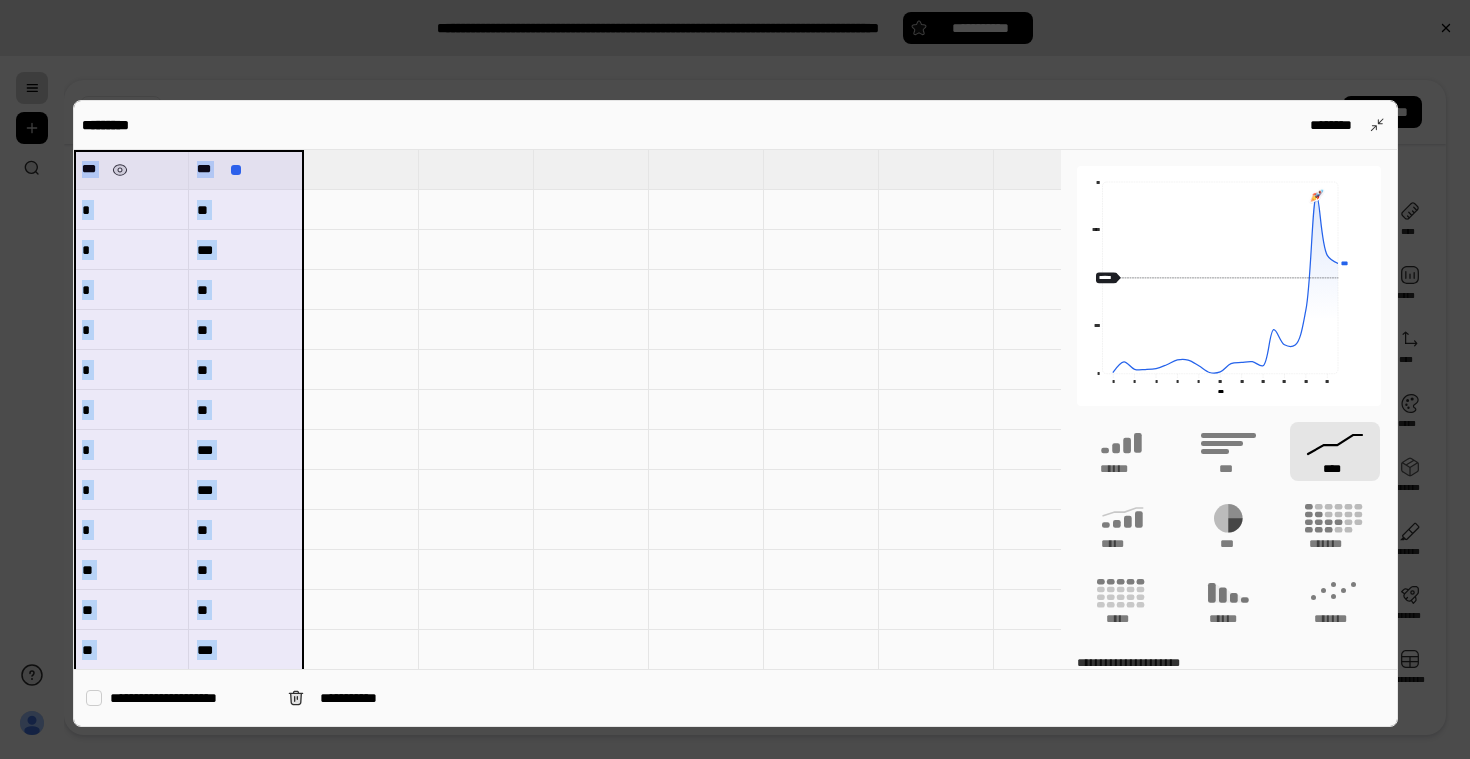 drag, startPoint x: 272, startPoint y: 349, endPoint x: 89, endPoint y: 157, distance: 265.2414 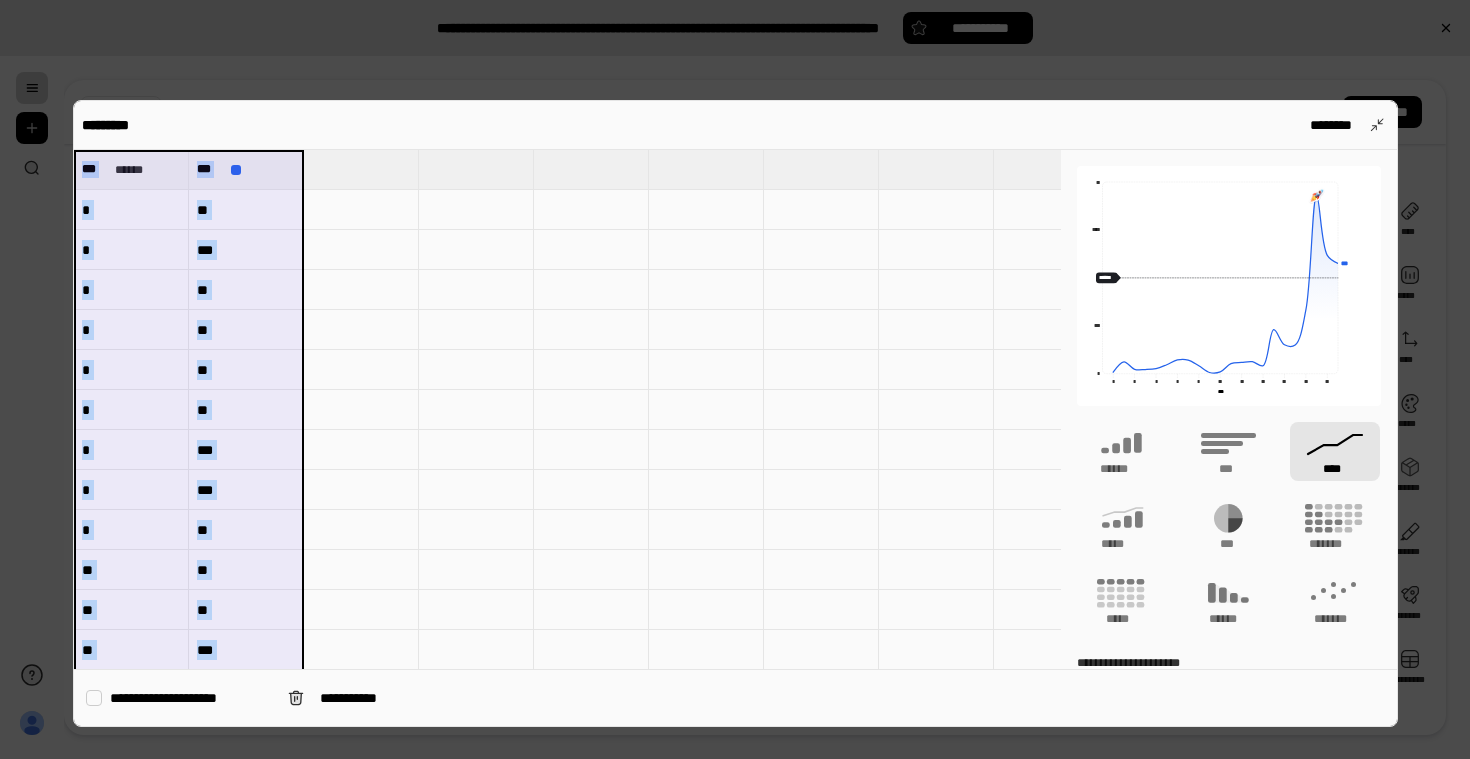 copy on "*** ***" 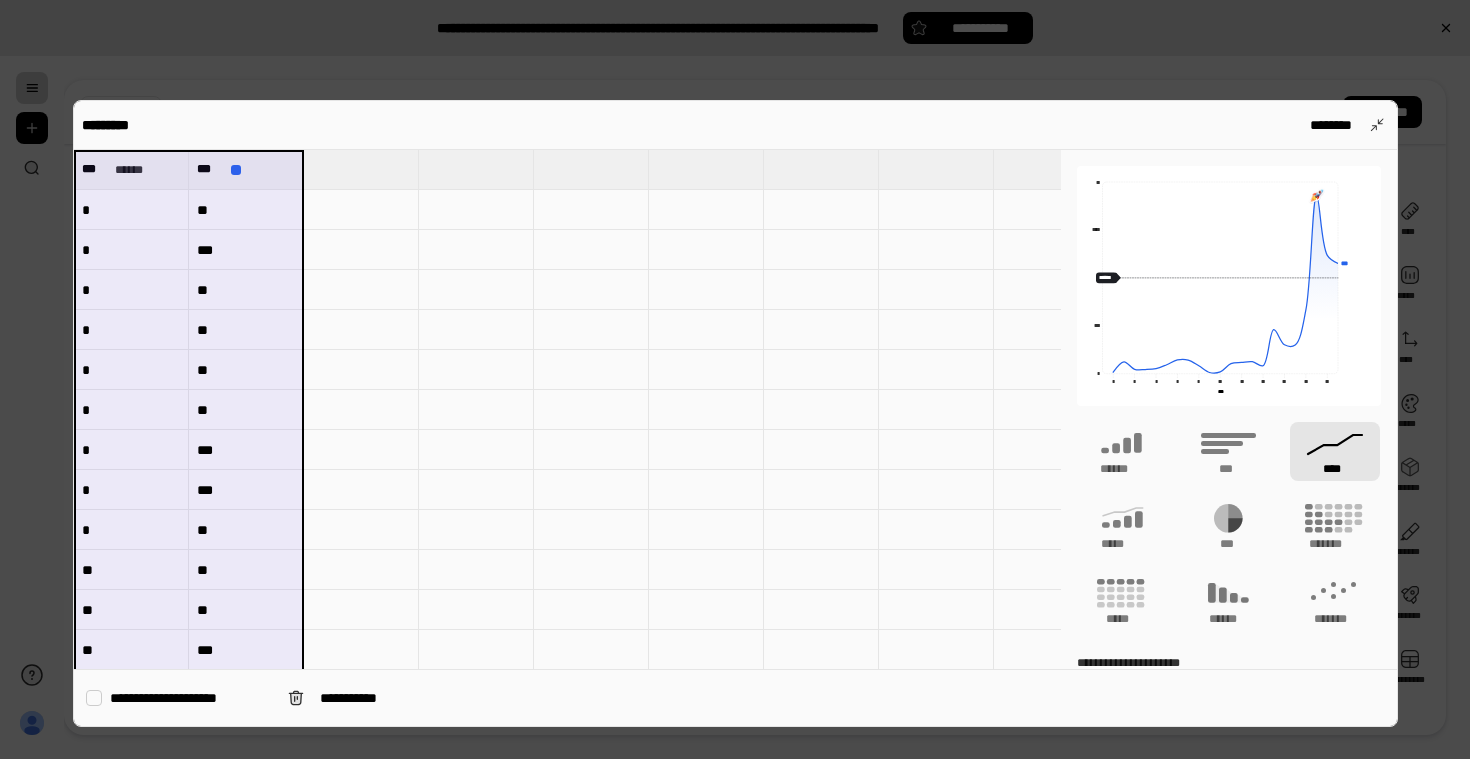 click at bounding box center (735, 379) 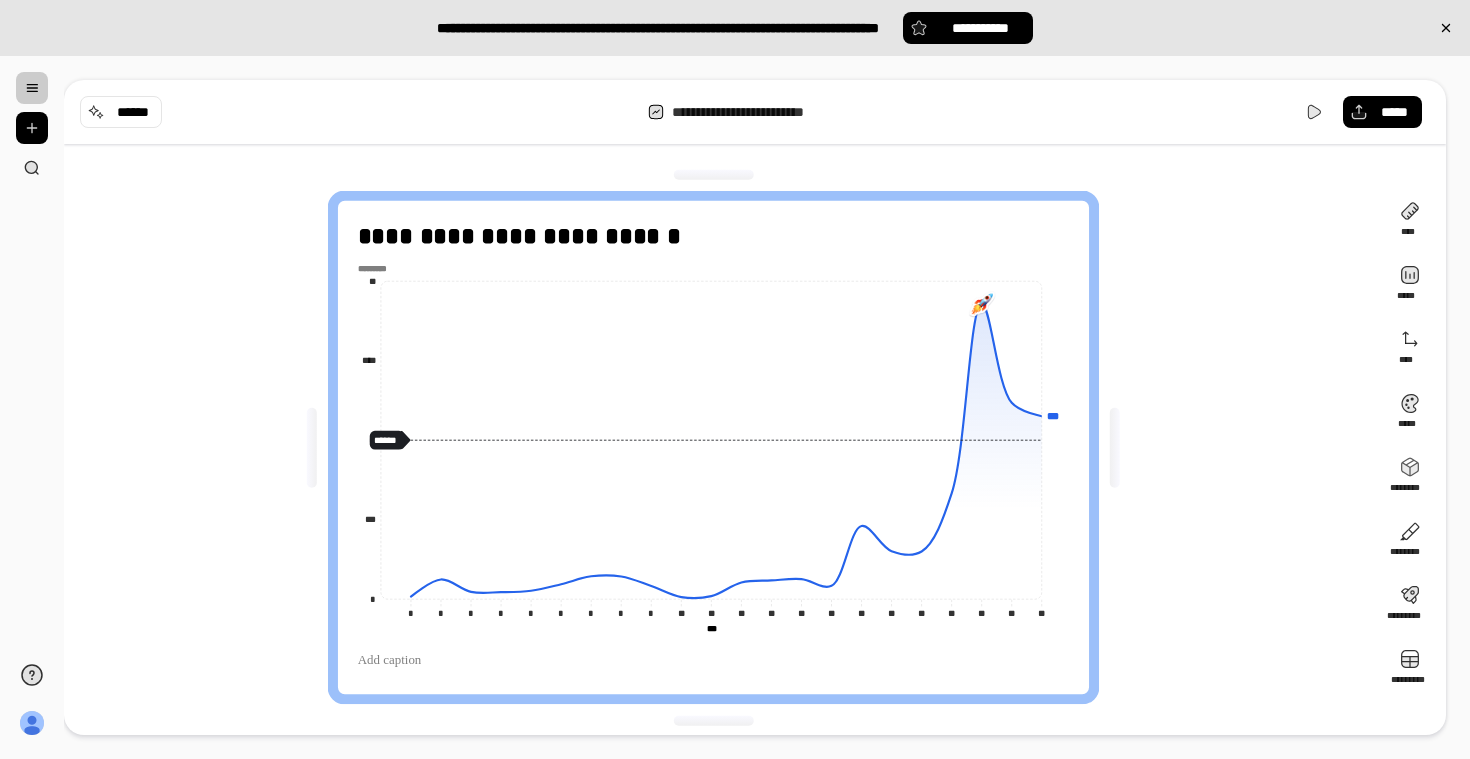click at bounding box center (32, 88) 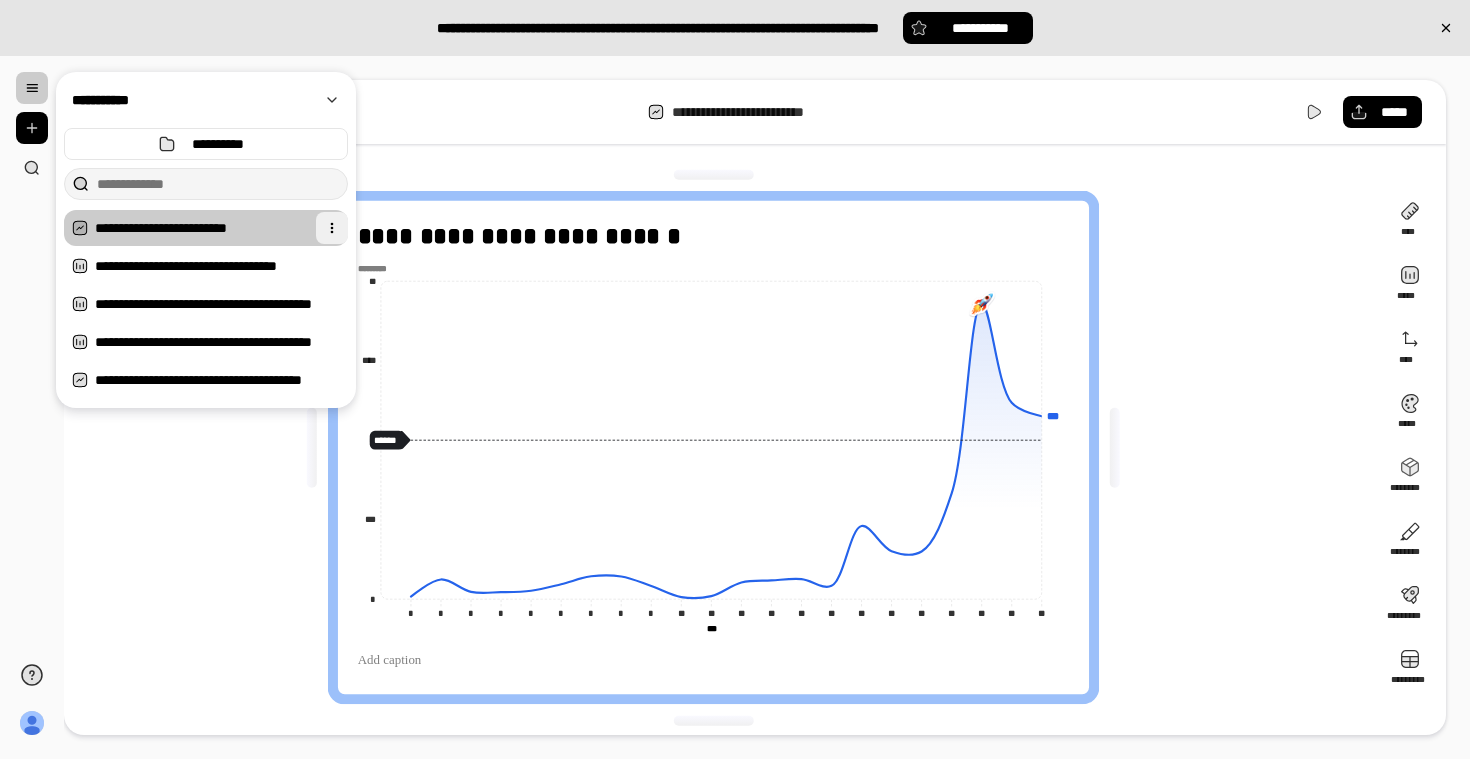 click at bounding box center [332, 228] 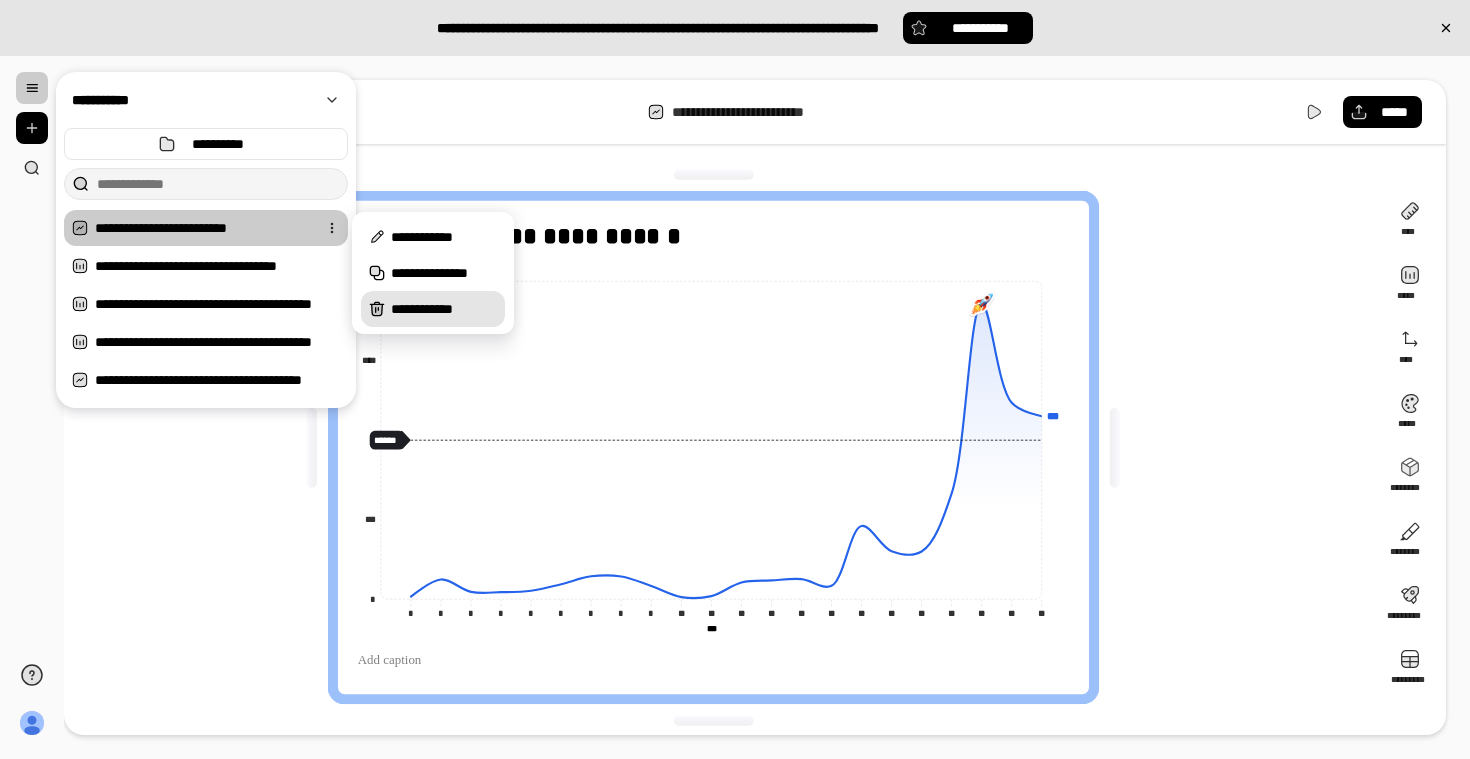 click on "**********" at bounding box center (444, 309) 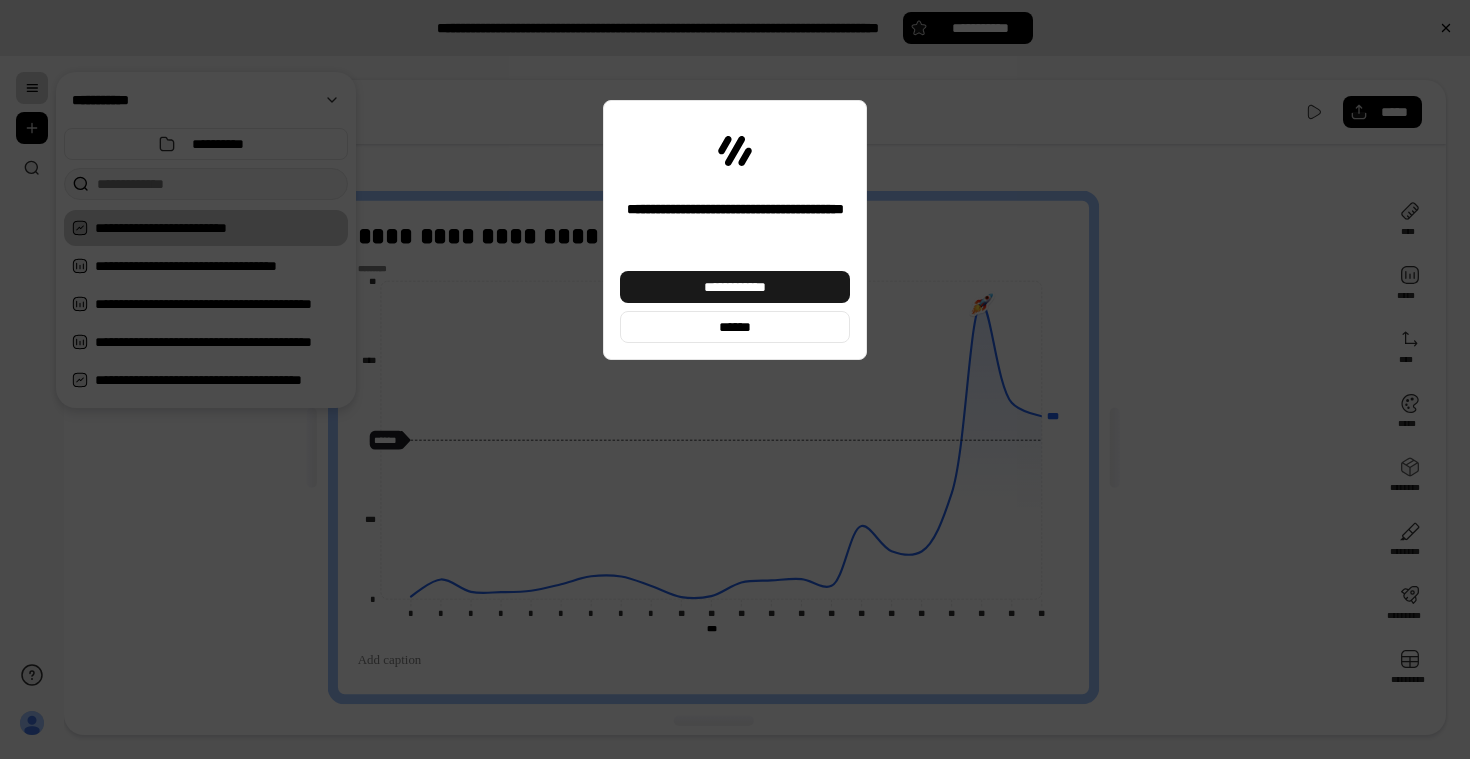 click on "**********" at bounding box center (735, 287) 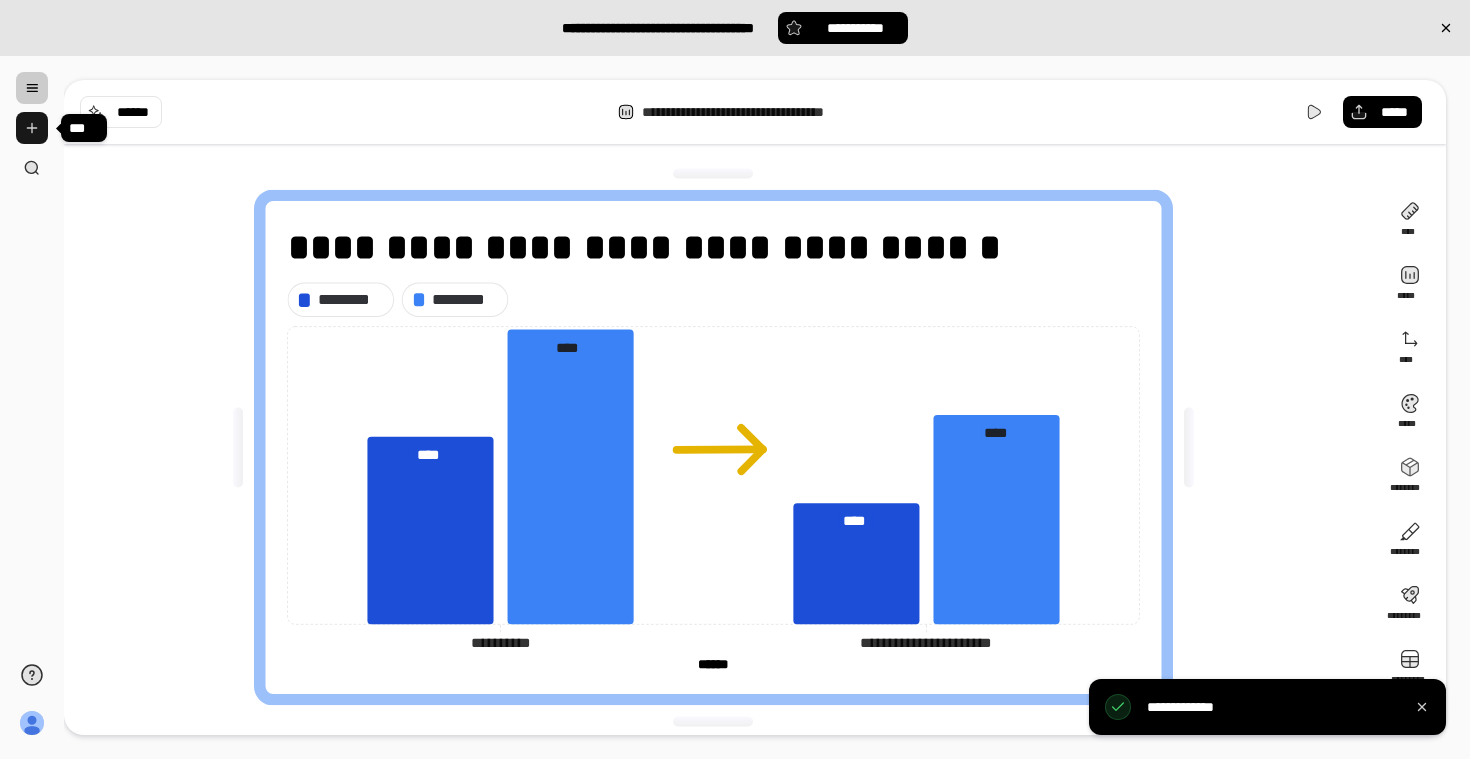 click at bounding box center [32, 128] 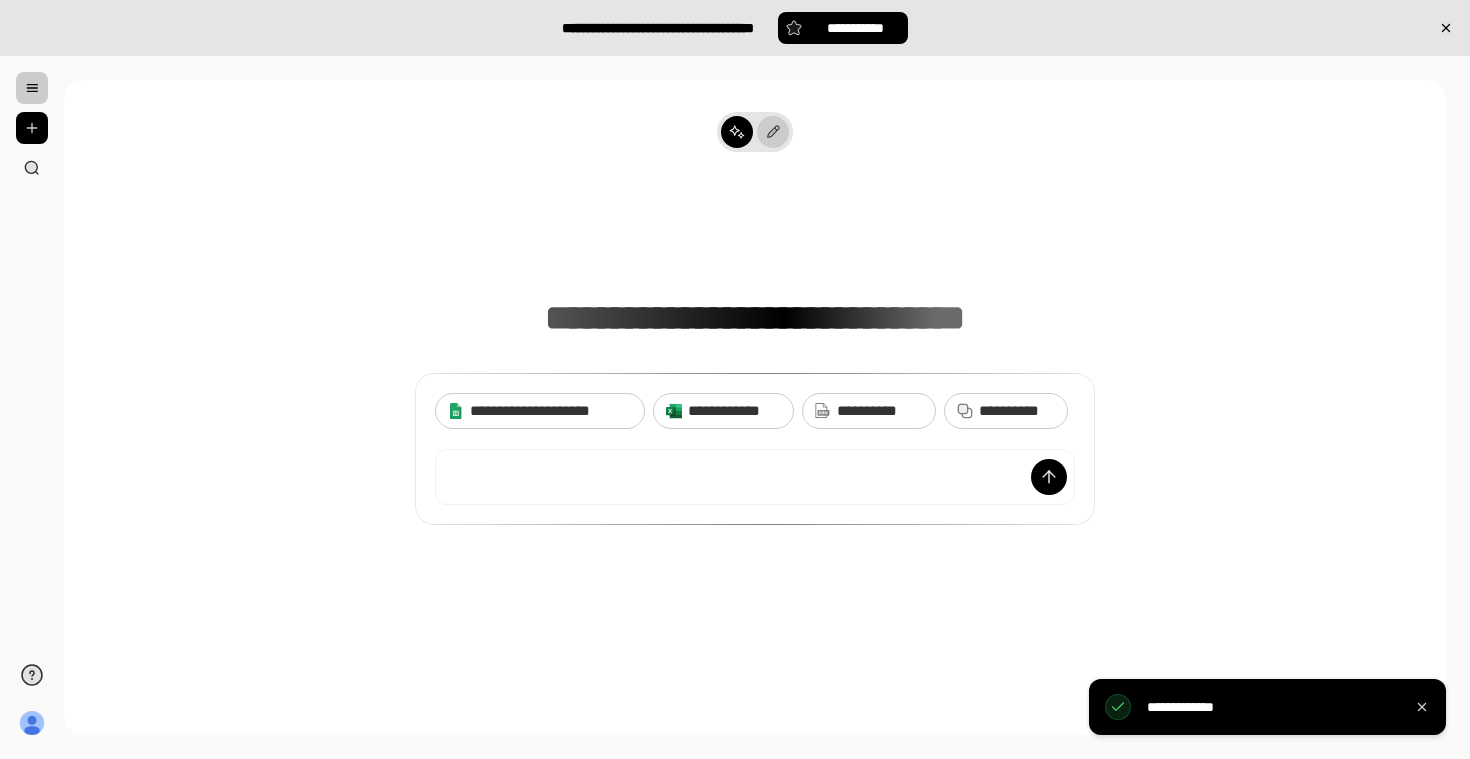 click 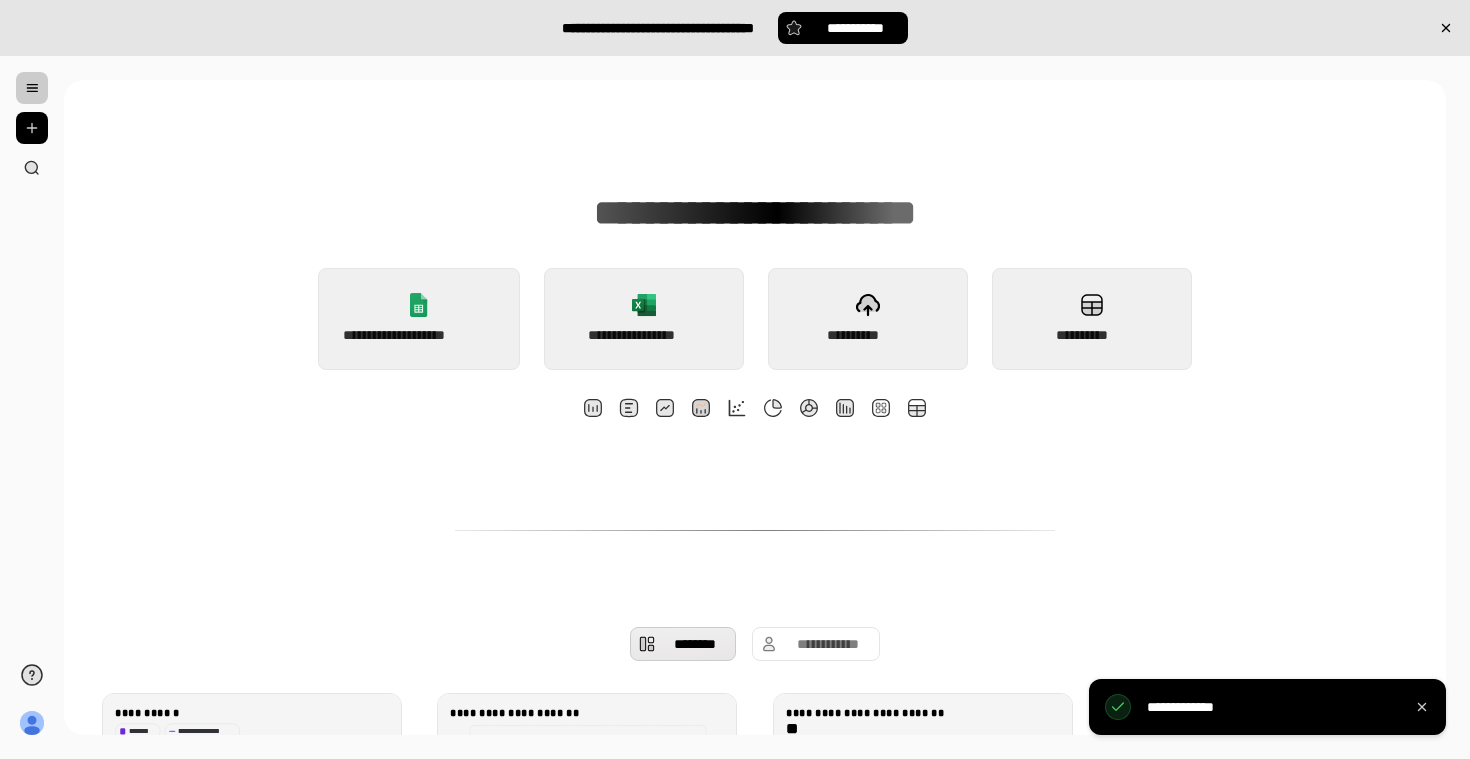 scroll, scrollTop: 355, scrollLeft: 0, axis: vertical 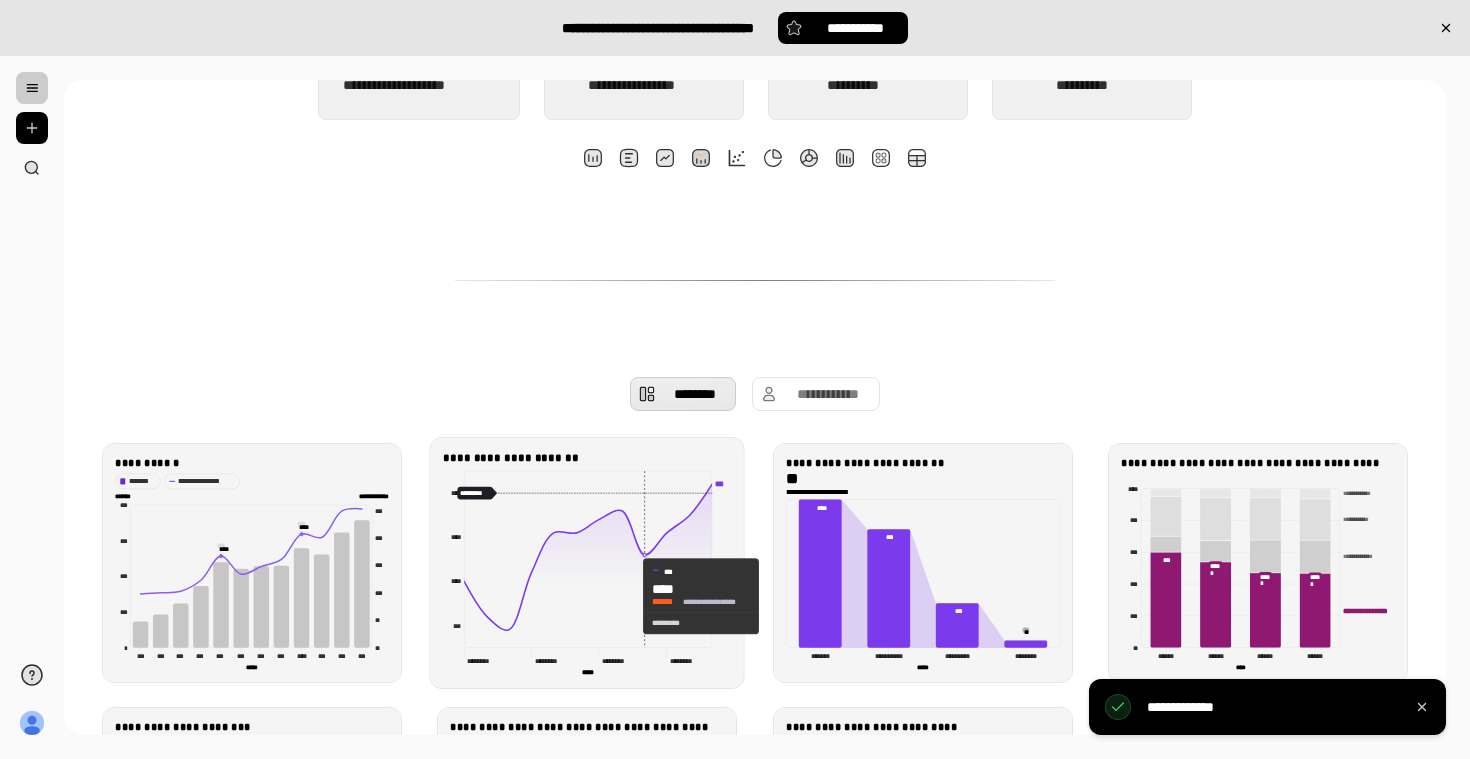 click 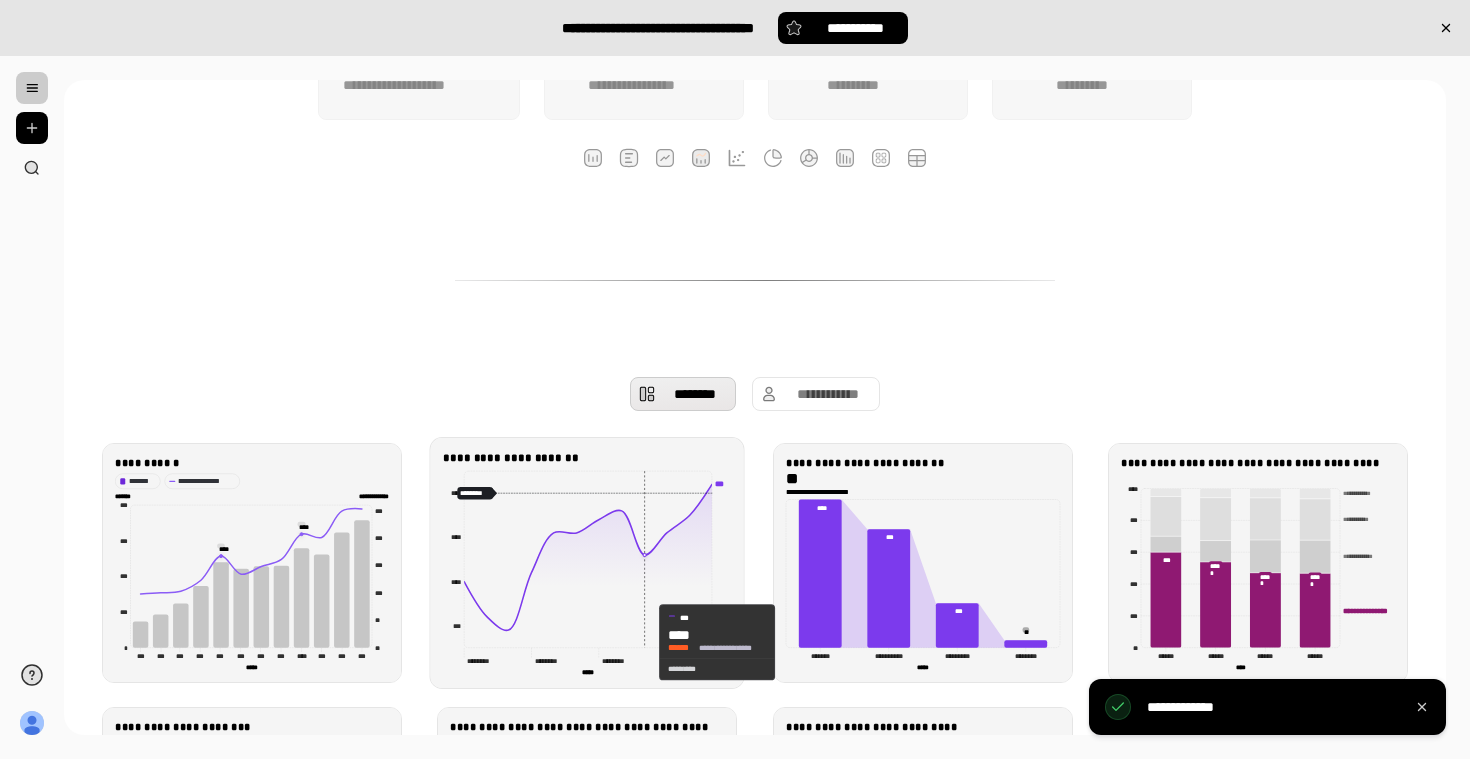 click 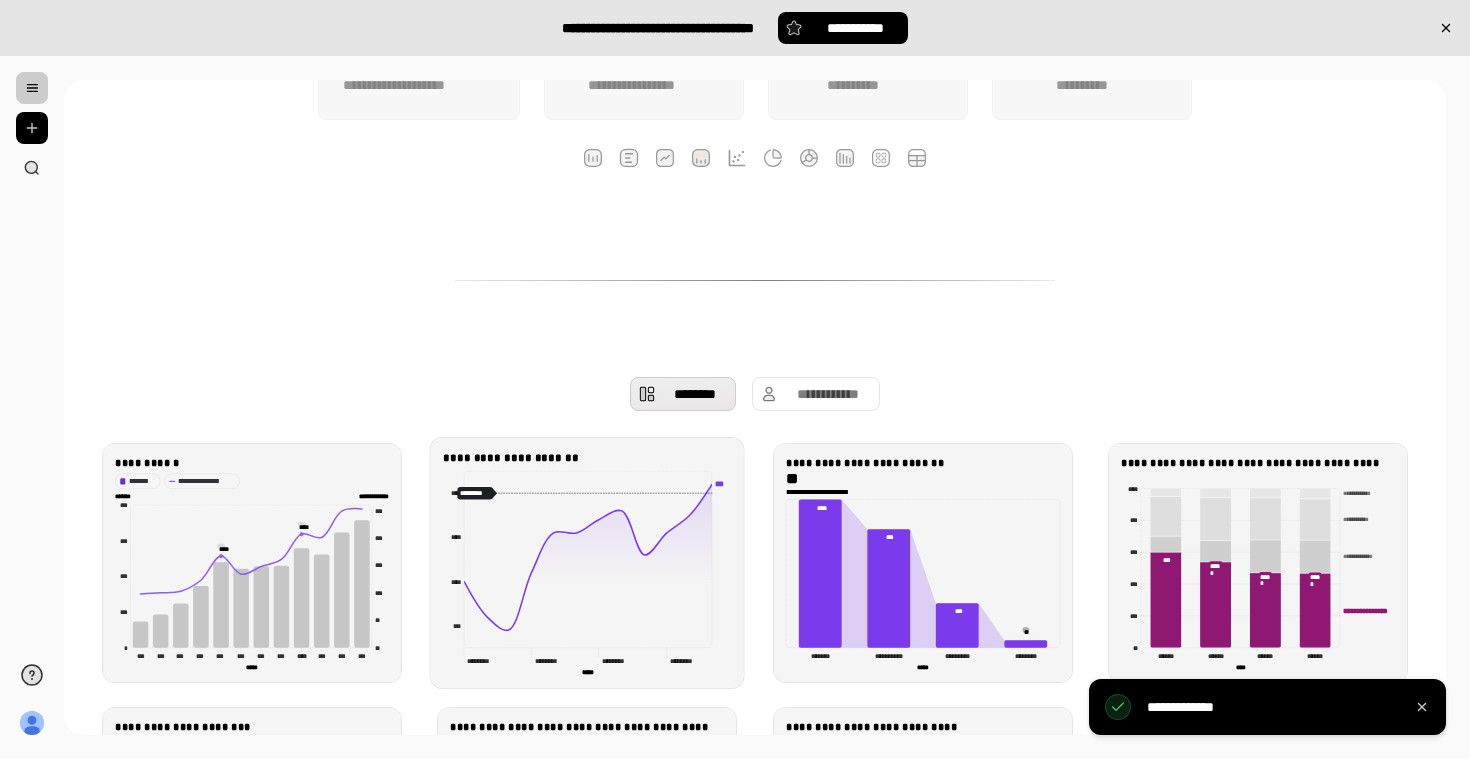 click on "*** *** ******** ******** ******** ******** ******** ******** ******** ******** ***** ***** *** **** **** ****" 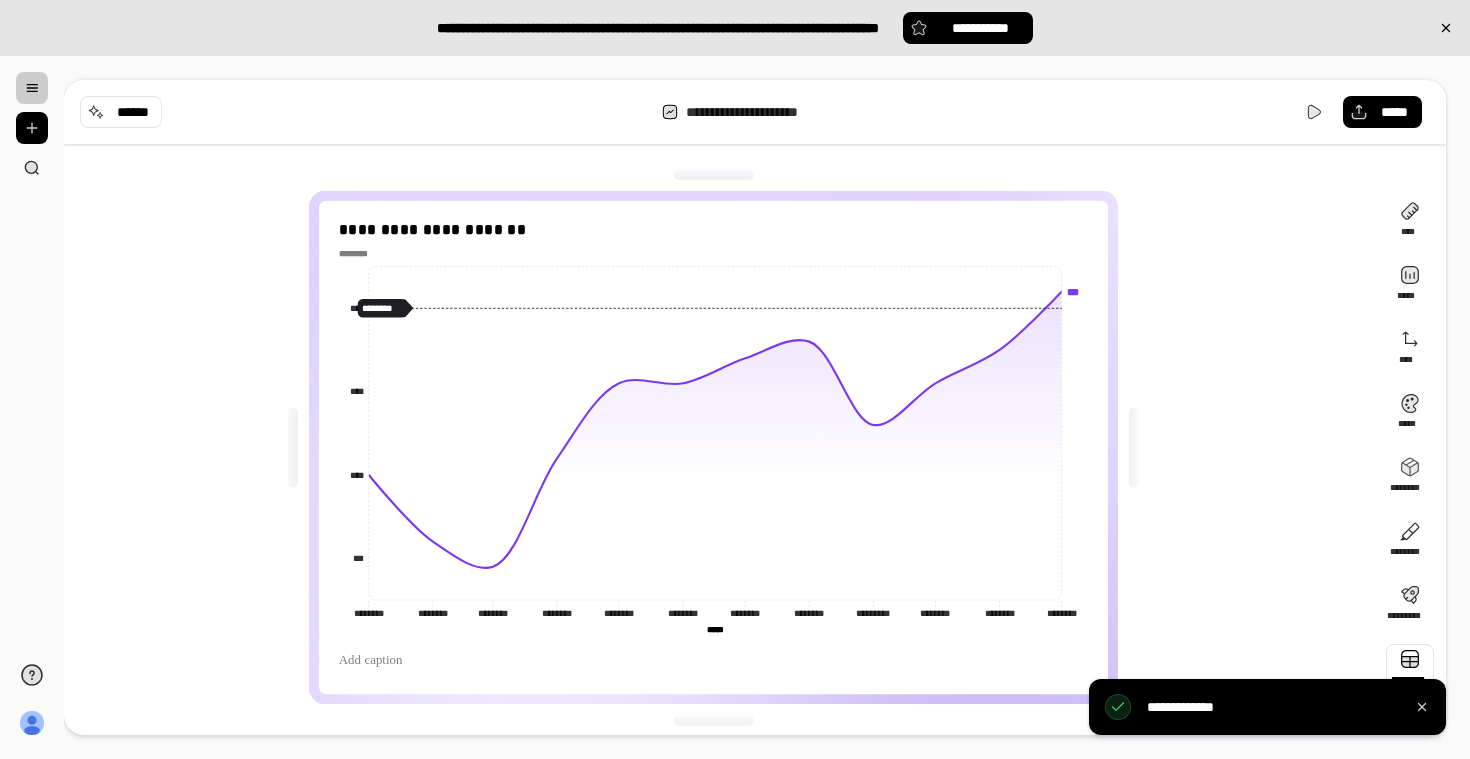 click at bounding box center (1410, 668) 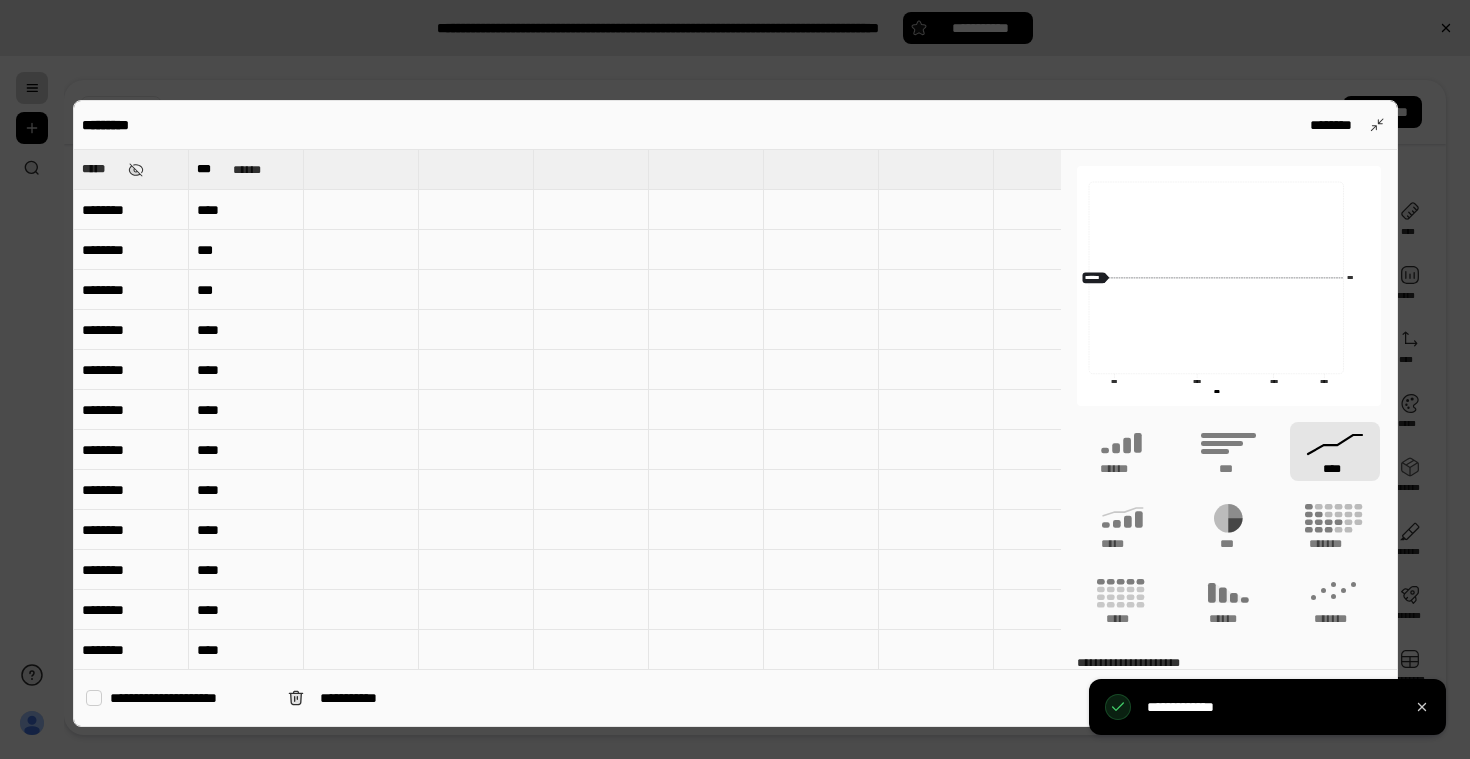 drag, startPoint x: 132, startPoint y: 178, endPoint x: 280, endPoint y: 295, distance: 188.66107 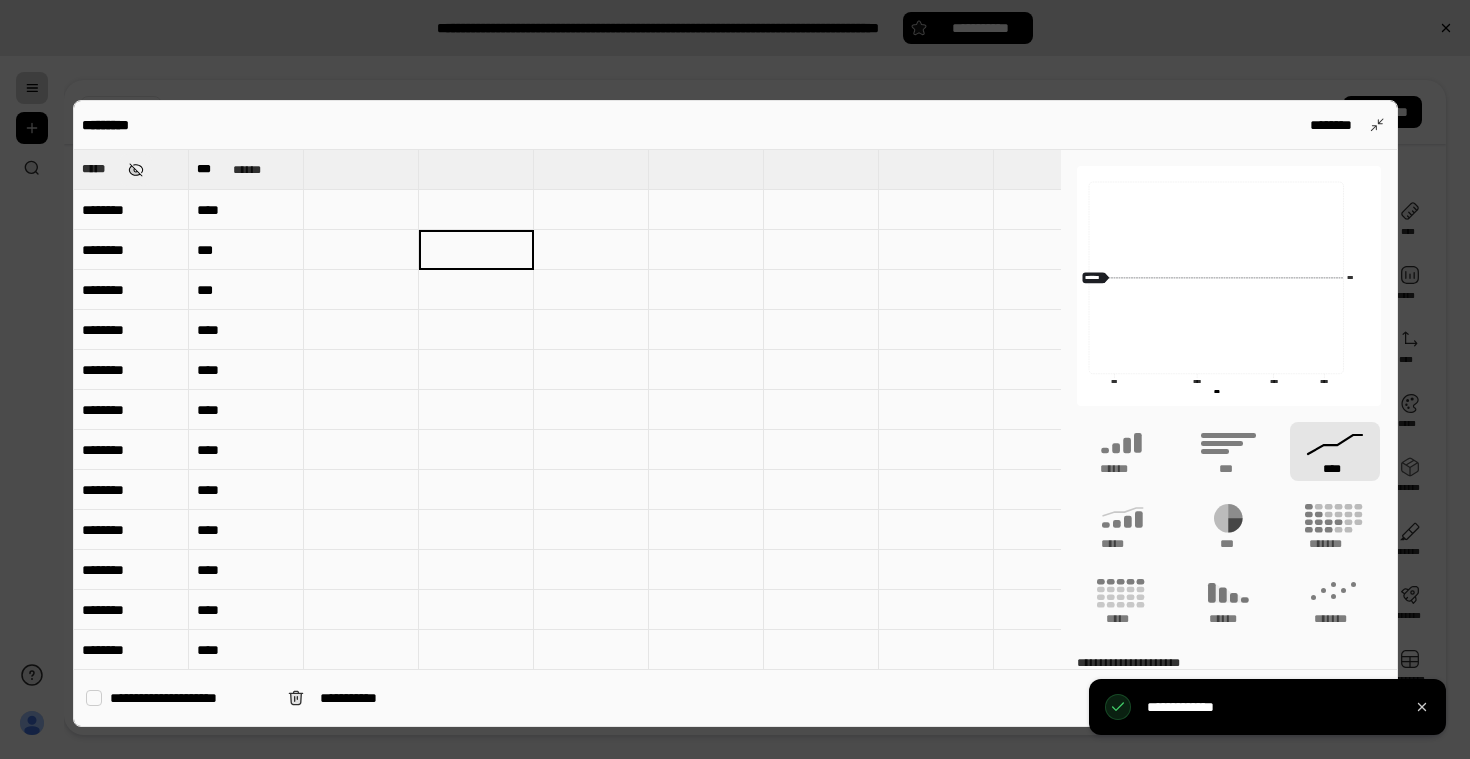 click at bounding box center [135, 170] 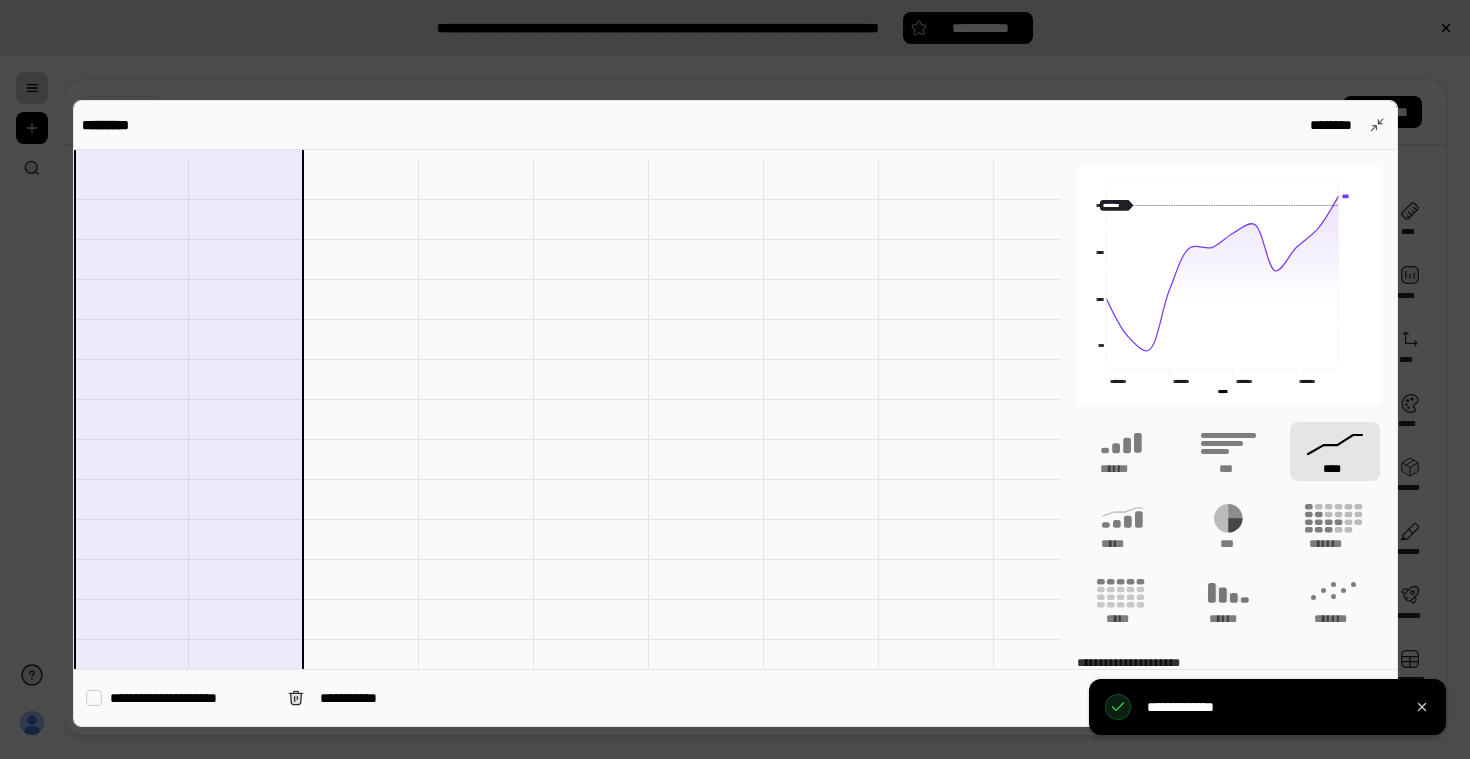 scroll, scrollTop: 1496, scrollLeft: 0, axis: vertical 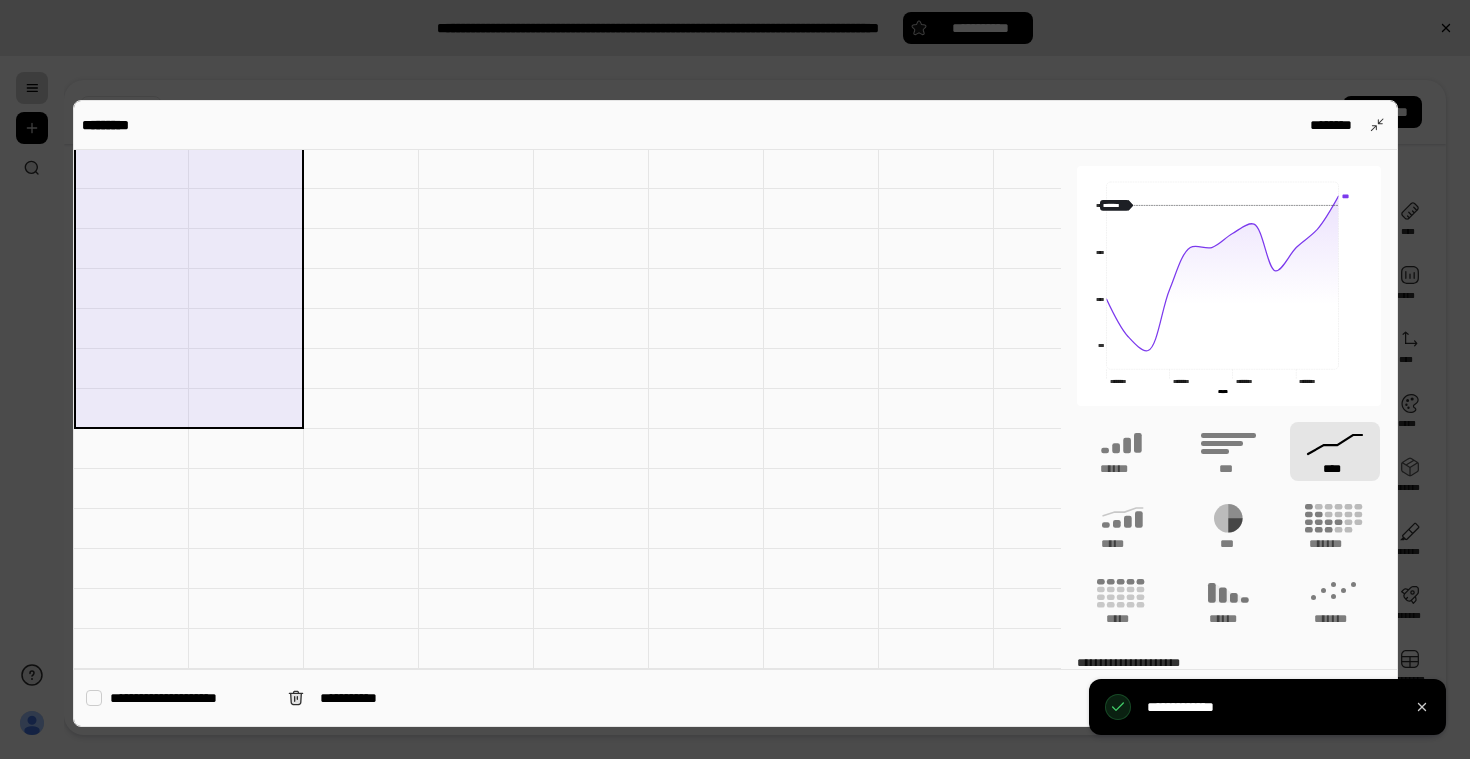 drag, startPoint x: 95, startPoint y: 167, endPoint x: 272, endPoint y: 387, distance: 282.36325 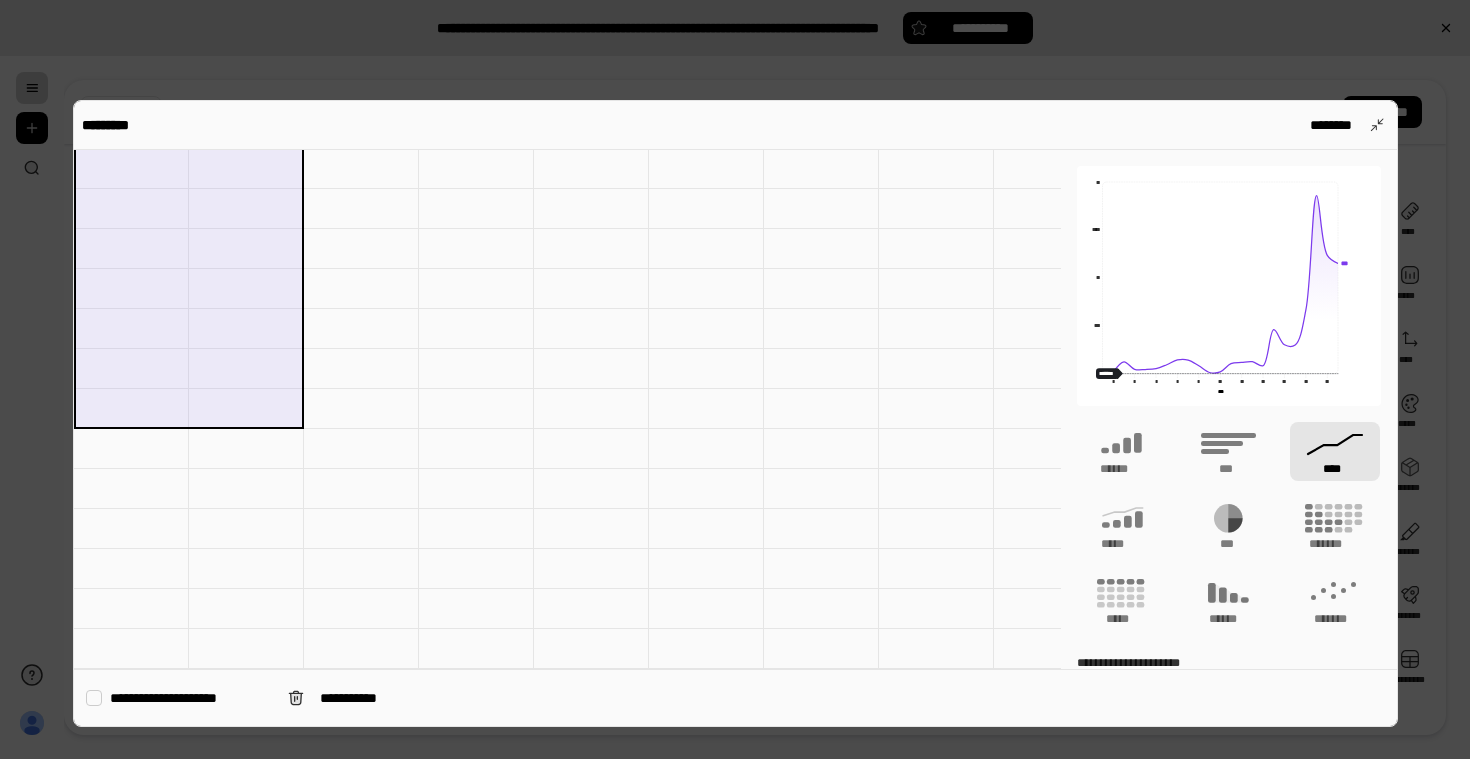 click at bounding box center (735, 379) 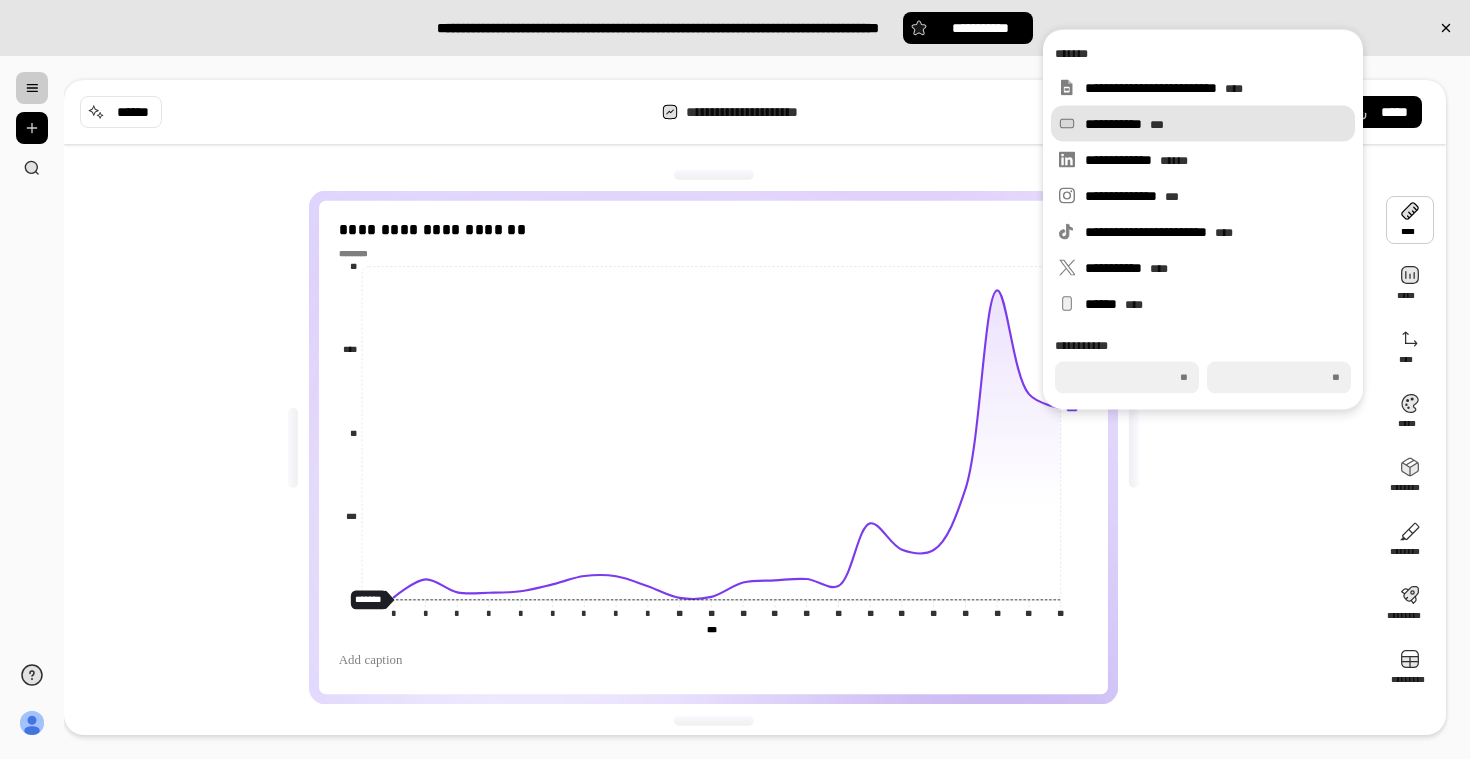 click on "***" at bounding box center [1157, 125] 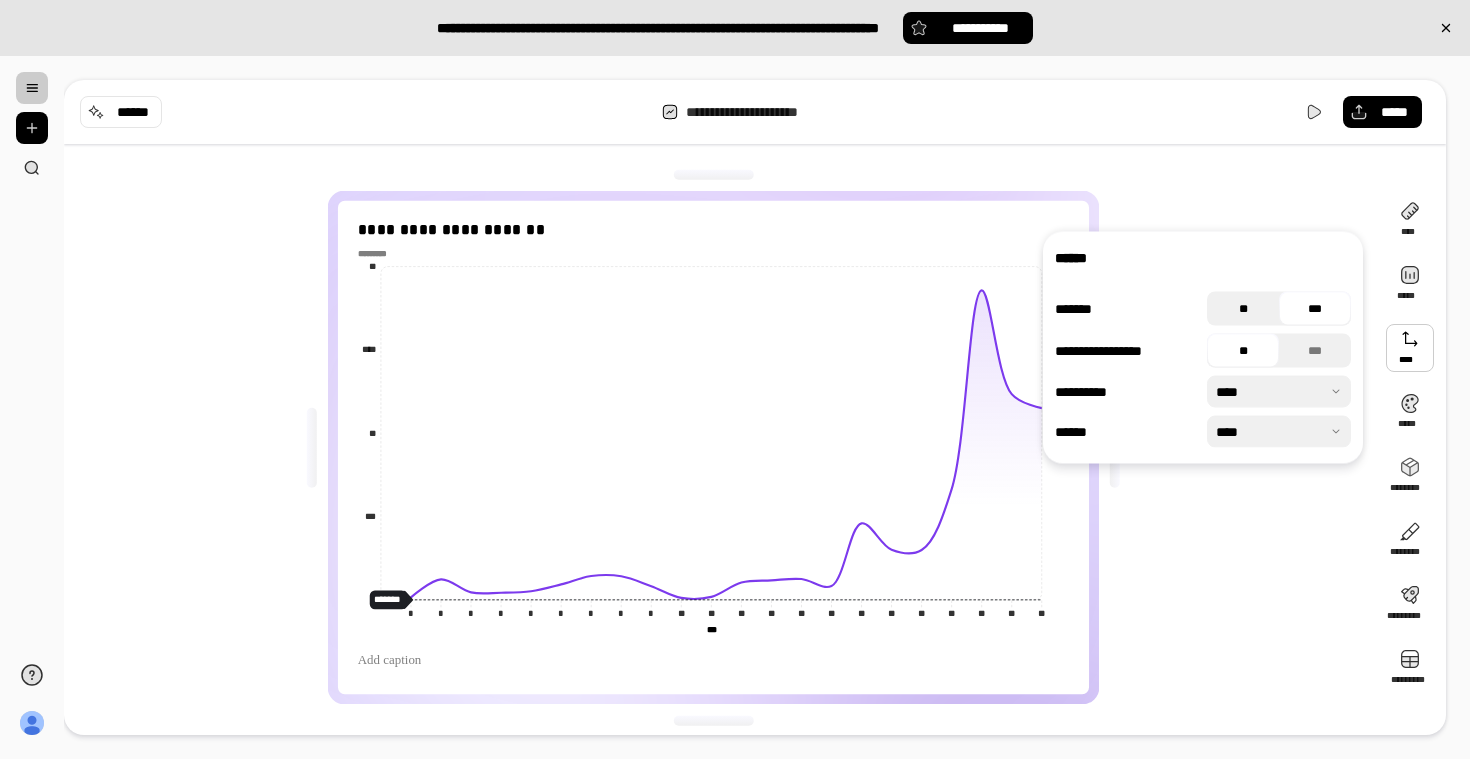 click on "**" at bounding box center [1243, 309] 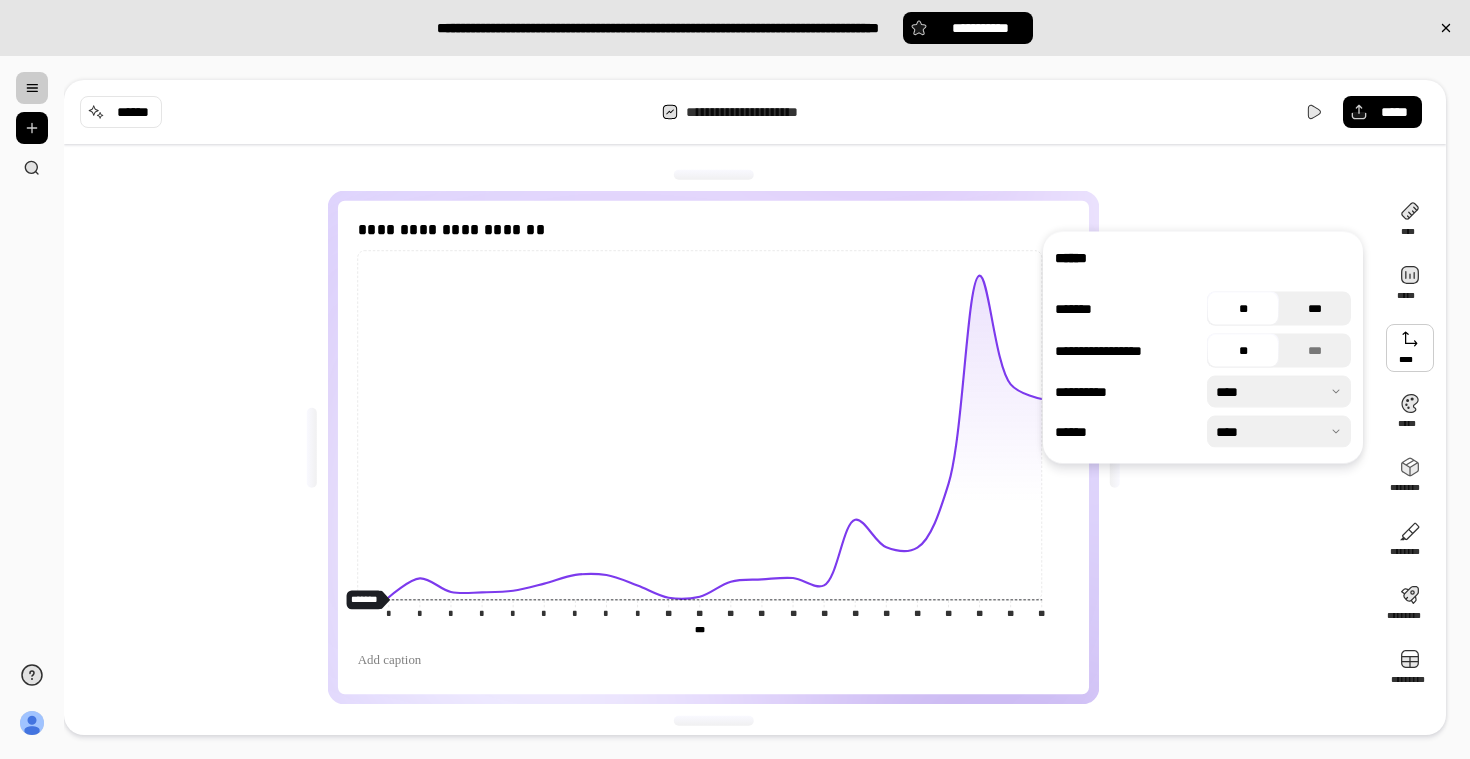 click on "***" at bounding box center [1315, 309] 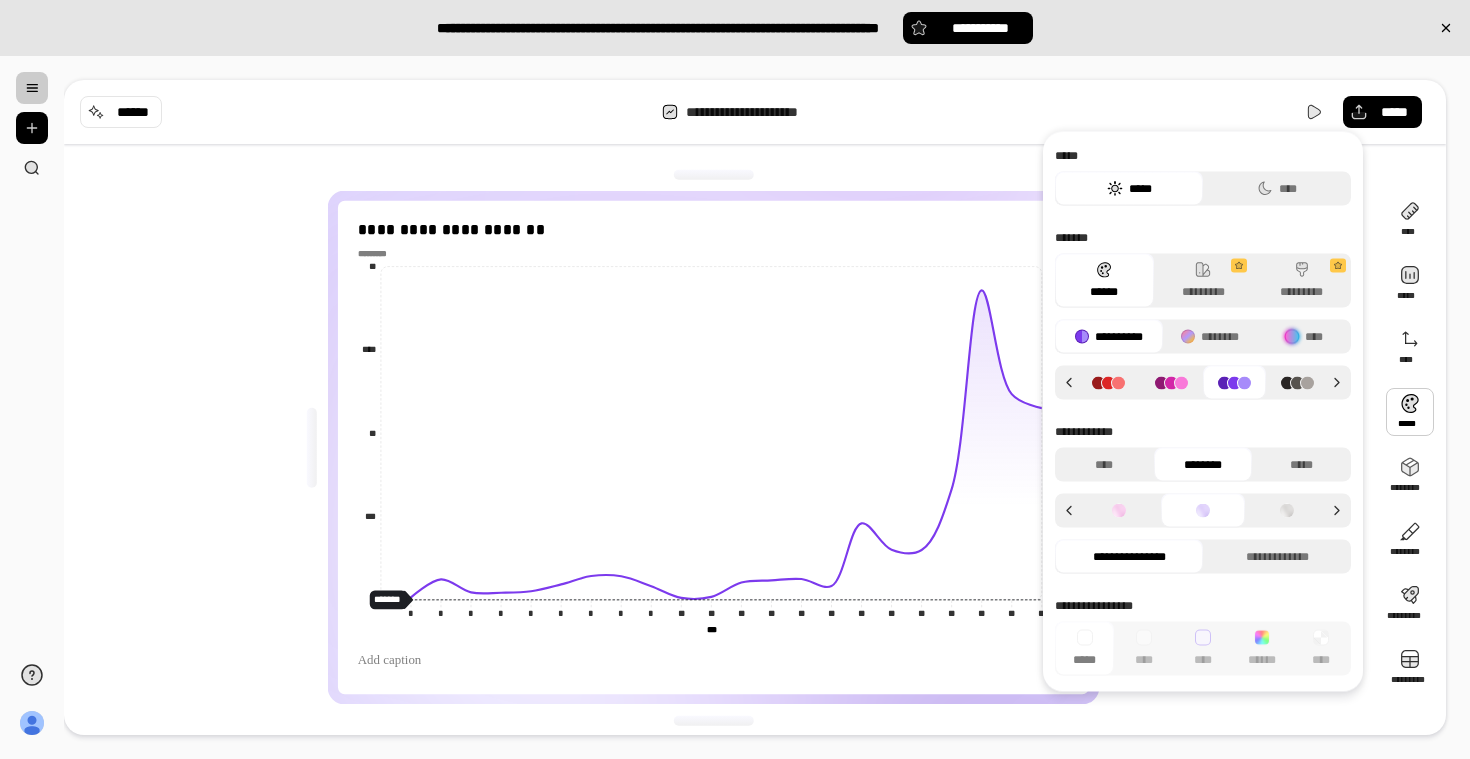 click at bounding box center [1108, 382] 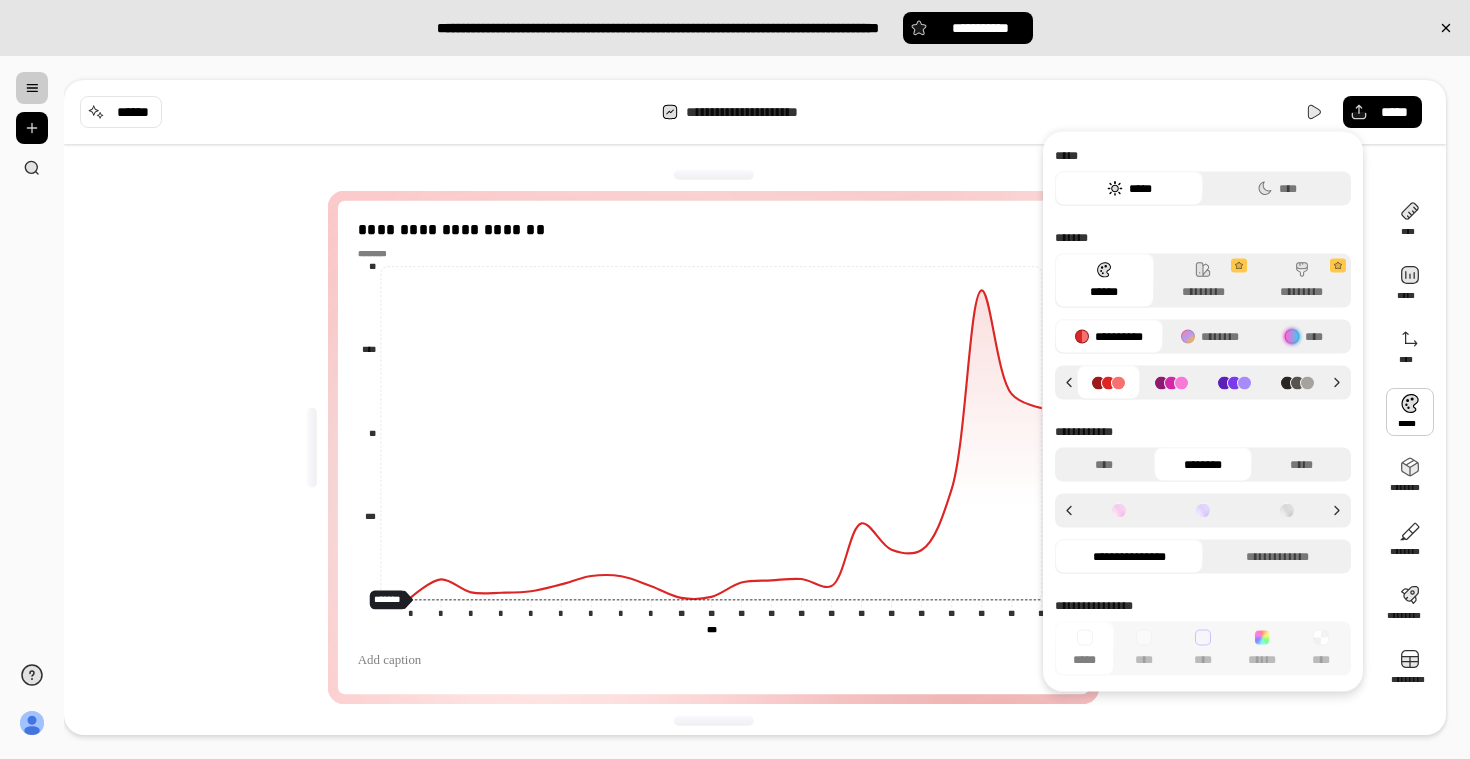 click at bounding box center [1203, 383] 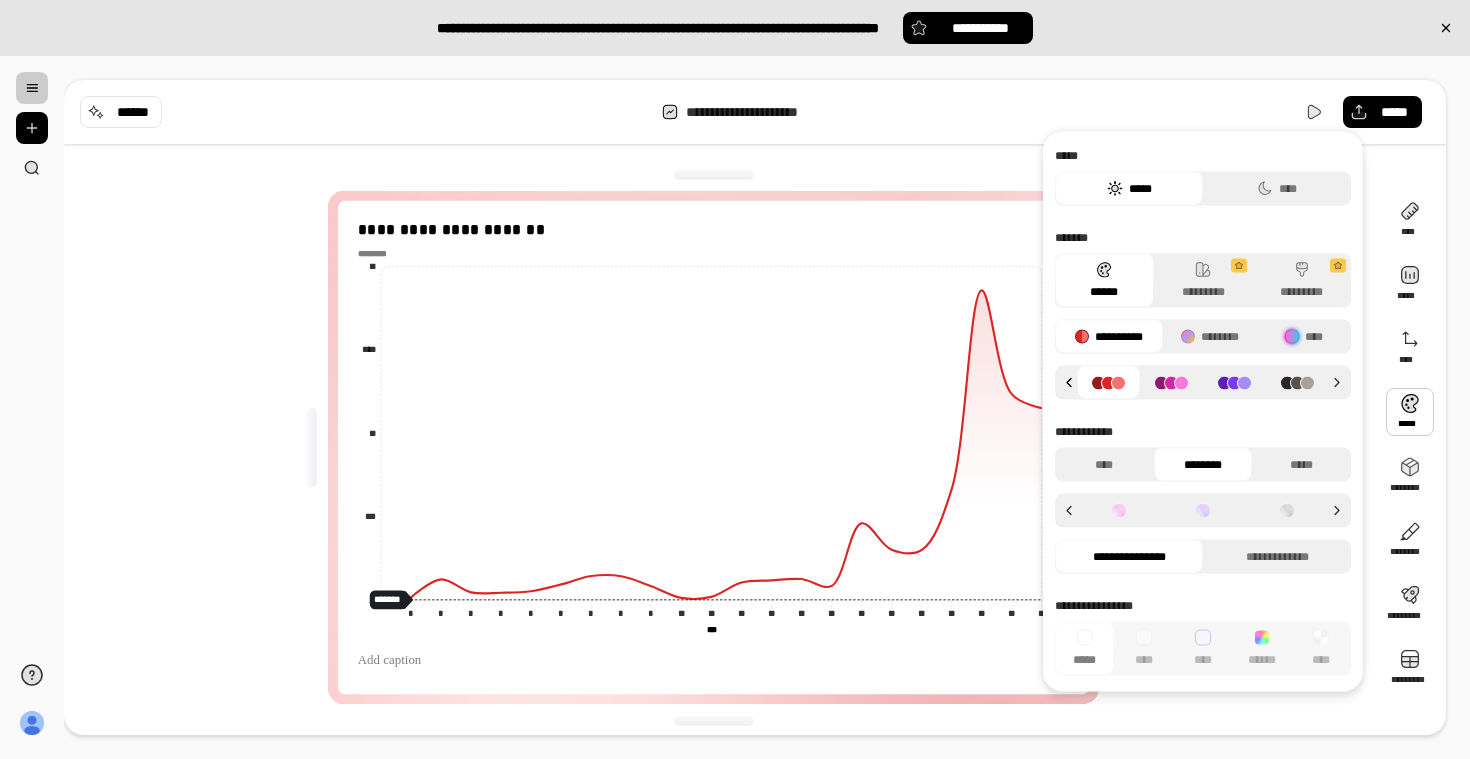 click 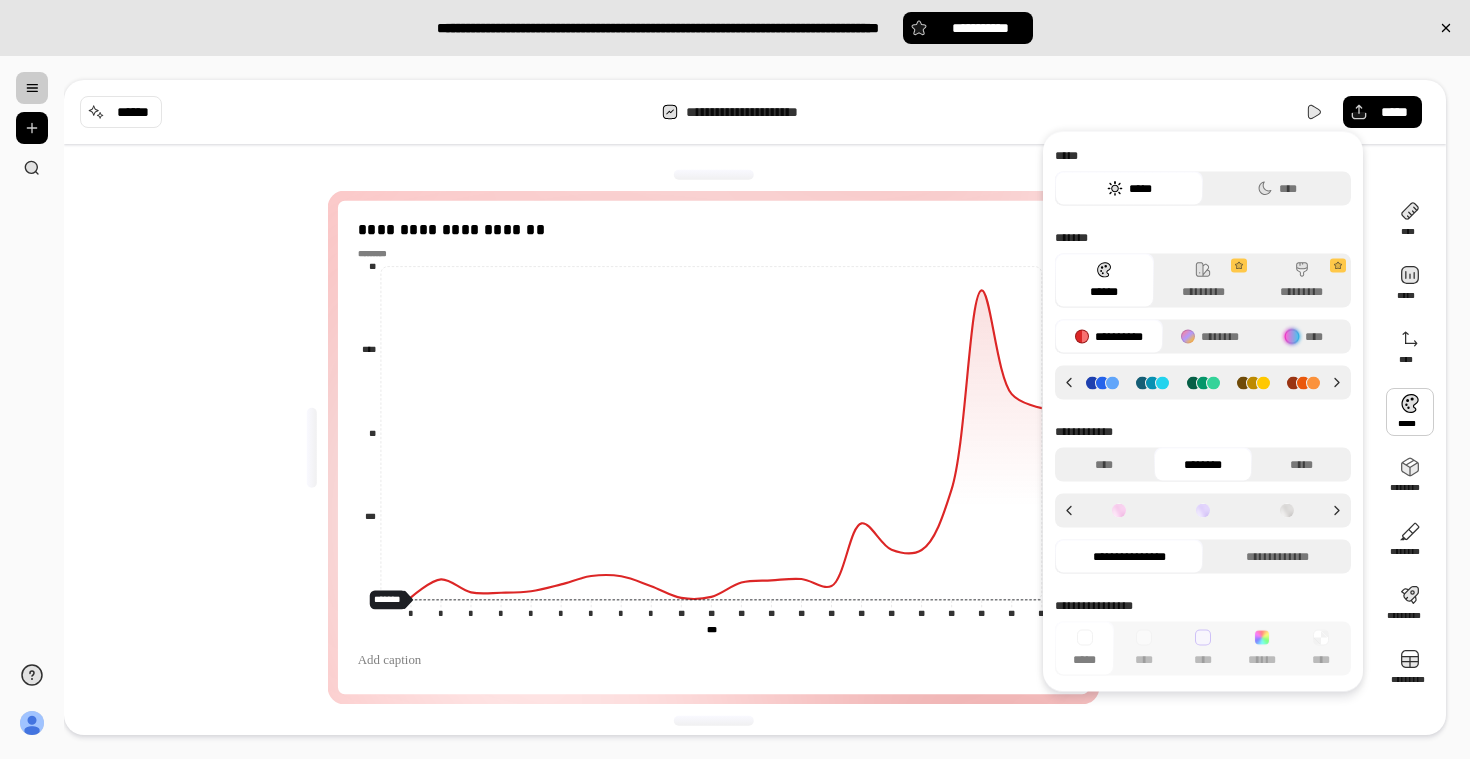 click 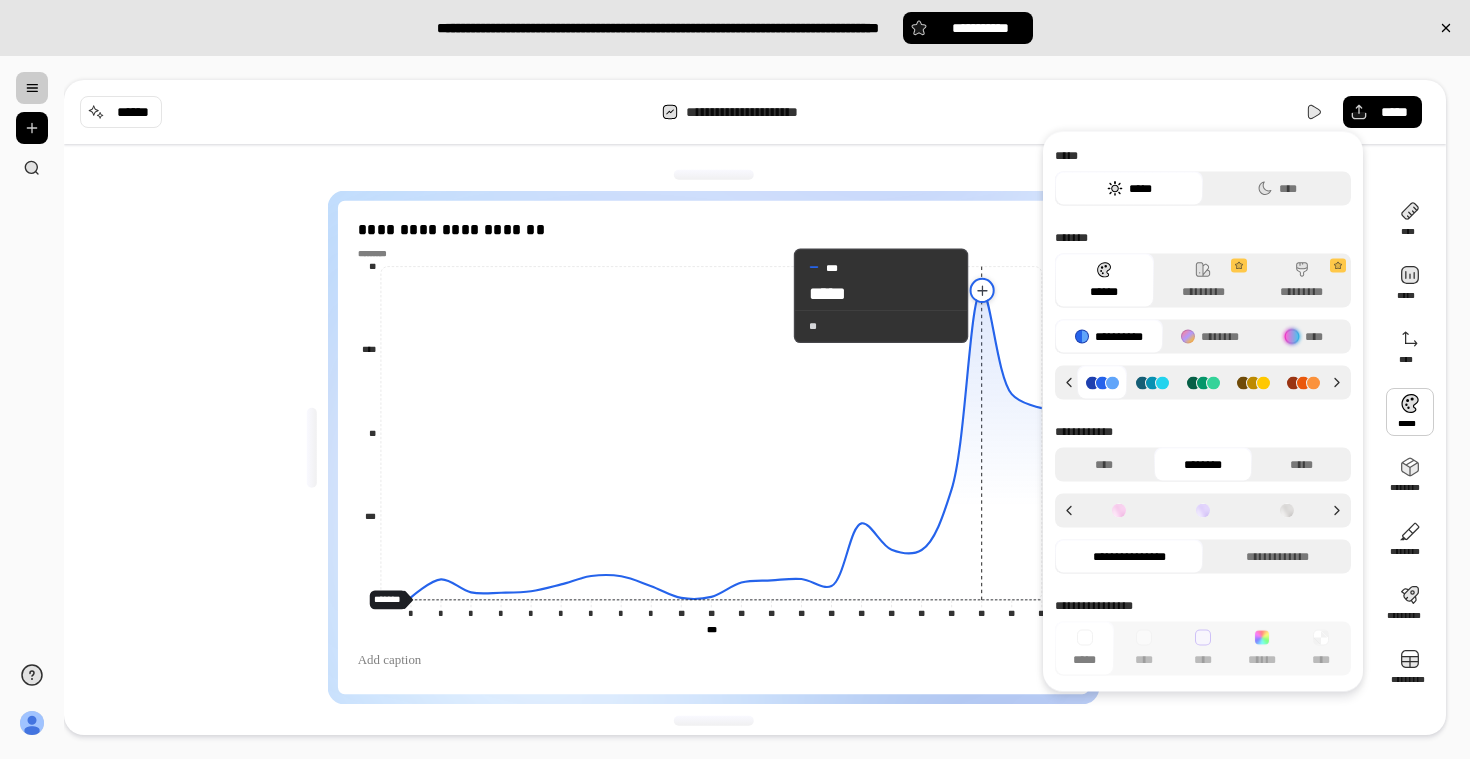 click 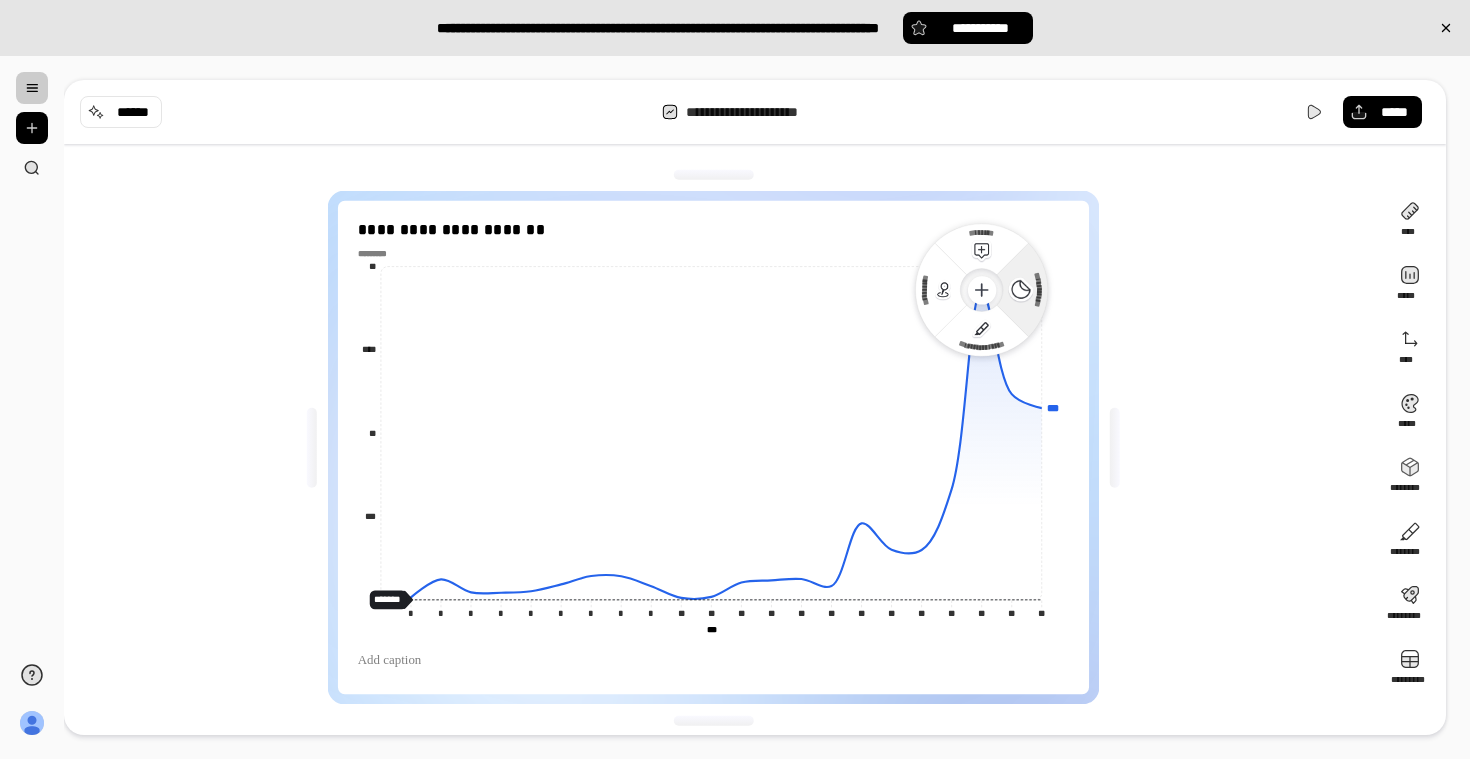 click 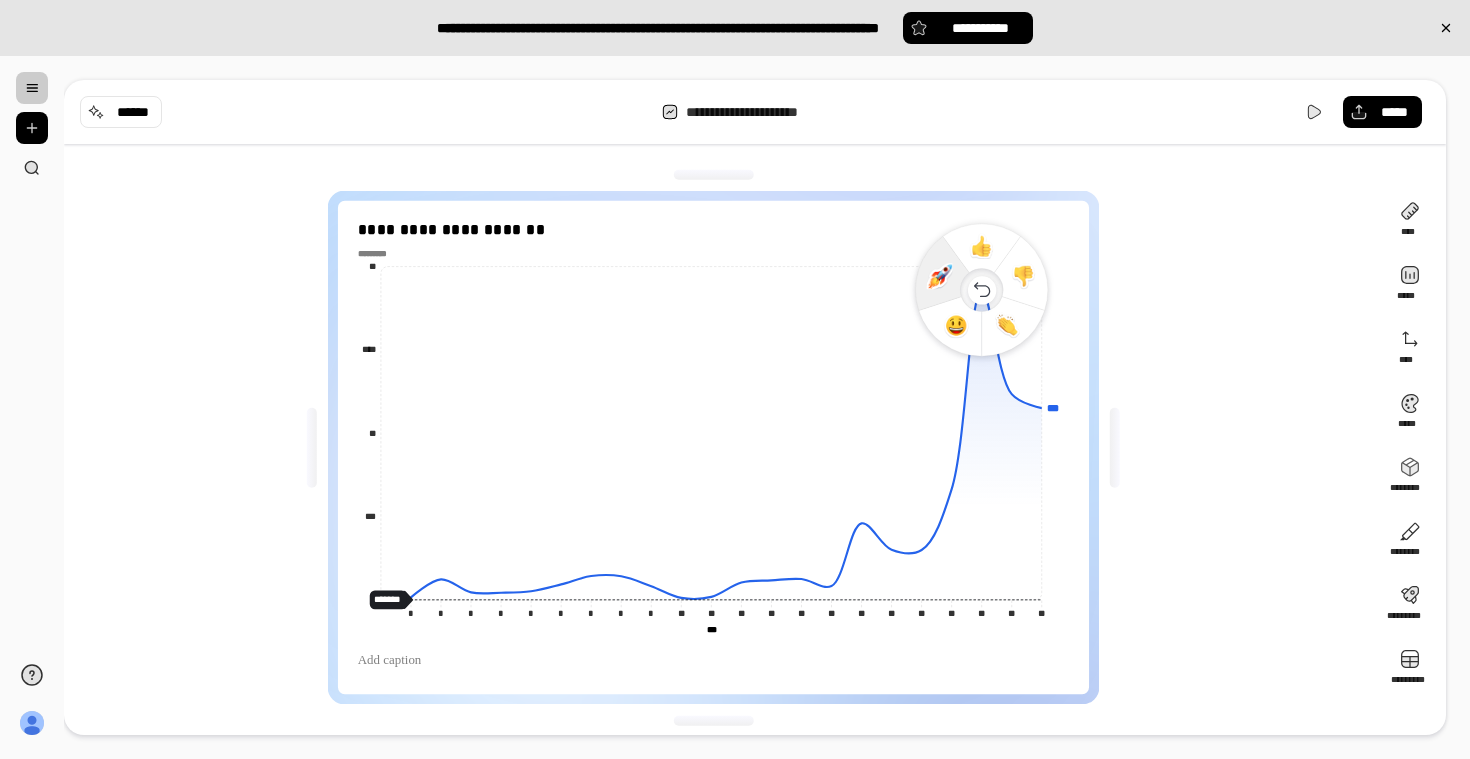 click 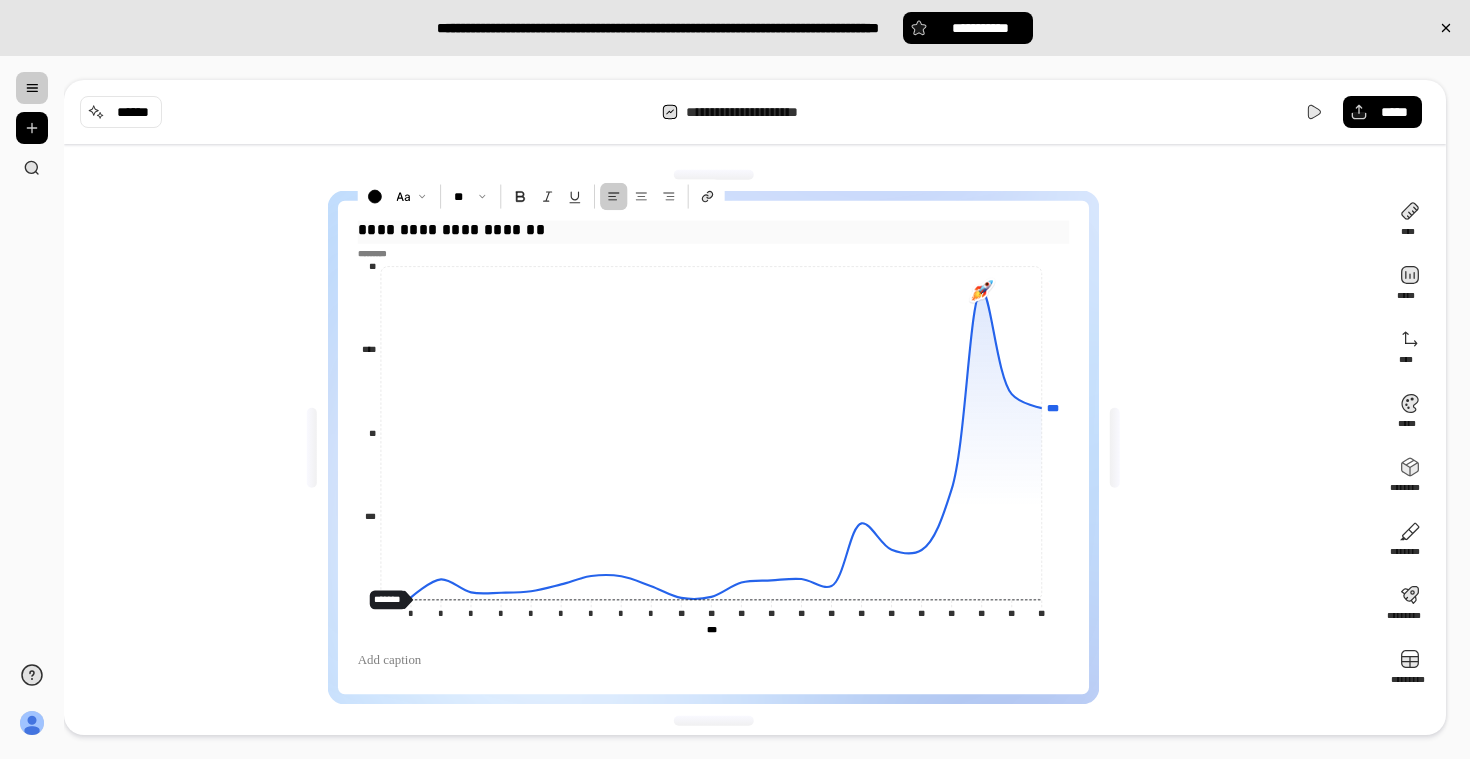 click on "**********" at bounding box center [714, 230] 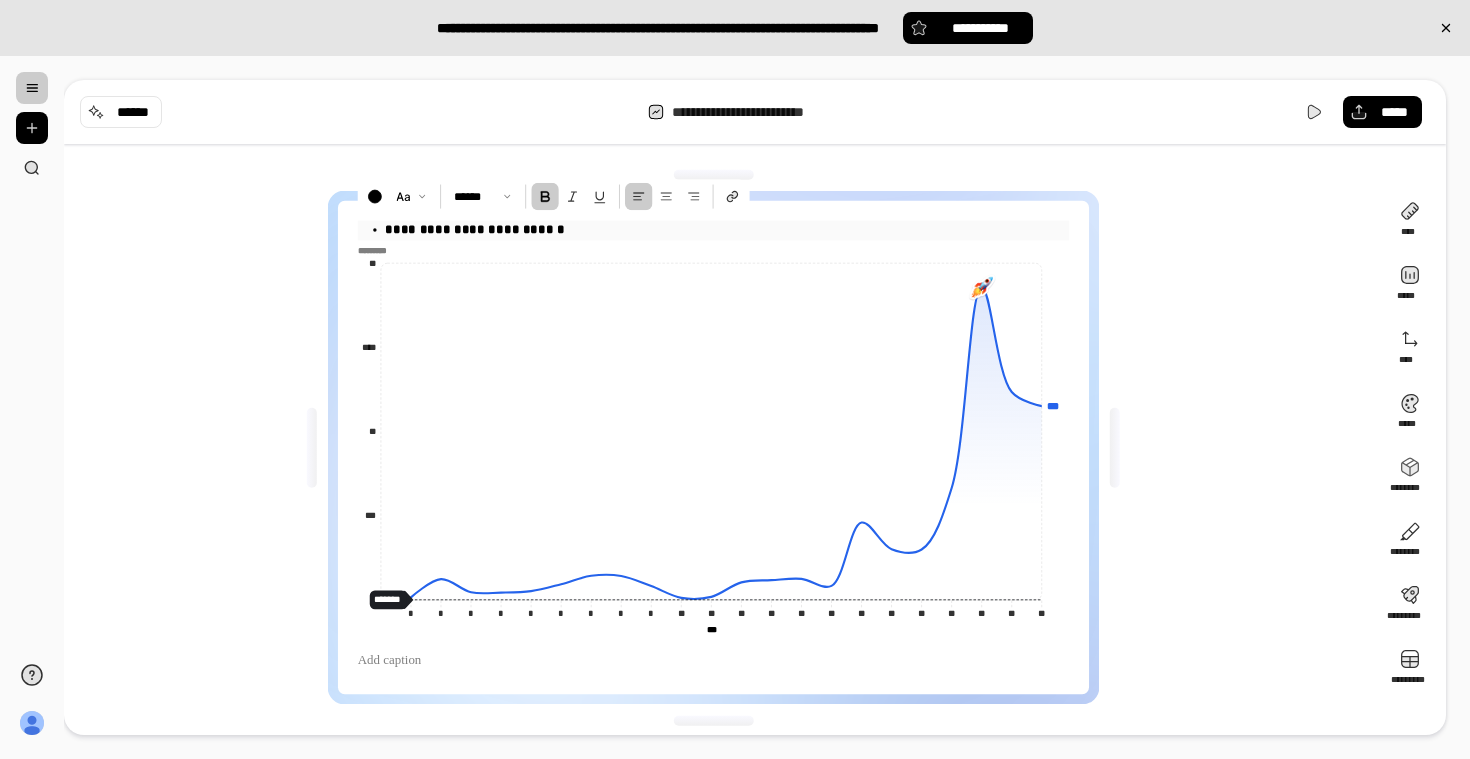 click on "**********" at bounding box center (714, 229) 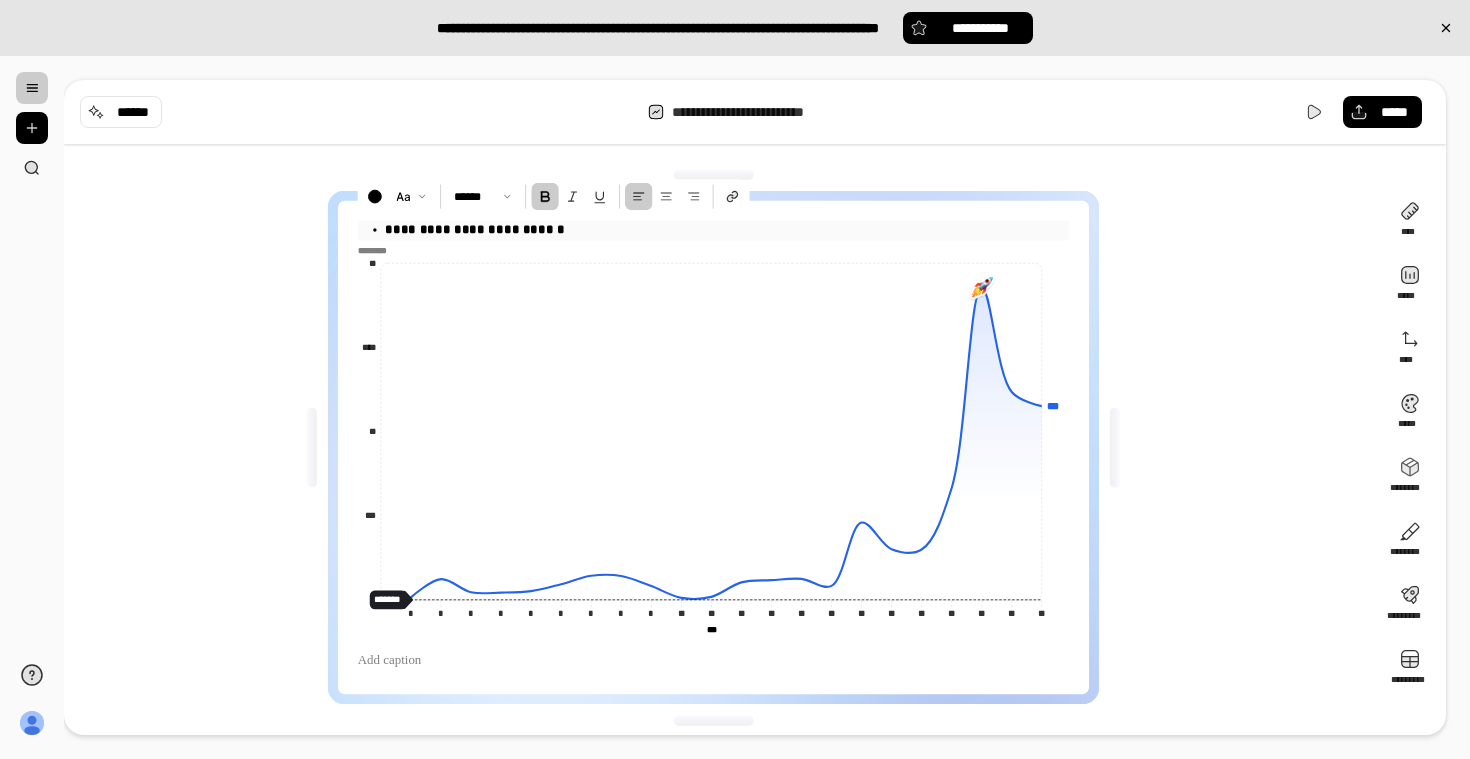 type 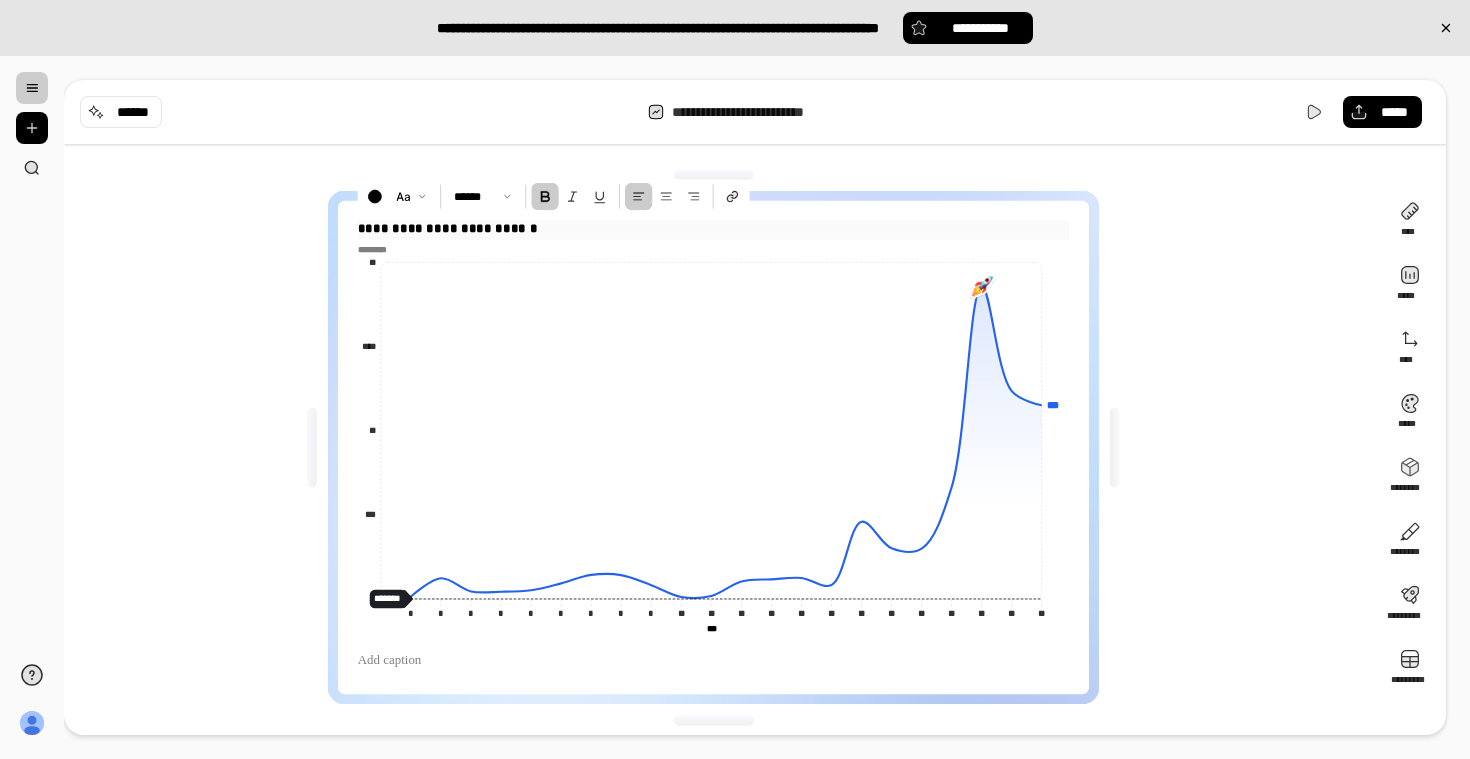 click on "**********" at bounding box center [448, 227] 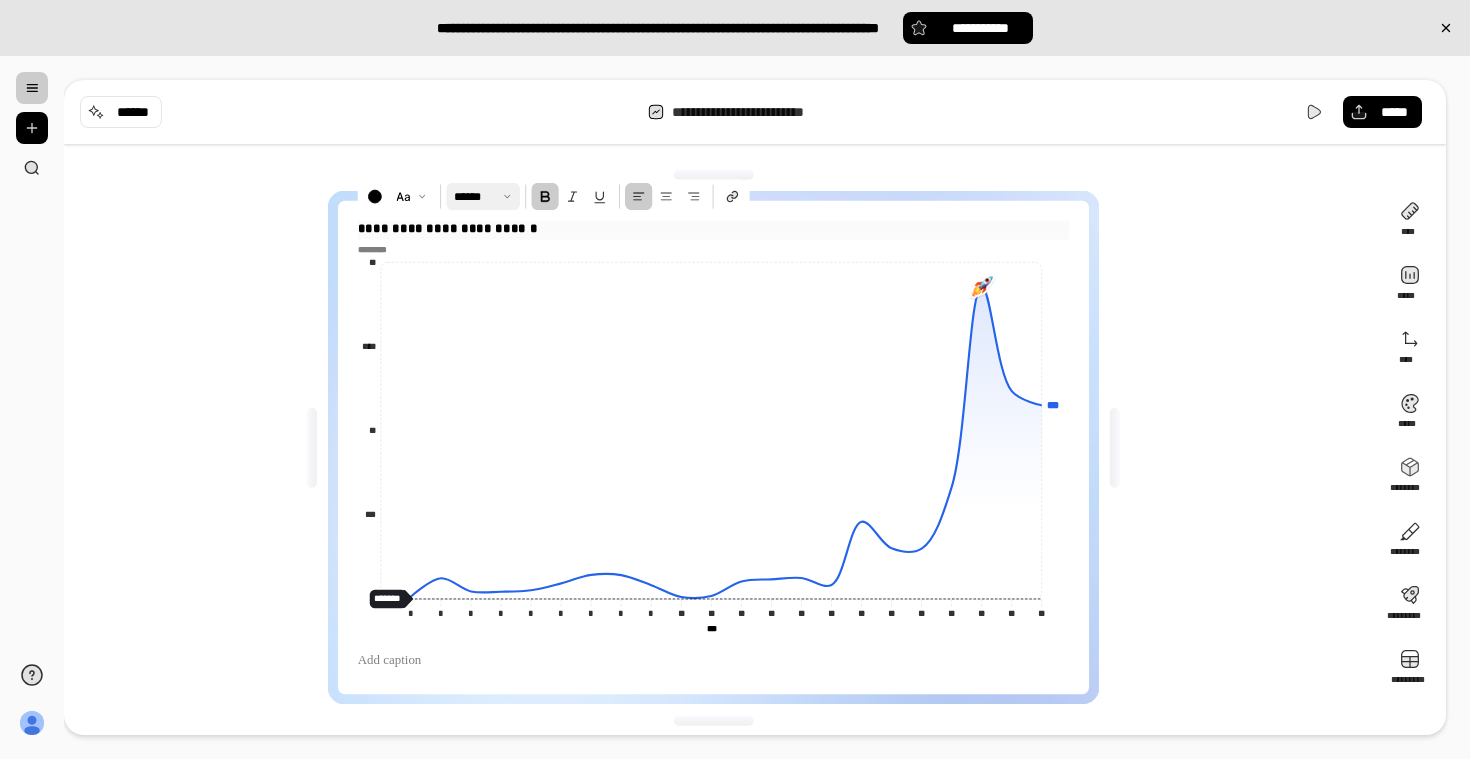 click at bounding box center (483, 197) 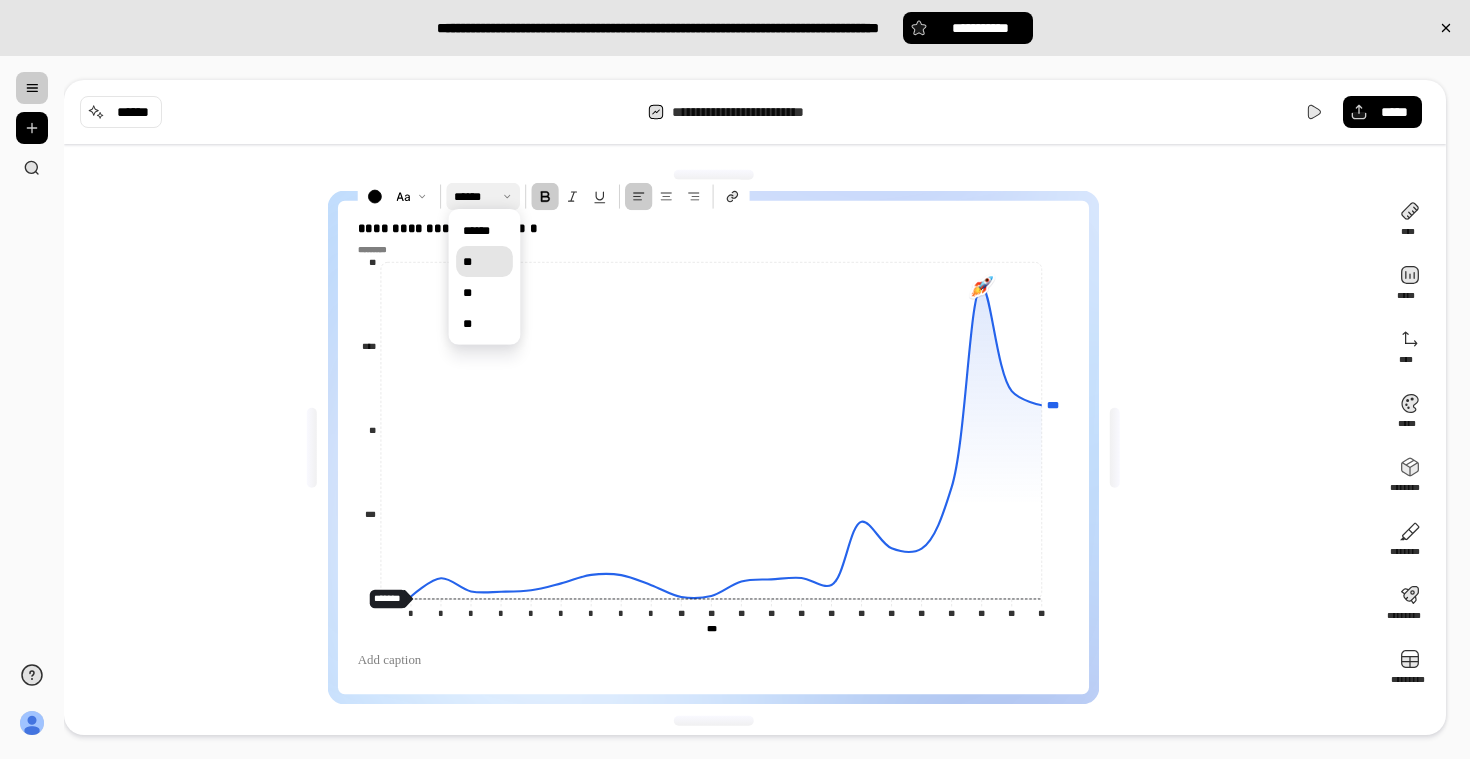 click on "**" at bounding box center [484, 261] 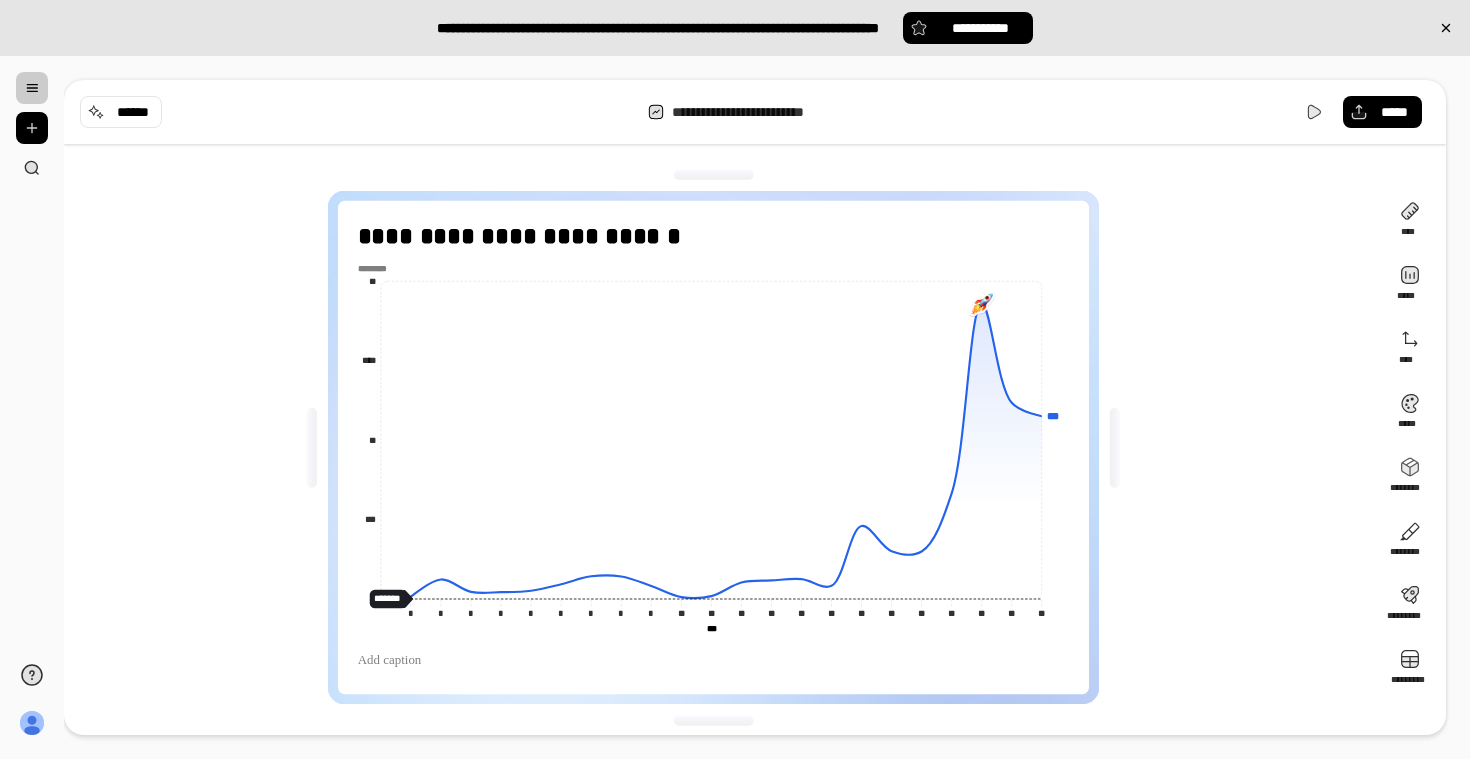click on "**********" at bounding box center (721, 447) 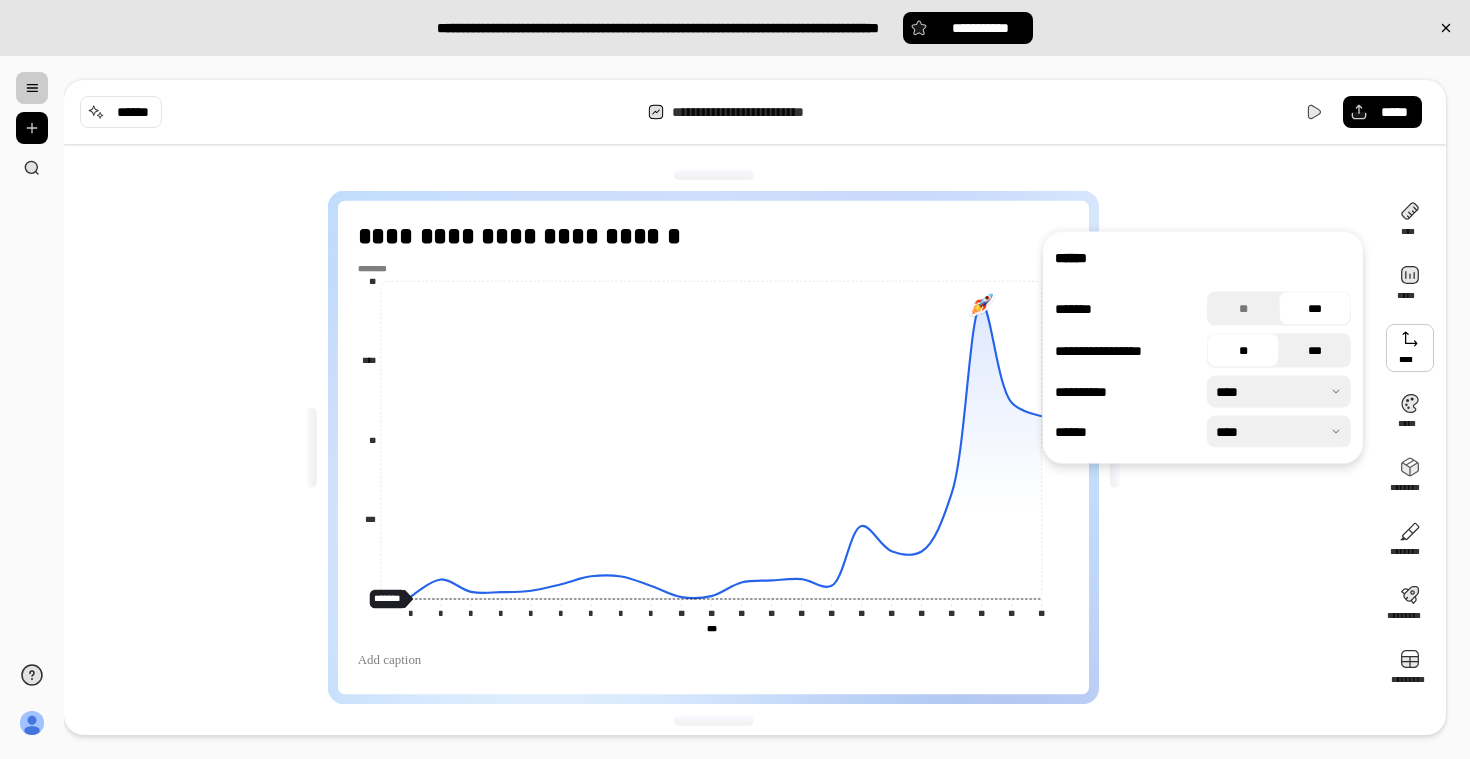 click on "***" at bounding box center [1315, 351] 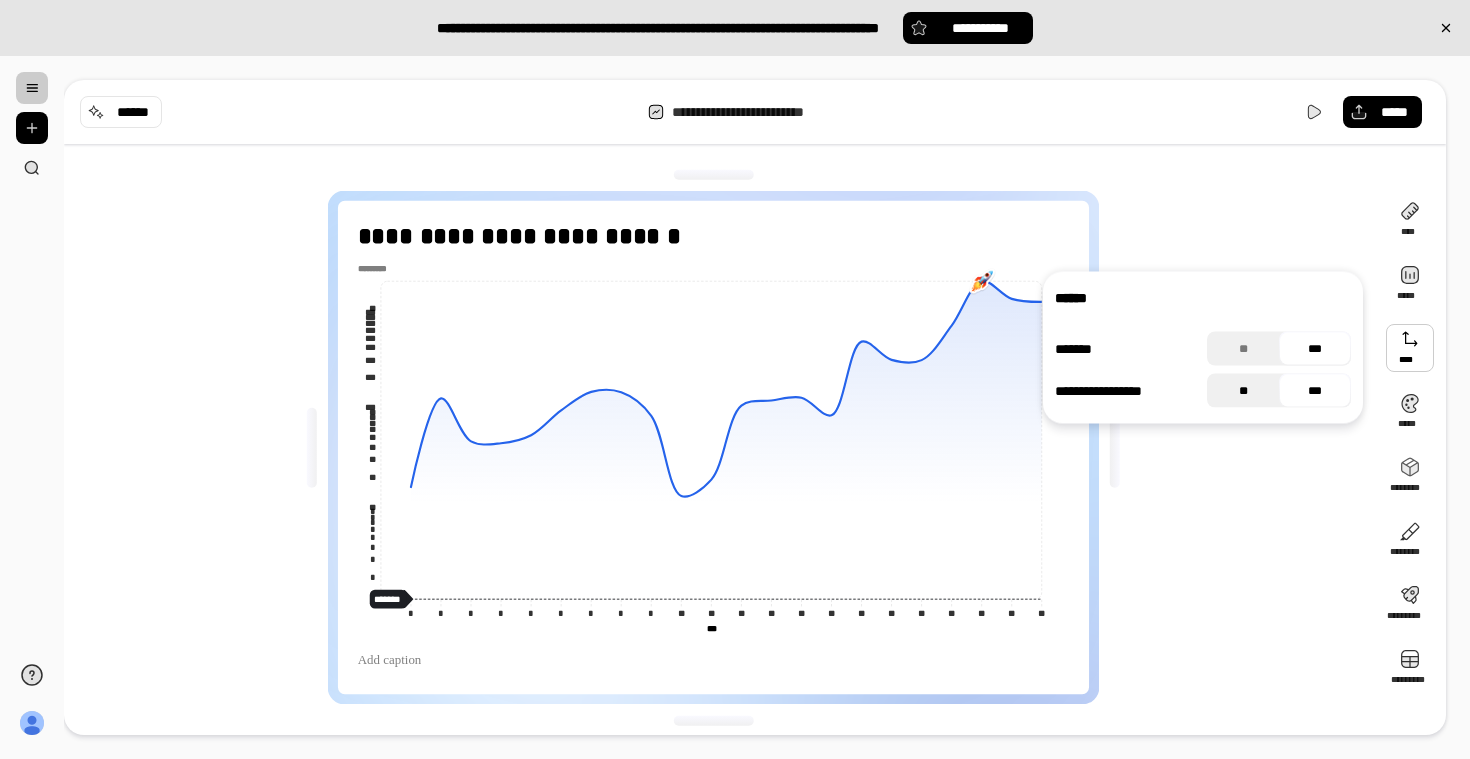 click on "**" at bounding box center [1243, 391] 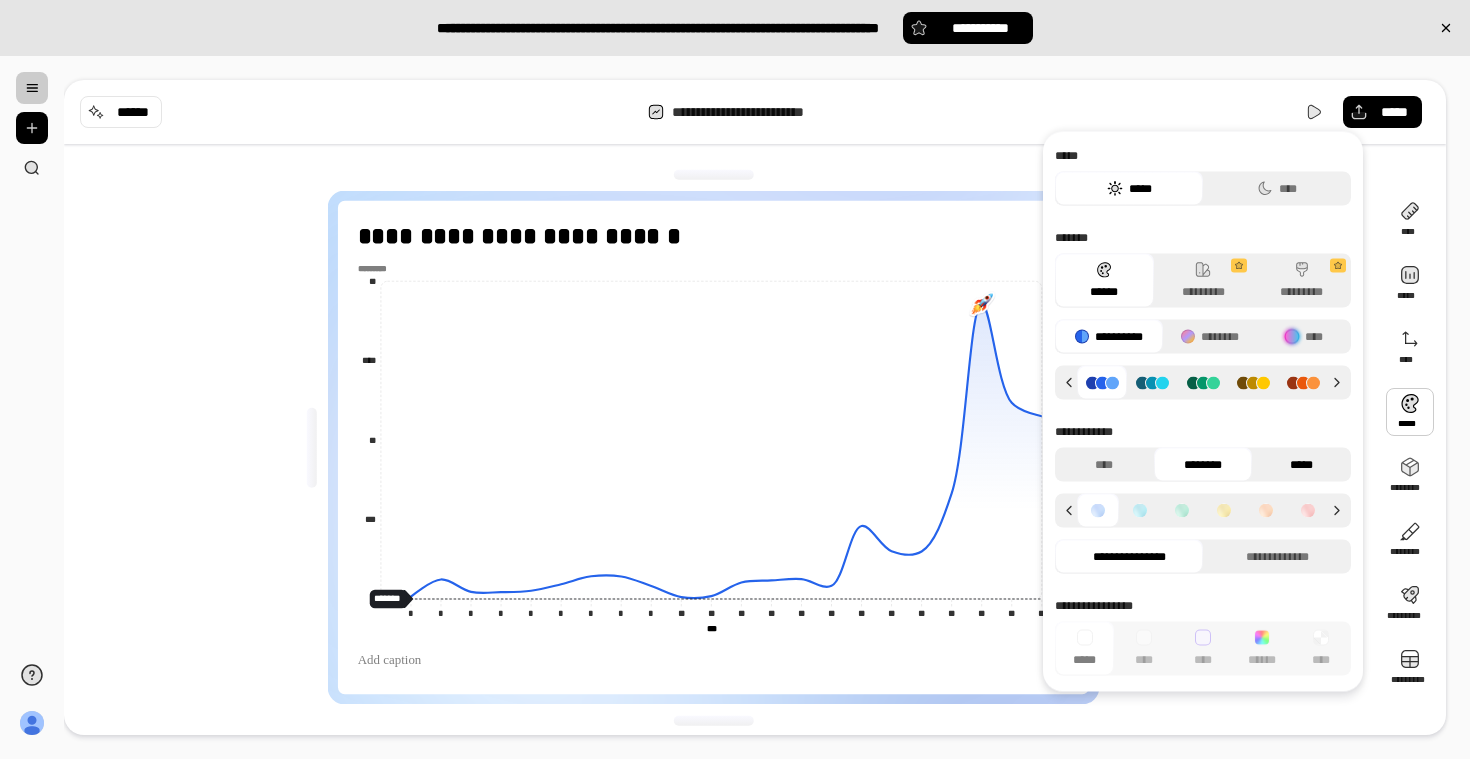 click on "*****" at bounding box center (1301, 465) 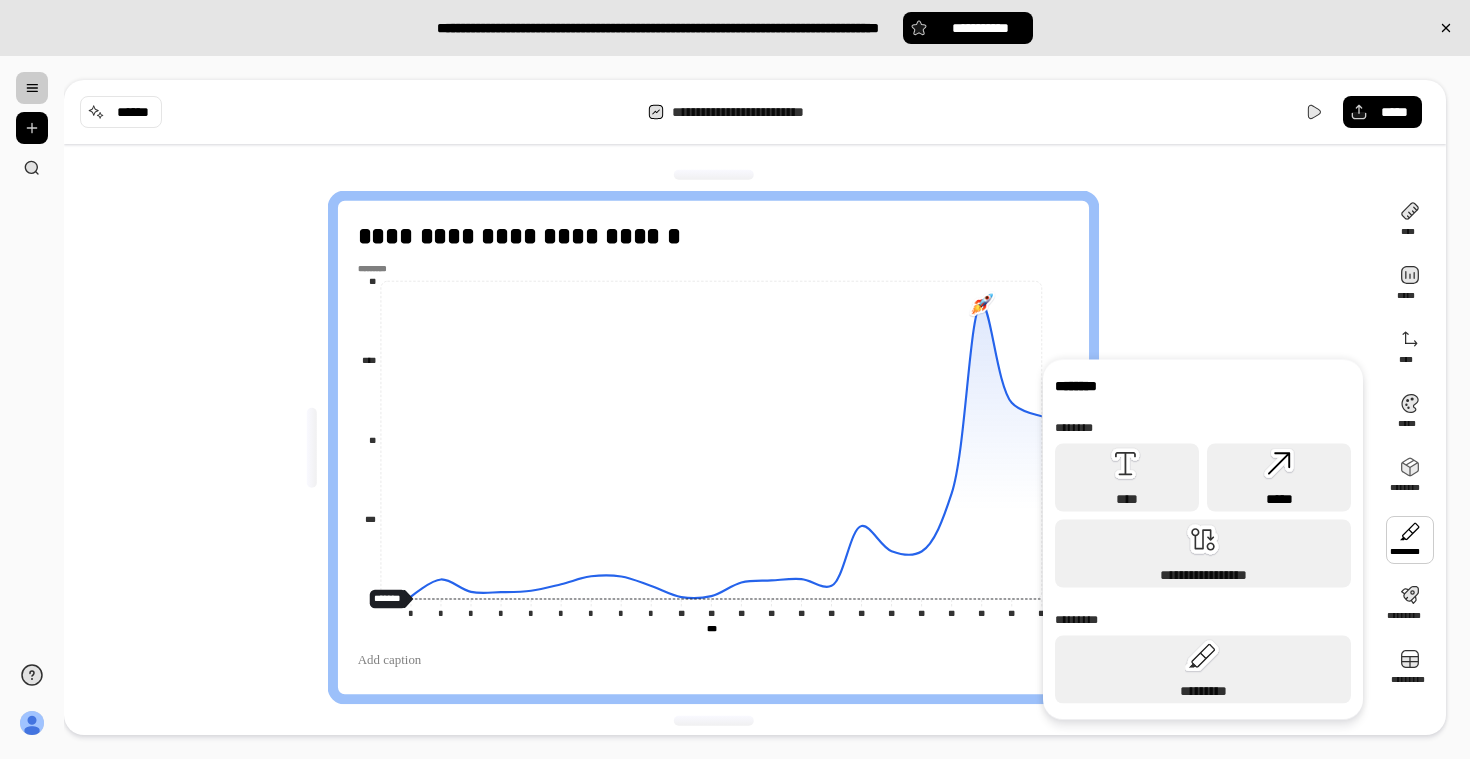 click on "*****" at bounding box center [1279, 499] 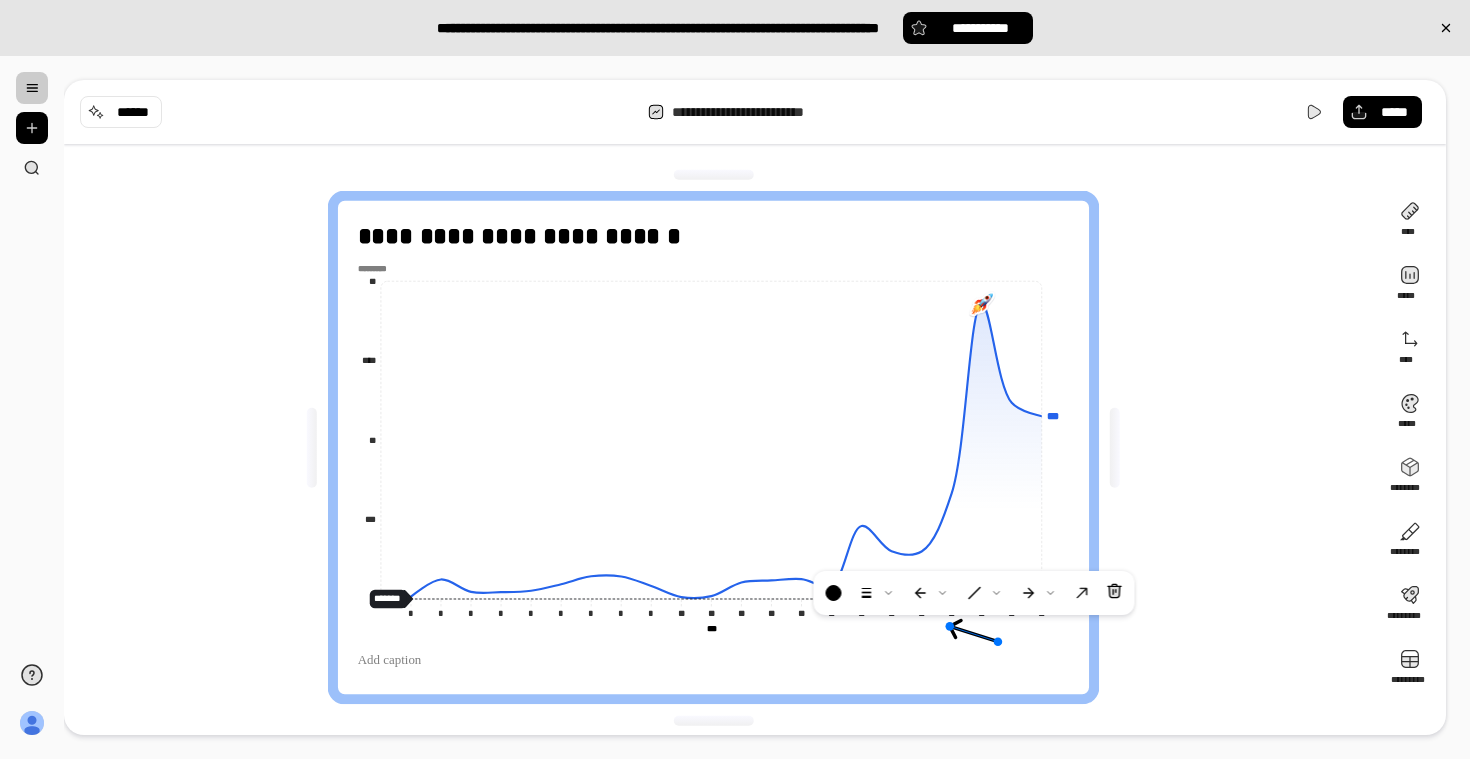 drag, startPoint x: 720, startPoint y: 461, endPoint x: 983, endPoint y: 687, distance: 346.7636 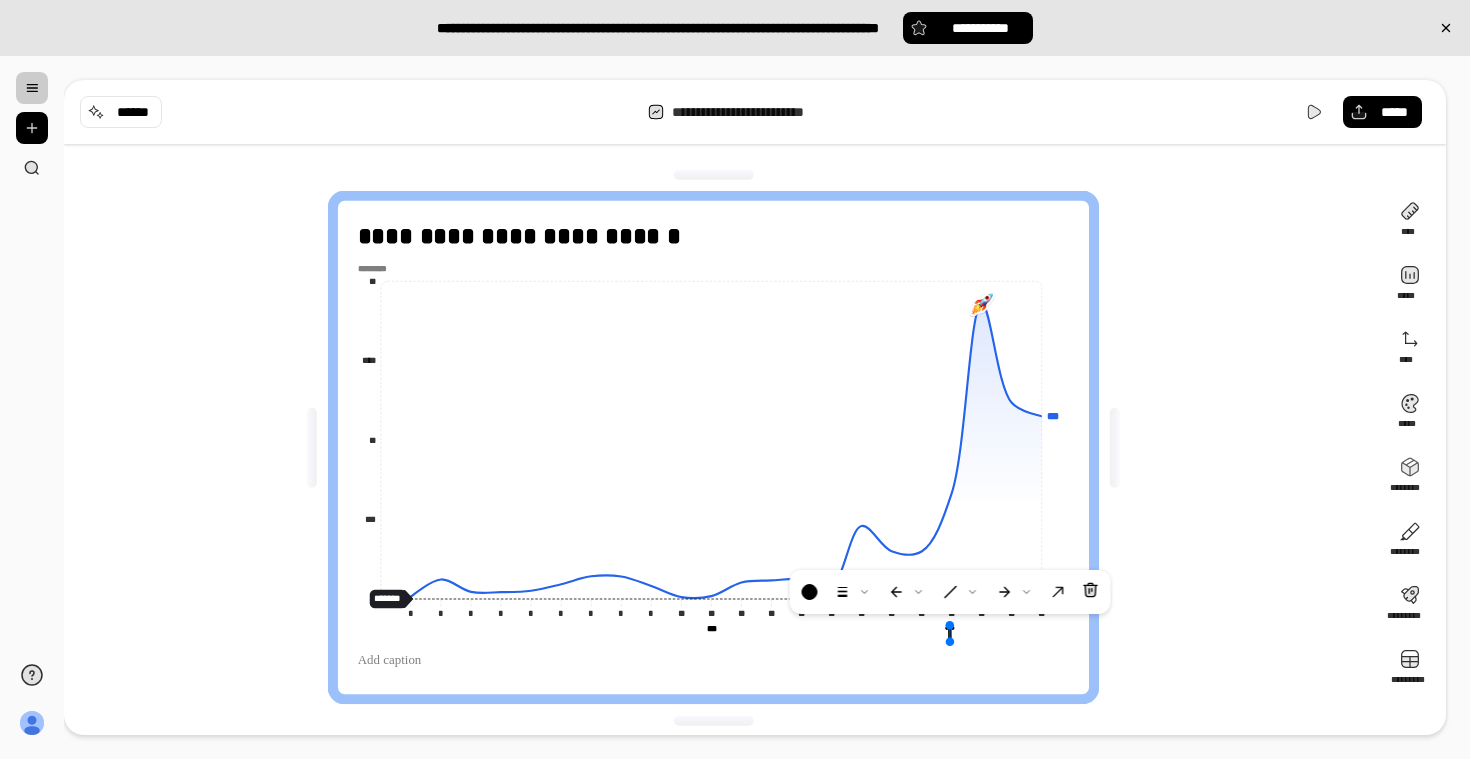 drag, startPoint x: 996, startPoint y: 643, endPoint x: 948, endPoint y: 693, distance: 69.31089 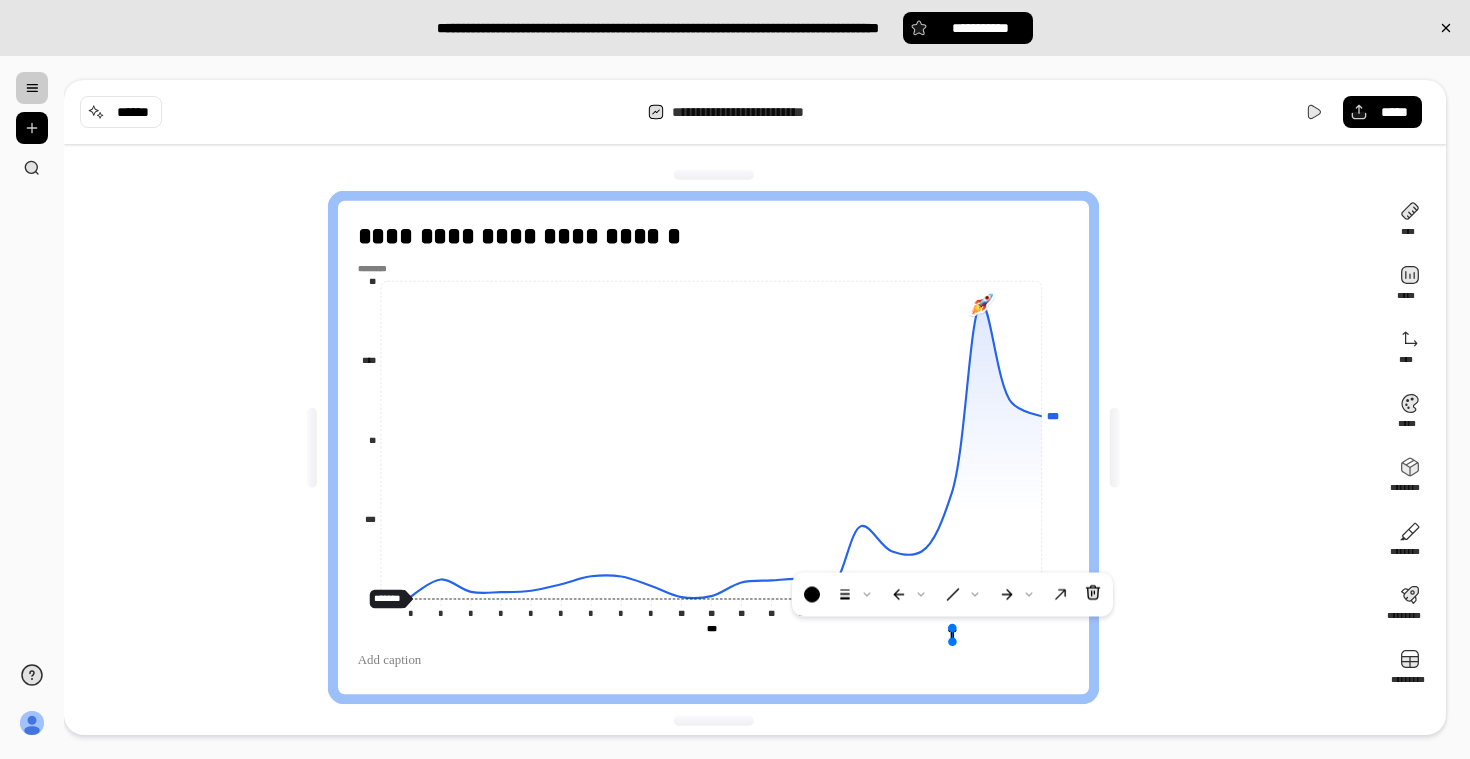 click 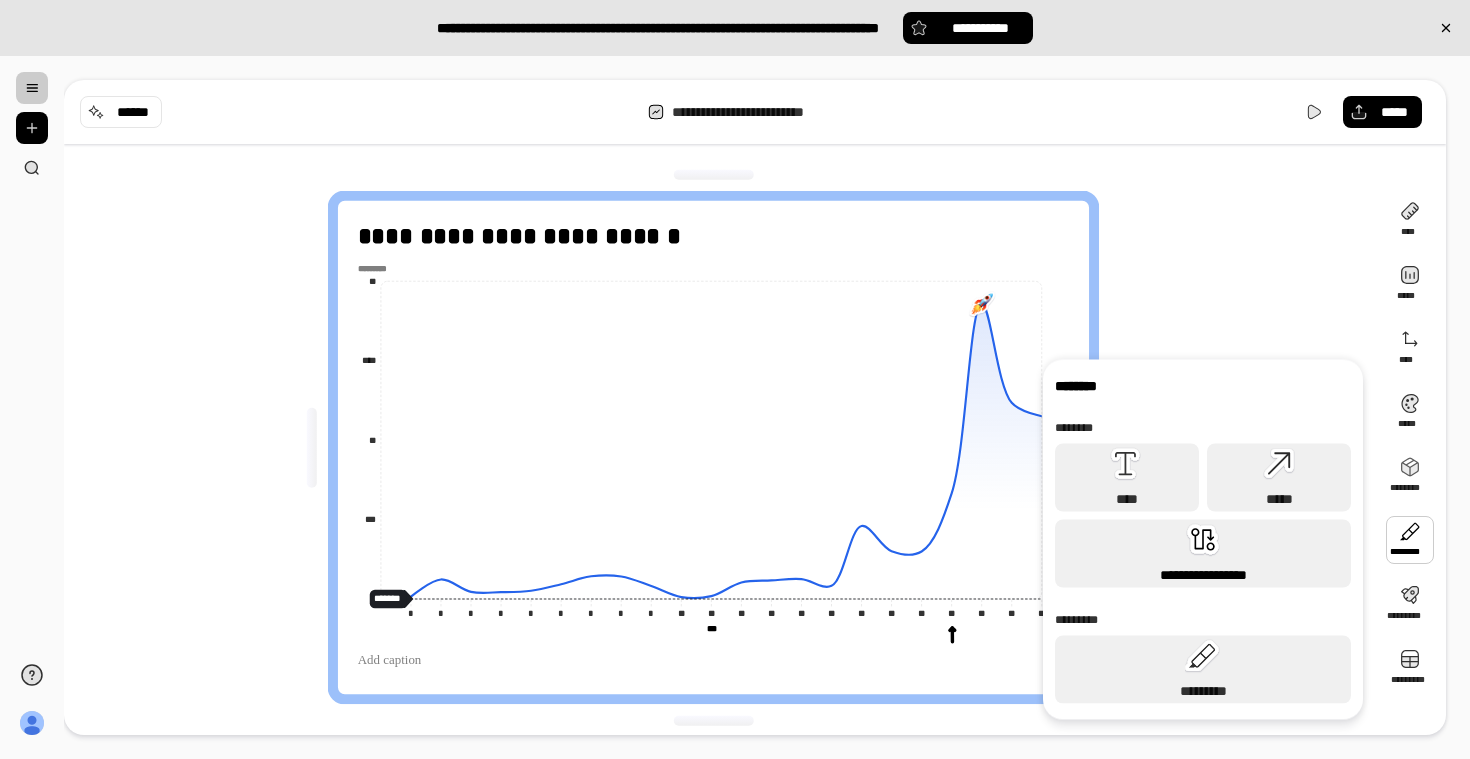click on "**********" at bounding box center [1203, 554] 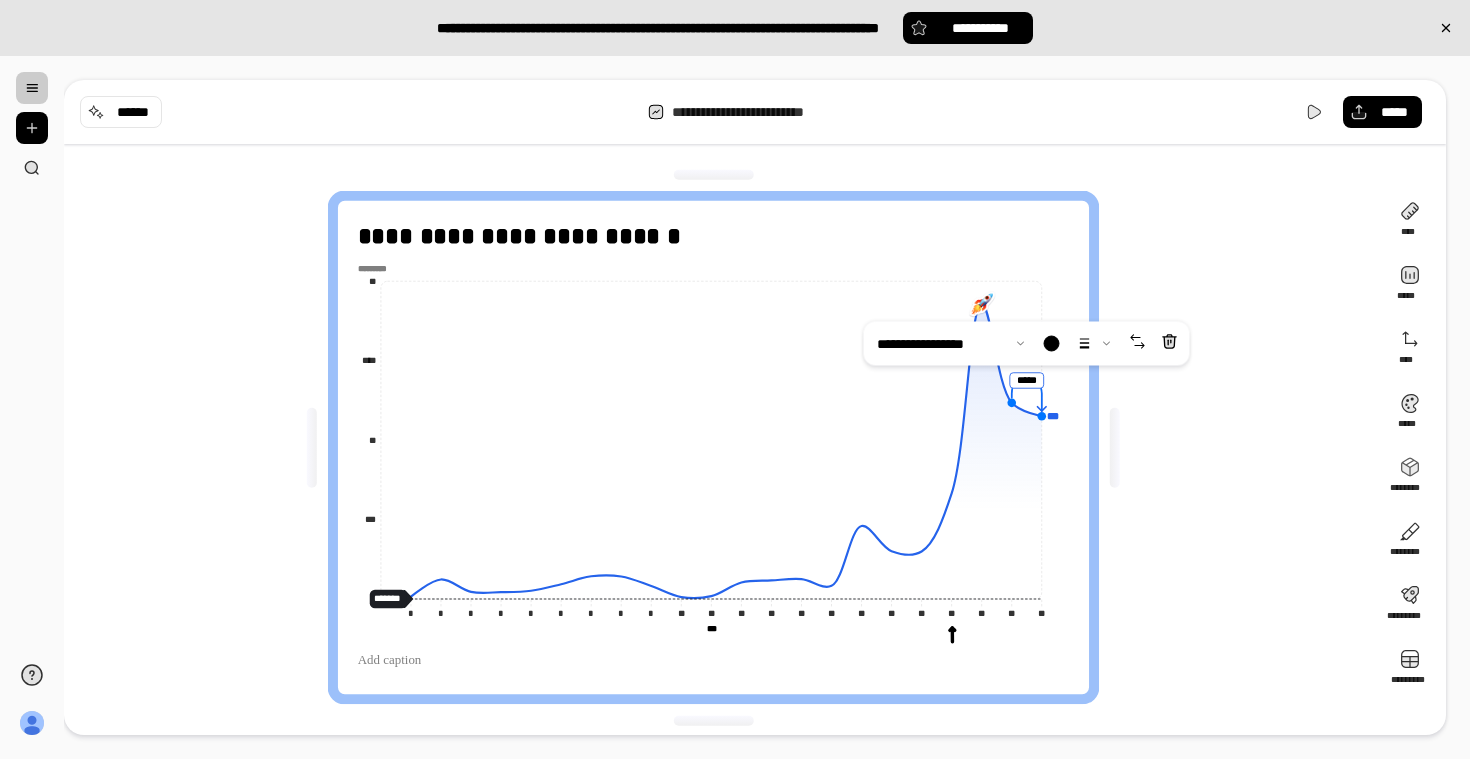 drag, startPoint x: 1010, startPoint y: 405, endPoint x: 997, endPoint y: 403, distance: 13.152946 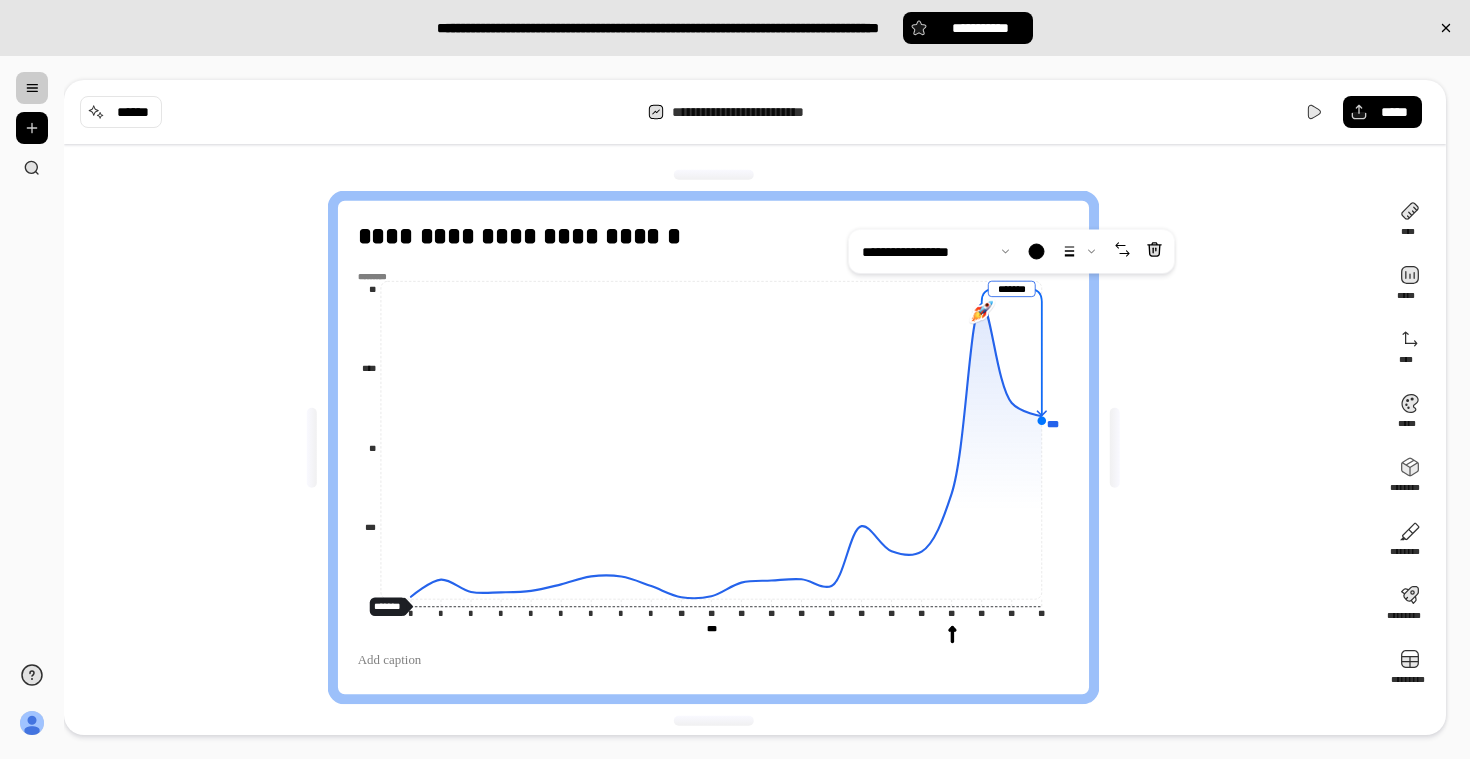drag, startPoint x: 1014, startPoint y: 403, endPoint x: 1019, endPoint y: 367, distance: 36.345562 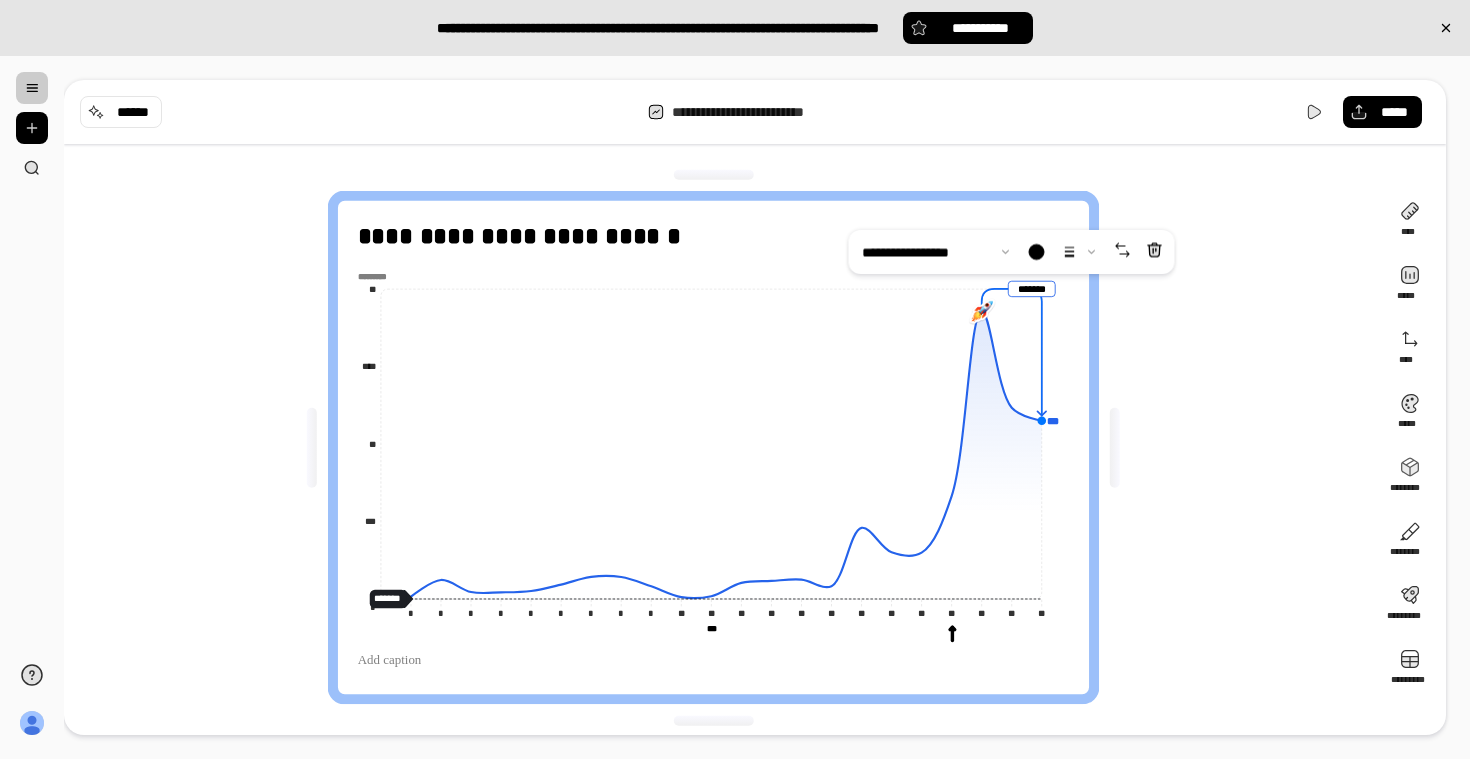 click on "**********" at bounding box center (735, 379) 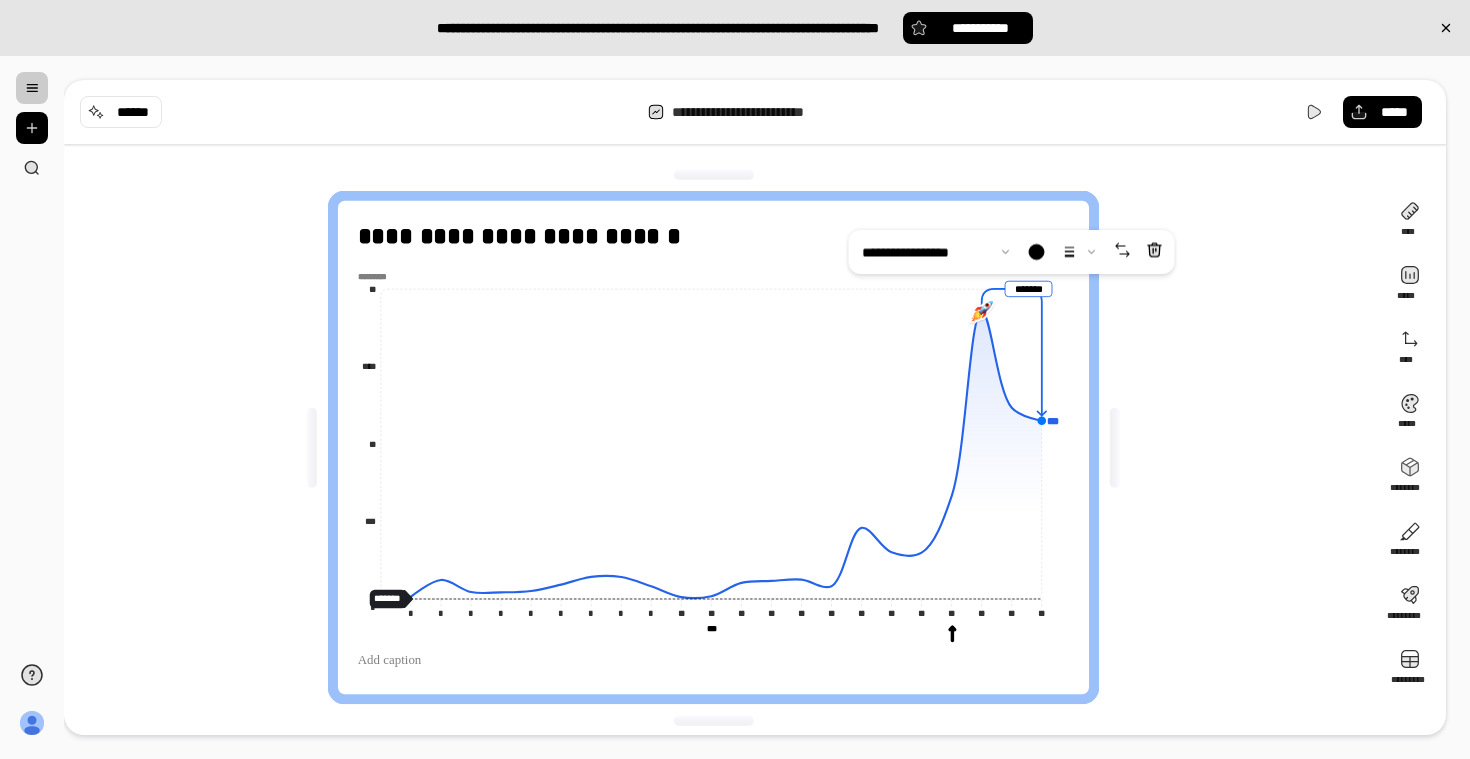 click 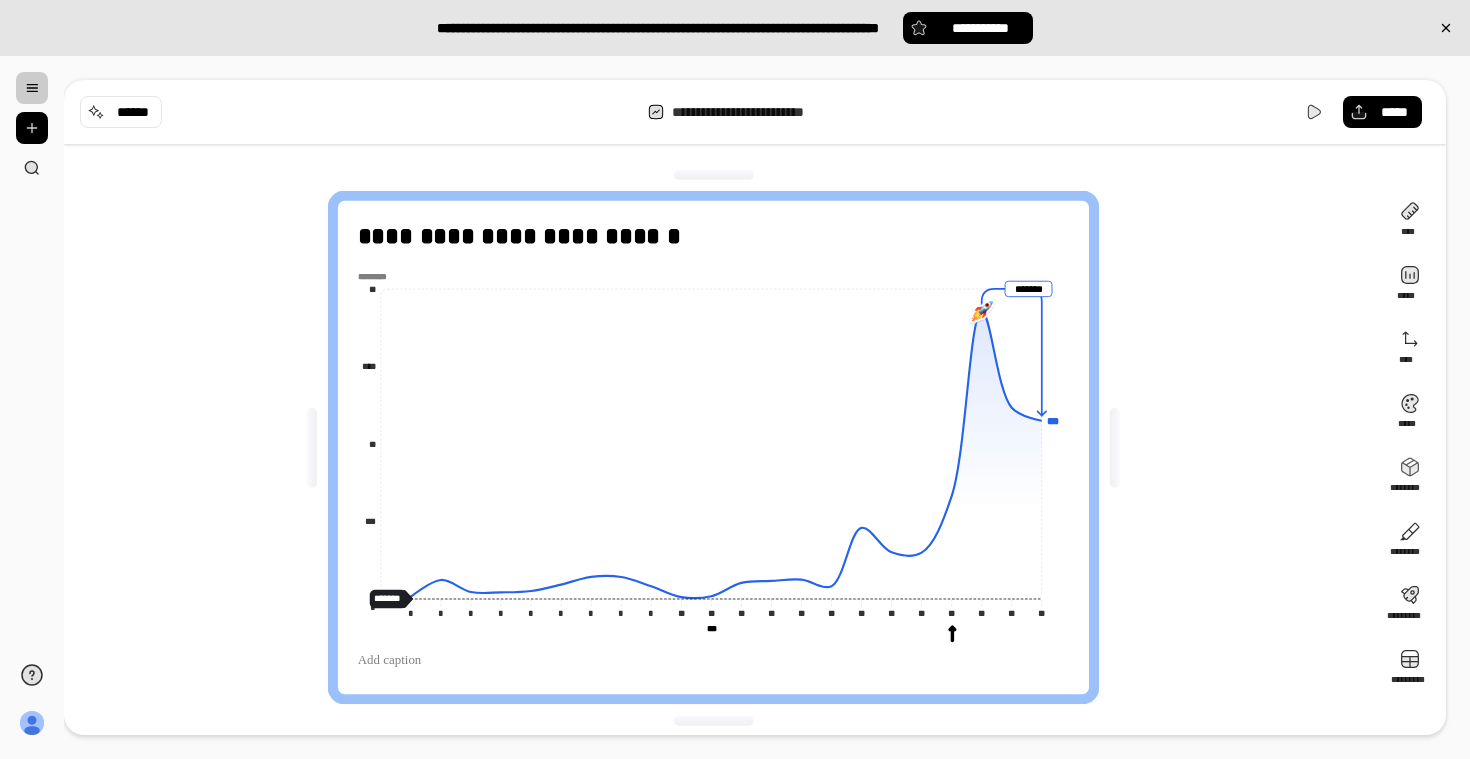 click on "**********" at bounding box center (721, 447) 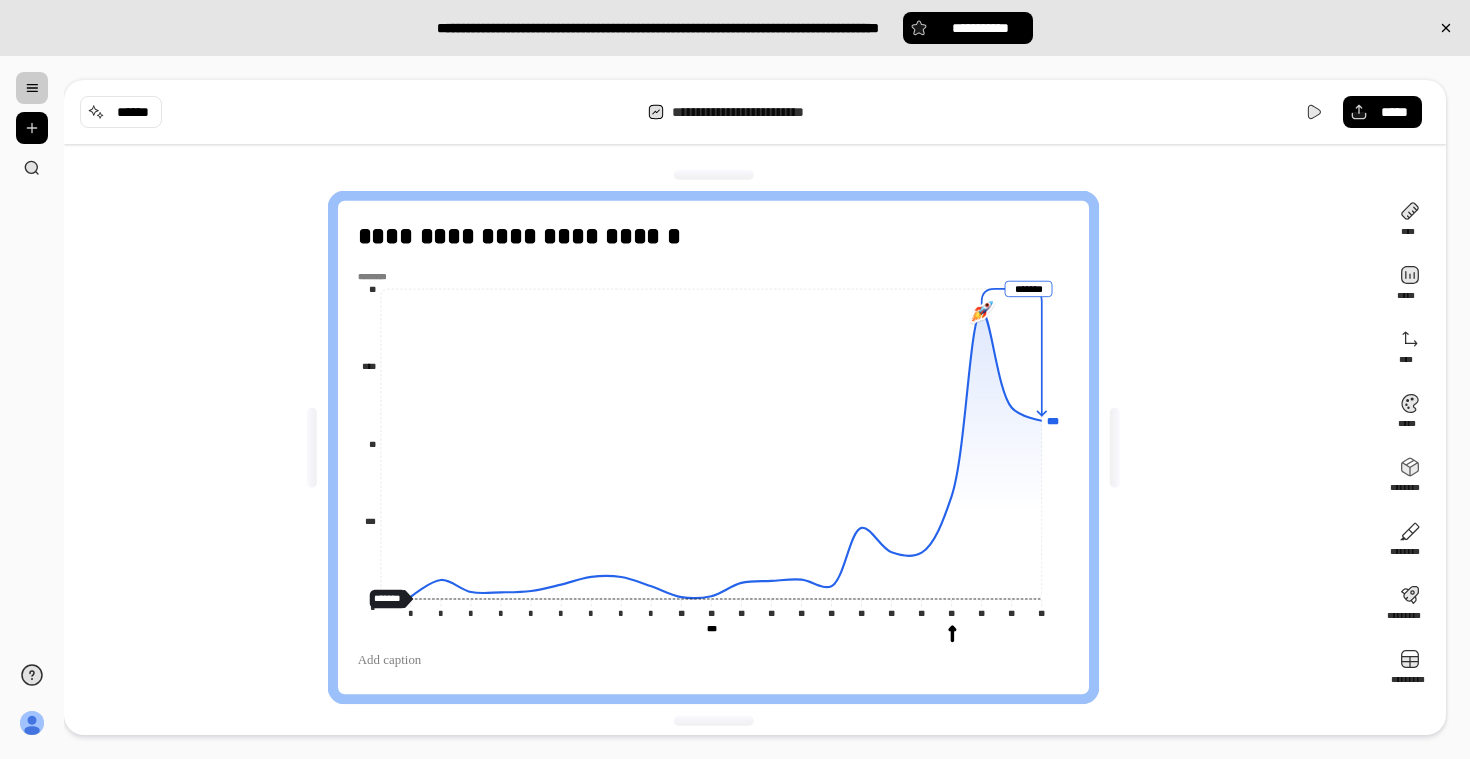 click on "**********" at bounding box center (735, 379) 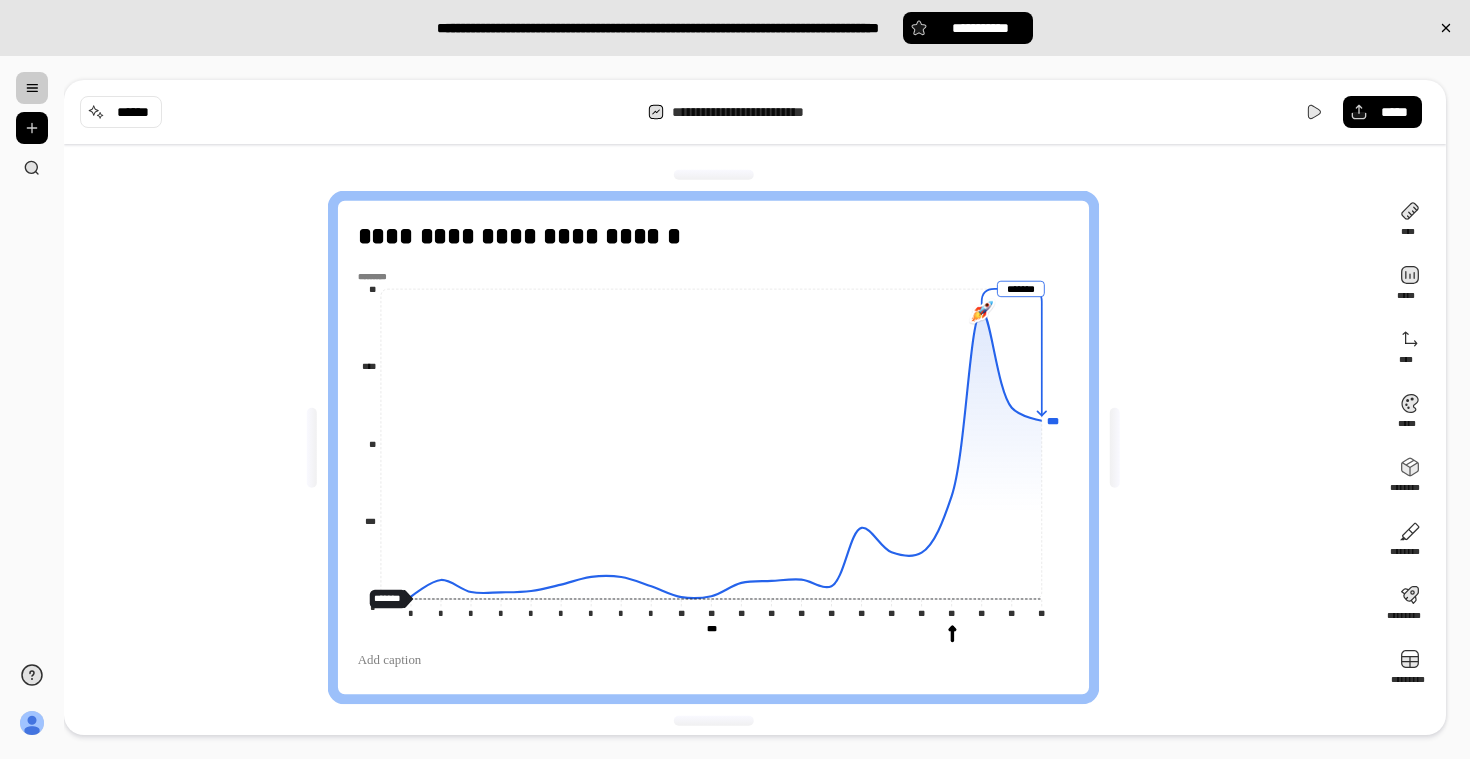 click on "**********" at bounding box center (735, 379) 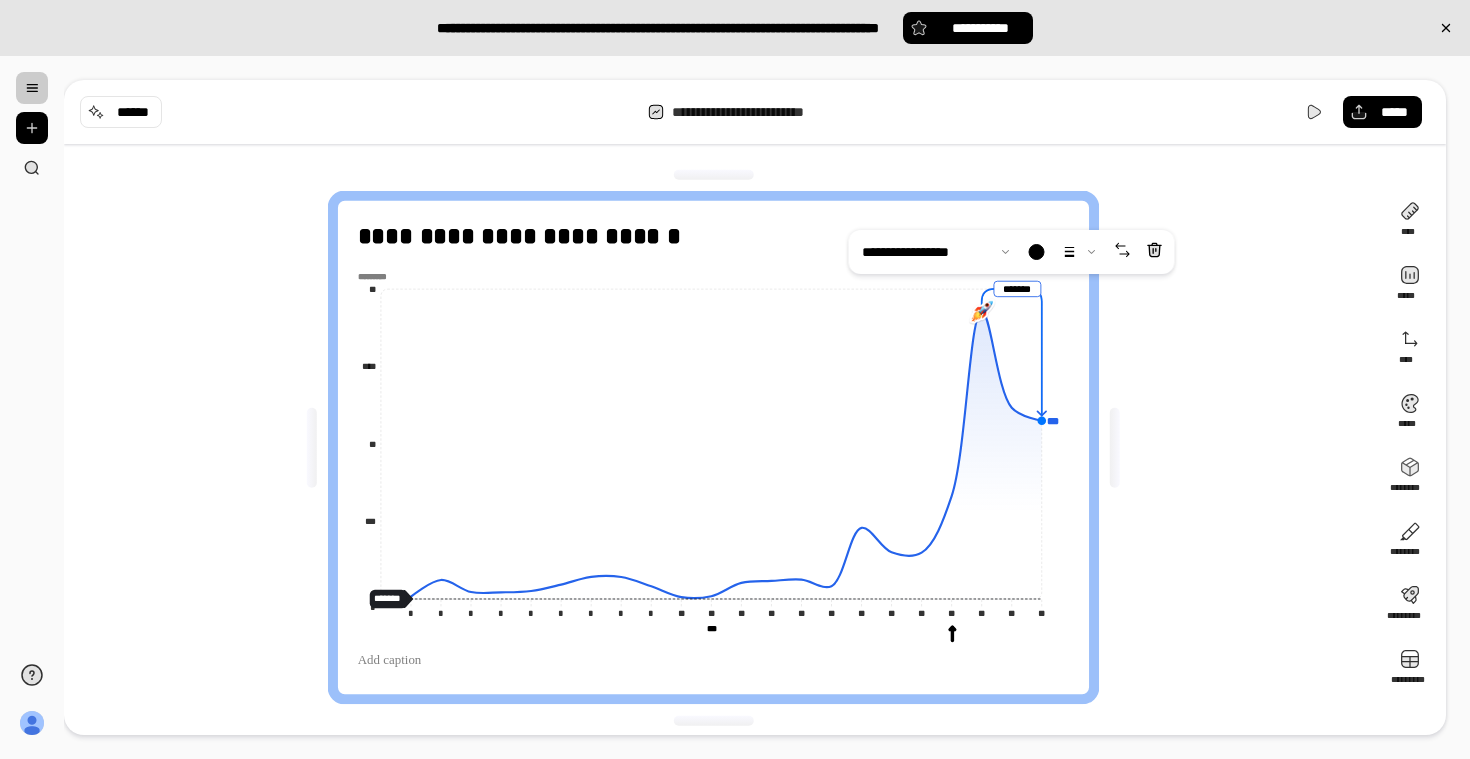 click 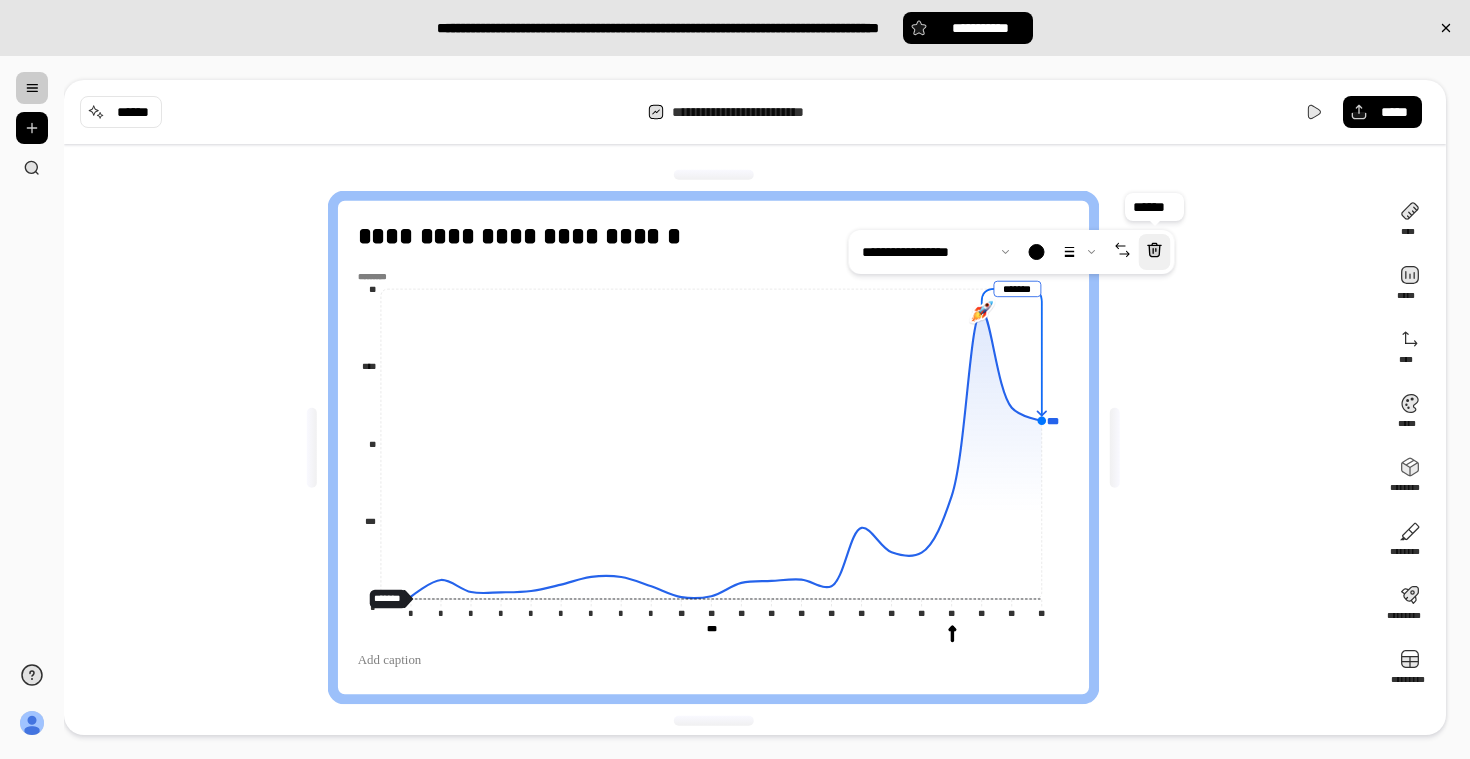 click 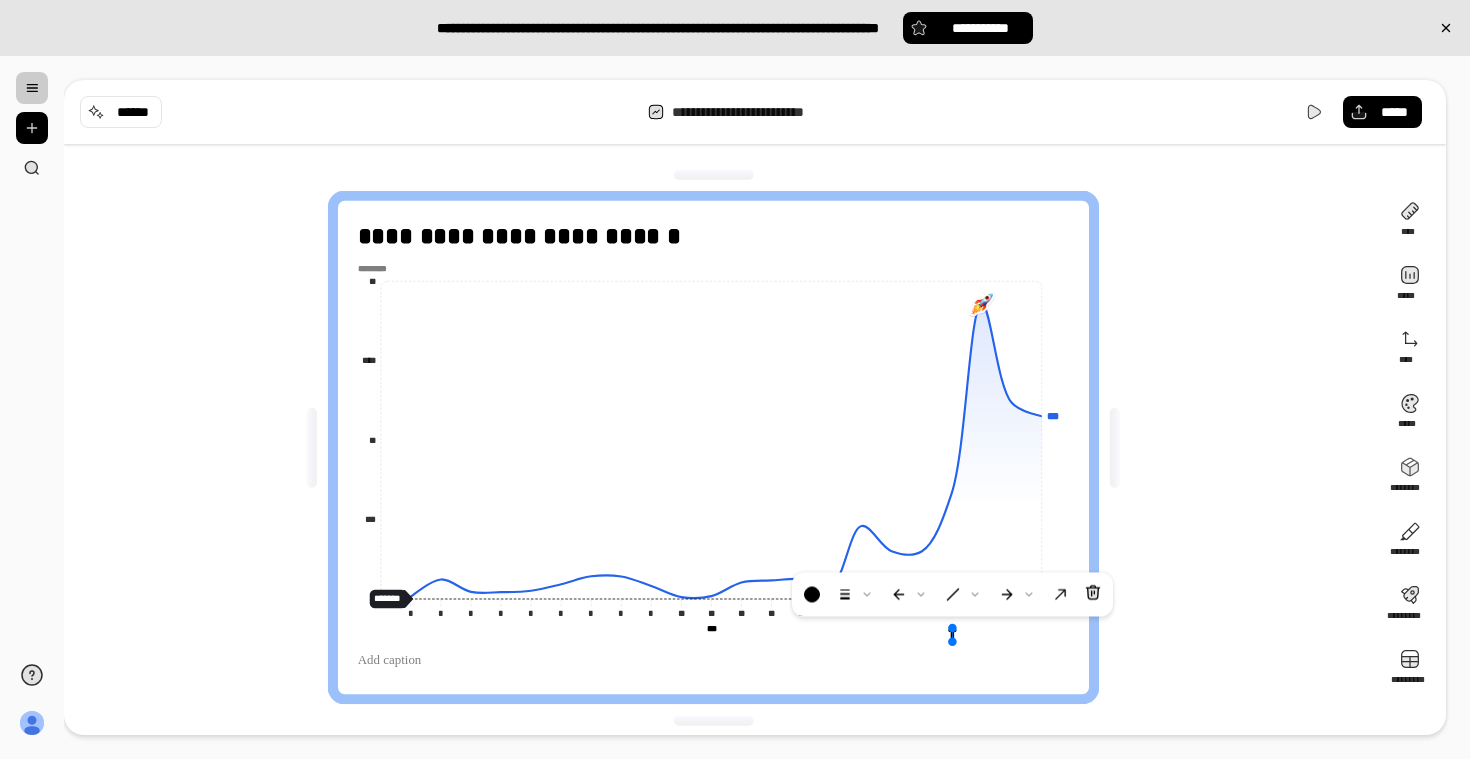 click 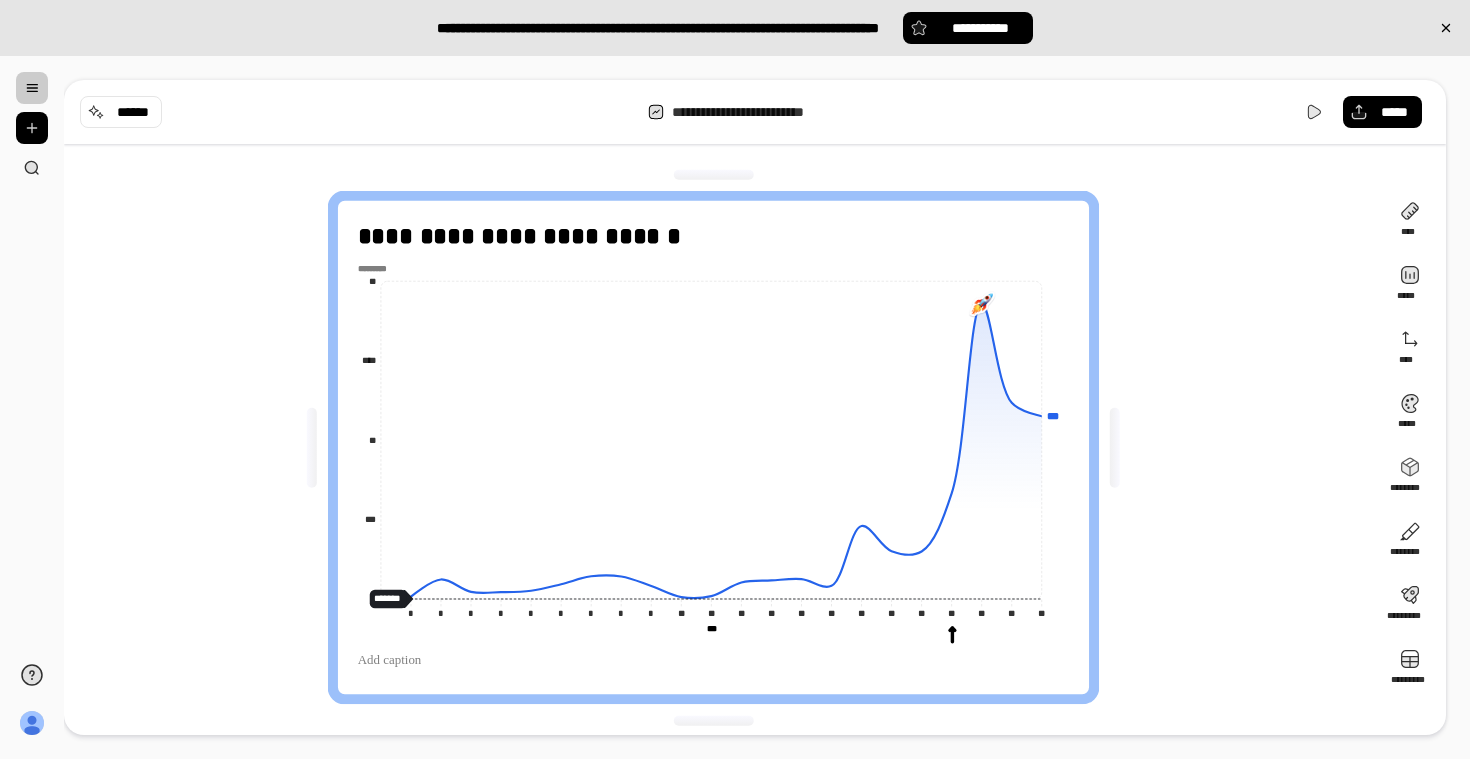 click on "**********" at bounding box center [721, 447] 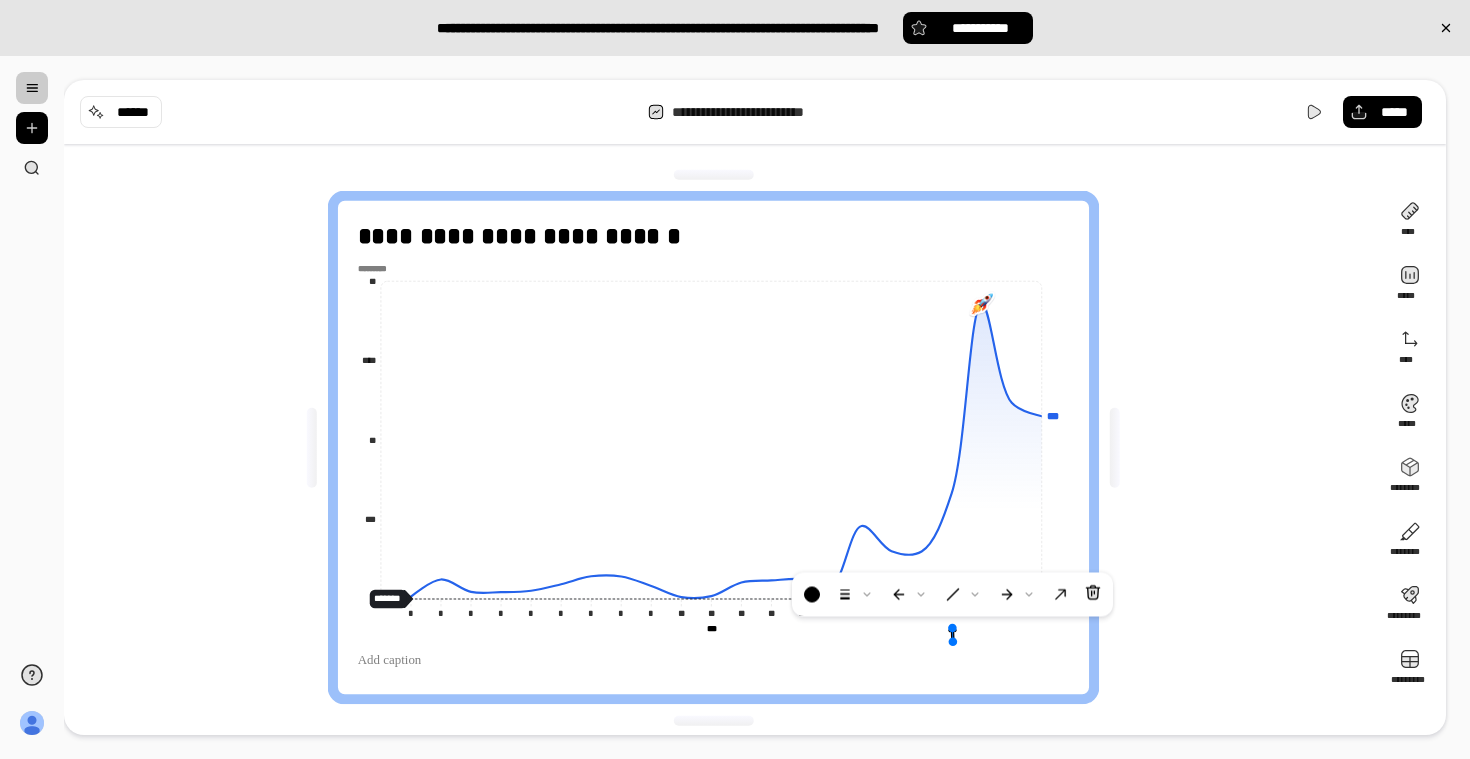 drag, startPoint x: 950, startPoint y: 640, endPoint x: 985, endPoint y: 646, distance: 35.510563 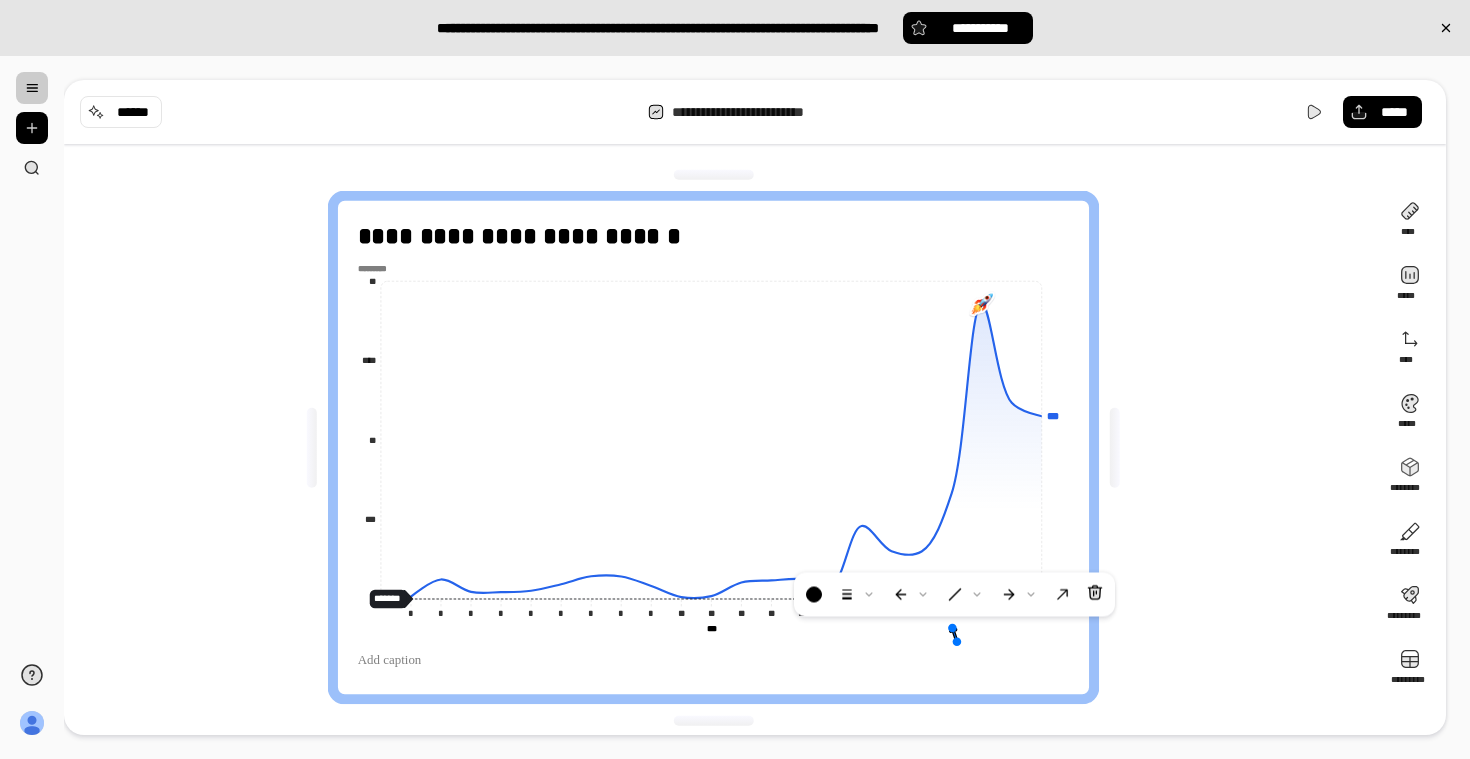 click on "**********" at bounding box center (721, 447) 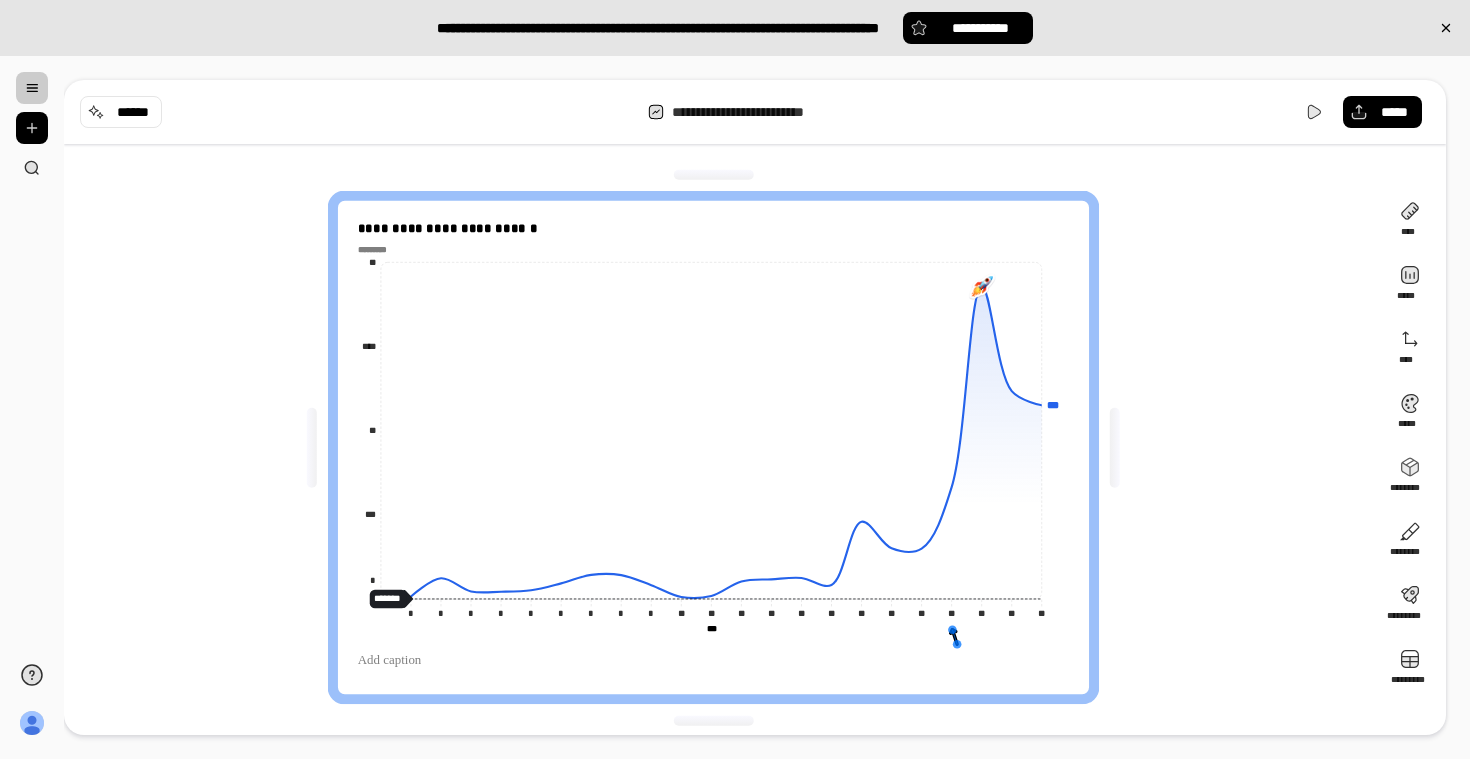 click 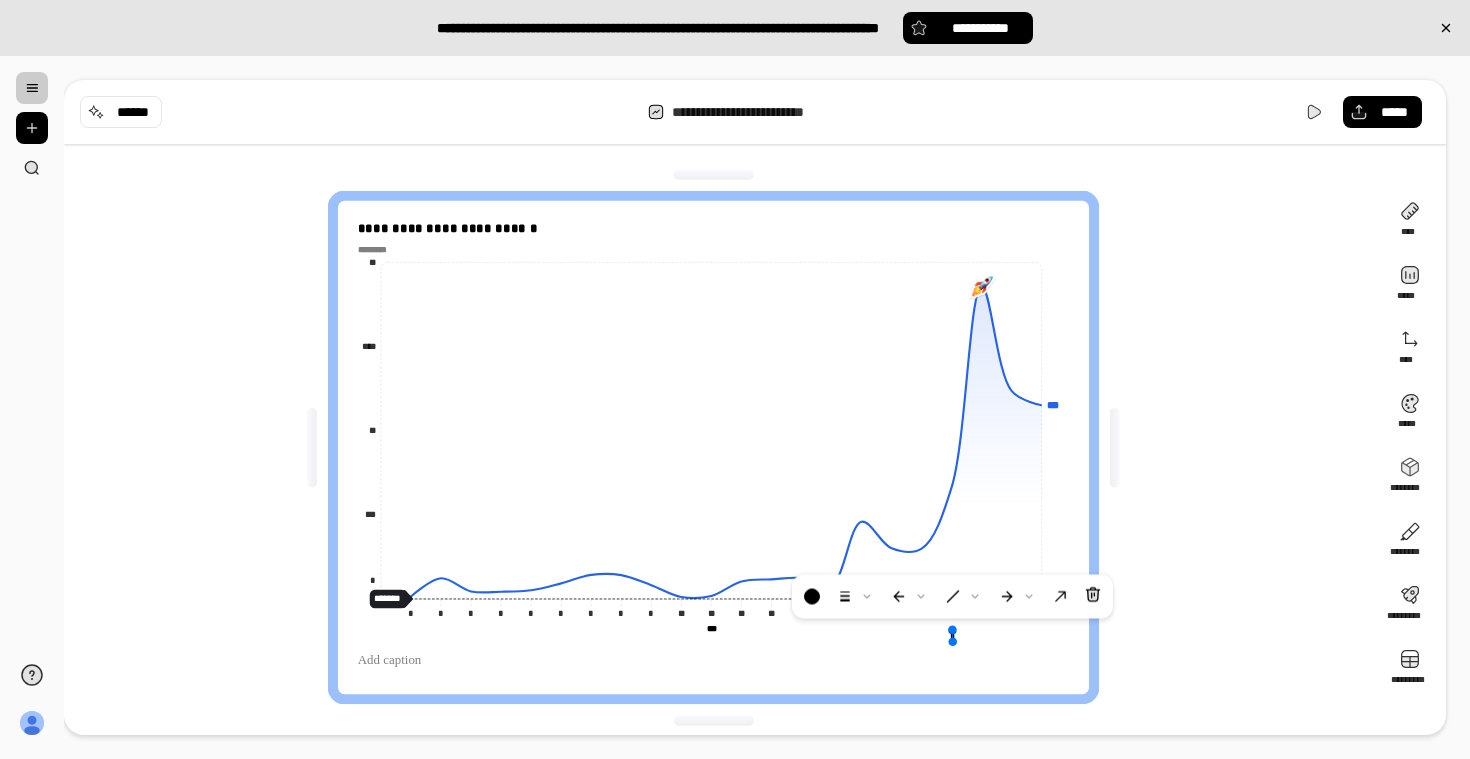 click on "**********" at bounding box center (713, 447) 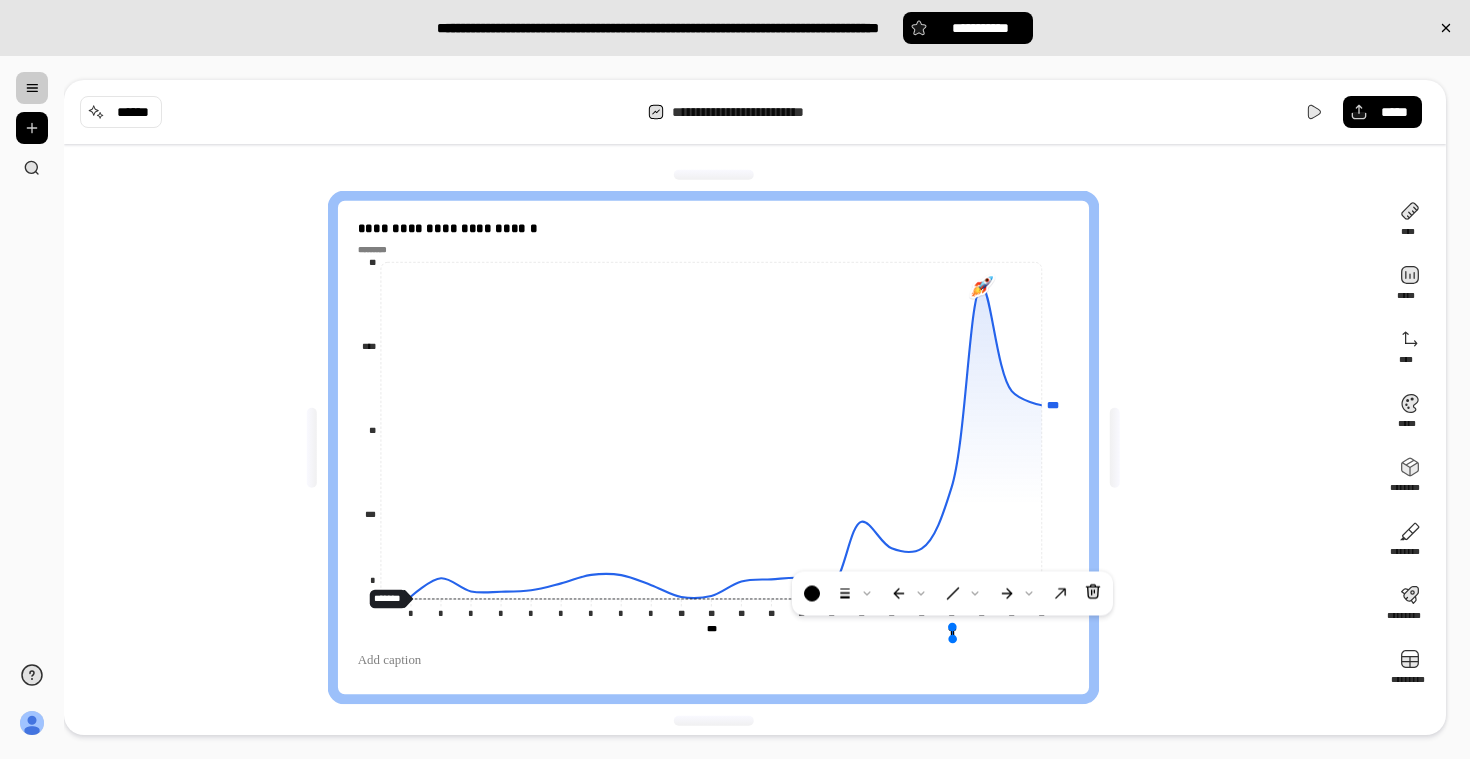 click 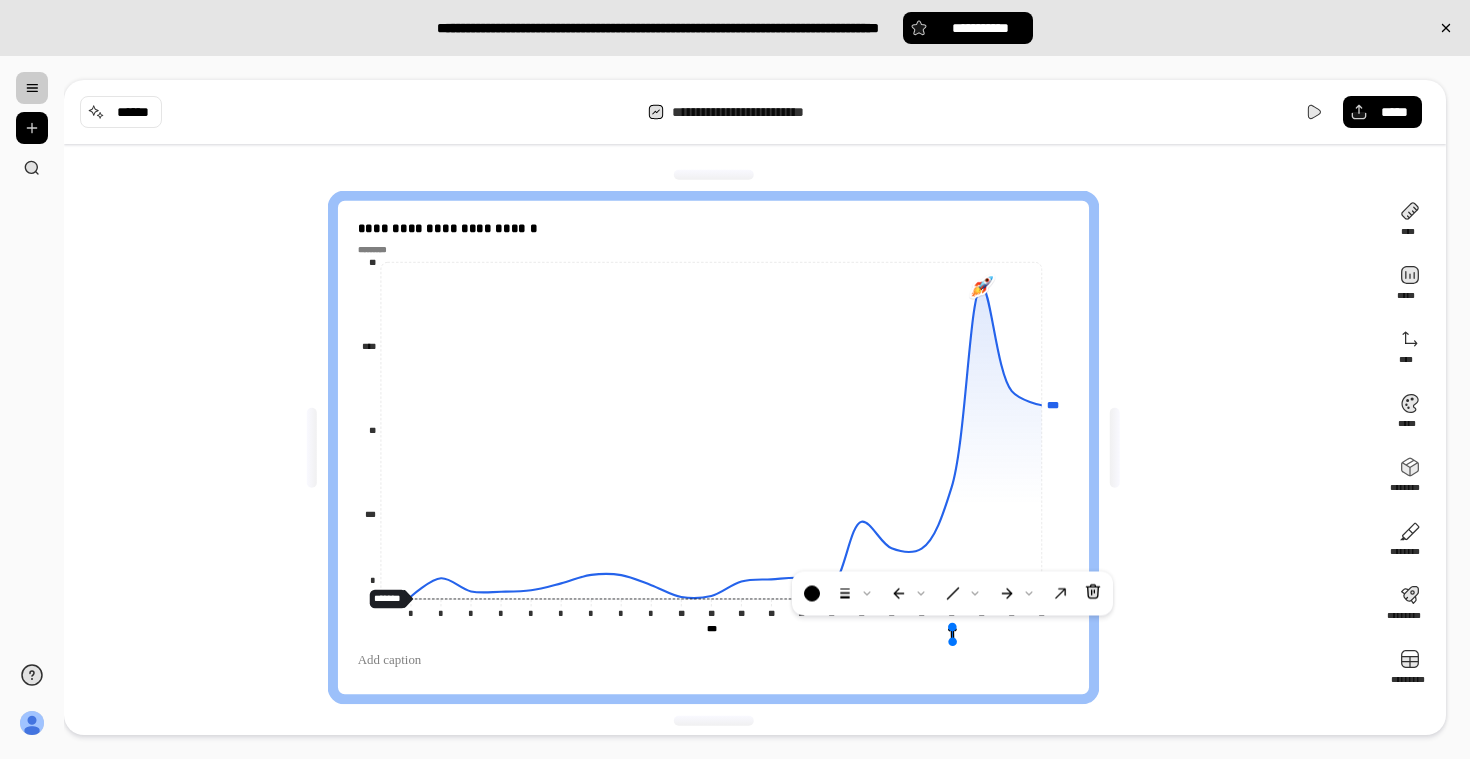 drag, startPoint x: 950, startPoint y: 641, endPoint x: 950, endPoint y: 657, distance: 16 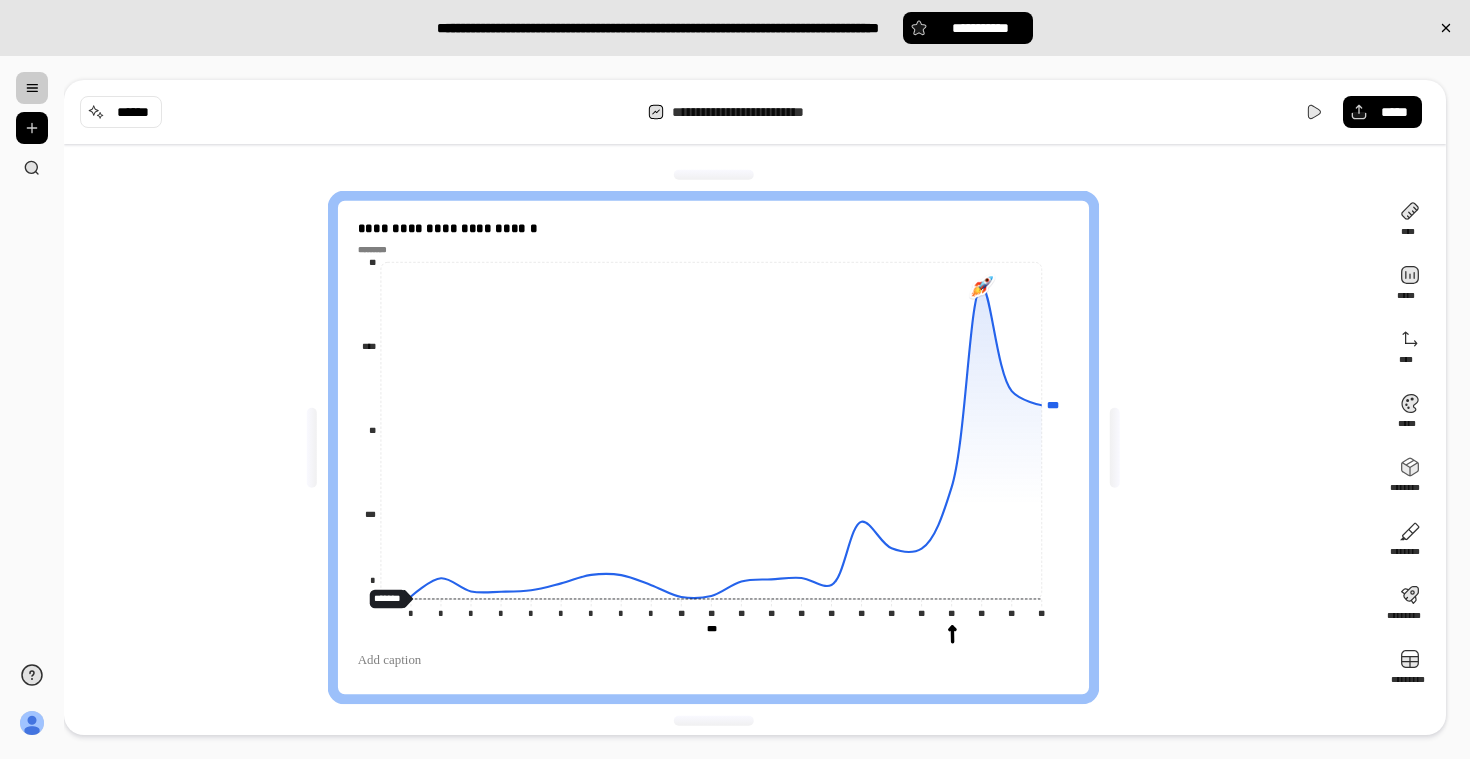 click on "**********" at bounding box center (721, 447) 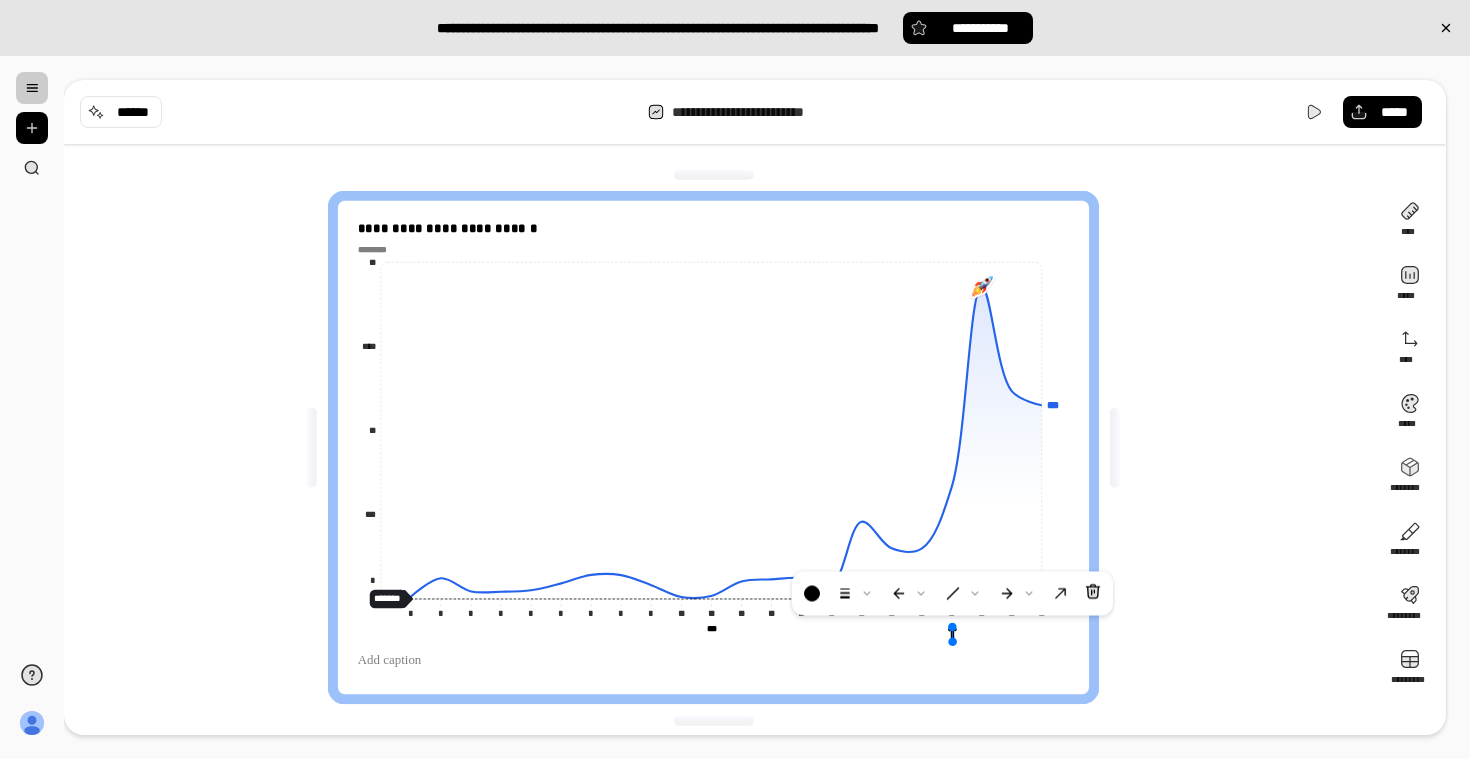 click 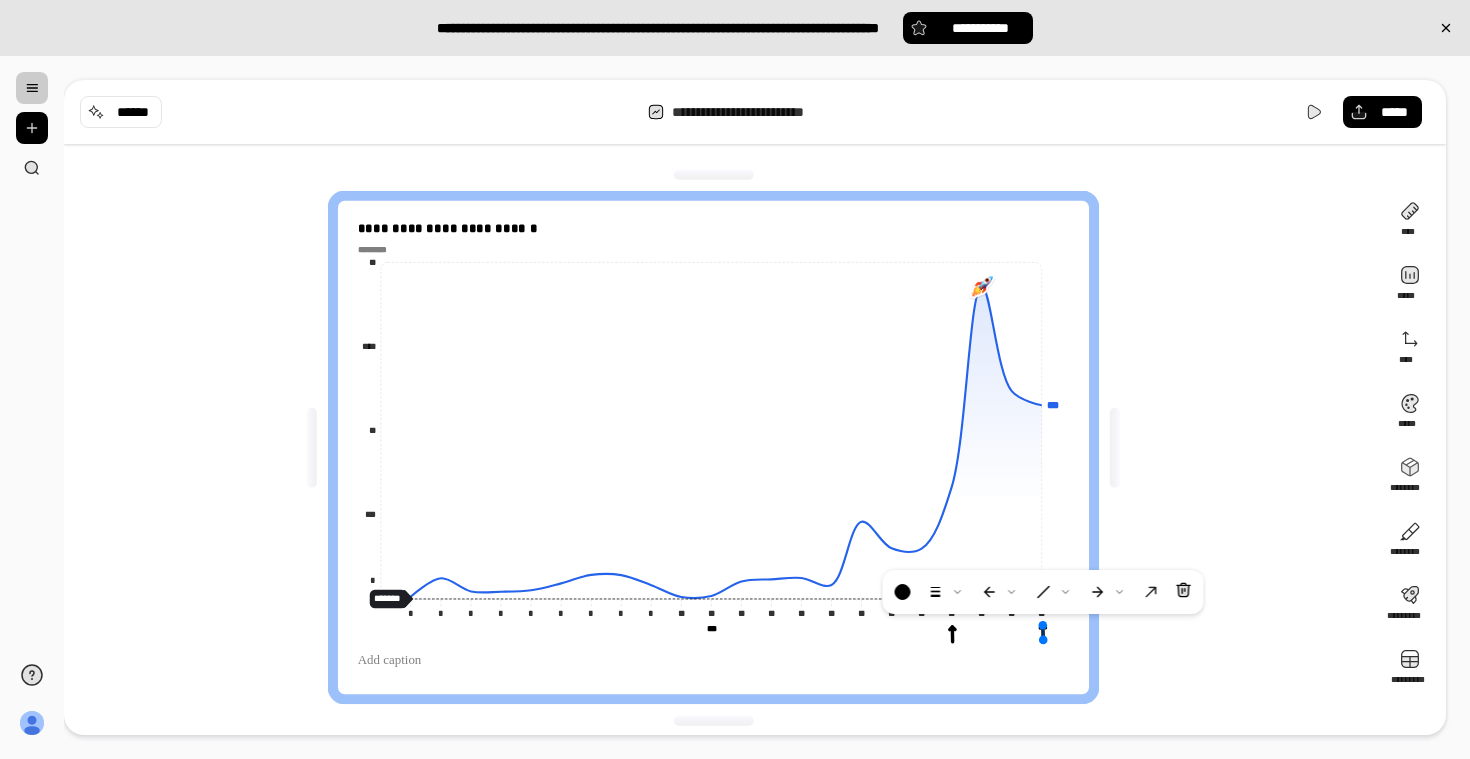 drag, startPoint x: 973, startPoint y: 648, endPoint x: 1043, endPoint y: 633, distance: 71.5891 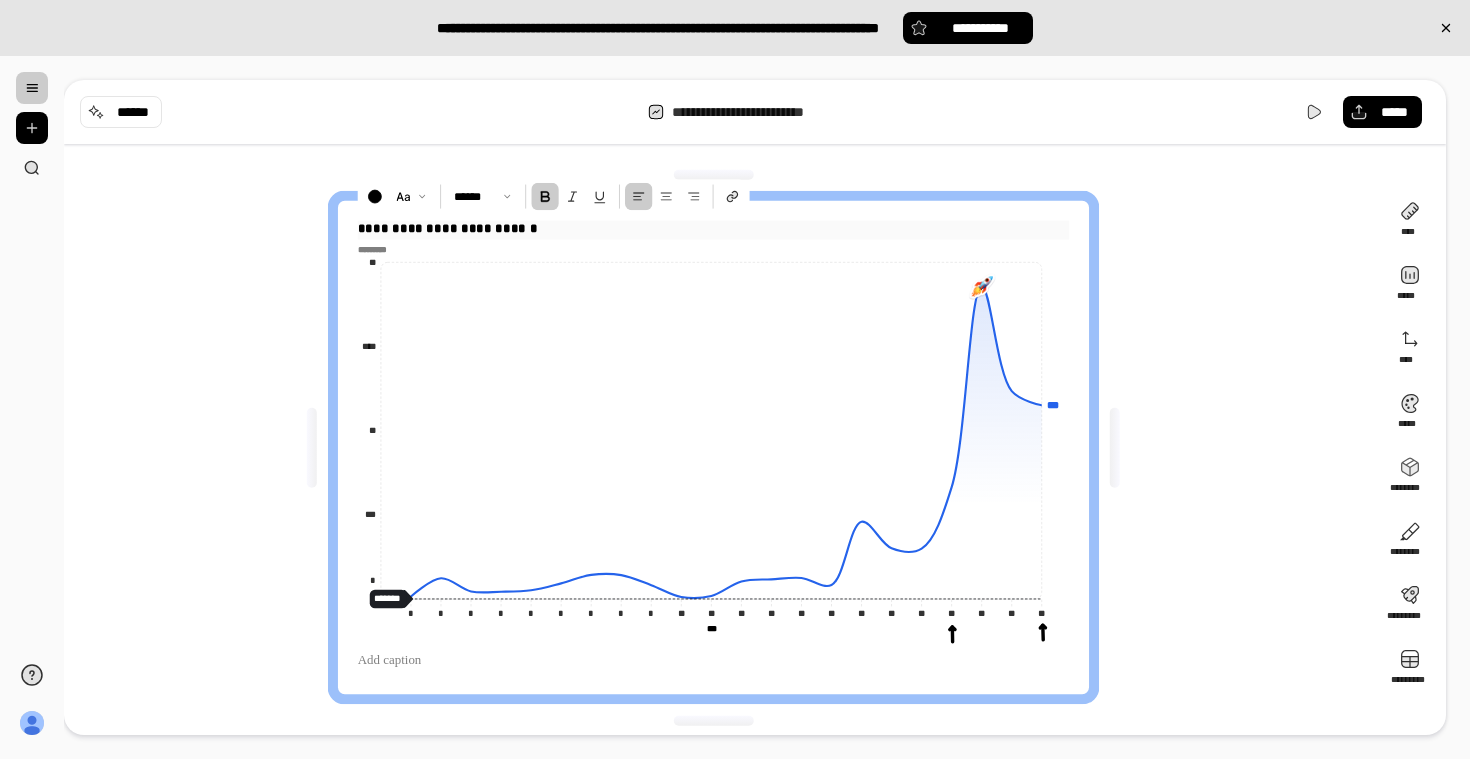 click on "**********" at bounding box center [448, 227] 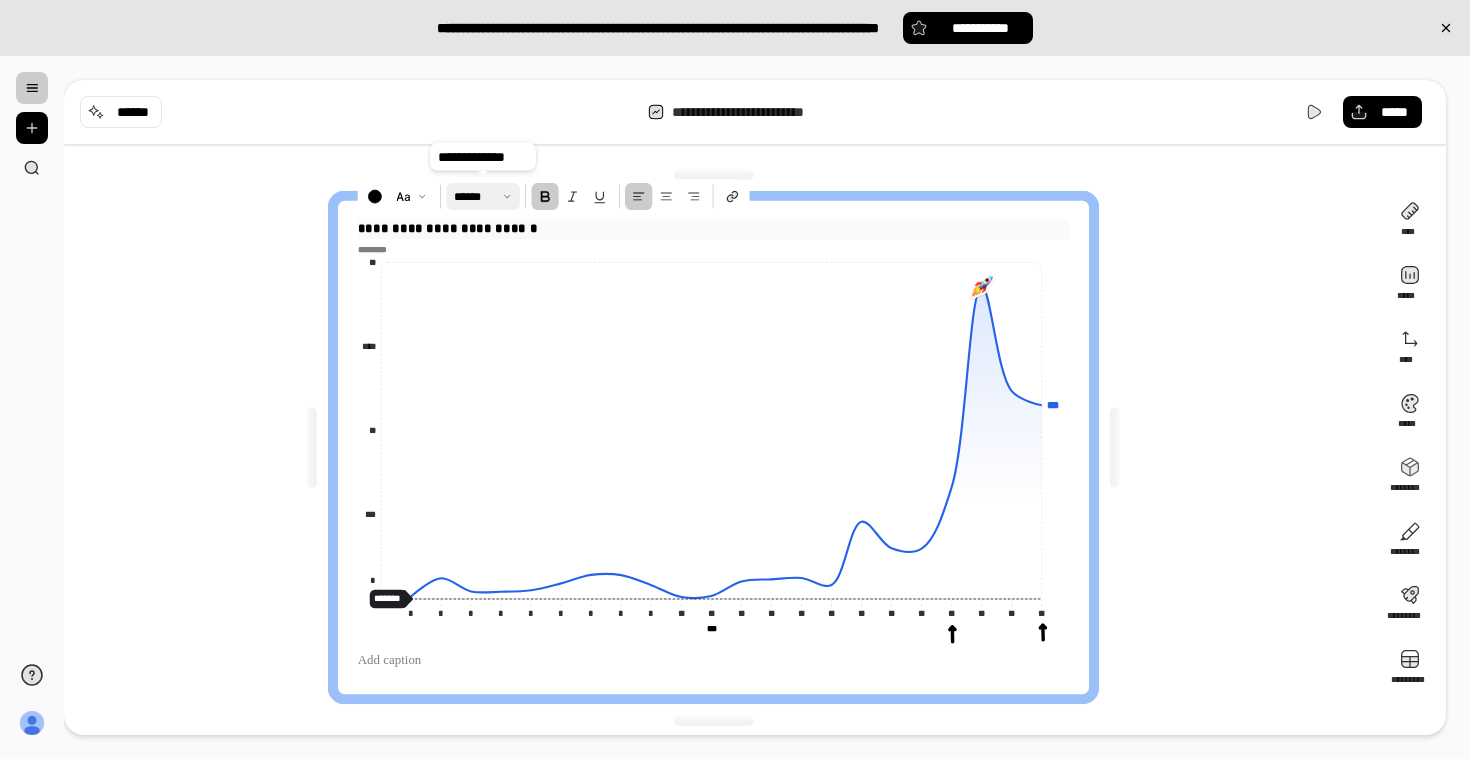 click at bounding box center (483, 197) 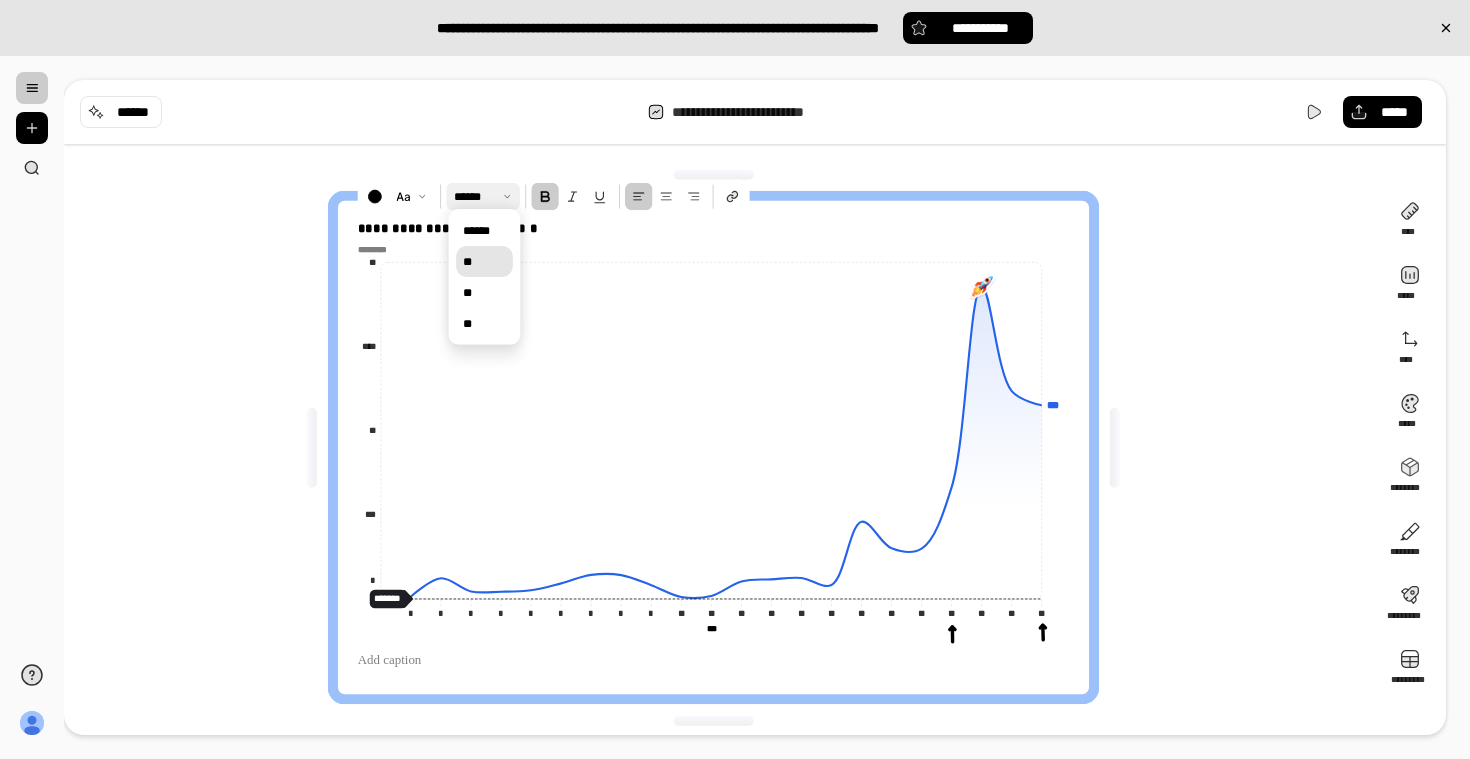 click on "**" at bounding box center (484, 261) 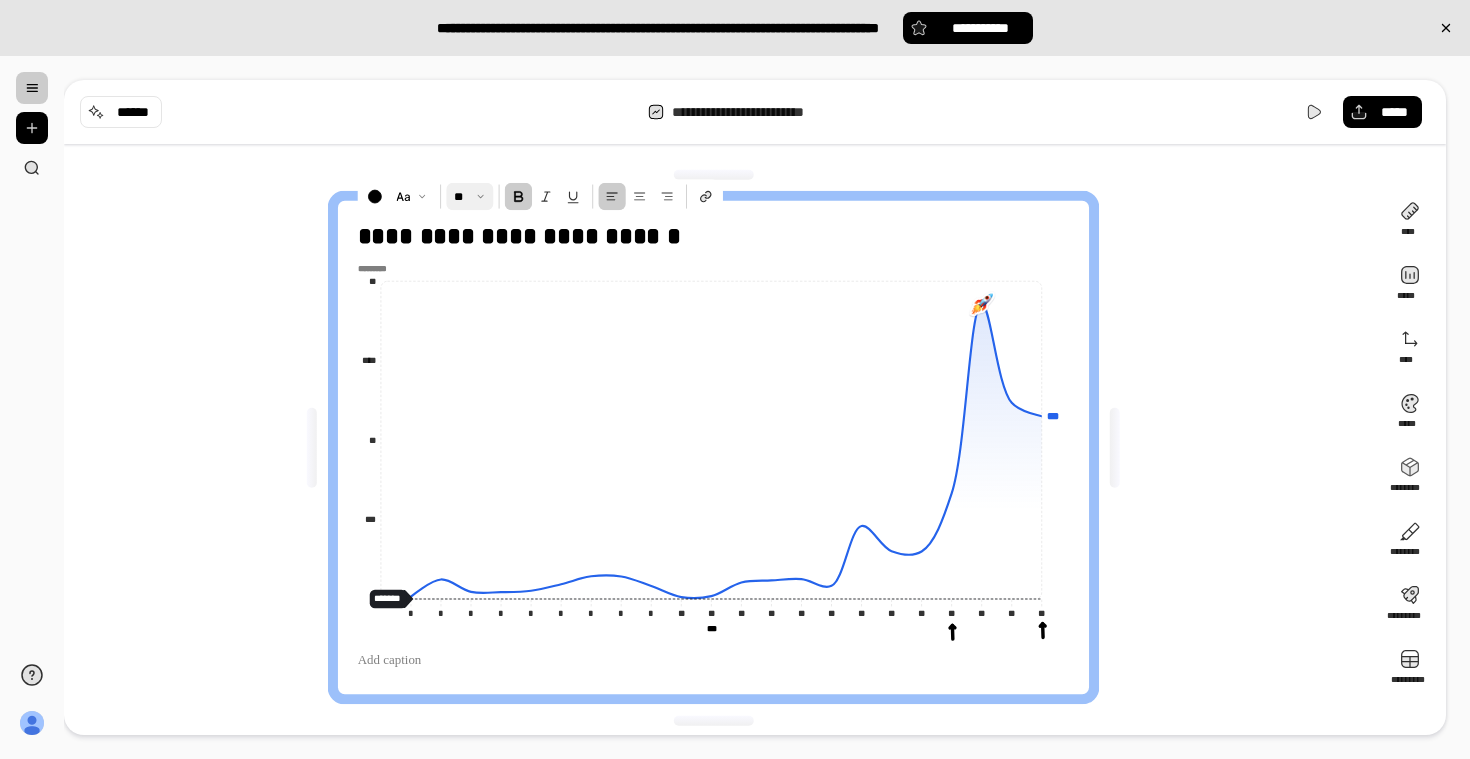 click on "**********" at bounding box center [721, 447] 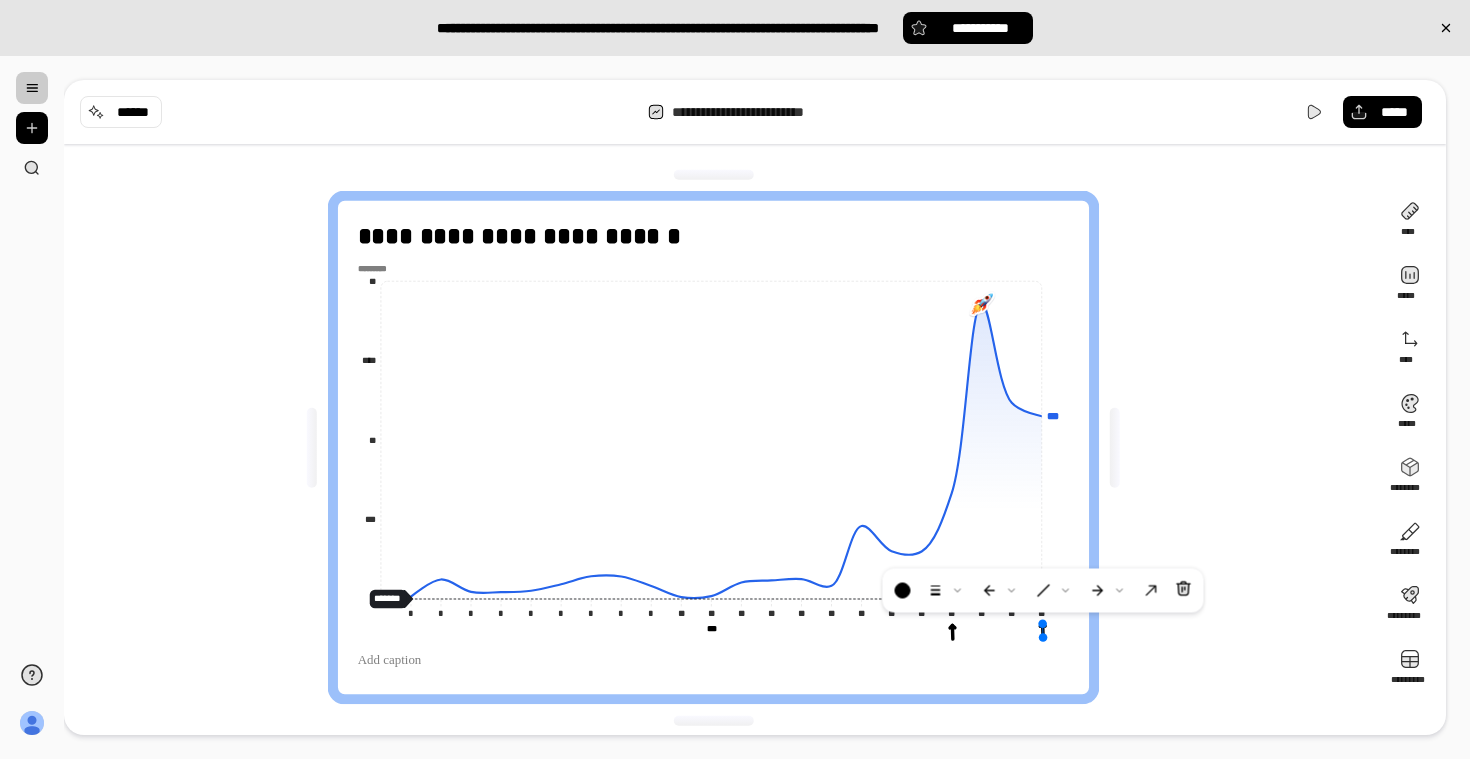click 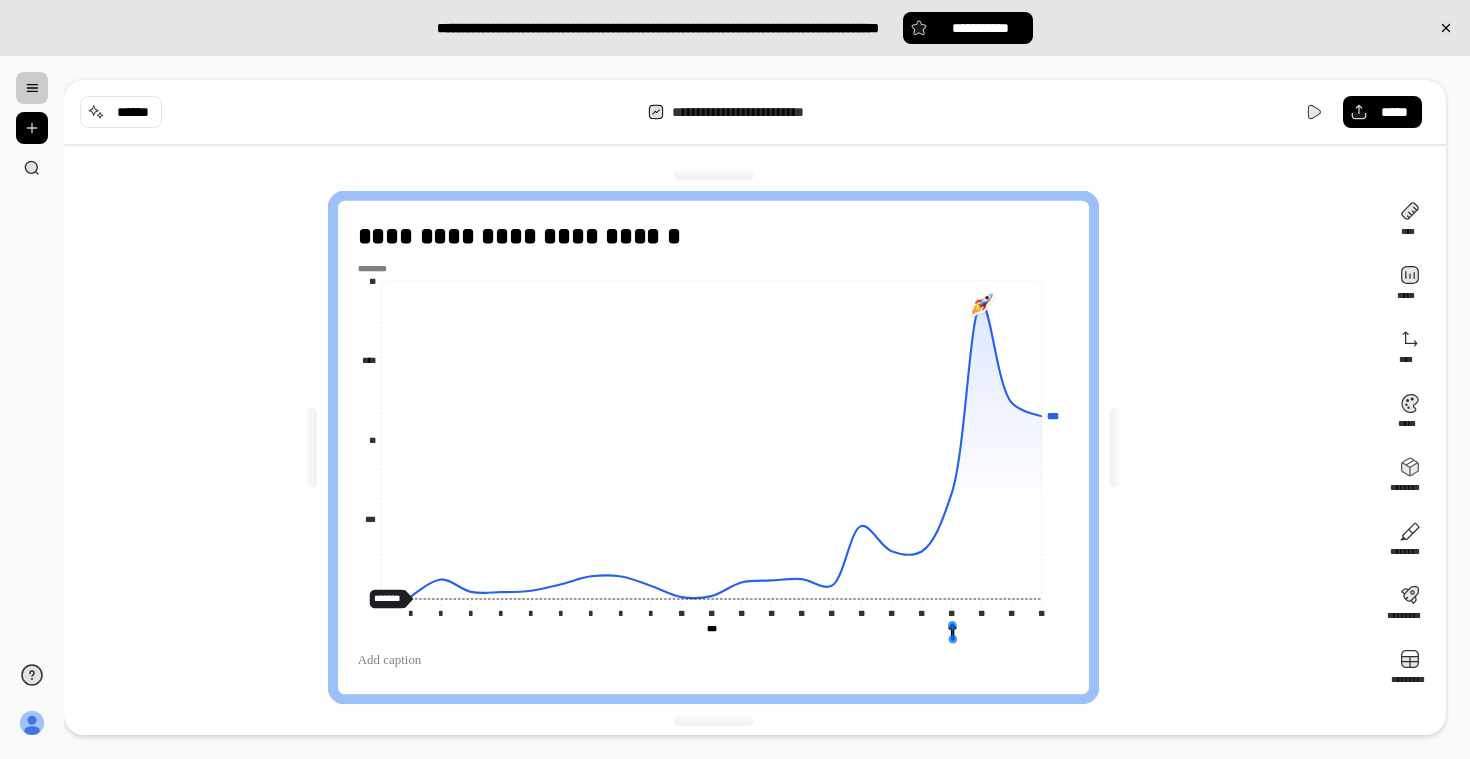 click 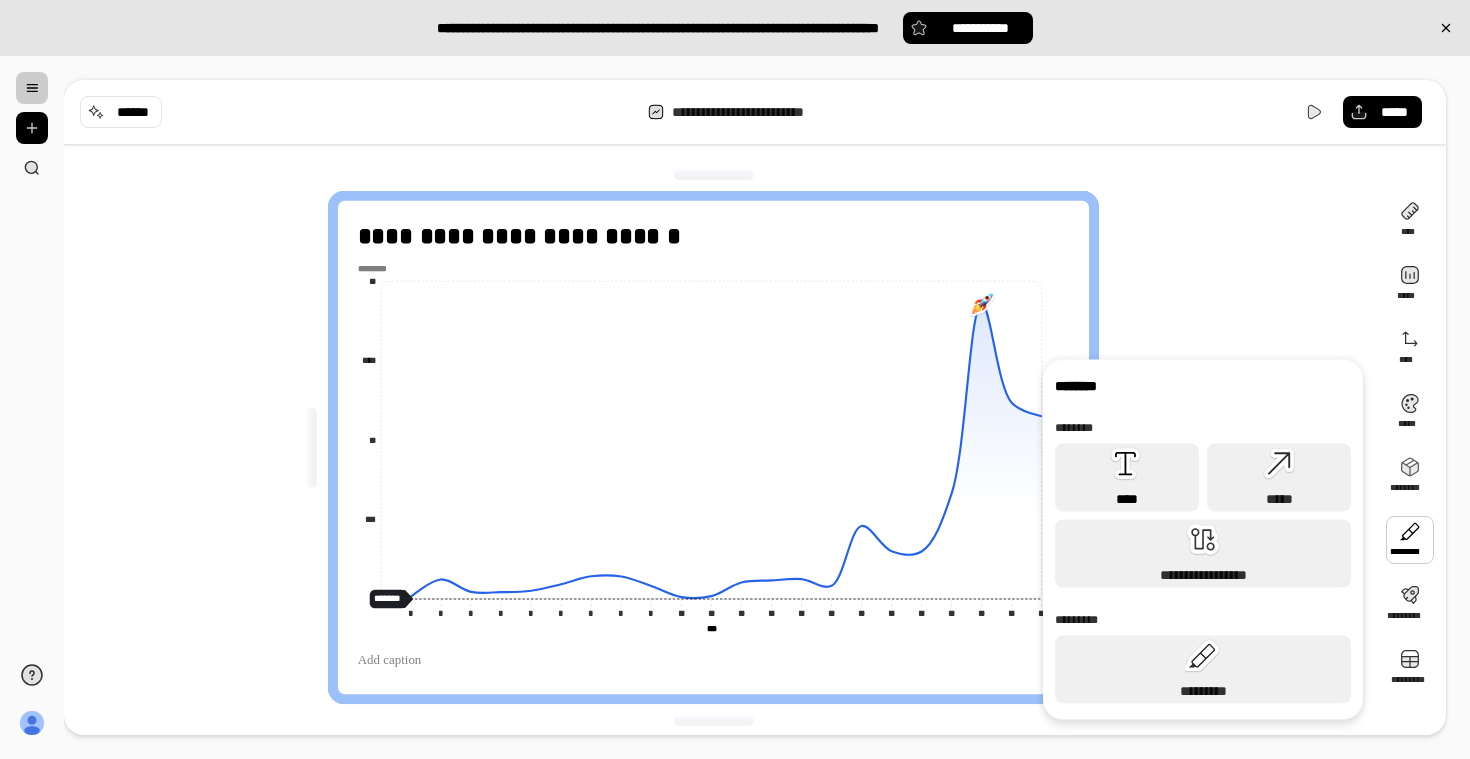 click 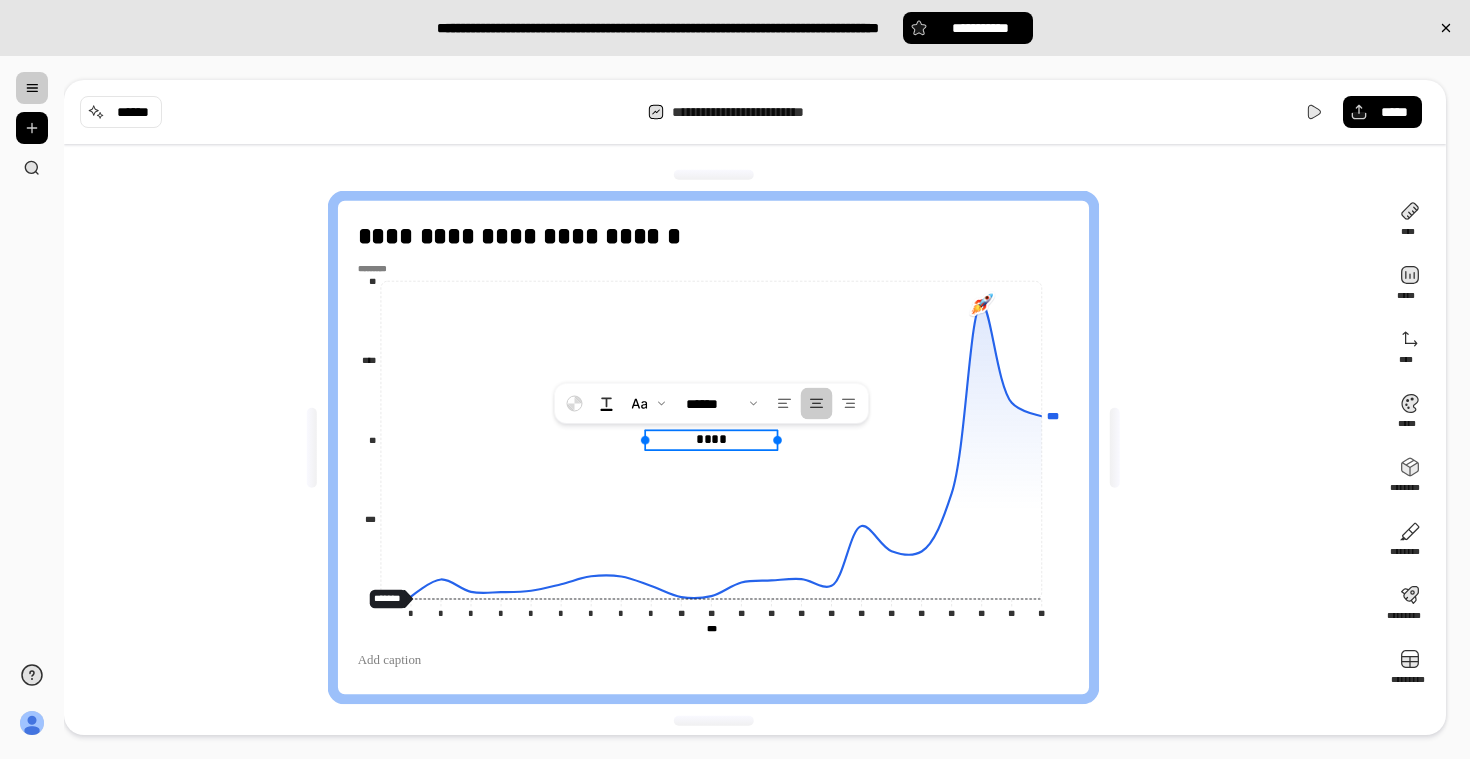 type 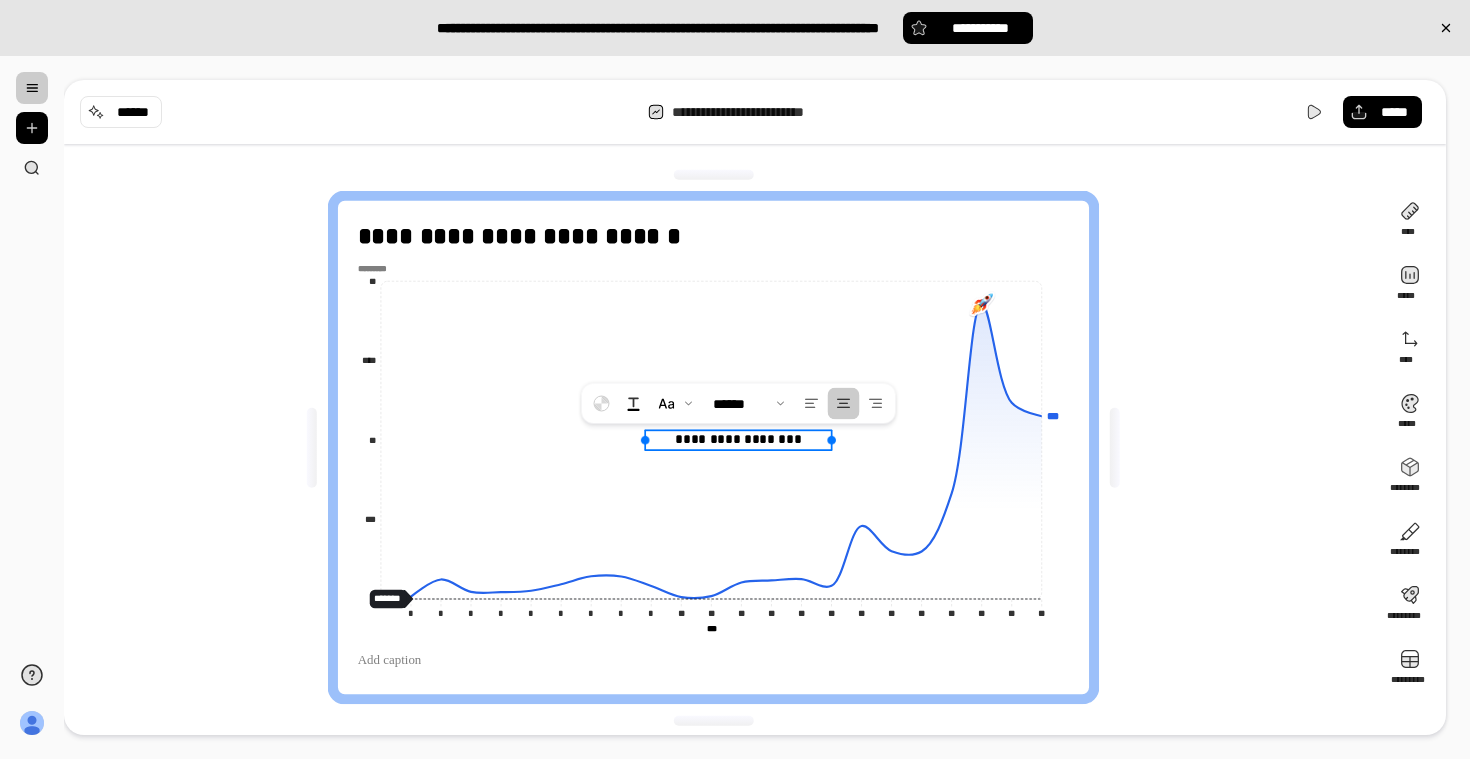 drag, startPoint x: 776, startPoint y: 443, endPoint x: 839, endPoint y: 455, distance: 64.132675 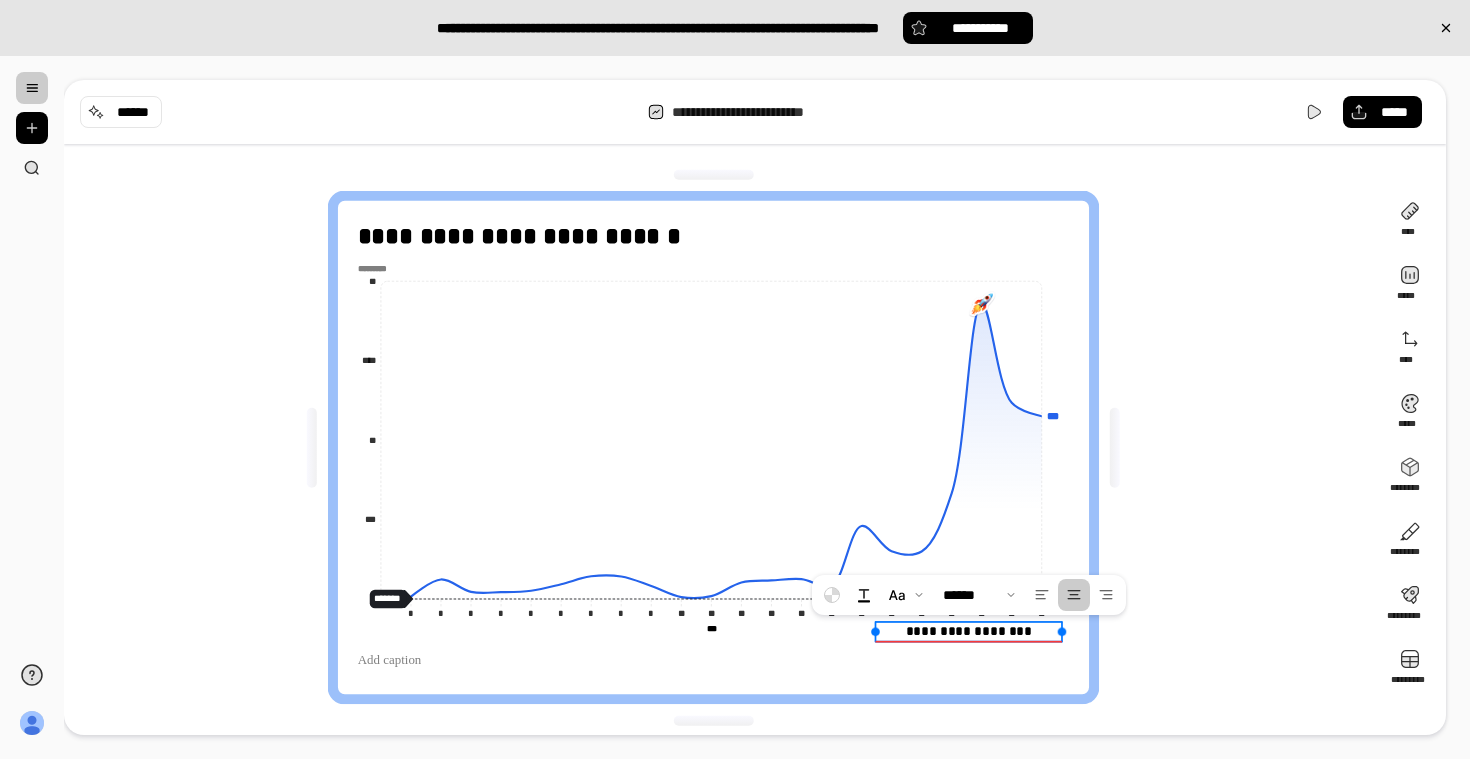 drag, startPoint x: 778, startPoint y: 443, endPoint x: 1046, endPoint y: 670, distance: 351.21646 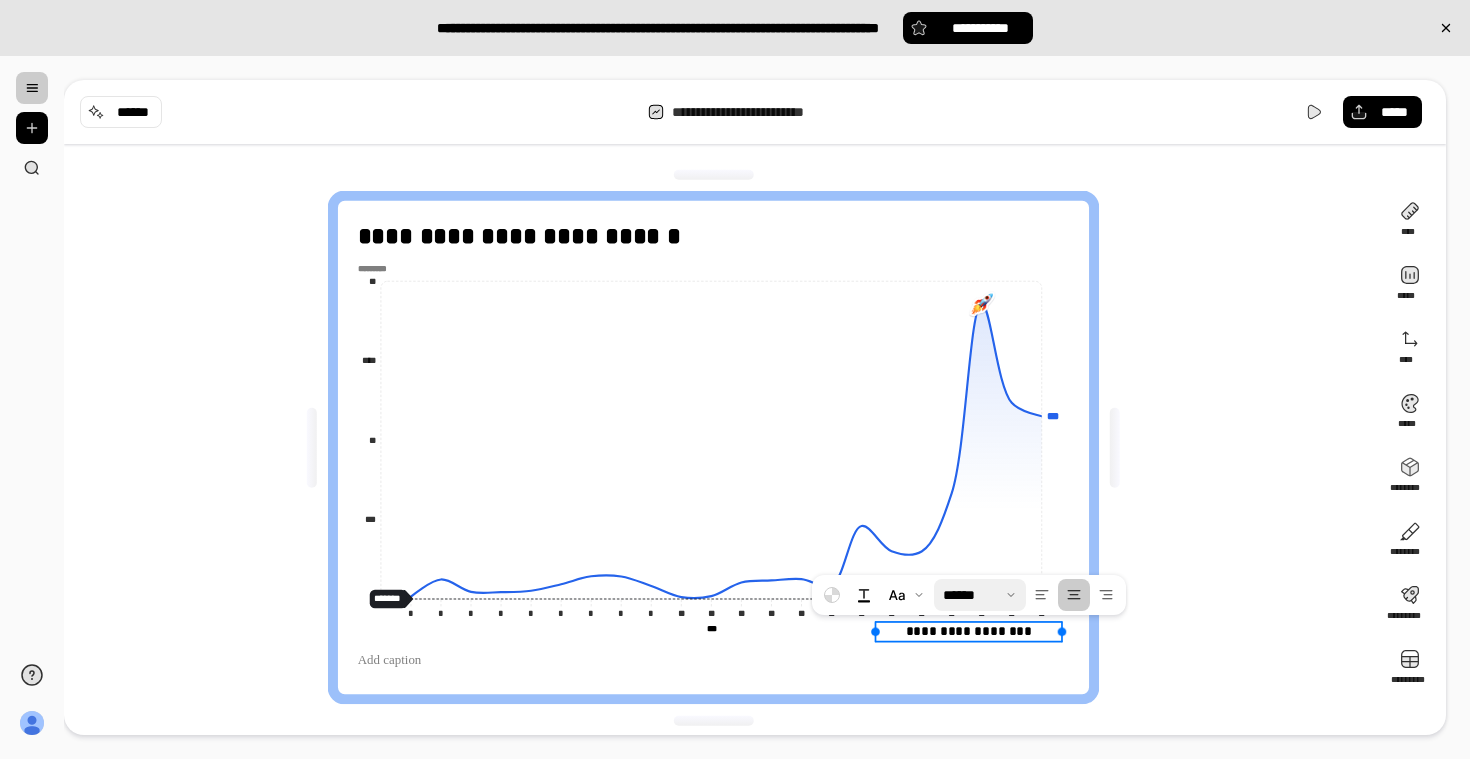 click at bounding box center [980, 595] 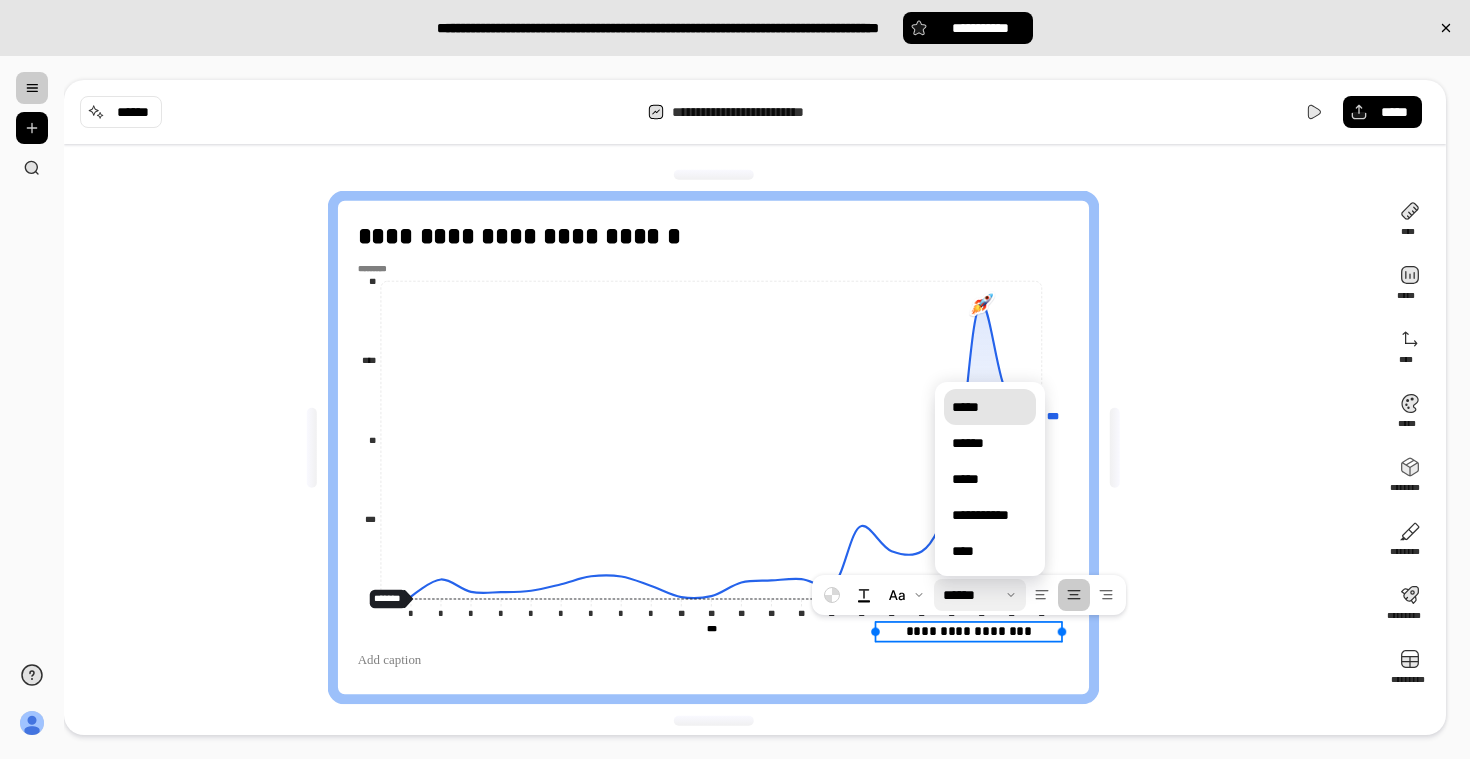 click on "*****" at bounding box center (990, 407) 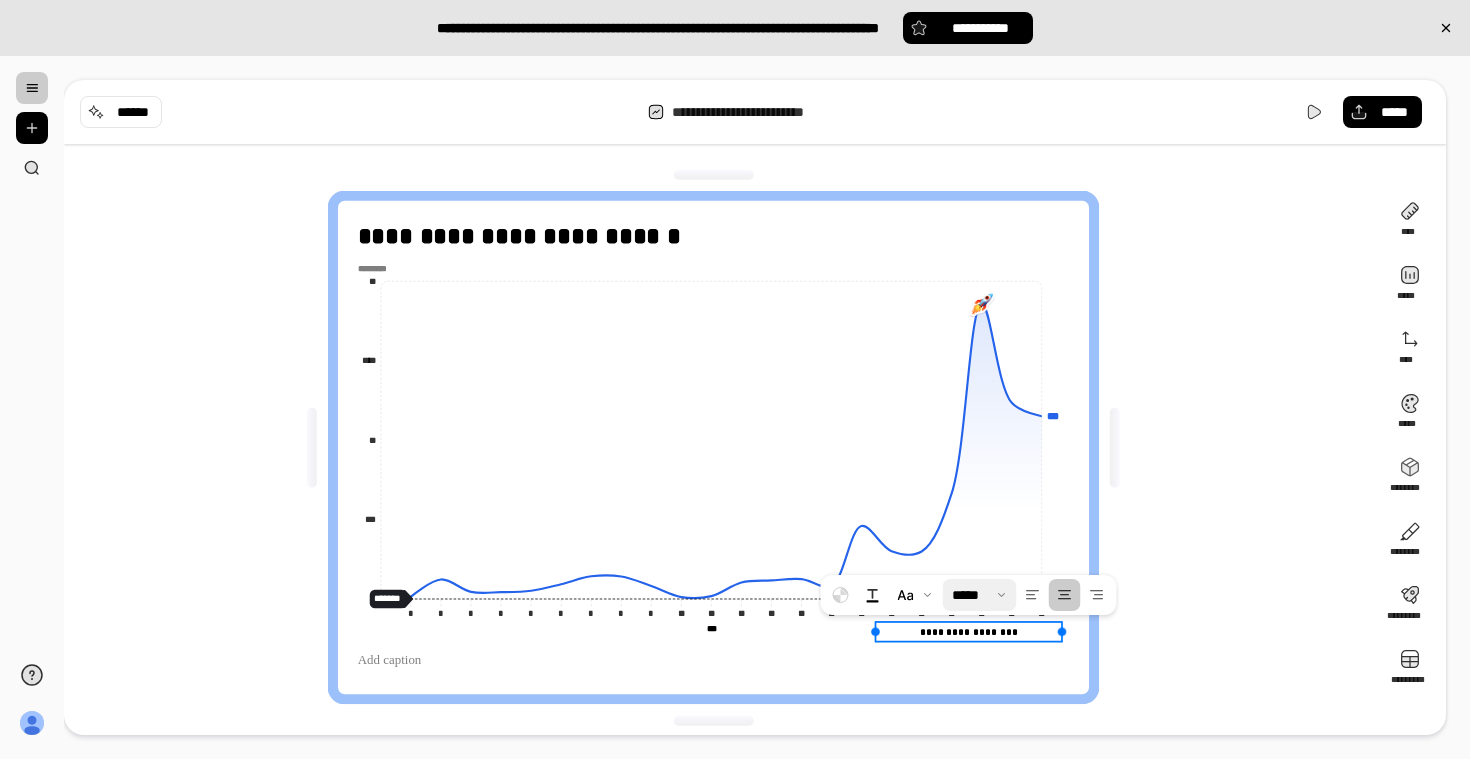 click on "**********" at bounding box center (721, 447) 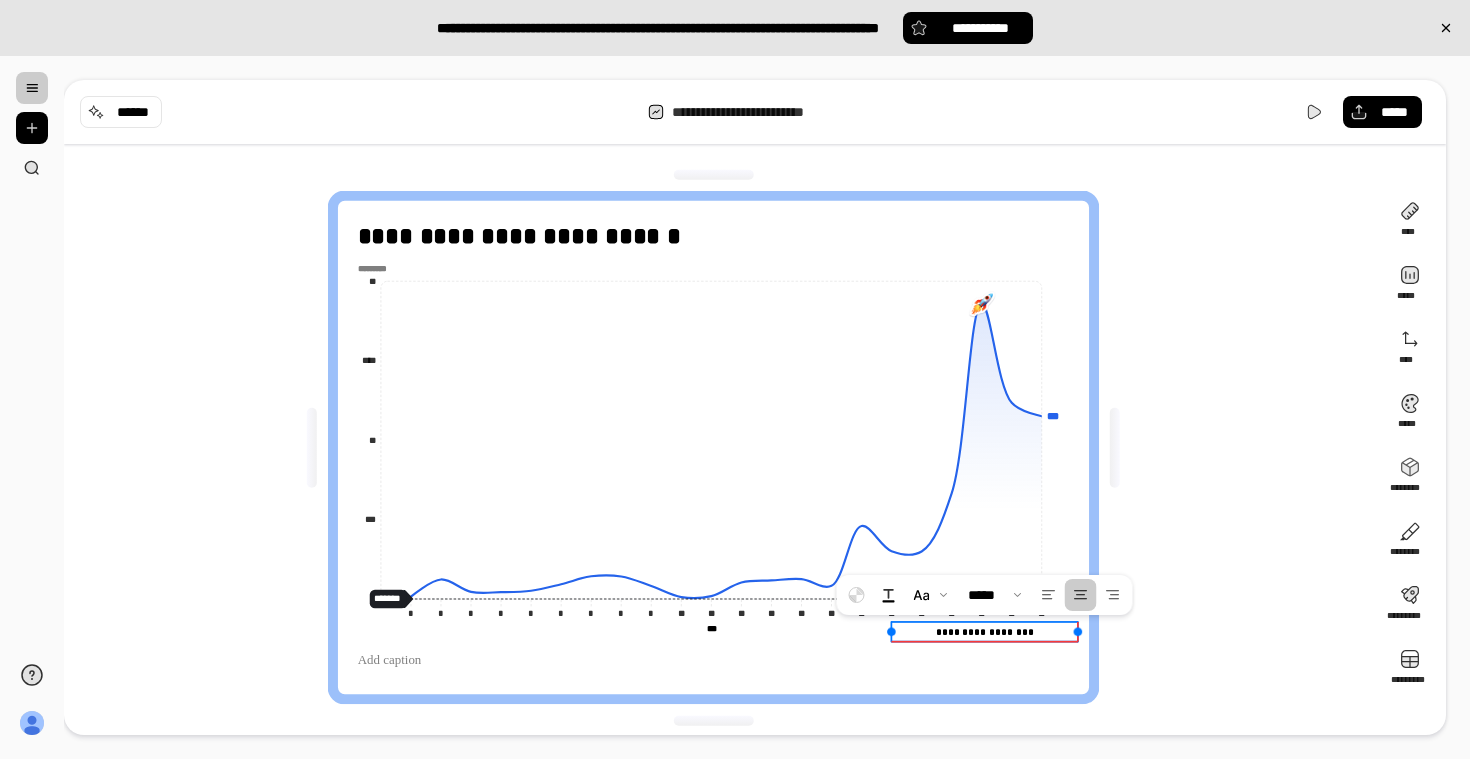drag, startPoint x: 1002, startPoint y: 634, endPoint x: 1048, endPoint y: 638, distance: 46.173584 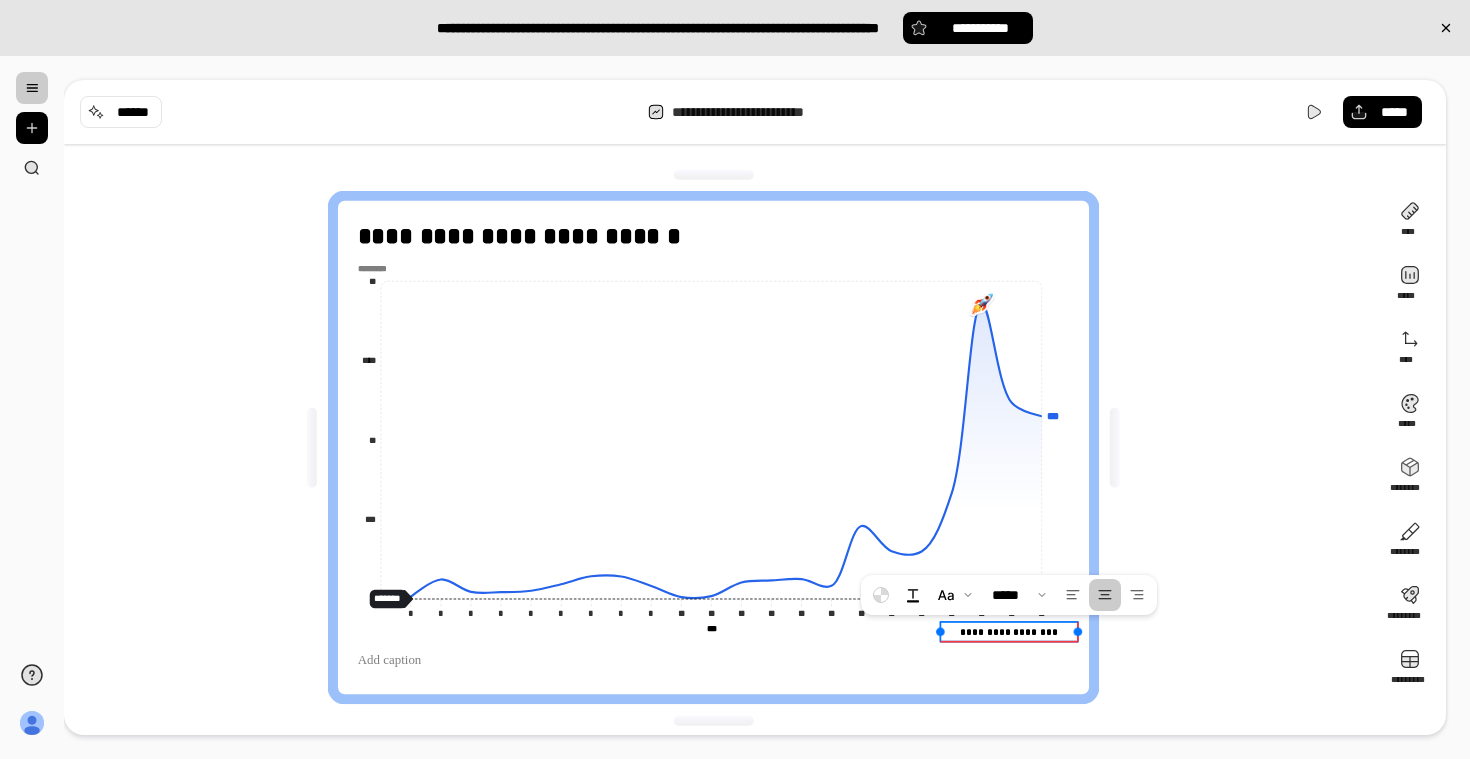 drag, startPoint x: 891, startPoint y: 632, endPoint x: 961, endPoint y: 636, distance: 70.11419 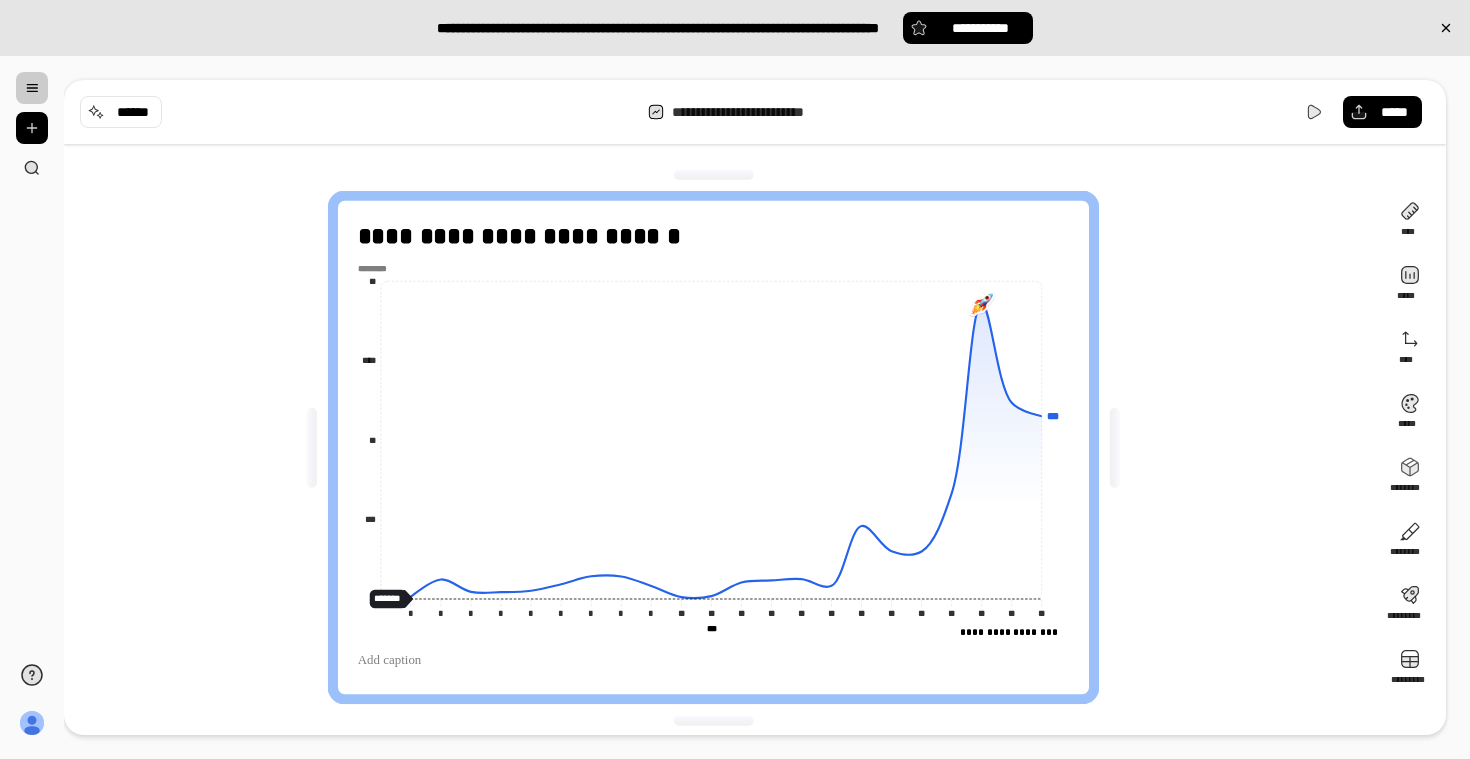 drag, startPoint x: 1186, startPoint y: 658, endPoint x: 1129, endPoint y: 653, distance: 57.21888 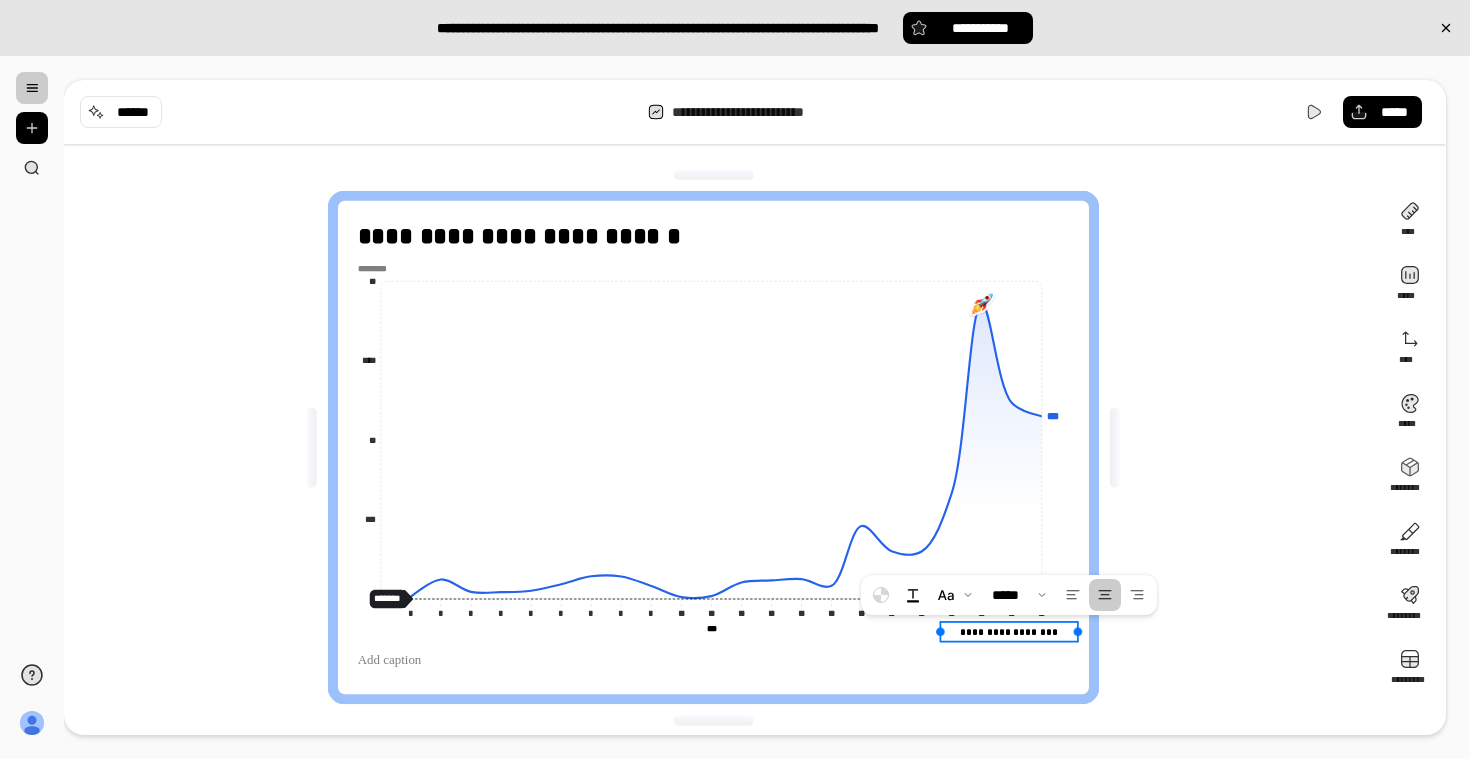 click on "**********" at bounding box center (1009, 632) 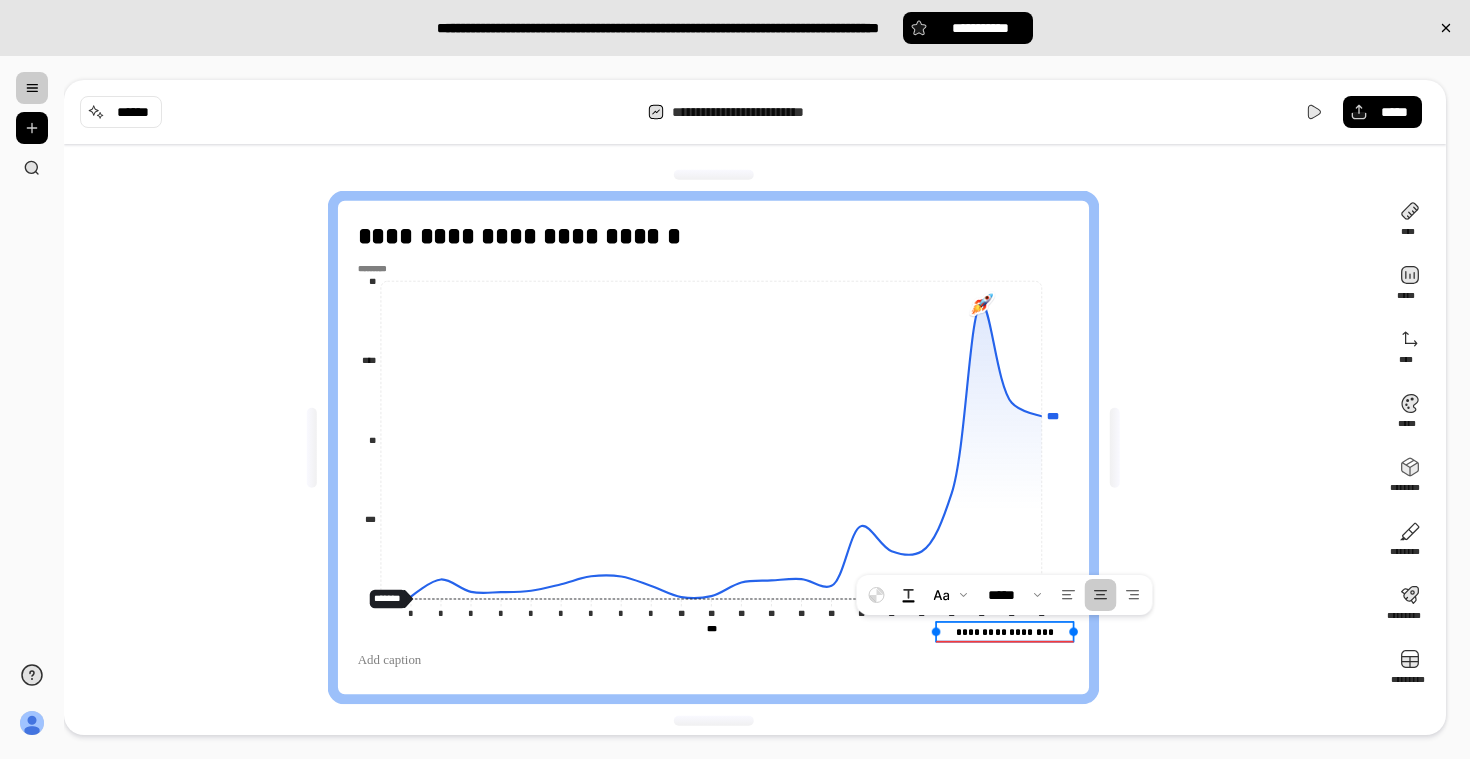 click on "**********" at bounding box center [1005, 632] 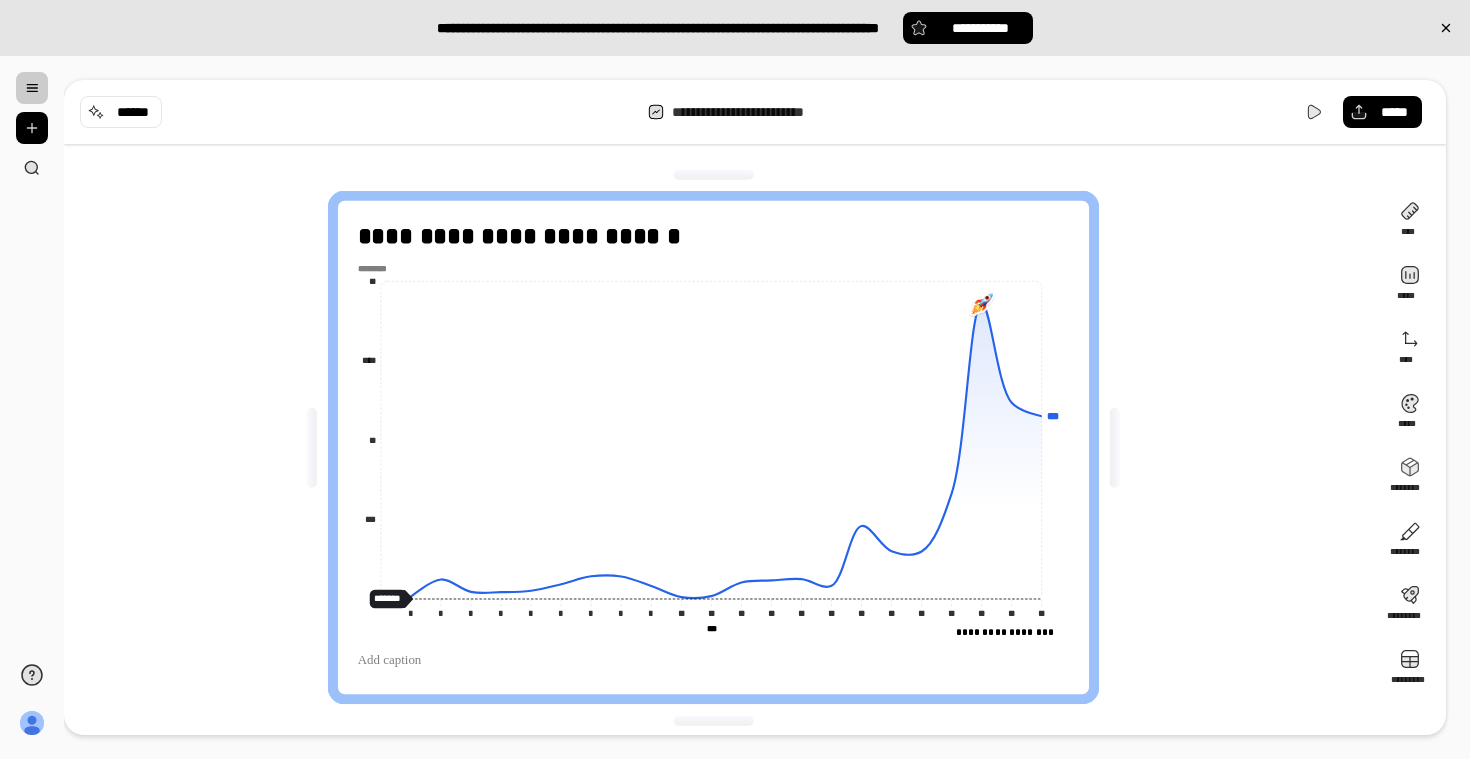 click on "**********" at bounding box center [721, 447] 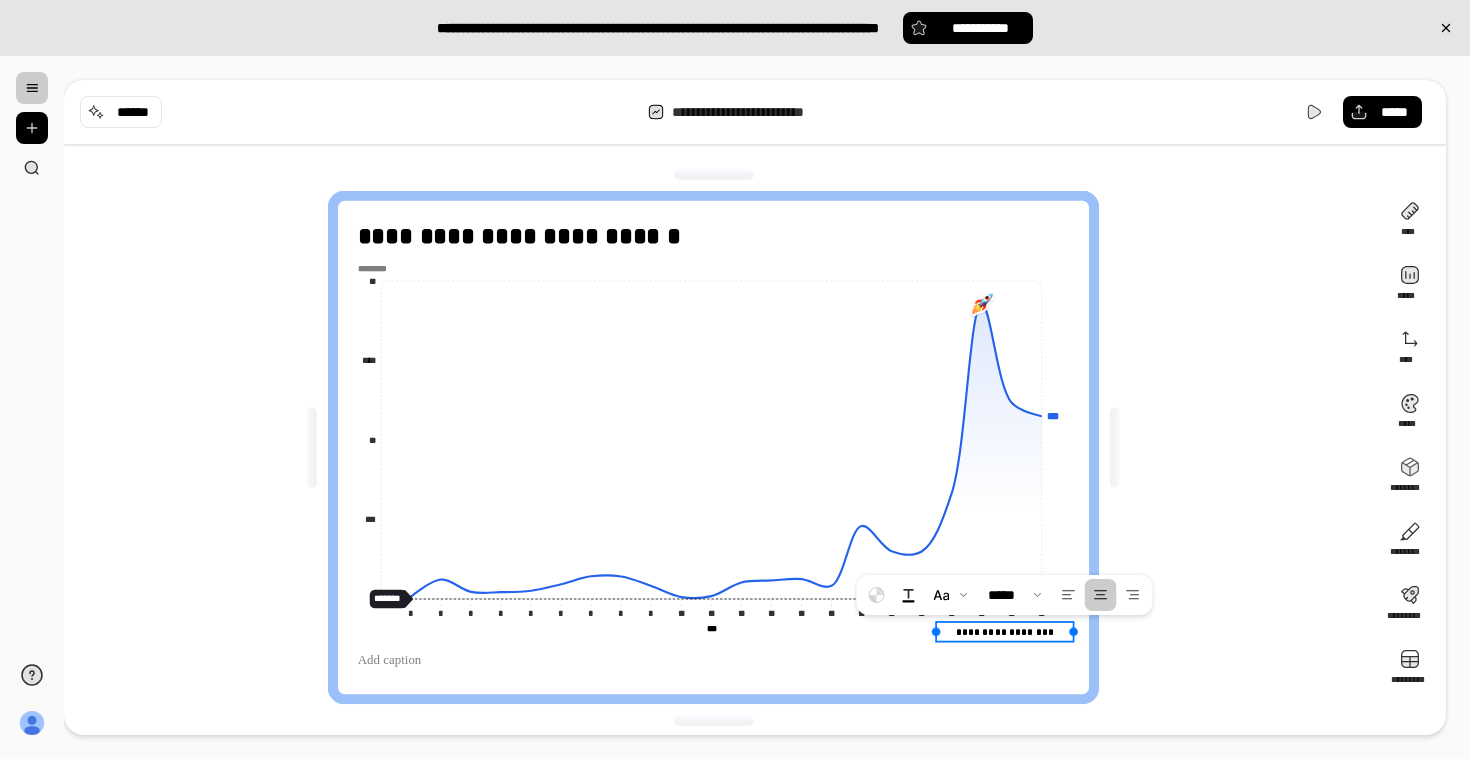 click on "**********" at bounding box center [1005, 632] 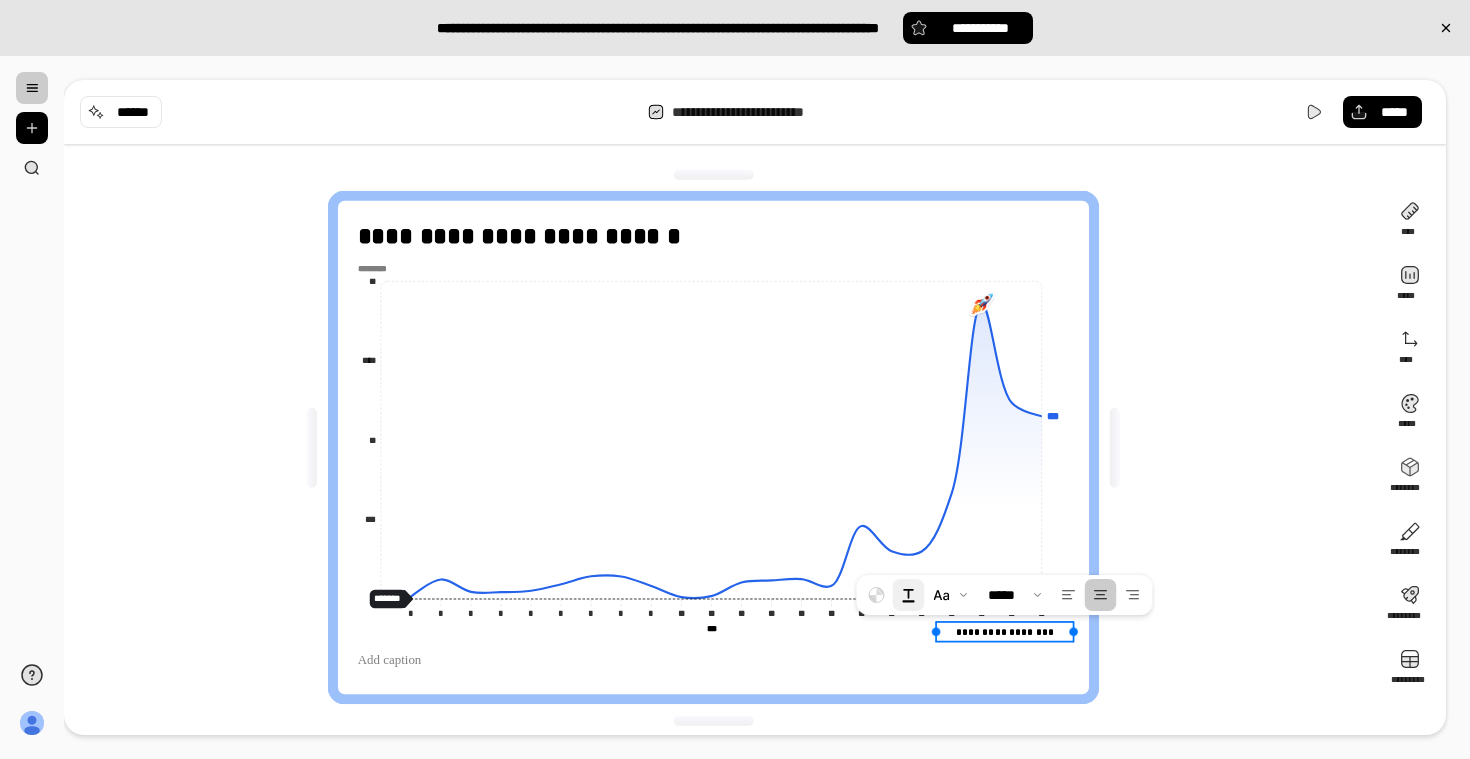 click at bounding box center [909, 595] 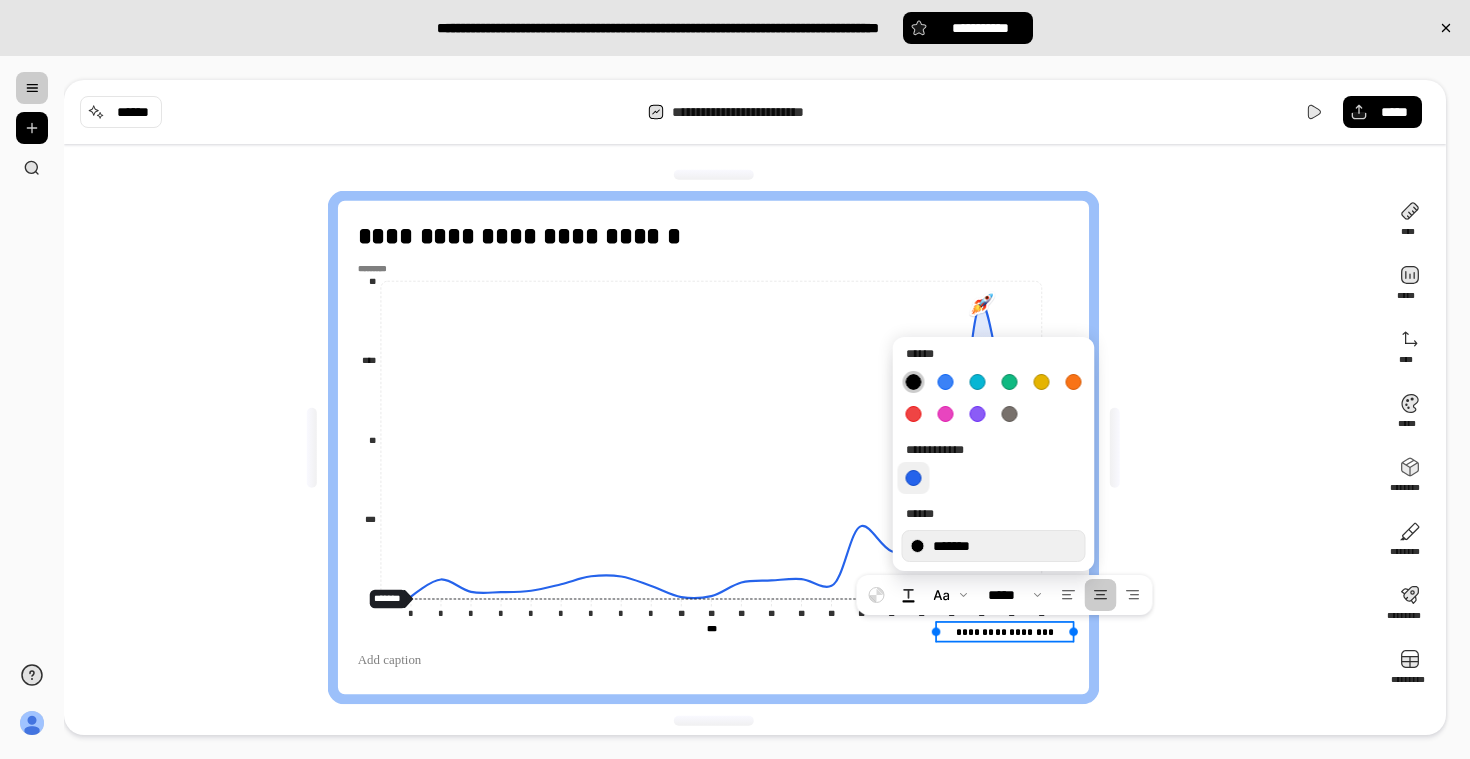 click at bounding box center (914, 478) 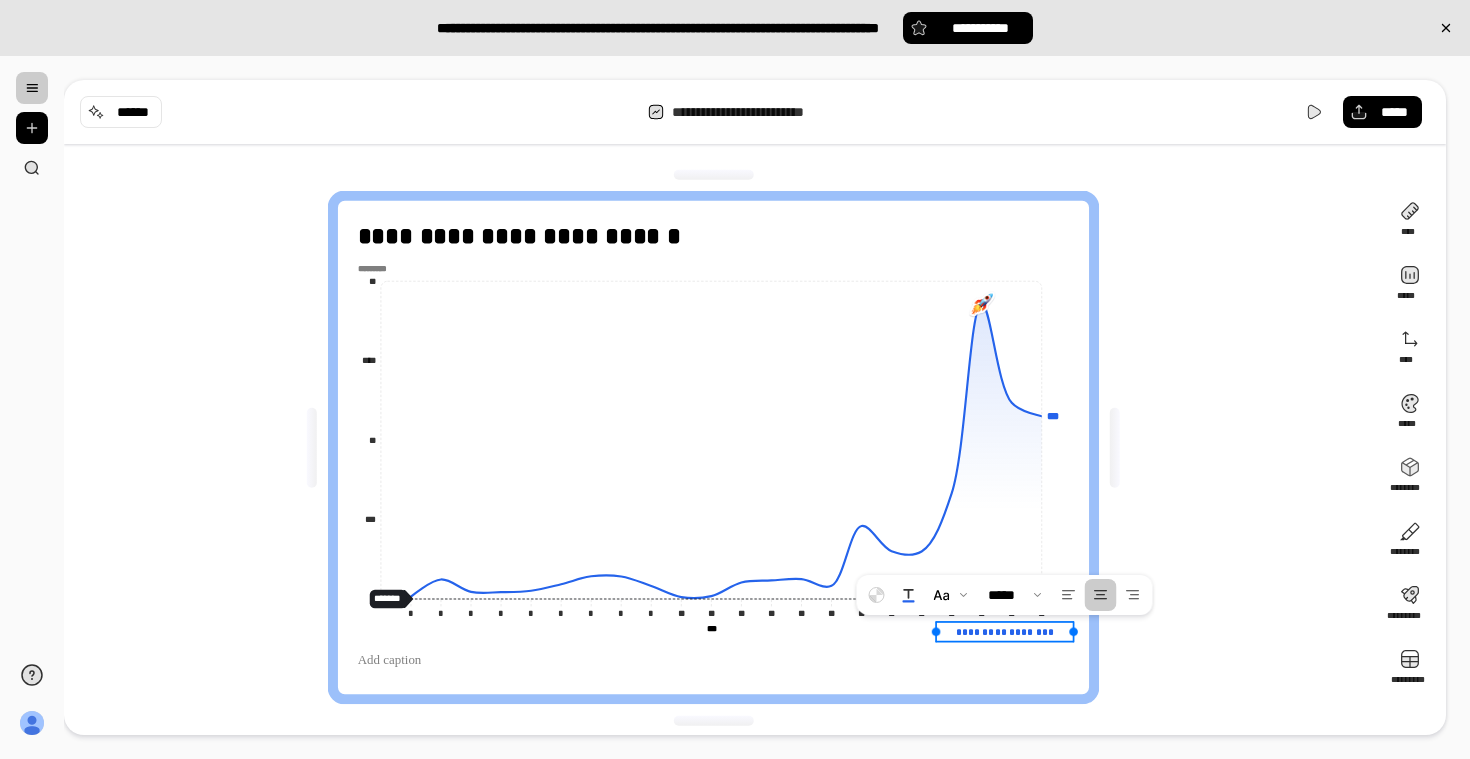 click on "**********" at bounding box center (721, 447) 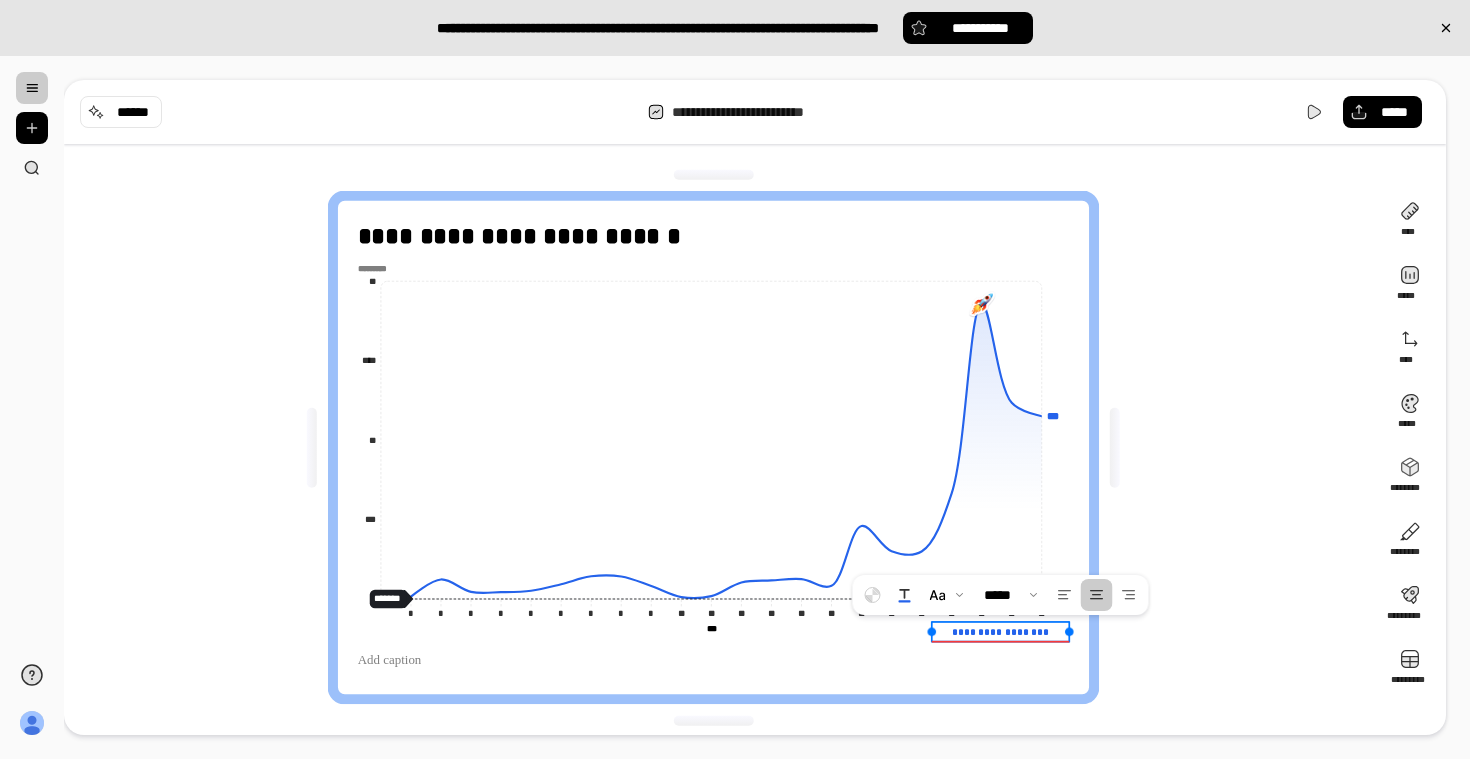 drag, startPoint x: 1033, startPoint y: 637, endPoint x: 1028, endPoint y: 656, distance: 19.646883 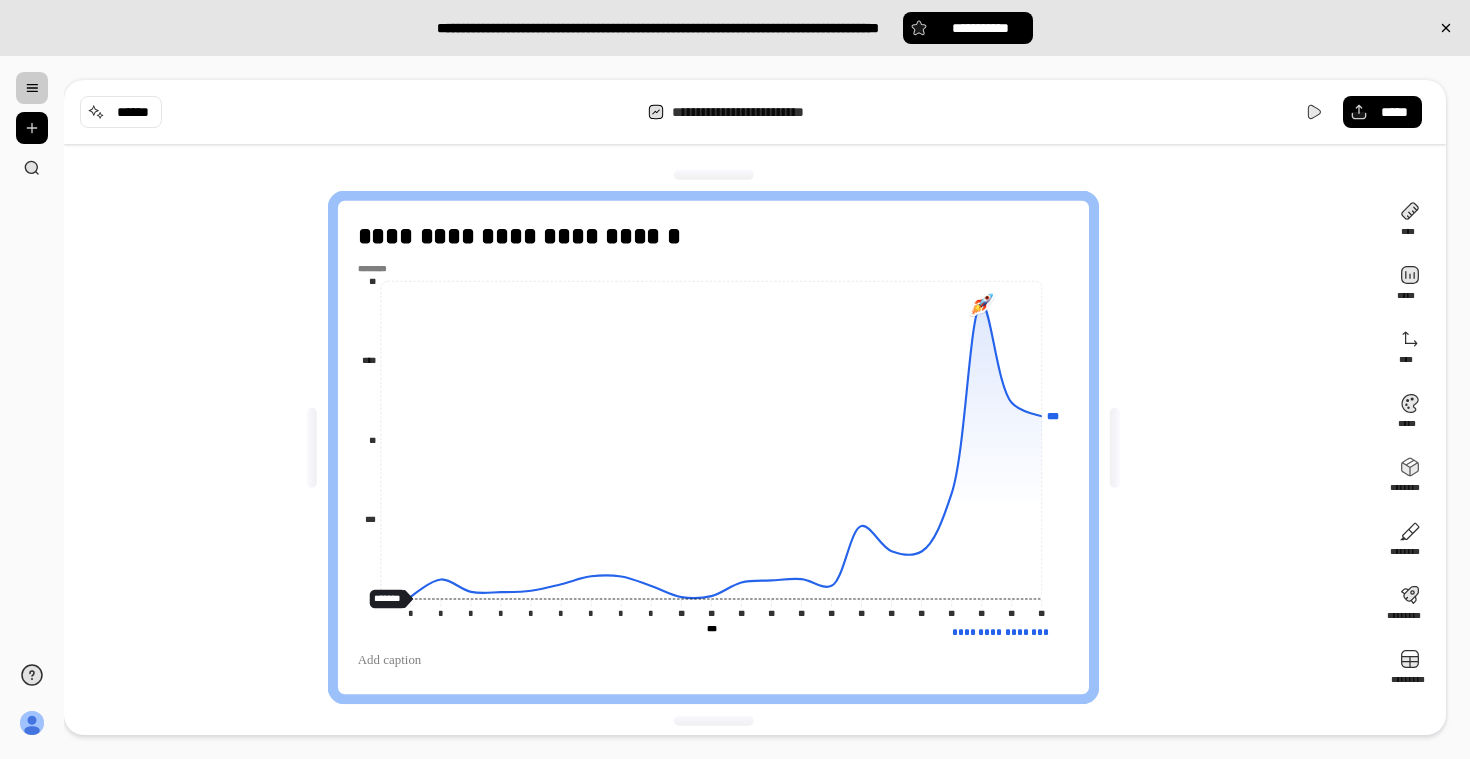 click on "**********" at bounding box center (721, 447) 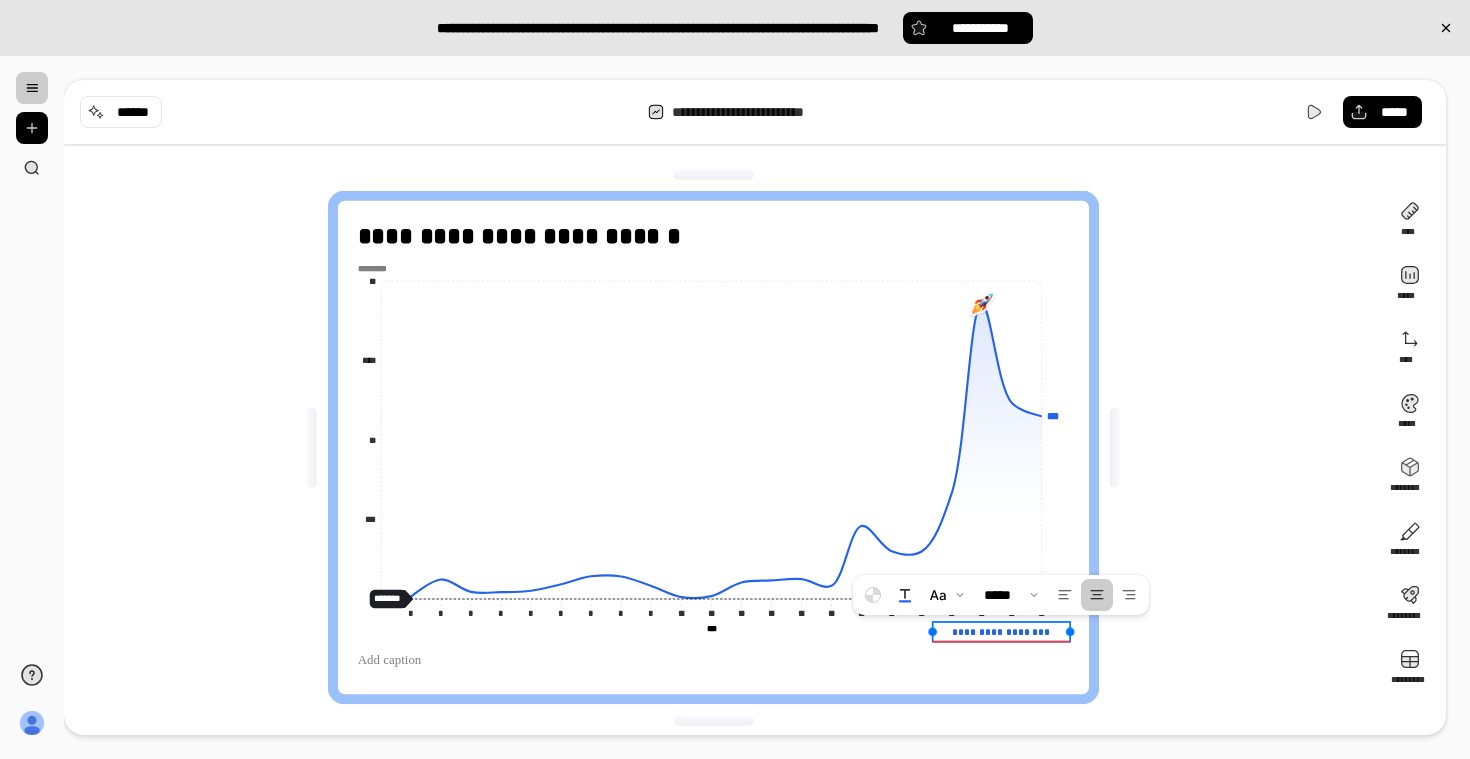 click on "**********" at bounding box center [1002, 632] 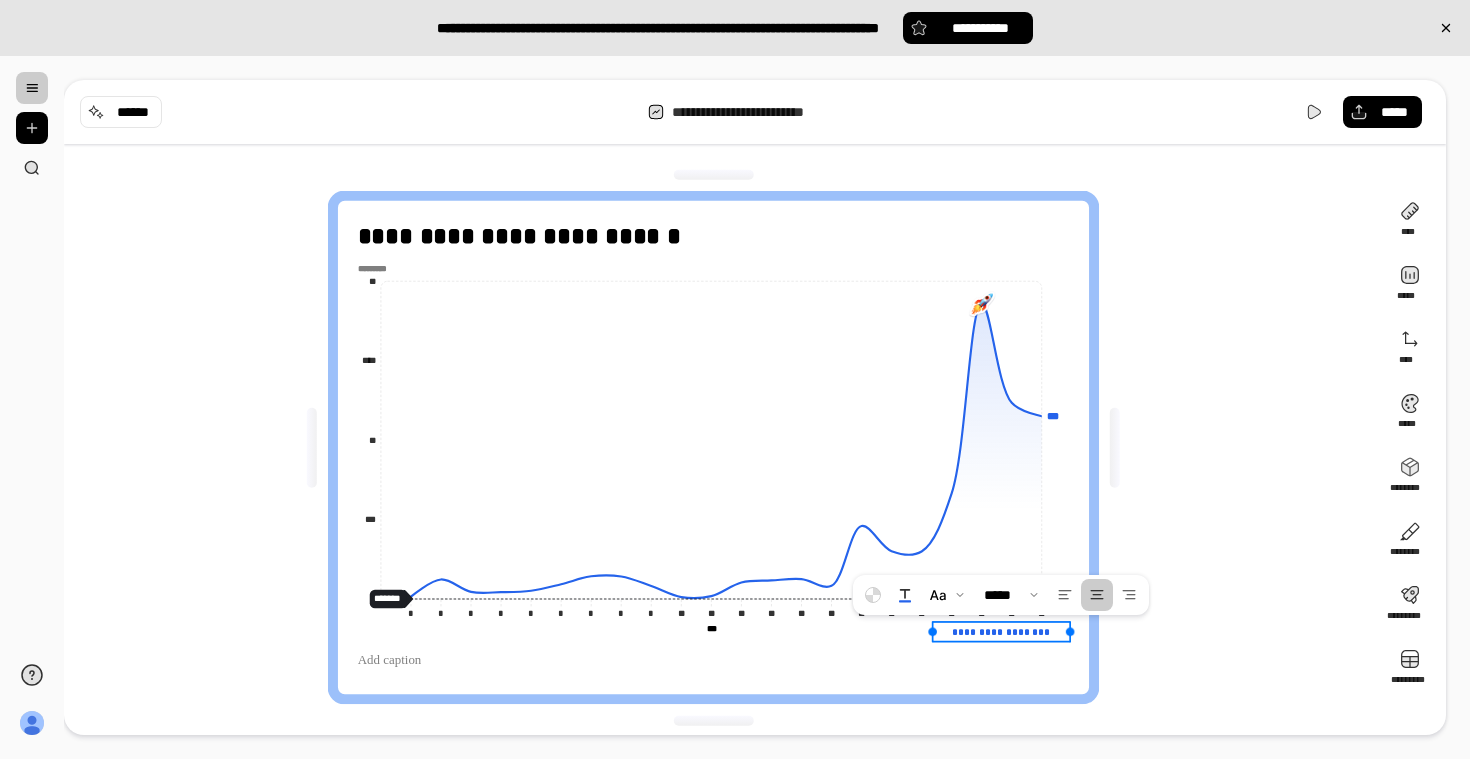 click on "**********" at bounding box center (1001, 632) 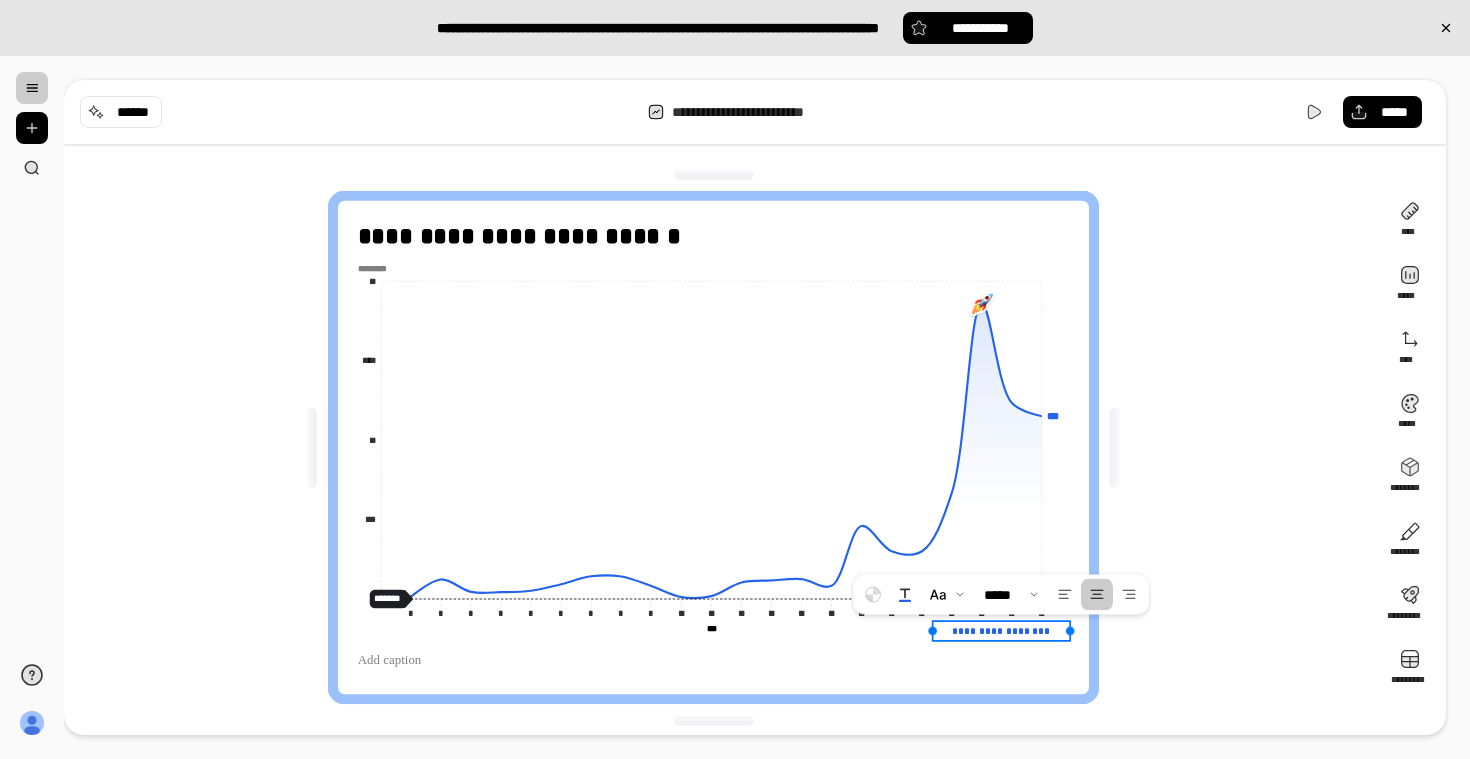 click on "**********" at bounding box center [1001, 632] 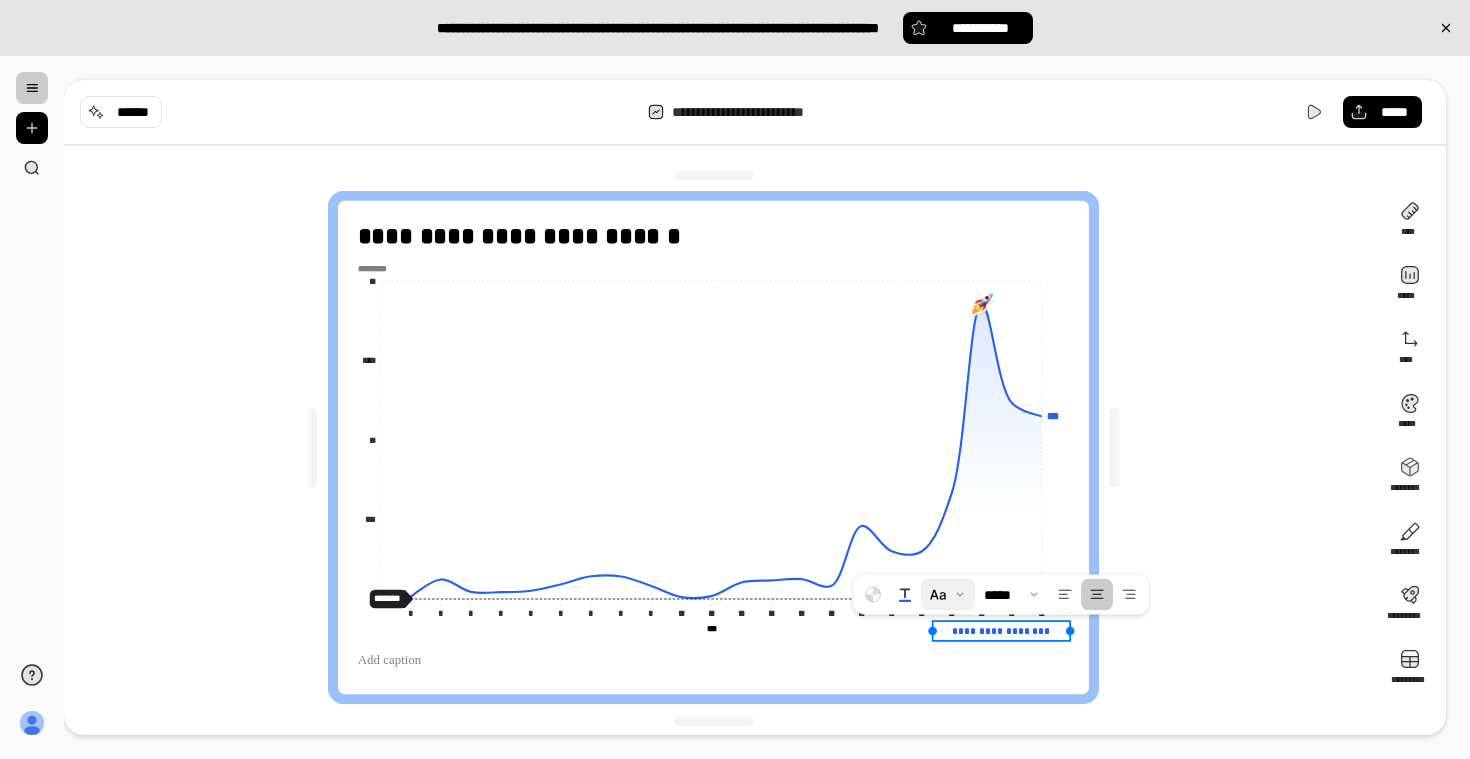 click at bounding box center (948, 595) 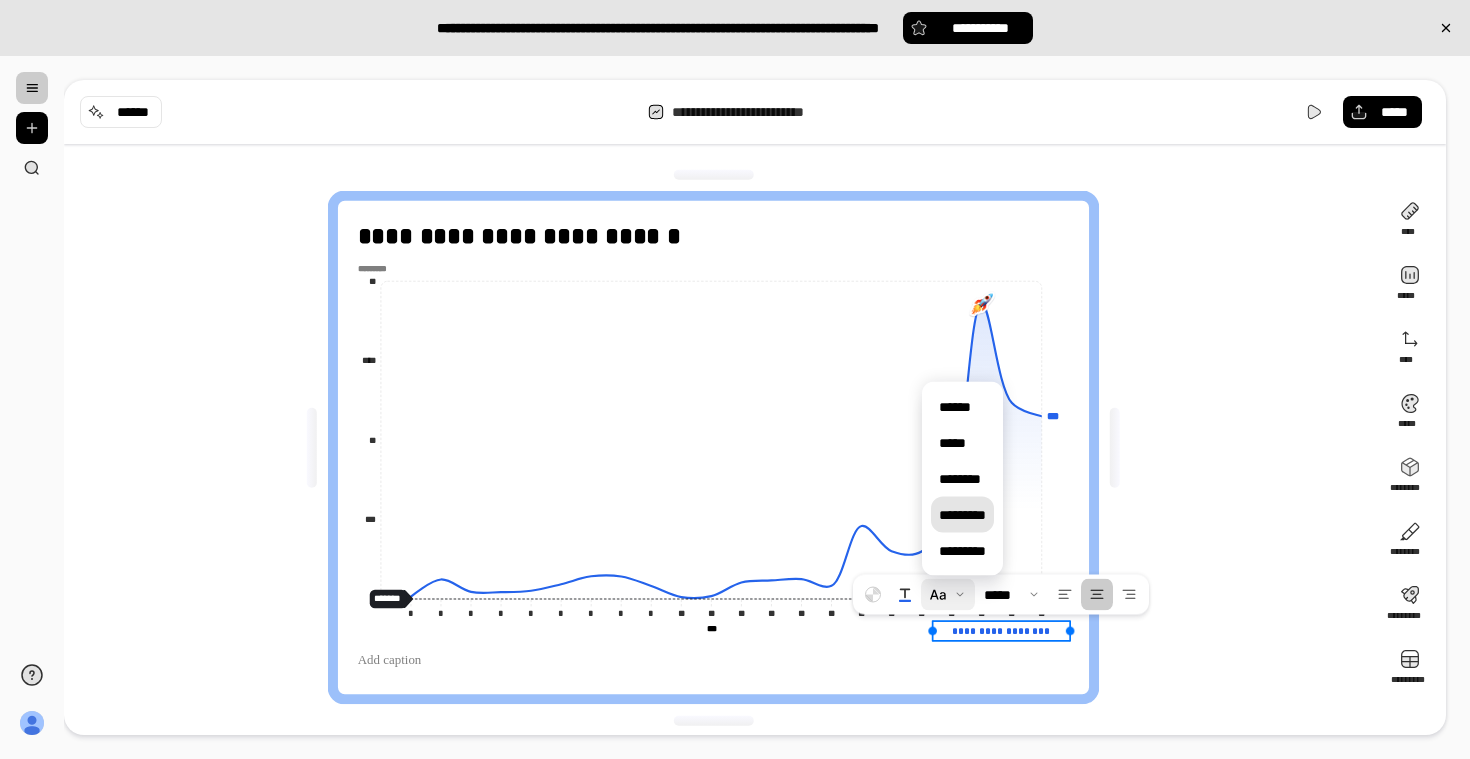 click on "*********" at bounding box center (962, 515) 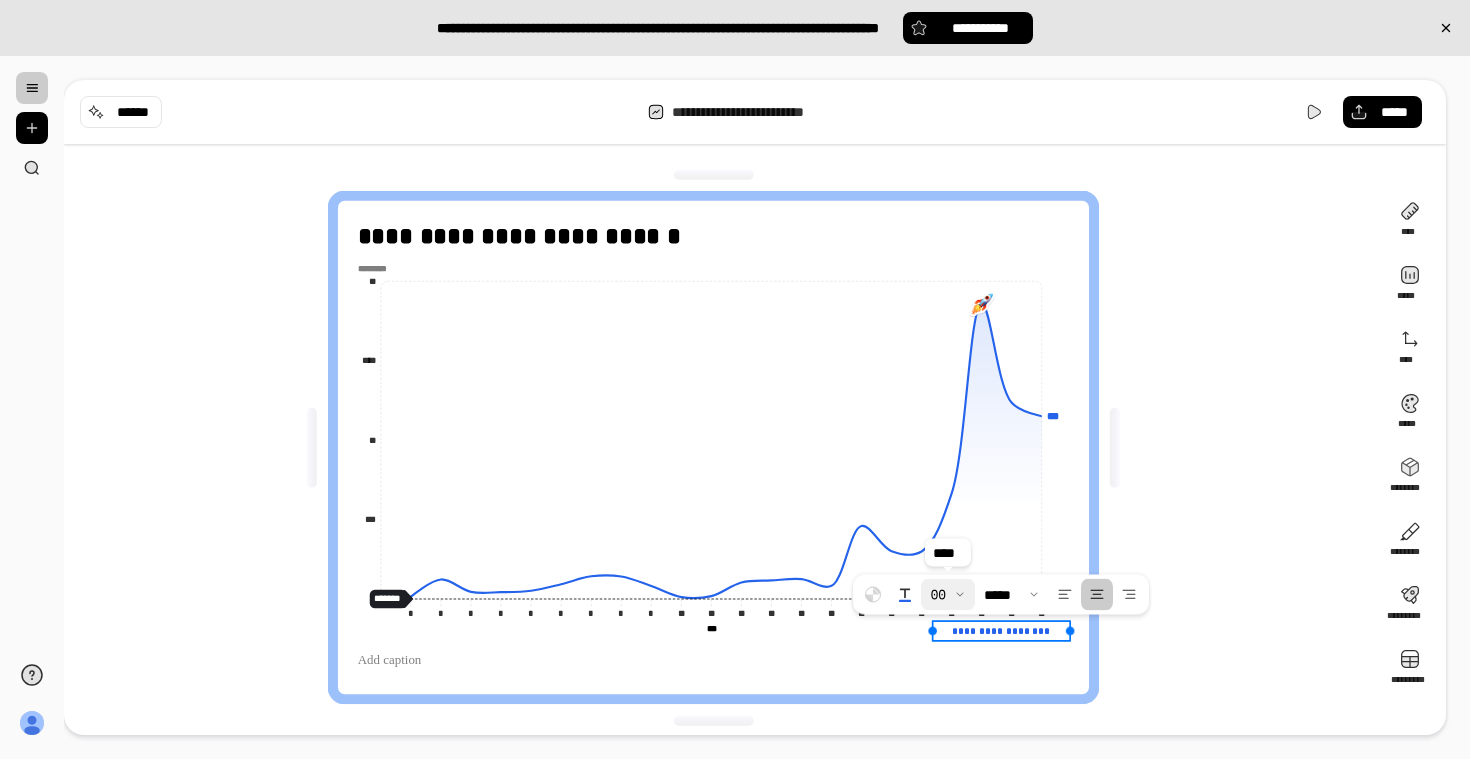 click at bounding box center (948, 595) 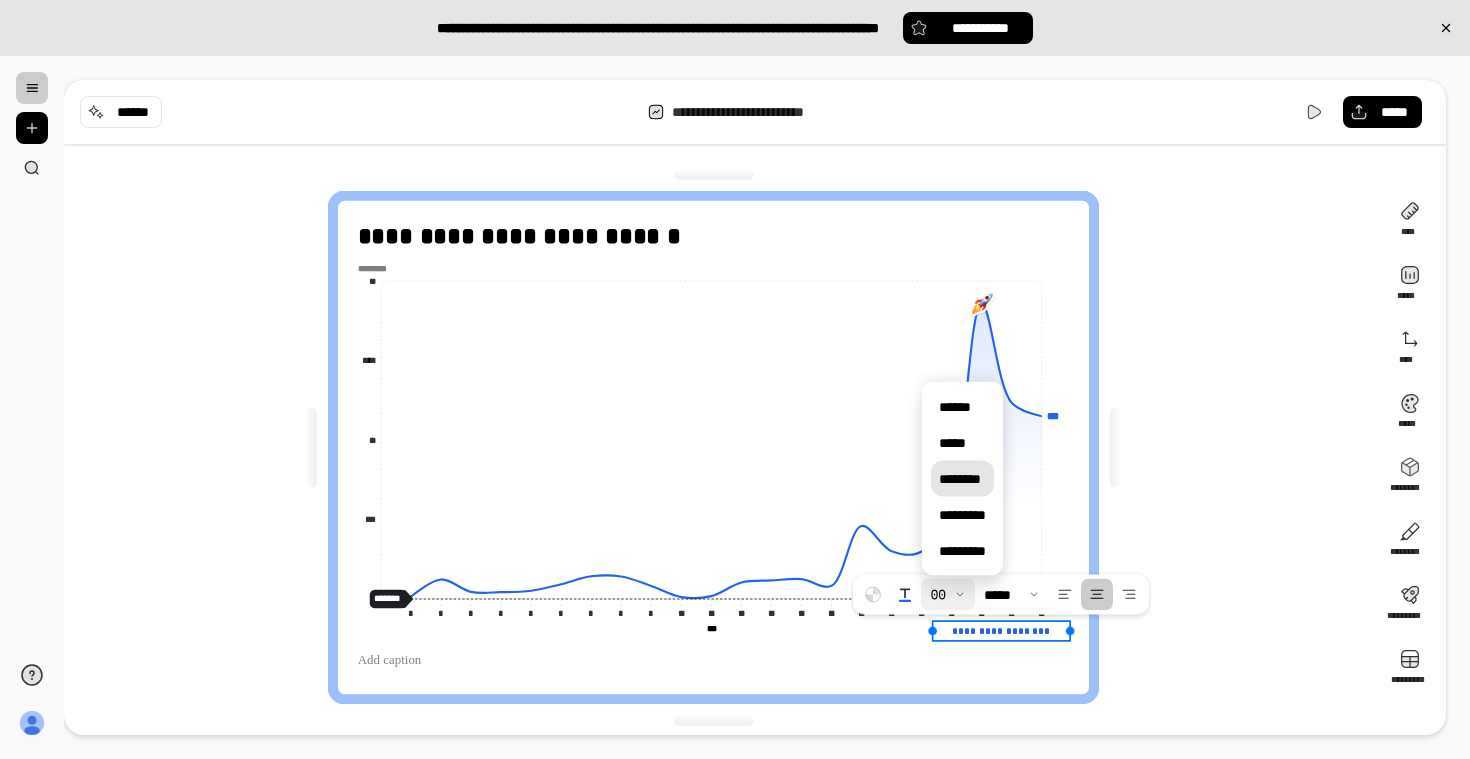 click on "********" at bounding box center (962, 479) 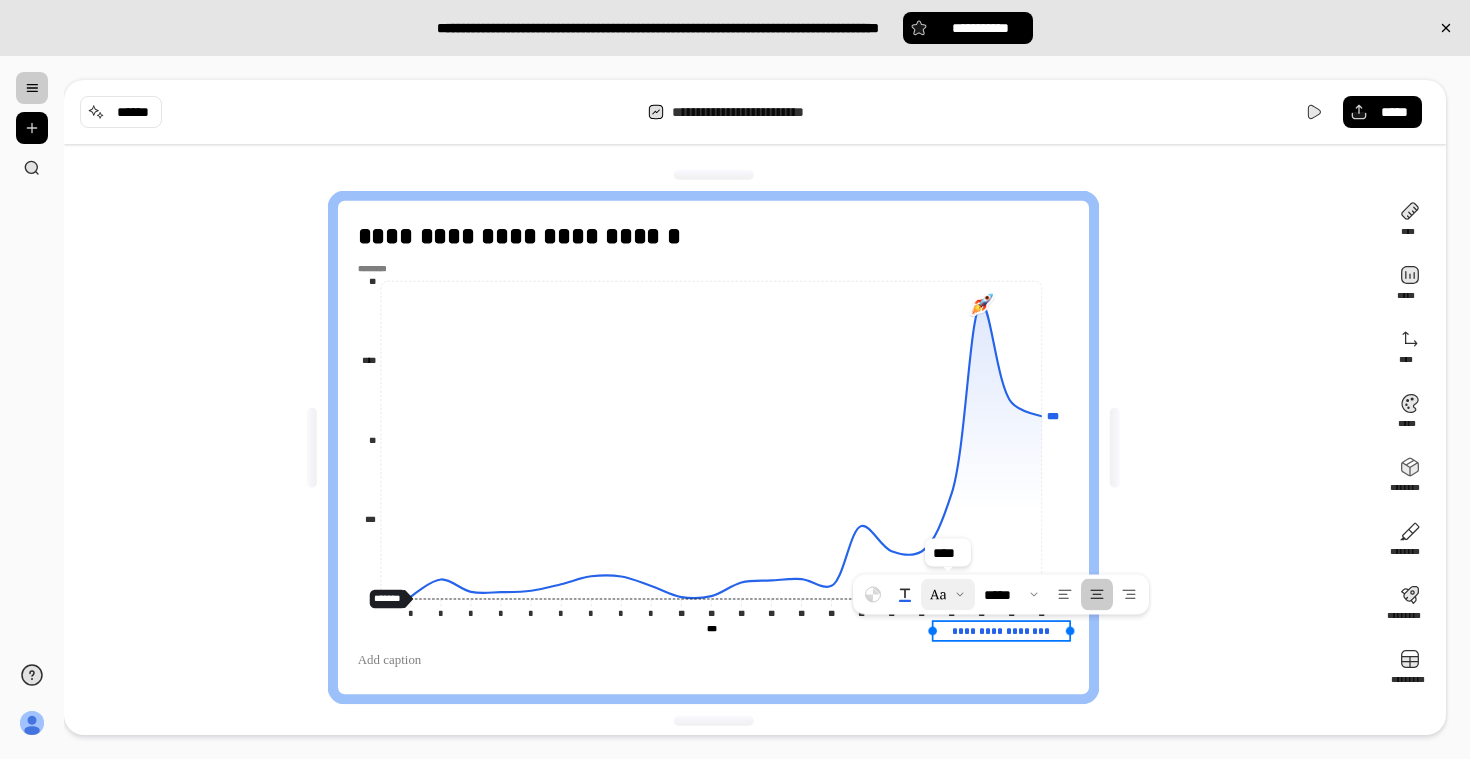 click at bounding box center (948, 595) 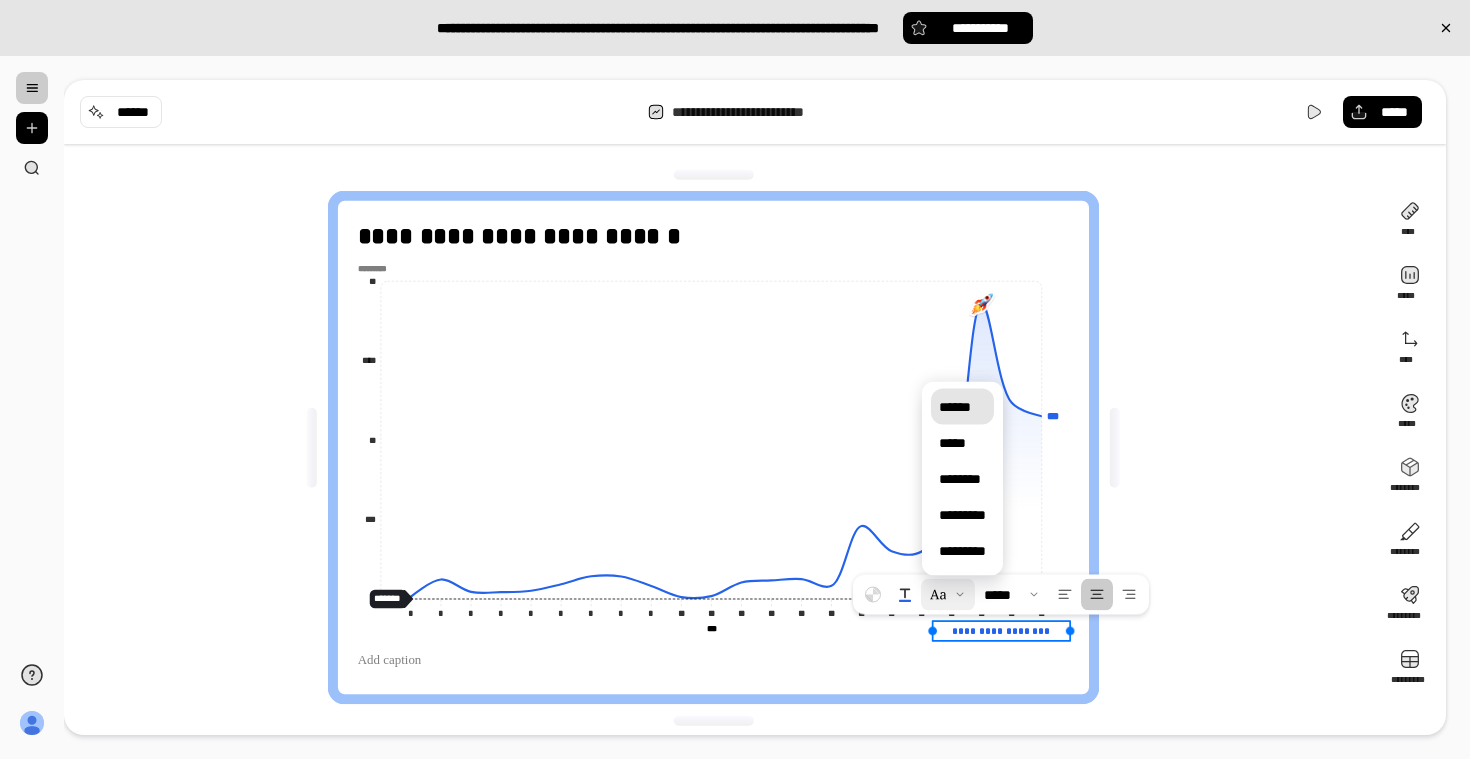 click on "******" at bounding box center (962, 407) 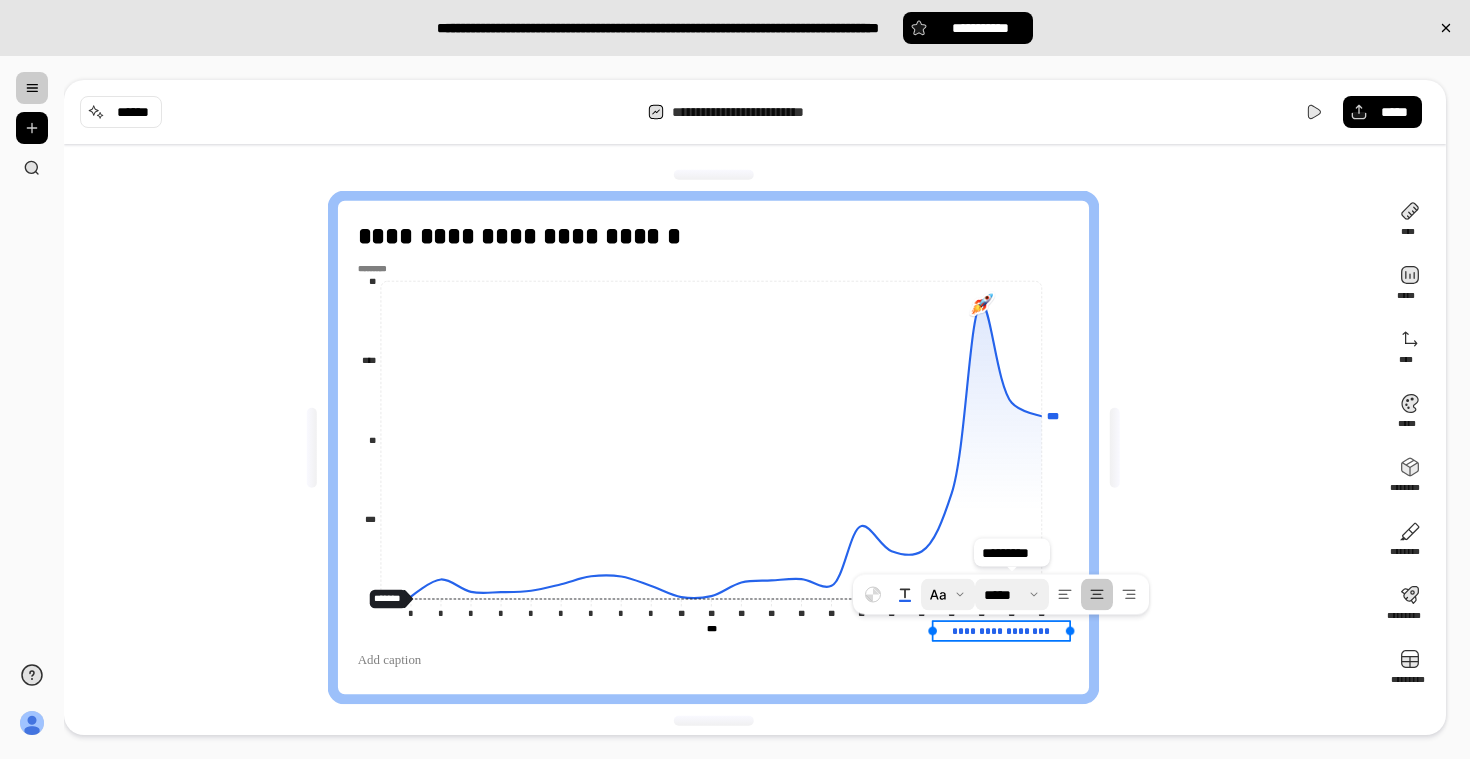 click at bounding box center [1012, 595] 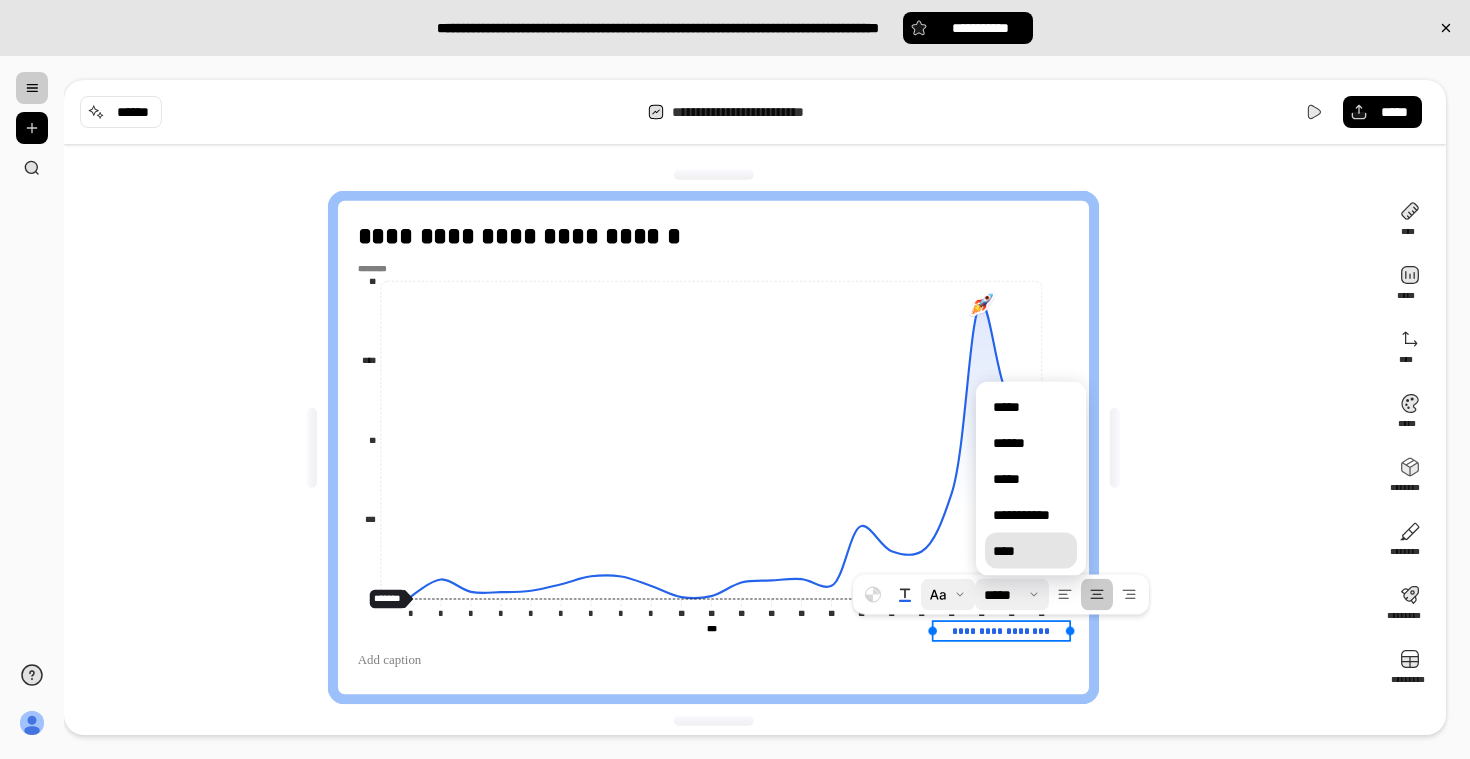 click on "****" at bounding box center (1031, 551) 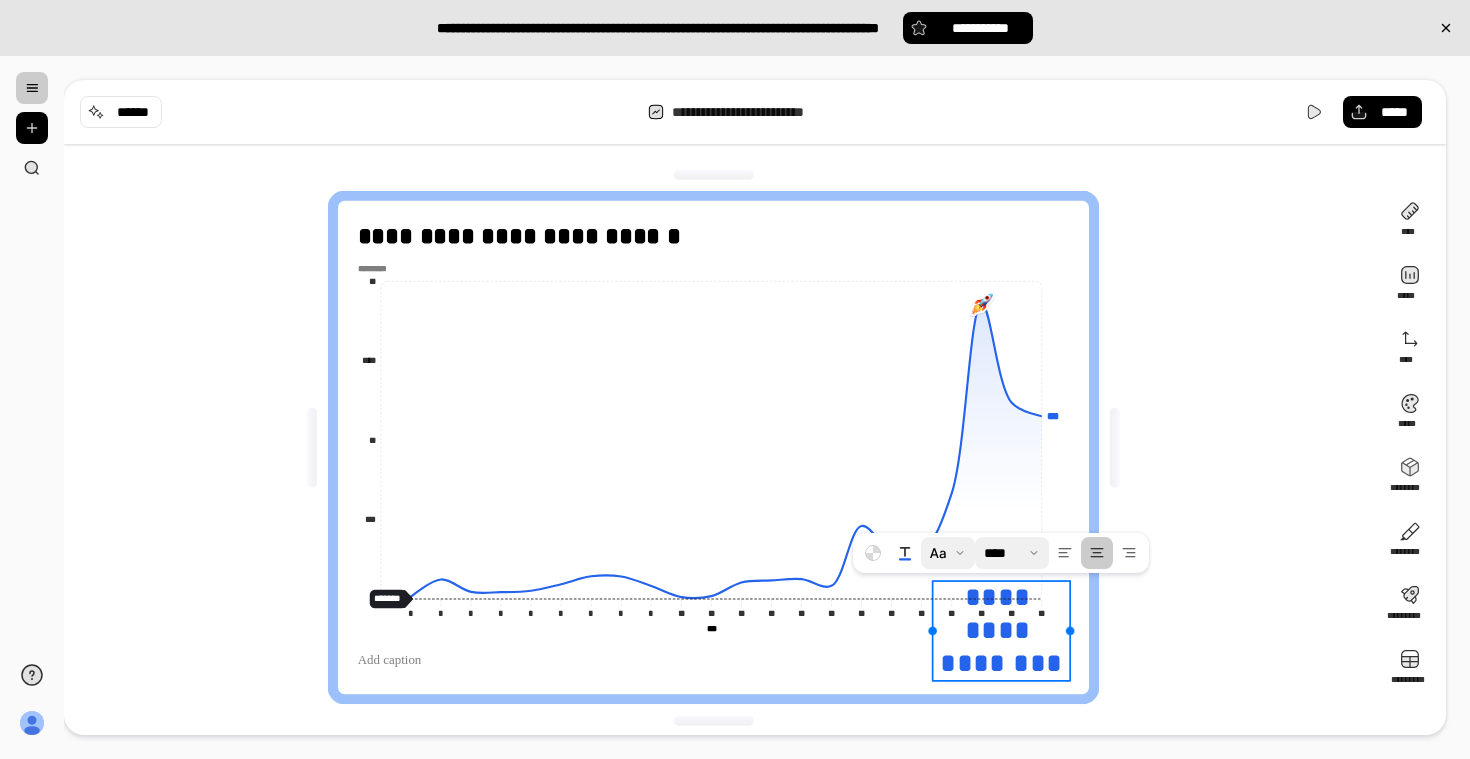 click at bounding box center (1012, 553) 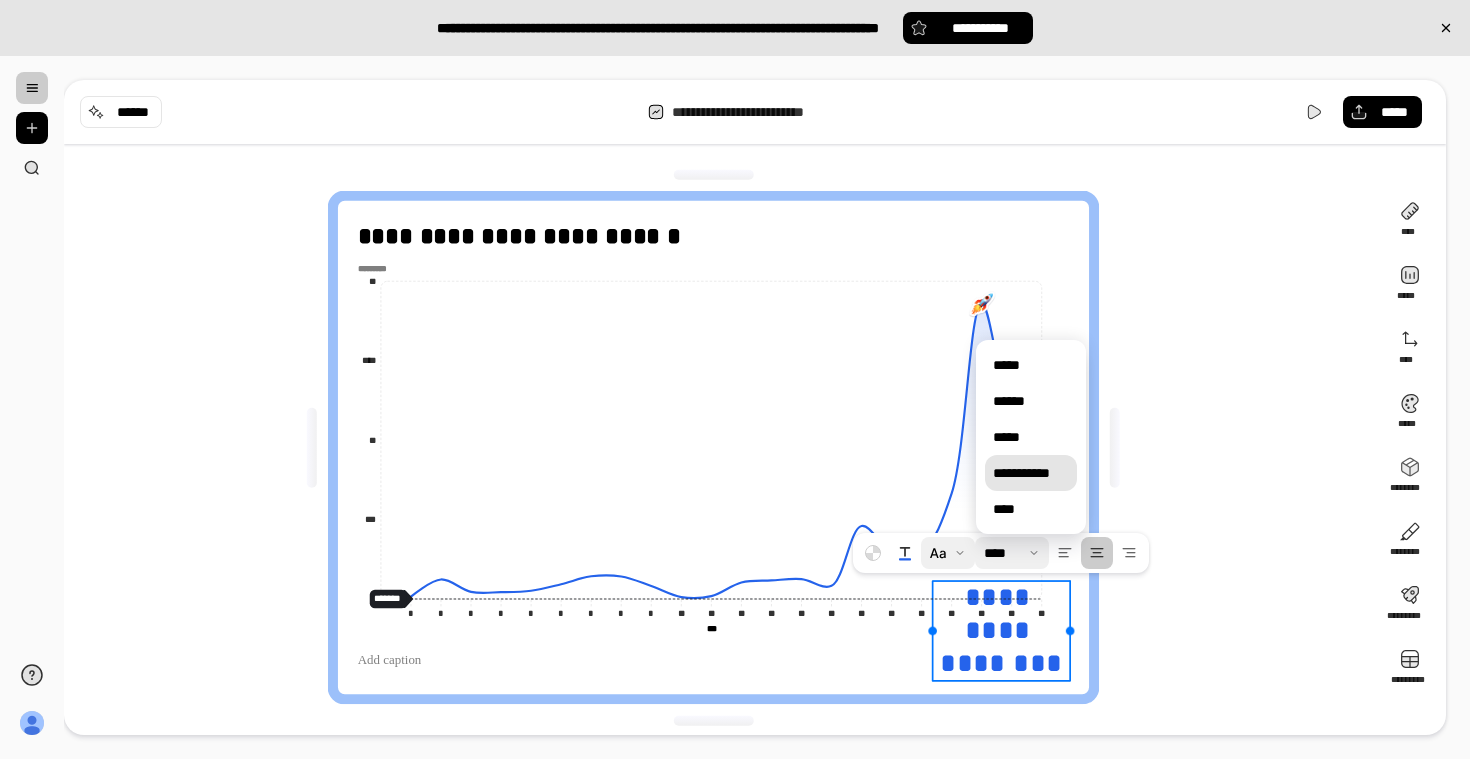 click on "**********" at bounding box center [1031, 473] 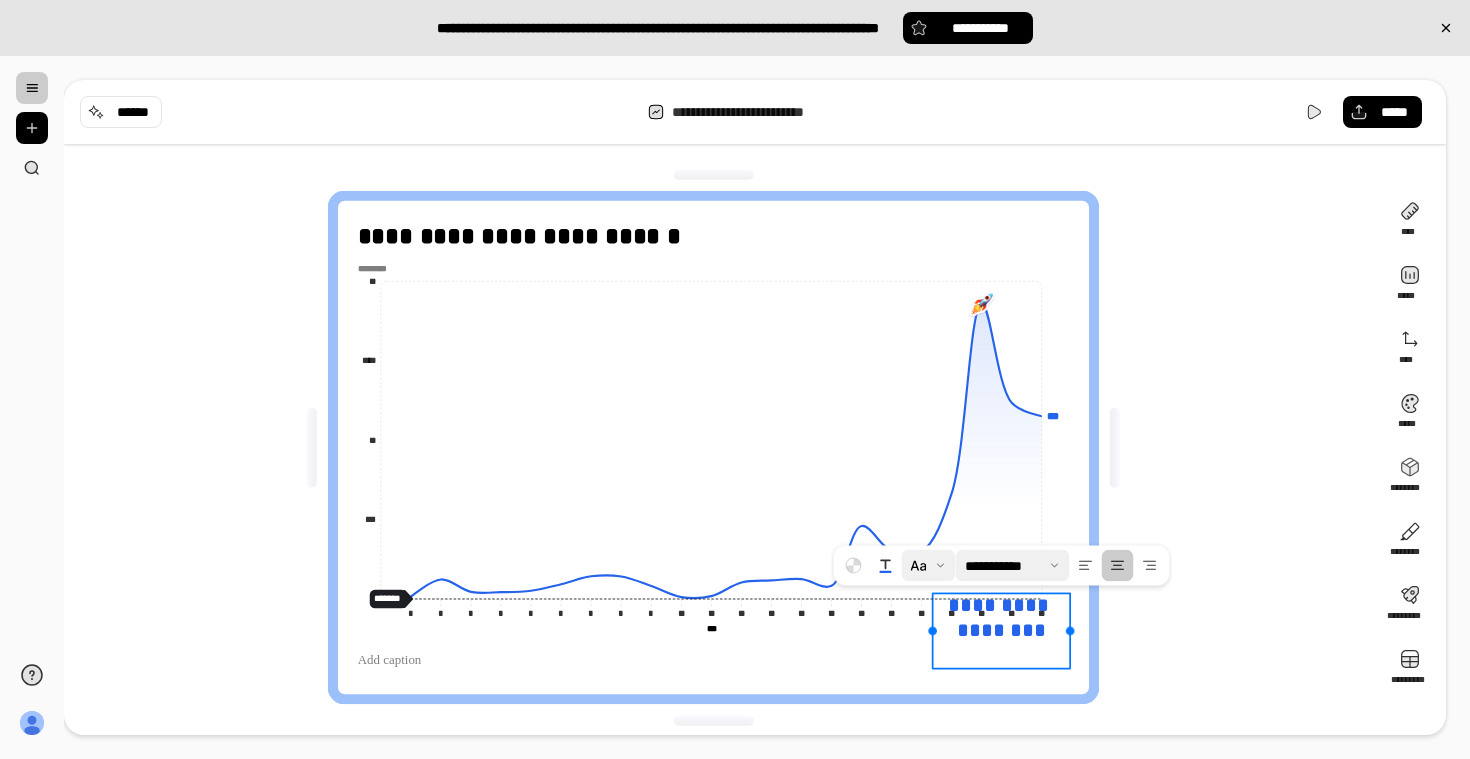 click at bounding box center (1013, 566) 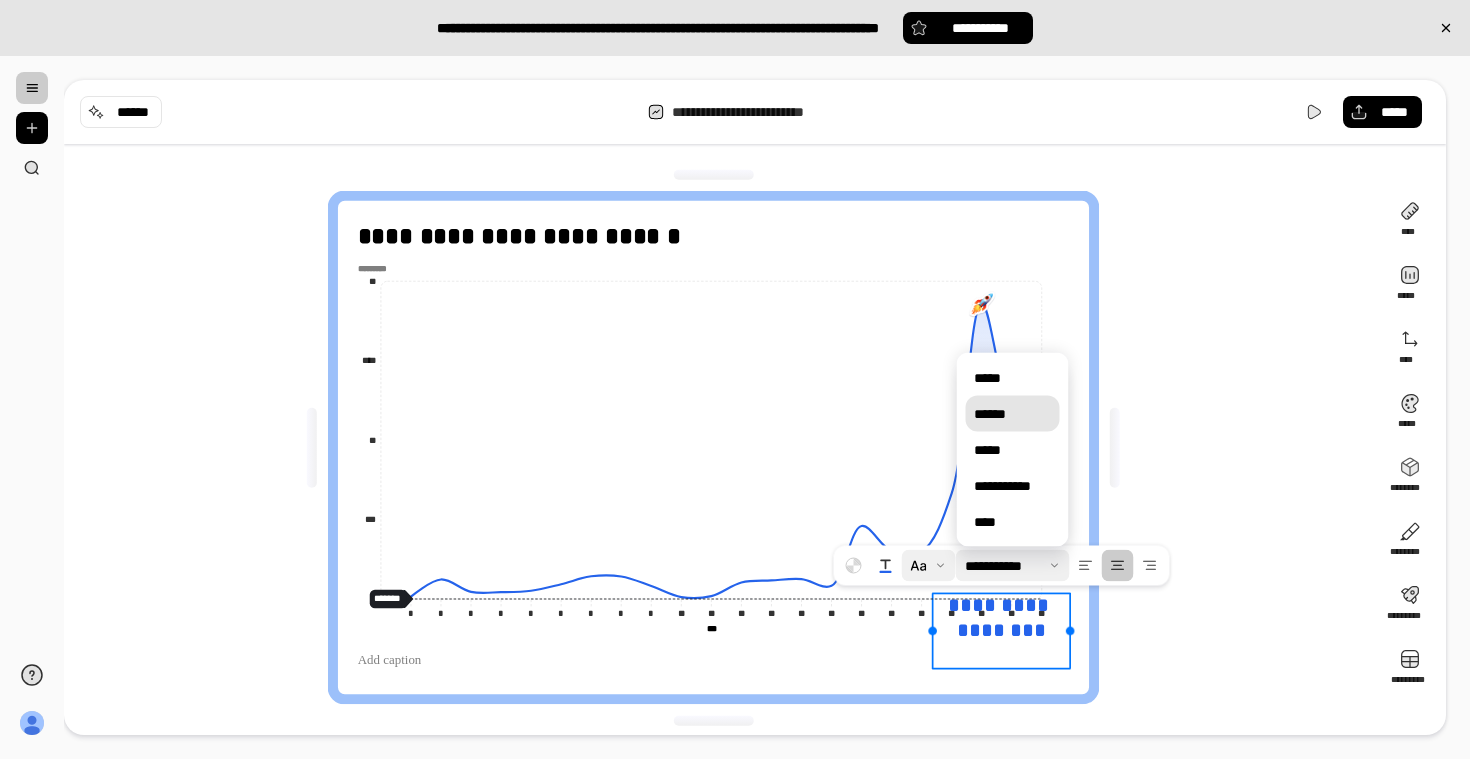 click on "******" at bounding box center [1013, 414] 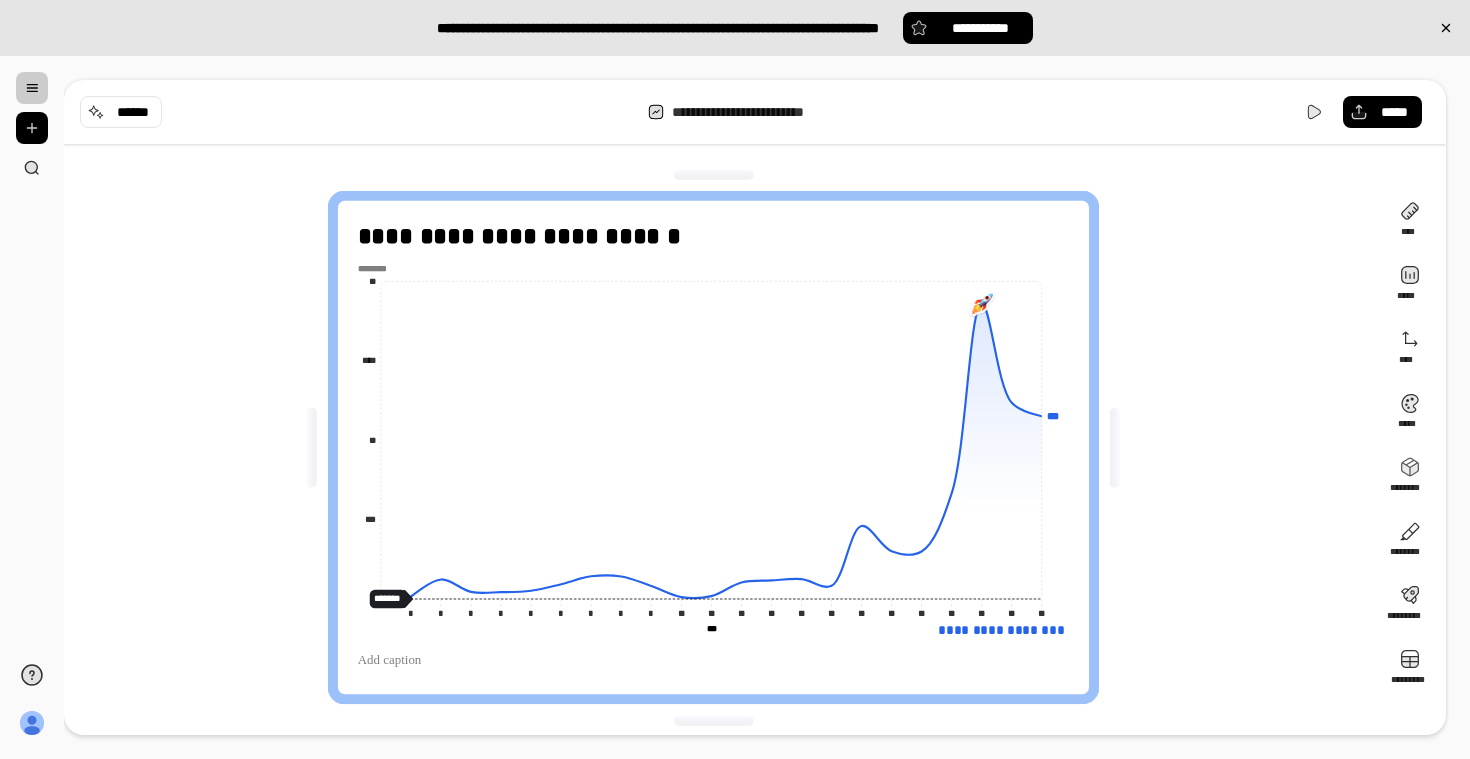 click on "**********" at bounding box center [721, 447] 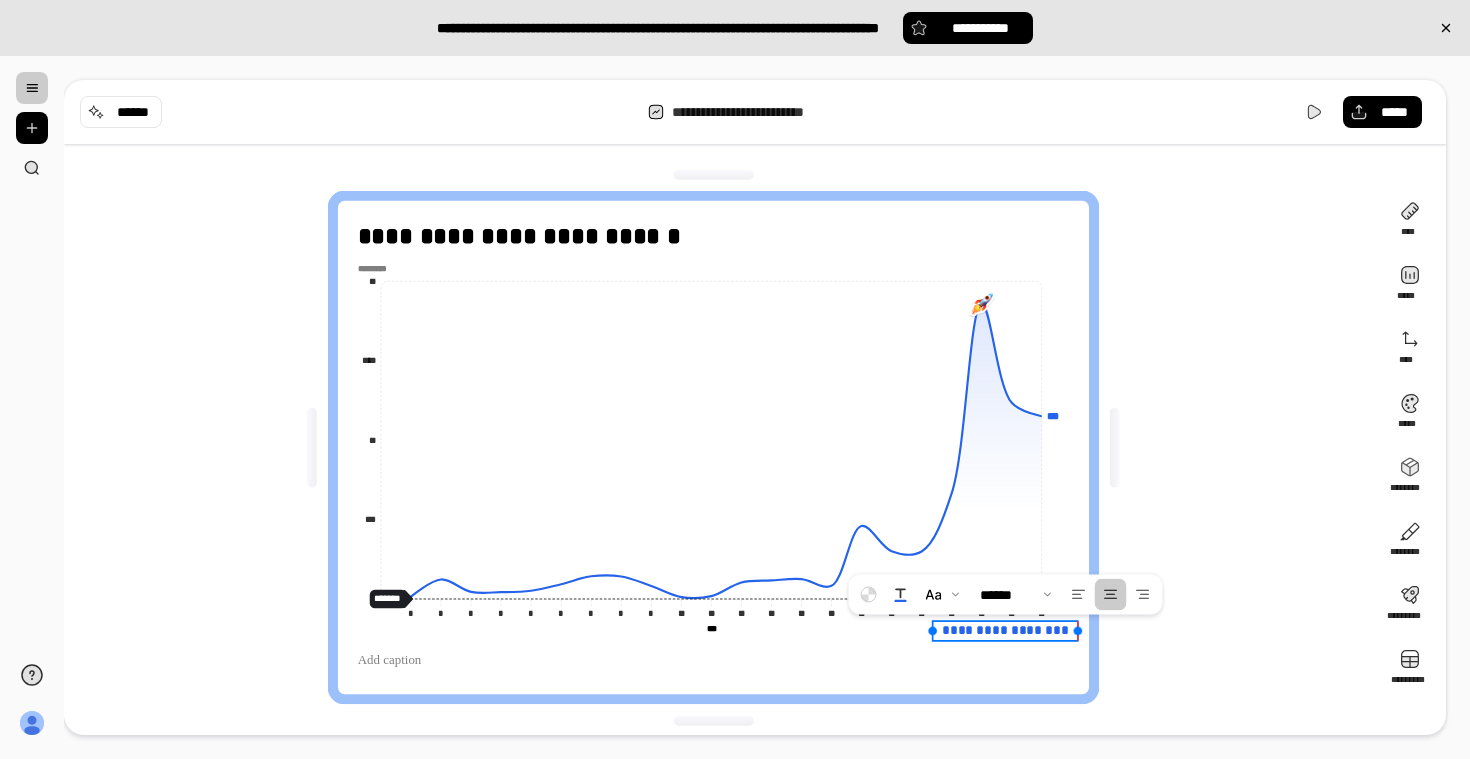 drag, startPoint x: 1074, startPoint y: 631, endPoint x: 1084, endPoint y: 632, distance: 10.049875 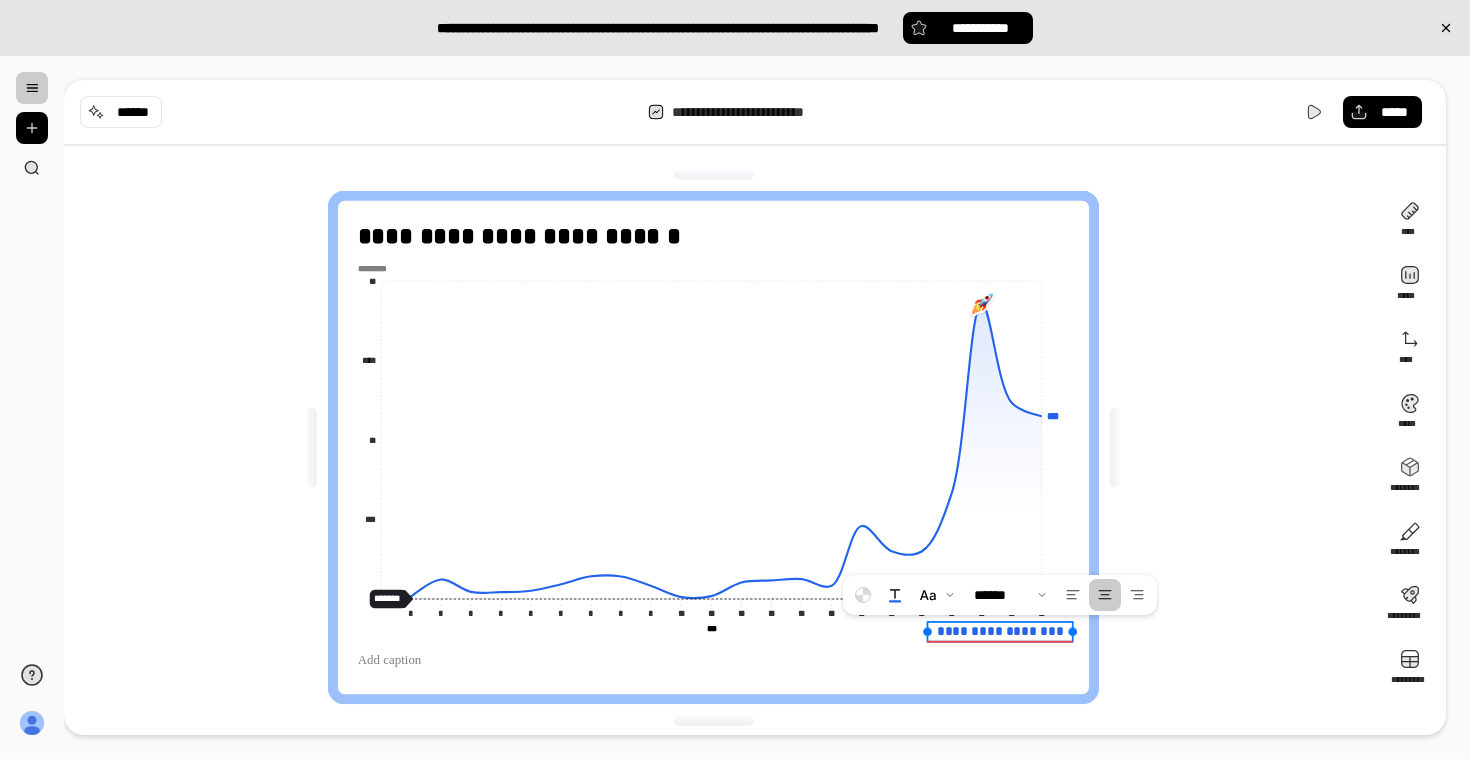 click on "**********" at bounding box center (1000, 631) 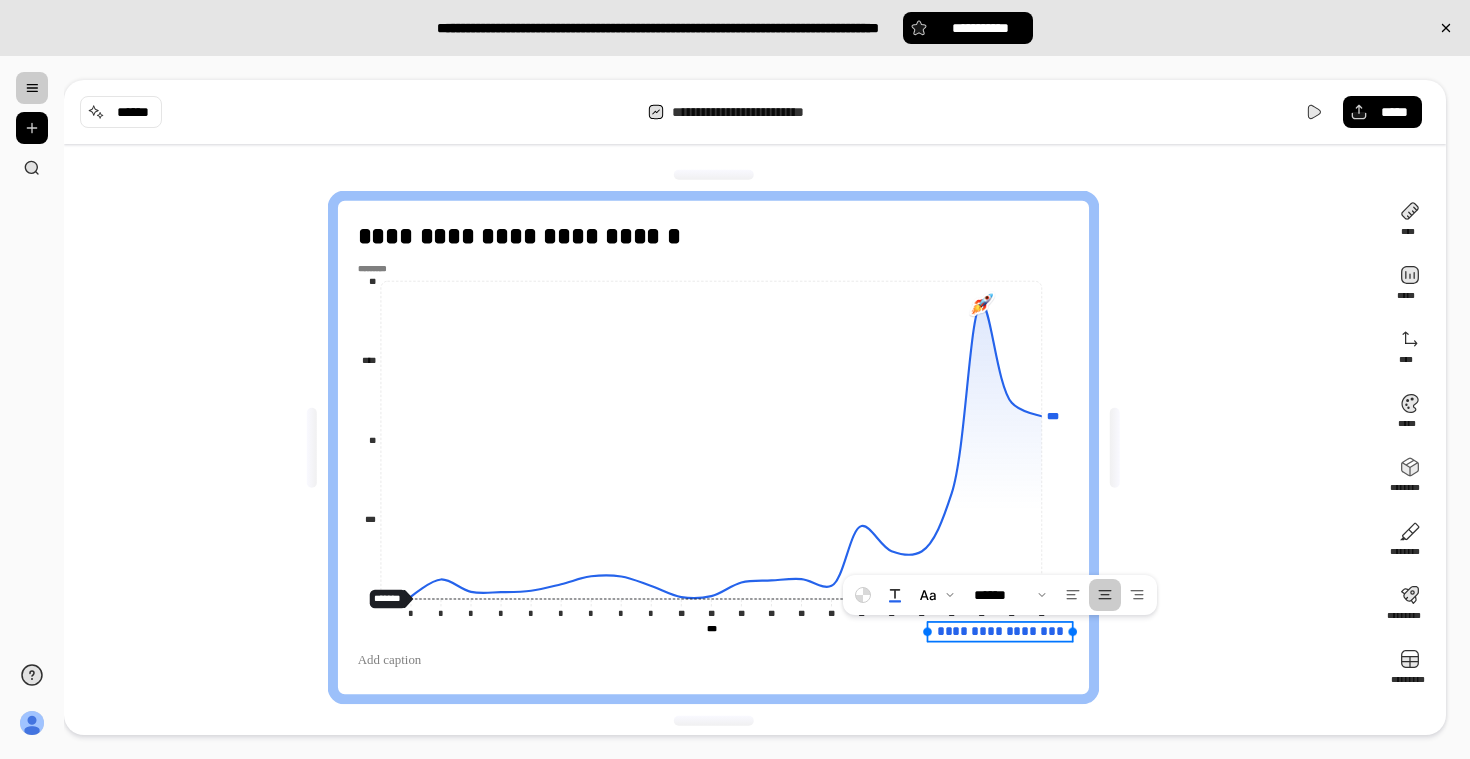 click on "**********" at bounding box center [721, 447] 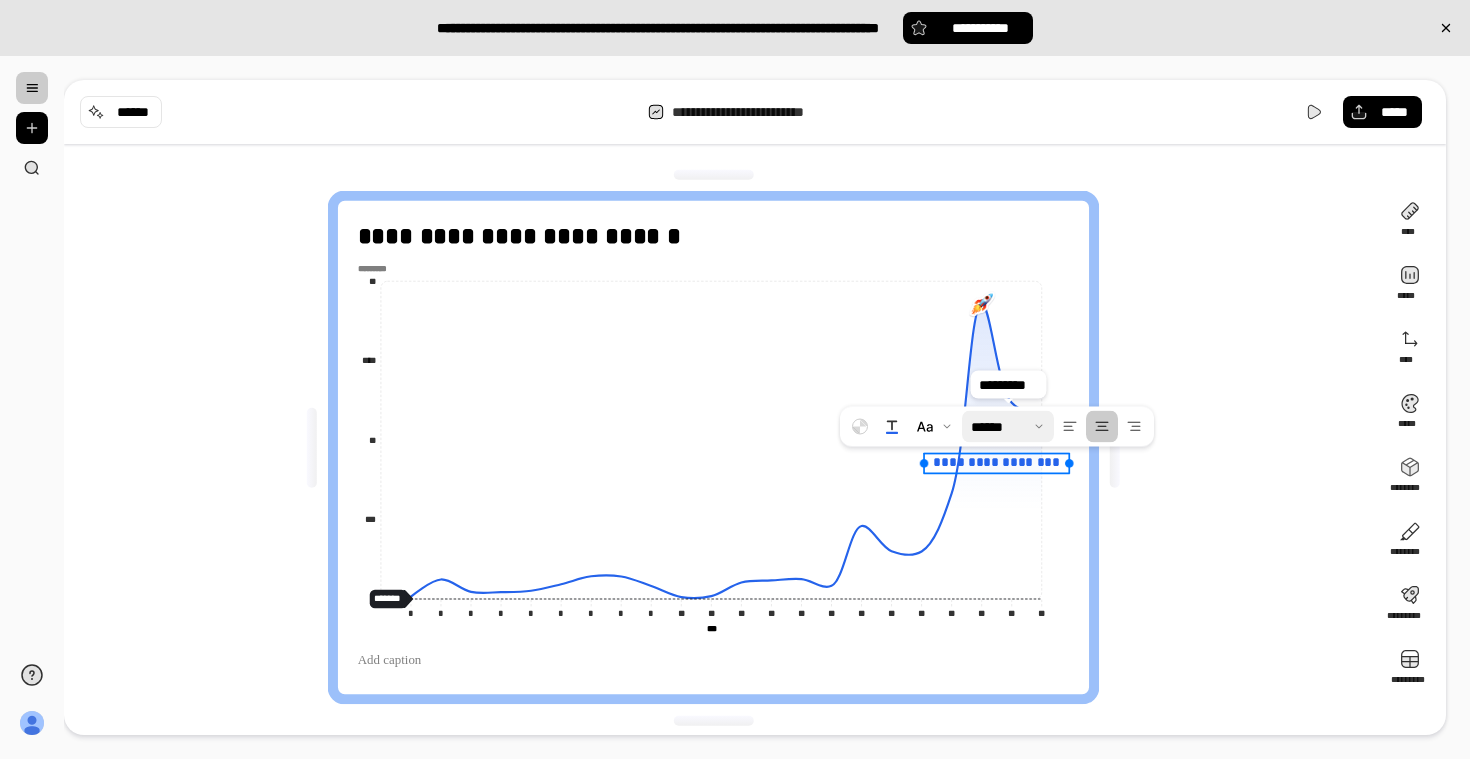 drag, startPoint x: 1039, startPoint y: 635, endPoint x: 1035, endPoint y: 439, distance: 196.04082 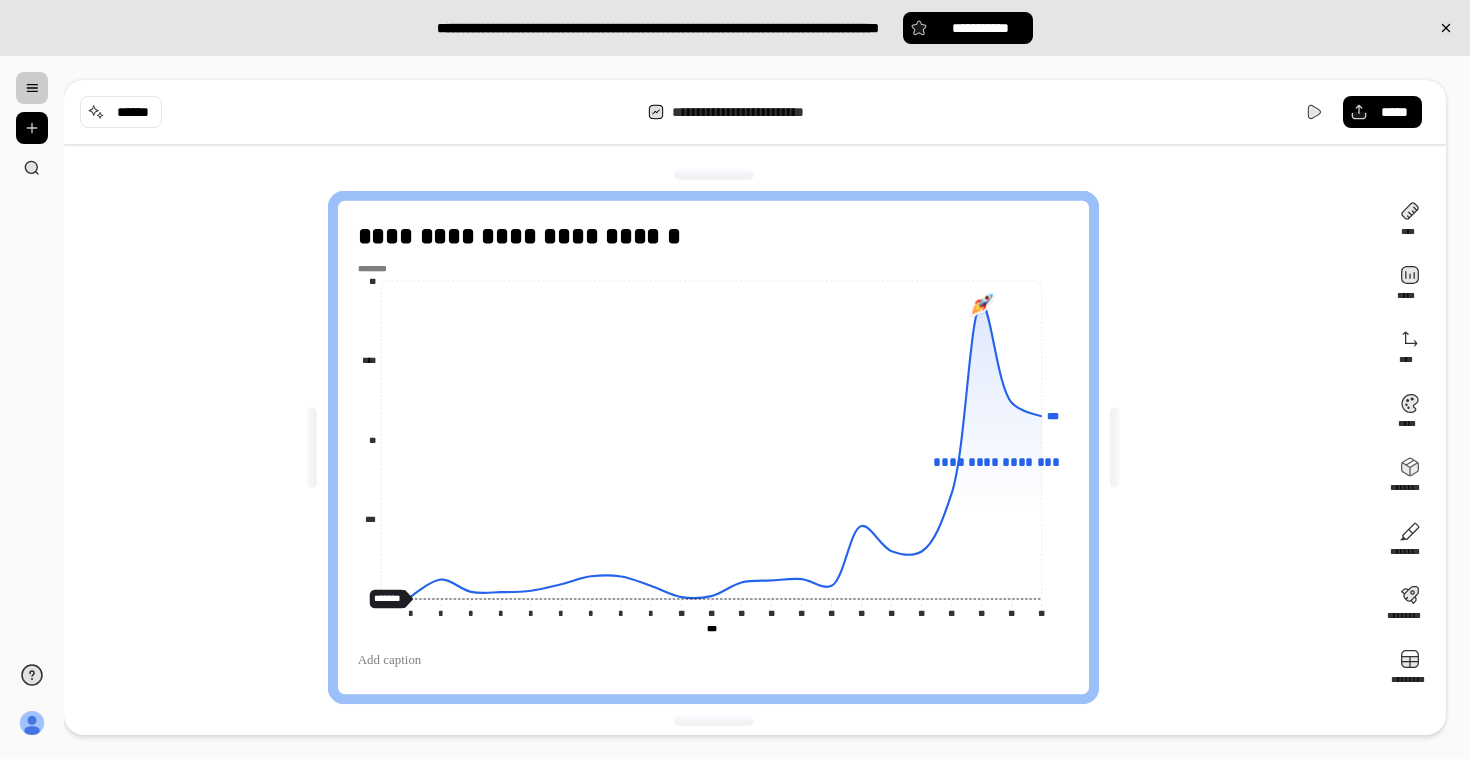 click on "**********" at bounding box center (721, 447) 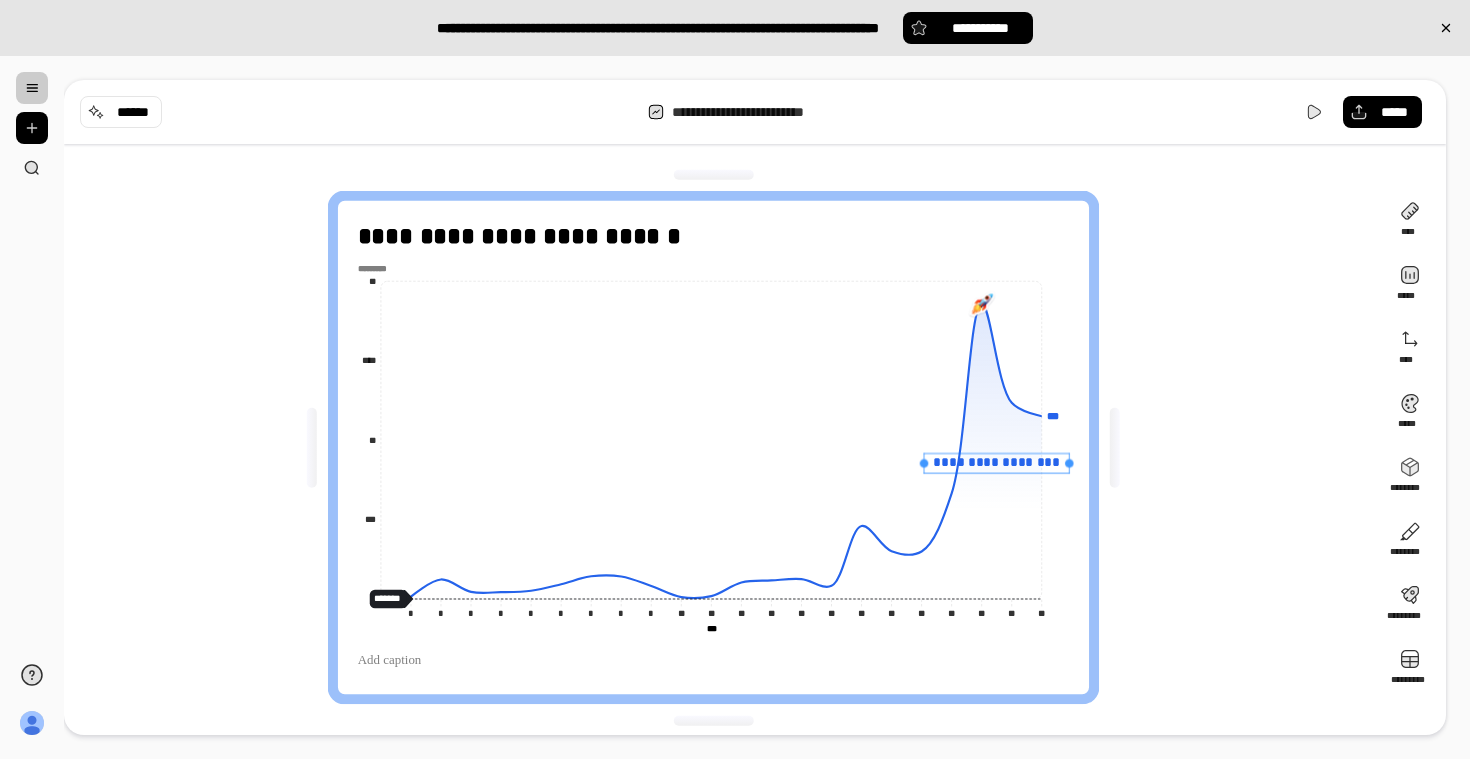 click on "**********" at bounding box center (996, 464) 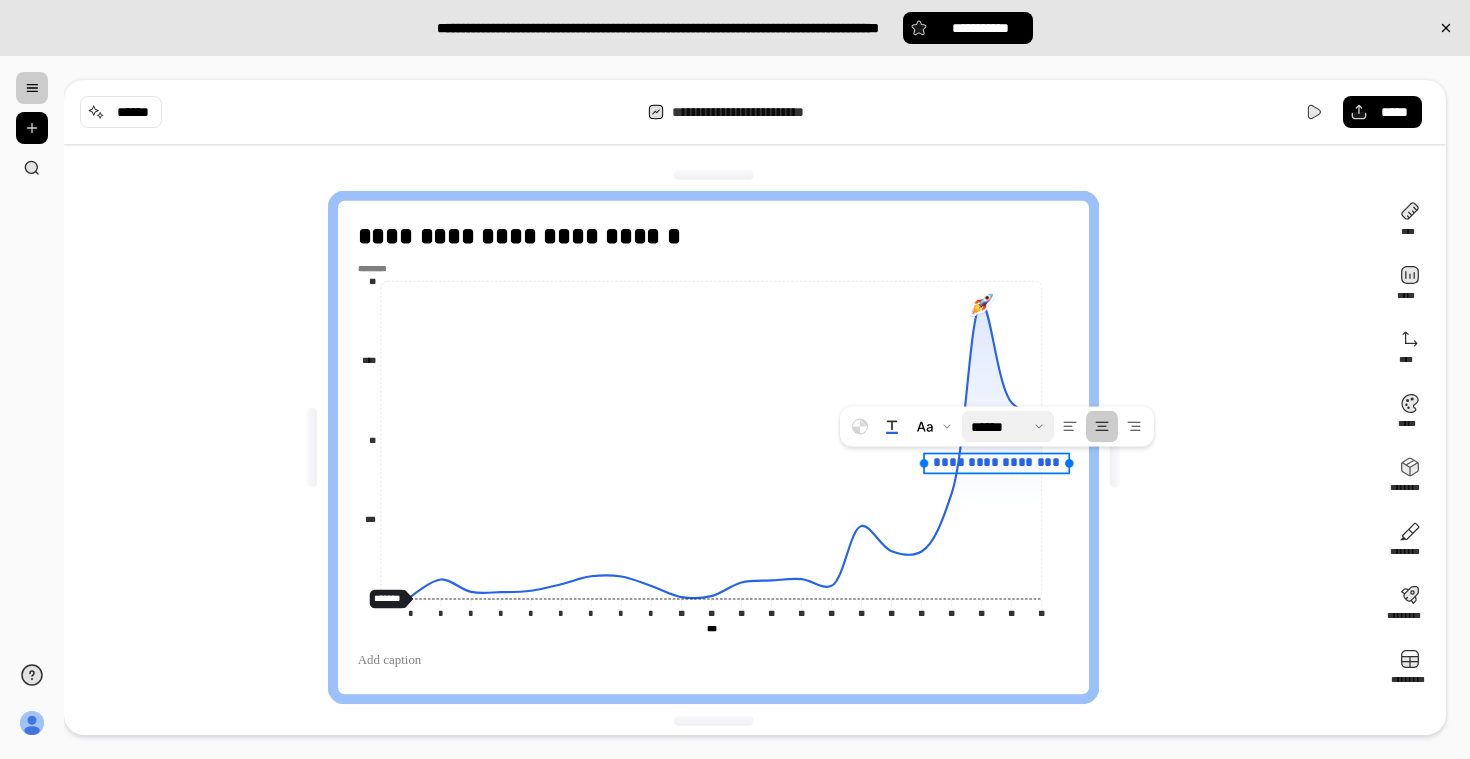 click at bounding box center (1008, 427) 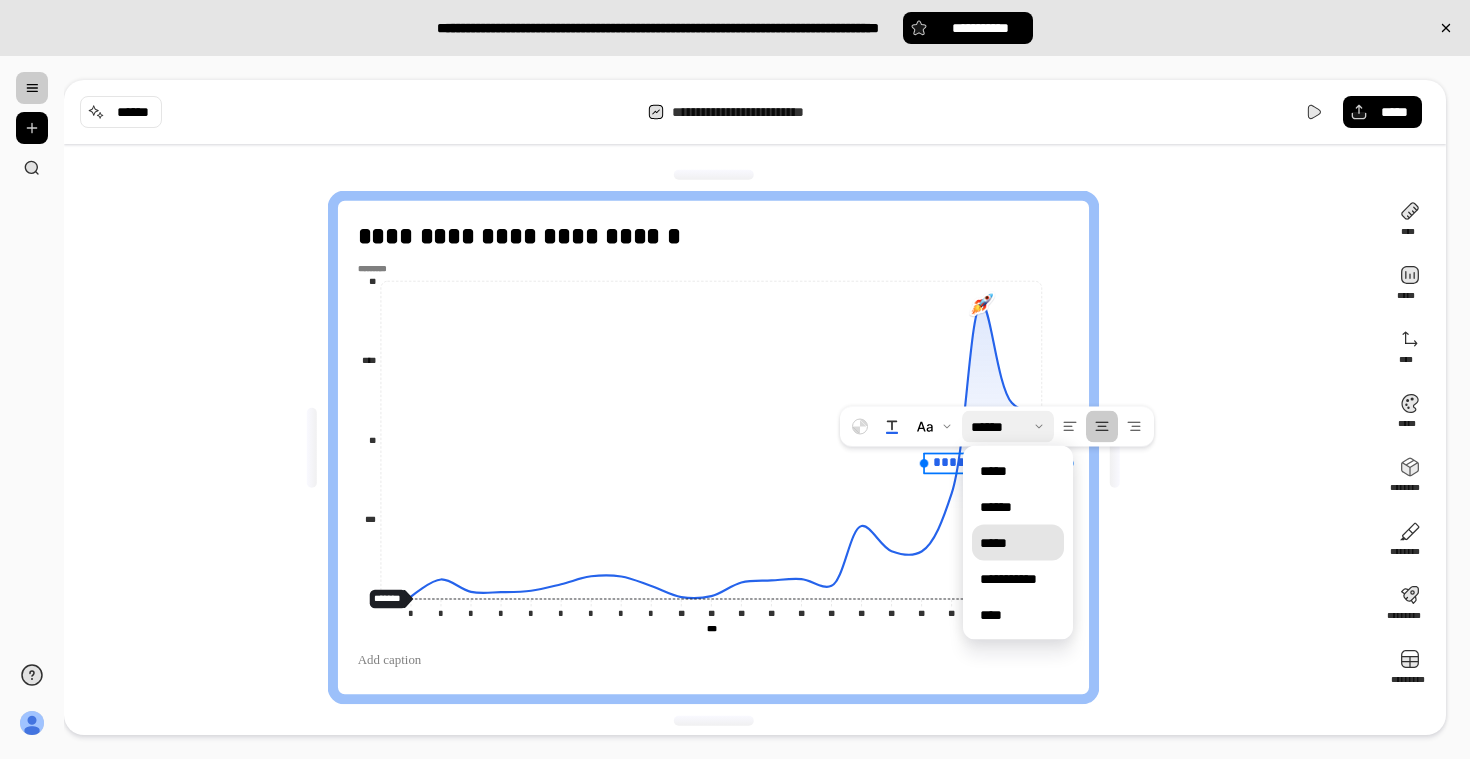click on "*****" at bounding box center [1018, 543] 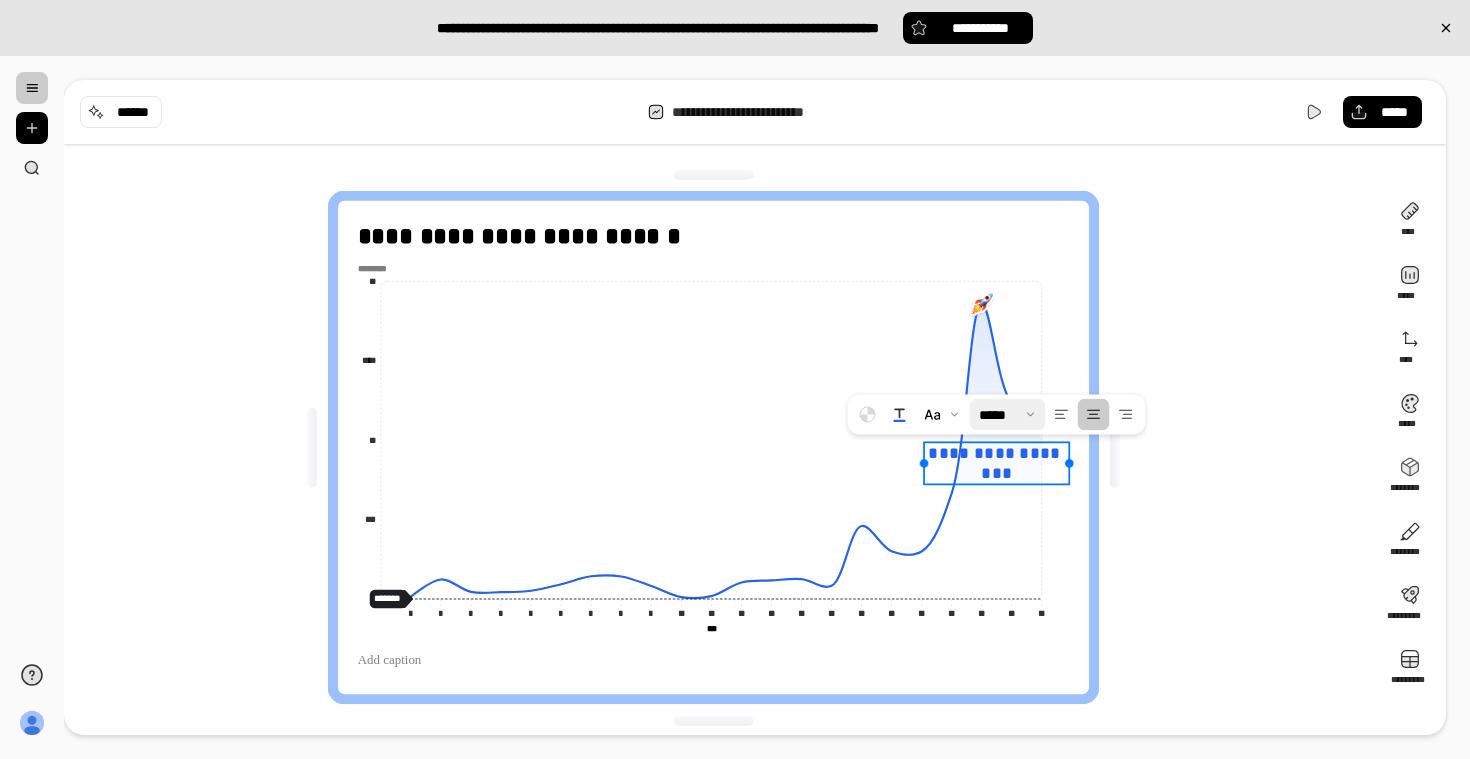click on "**********" at bounding box center (721, 447) 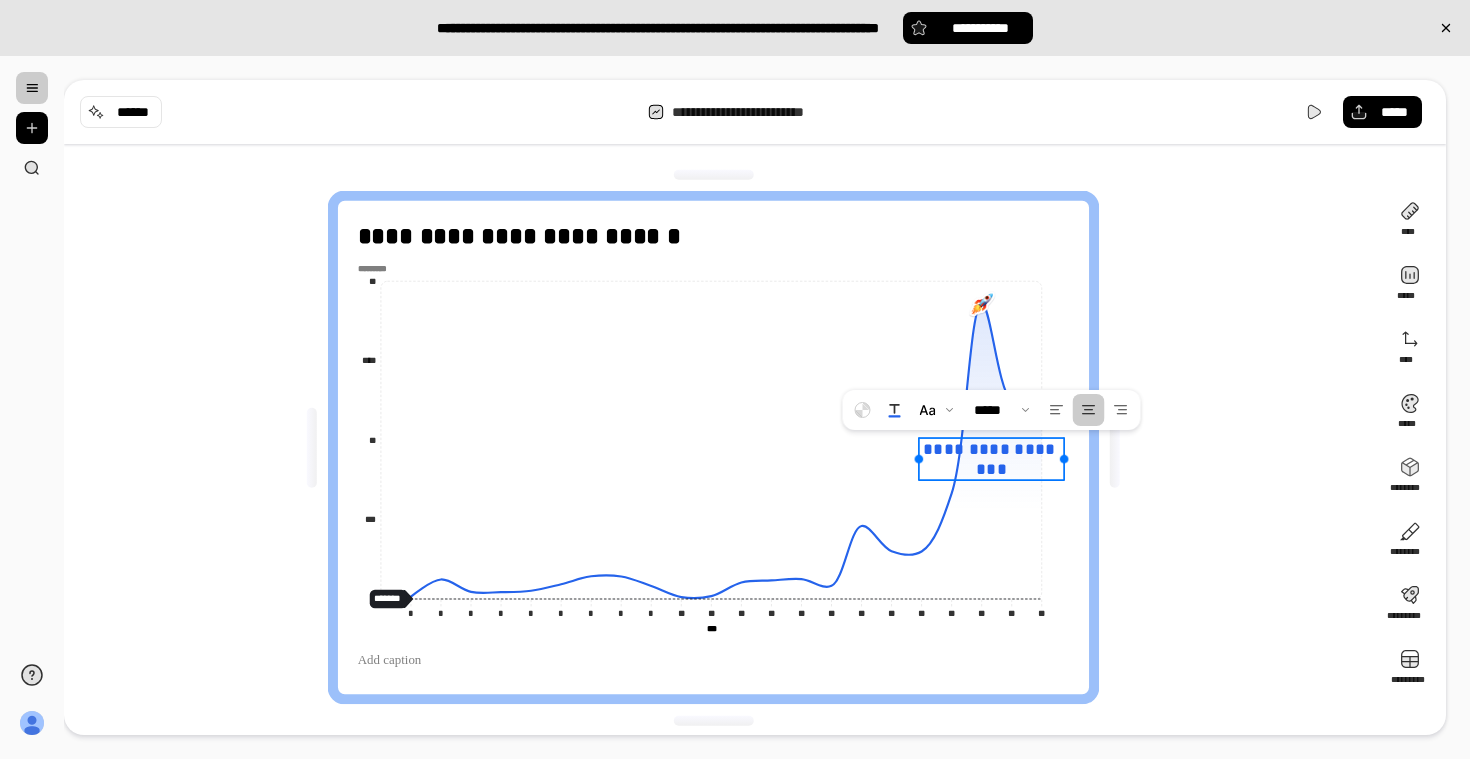 click on "**********" at bounding box center (991, 459) 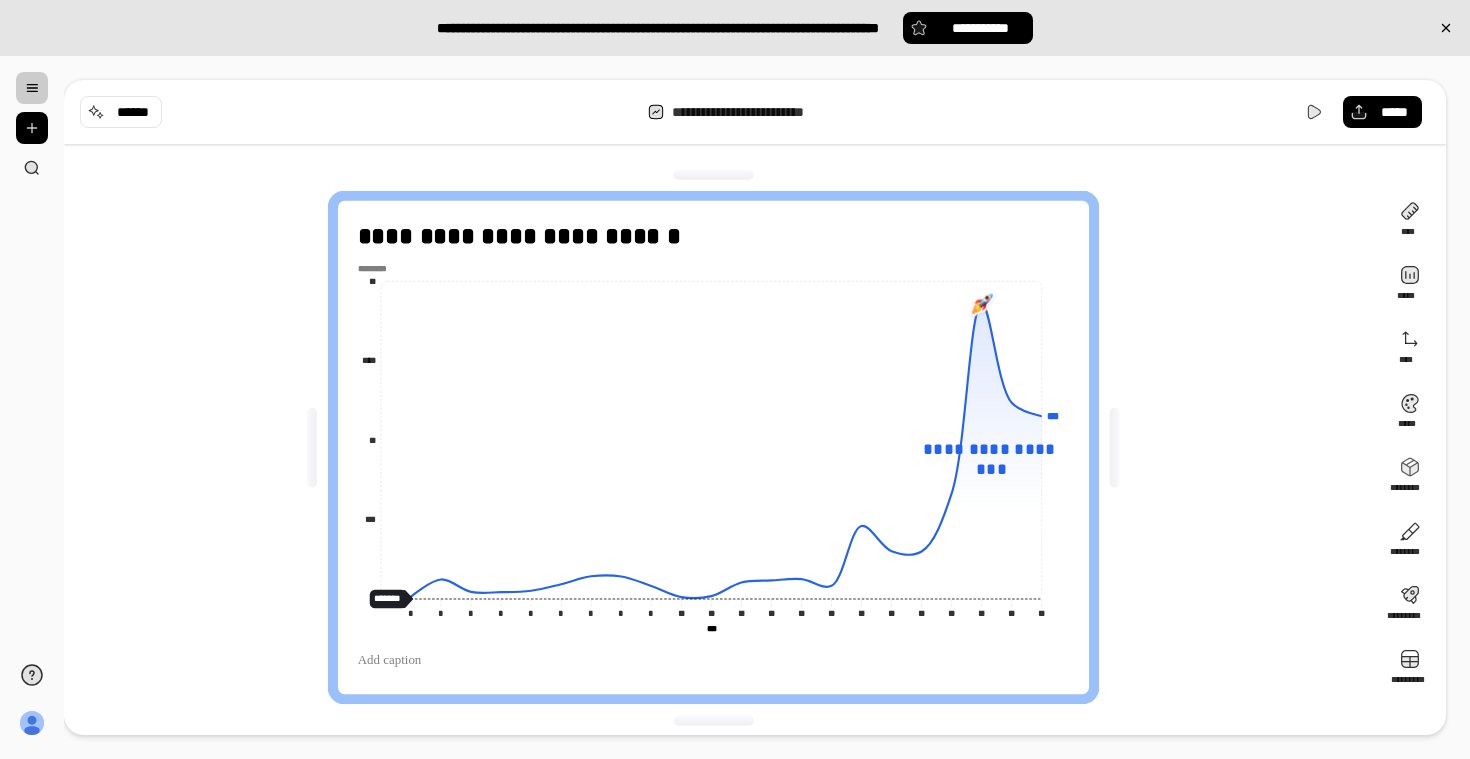 click on "**********" at bounding box center (721, 447) 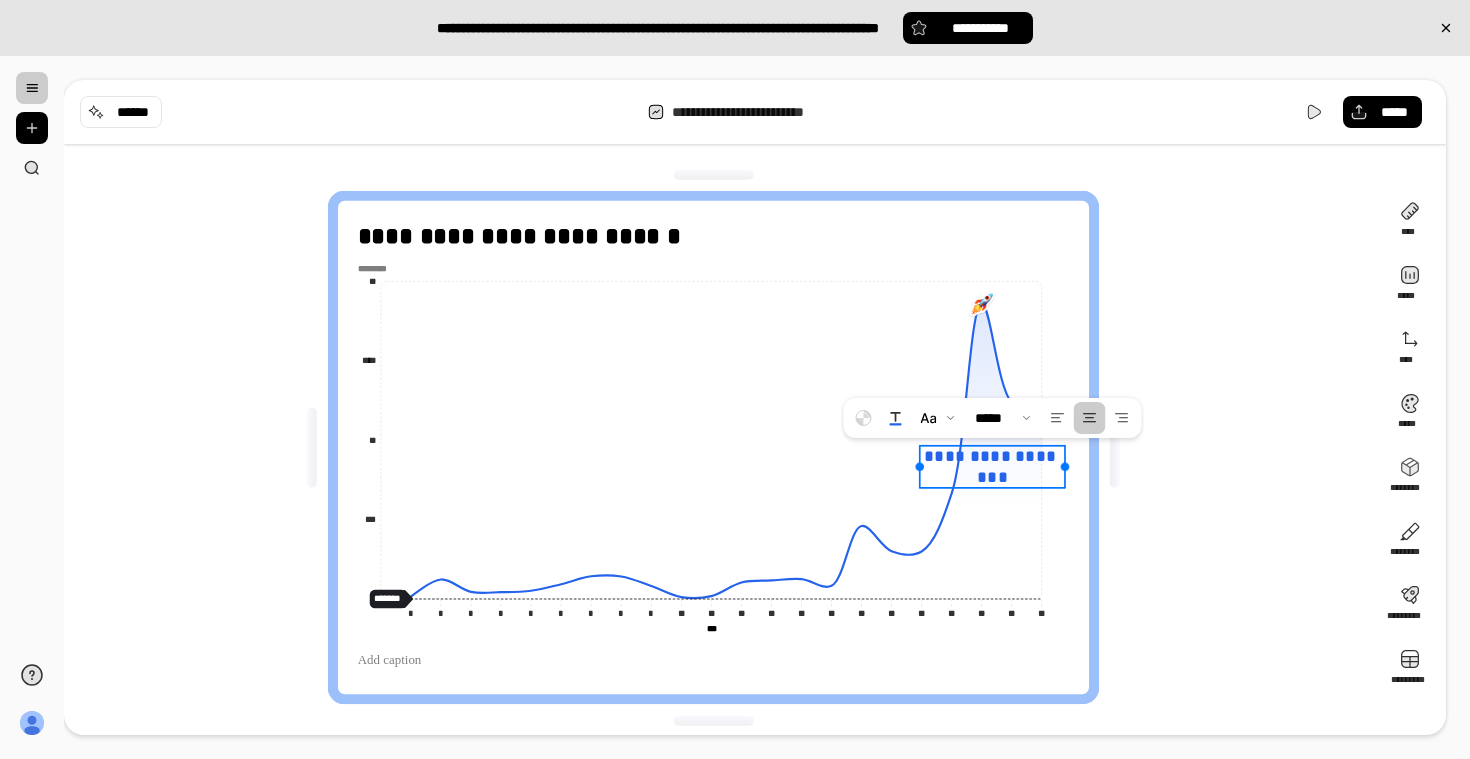 click on "**********" at bounding box center (992, 467) 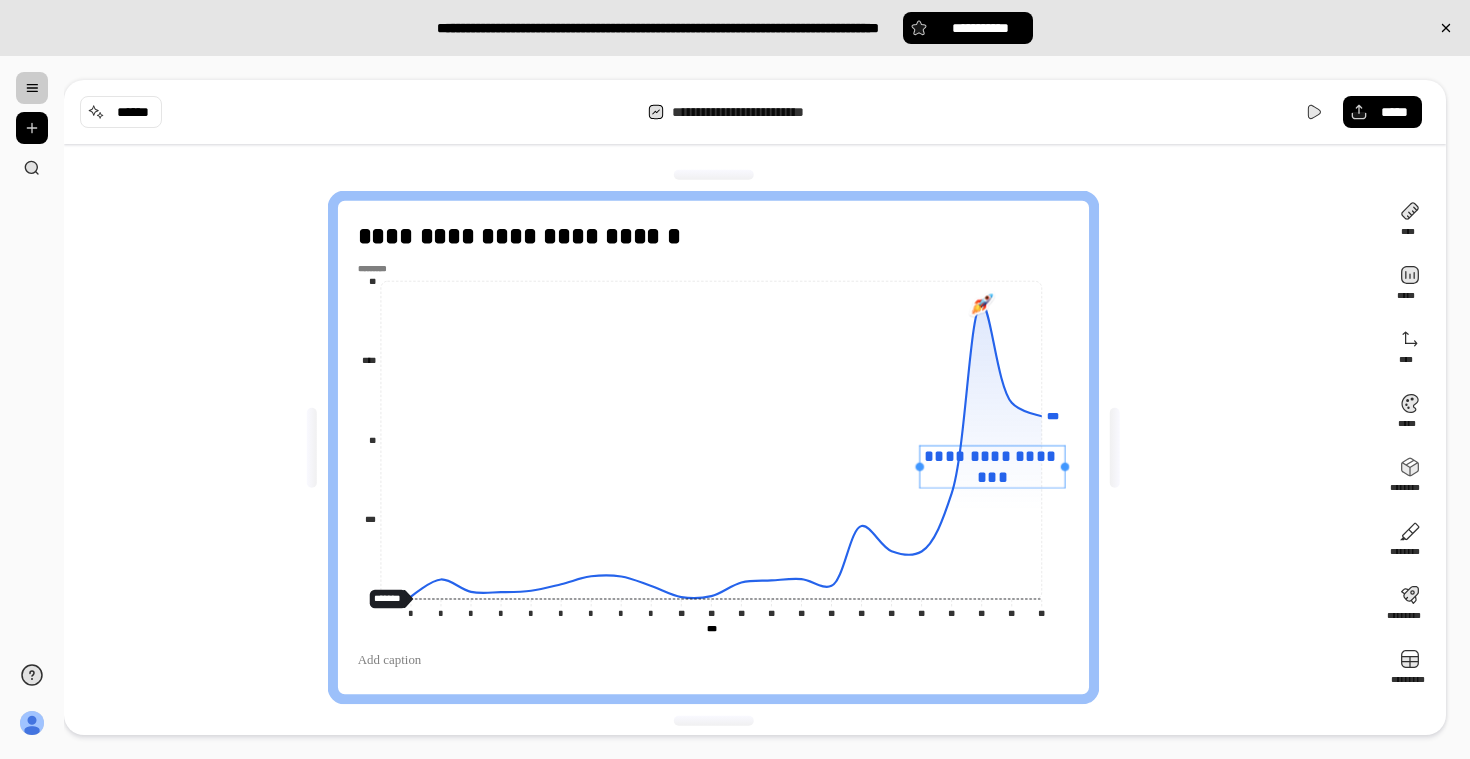click on "**********" at bounding box center [992, 467] 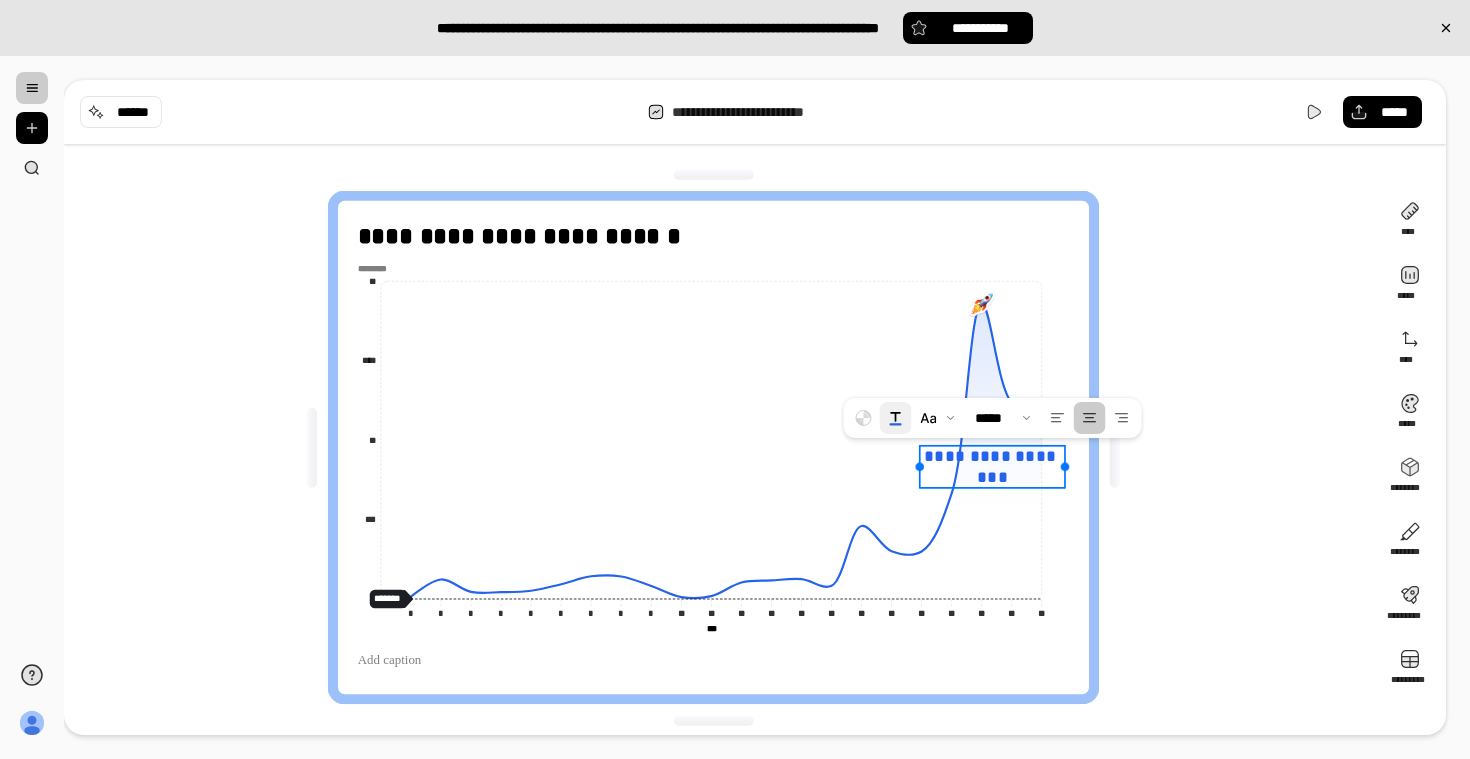 click at bounding box center [896, 418] 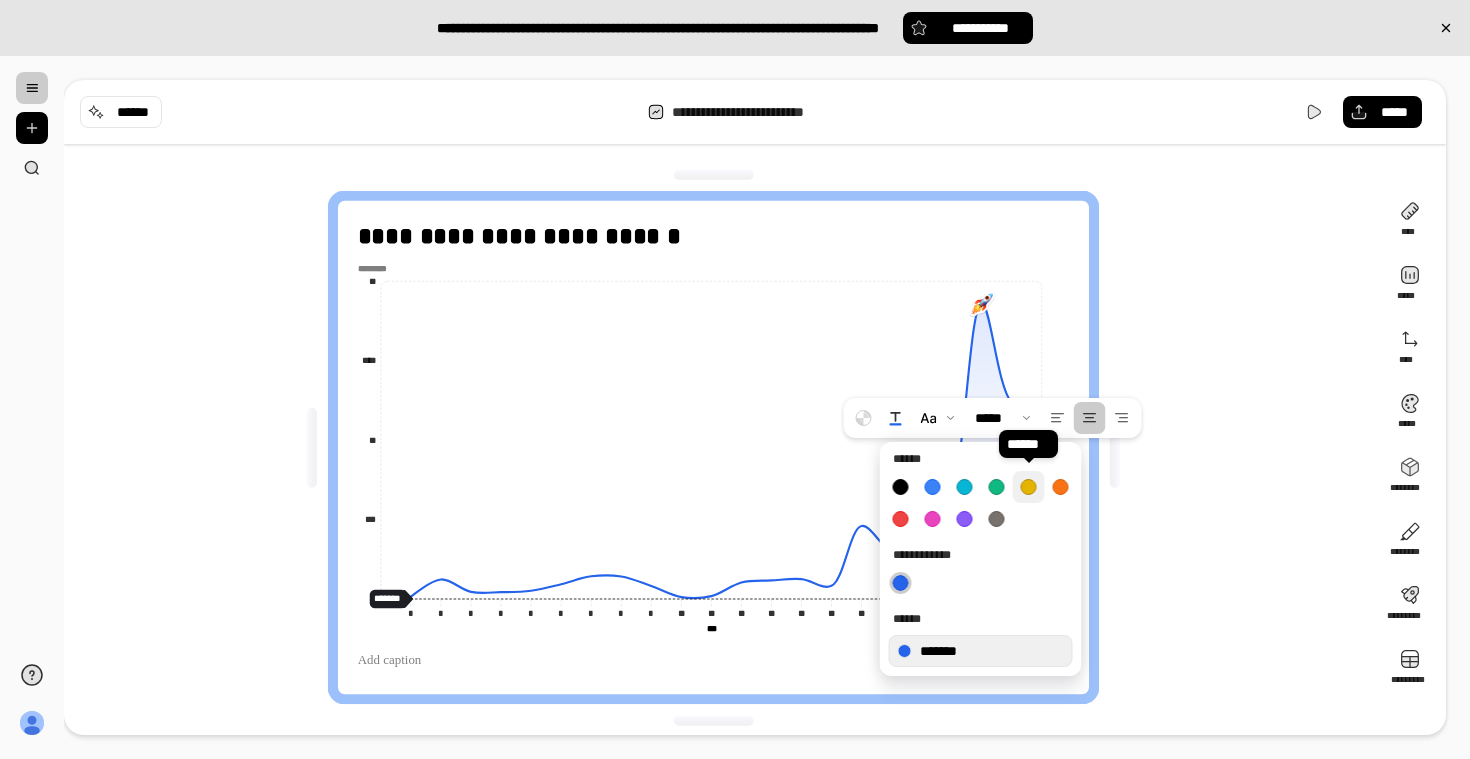 click at bounding box center (1029, 487) 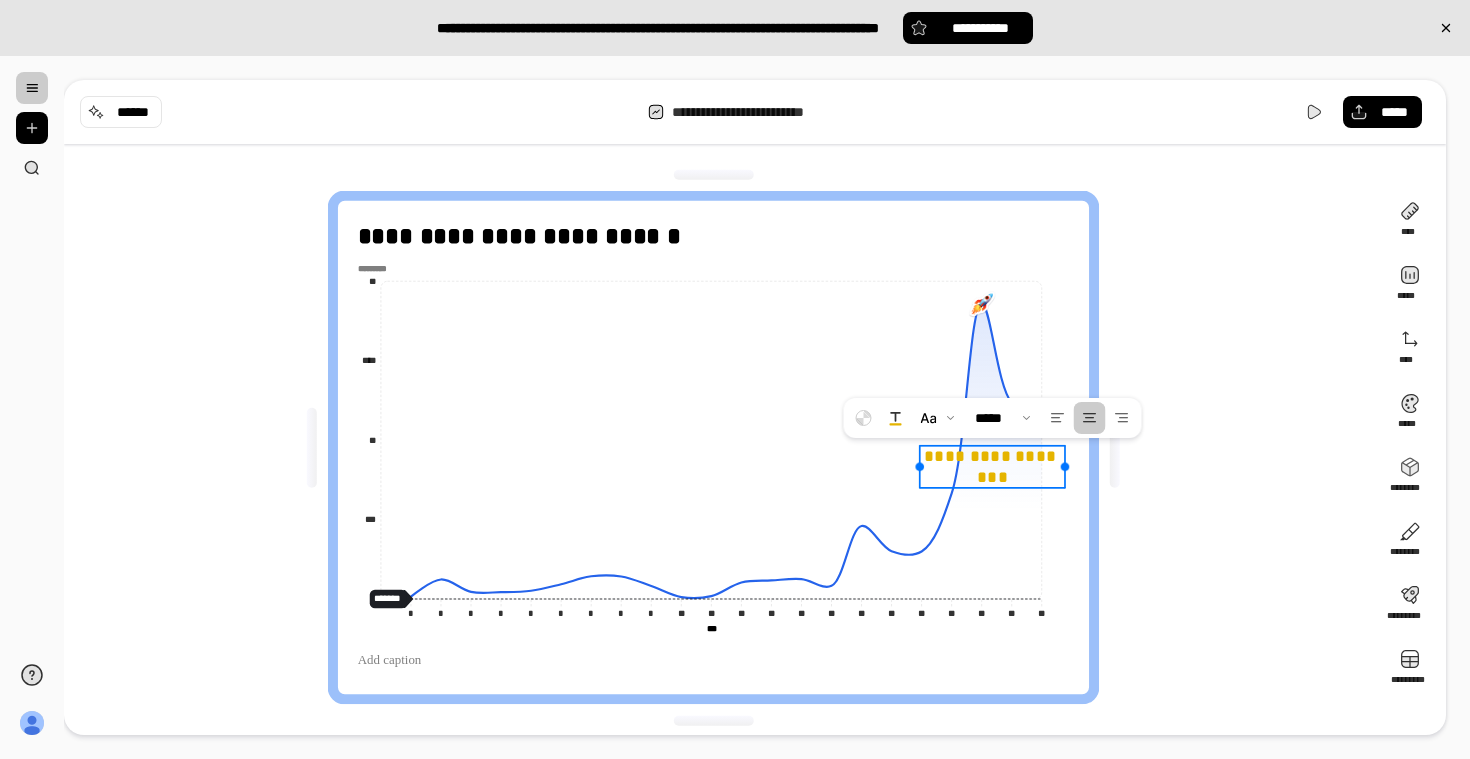 click on "**********" at bounding box center [721, 447] 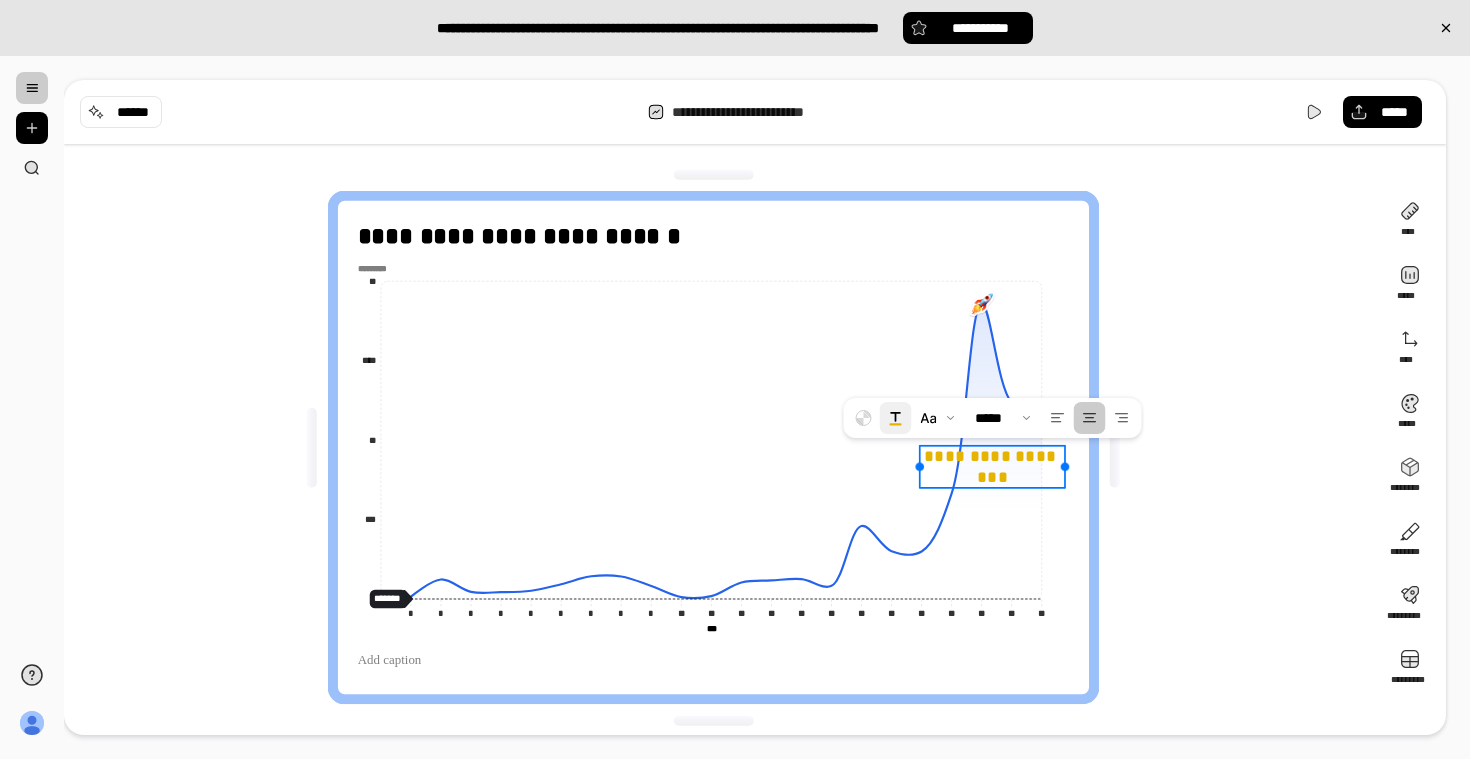 click at bounding box center [896, 418] 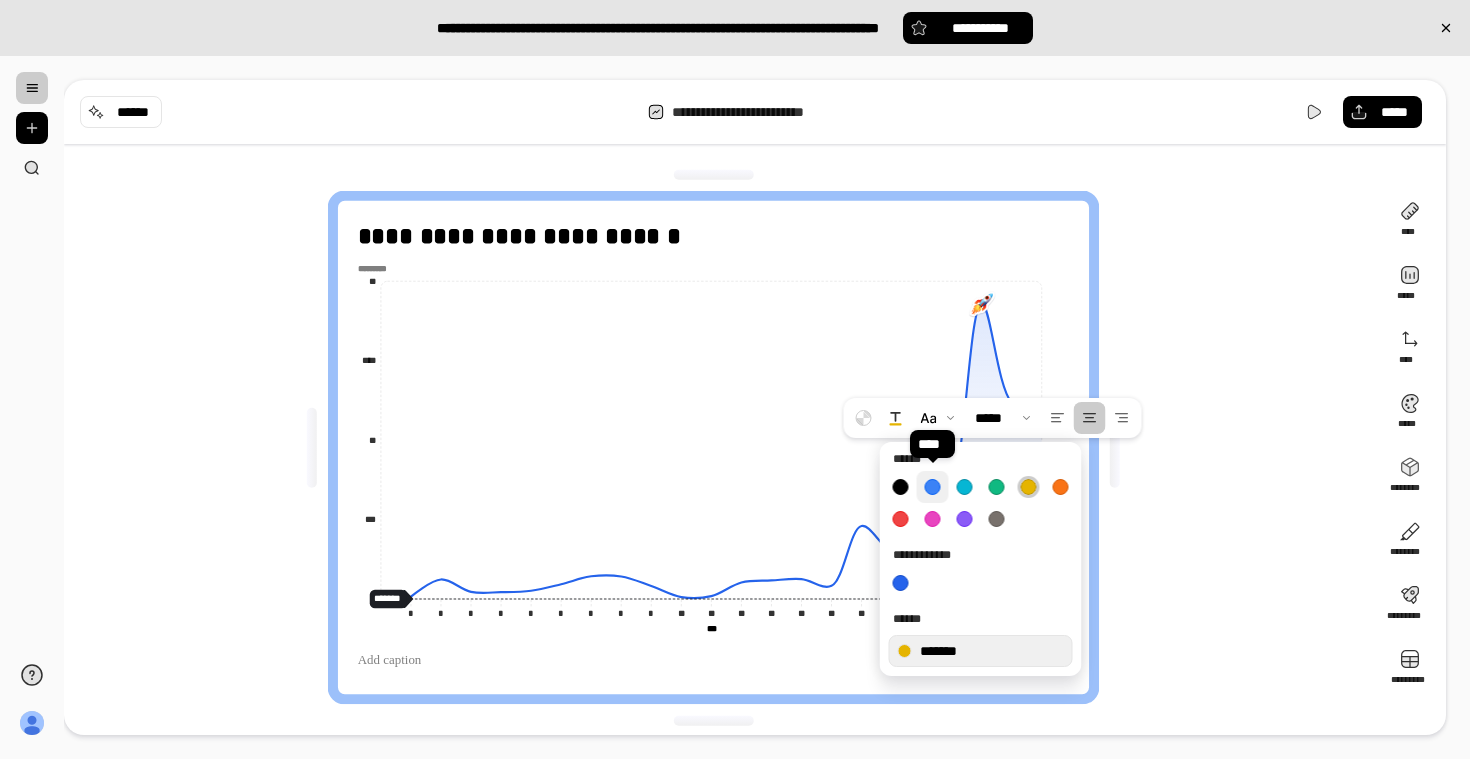 click at bounding box center (933, 487) 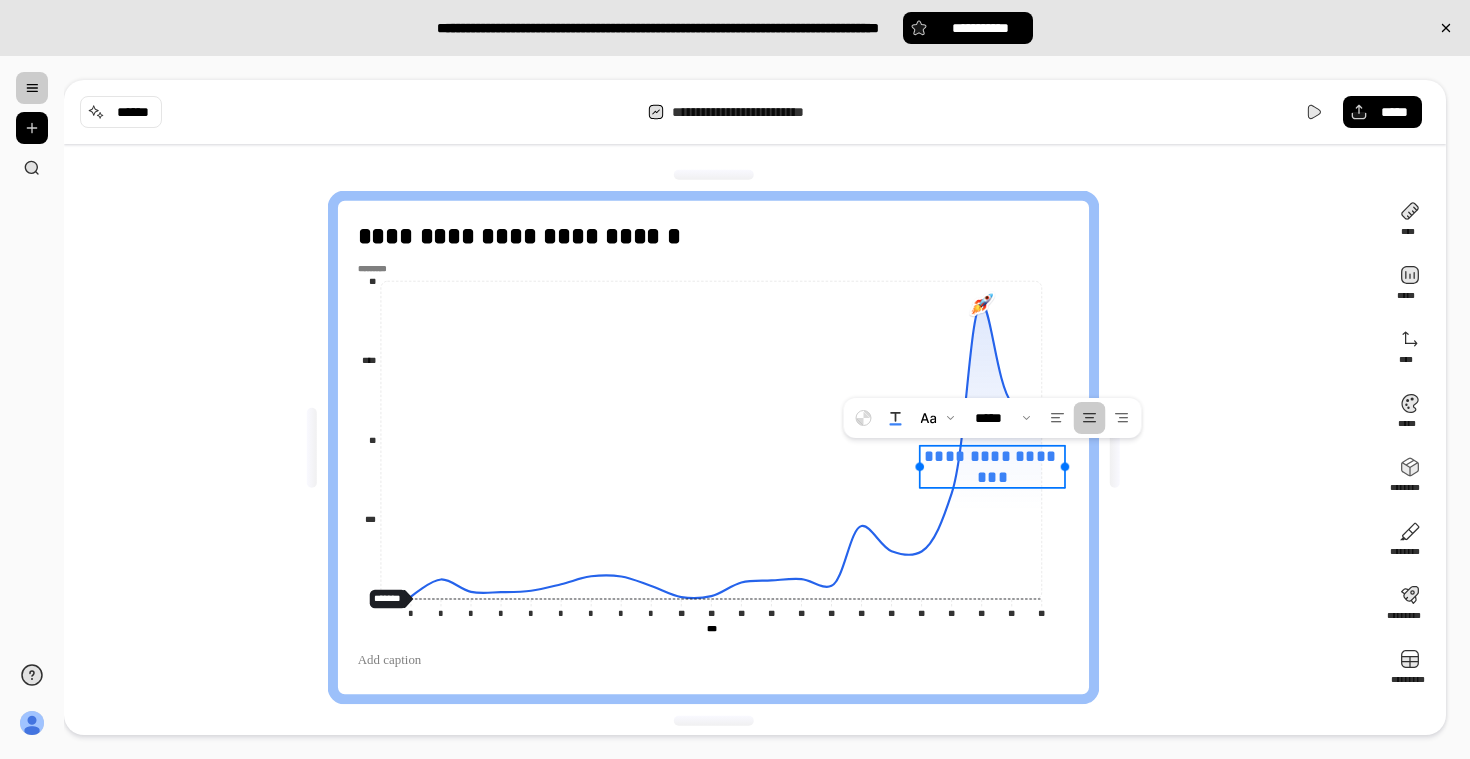 click on "**********" at bounding box center (721, 447) 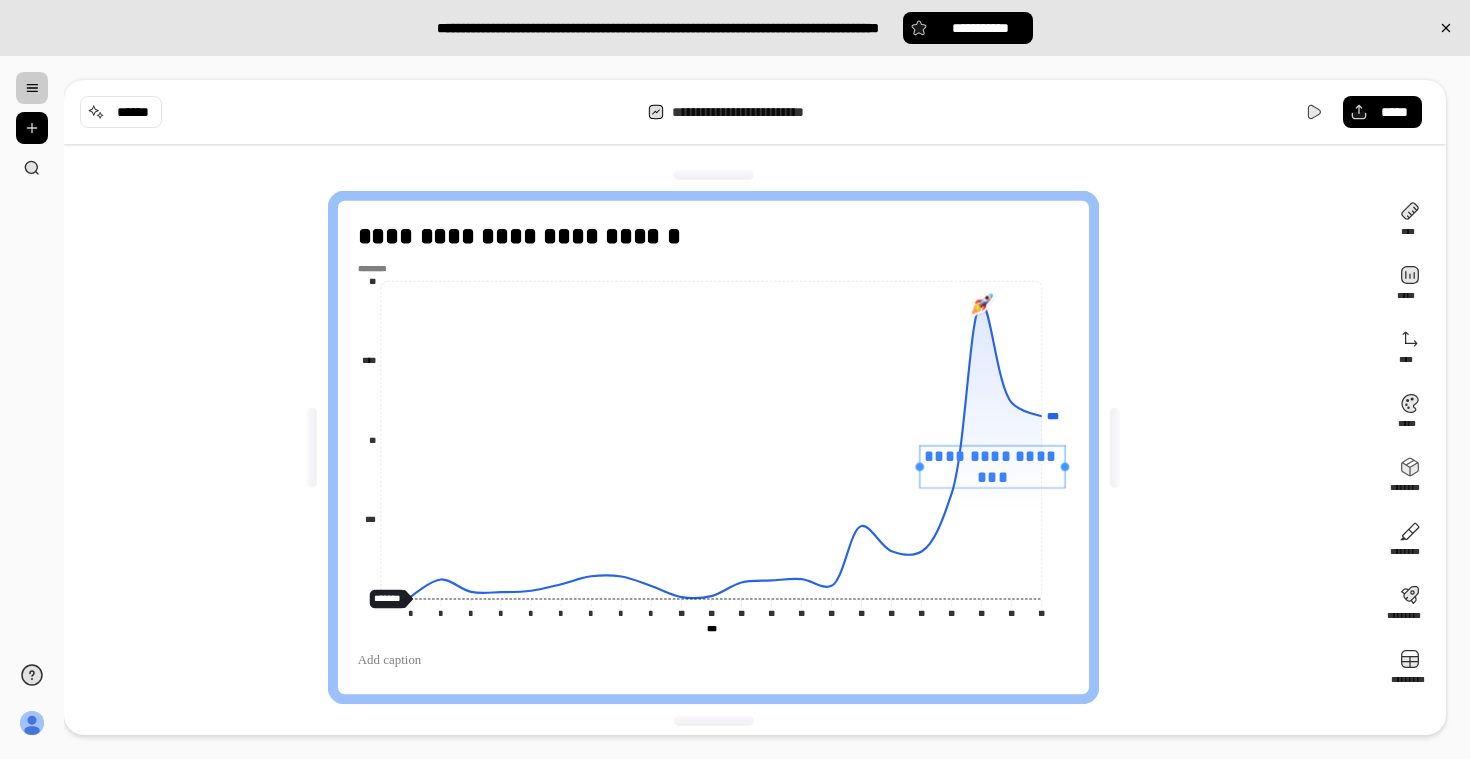 click on "**********" at bounding box center [992, 467] 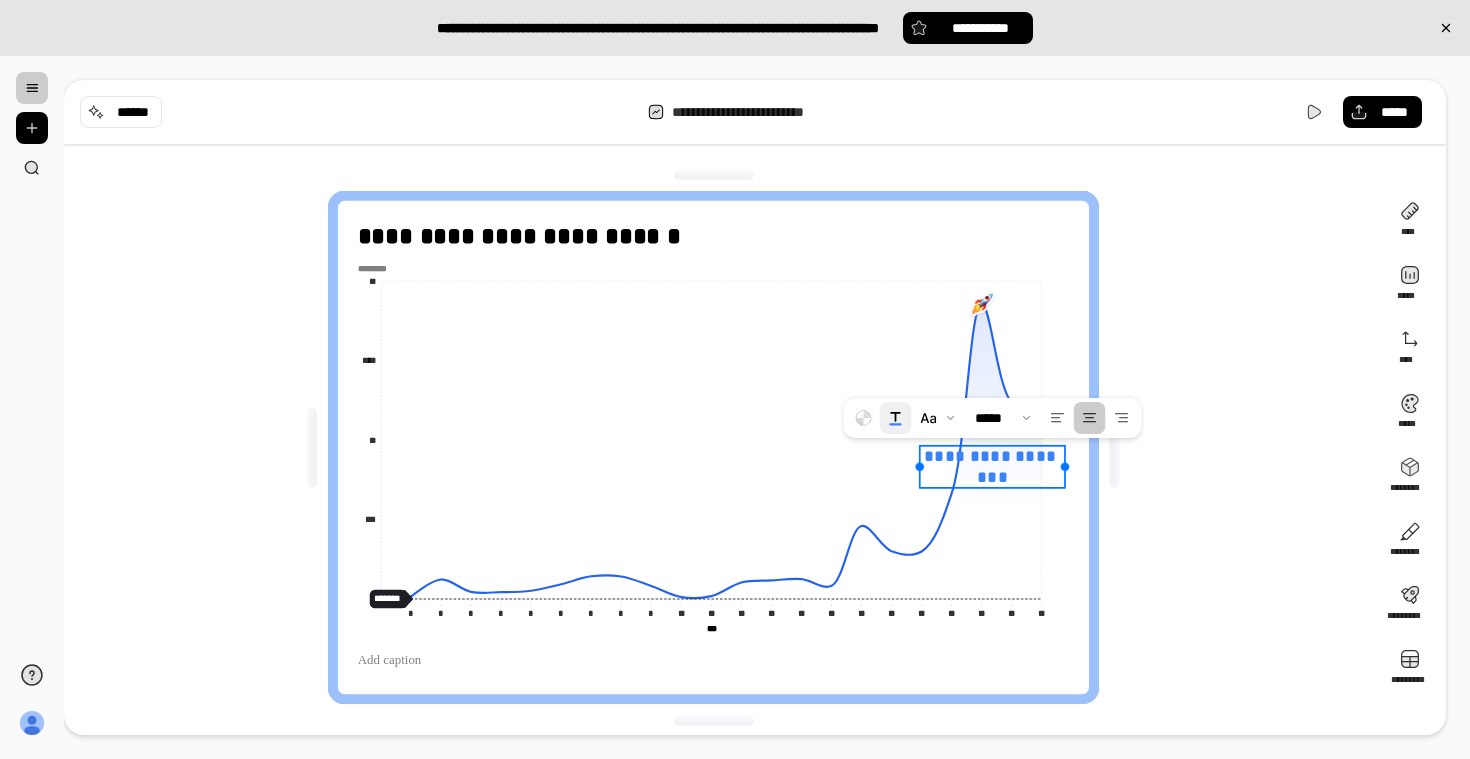 click at bounding box center (896, 418) 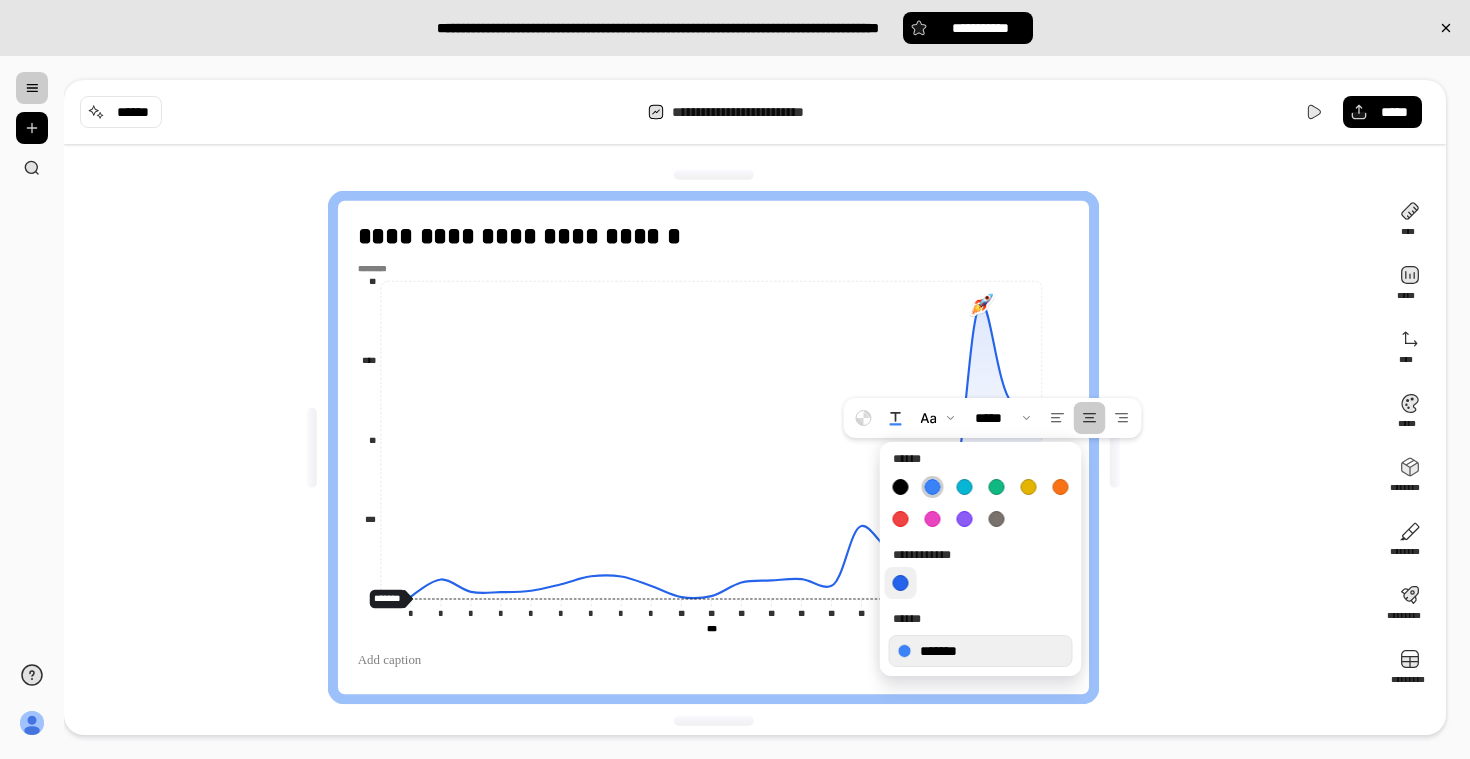 click at bounding box center (901, 583) 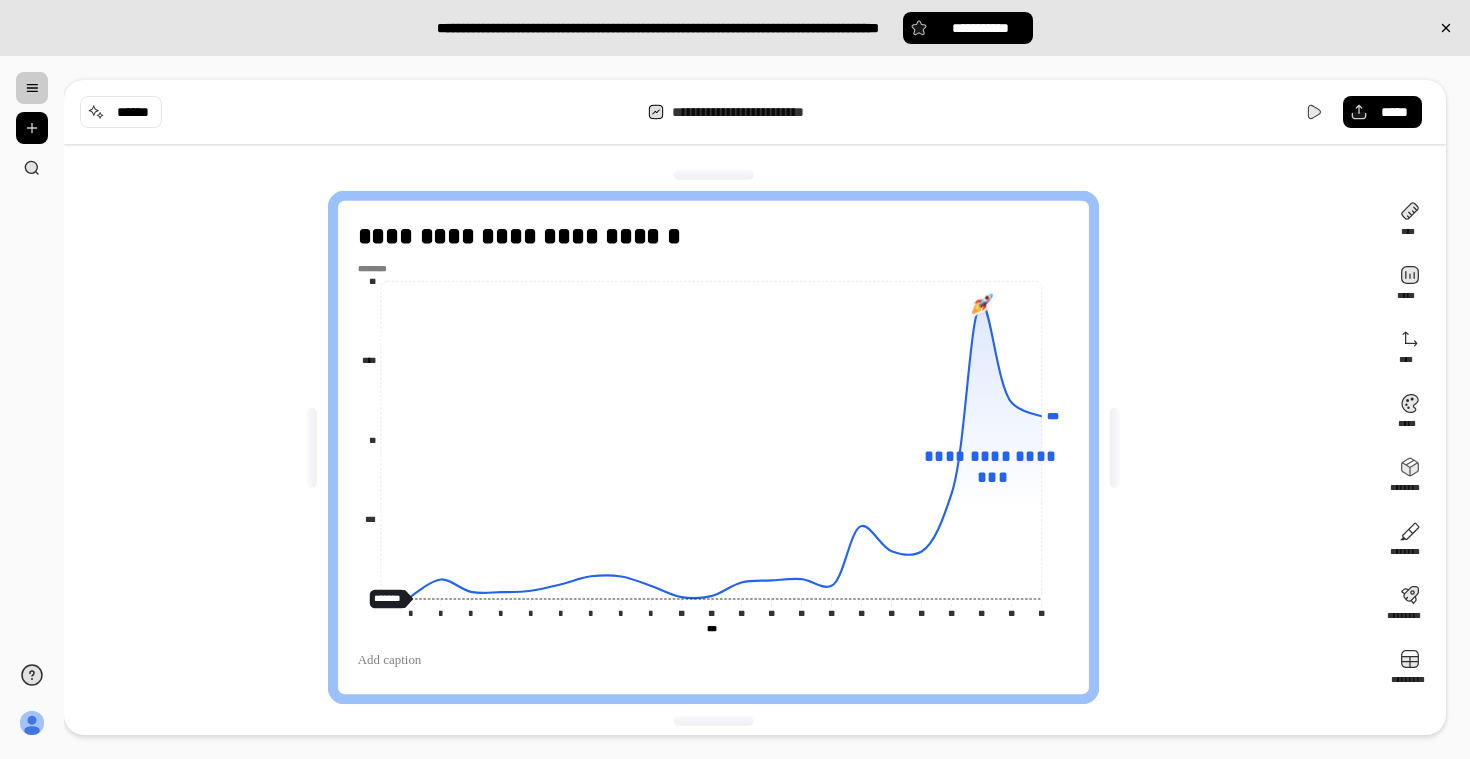 click on "**********" at bounding box center (721, 447) 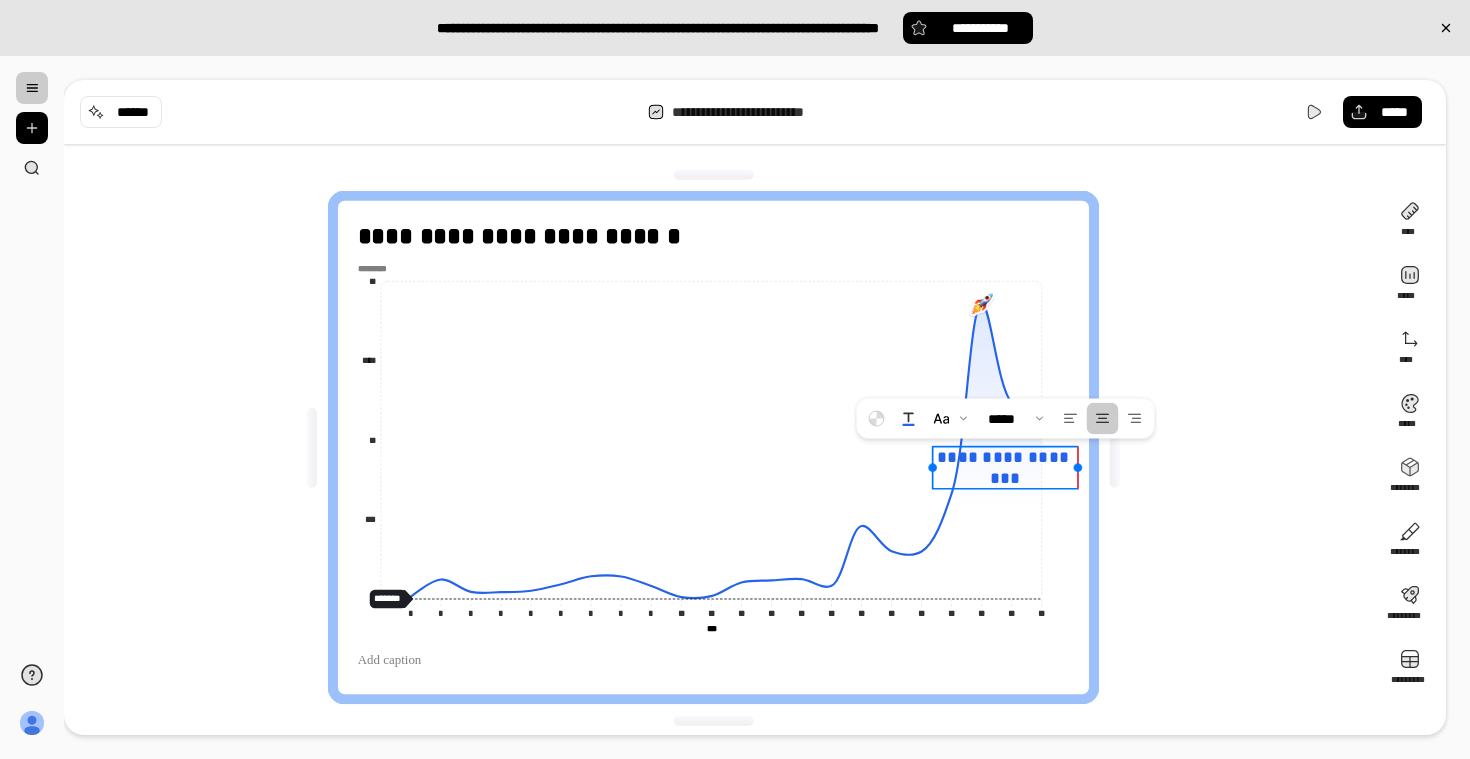 drag, startPoint x: 989, startPoint y: 465, endPoint x: 1040, endPoint y: 466, distance: 51.009804 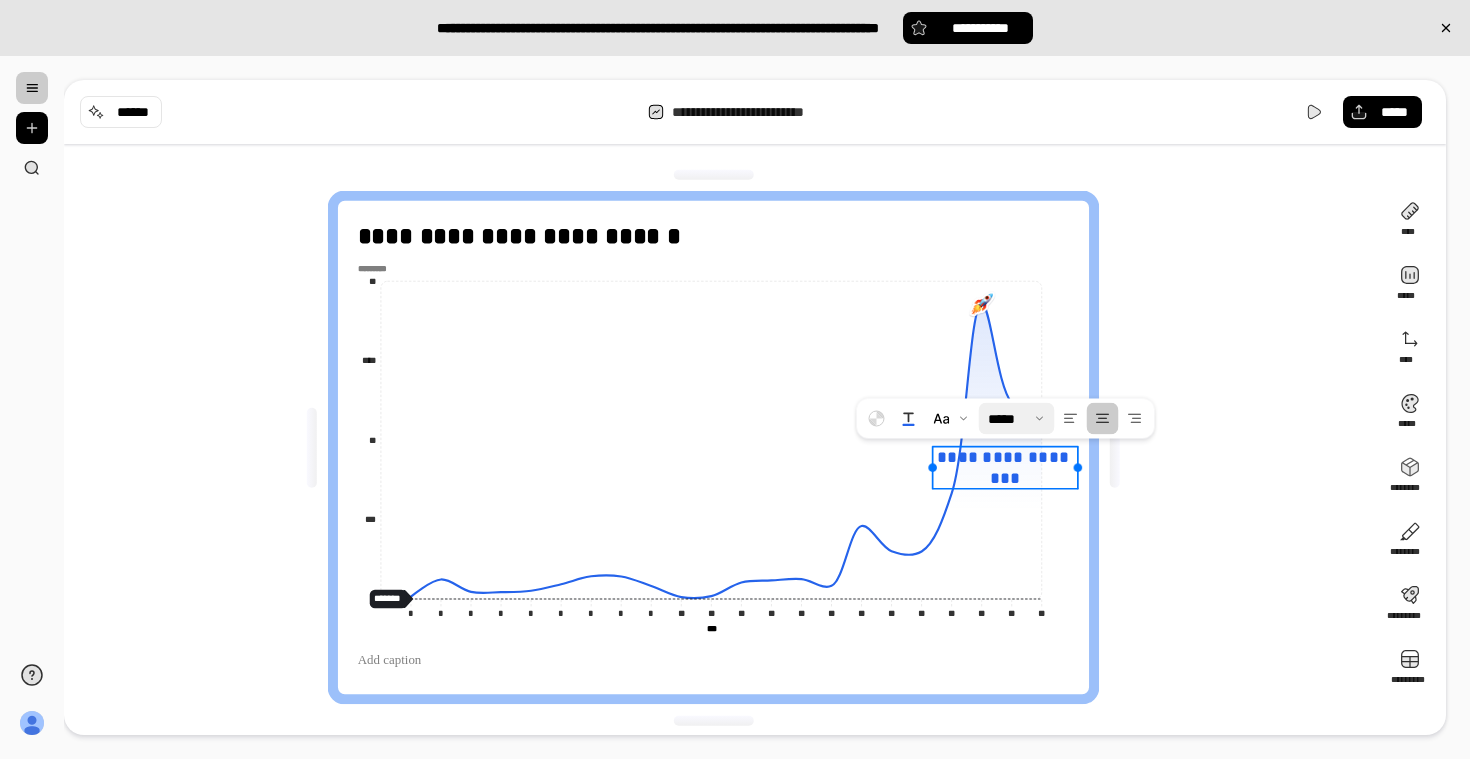 click at bounding box center [1017, 419] 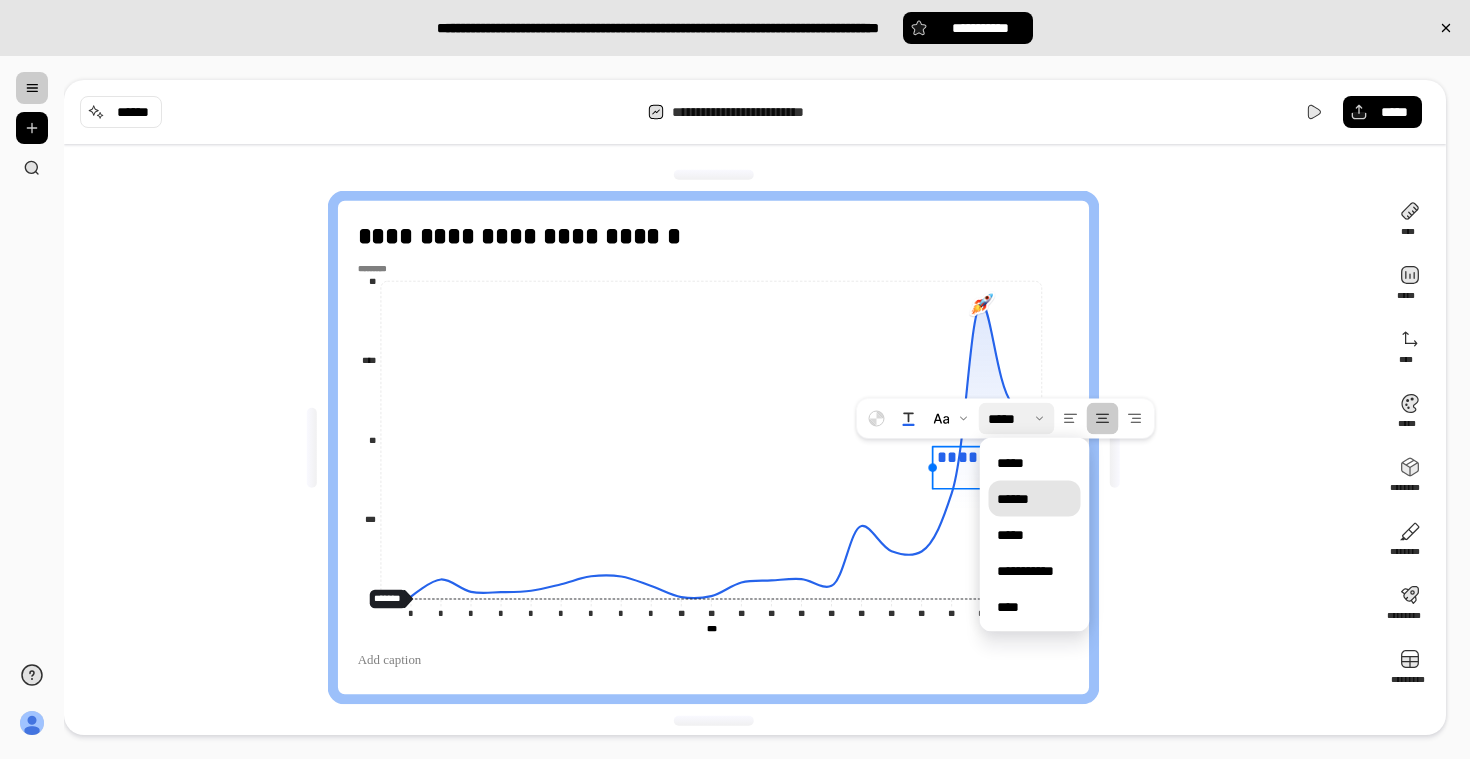 click on "******" at bounding box center [1035, 499] 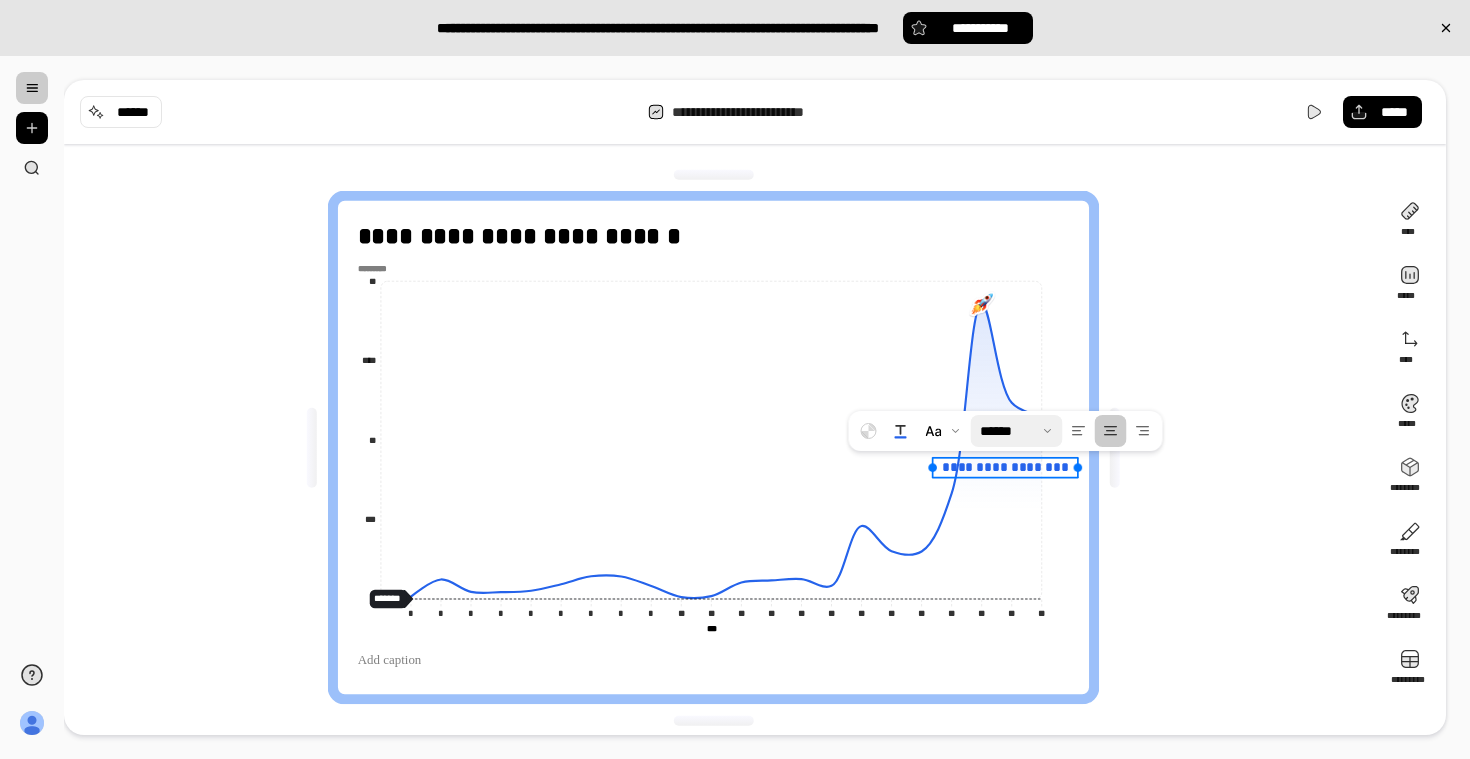 click on "**********" at bounding box center [721, 447] 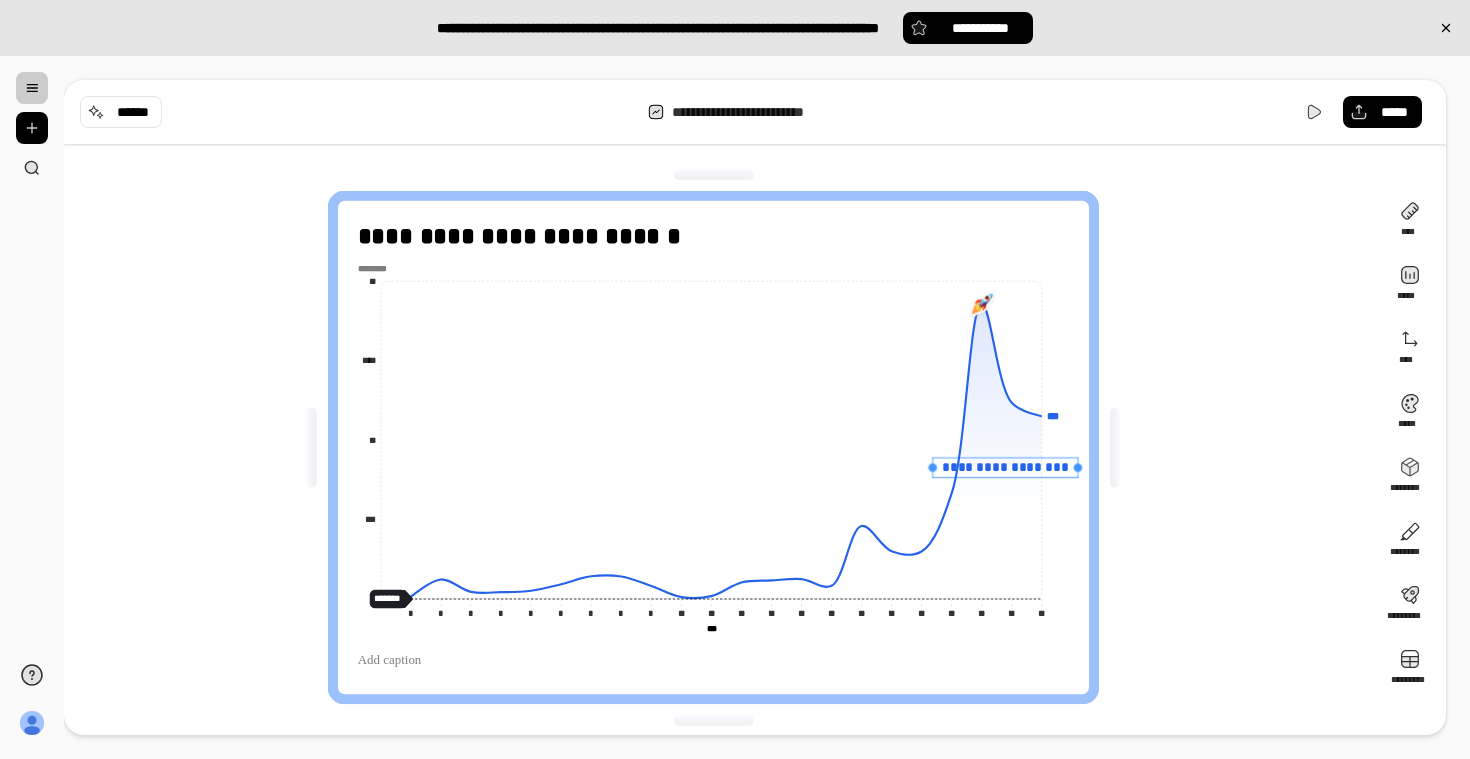click on "**********" at bounding box center (1005, 468) 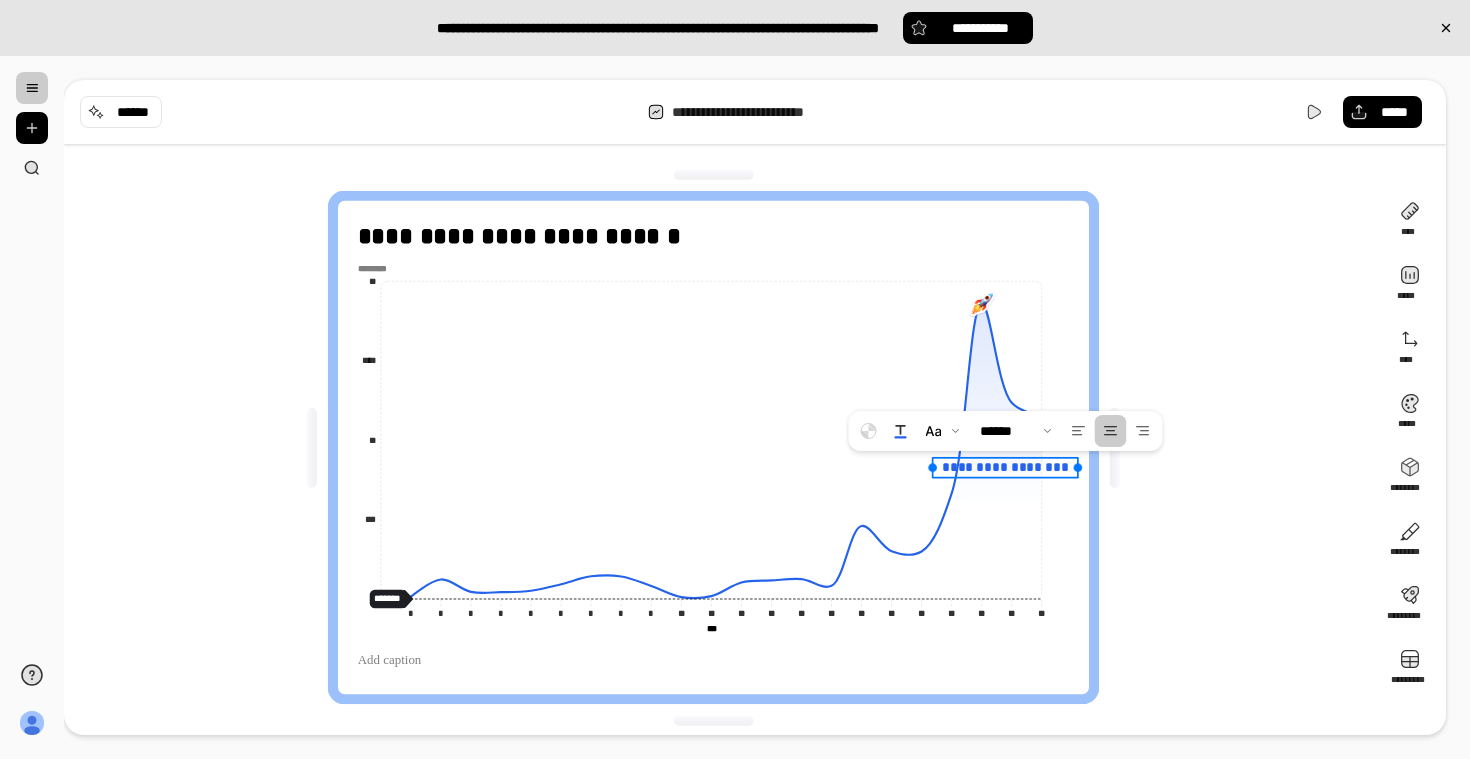 click on "**********" at bounding box center [1005, 467] 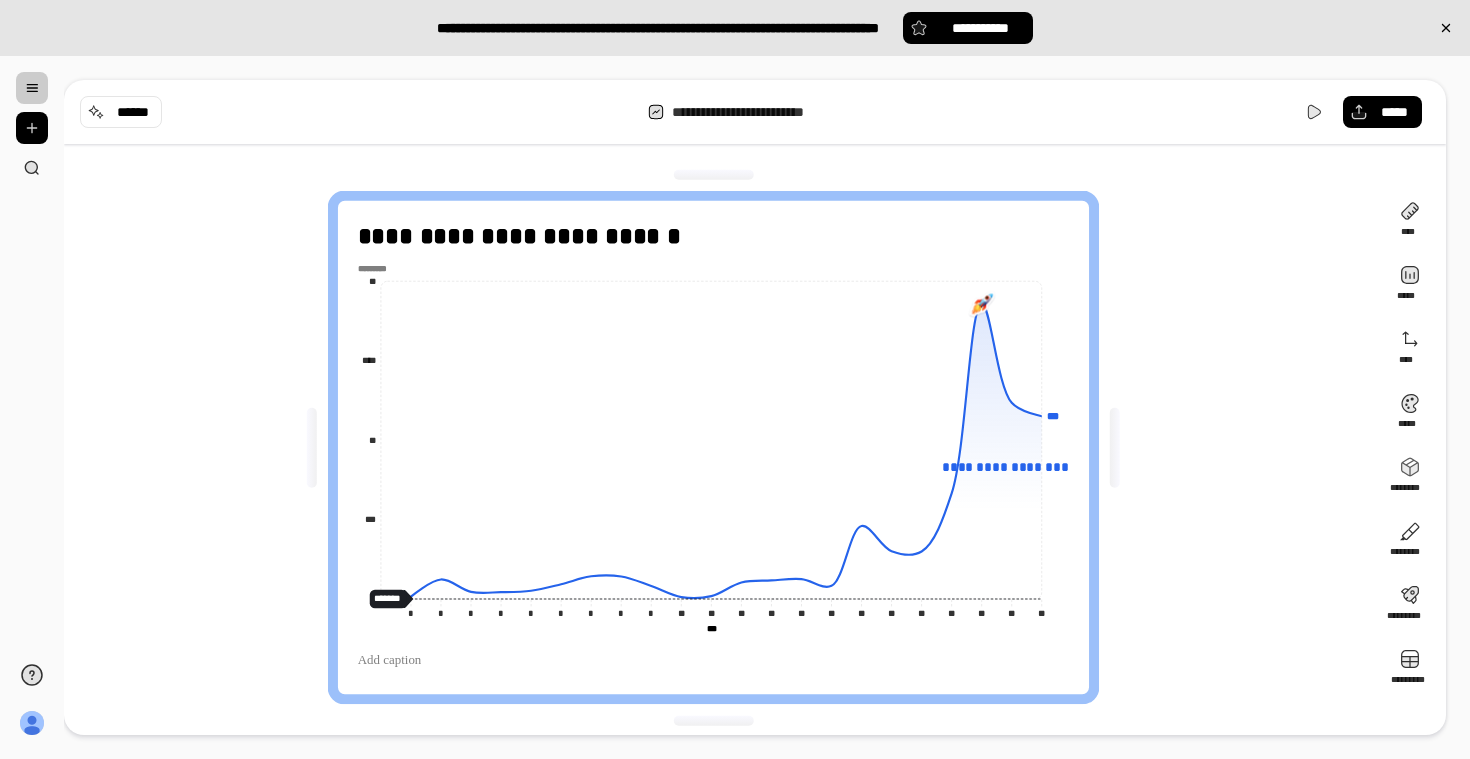 click on "**********" at bounding box center [721, 447] 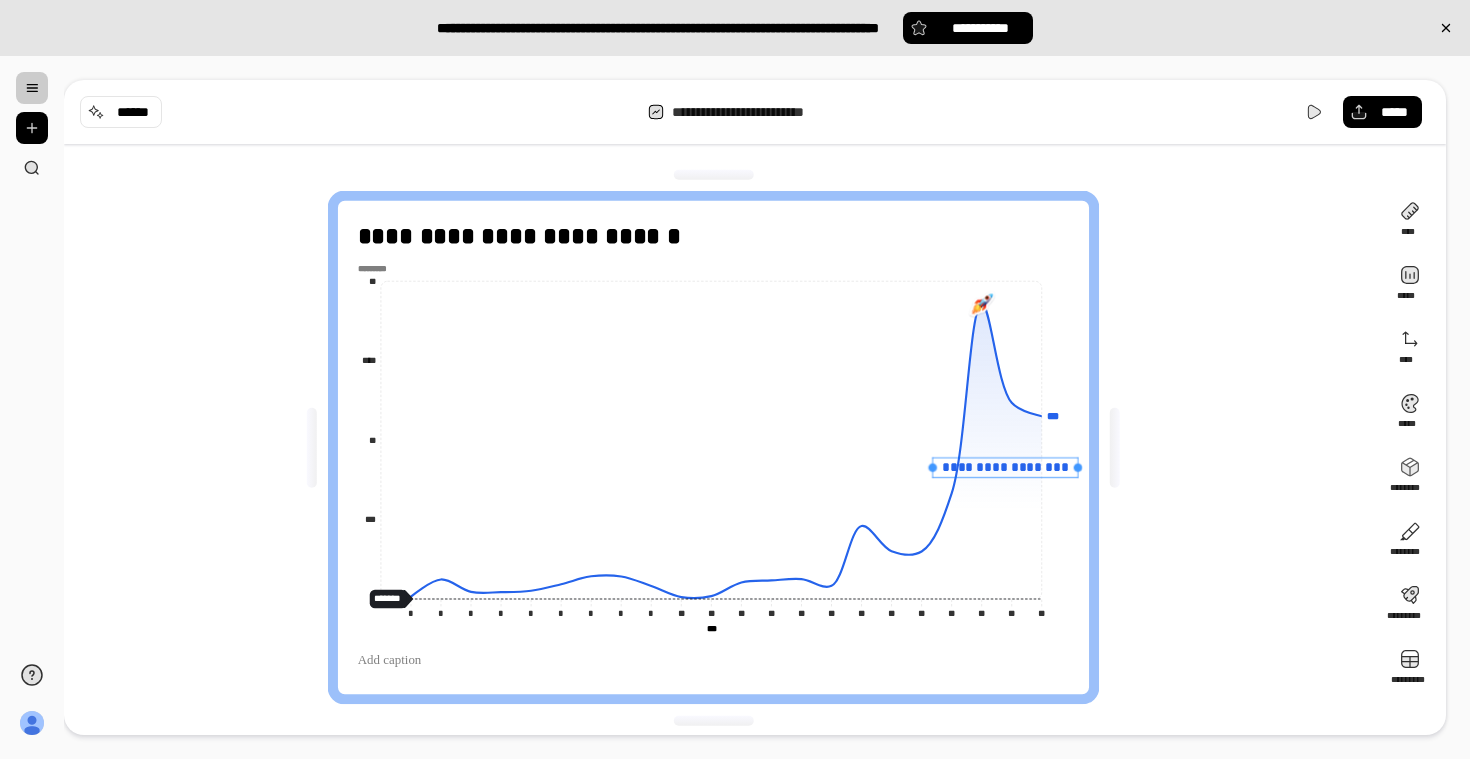click on "**********" at bounding box center [1005, 468] 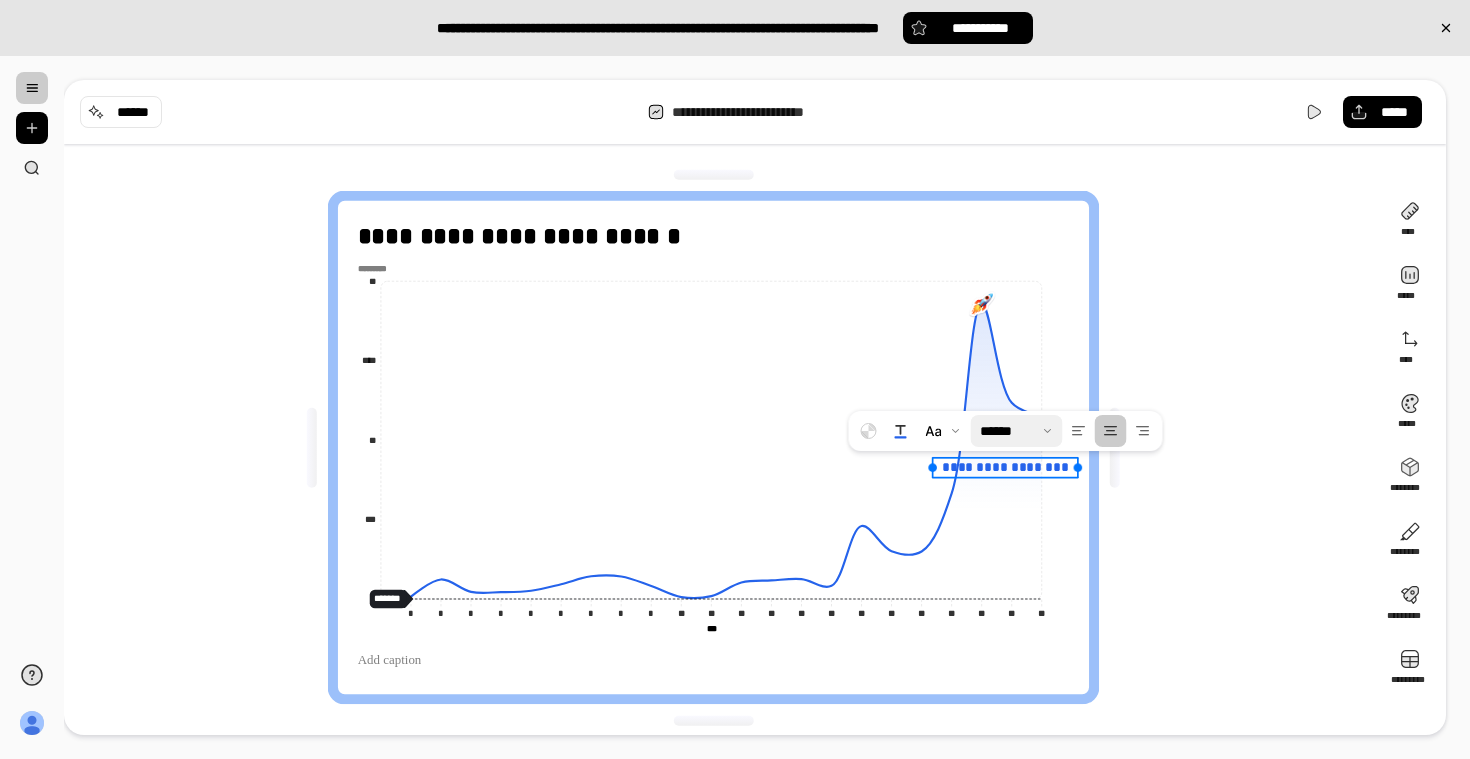 click at bounding box center [1017, 431] 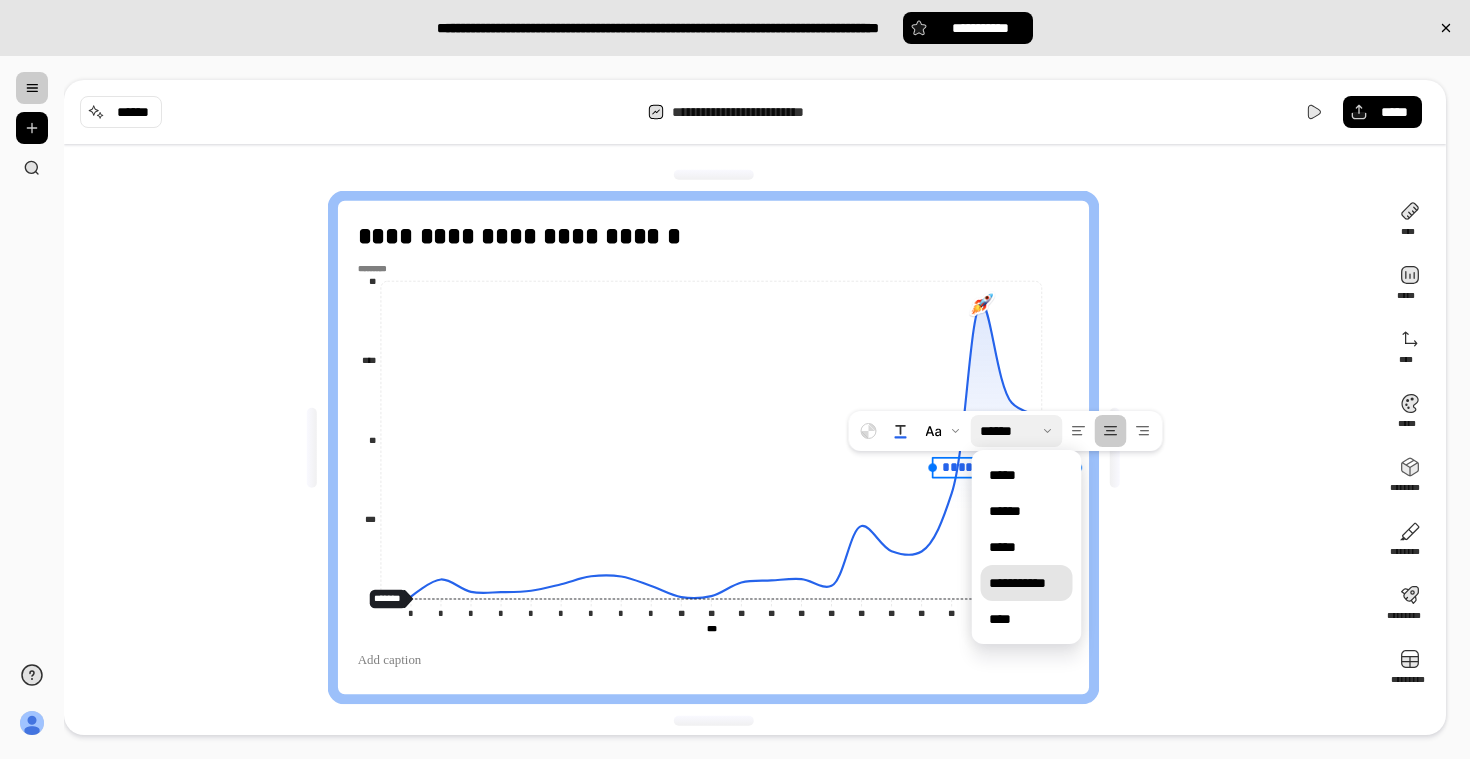 click on "**********" at bounding box center (1027, 583) 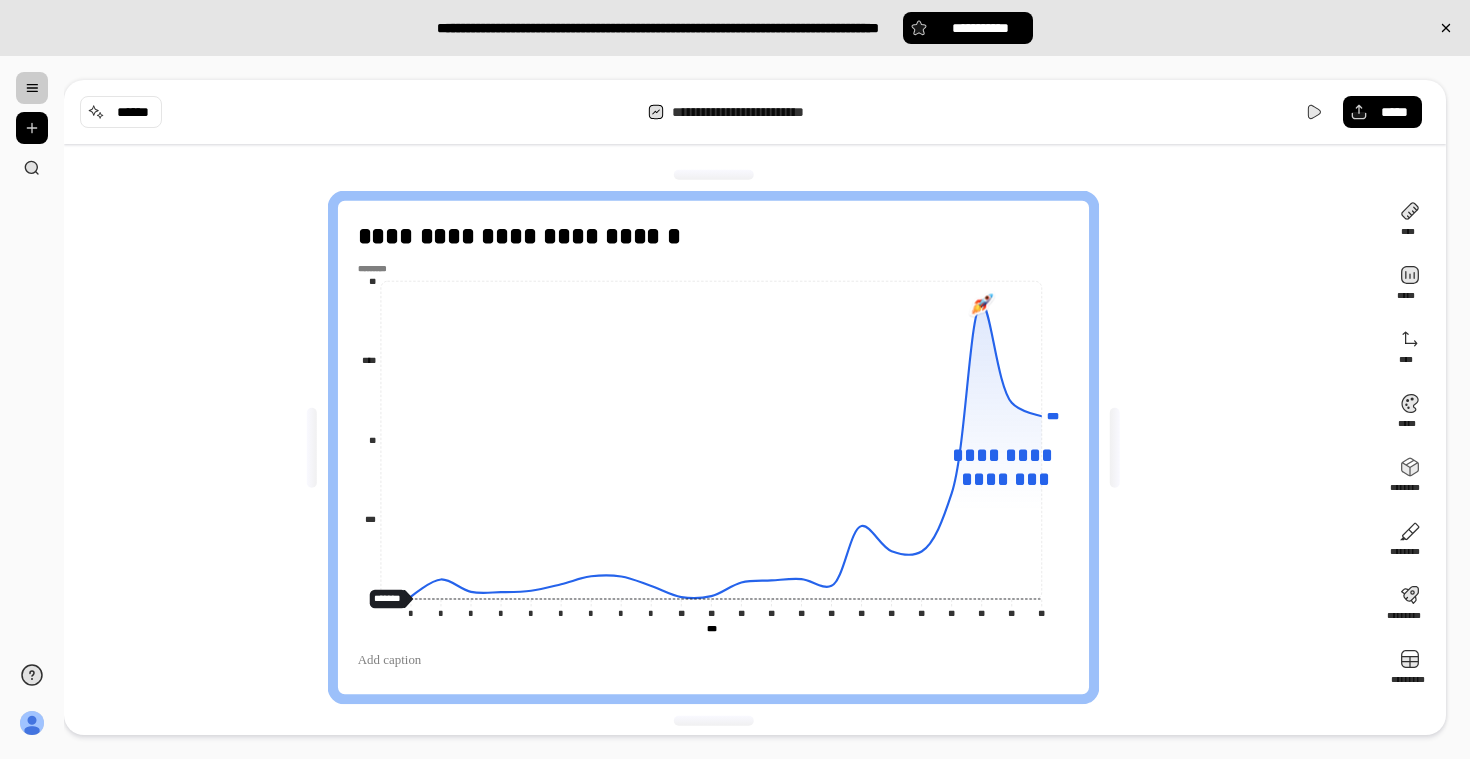 click on "**********" at bounding box center (721, 447) 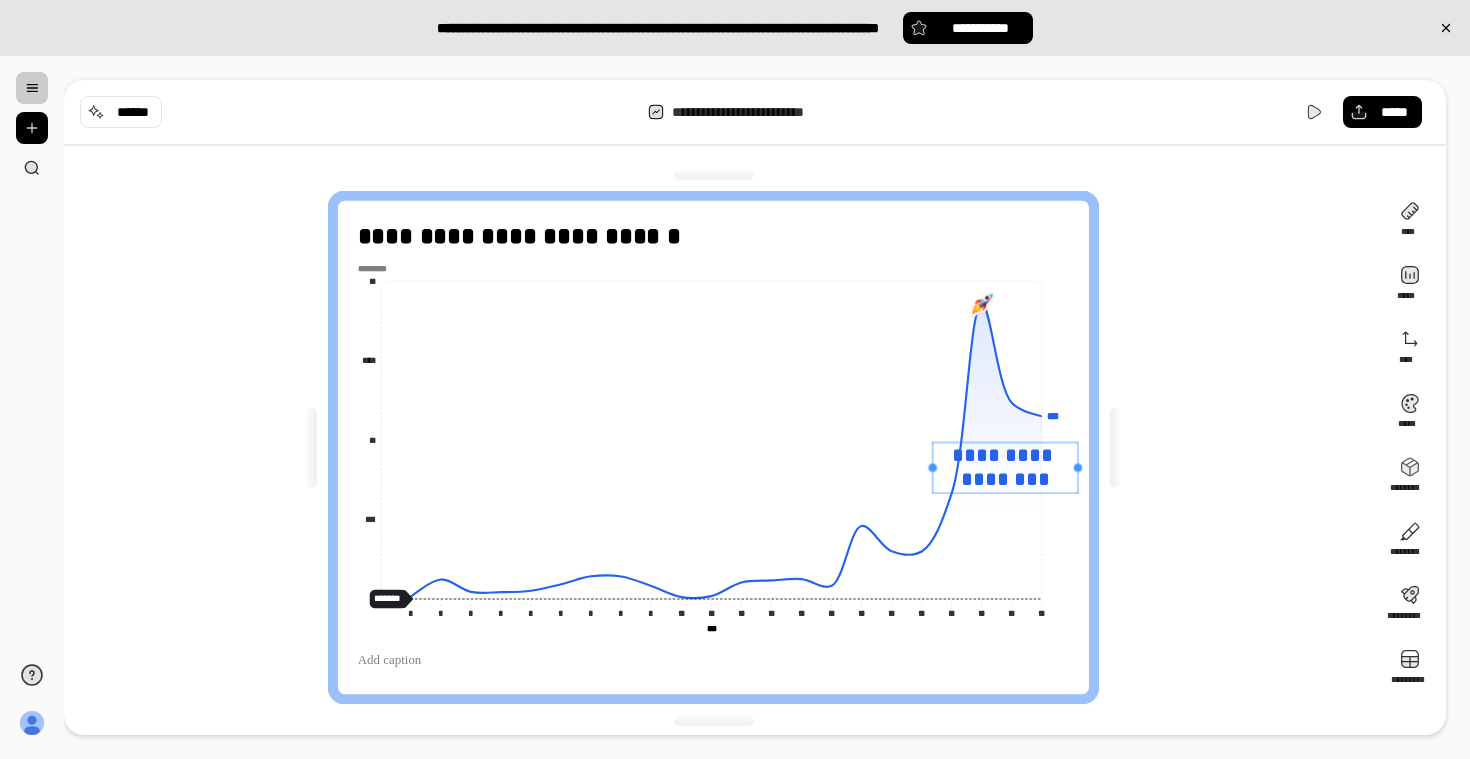 click on "**********" at bounding box center [1005, 468] 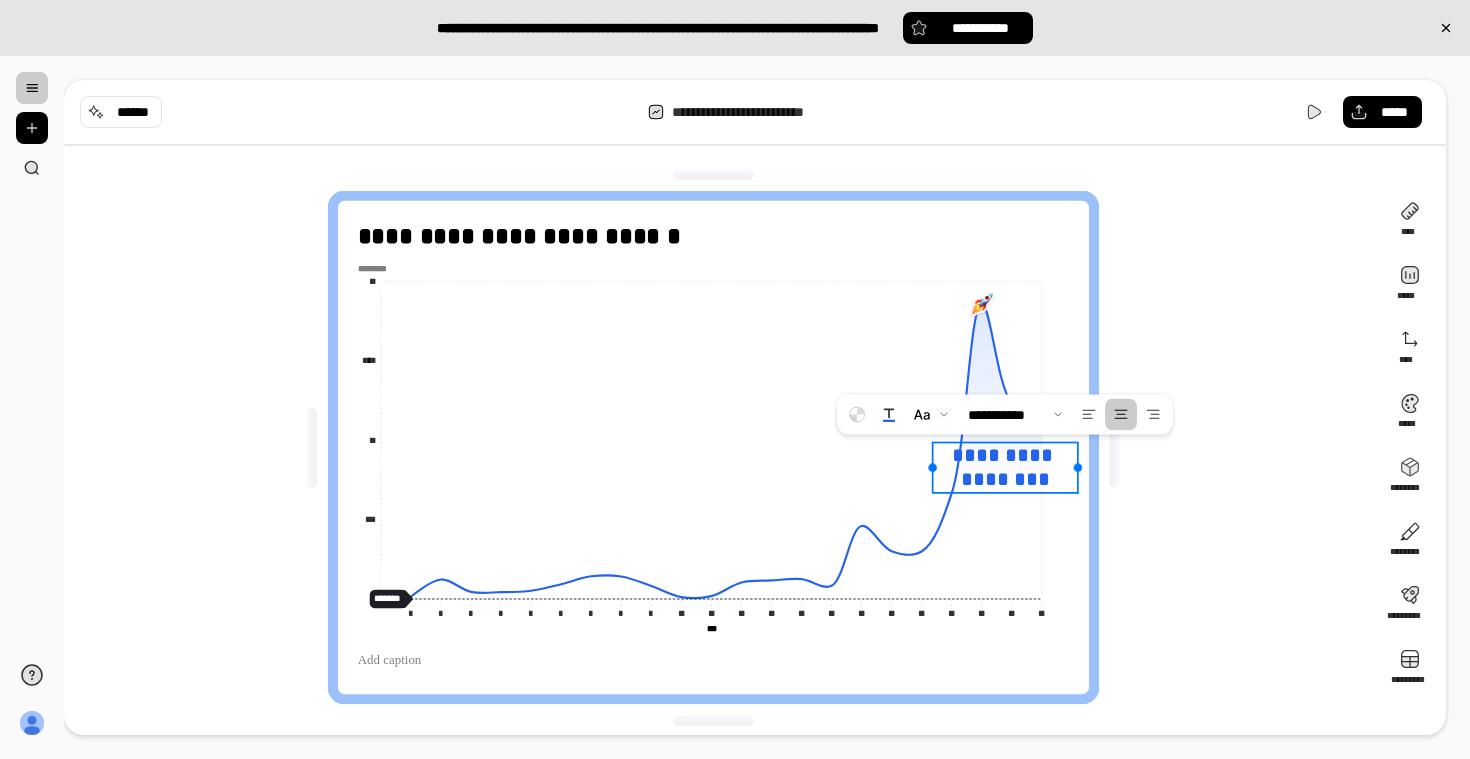 click on "**********" at bounding box center (1005, 466) 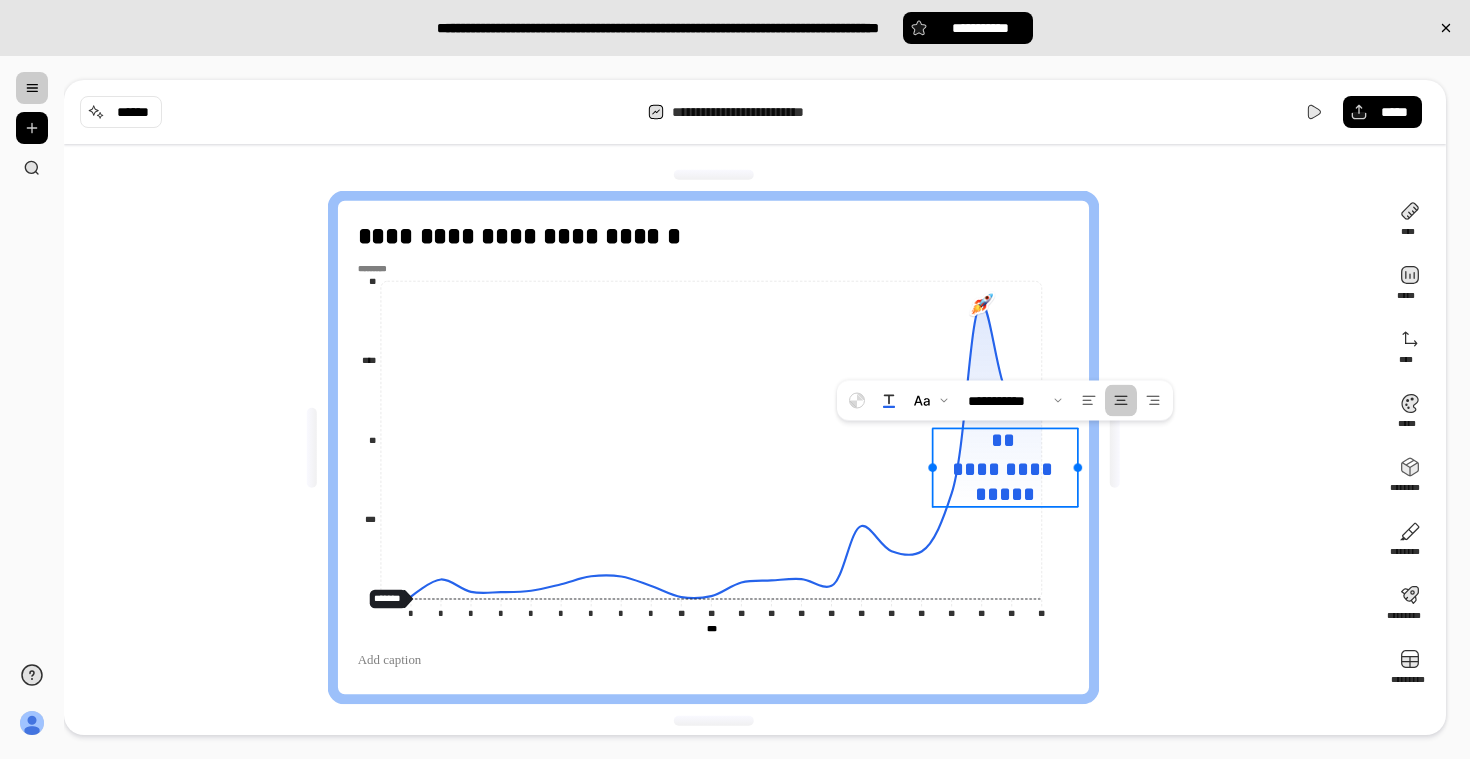 drag, startPoint x: 1032, startPoint y: 487, endPoint x: 964, endPoint y: 441, distance: 82.0975 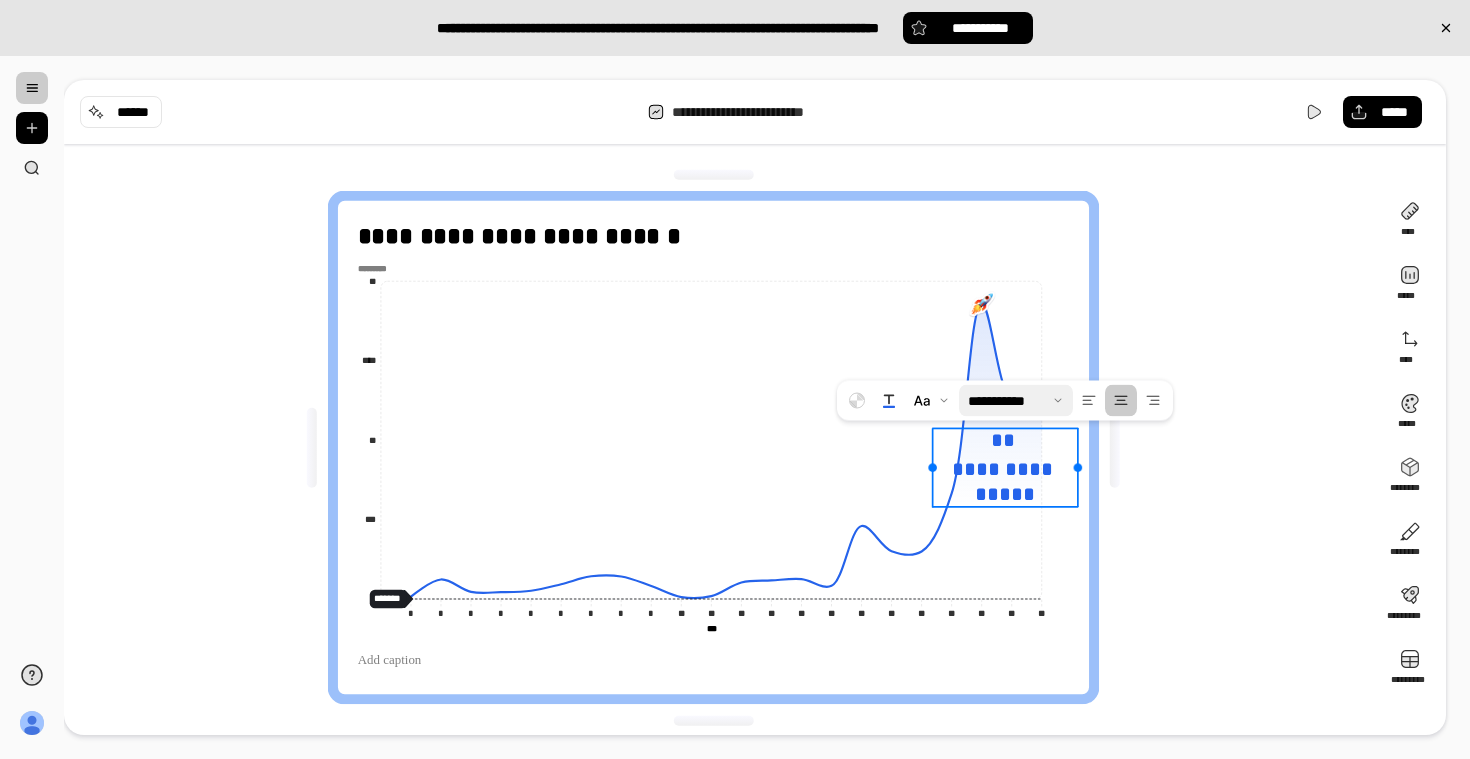 click at bounding box center [1016, 401] 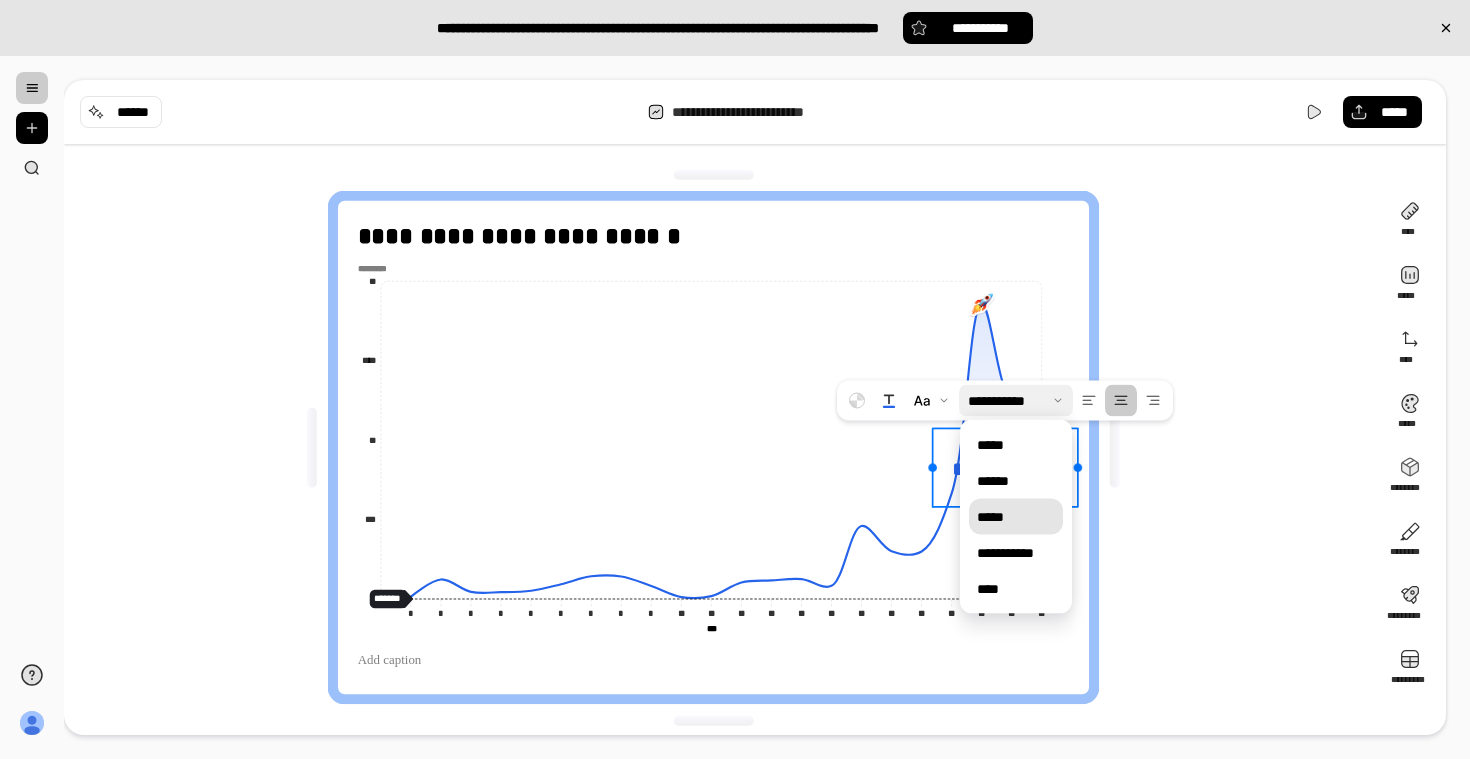 click on "*****" at bounding box center [1016, 517] 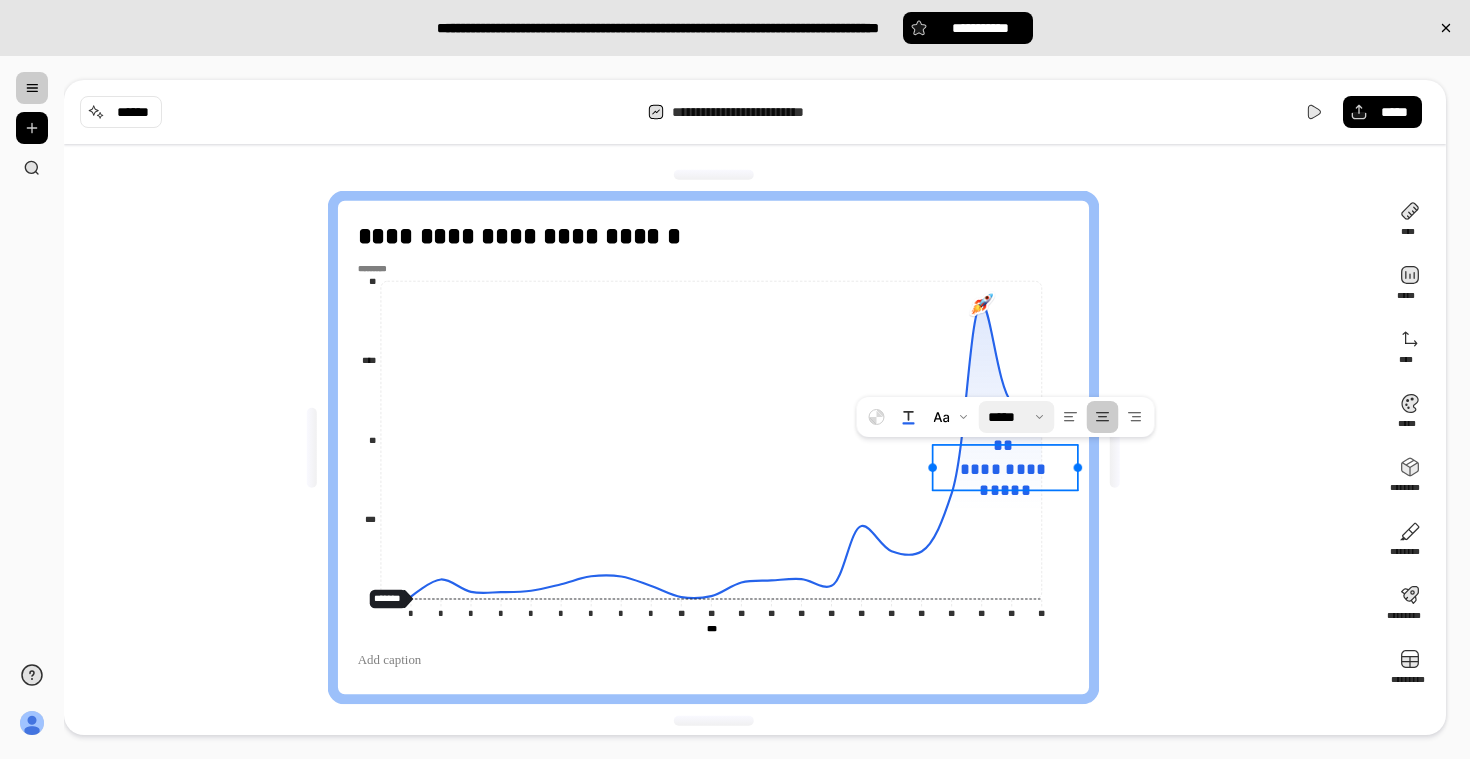 click on "**********" at bounding box center (721, 447) 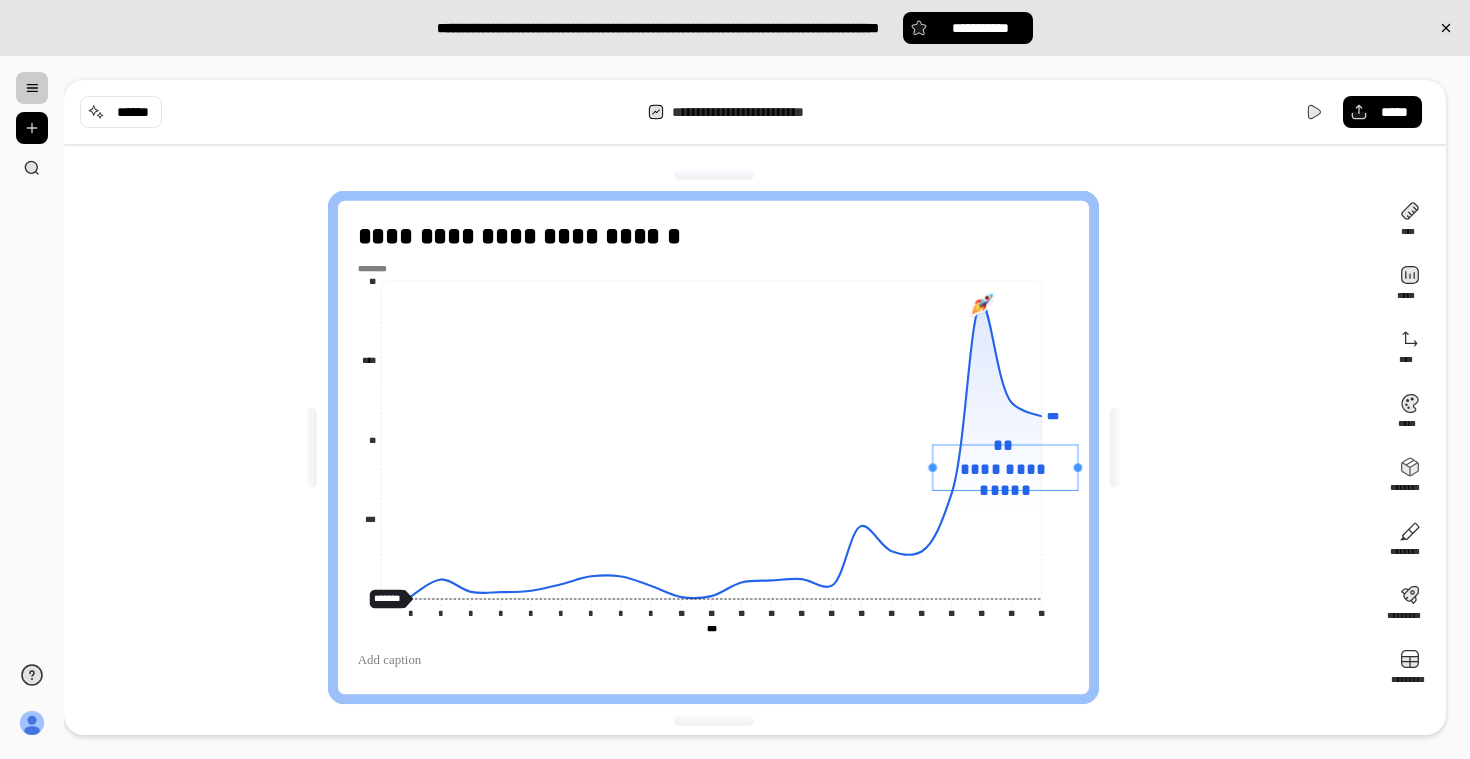 click on "**********" at bounding box center [1005, 468] 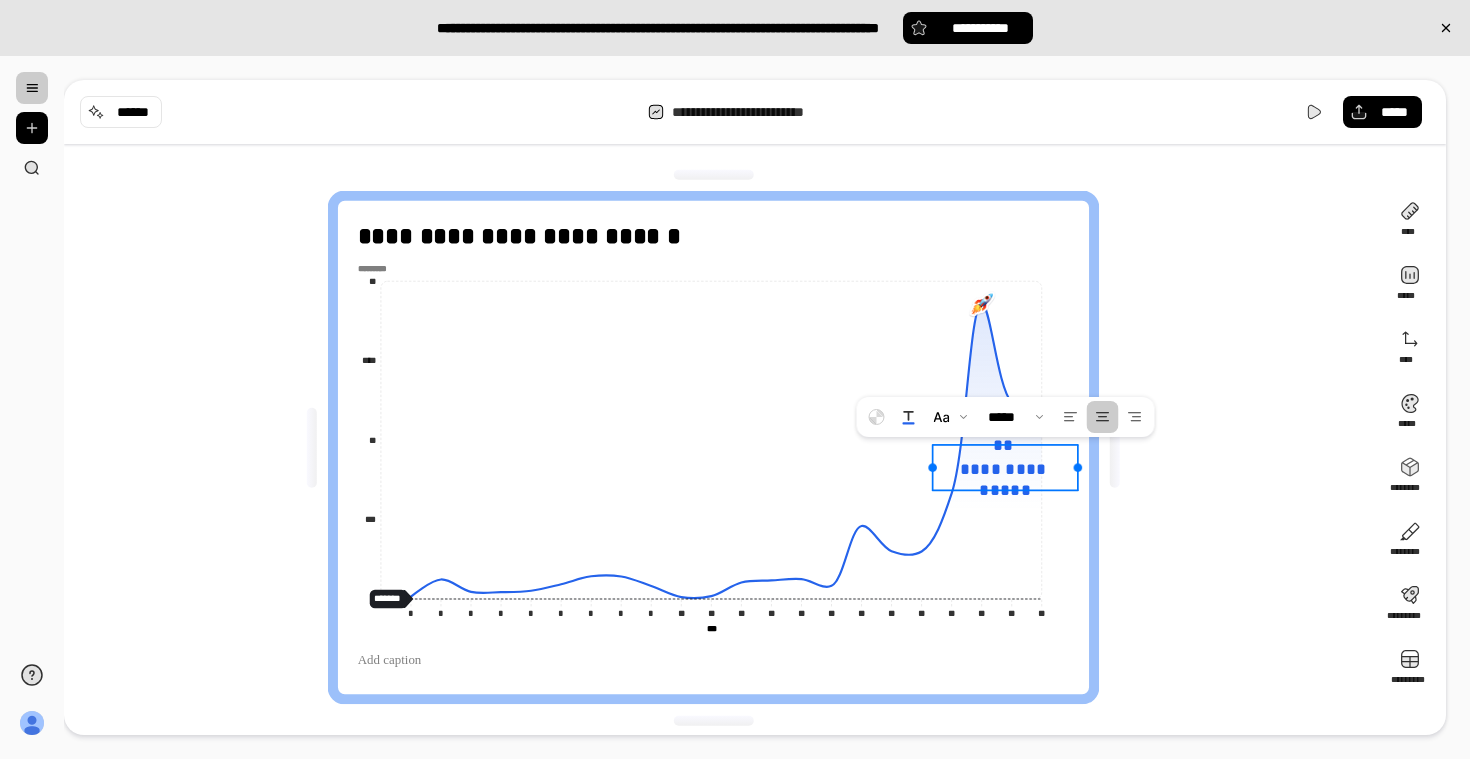 click on "**********" at bounding box center (1005, 479) 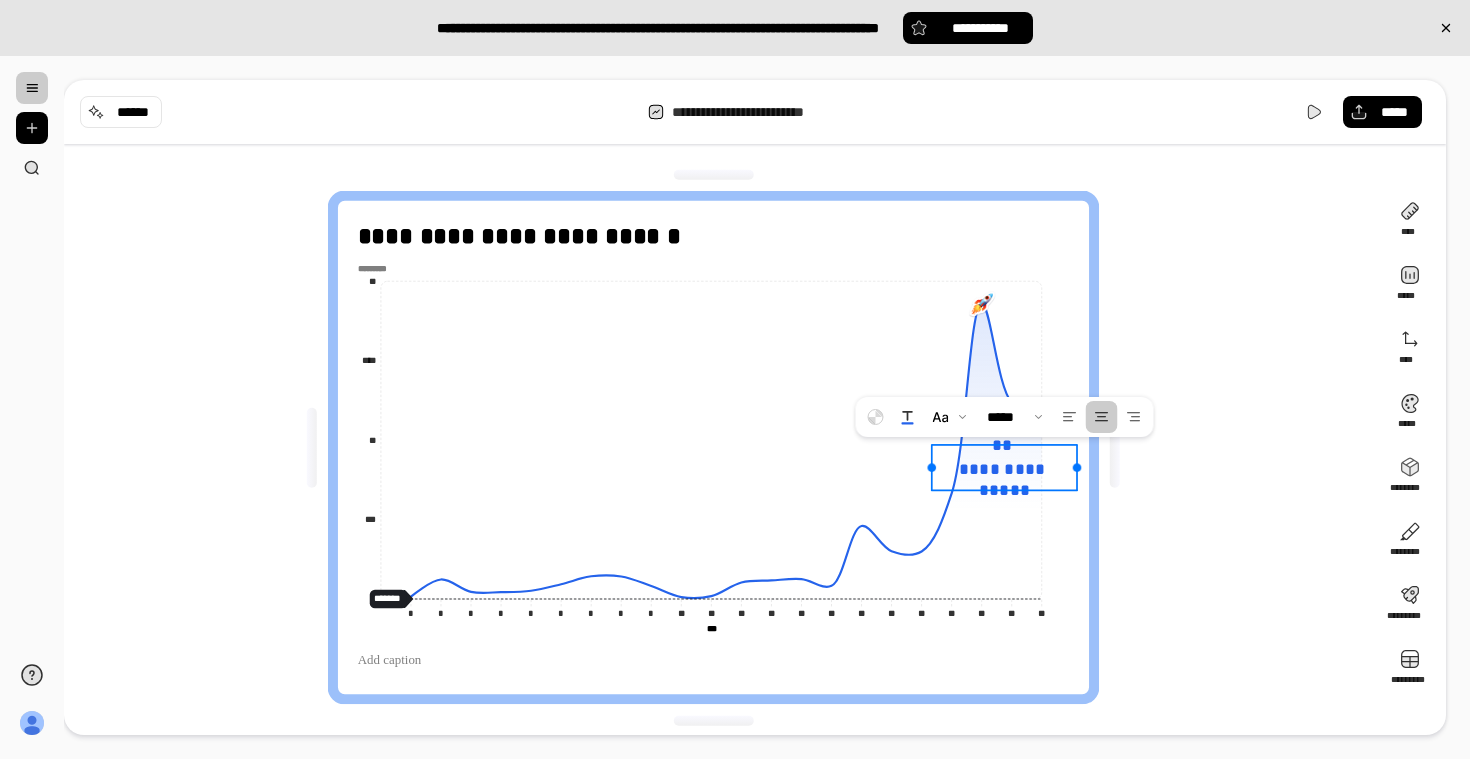 click on "**********" at bounding box center [1004, 479] 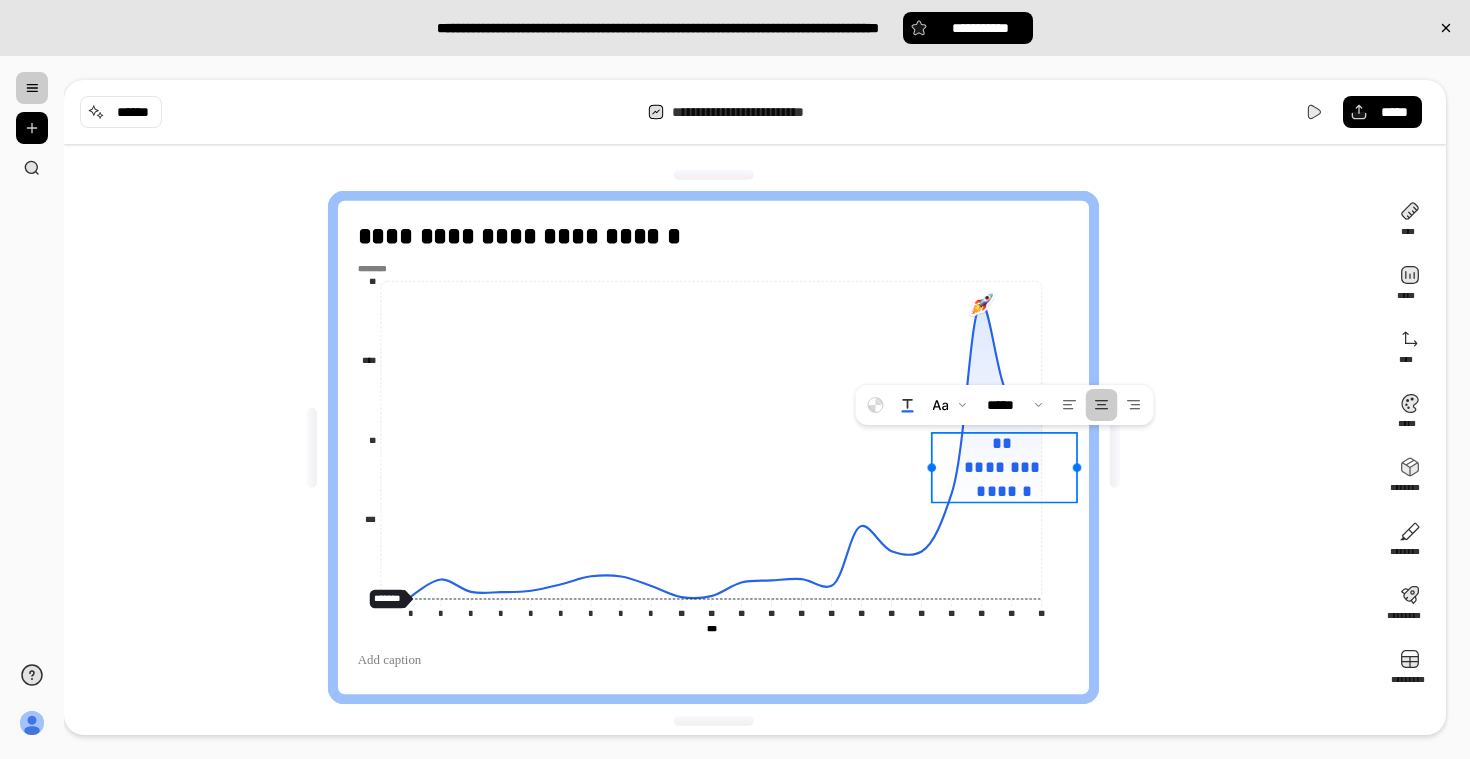 click on "********" at bounding box center (1004, 467) 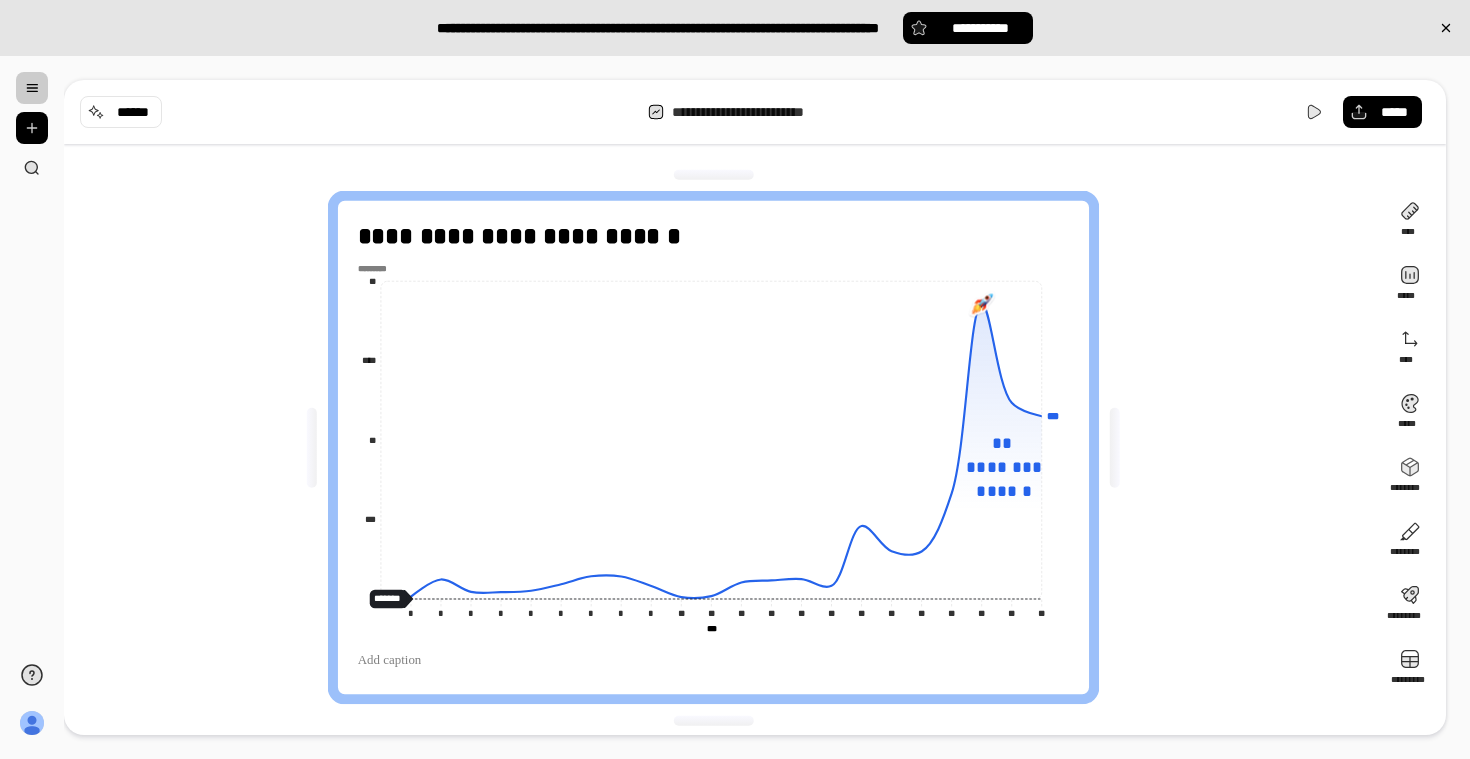 click on "**********" at bounding box center (721, 447) 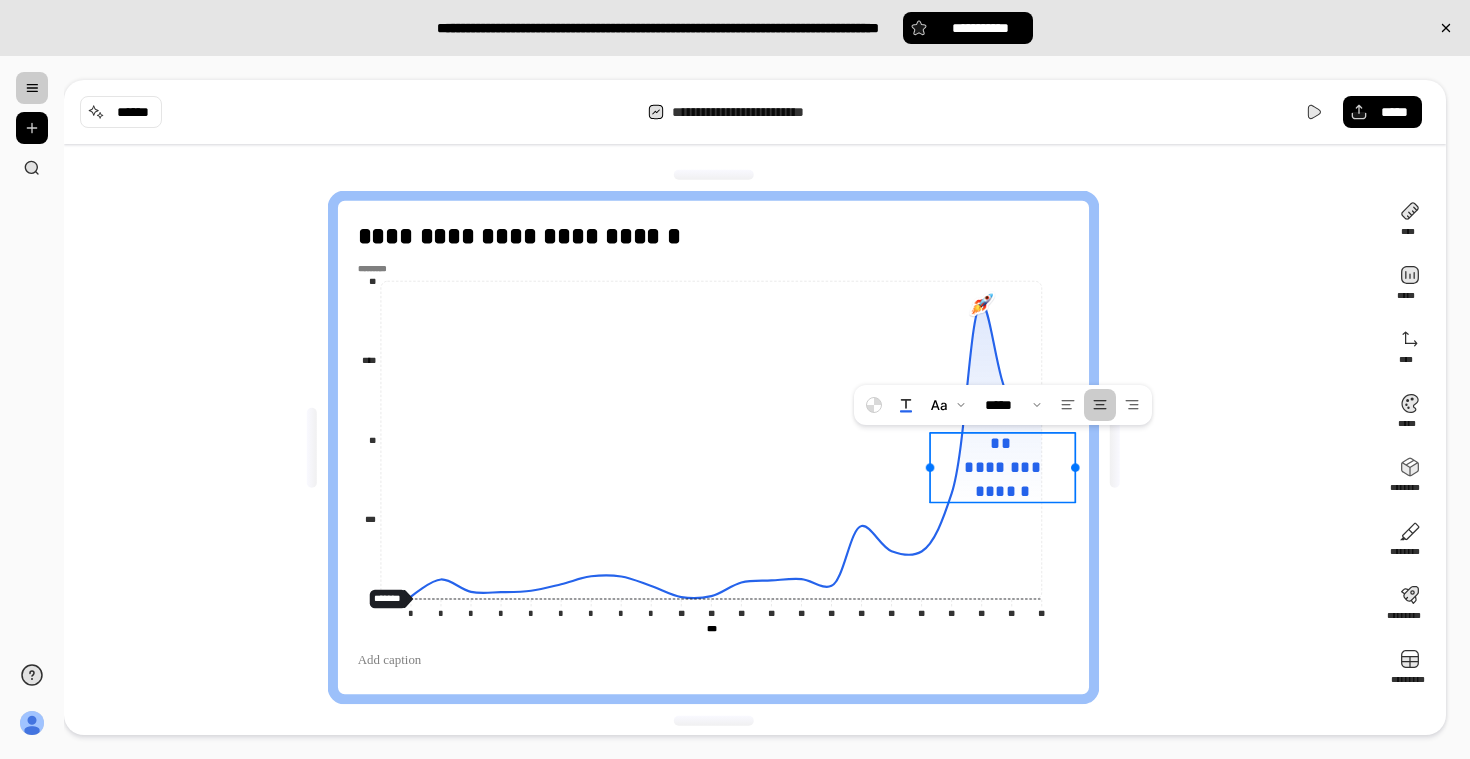 click on "** ******** ******" at bounding box center (1002, 468) 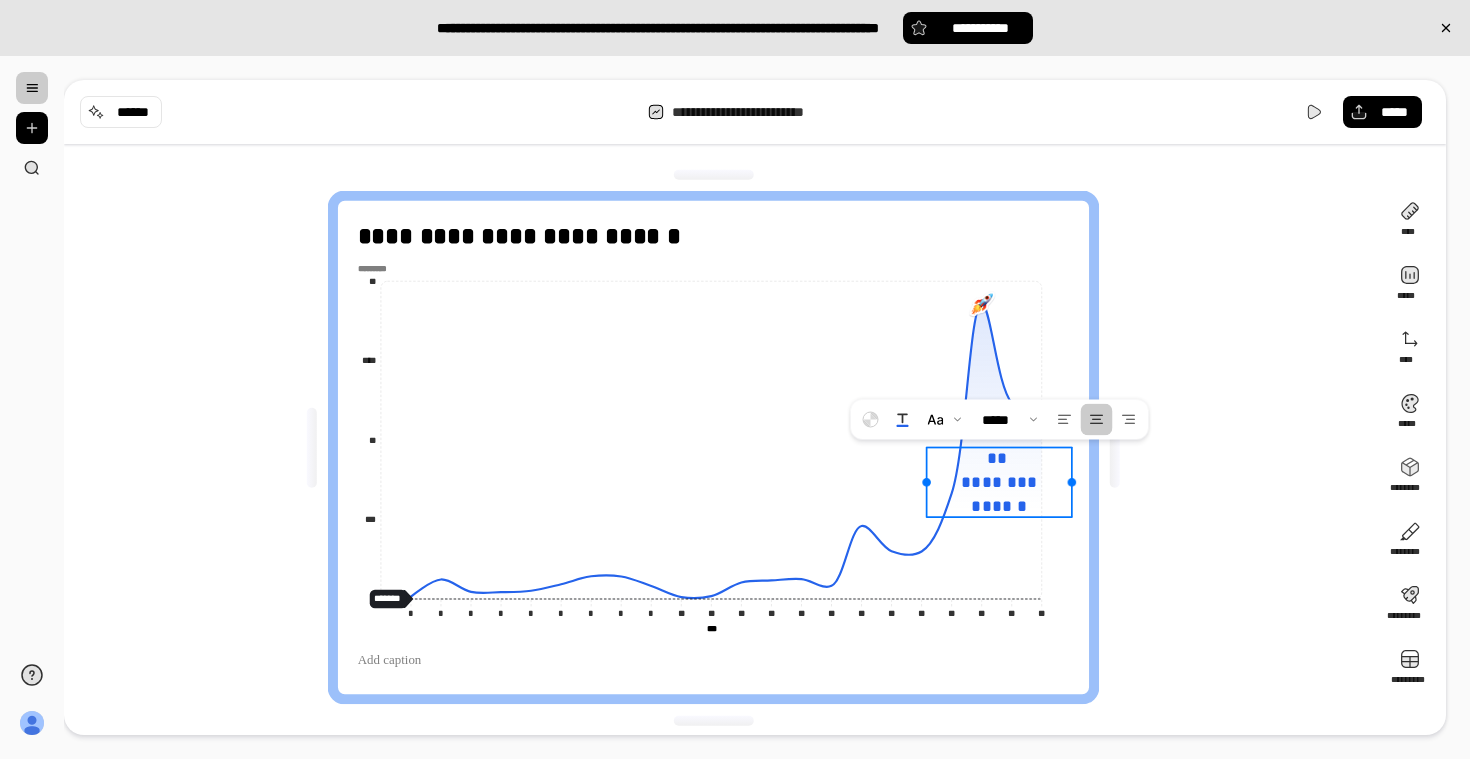 drag, startPoint x: 1008, startPoint y: 482, endPoint x: 1004, endPoint y: 499, distance: 17.464249 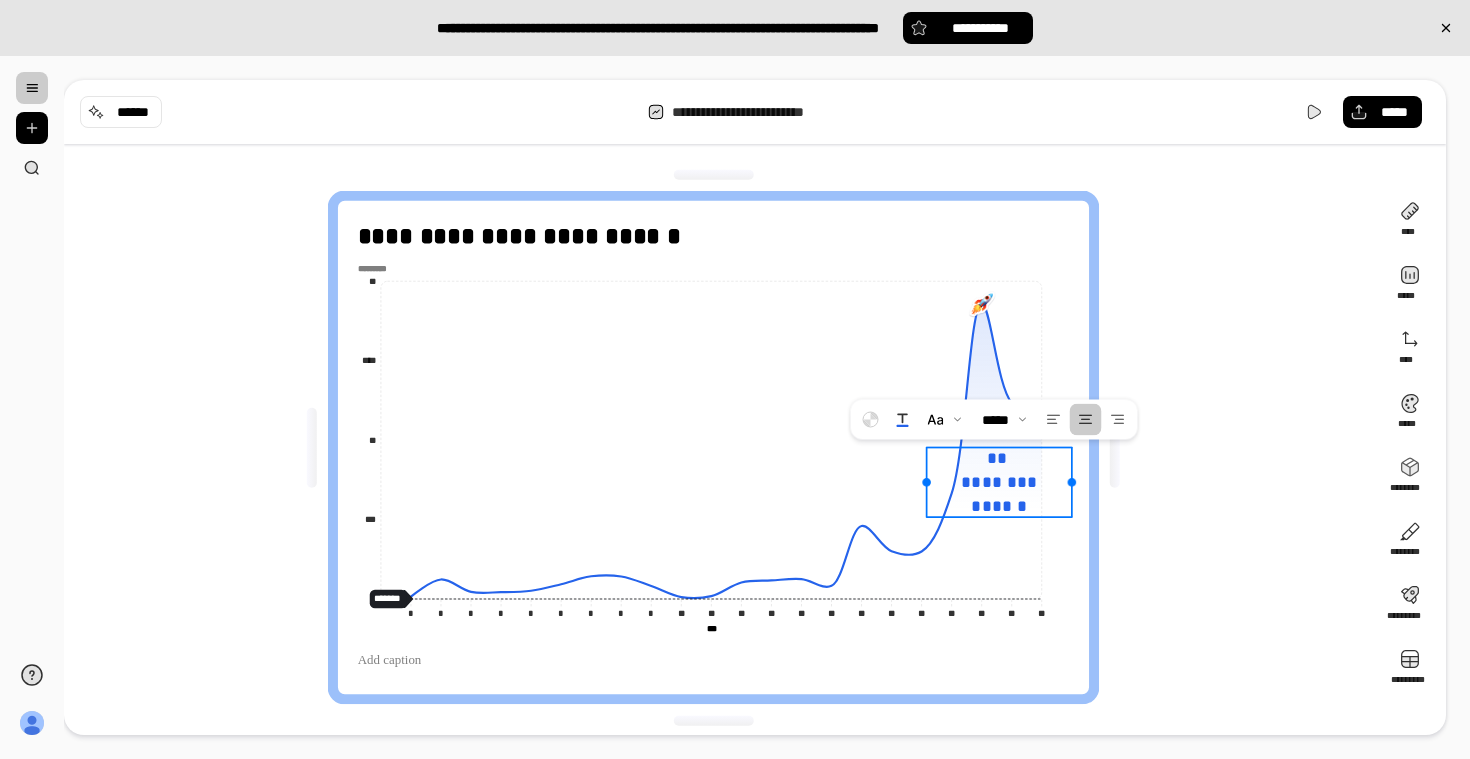 click on "** ******** ******" at bounding box center (999, 483) 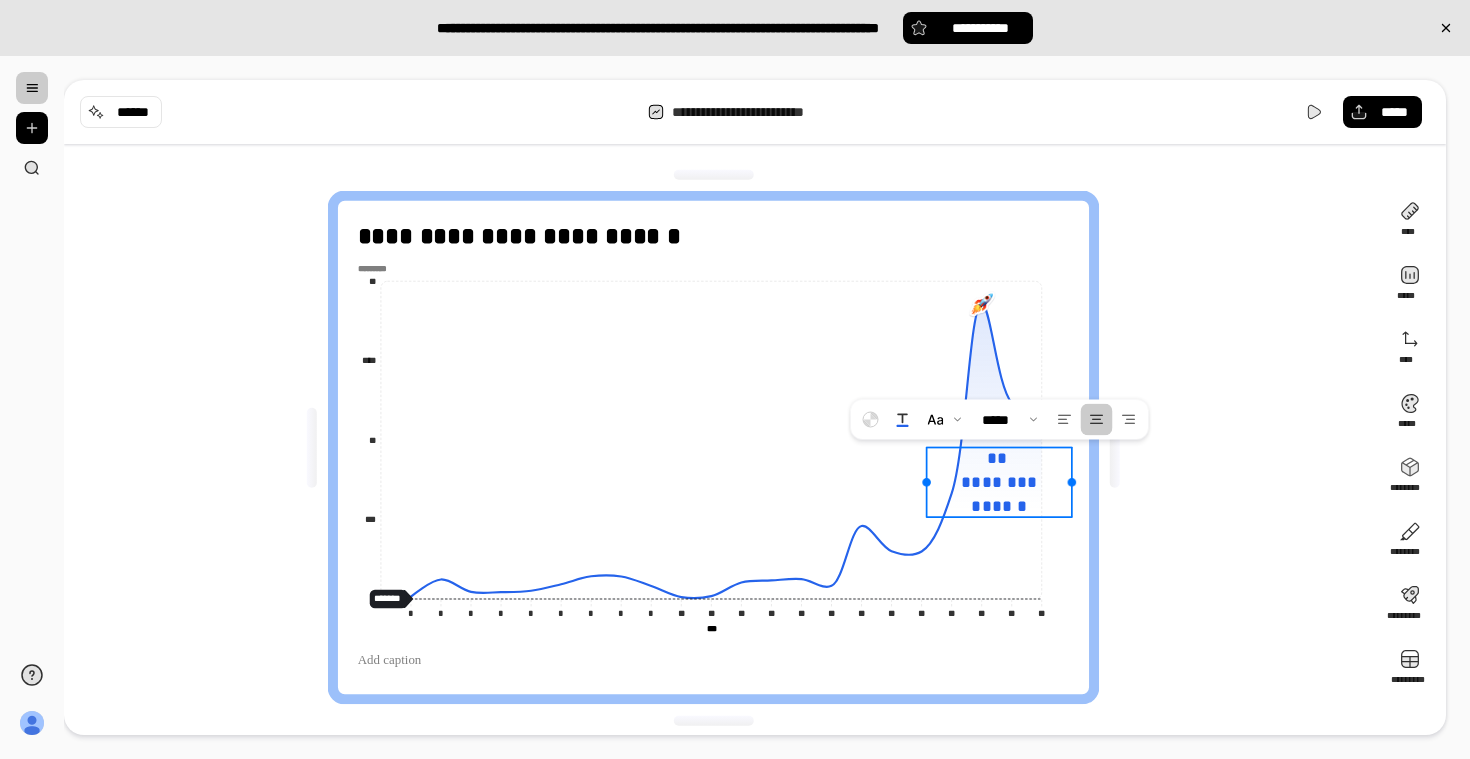 click on "********" at bounding box center (999, 481) 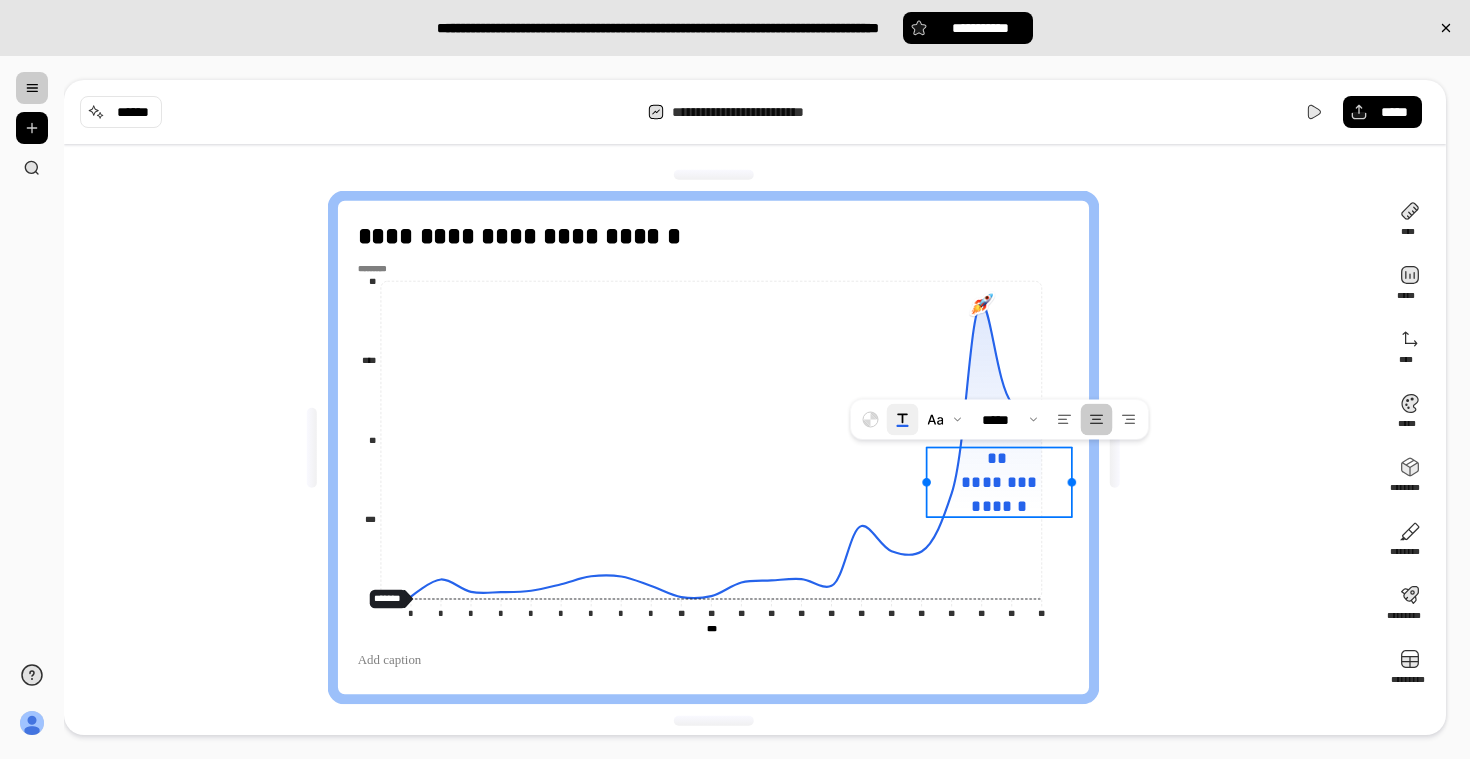 click at bounding box center (903, 420) 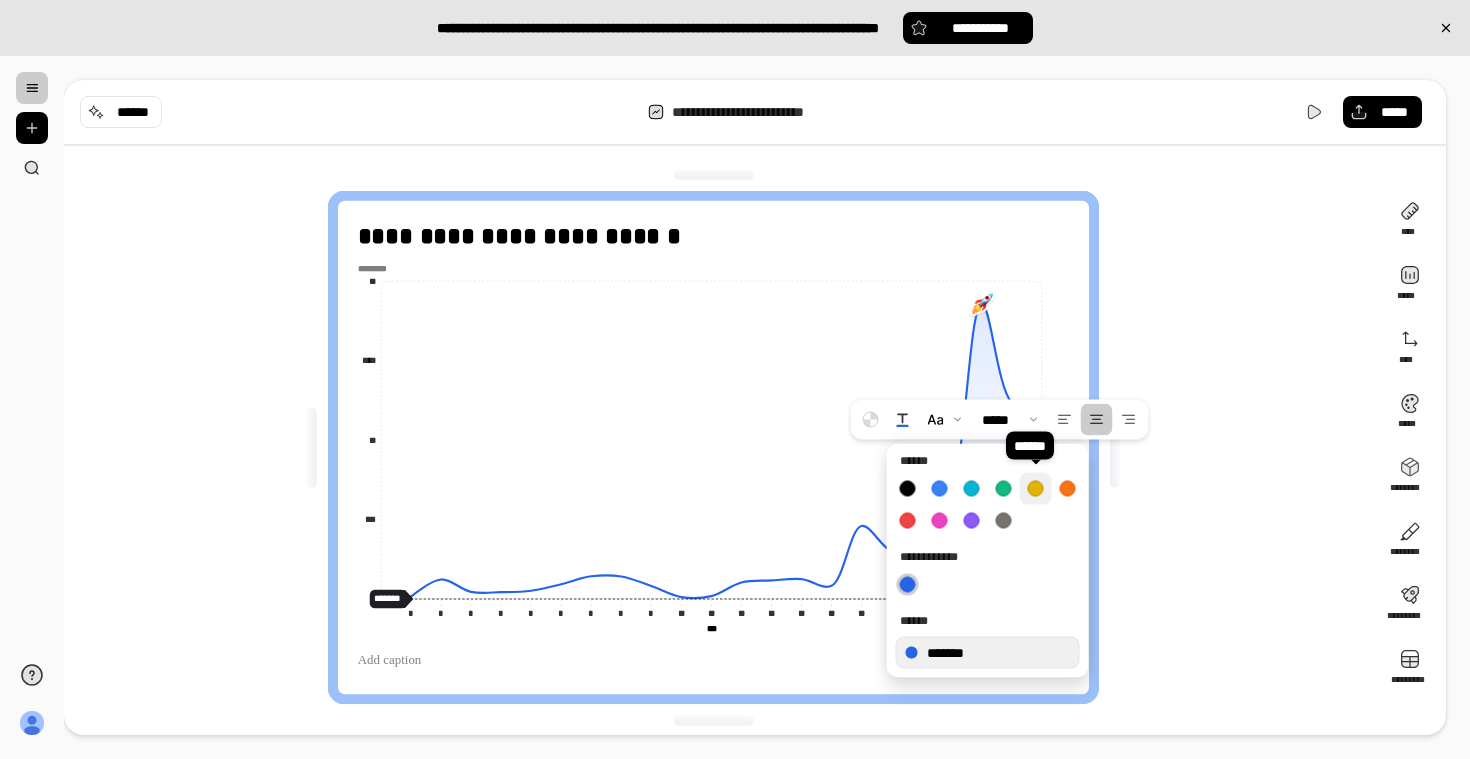 click at bounding box center [1036, 489] 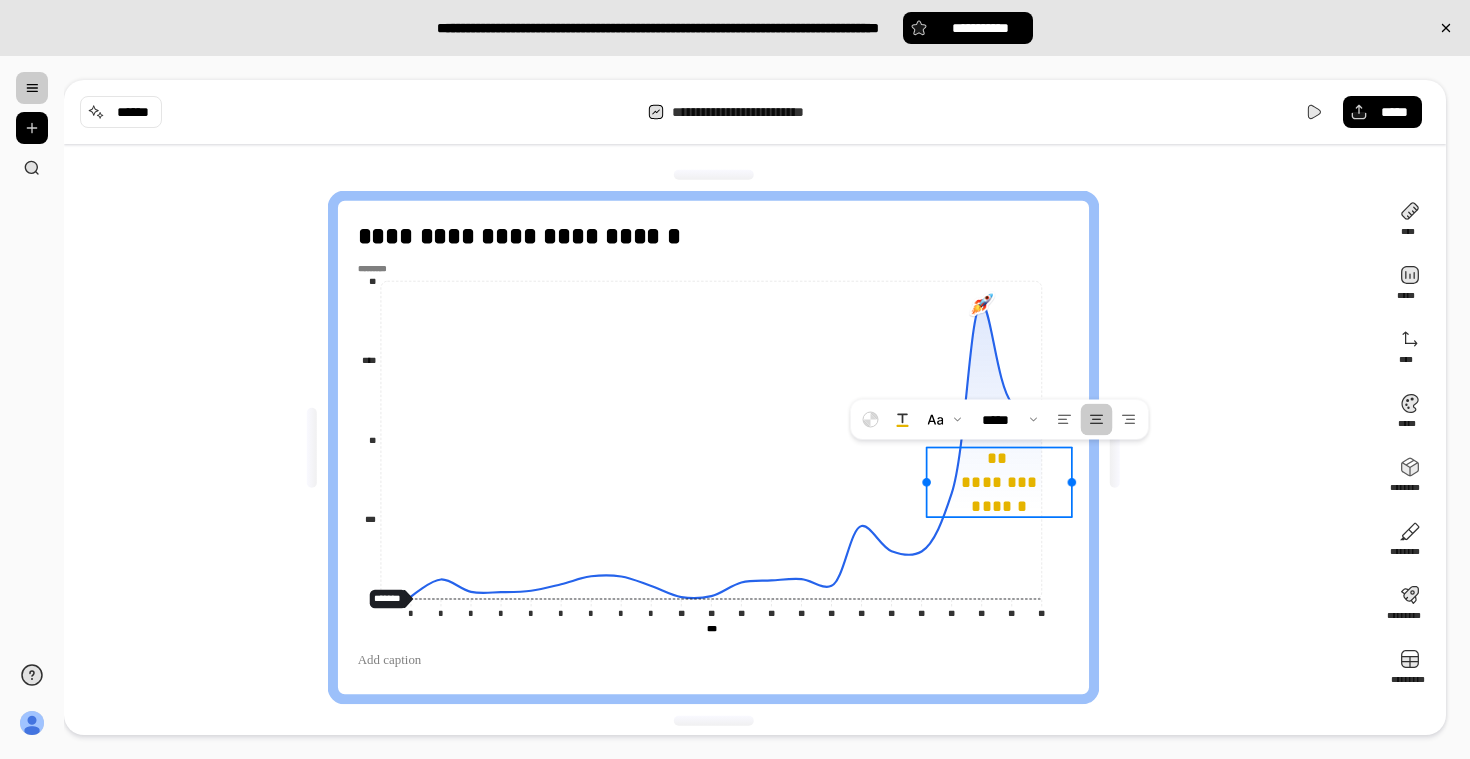 click on "**********" at bounding box center (721, 447) 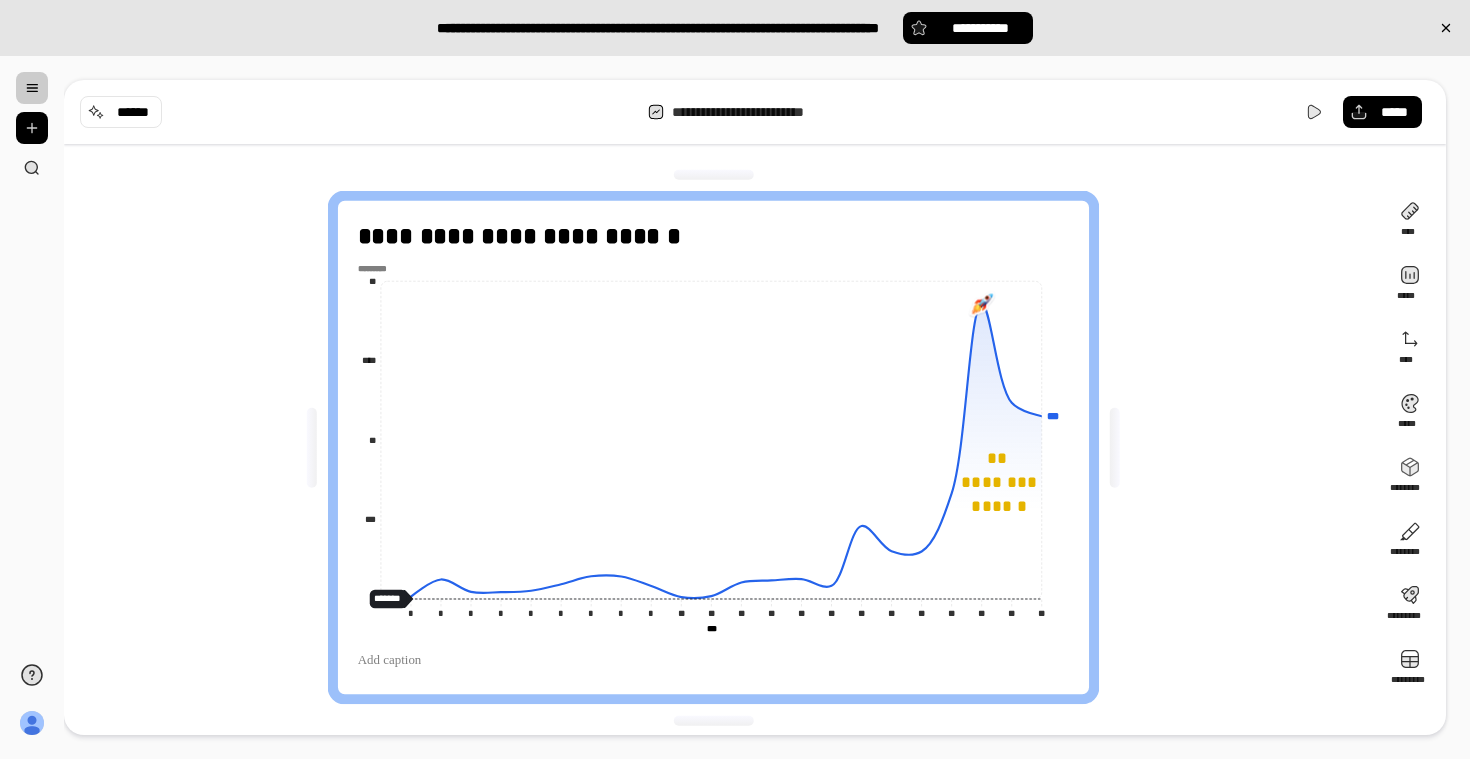 click on "**********" at bounding box center [721, 447] 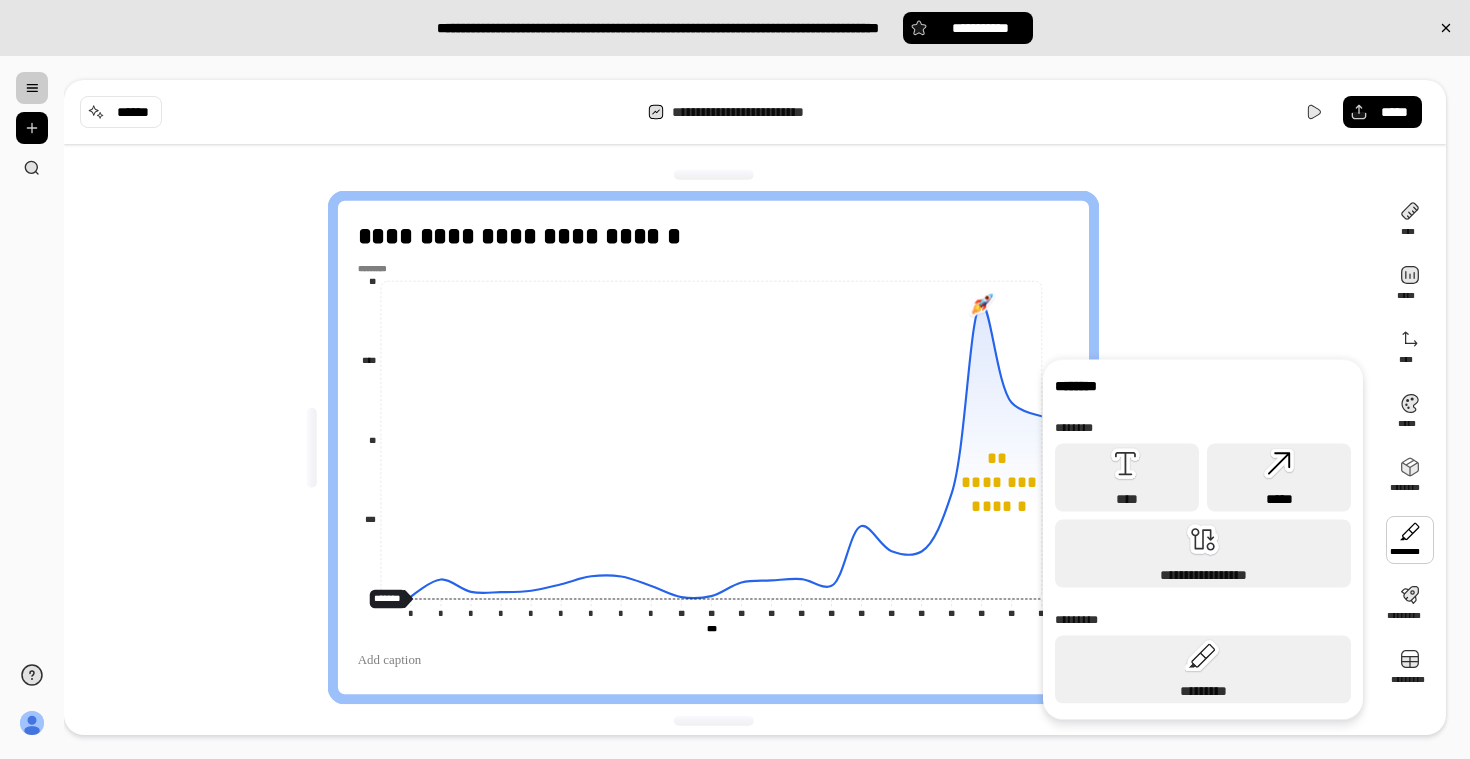 click on "*****" at bounding box center [1279, 499] 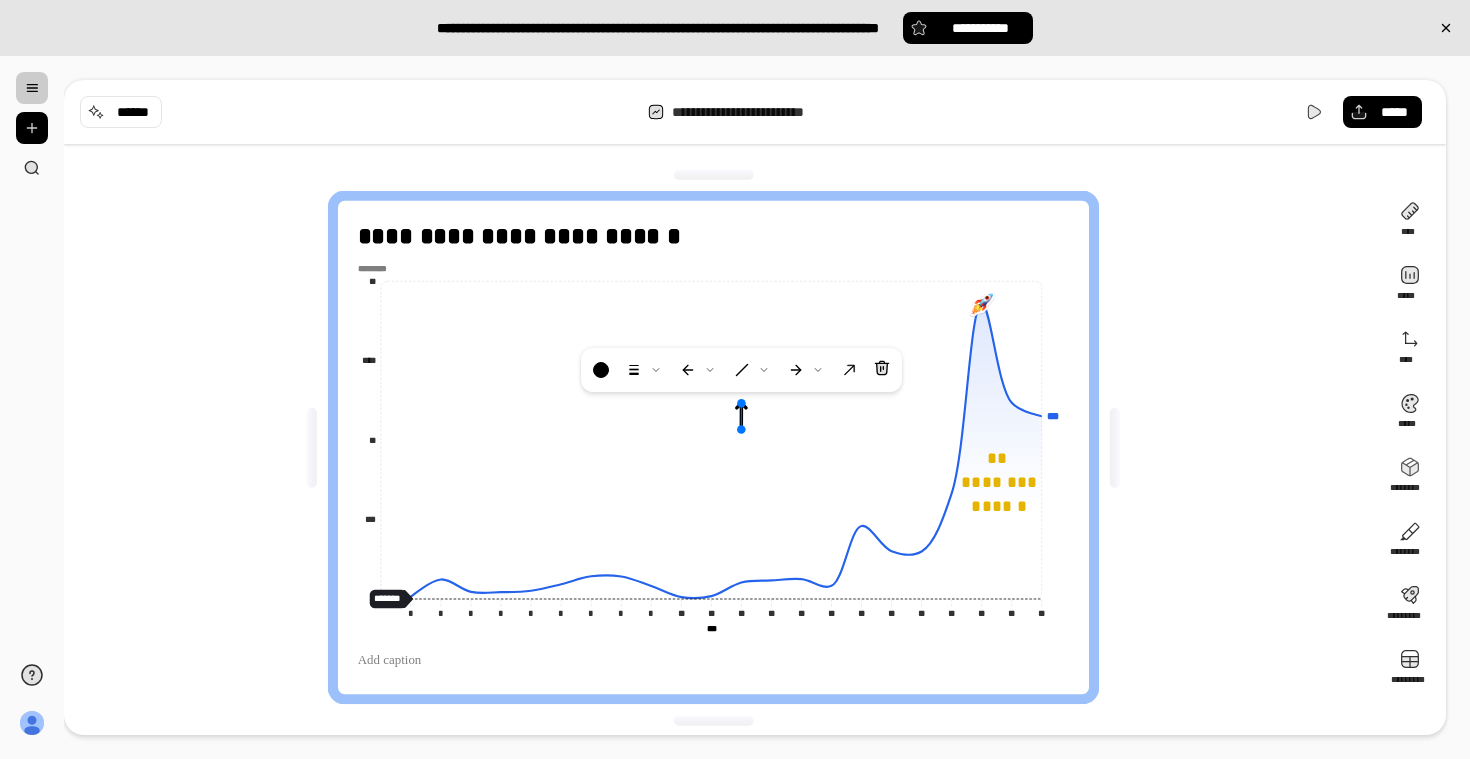 drag, startPoint x: 683, startPoint y: 480, endPoint x: 743, endPoint y: 432, distance: 76.837494 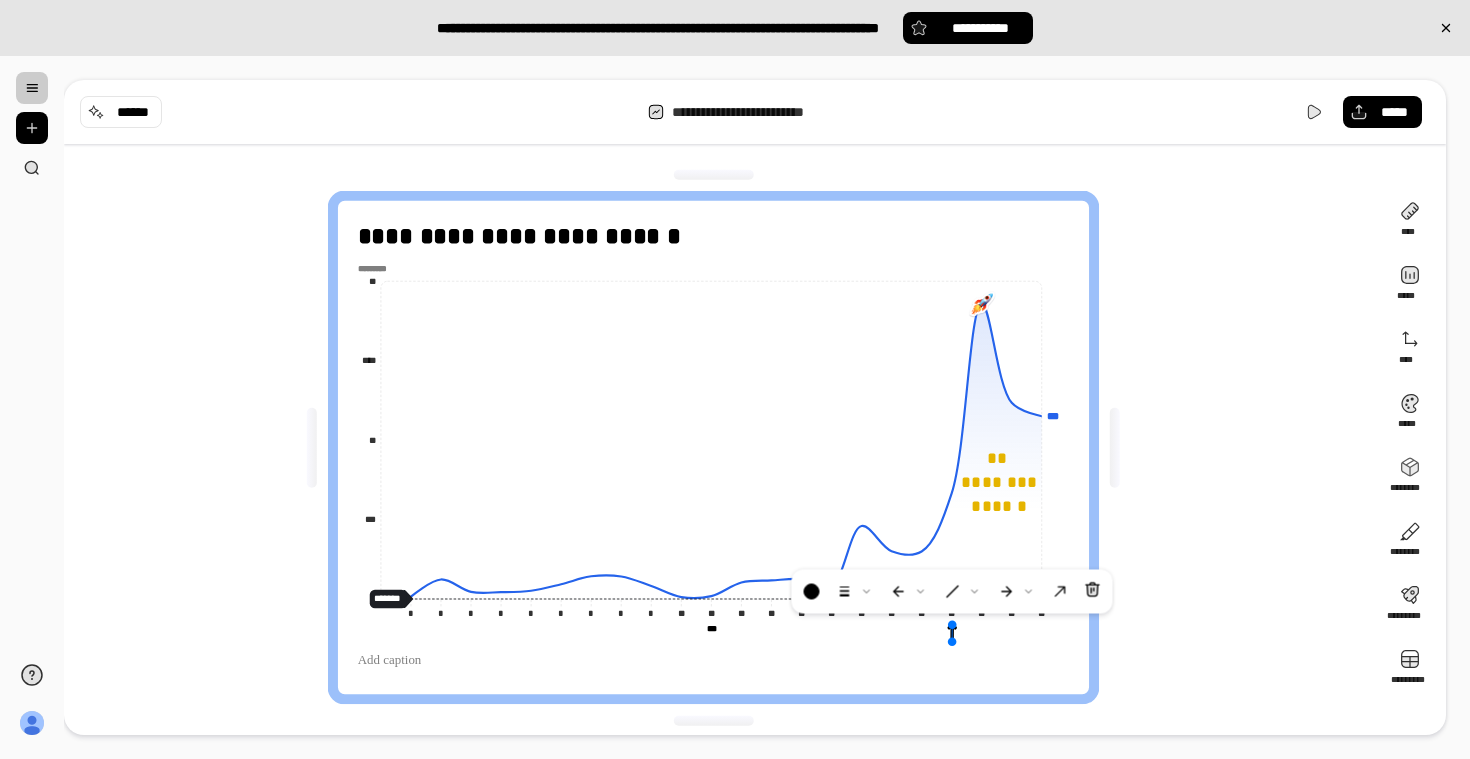 drag, startPoint x: 742, startPoint y: 420, endPoint x: 953, endPoint y: 642, distance: 306.27603 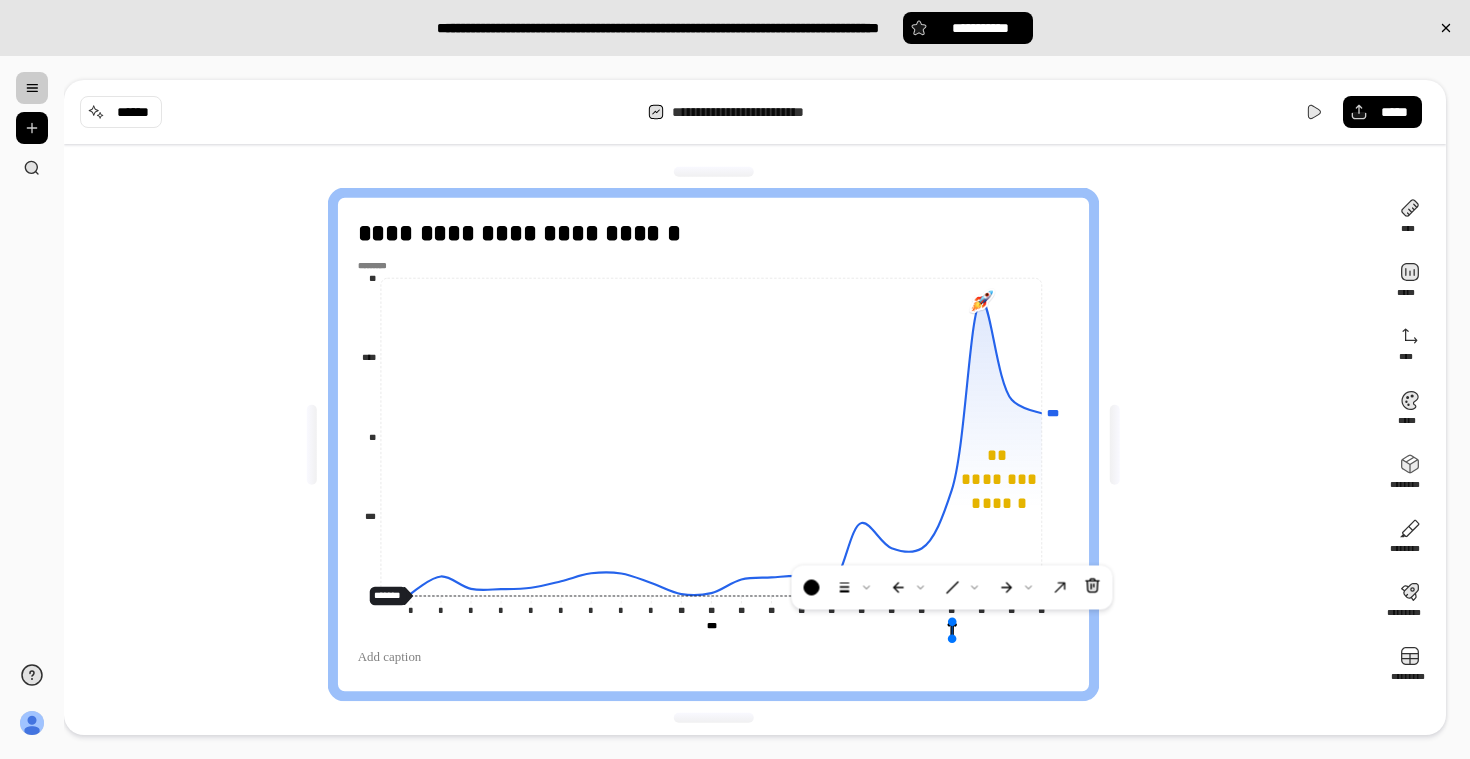 scroll, scrollTop: 5, scrollLeft: 0, axis: vertical 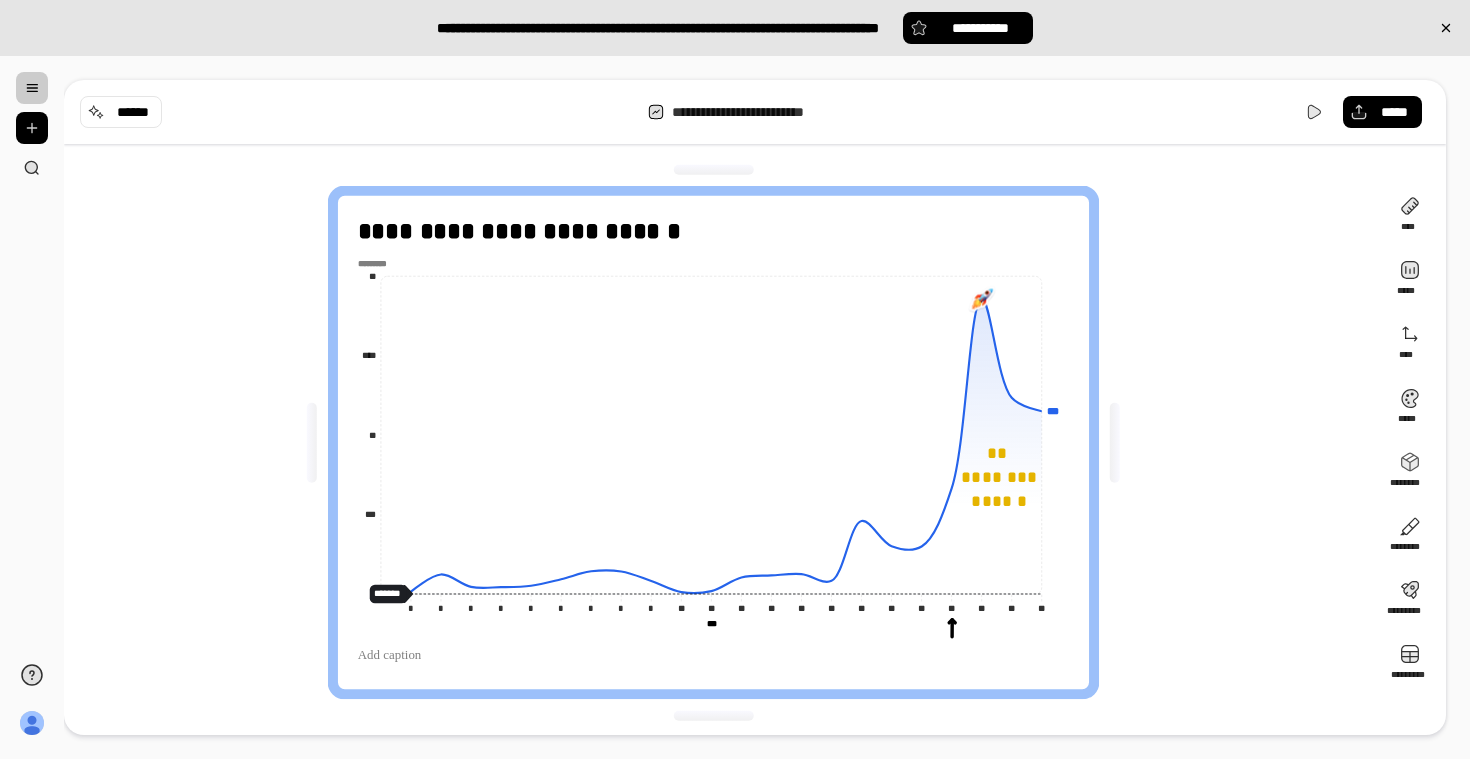 click on "**********" at bounding box center (721, 442) 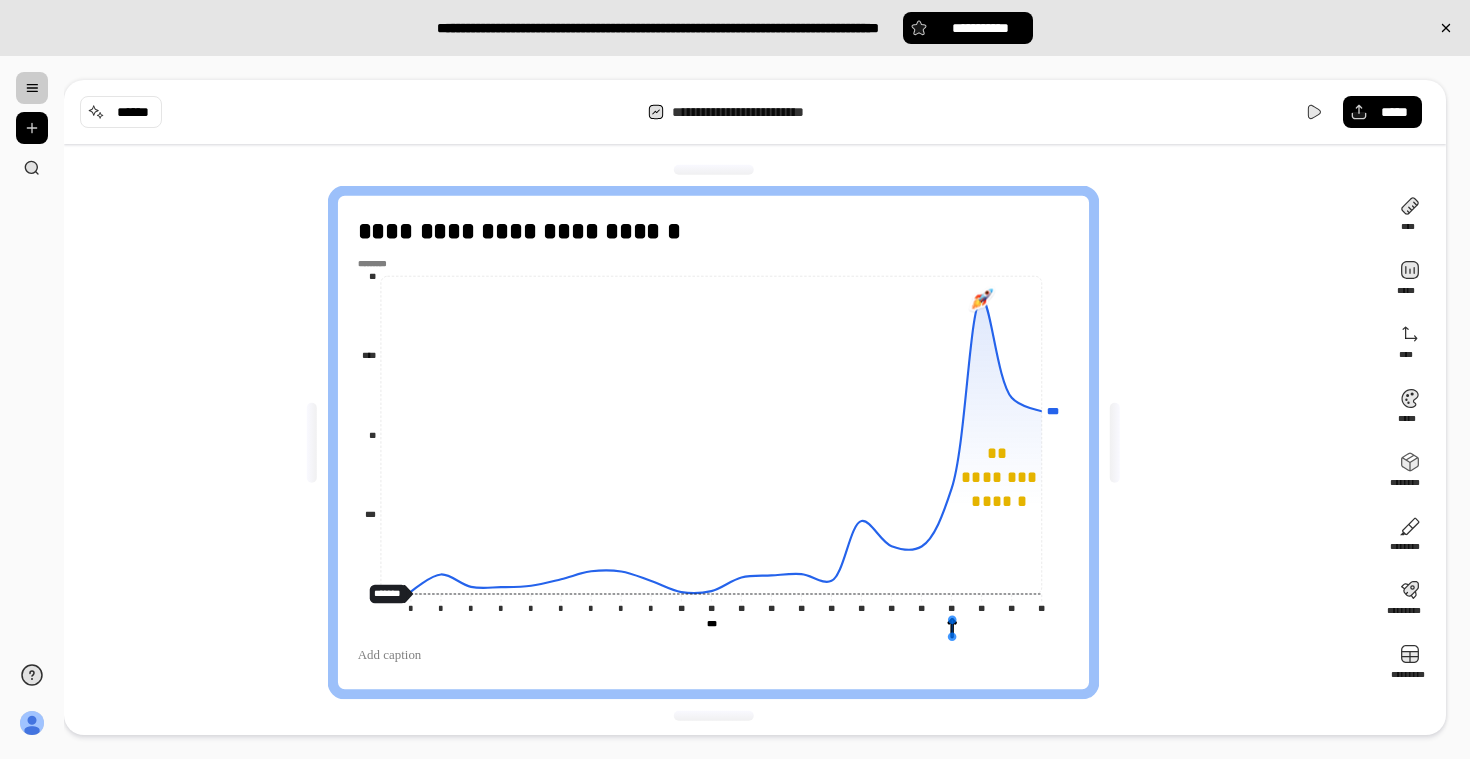 click 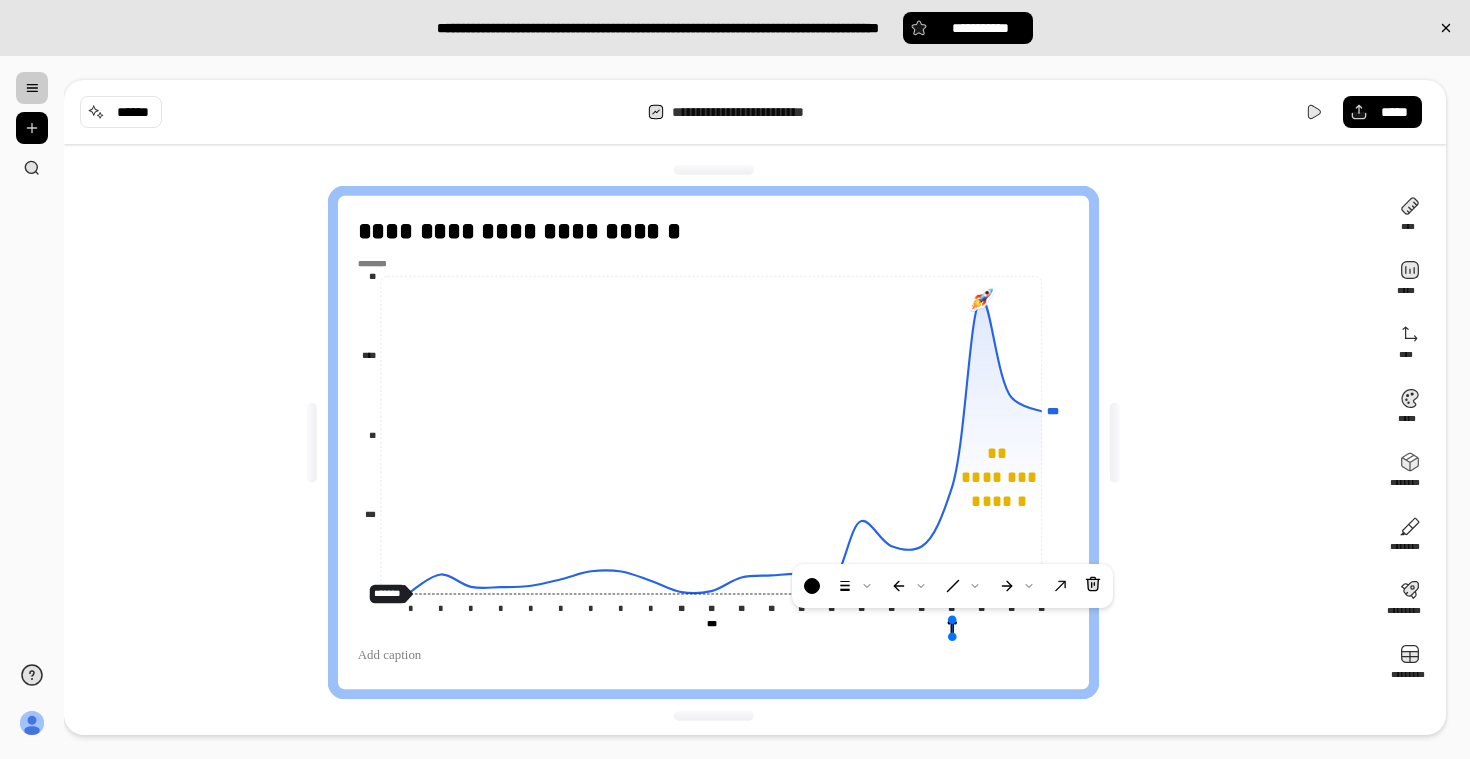 click on "**********" at bounding box center (713, 442) 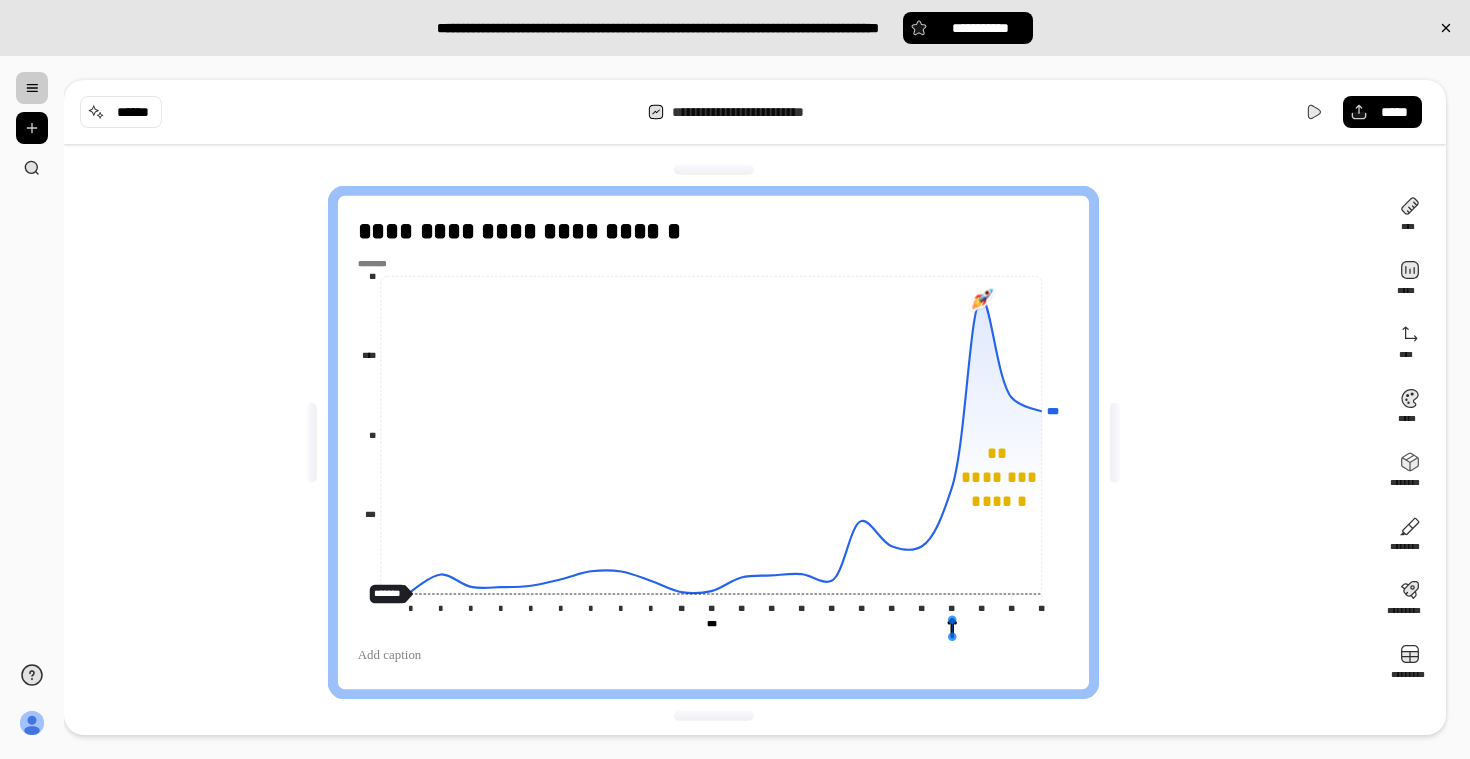 click 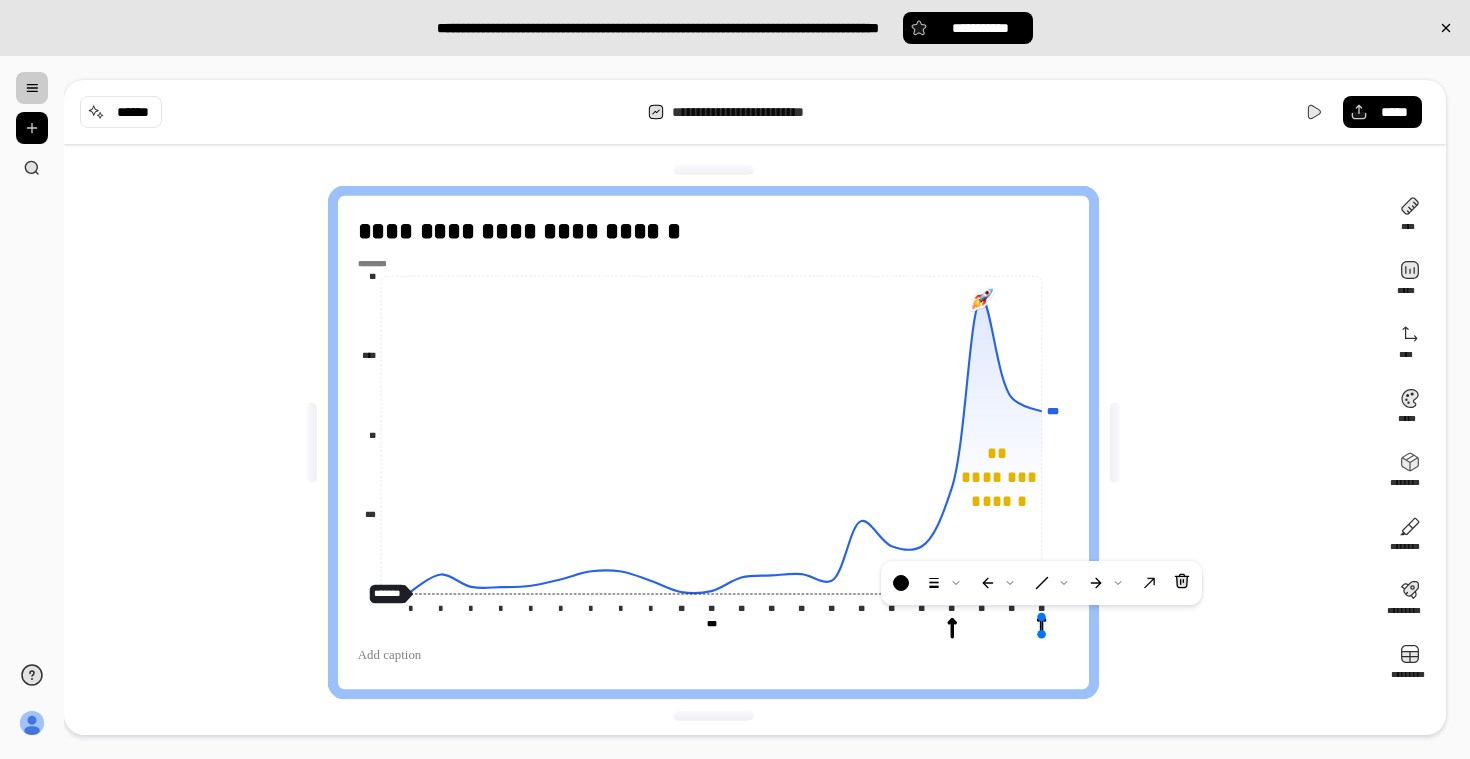 drag, startPoint x: 973, startPoint y: 643, endPoint x: 1042, endPoint y: 627, distance: 70.83079 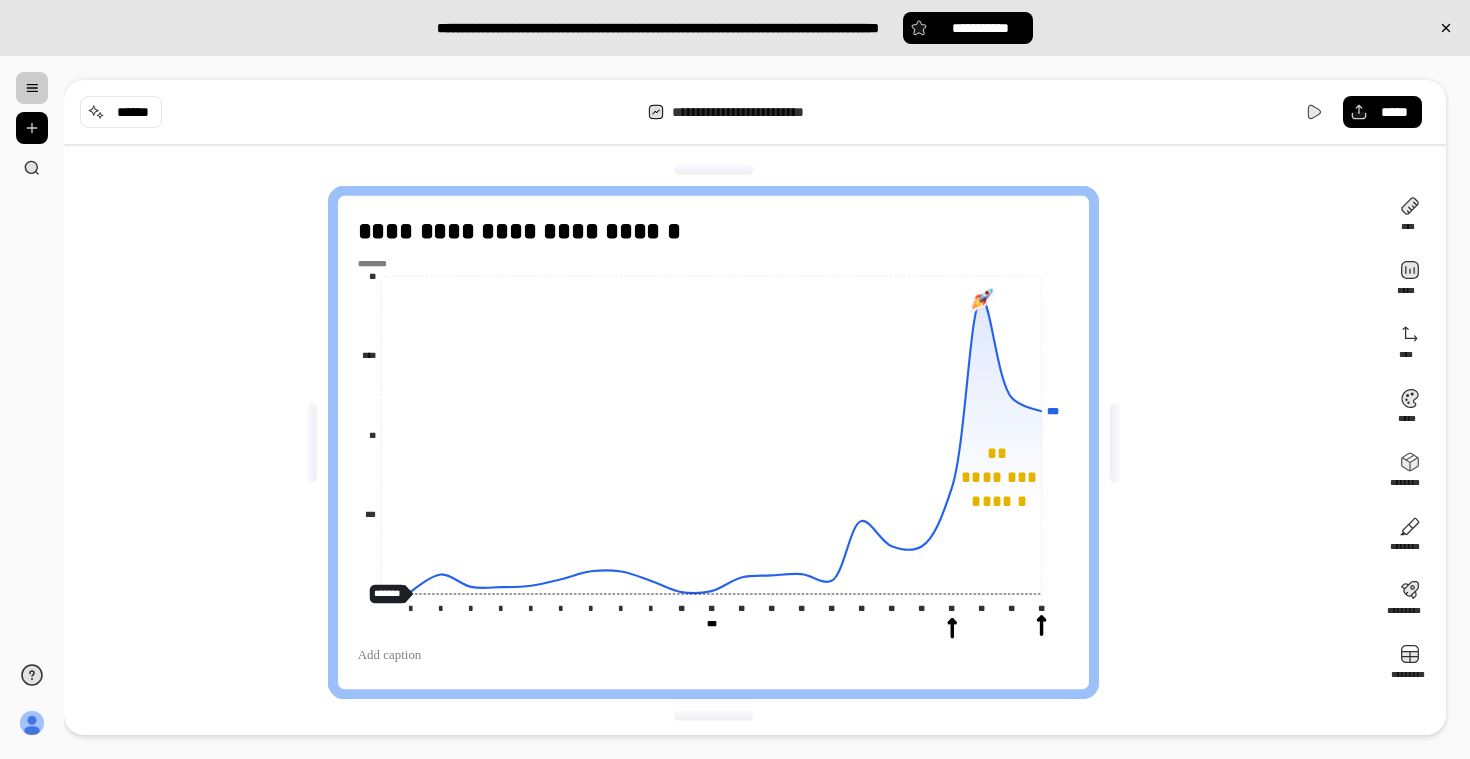 click on "**********" at bounding box center (721, 442) 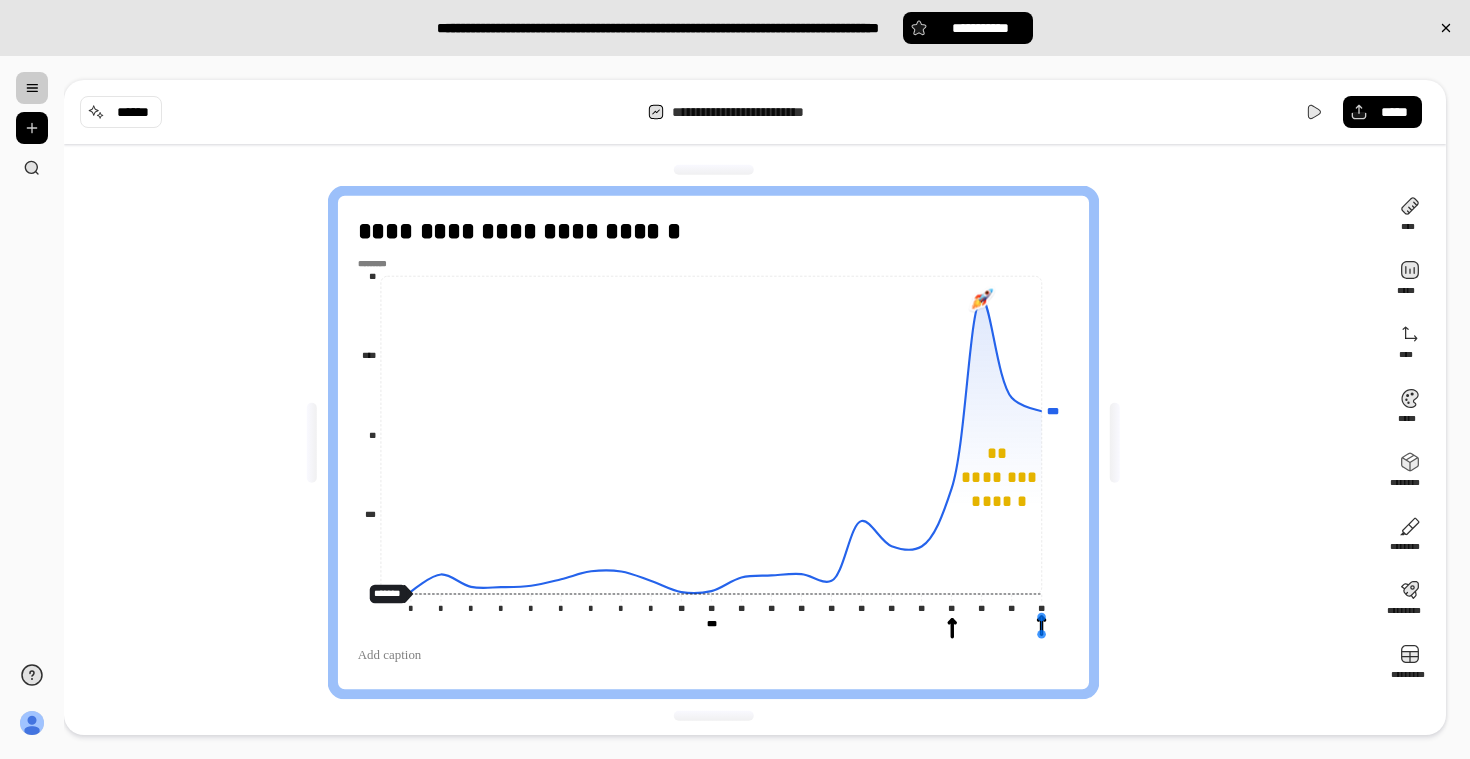 click 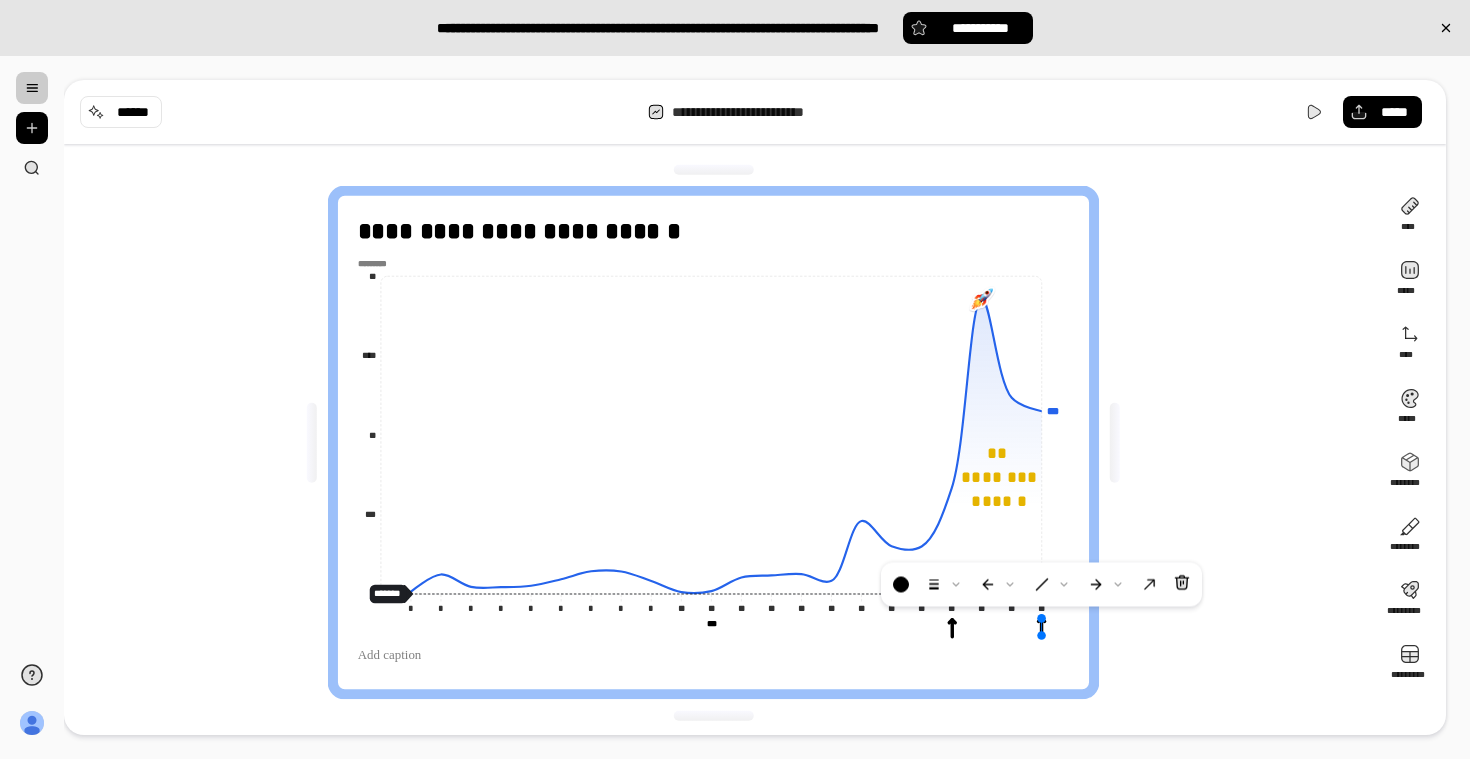 click 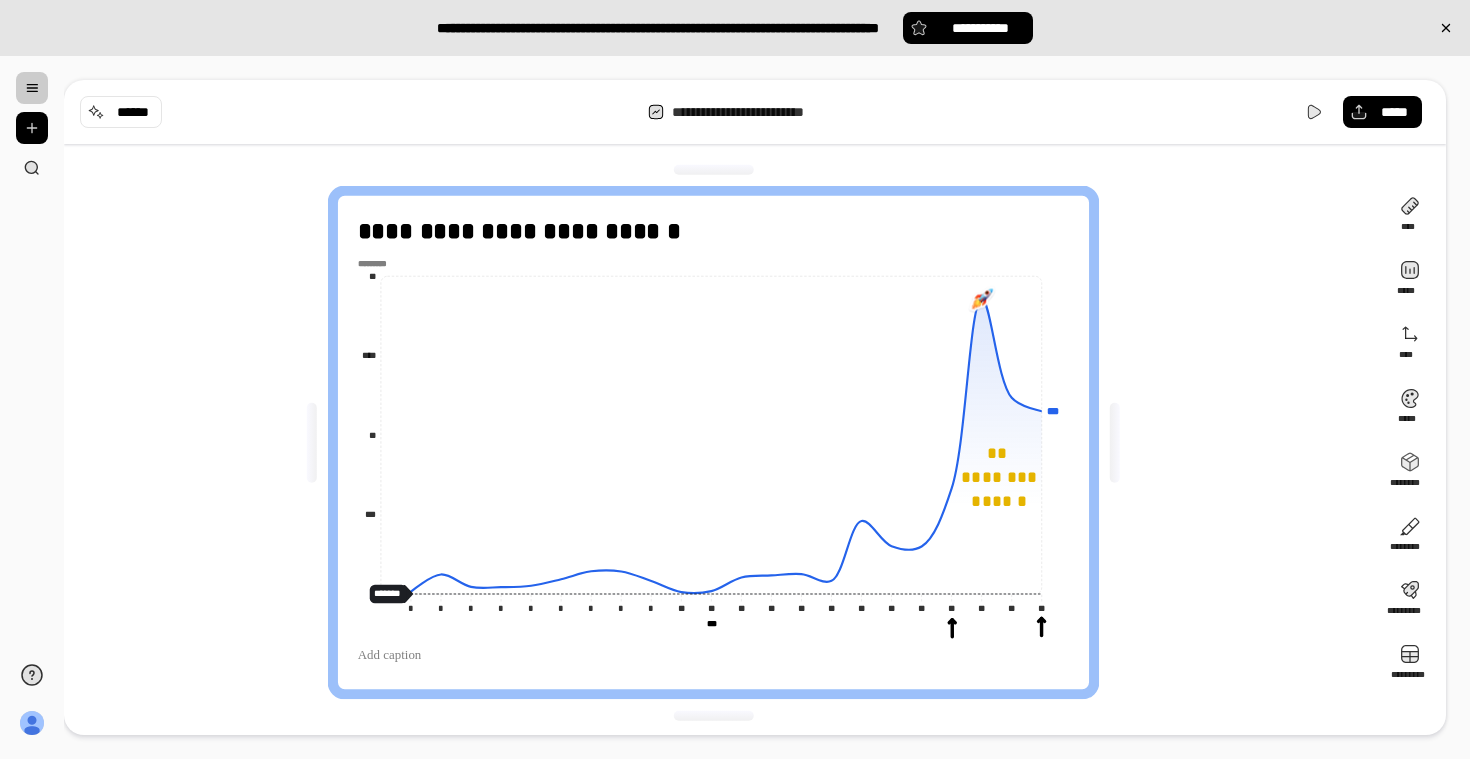 click on "**********" at bounding box center [721, 442] 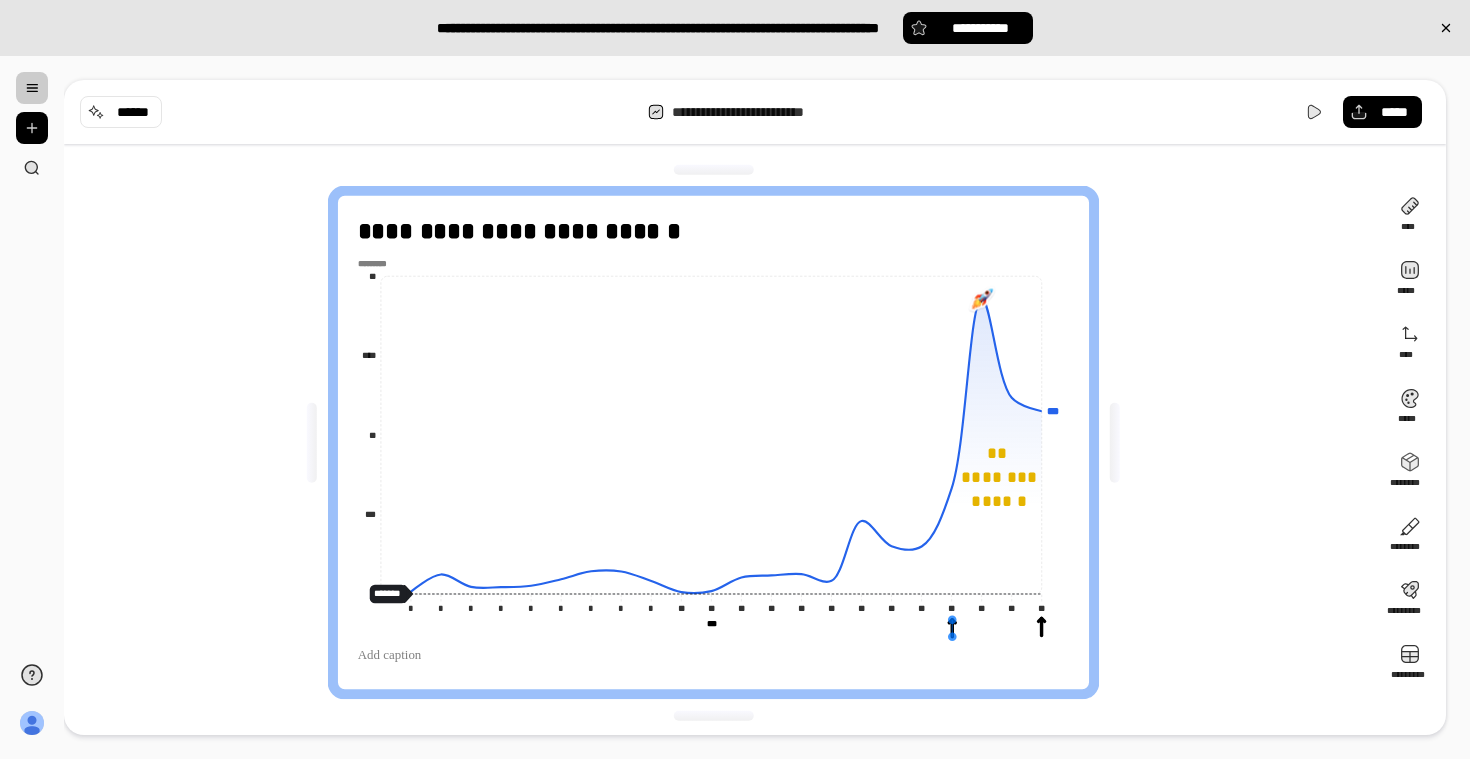 click 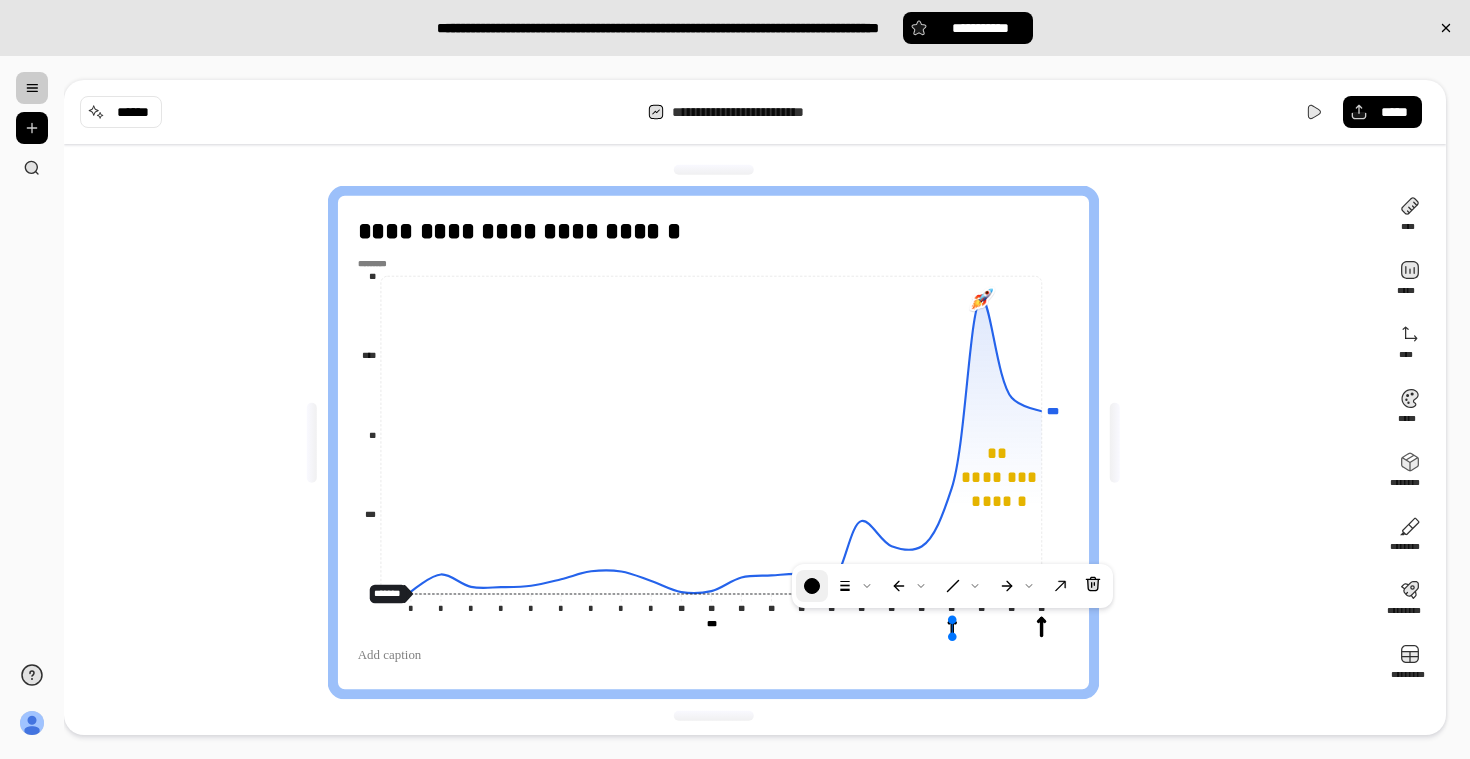 click at bounding box center (812, 586) 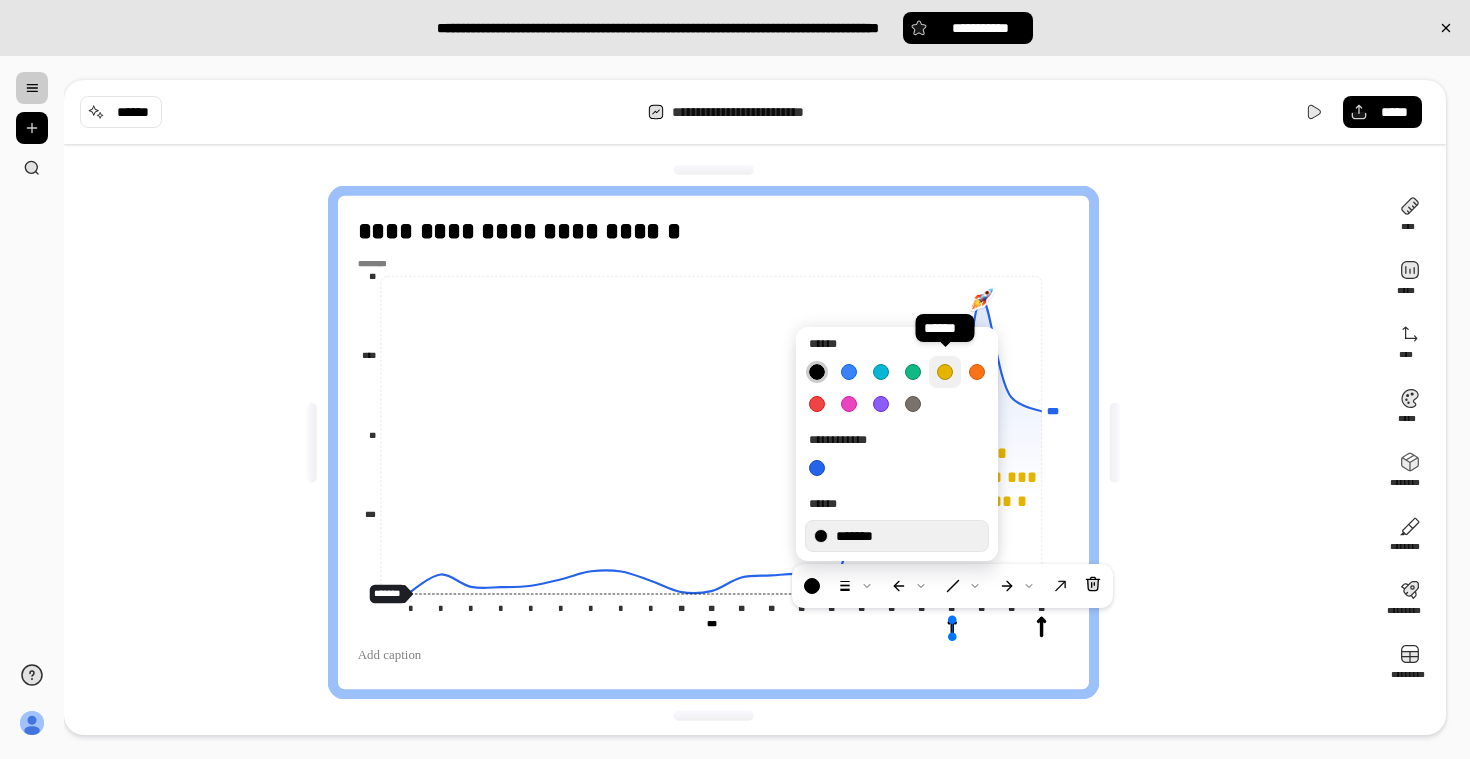 click at bounding box center (945, 372) 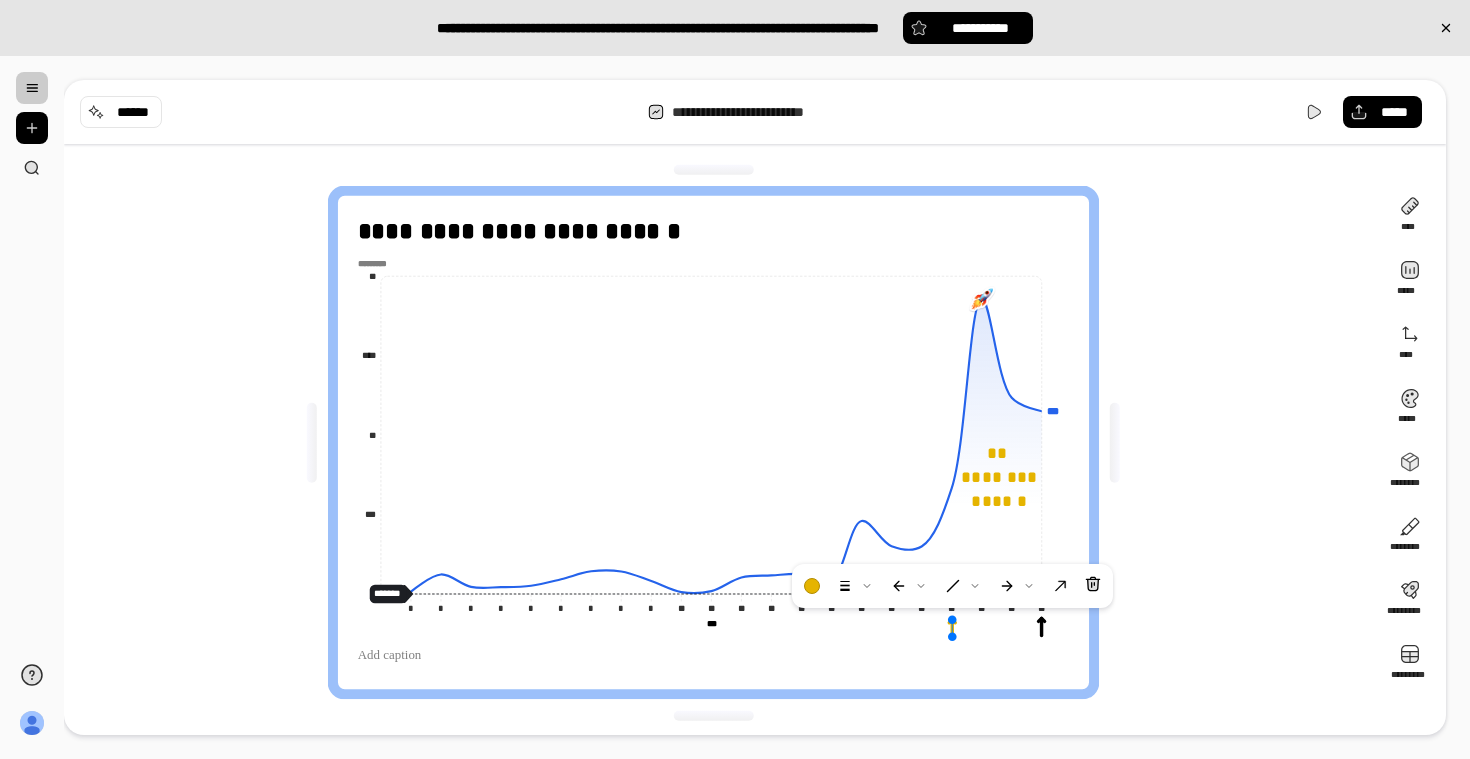 click on "**********" at bounding box center (721, 442) 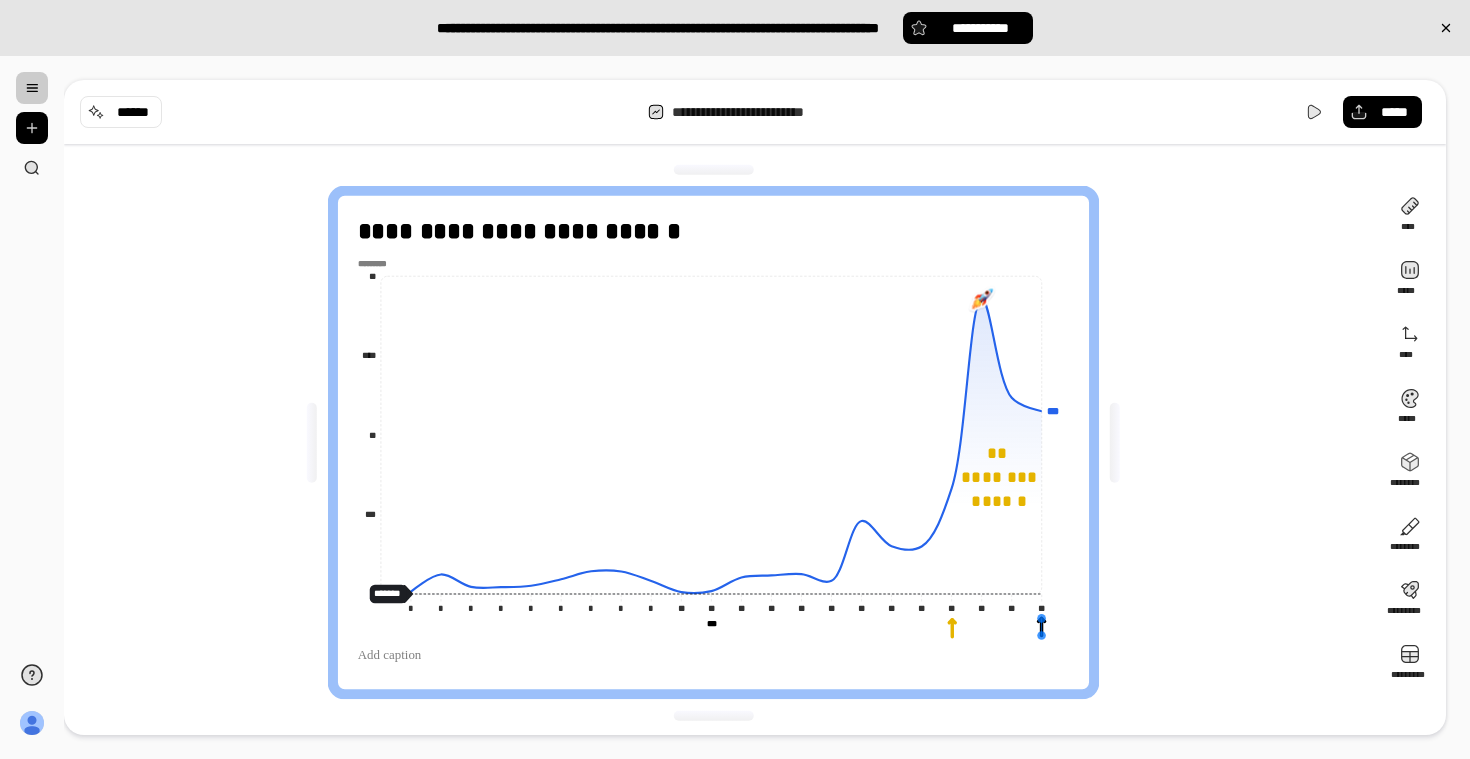 click 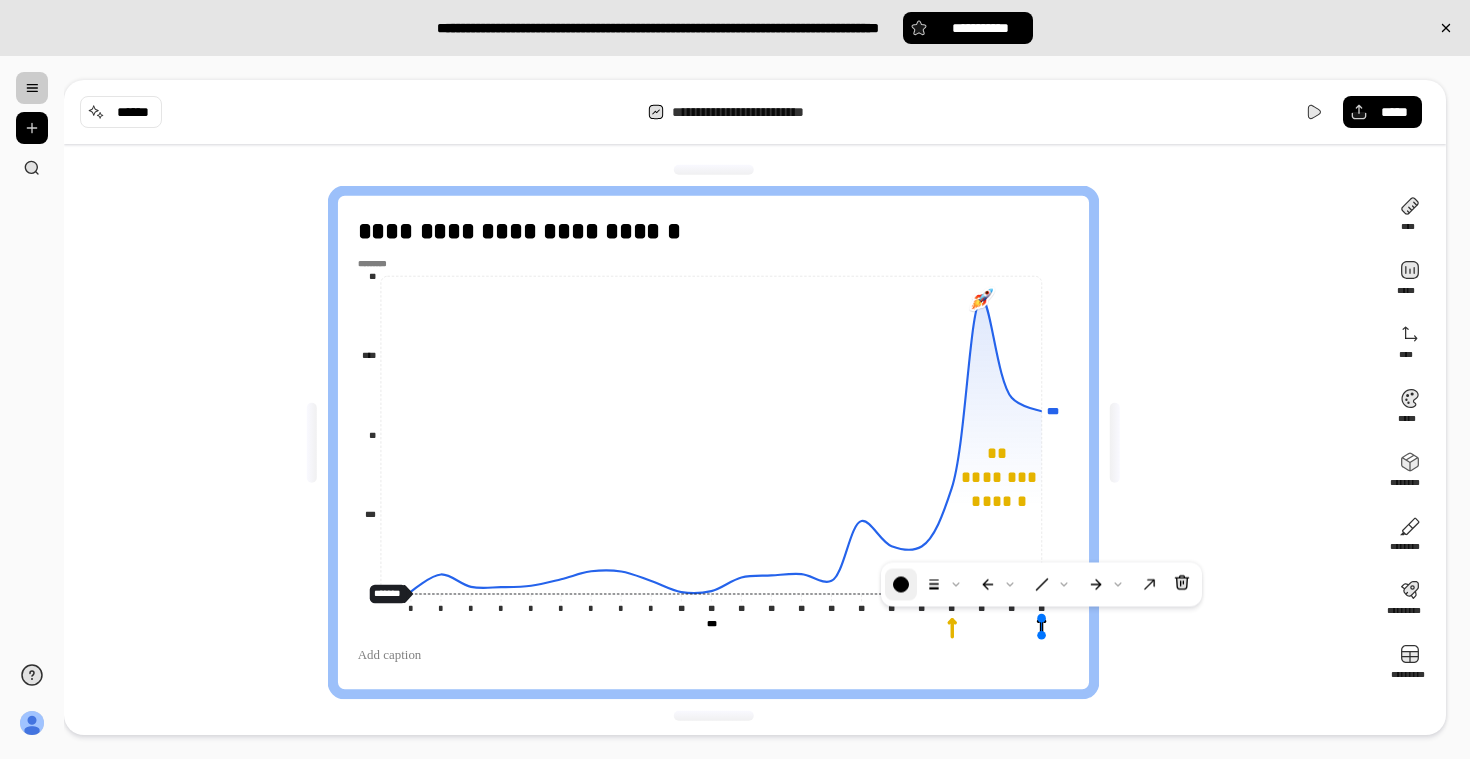 click at bounding box center [901, 585] 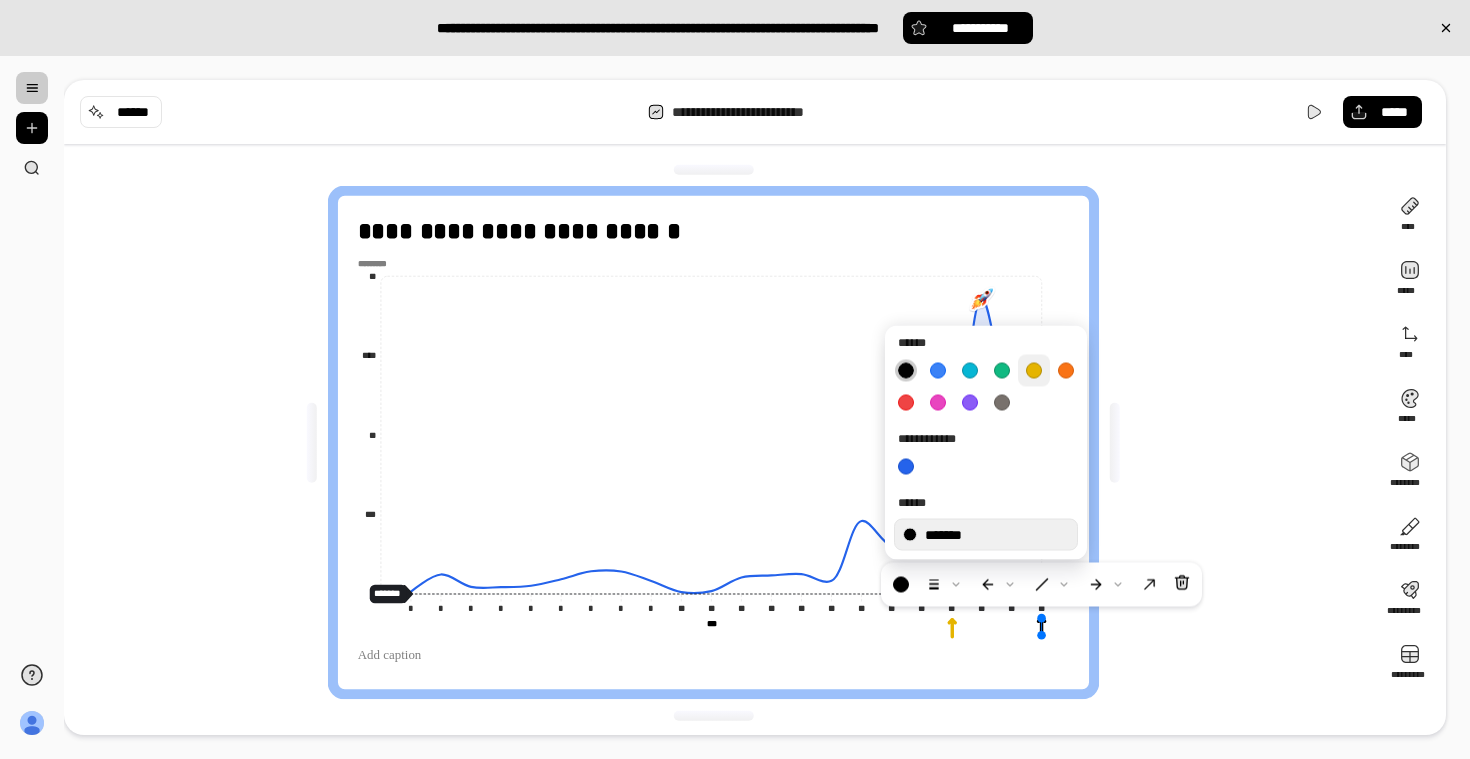 click at bounding box center (1034, 371) 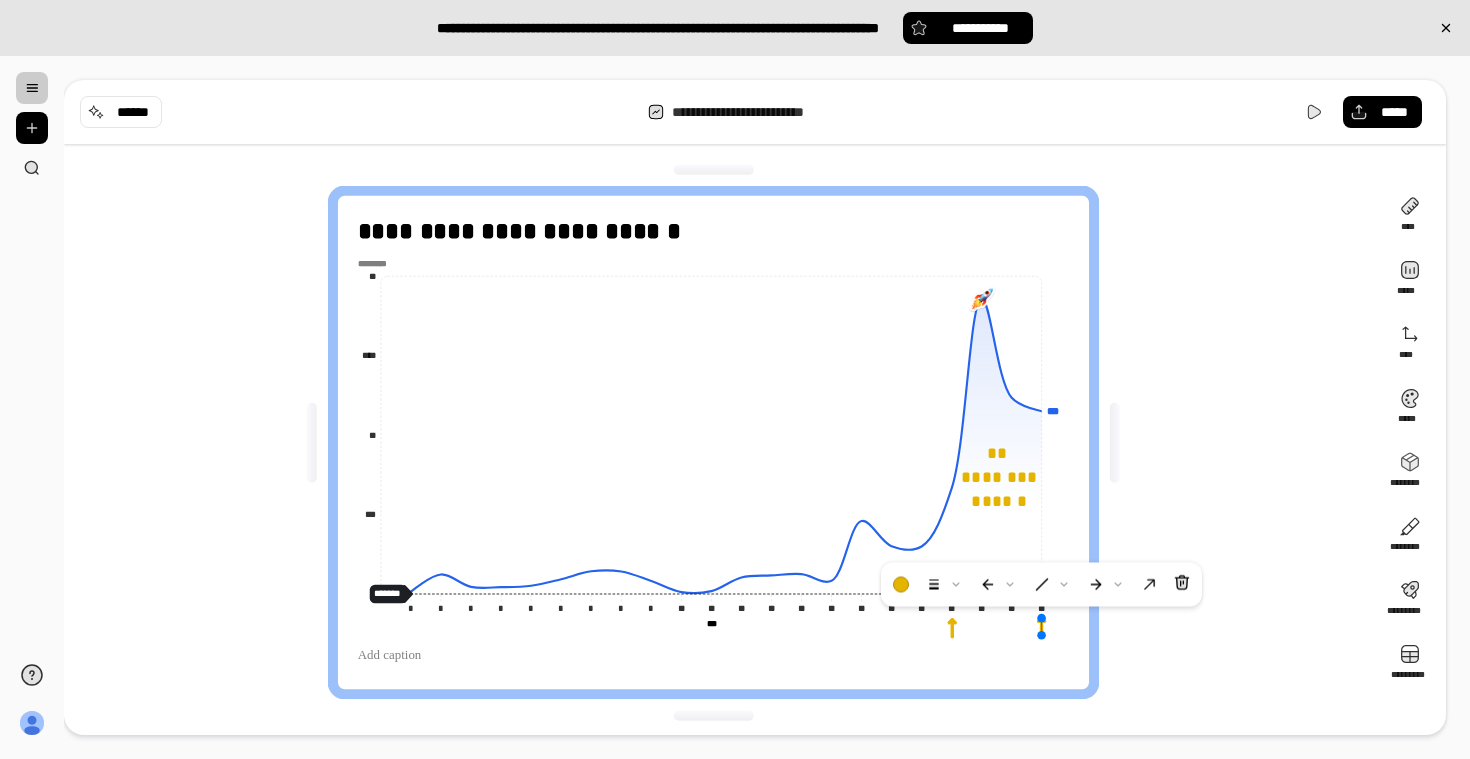 click on "**********" at bounding box center (721, 442) 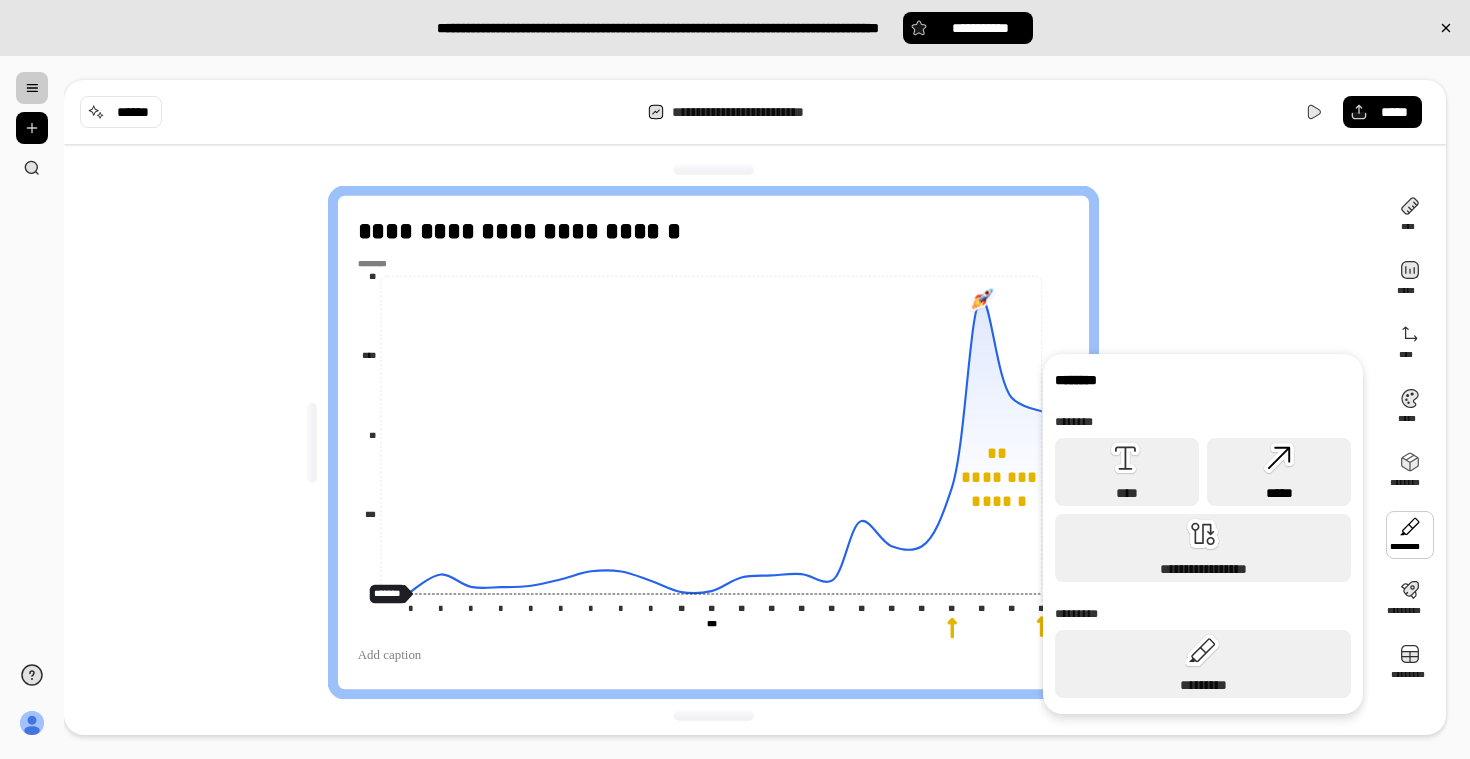 click on "*****" at bounding box center [1279, 493] 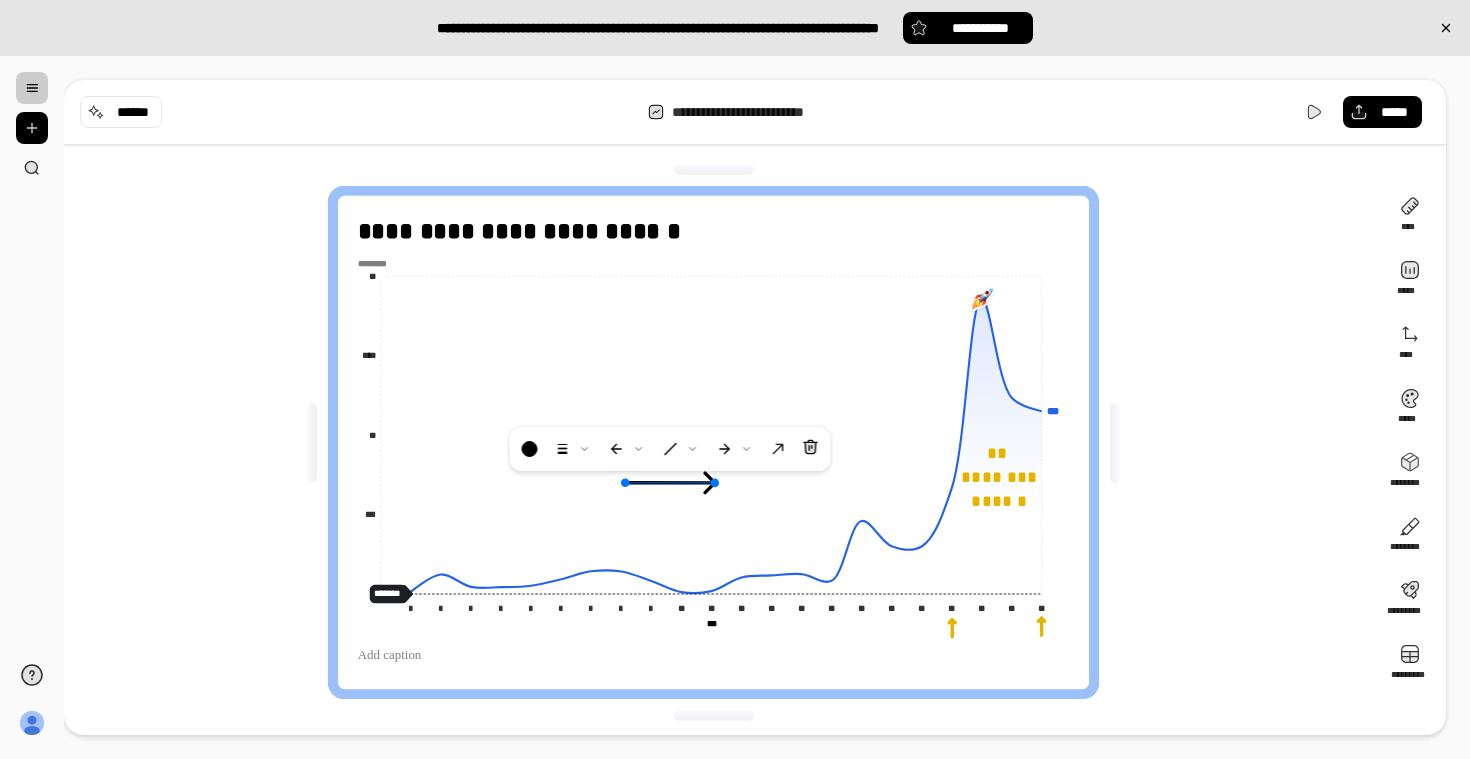 drag, startPoint x: 710, startPoint y: 387, endPoint x: 628, endPoint y: 482, distance: 125.49502 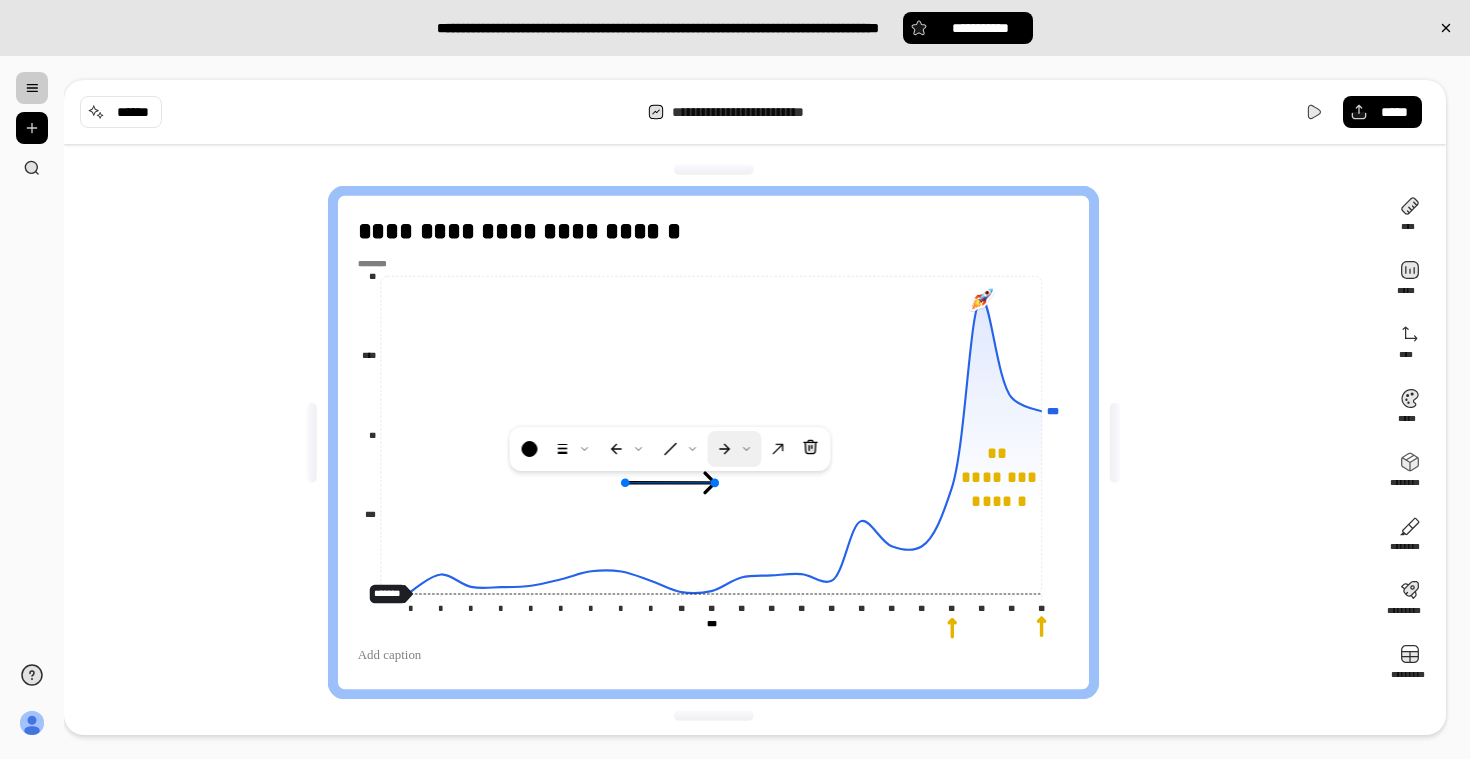 click at bounding box center (735, 449) 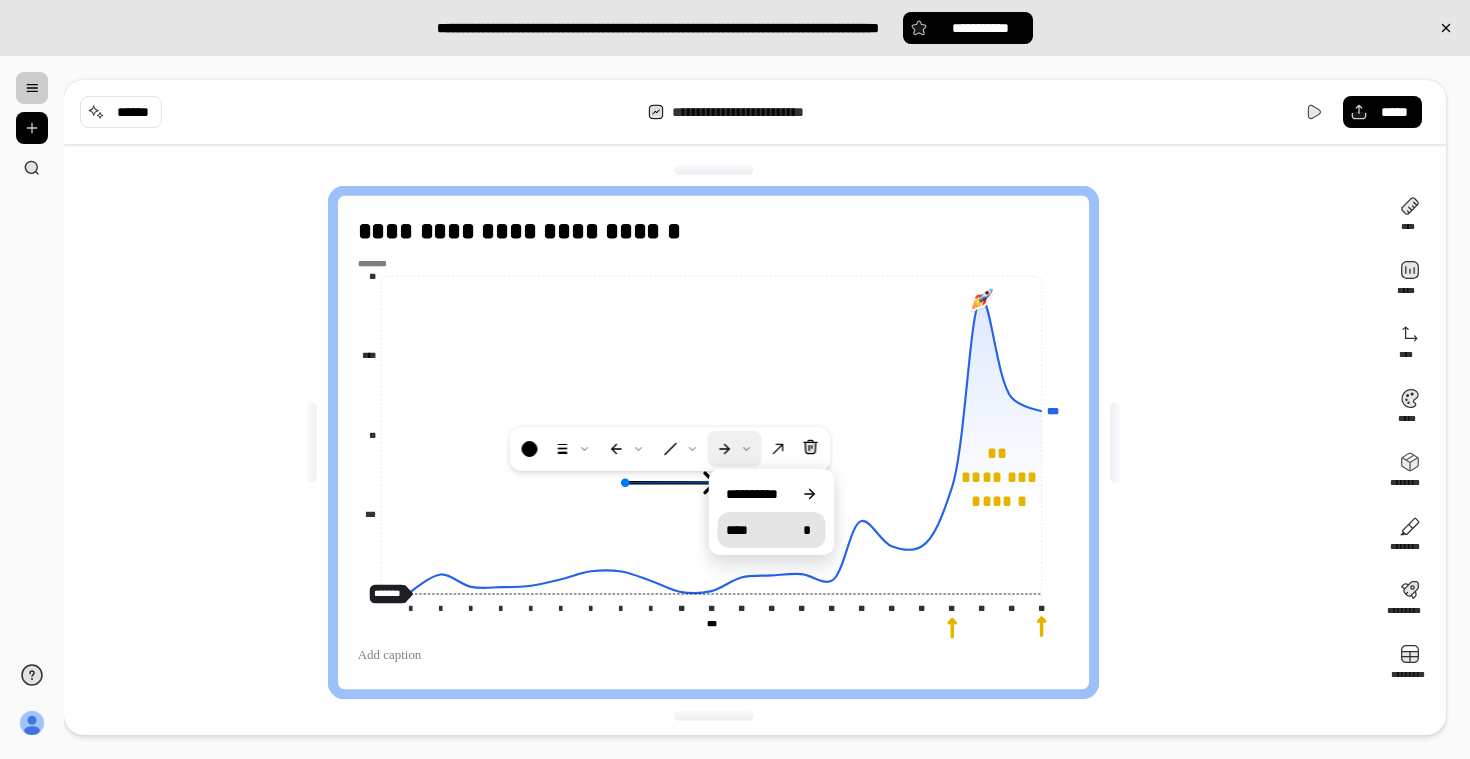 click on "****" at bounding box center [762, 530] 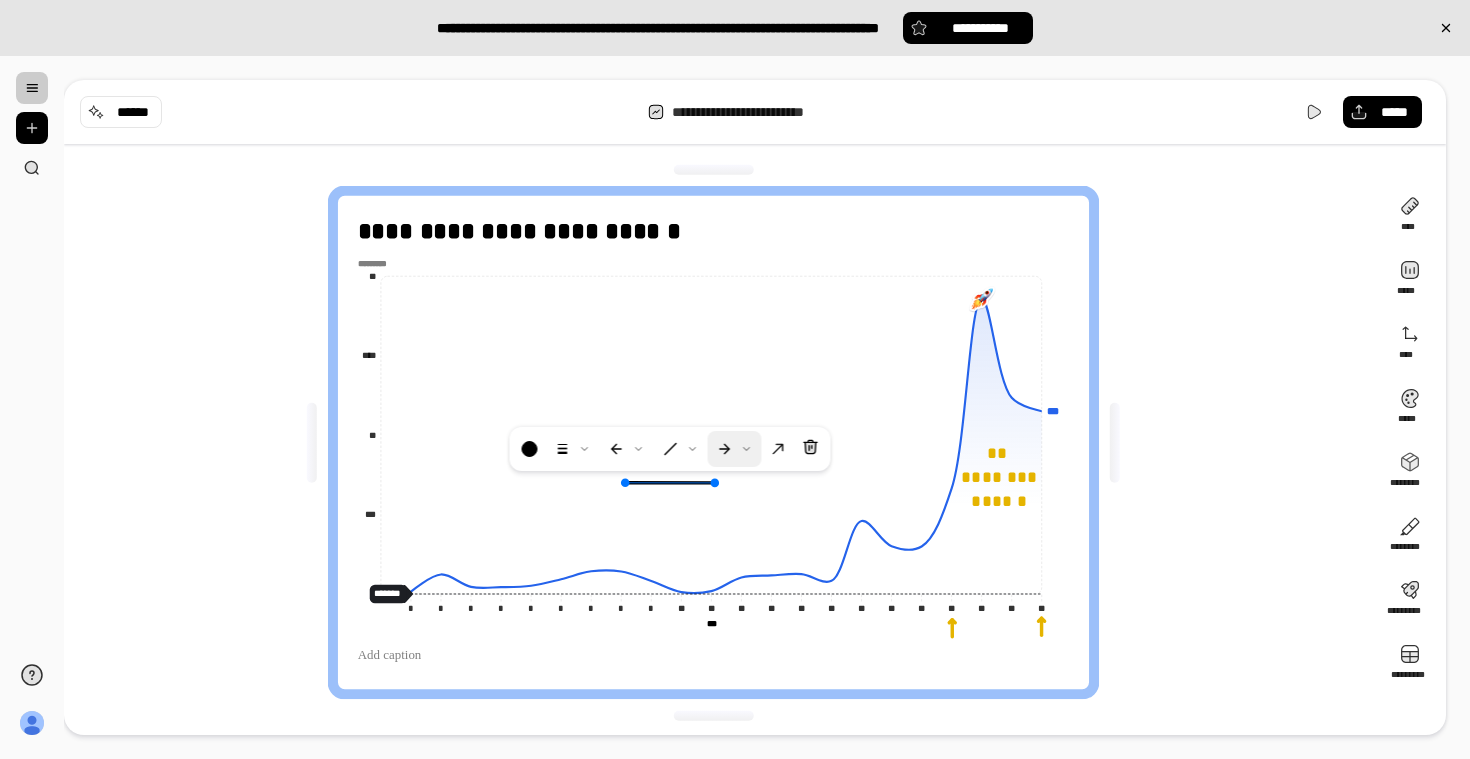 click on "**********" at bounding box center [721, 442] 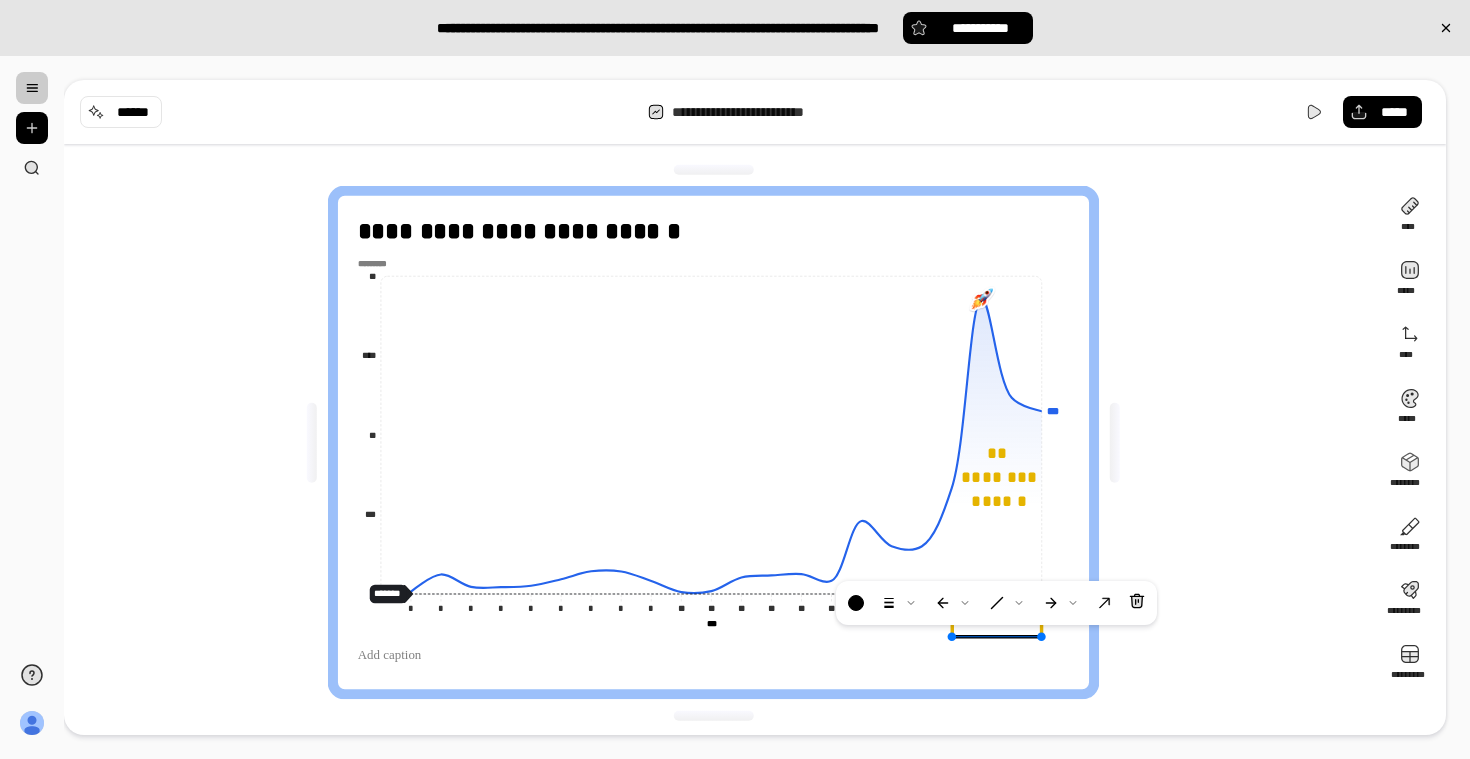 drag, startPoint x: 693, startPoint y: 481, endPoint x: 1020, endPoint y: 649, distance: 367.63162 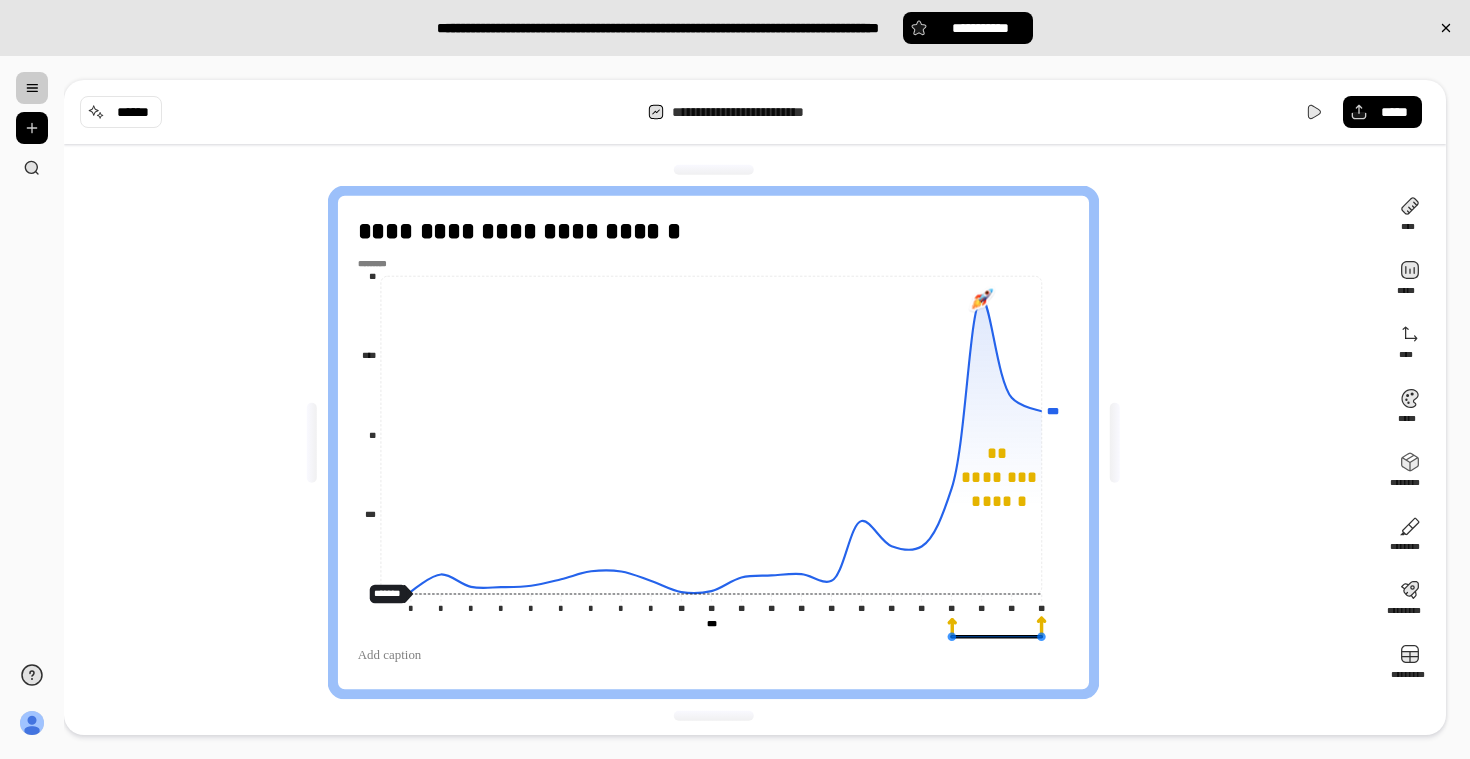 click 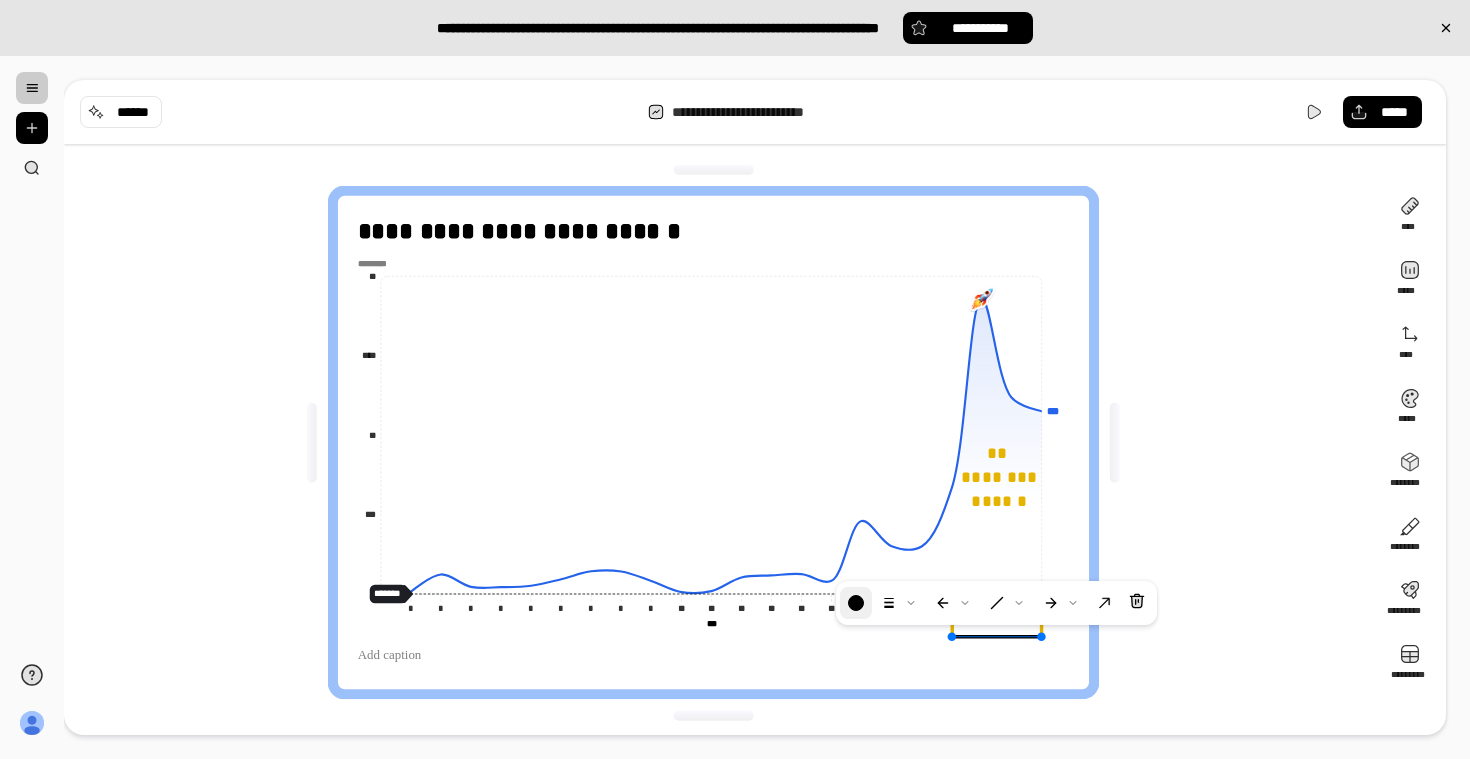 click at bounding box center [856, 603] 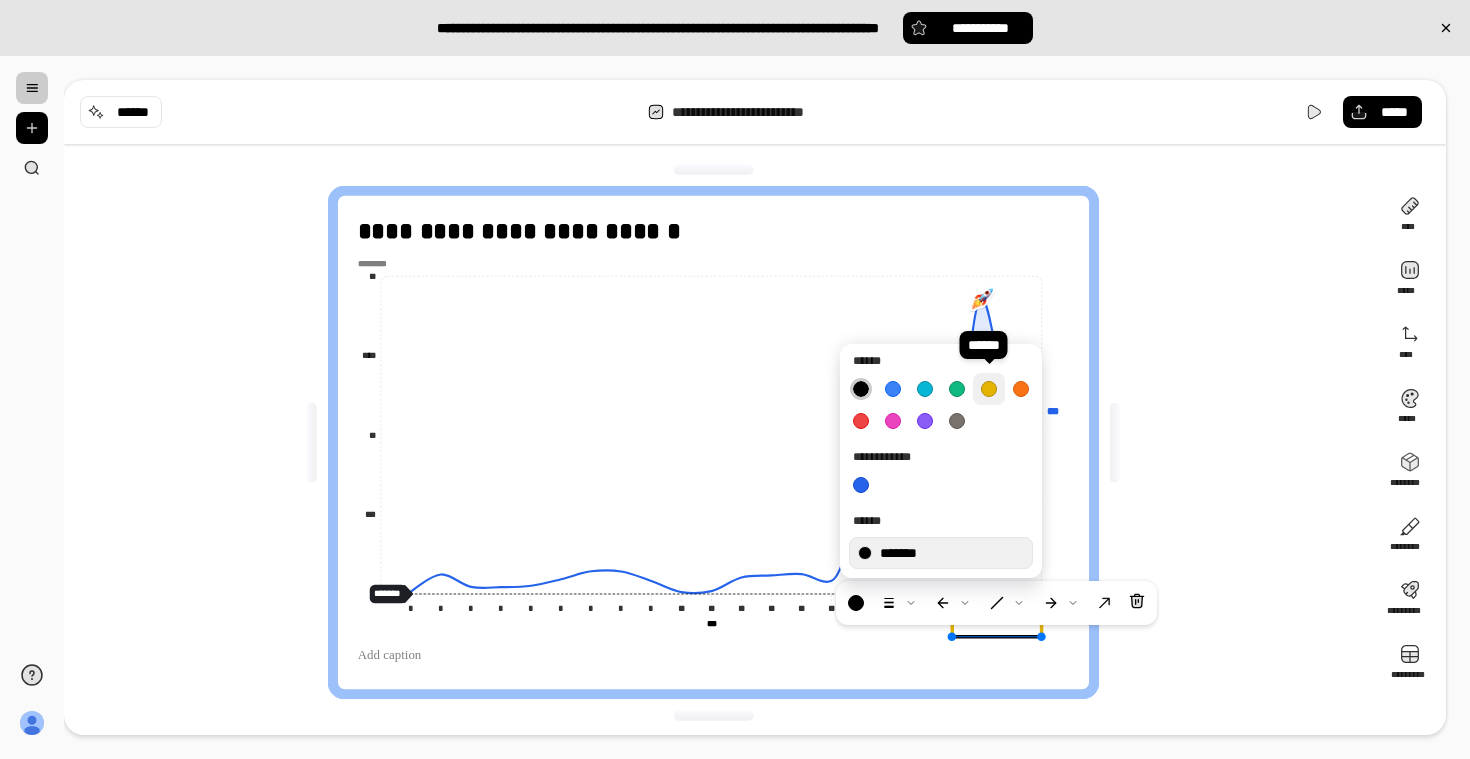 click at bounding box center (989, 389) 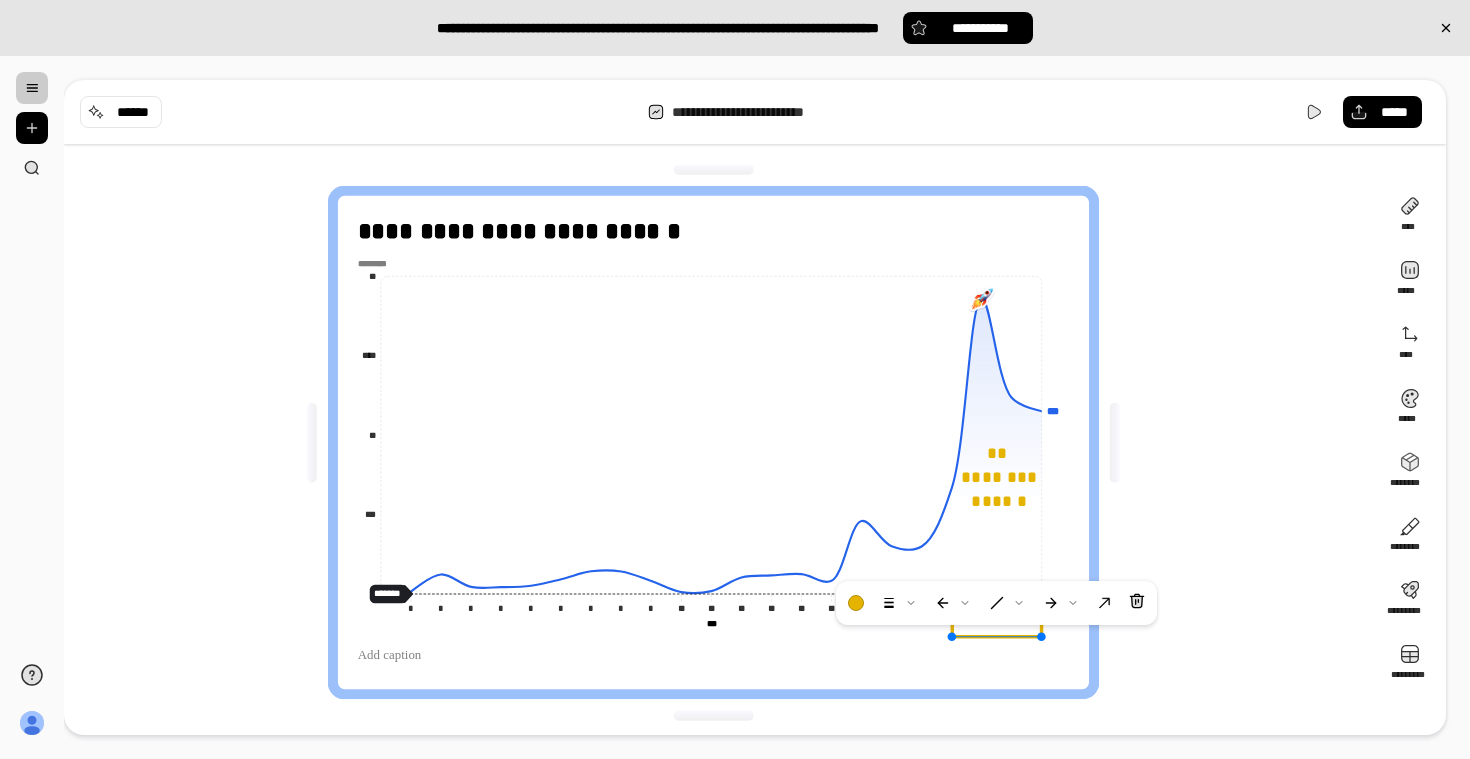 click on "**********" at bounding box center (721, 442) 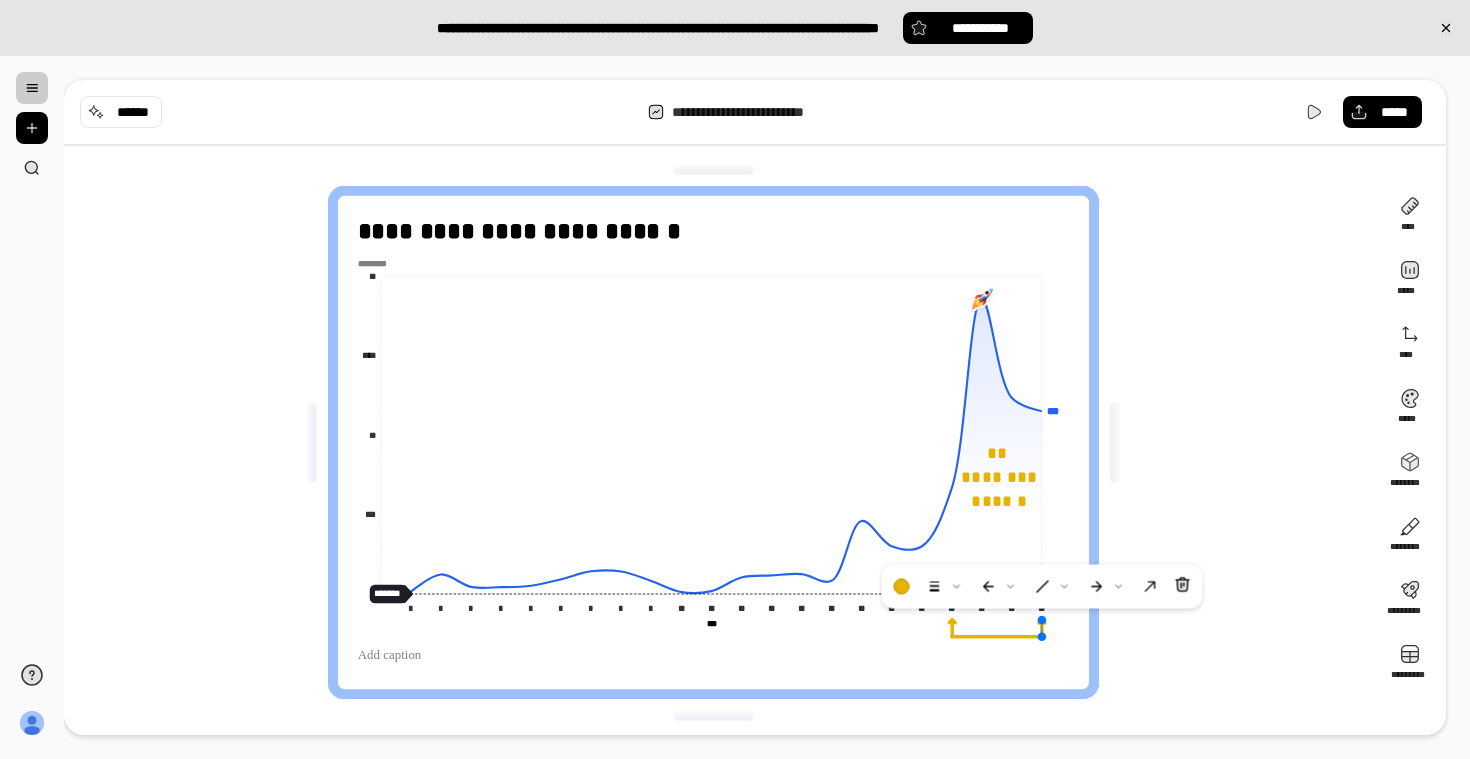 click 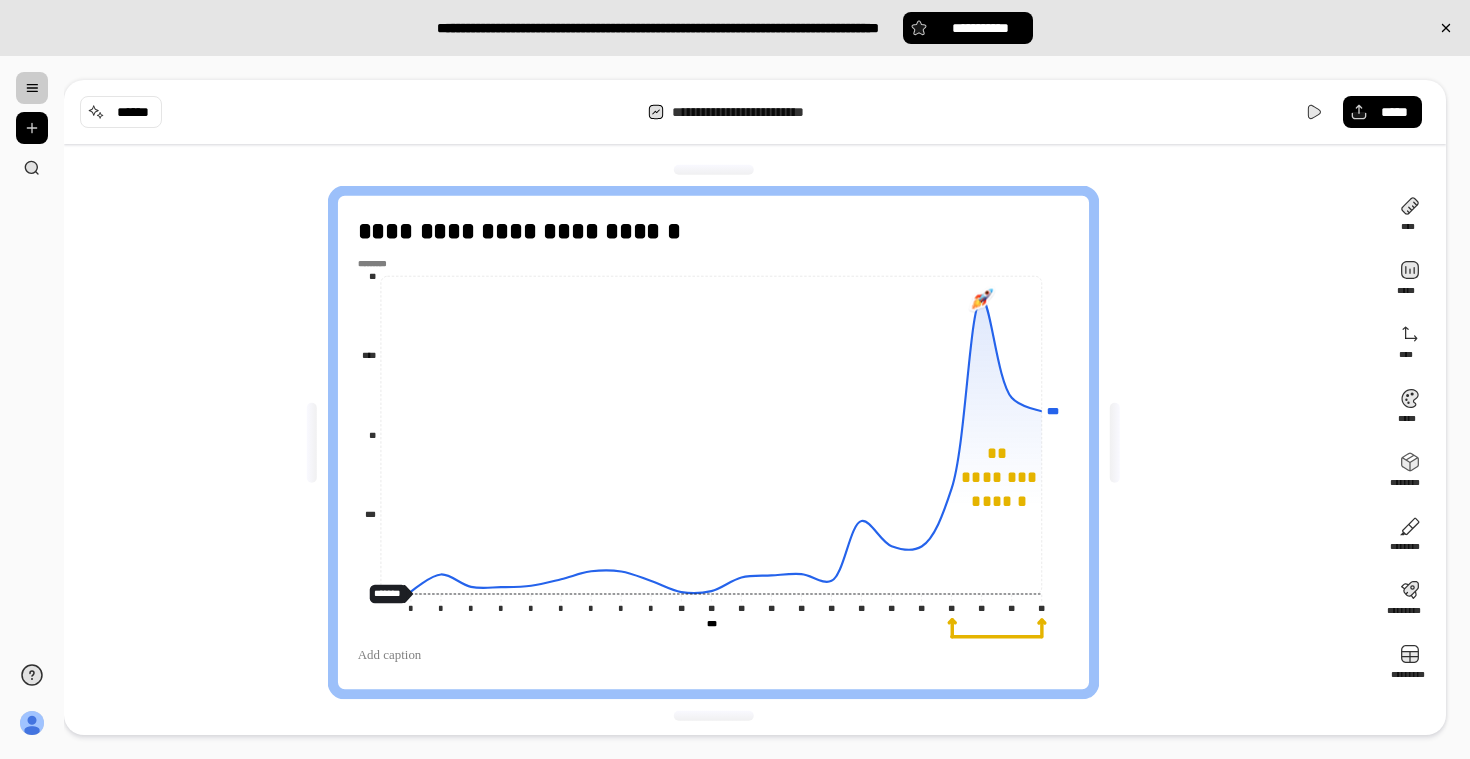 click on "**********" at bounding box center [721, 442] 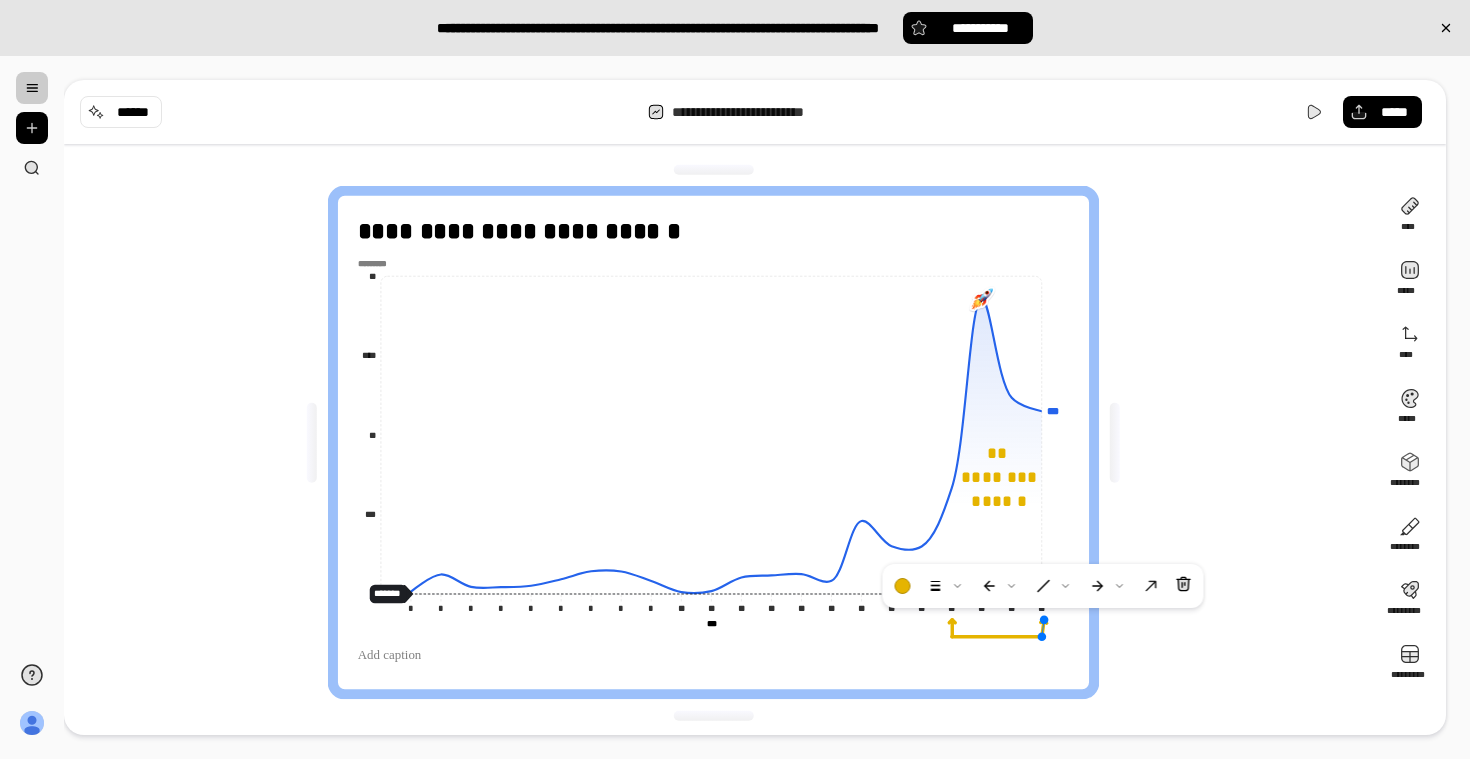 click 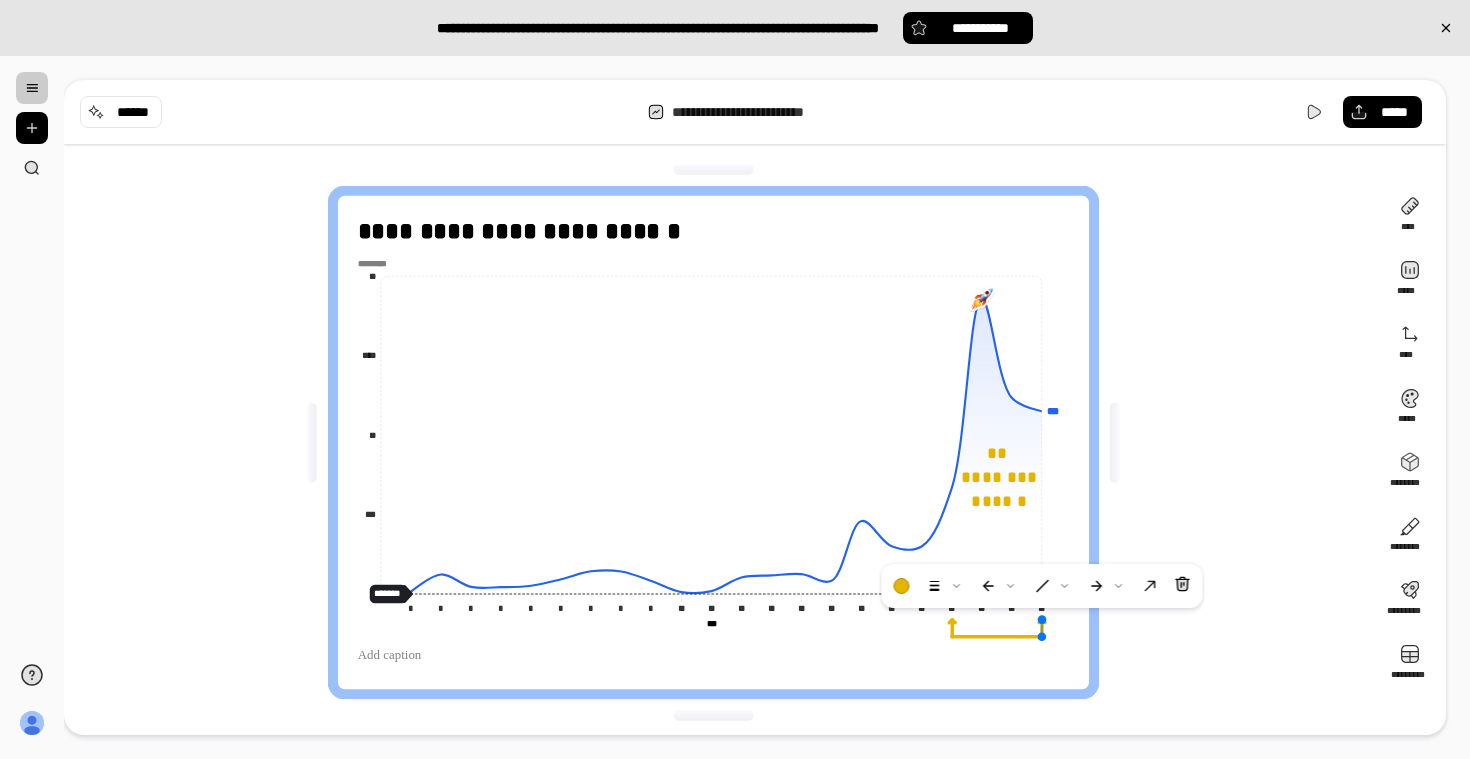 drag, startPoint x: 1047, startPoint y: 619, endPoint x: 1152, endPoint y: 639, distance: 106.887794 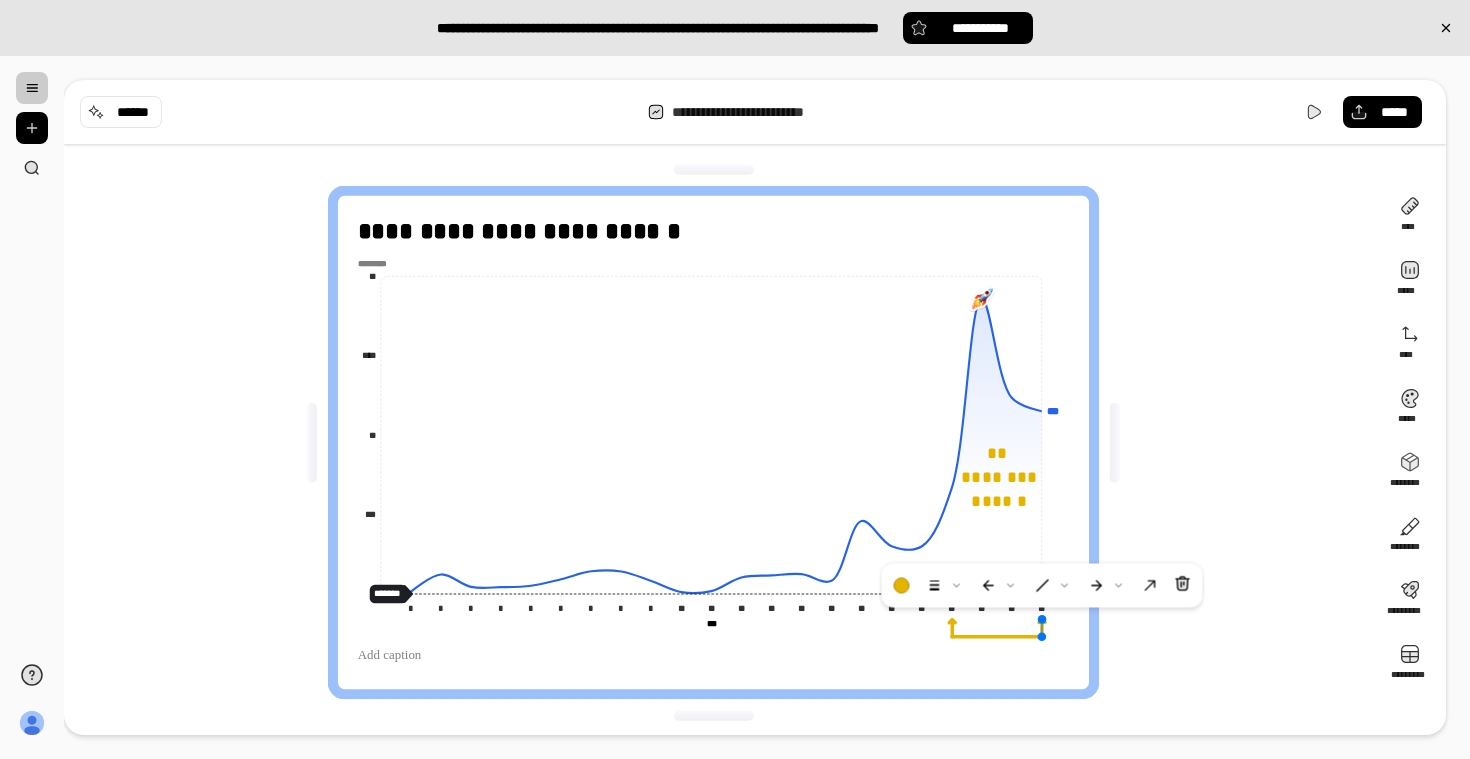 click on "**********" at bounding box center [721, 442] 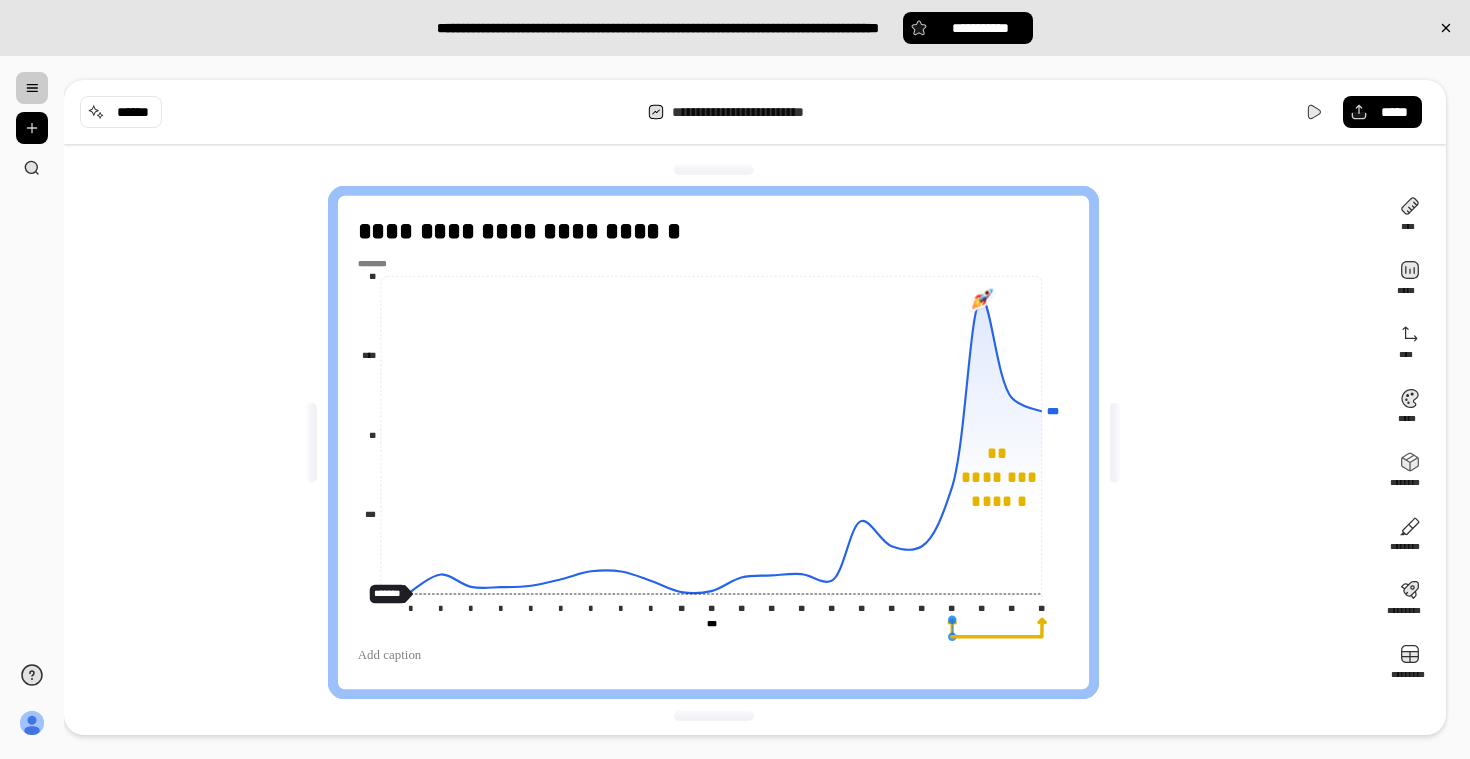 drag, startPoint x: 1113, startPoint y: 660, endPoint x: 948, endPoint y: 623, distance: 169.09761 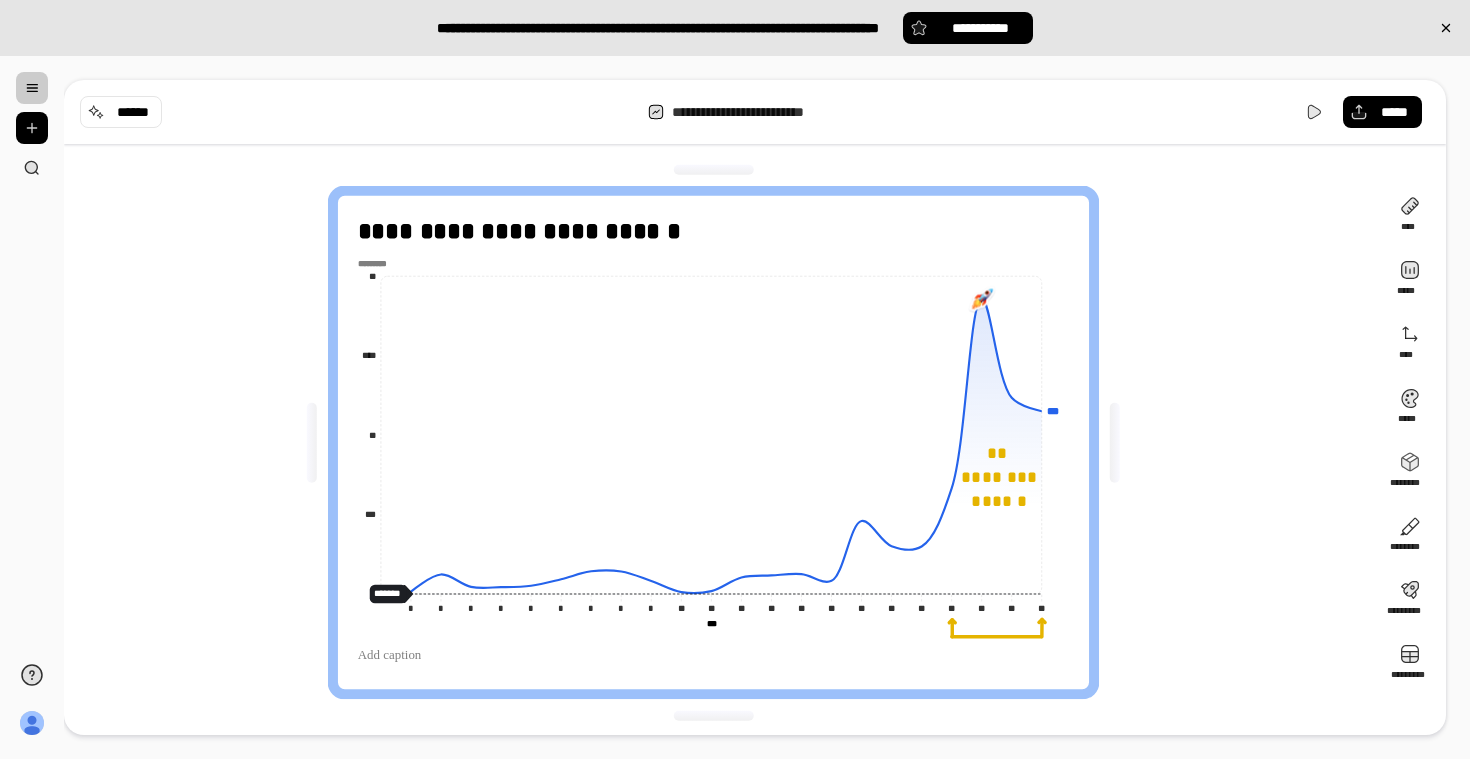 click on "**********" at bounding box center (721, 442) 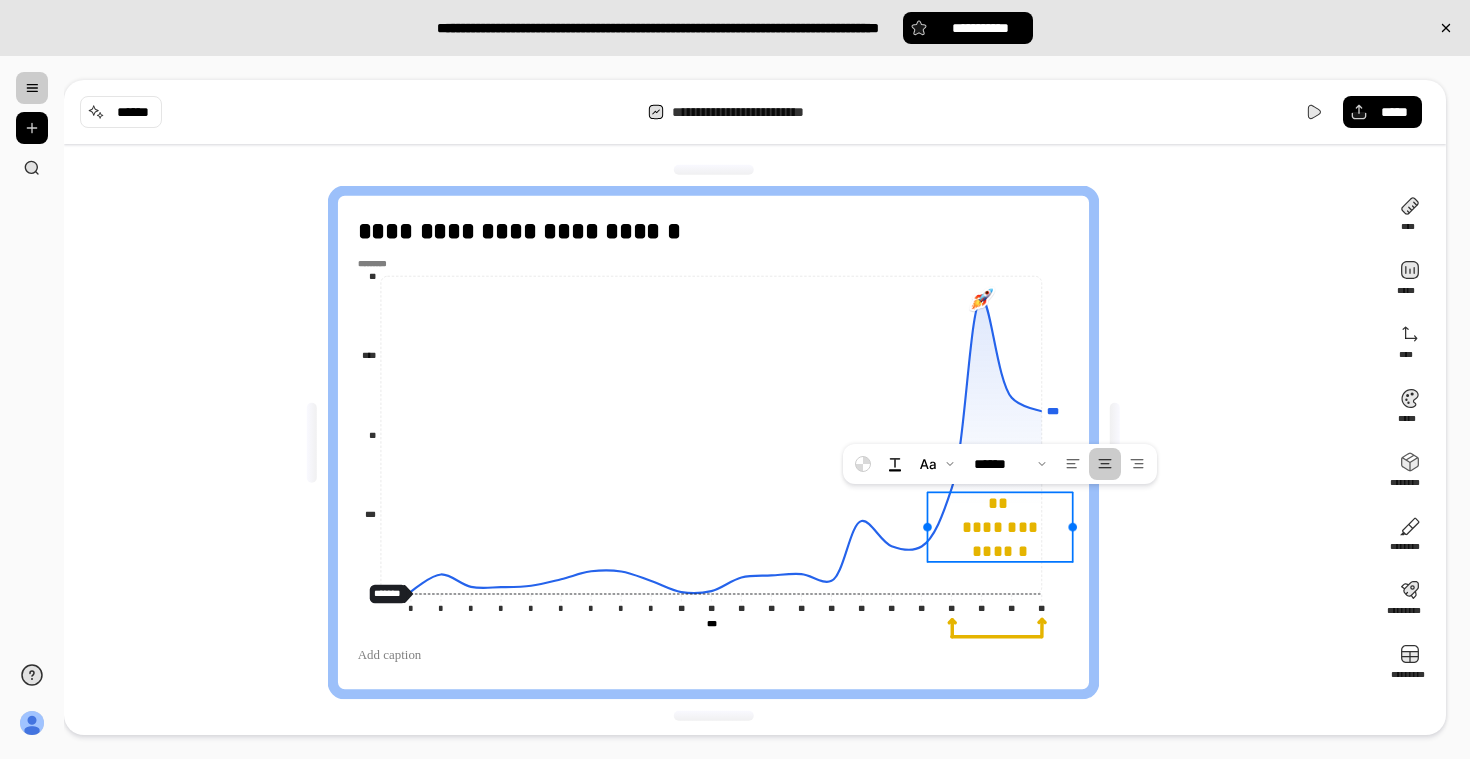 drag, startPoint x: 1007, startPoint y: 527, endPoint x: 1006, endPoint y: 547, distance: 20.024984 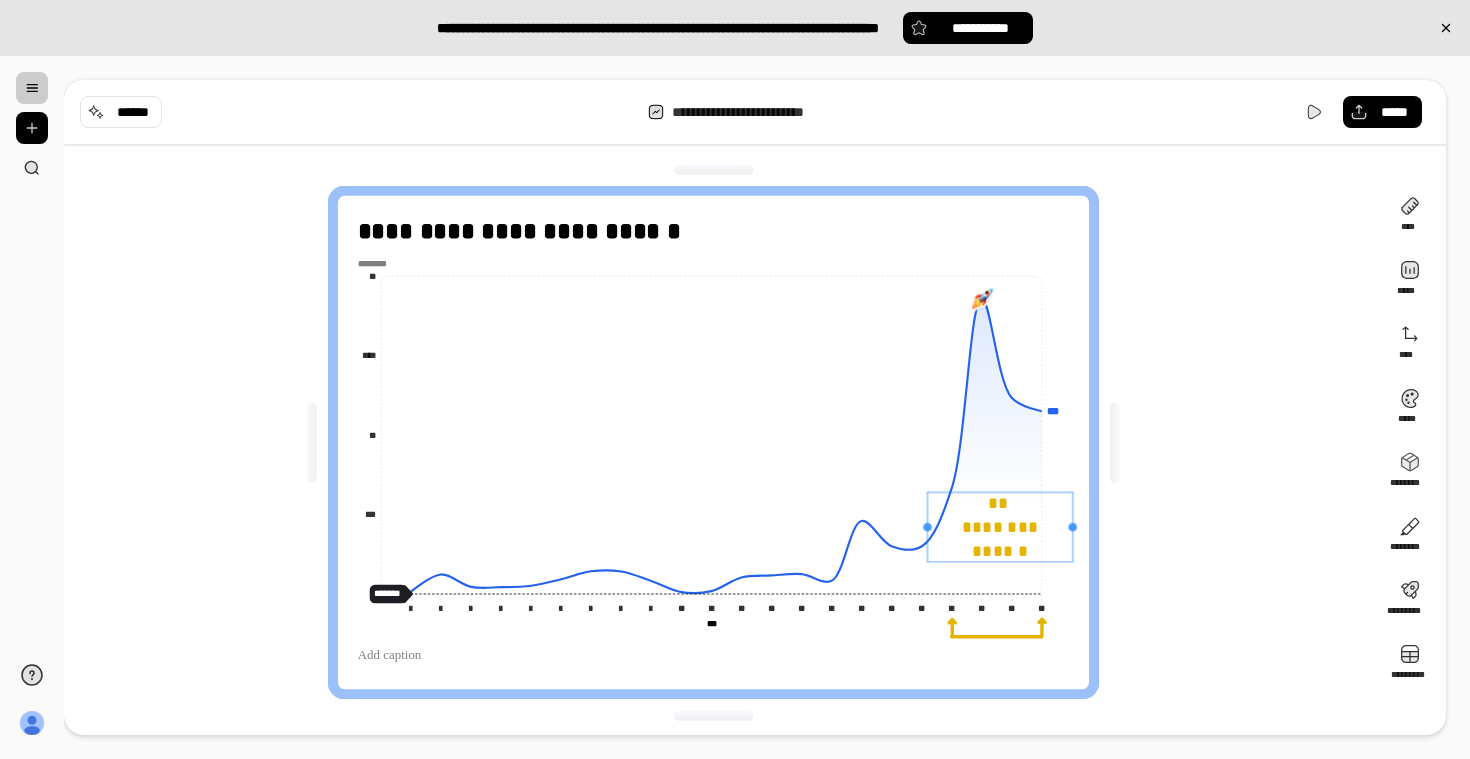 click on "** ******** ******" at bounding box center [999, 527] 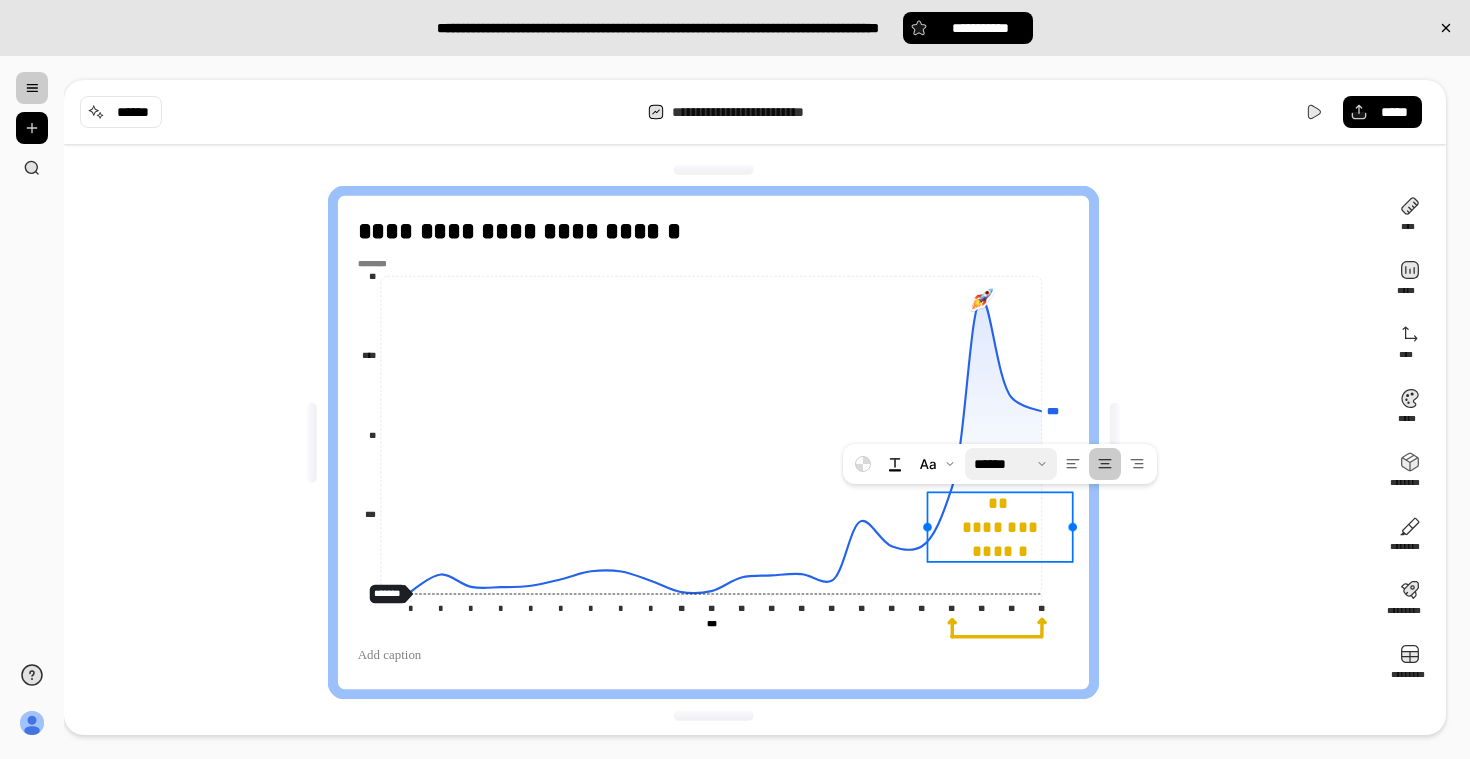 click at bounding box center (1011, 464) 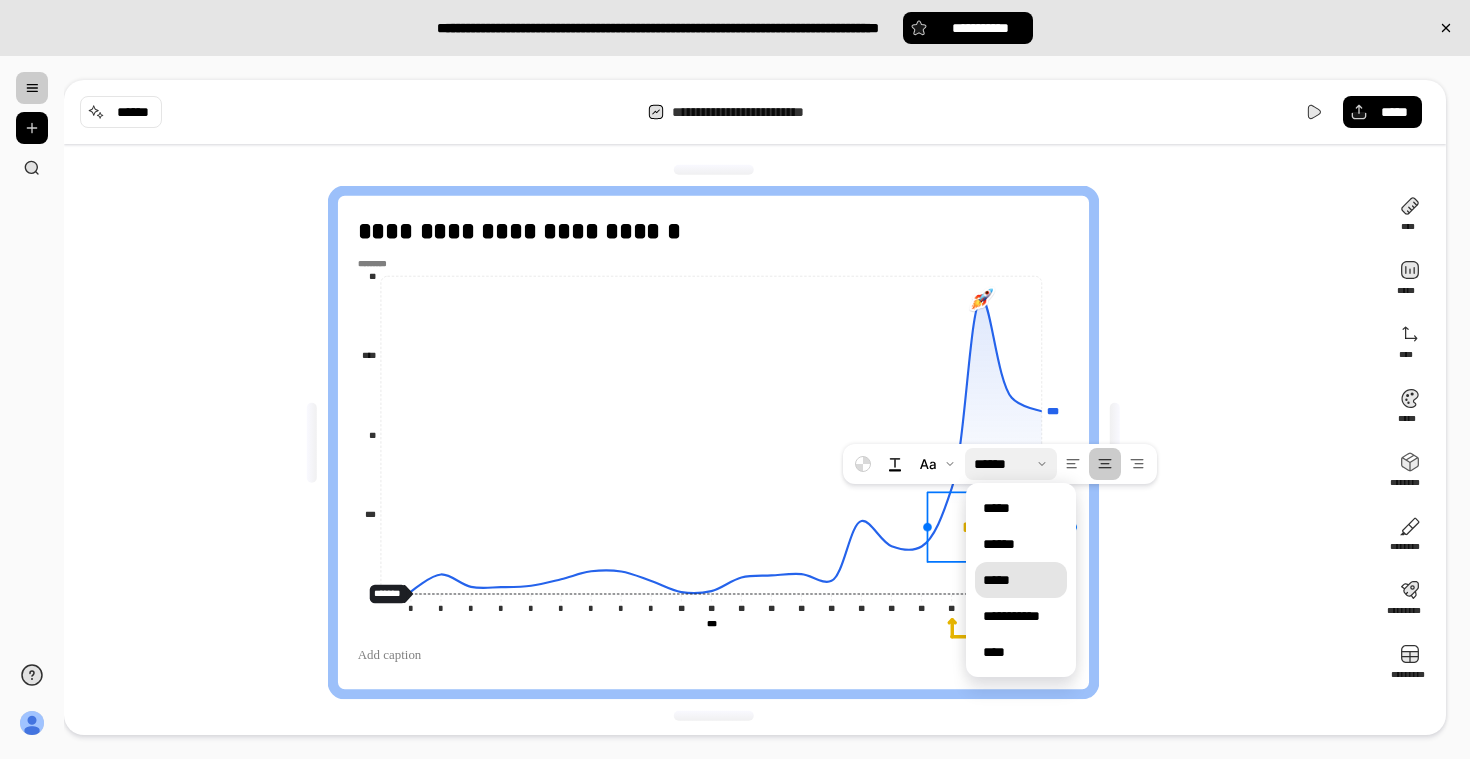 click on "*****" at bounding box center [1021, 580] 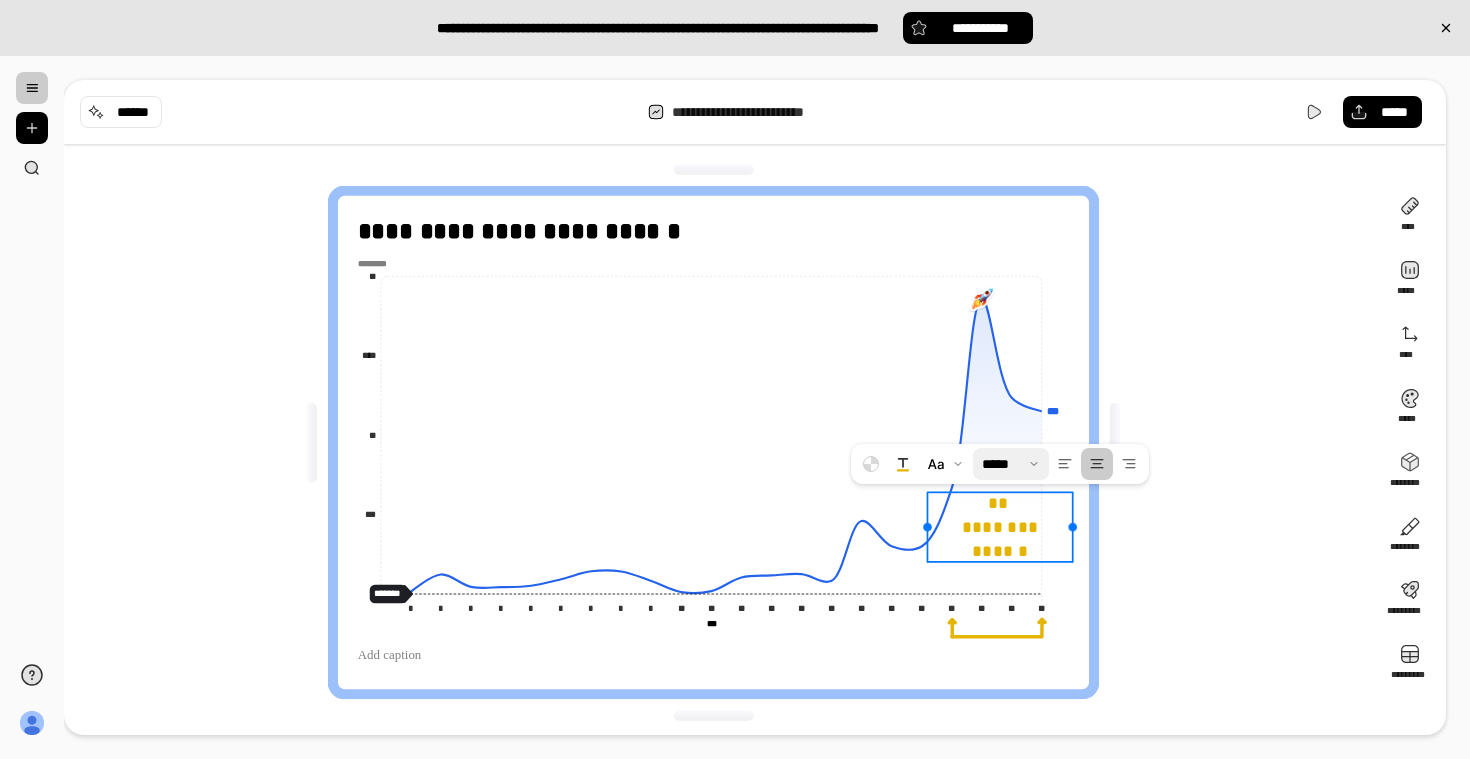 click at bounding box center [1011, 464] 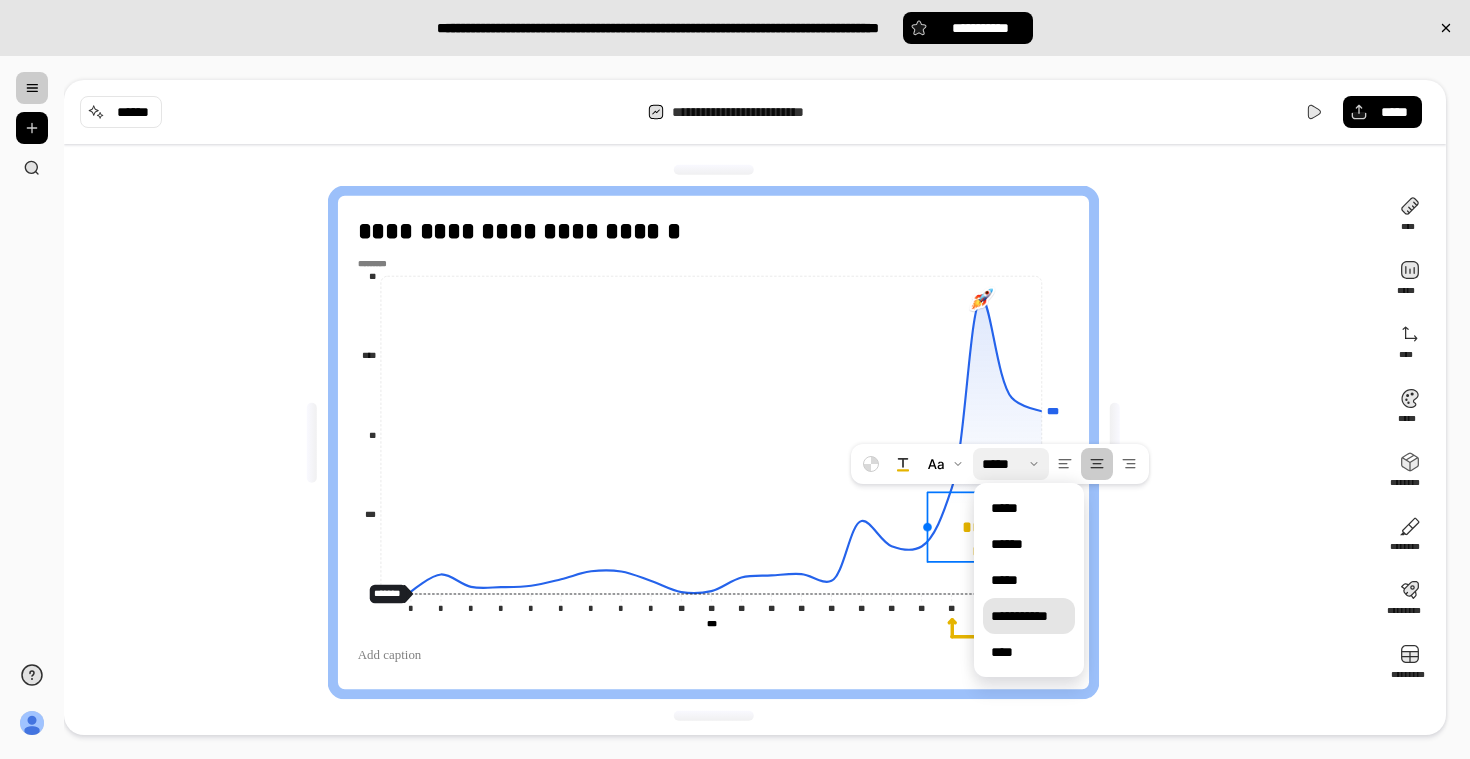 click on "**********" at bounding box center [1029, 616] 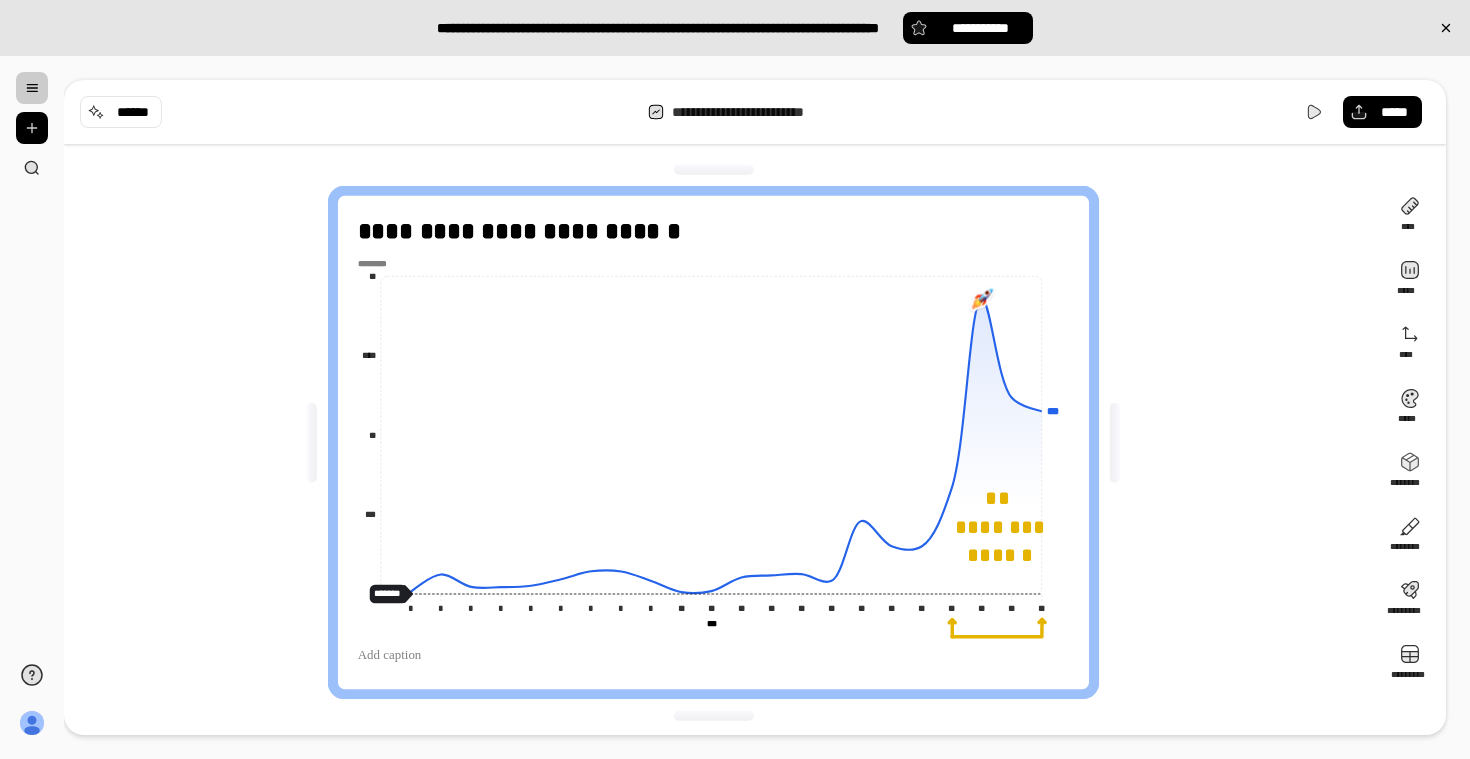 click on "**********" at bounding box center (721, 442) 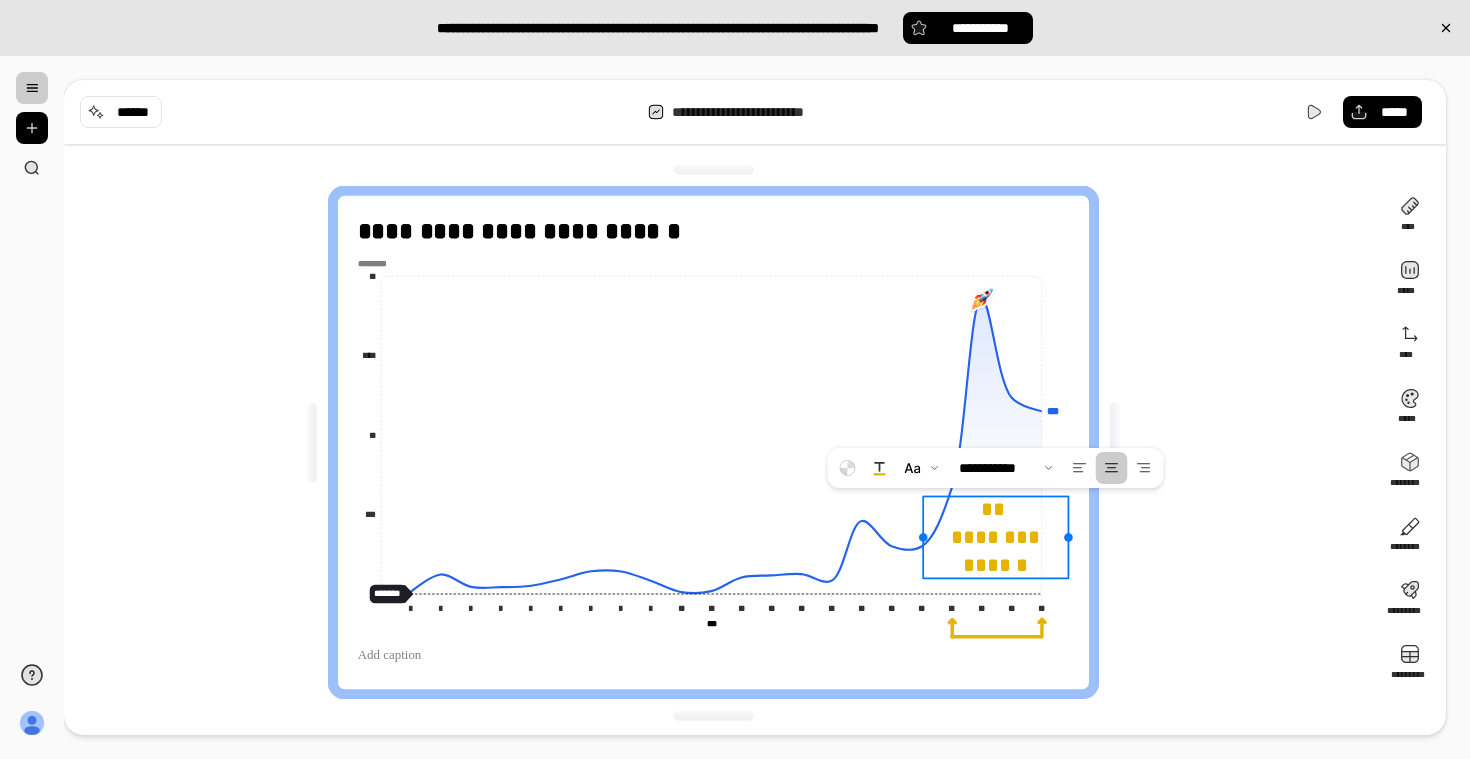 drag, startPoint x: 1004, startPoint y: 536, endPoint x: 999, endPoint y: 548, distance: 13 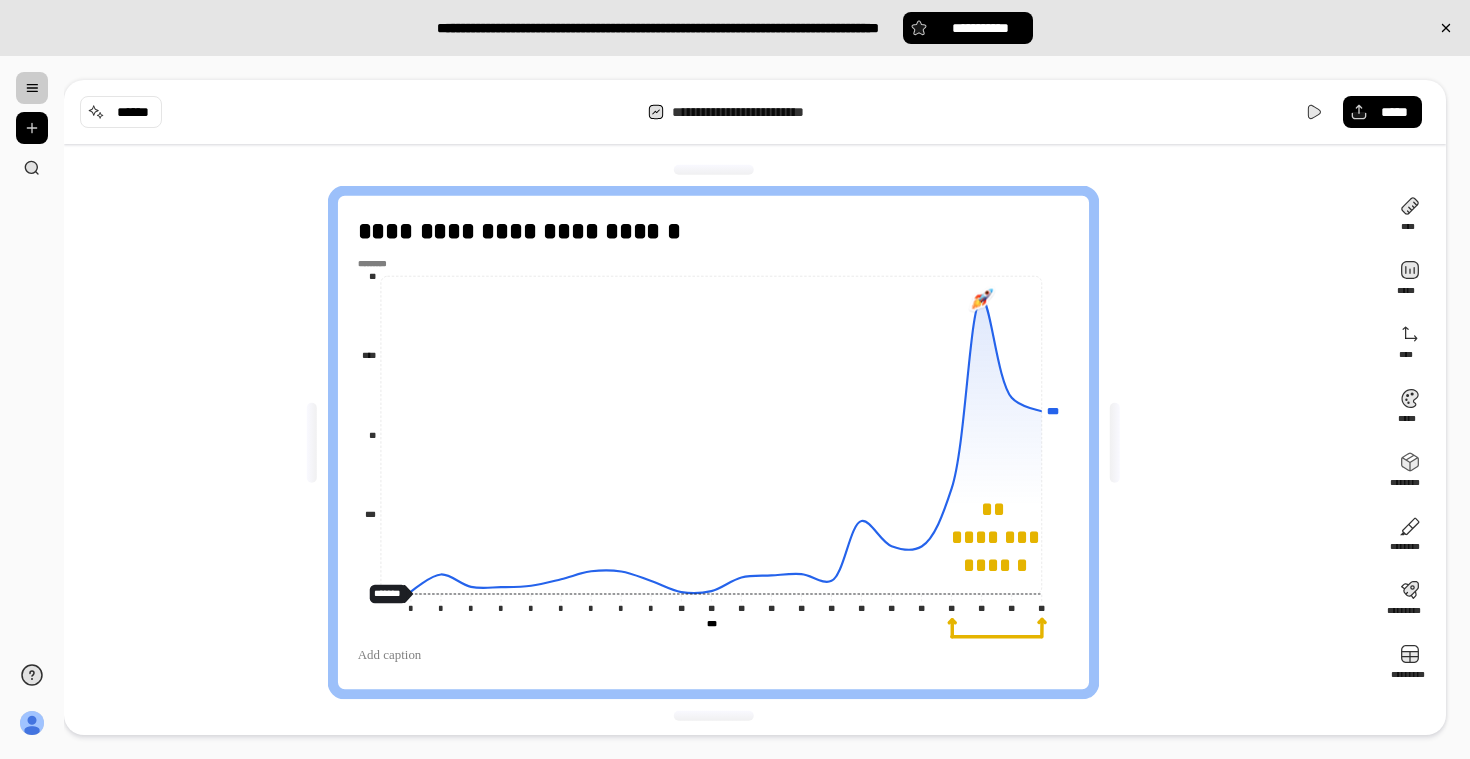 click on "**********" at bounding box center [721, 442] 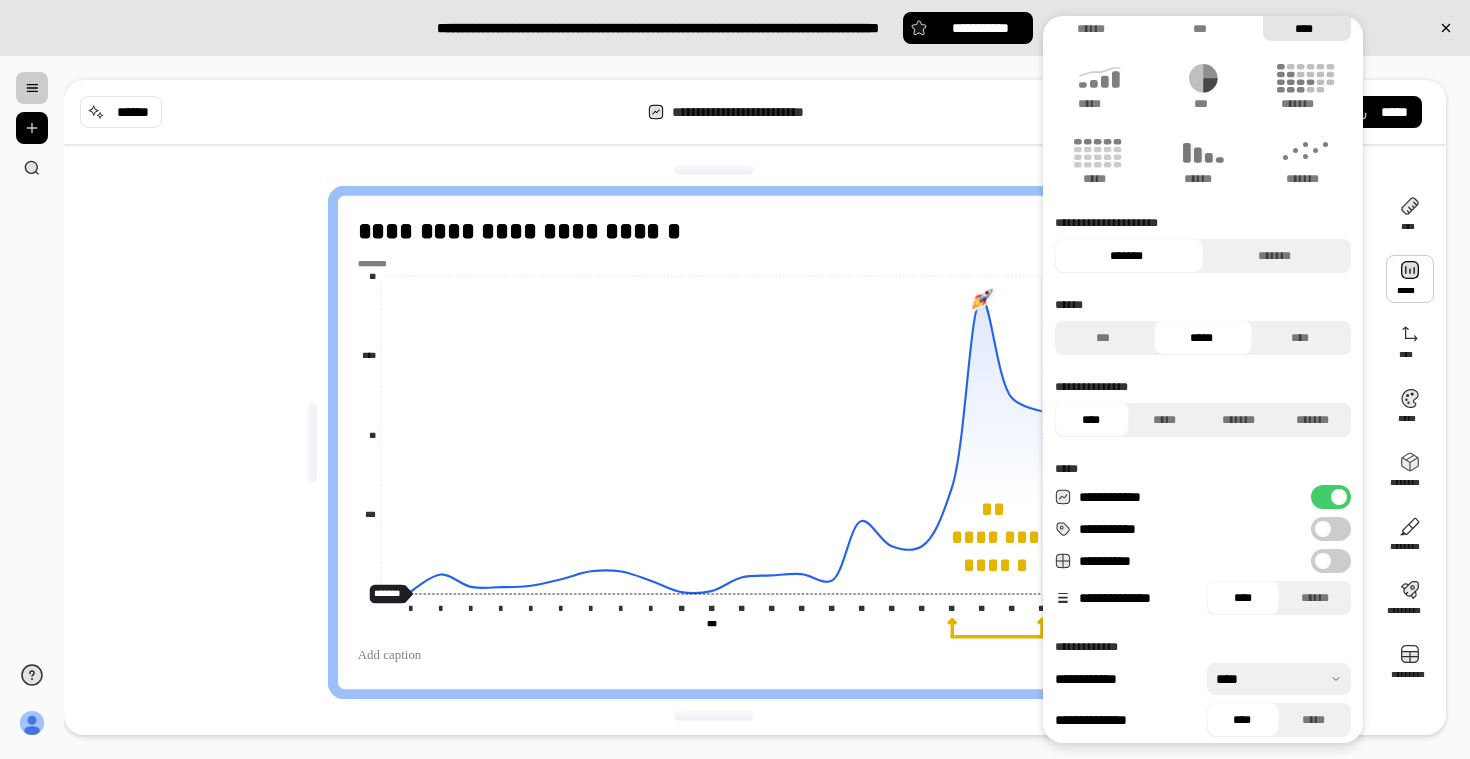 scroll, scrollTop: 57, scrollLeft: 0, axis: vertical 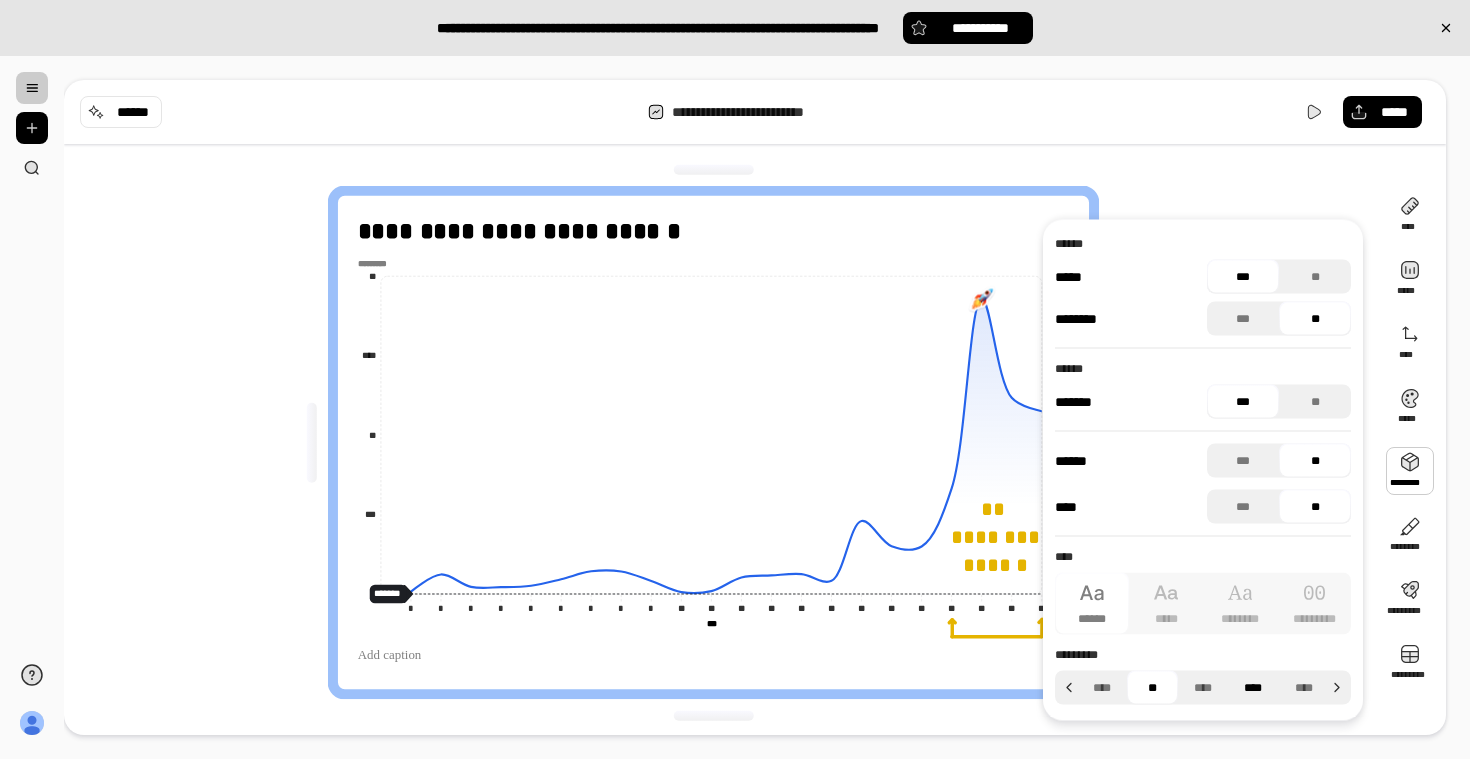 click on "****" at bounding box center [1253, 688] 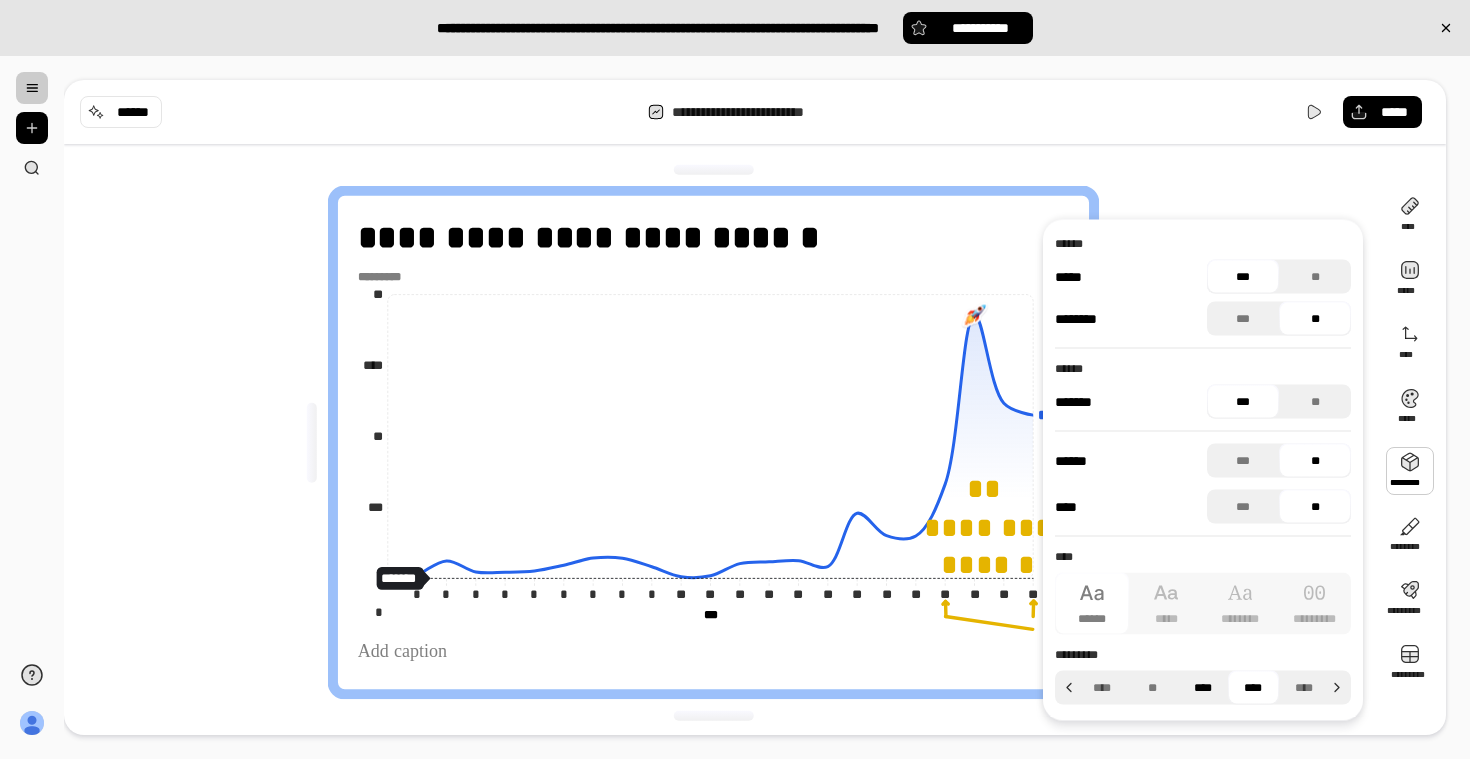 click on "****" at bounding box center [1203, 688] 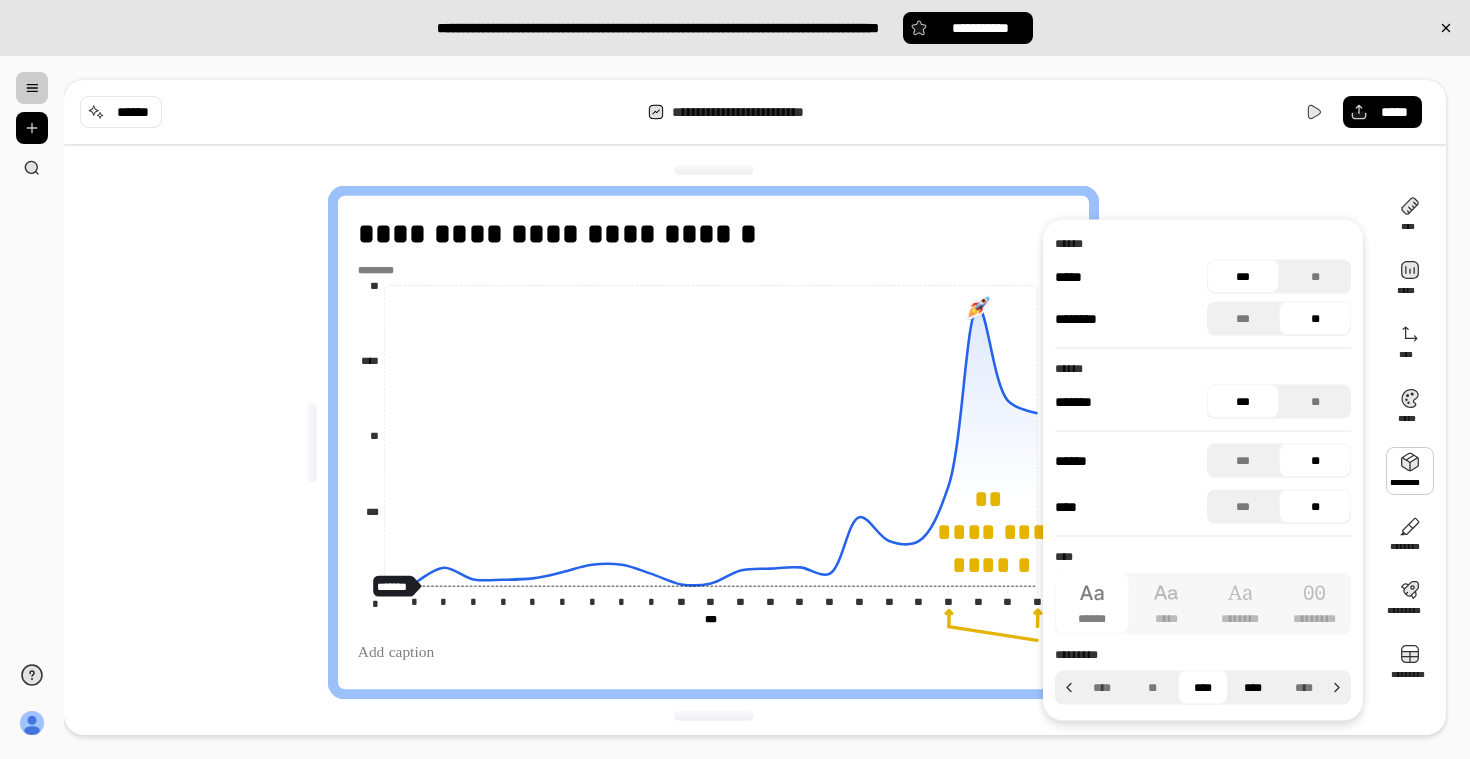 click on "****" at bounding box center [1253, 688] 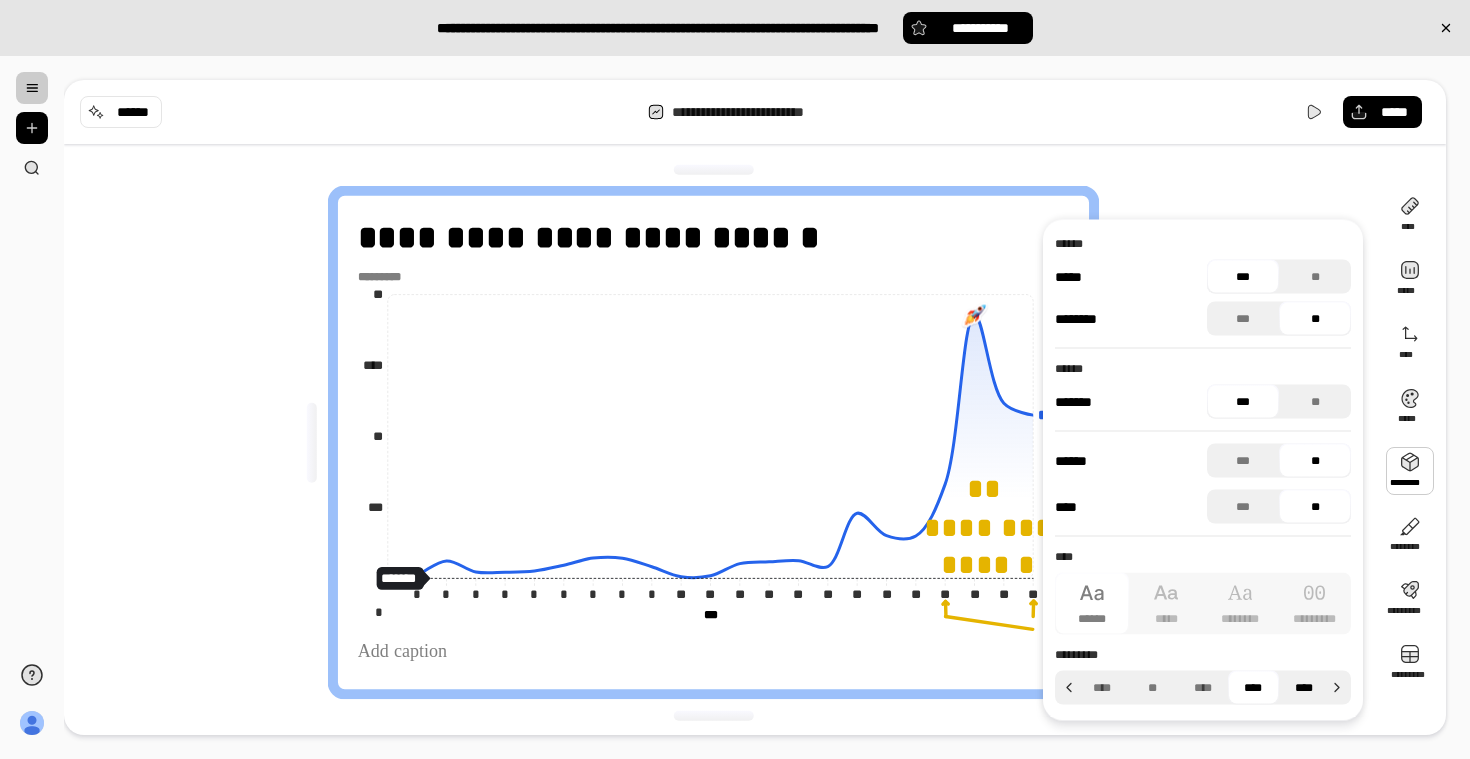 click on "****" at bounding box center [1304, 688] 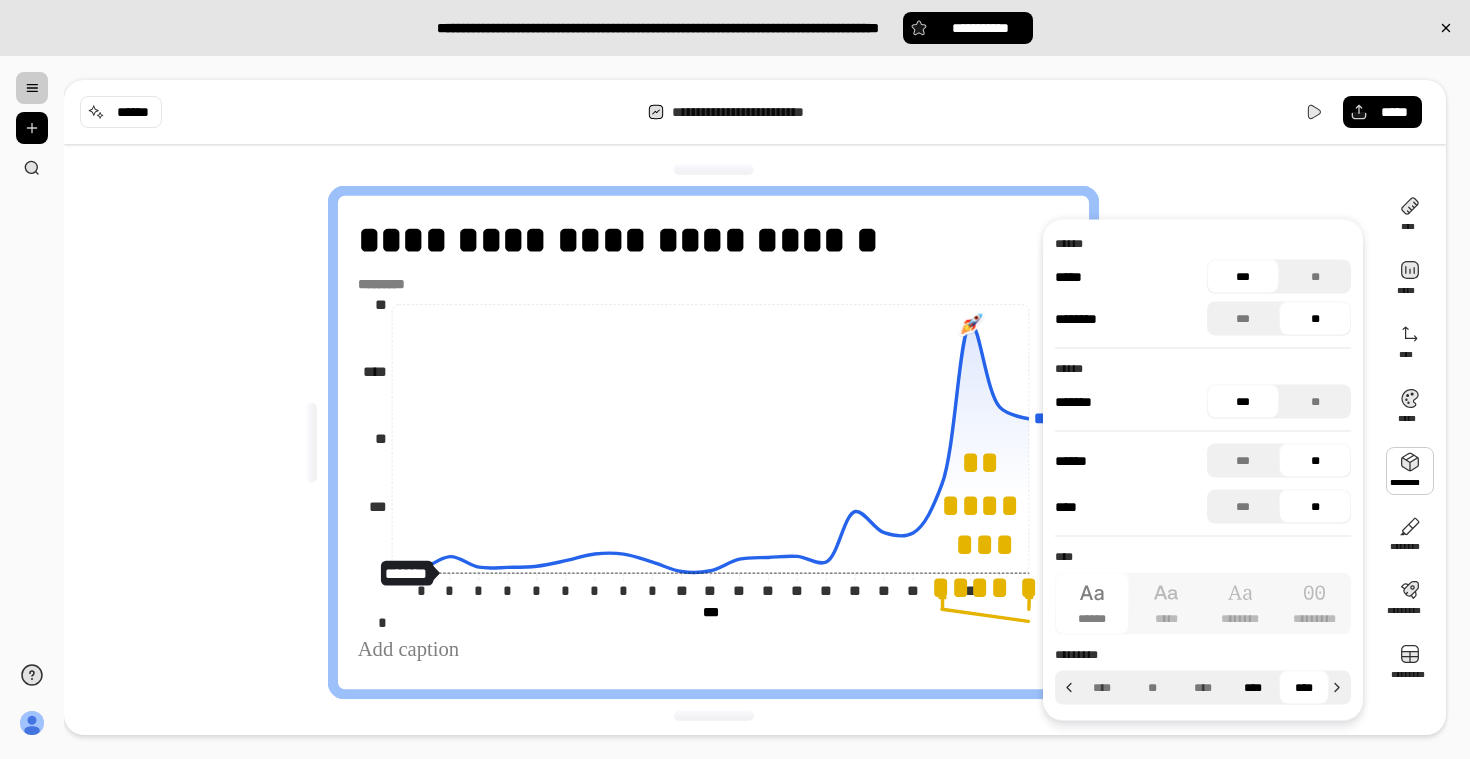 click on "****" at bounding box center [1253, 688] 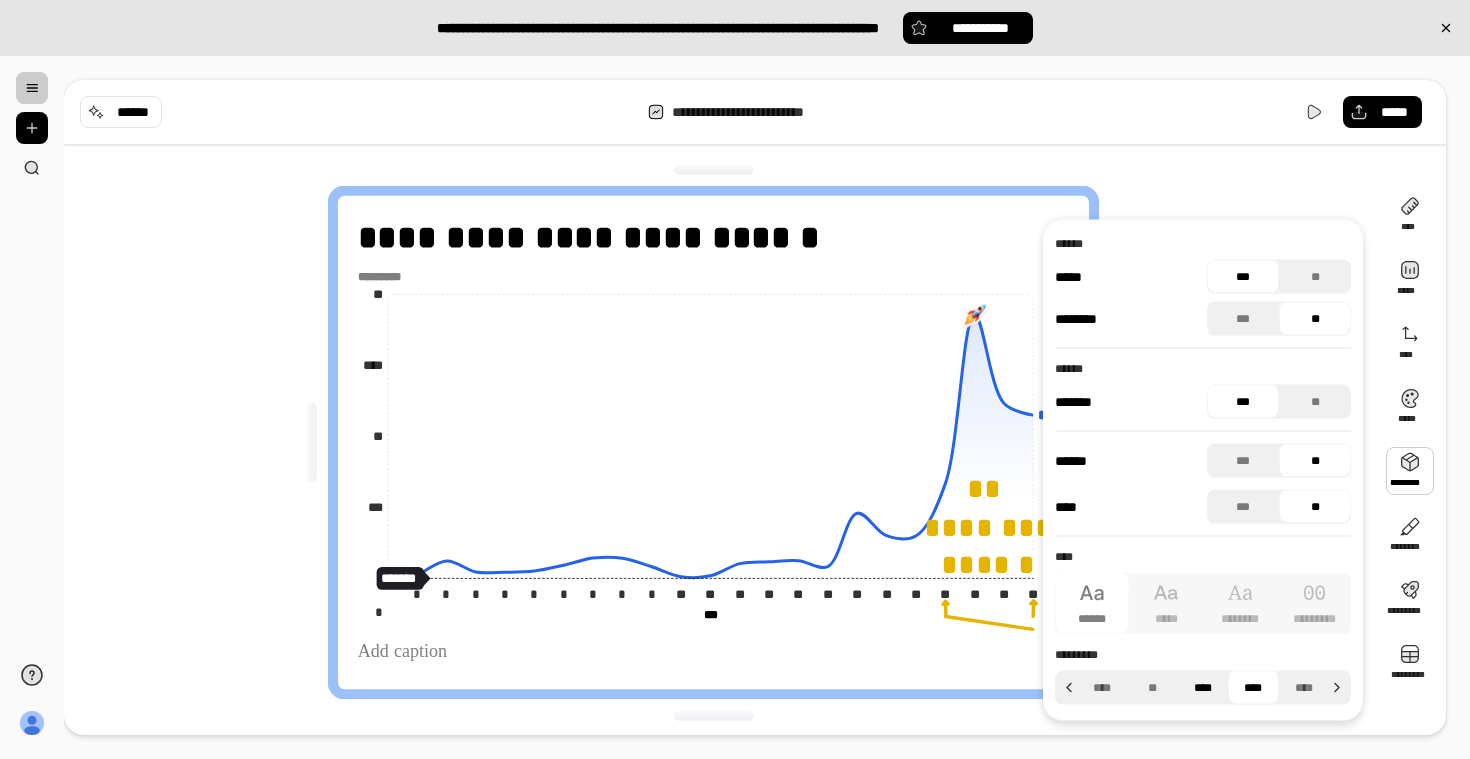 click on "****" at bounding box center (1203, 688) 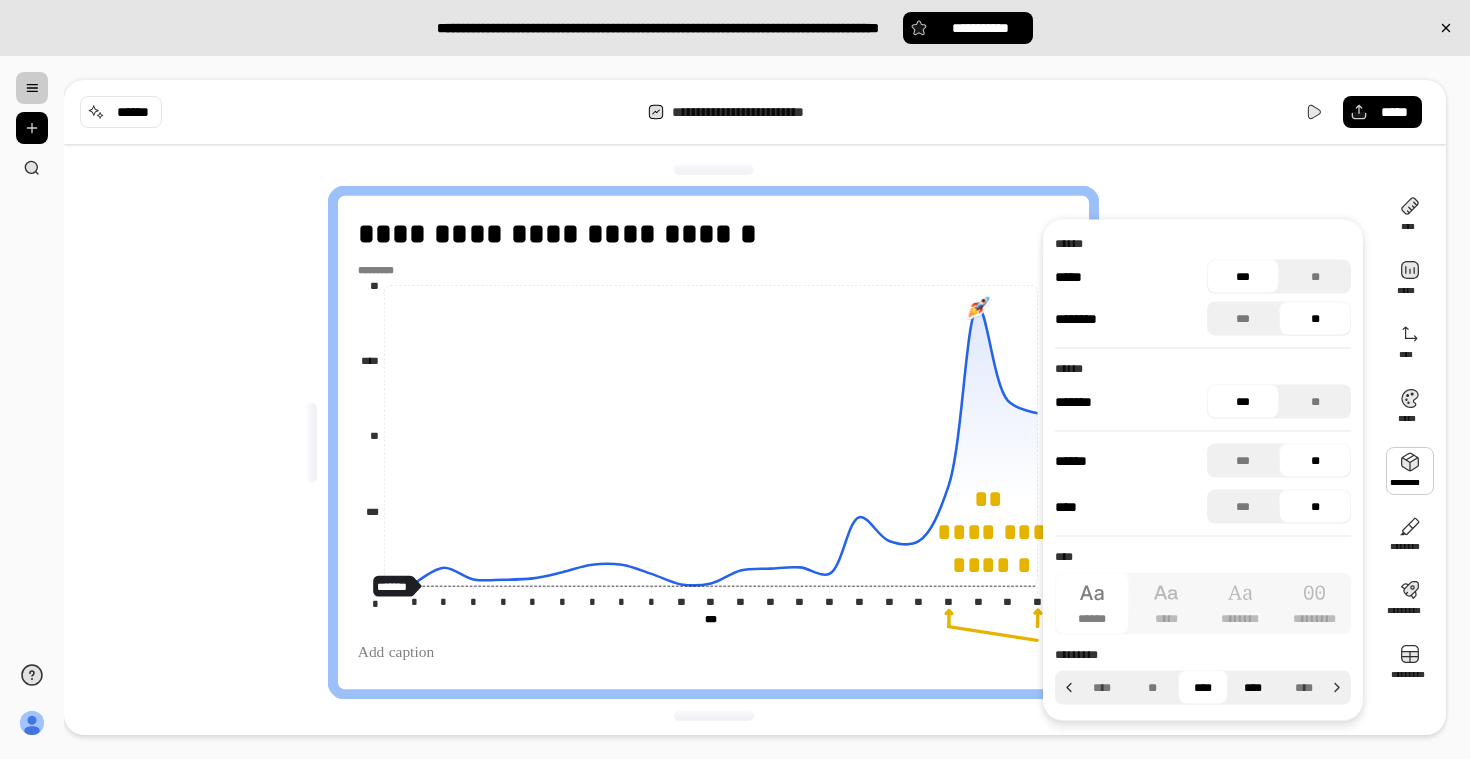 click on "****" at bounding box center [1253, 688] 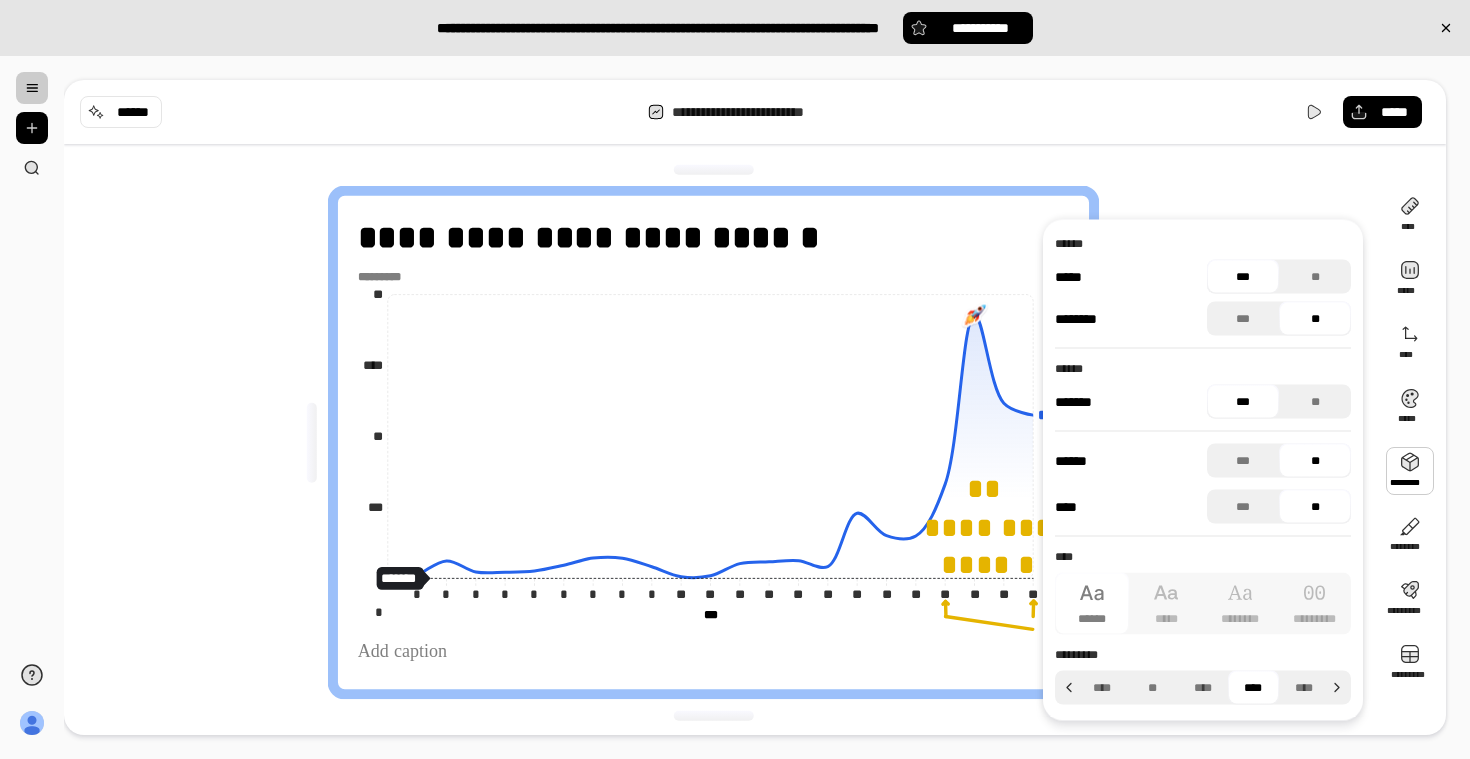 click on "**********" at bounding box center [721, 442] 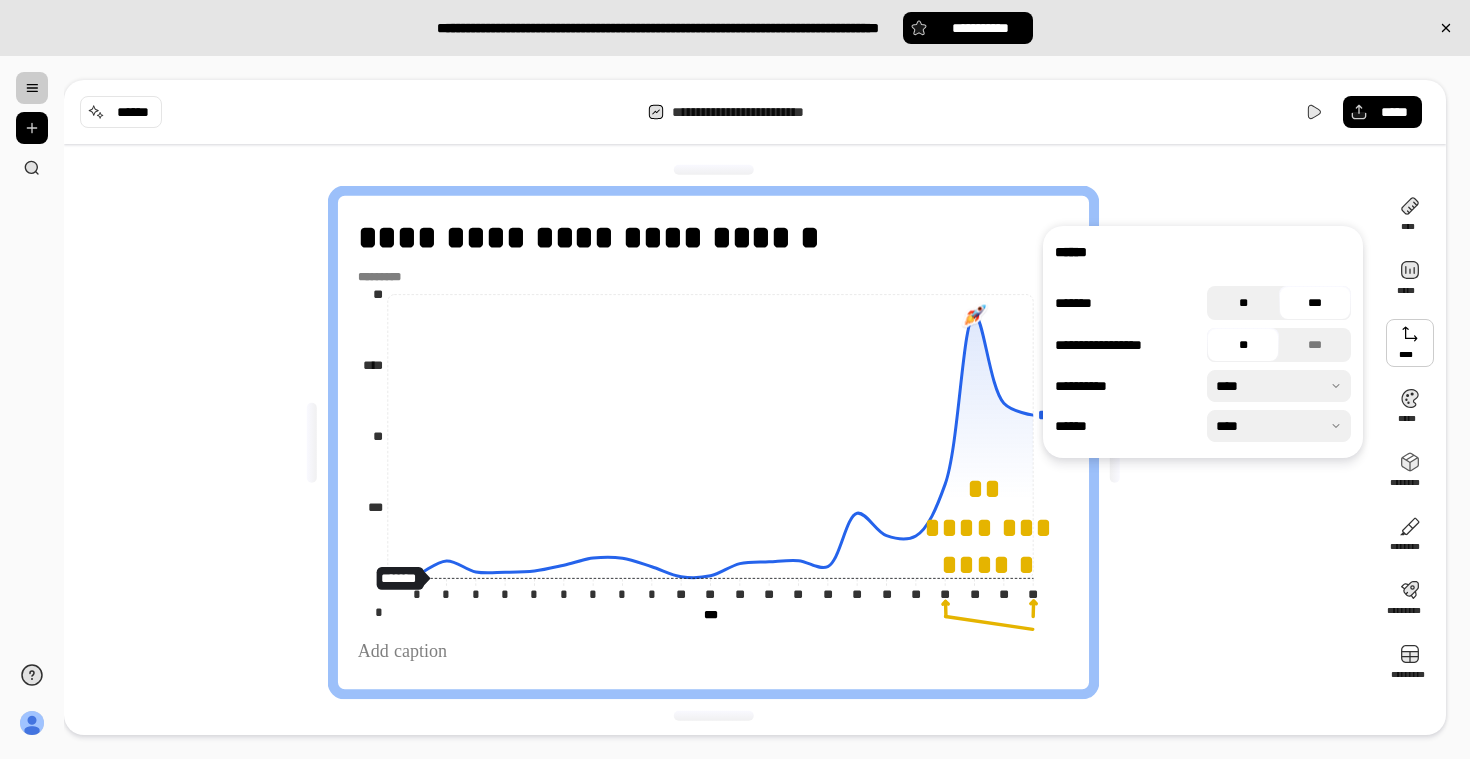click on "**" at bounding box center (1243, 303) 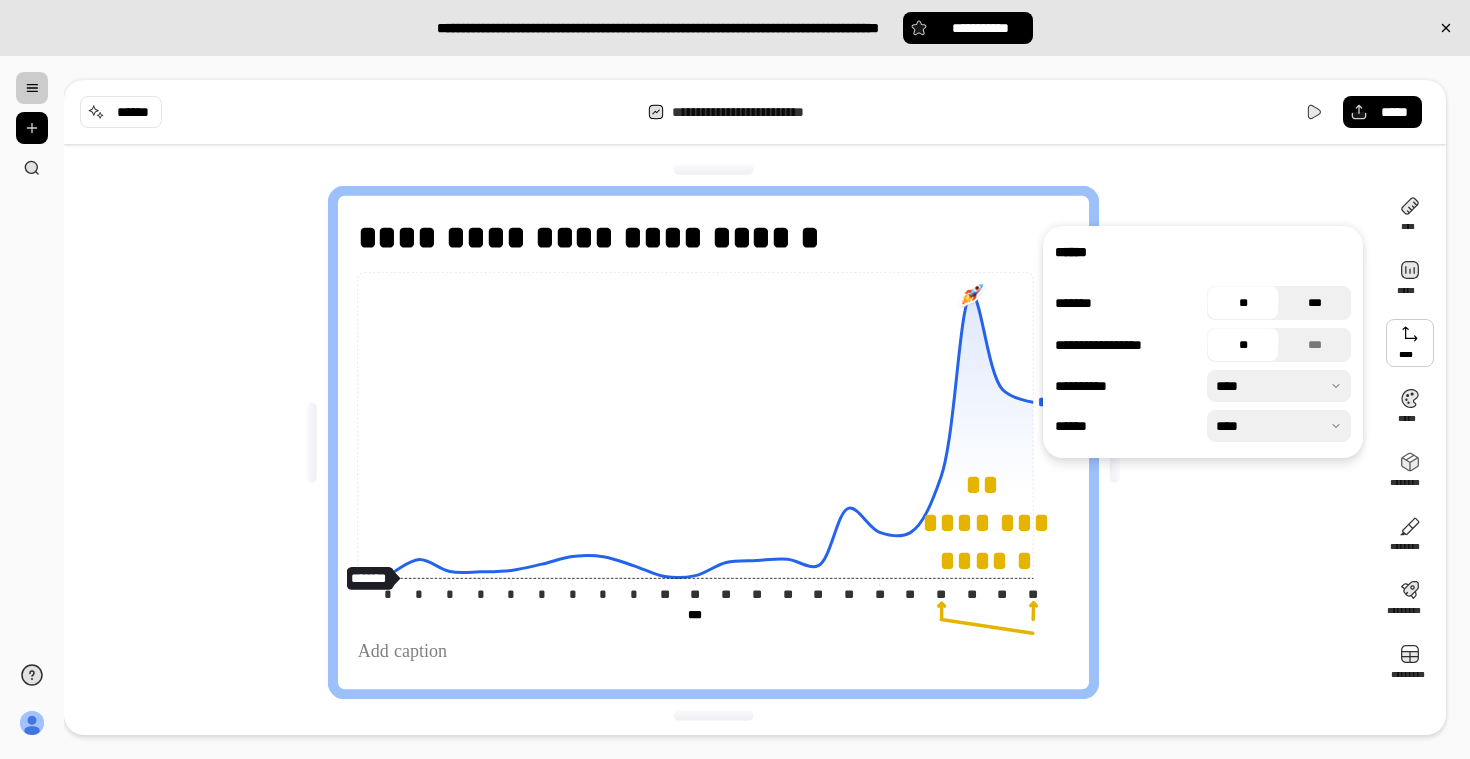 click on "***" at bounding box center (1315, 303) 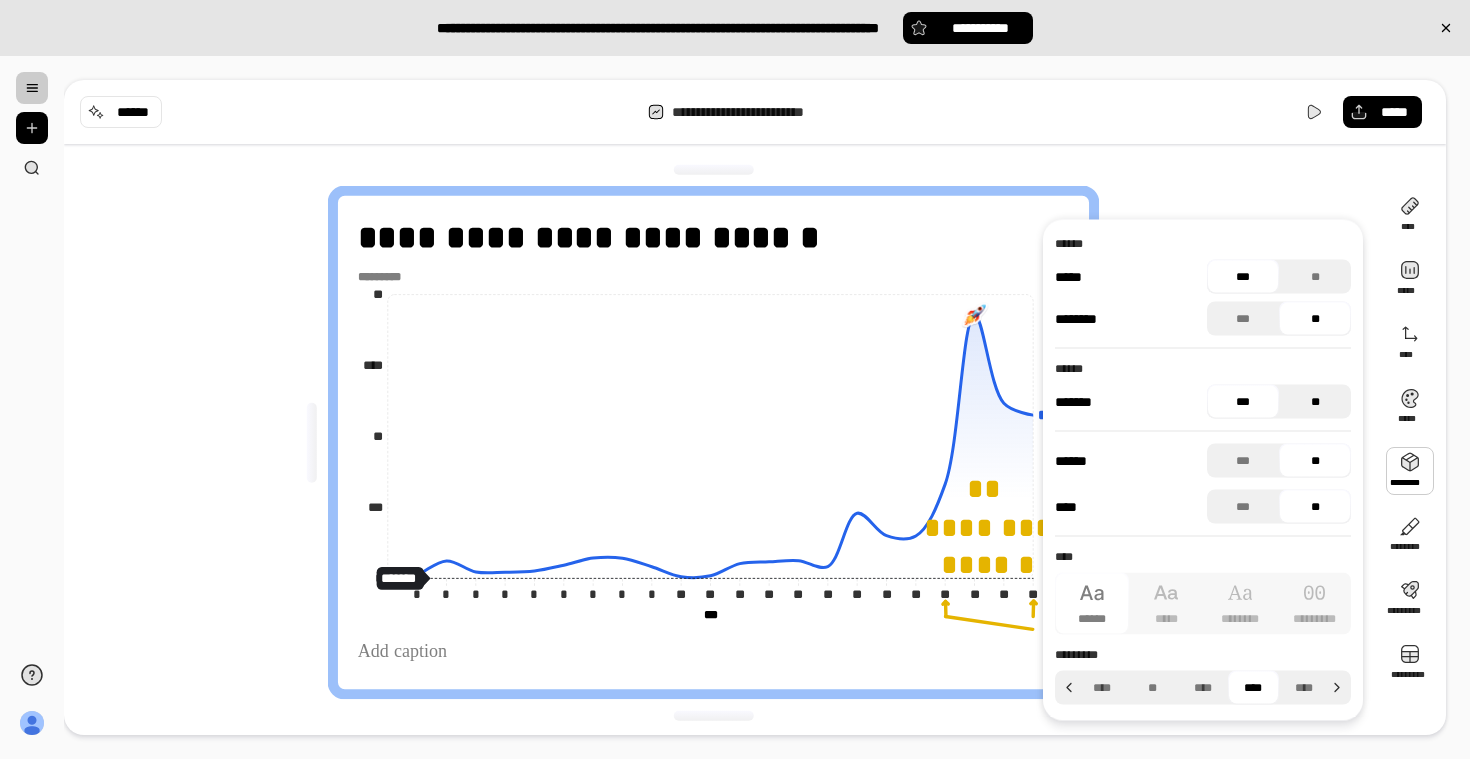 click on "**" at bounding box center [1315, 402] 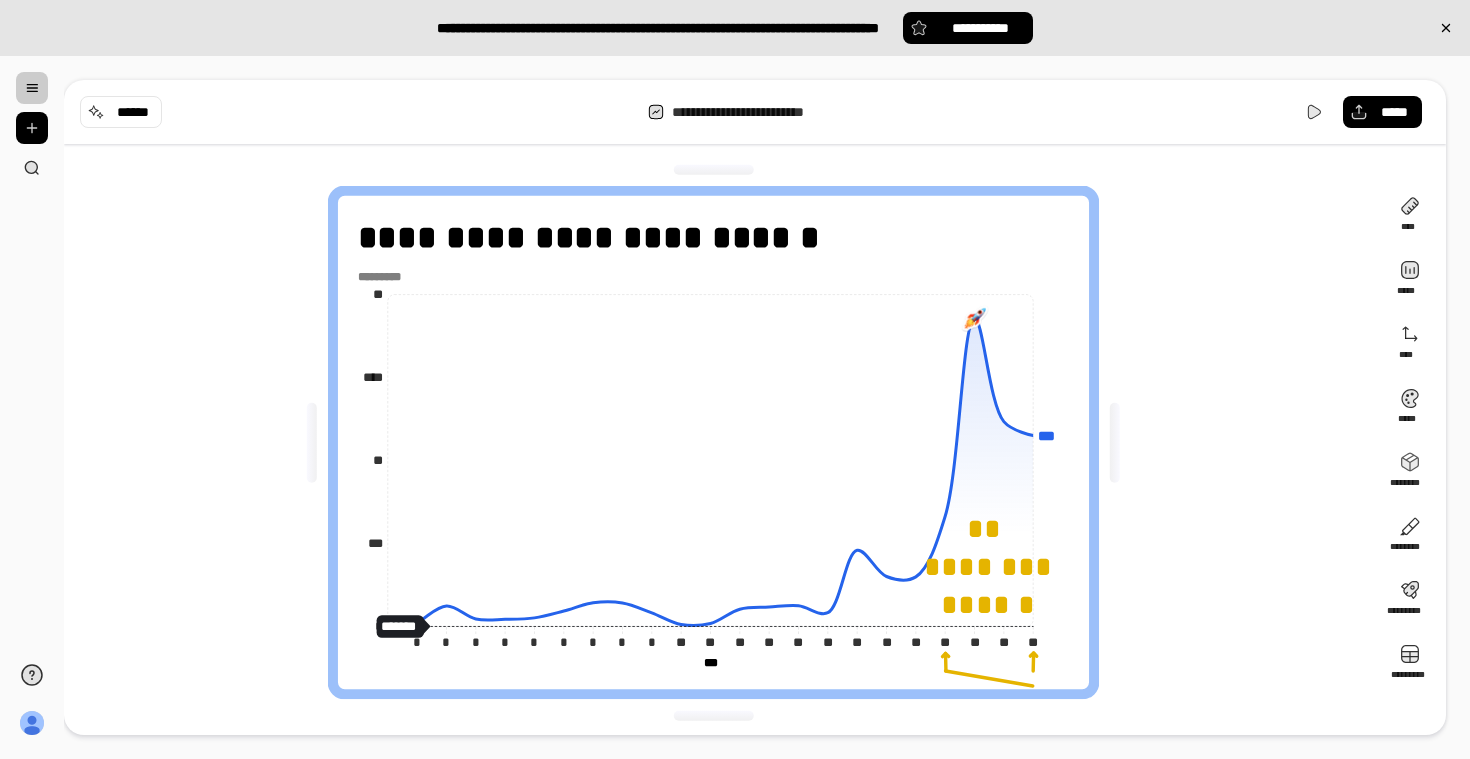 click on "**********" at bounding box center (721, 442) 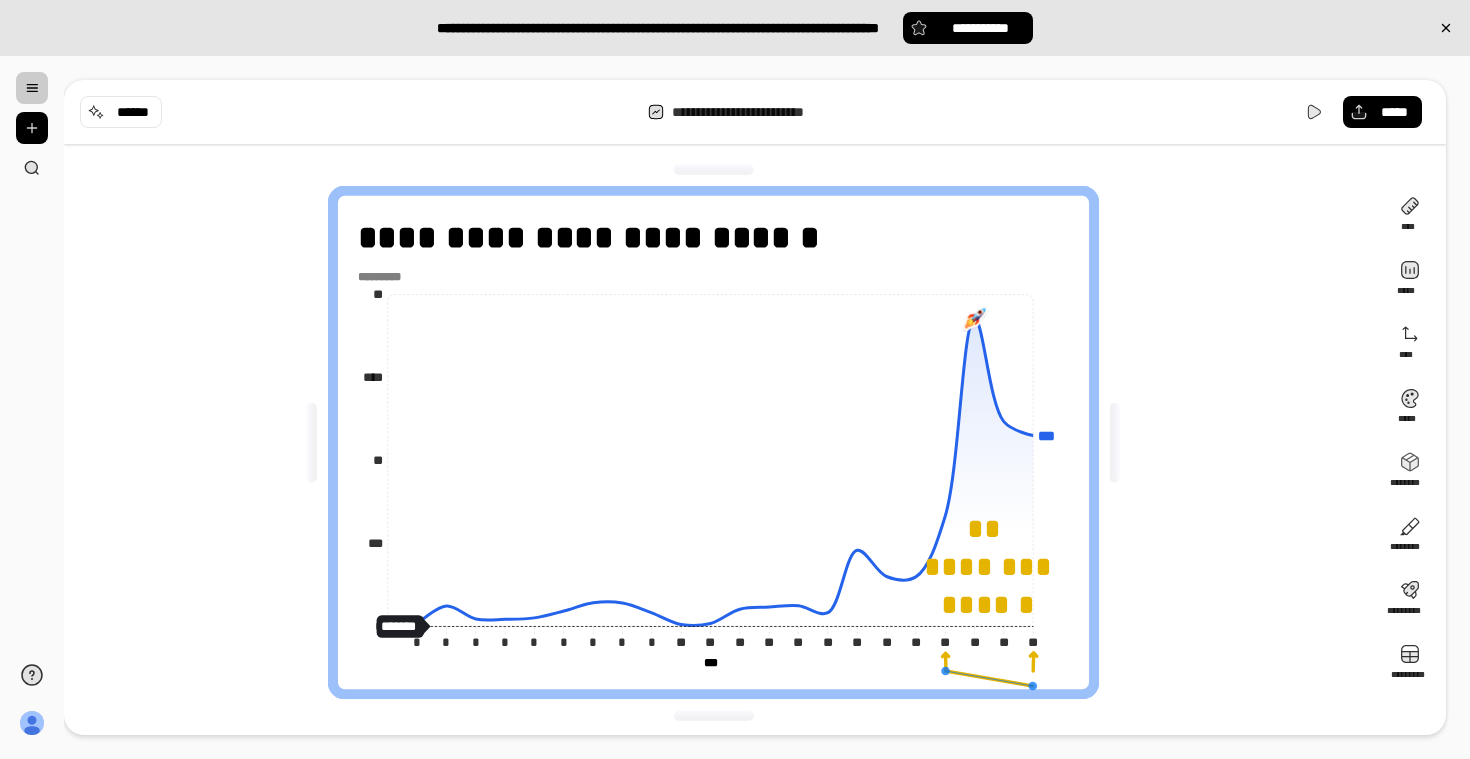 click 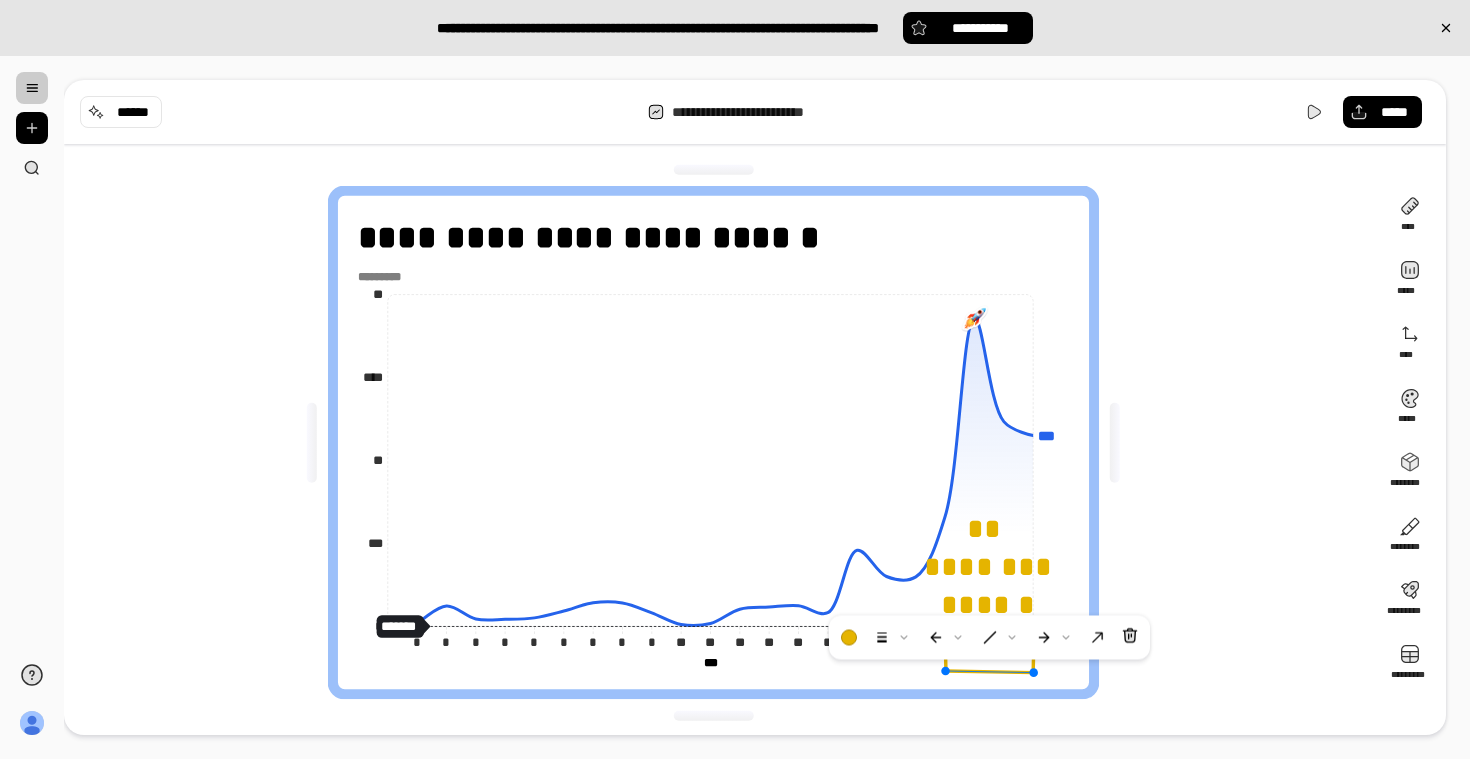 drag, startPoint x: 1033, startPoint y: 689, endPoint x: 1034, endPoint y: 675, distance: 14.035668 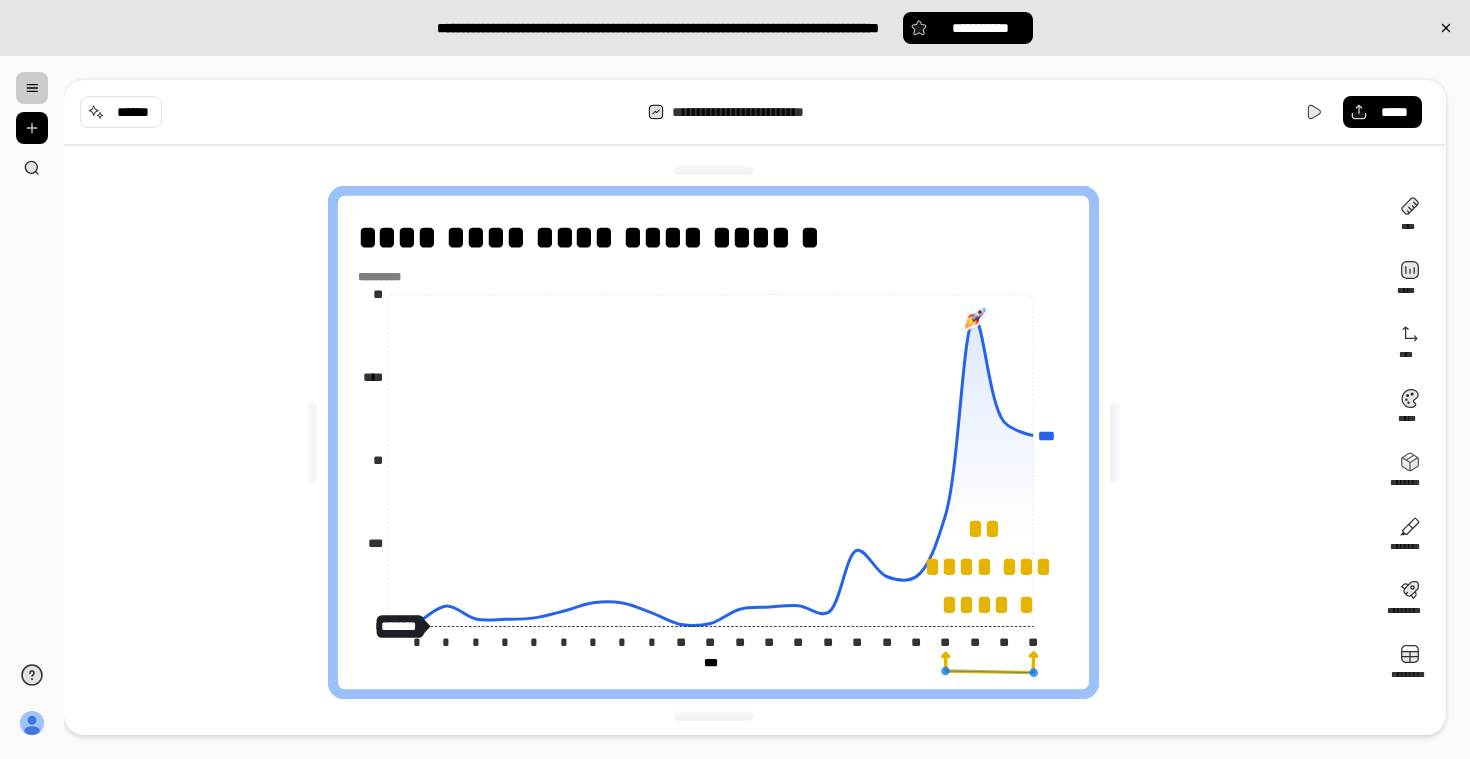 click 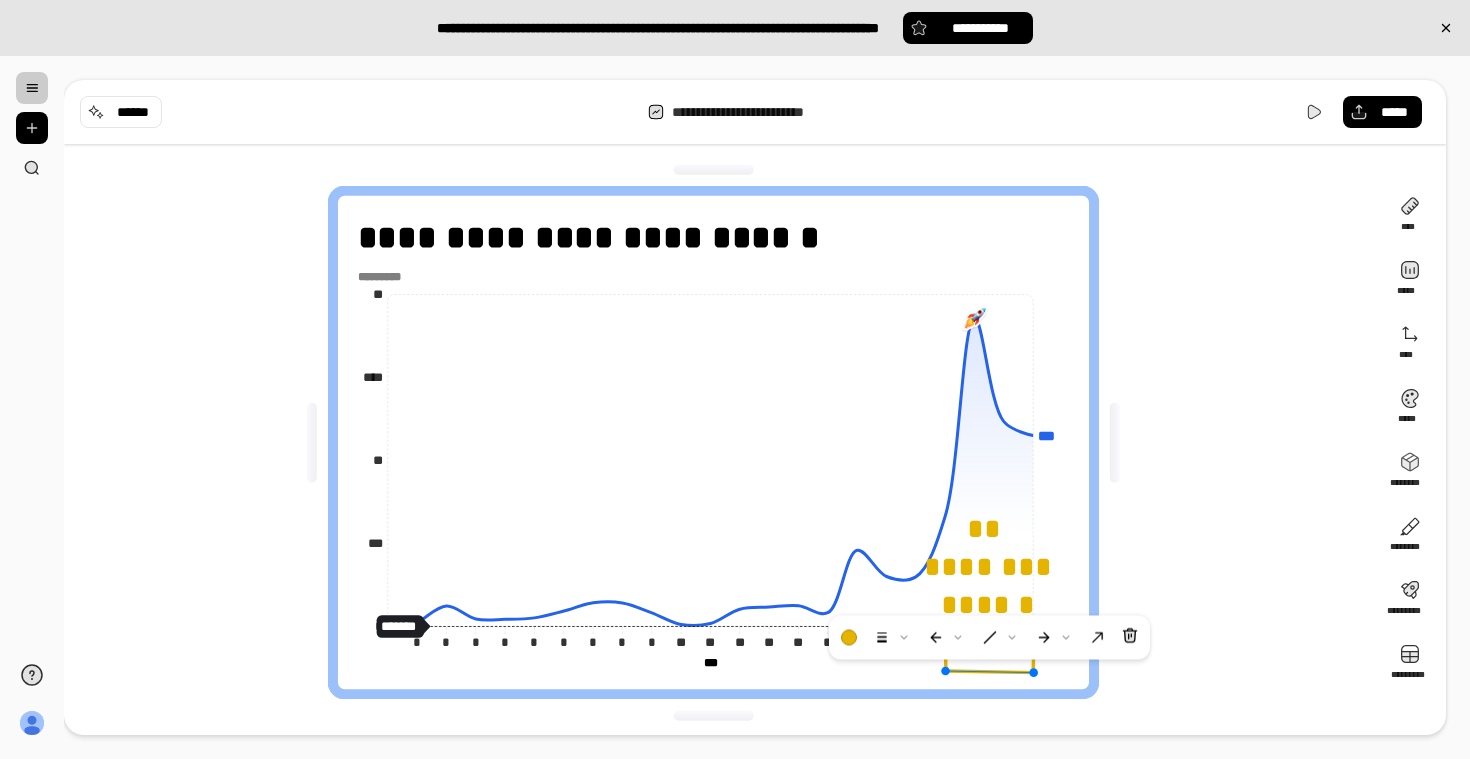click on "**********" at bounding box center (721, 442) 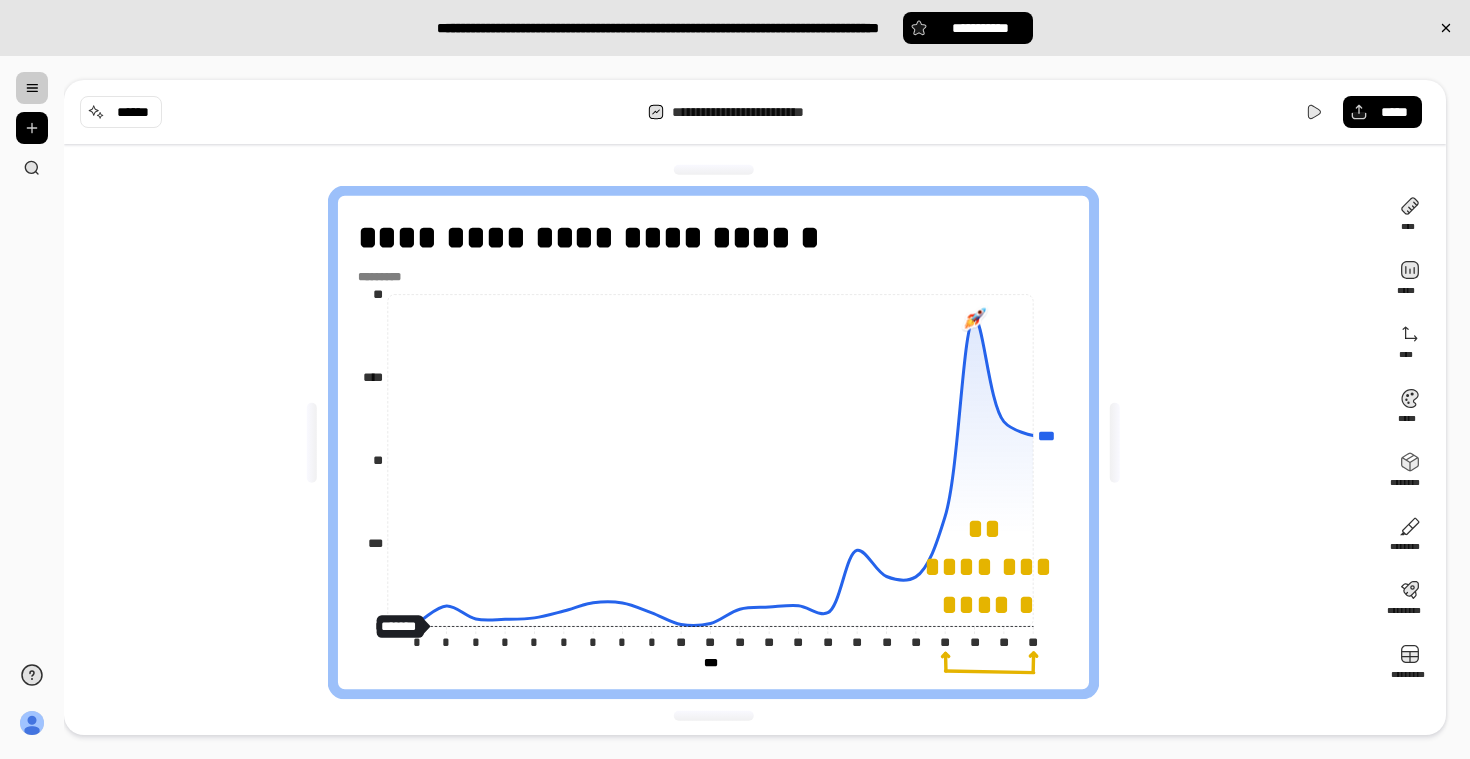 drag, startPoint x: 1139, startPoint y: 678, endPoint x: 895, endPoint y: 658, distance: 244.8183 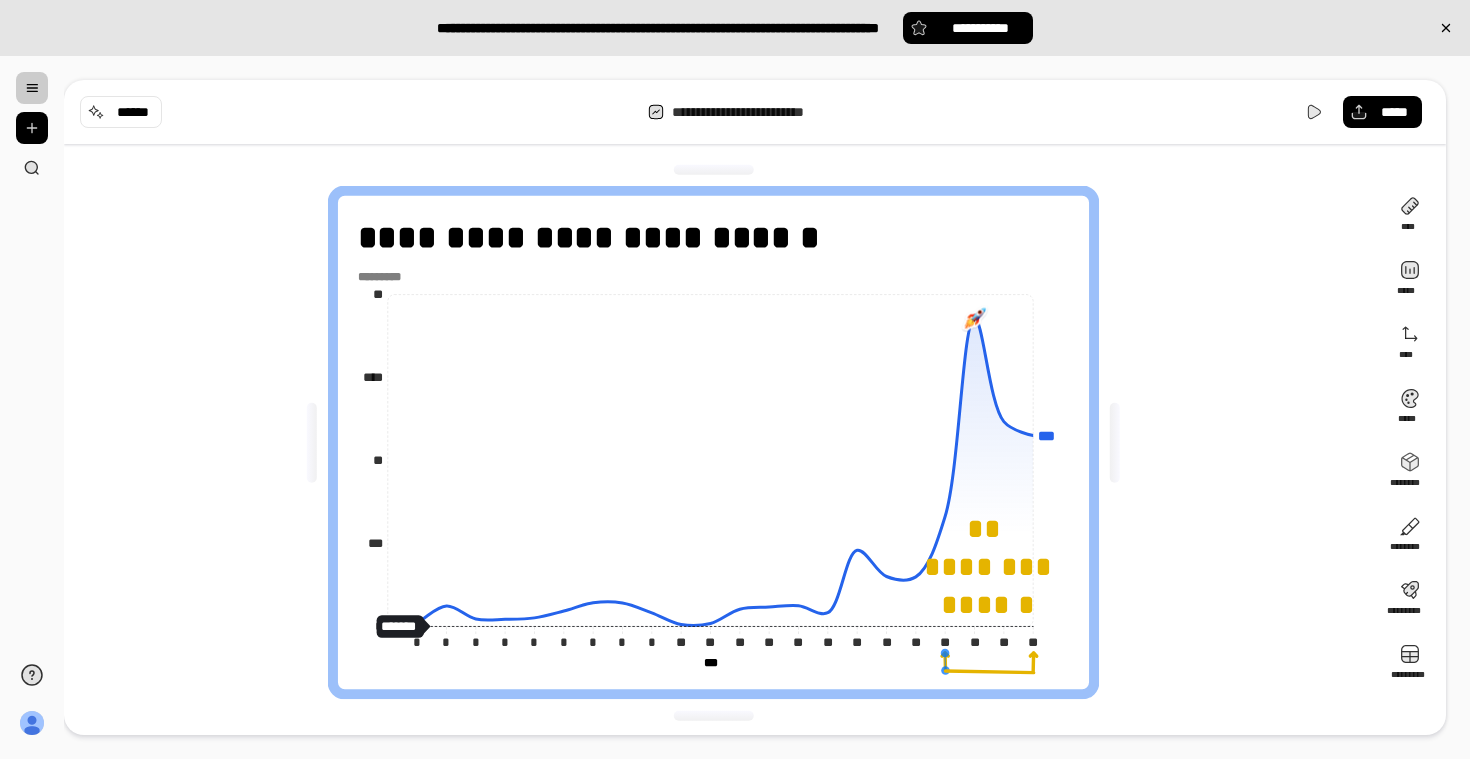 click 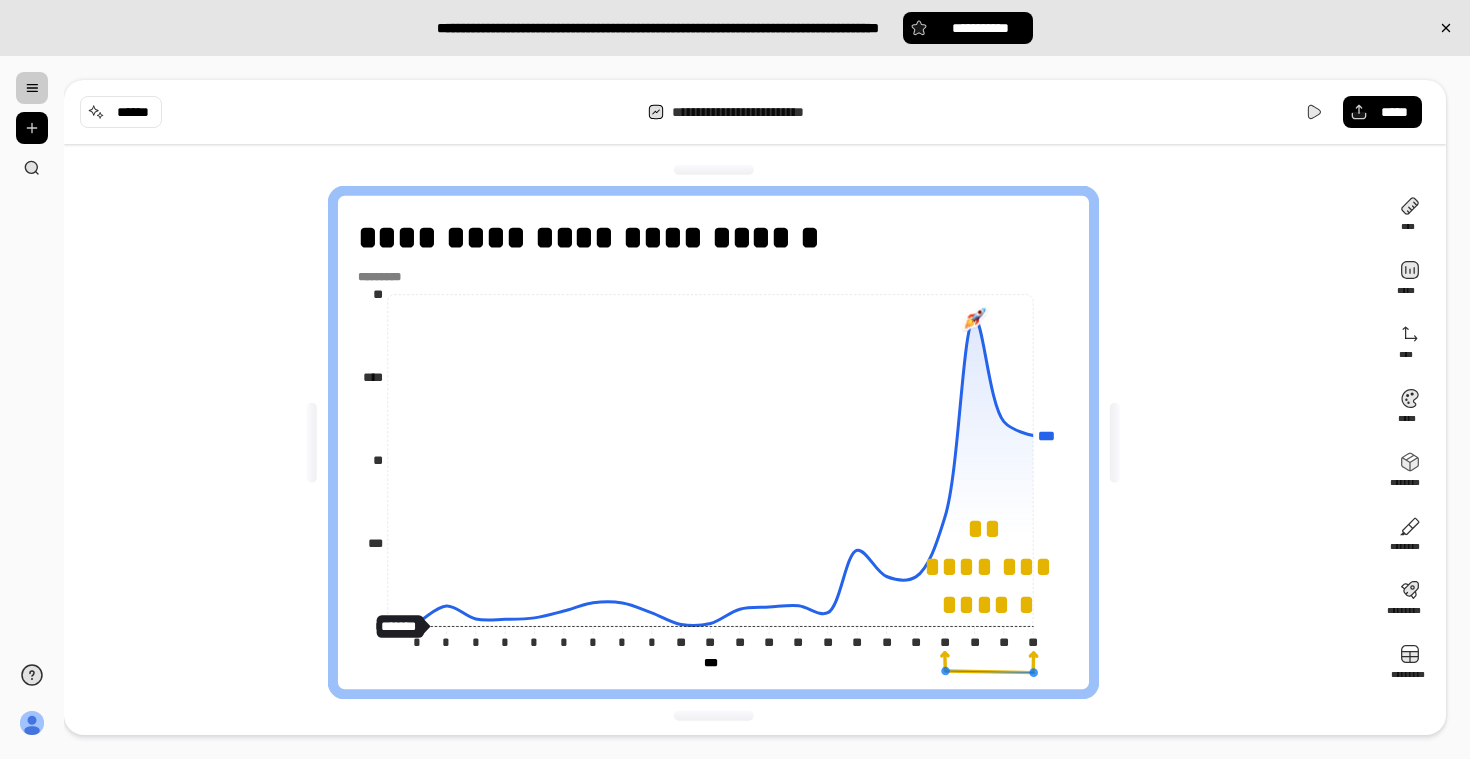 click 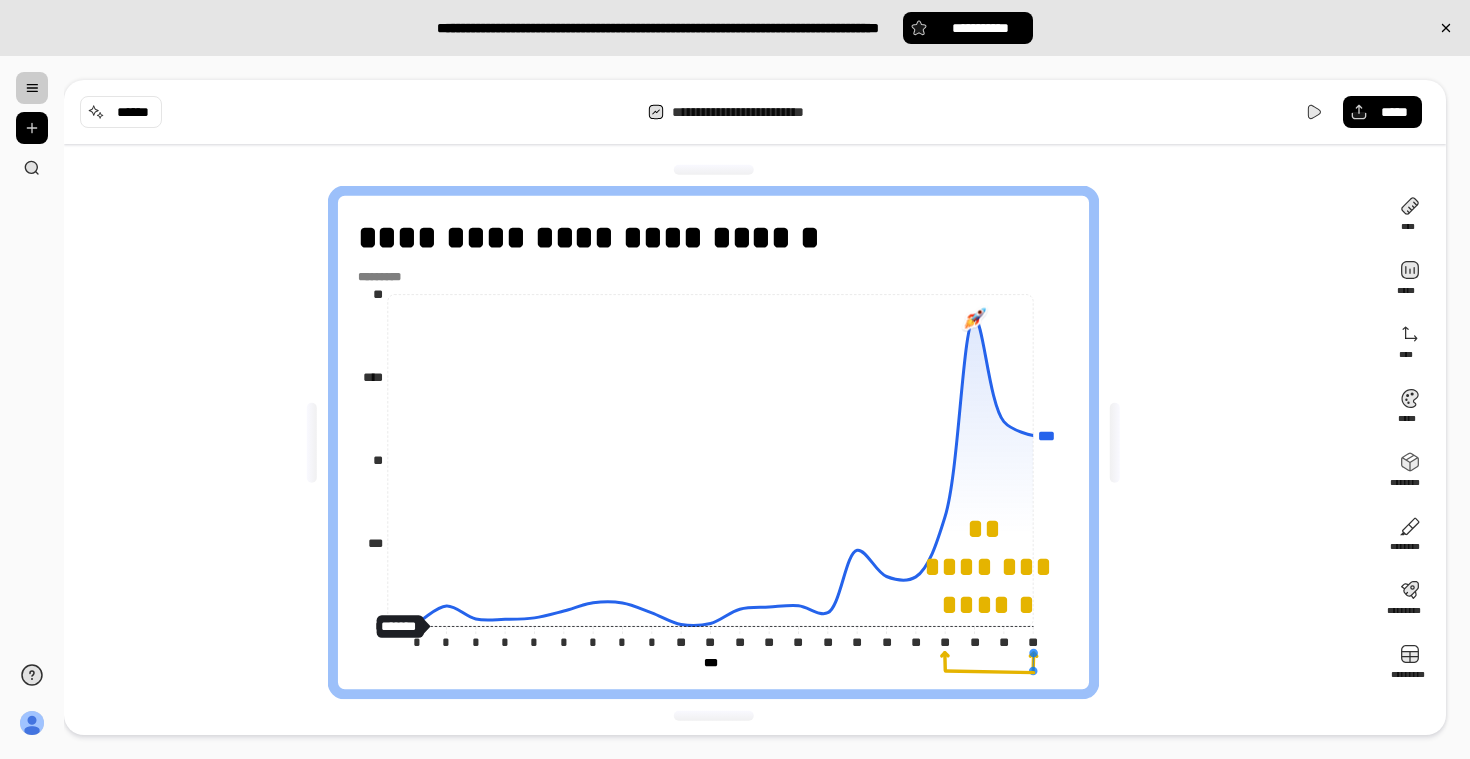 click 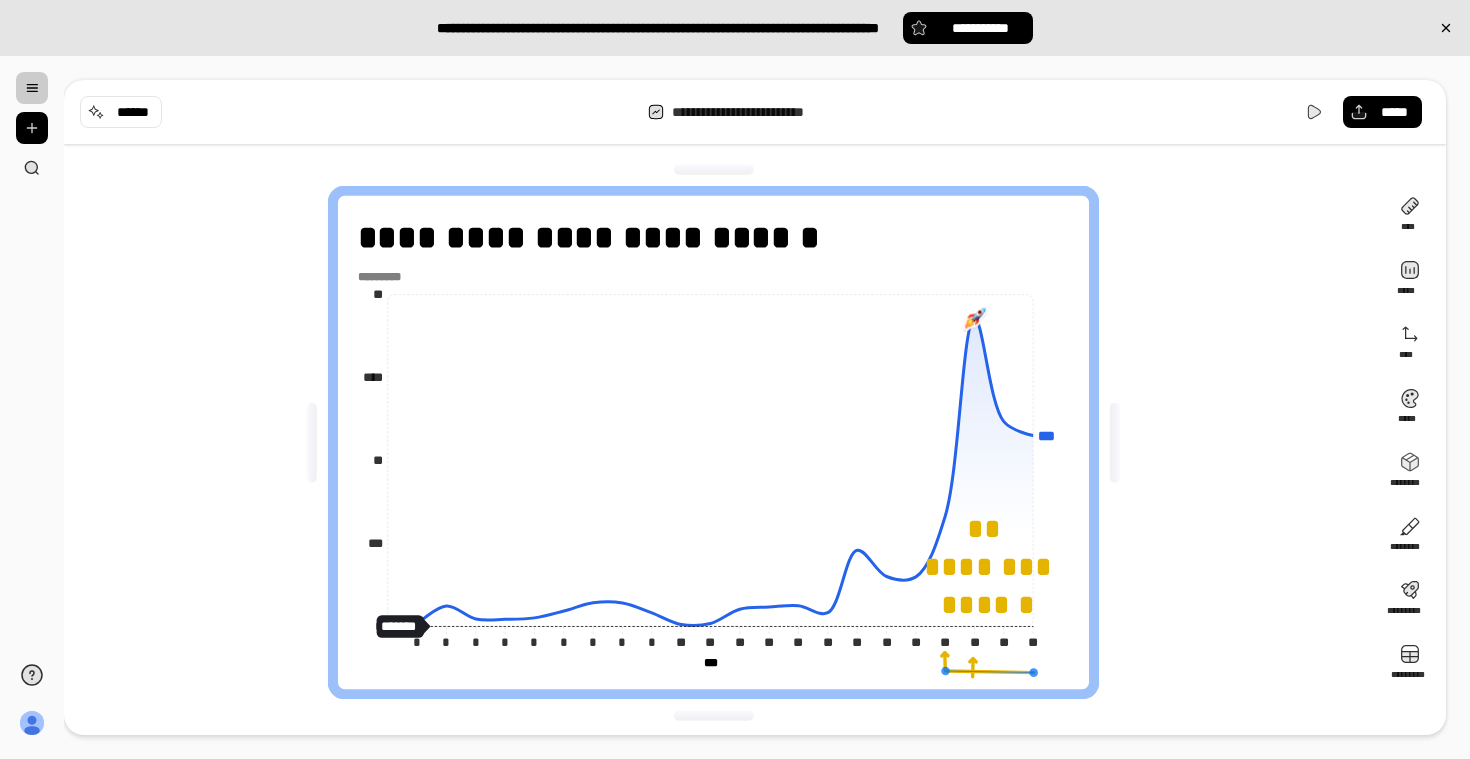 drag, startPoint x: 1035, startPoint y: 659, endPoint x: 975, endPoint y: 665, distance: 60.299255 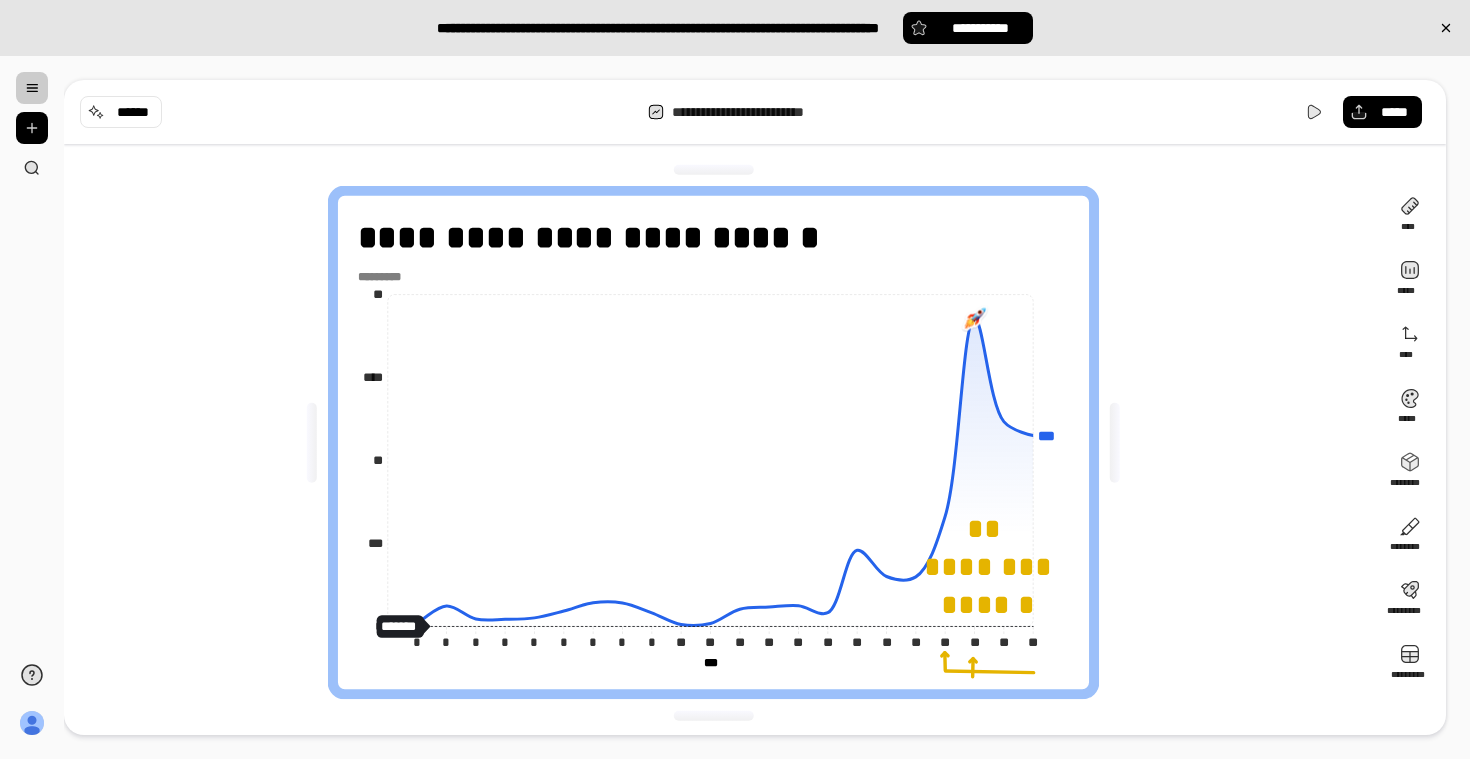 click on "**********" at bounding box center [721, 442] 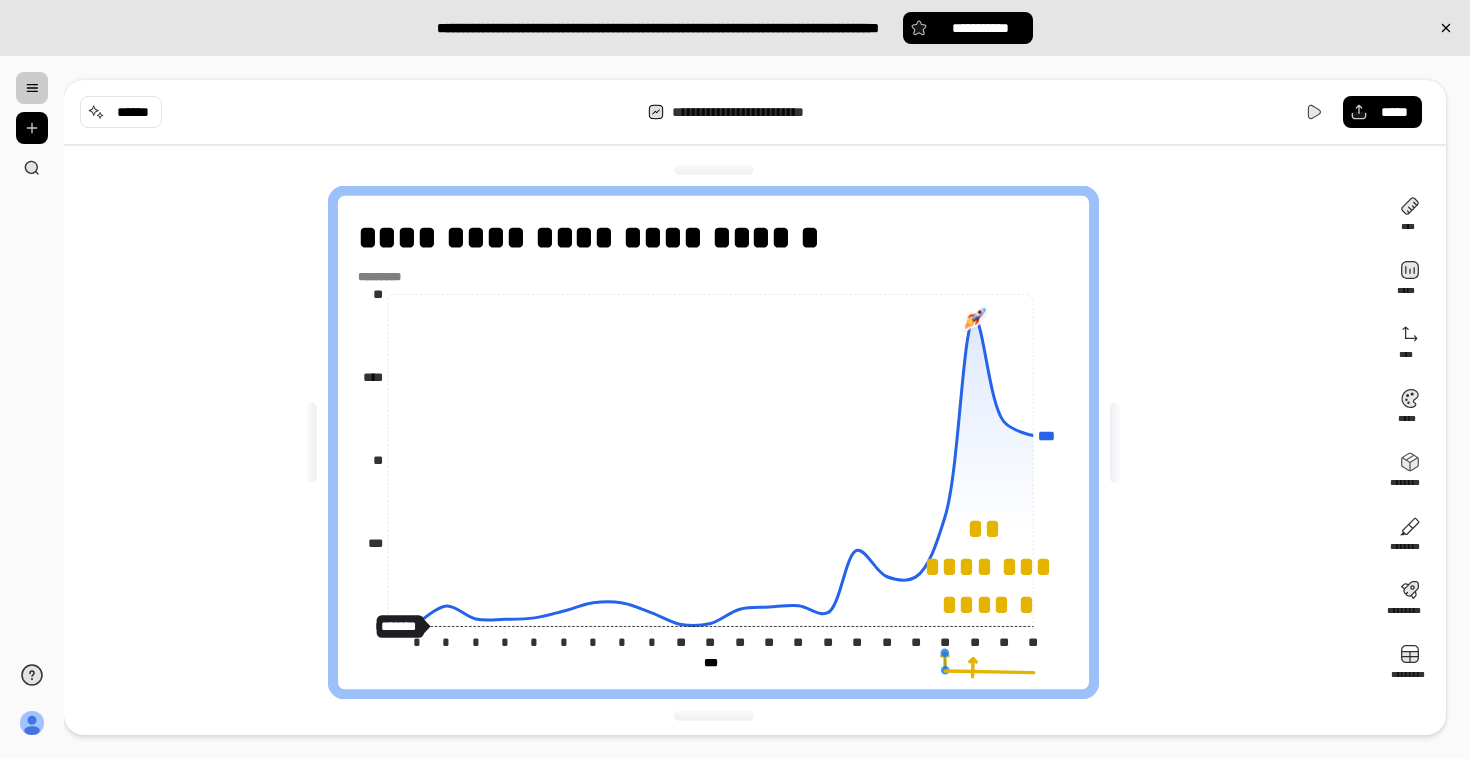 drag, startPoint x: 1029, startPoint y: 686, endPoint x: 948, endPoint y: 662, distance: 84.48077 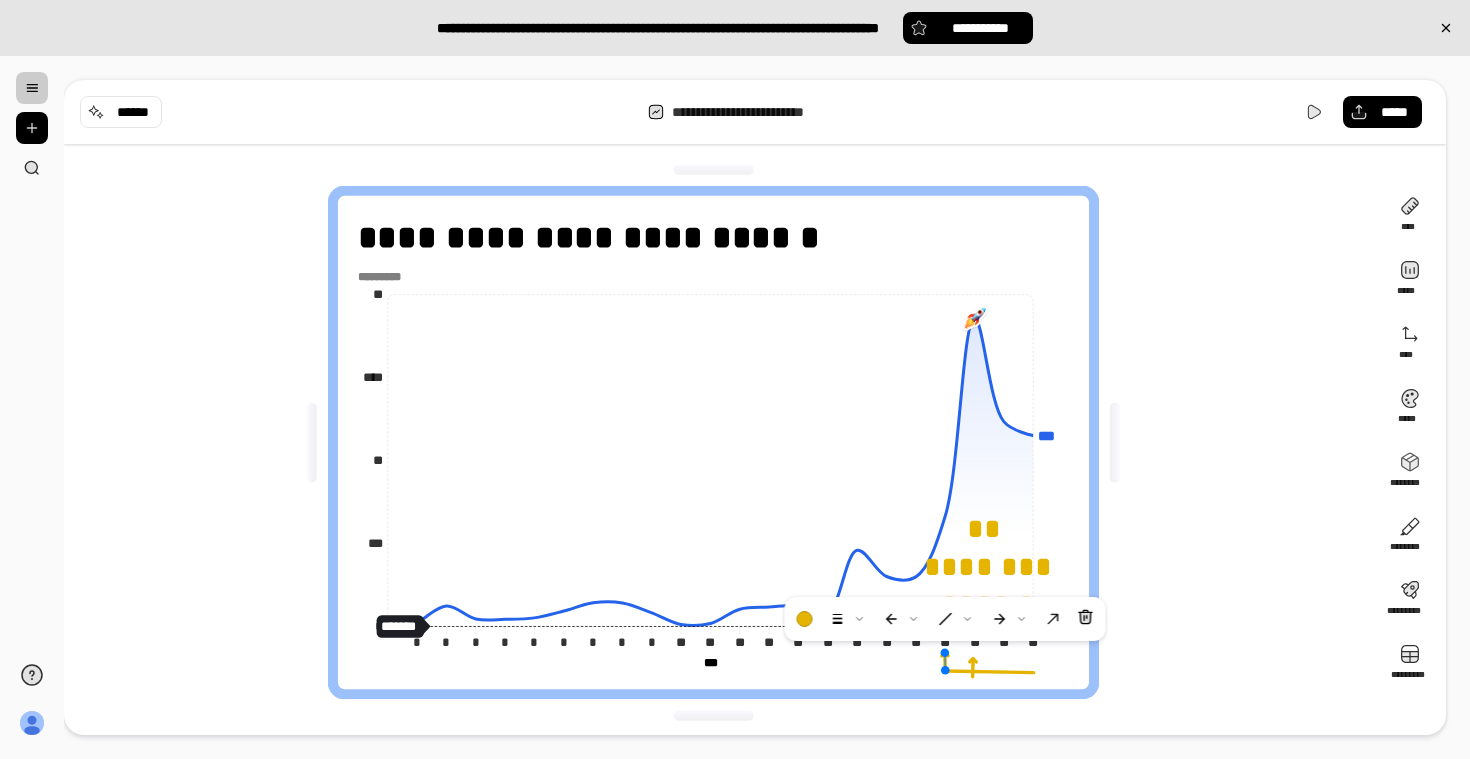 click 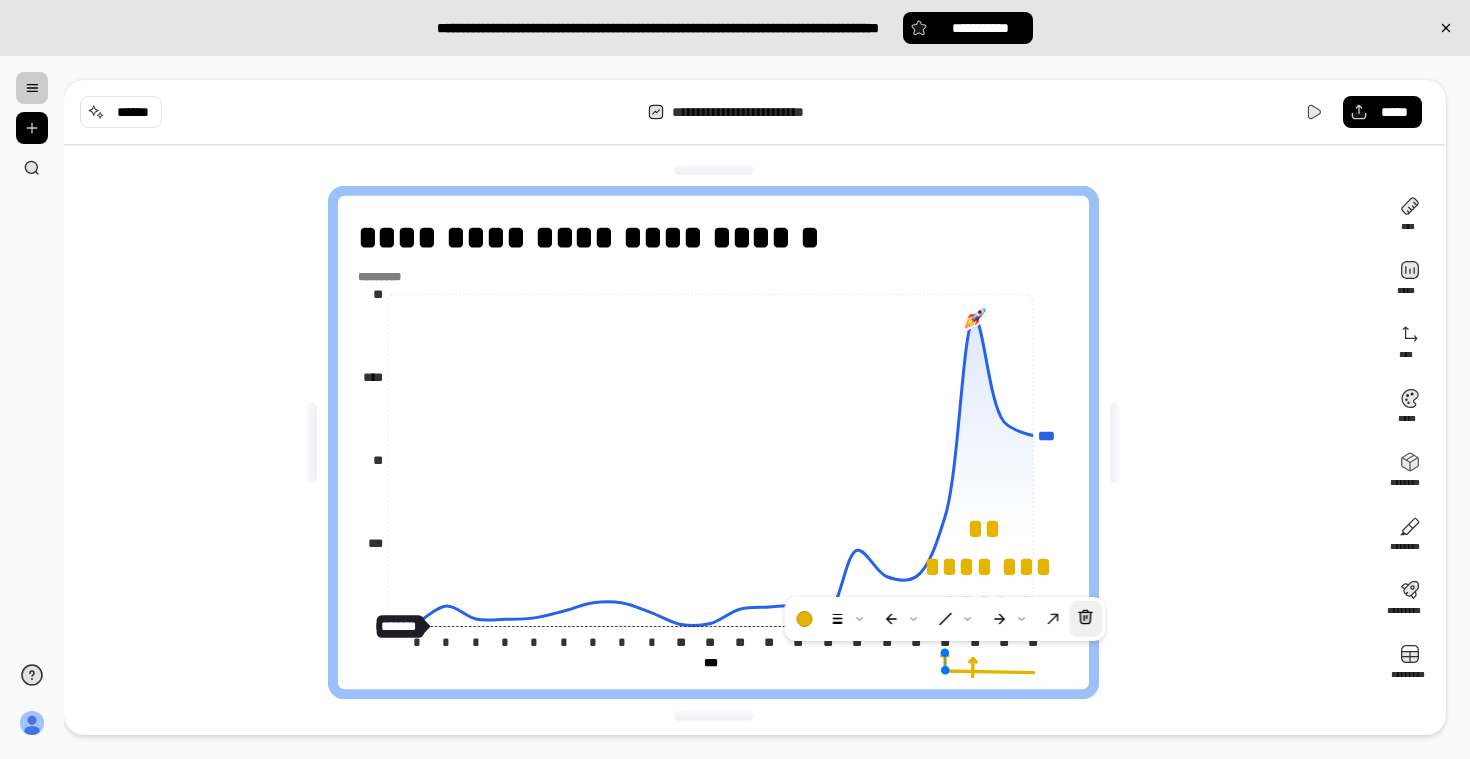 click 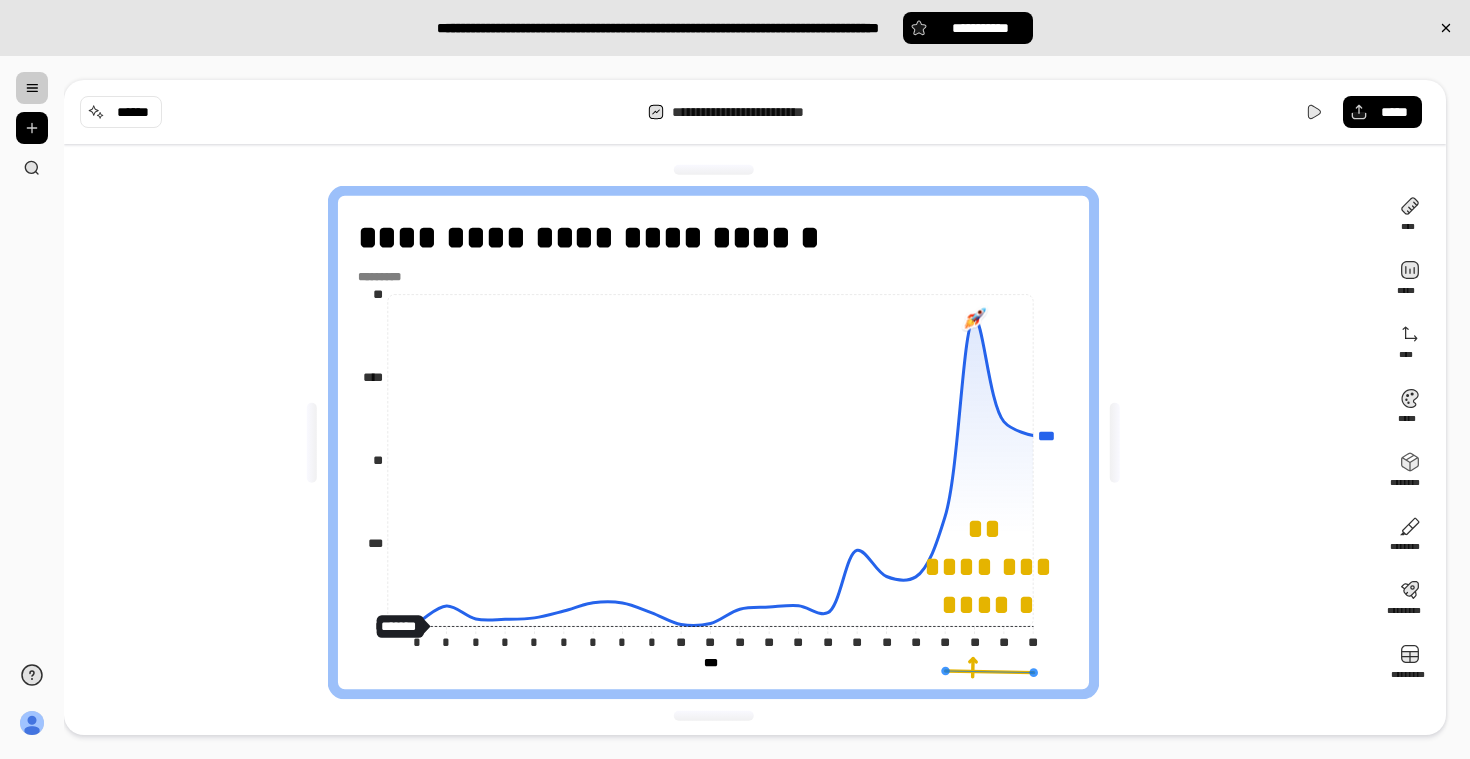 click 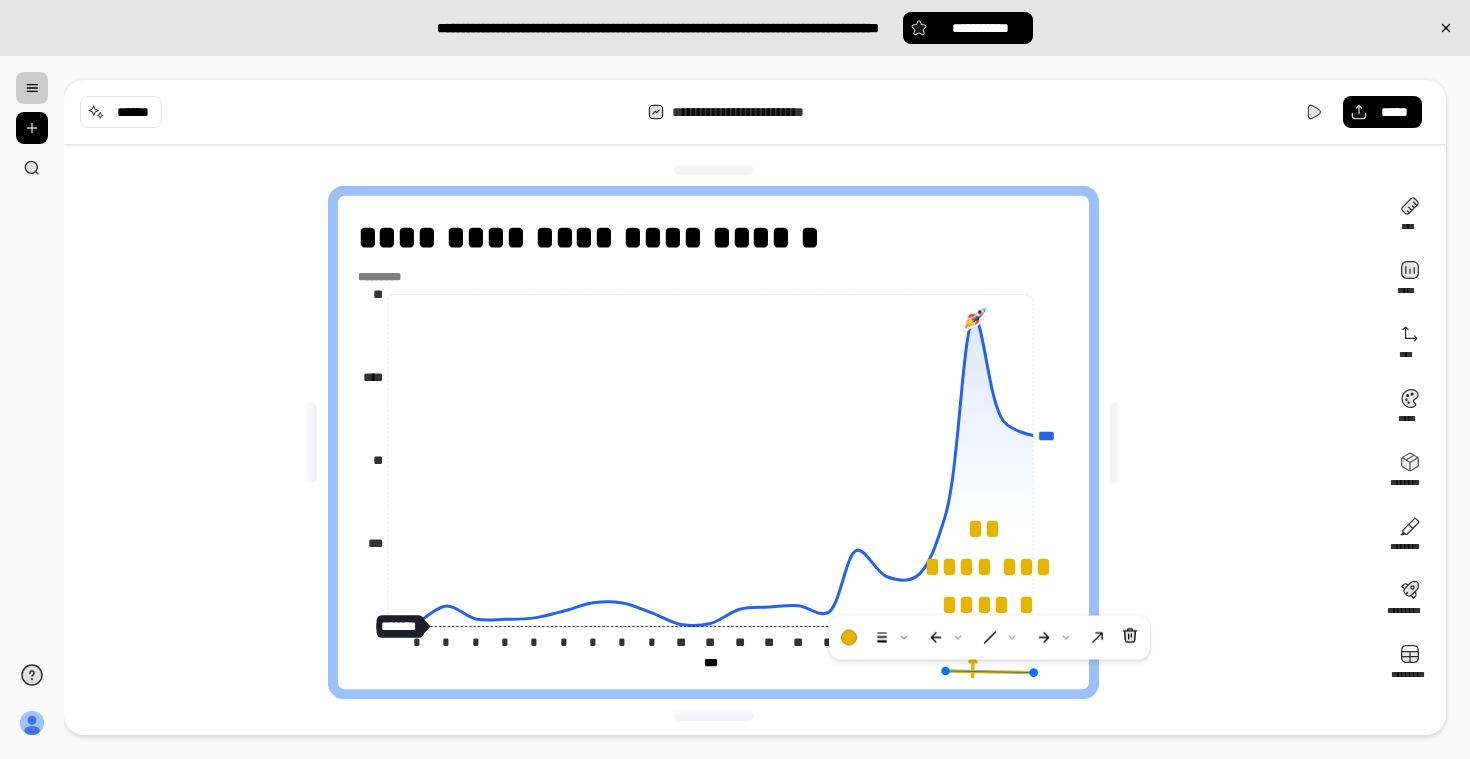 click at bounding box center [1130, 638] 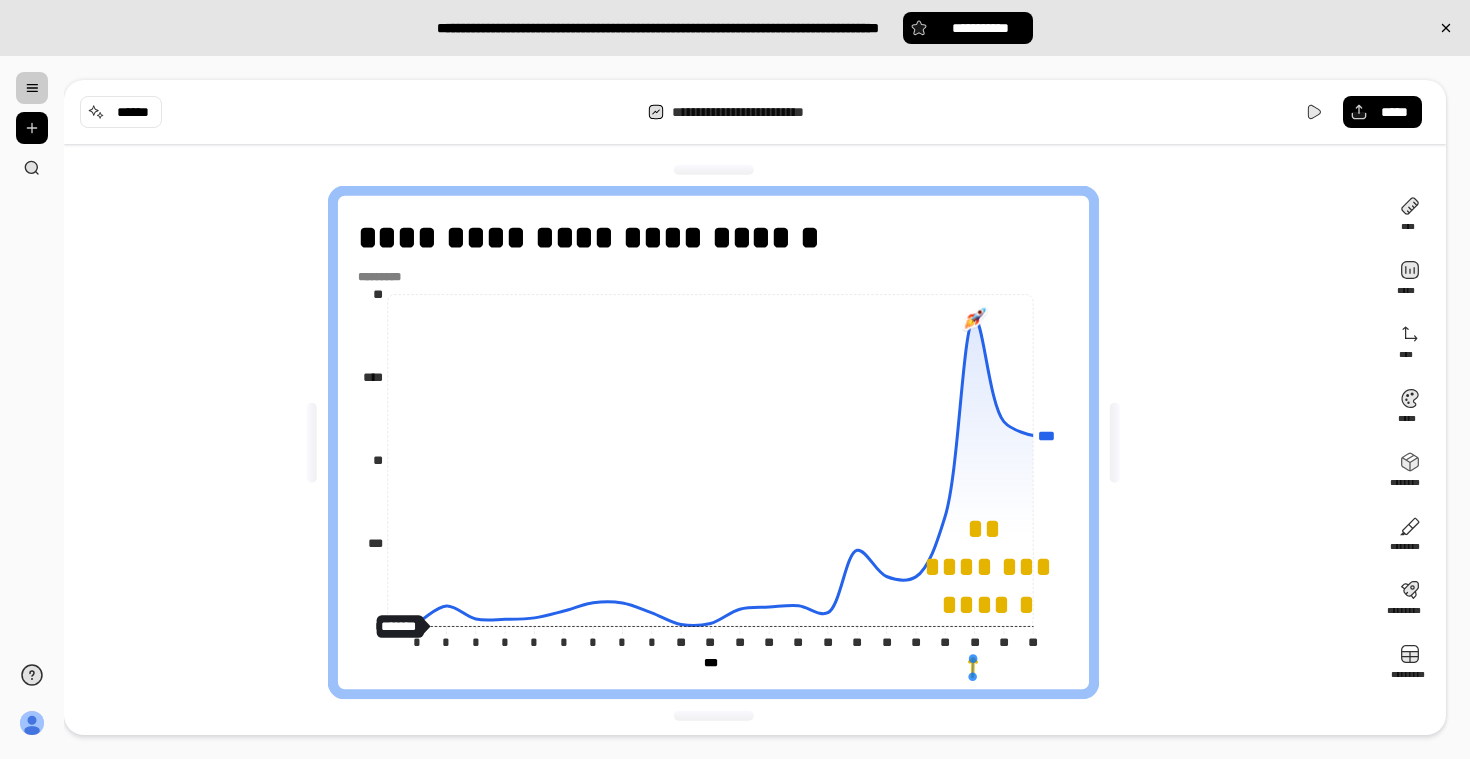 click 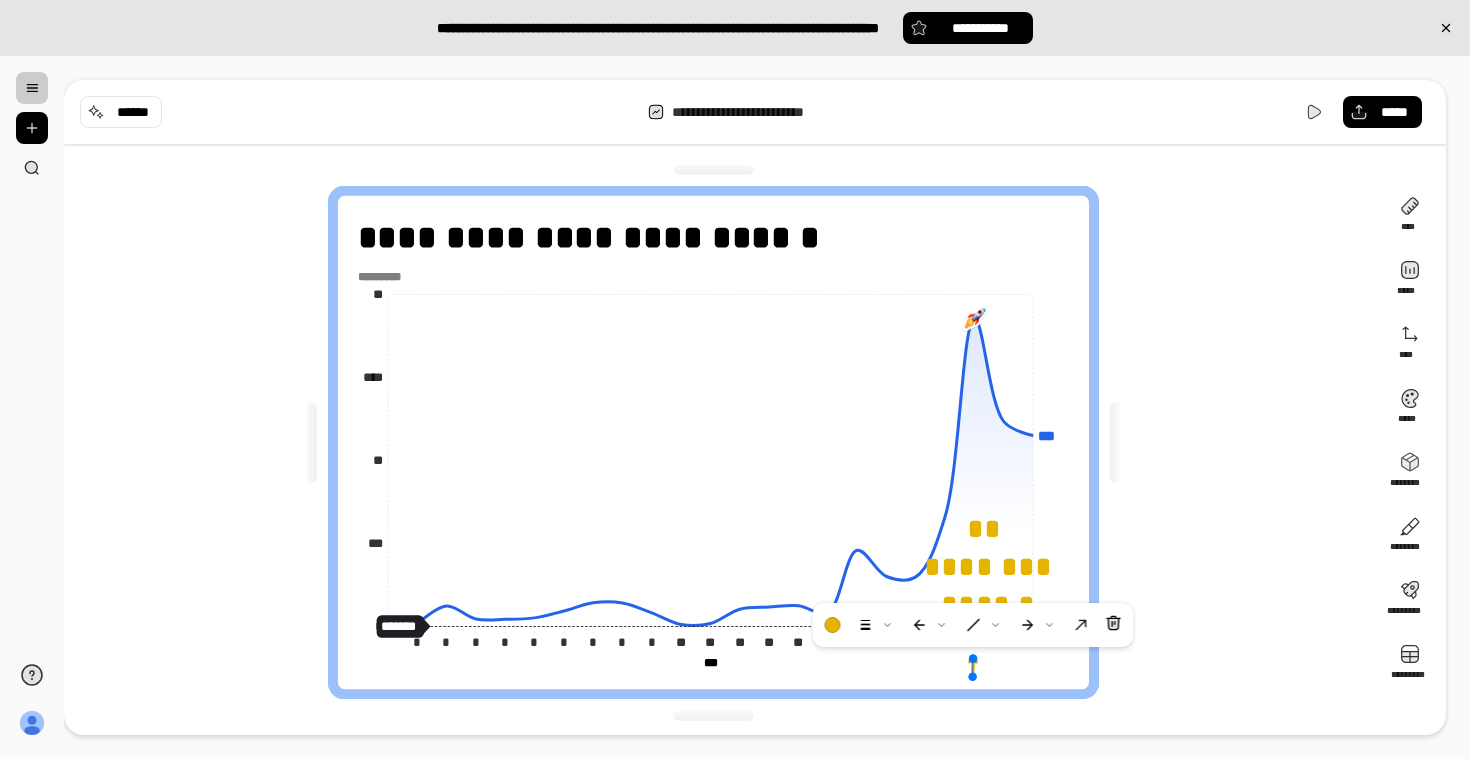 drag, startPoint x: 1114, startPoint y: 623, endPoint x: 1084, endPoint y: 605, distance: 34.98571 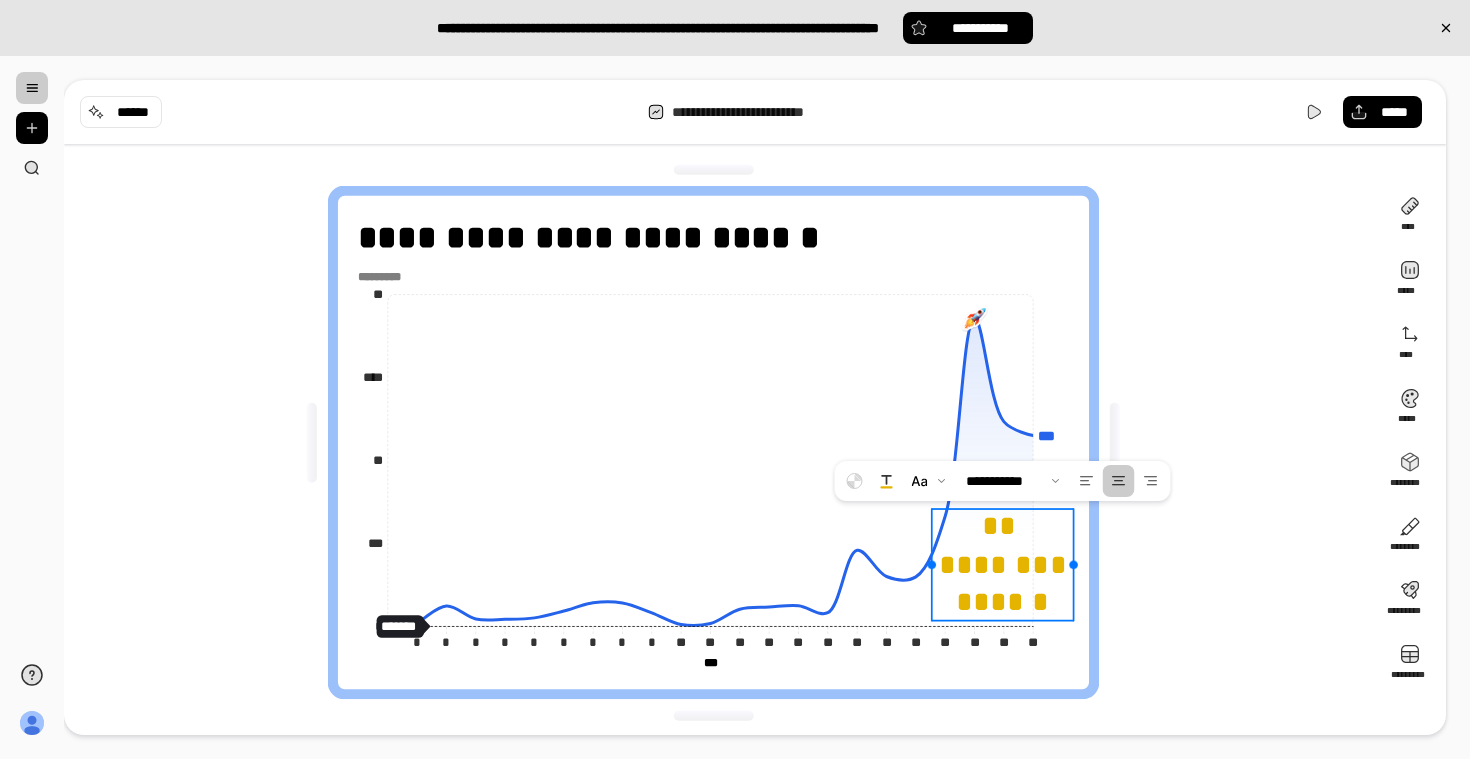 drag, startPoint x: 1029, startPoint y: 587, endPoint x: 1046, endPoint y: 584, distance: 17.262676 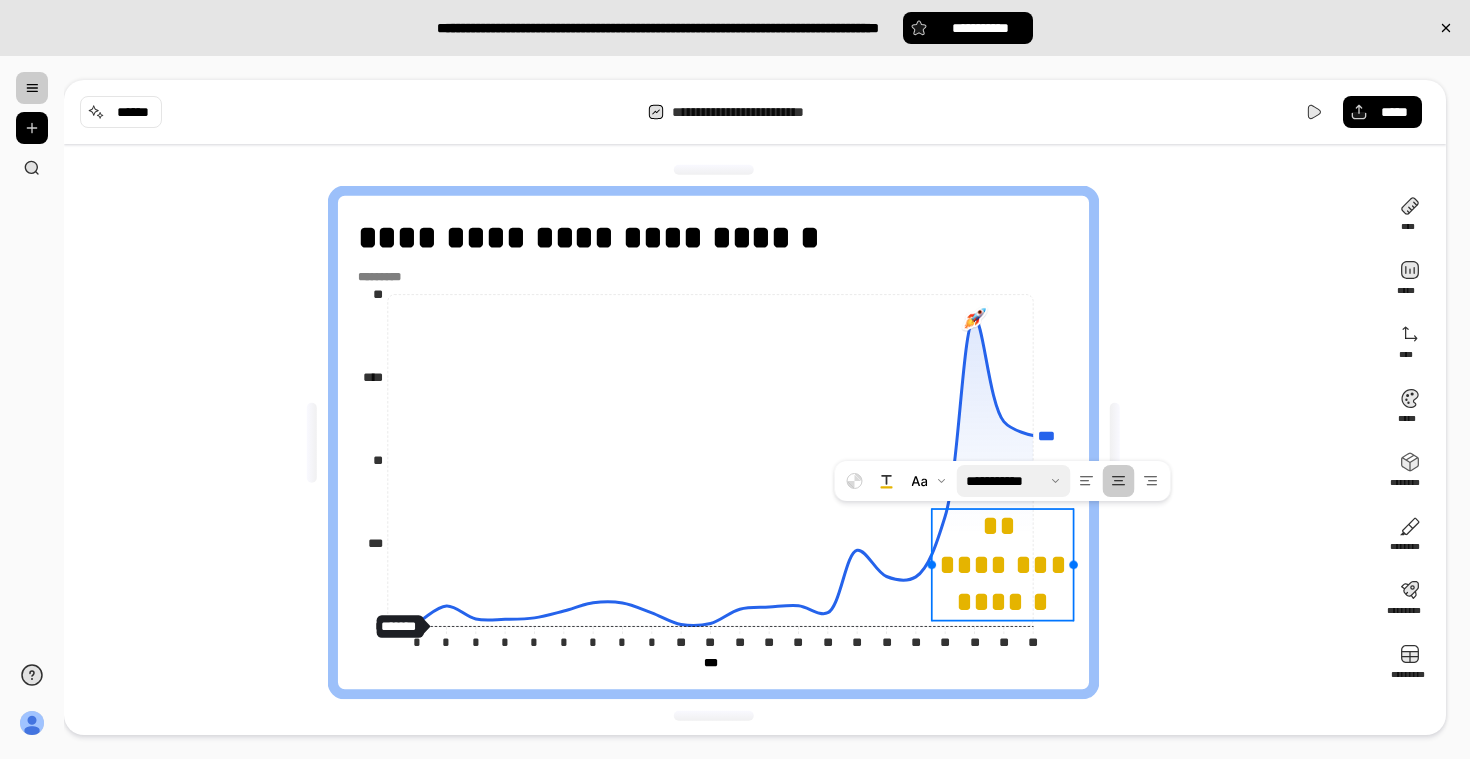 click at bounding box center (1014, 481) 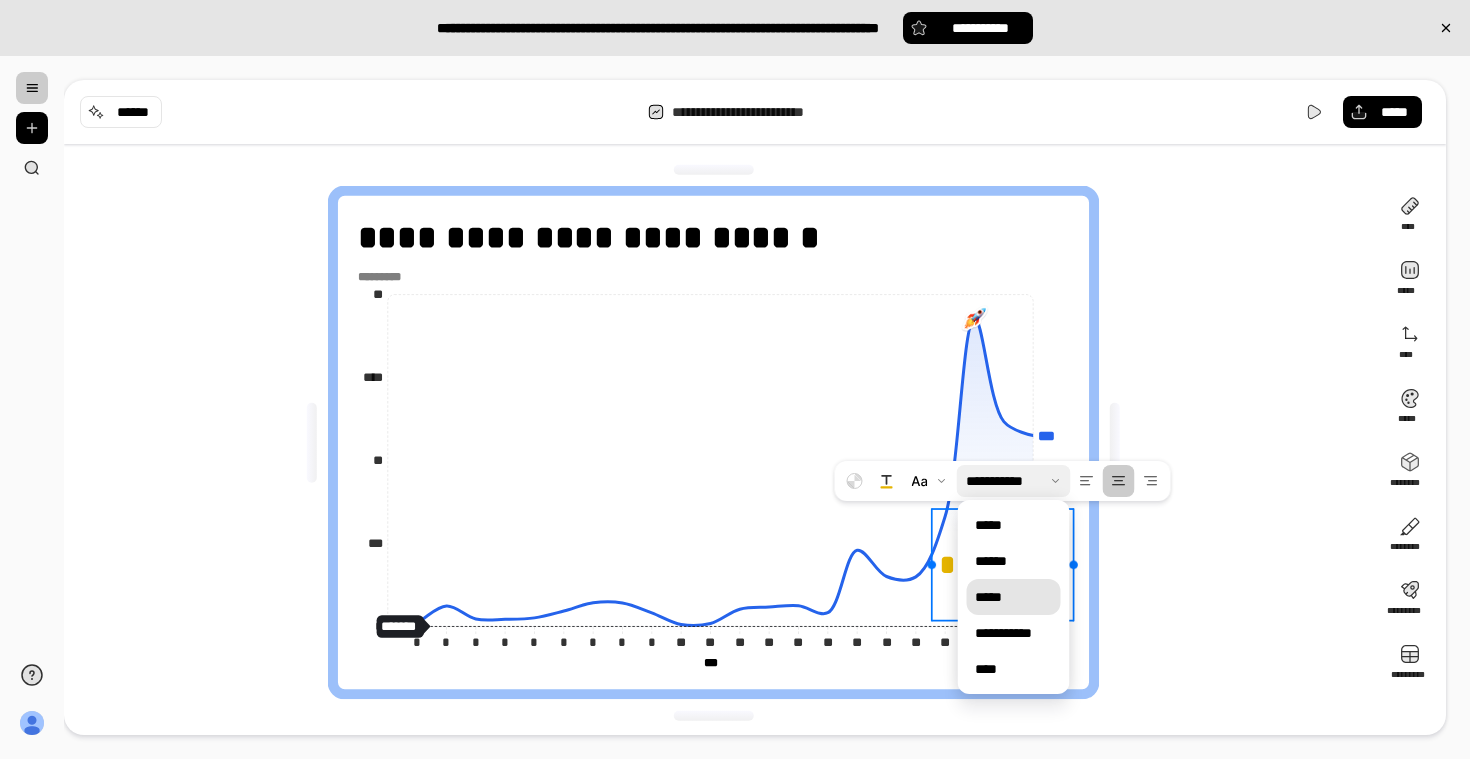 click on "*****" at bounding box center (1014, 597) 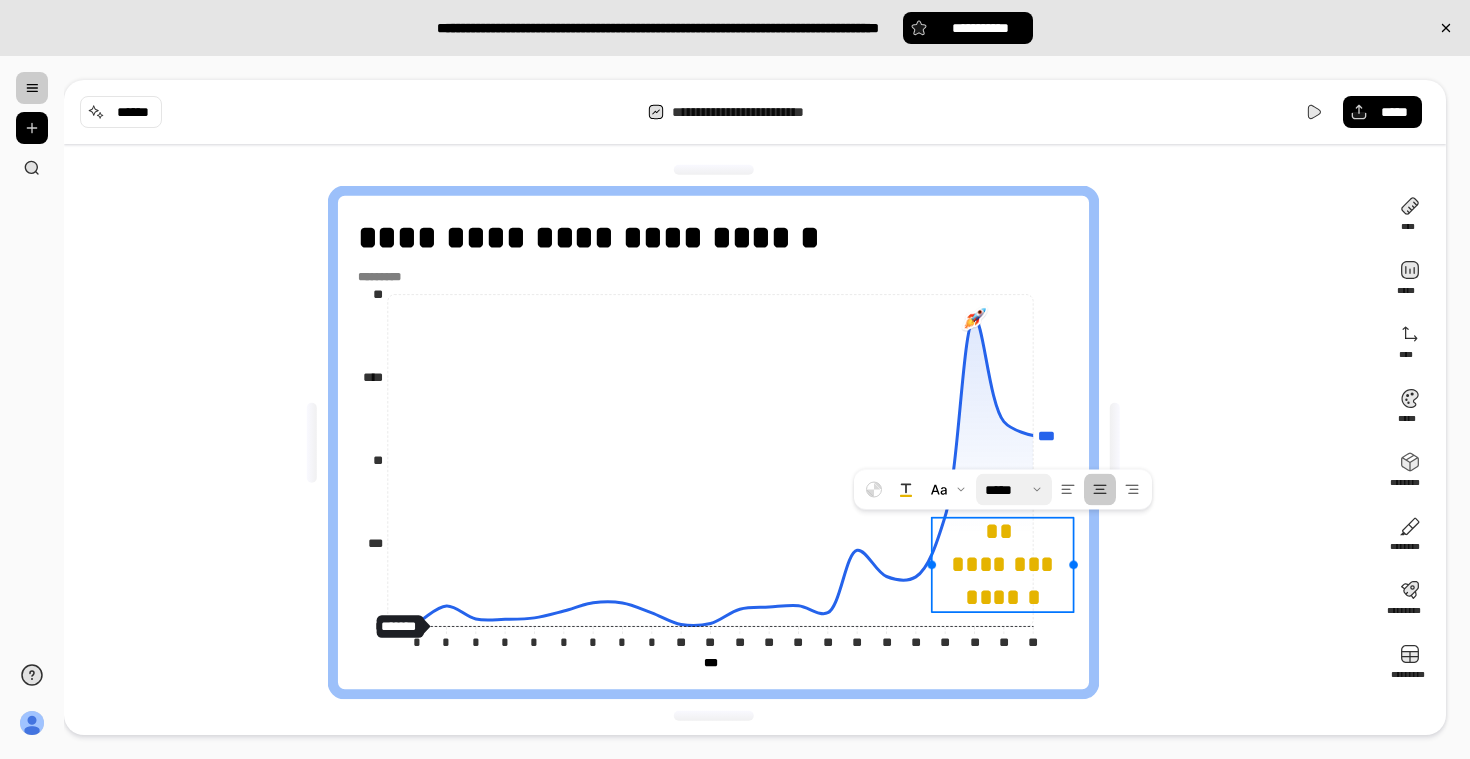 click on "**********" at bounding box center (721, 442) 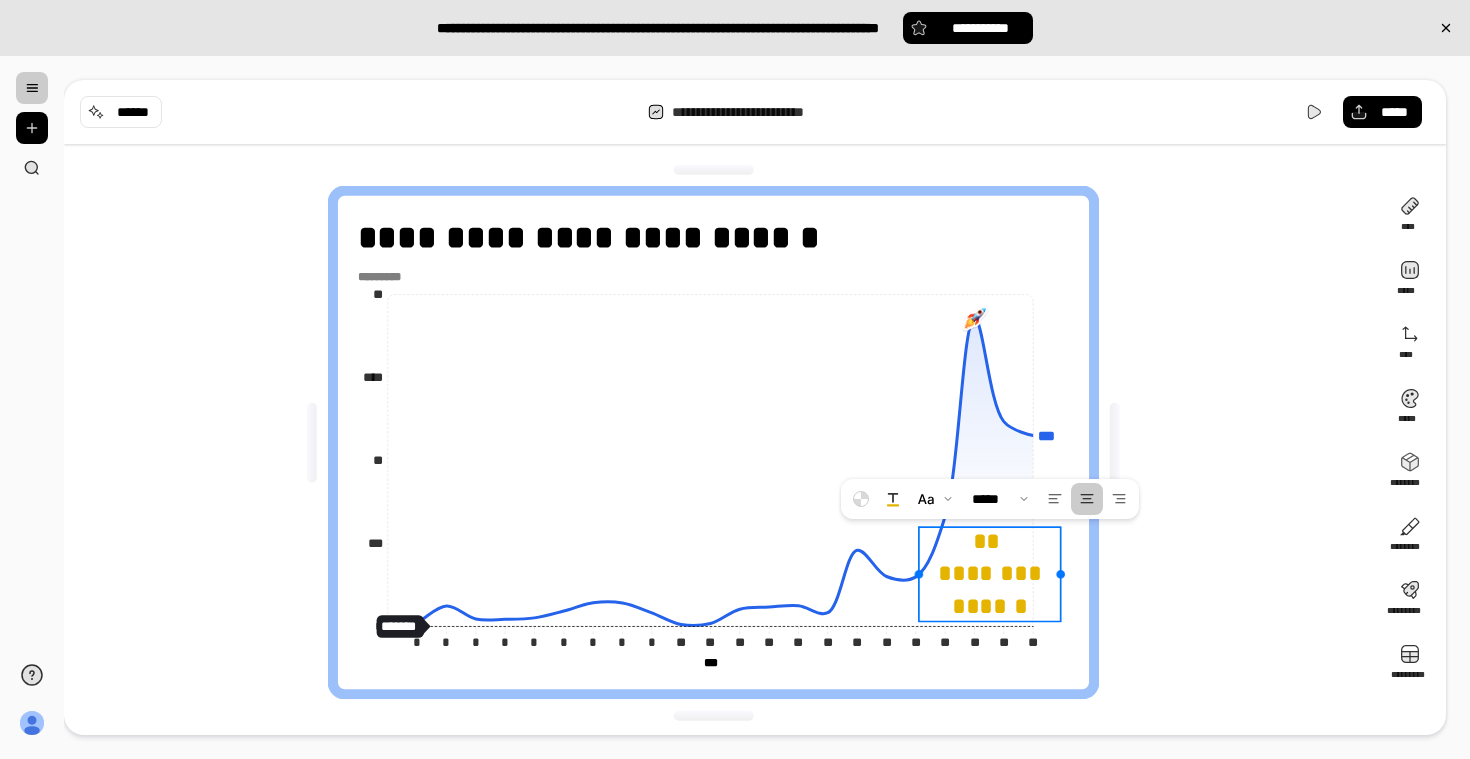 drag, startPoint x: 1021, startPoint y: 578, endPoint x: 1013, endPoint y: 588, distance: 12.806249 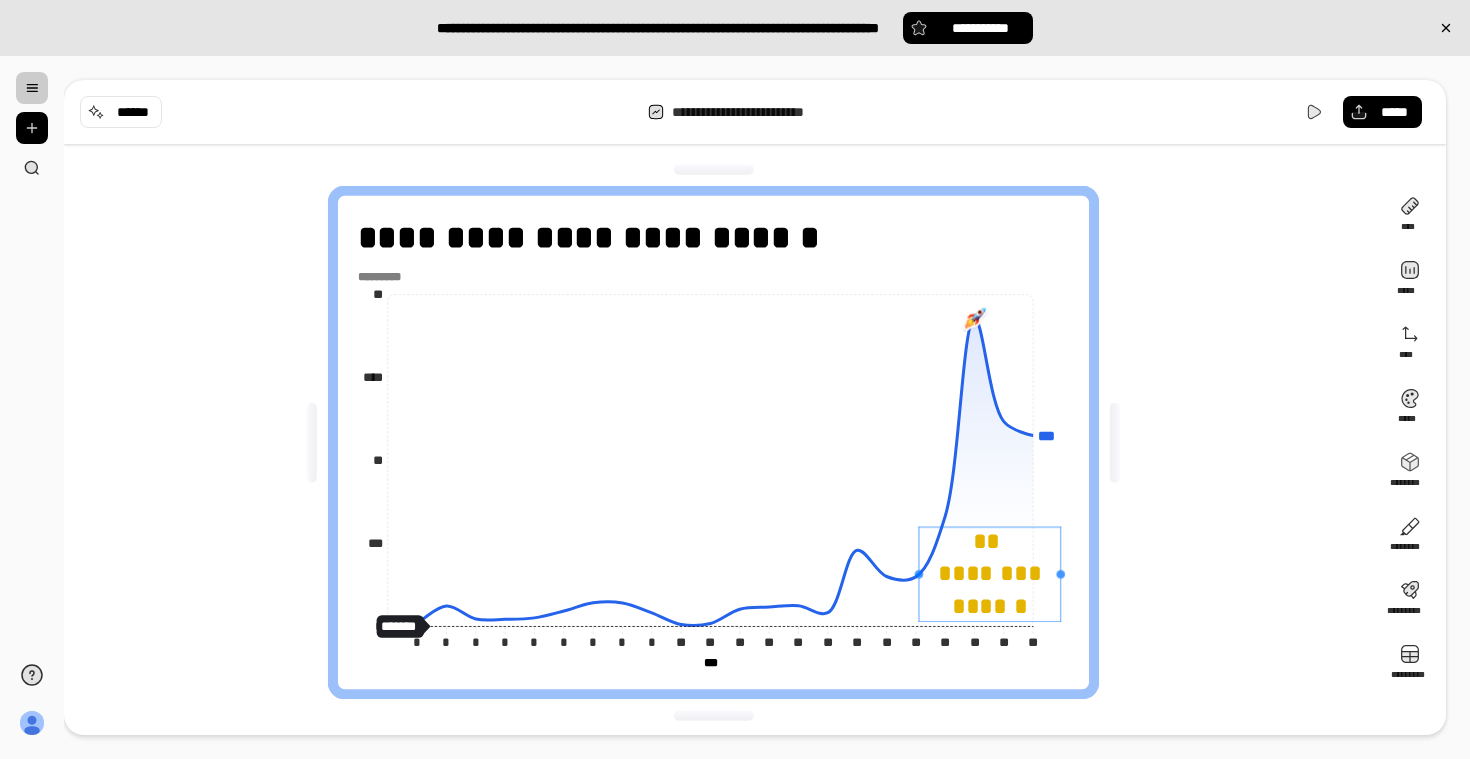 click on "** ******** ******" at bounding box center (990, 575) 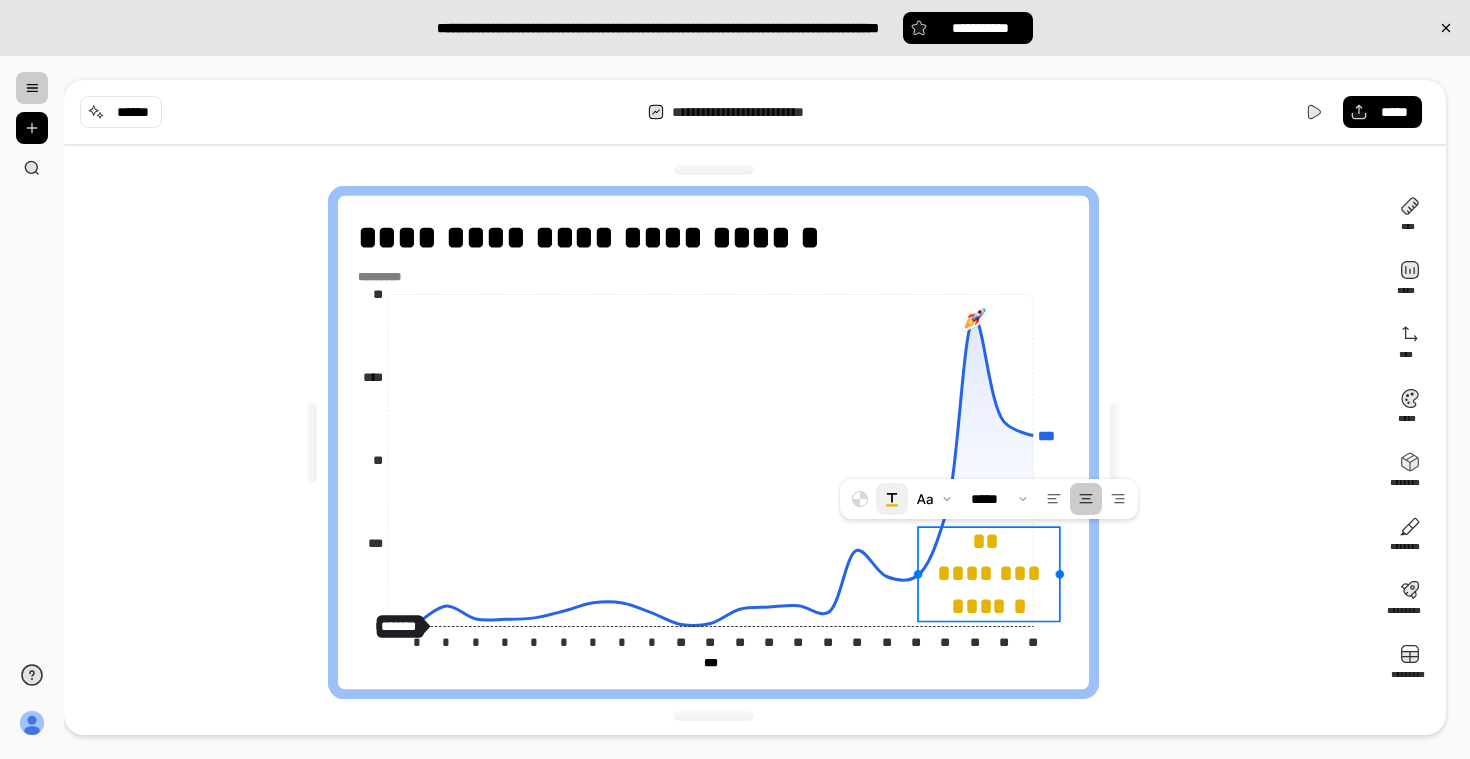click at bounding box center [892, 499] 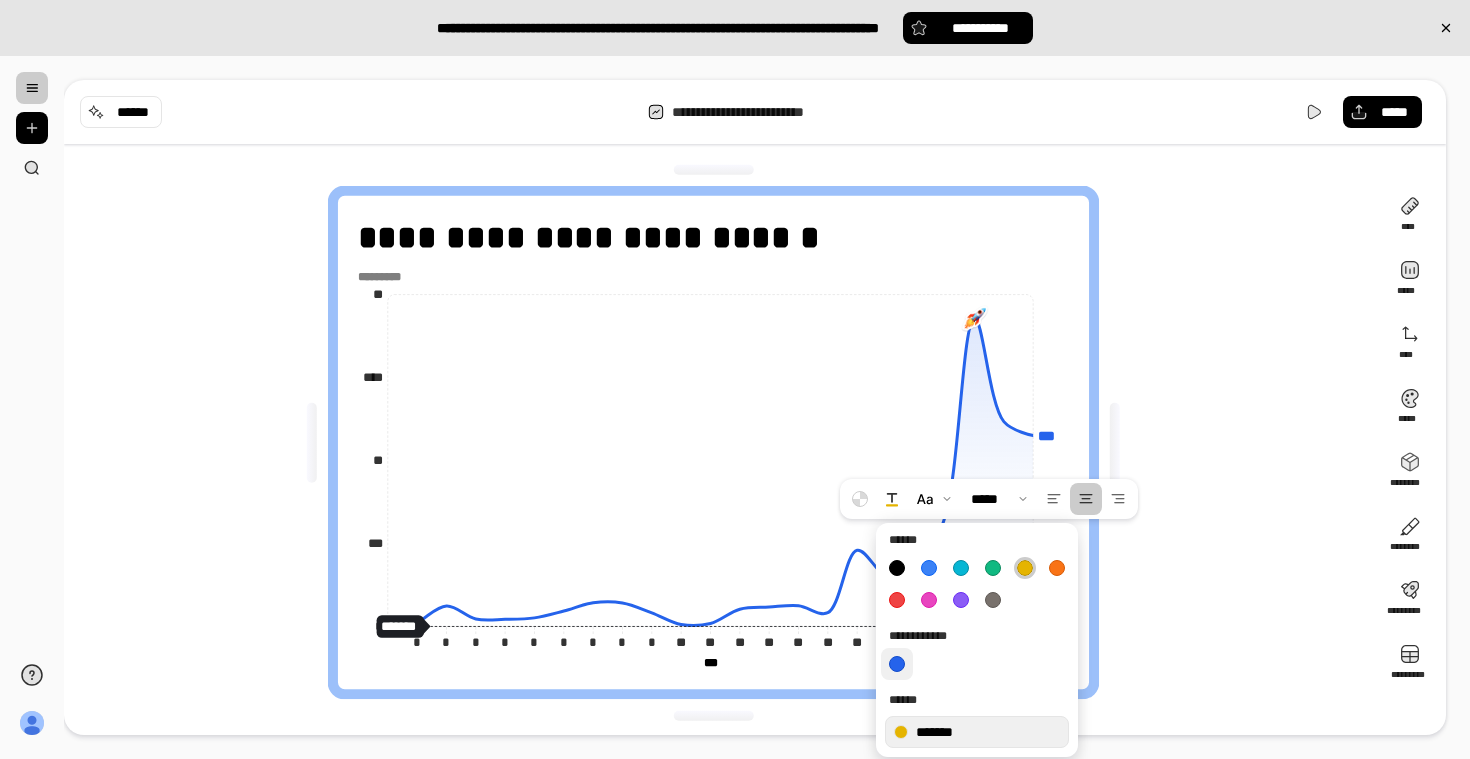 click at bounding box center (897, 664) 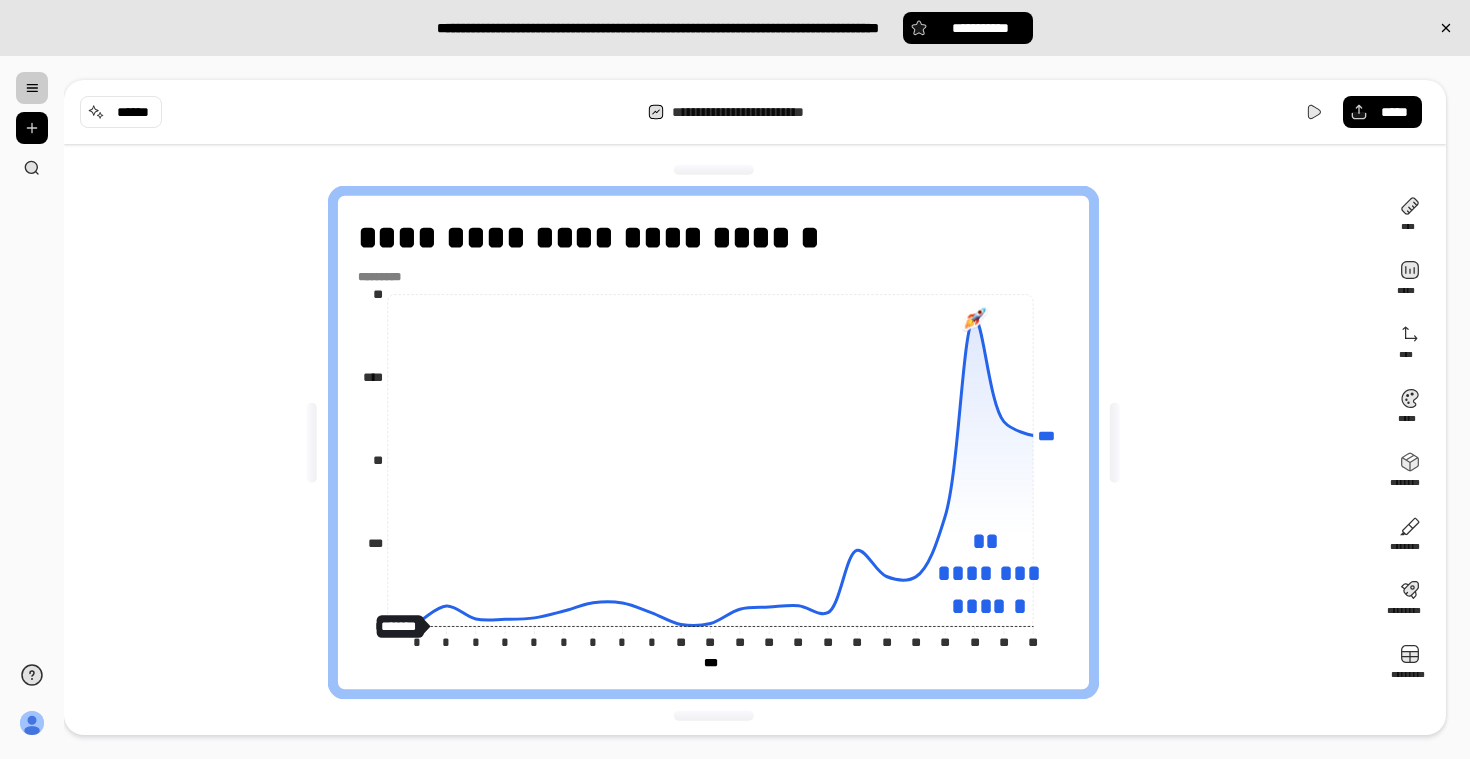 click on "**********" at bounding box center (721, 442) 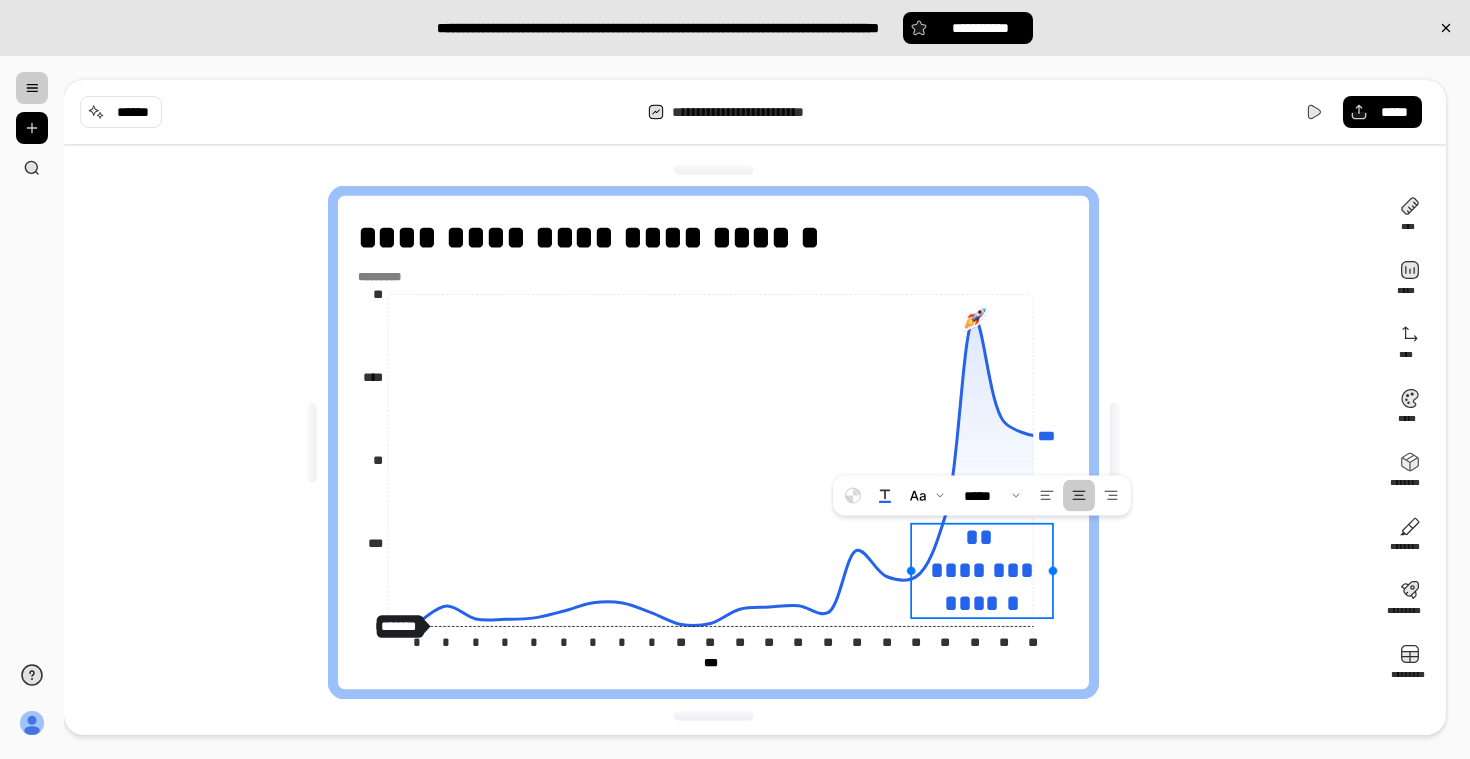 click on "** ******** ******" at bounding box center (982, 571) 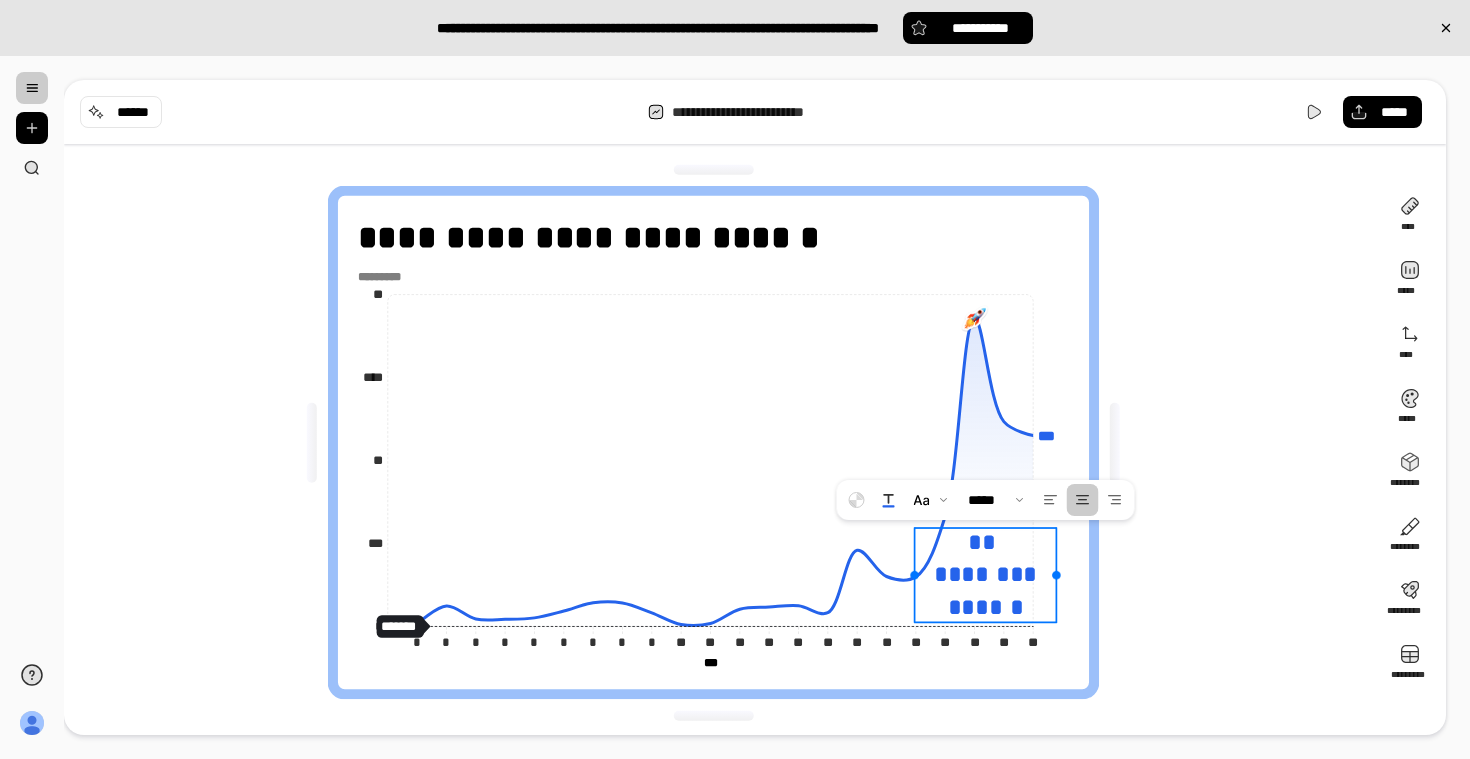 click on "** ******** ******" at bounding box center [986, 575] 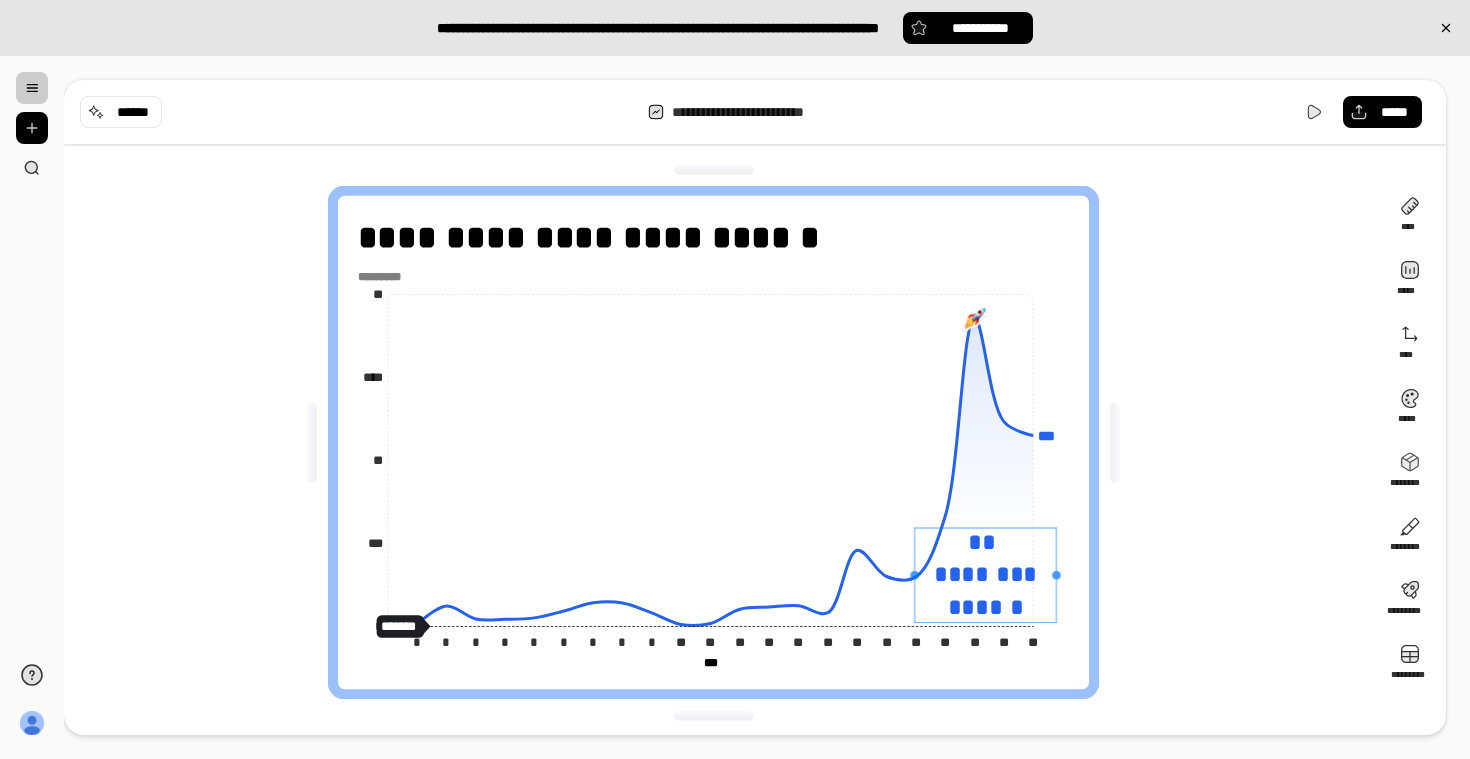click on "** ******** ******" at bounding box center [986, 575] 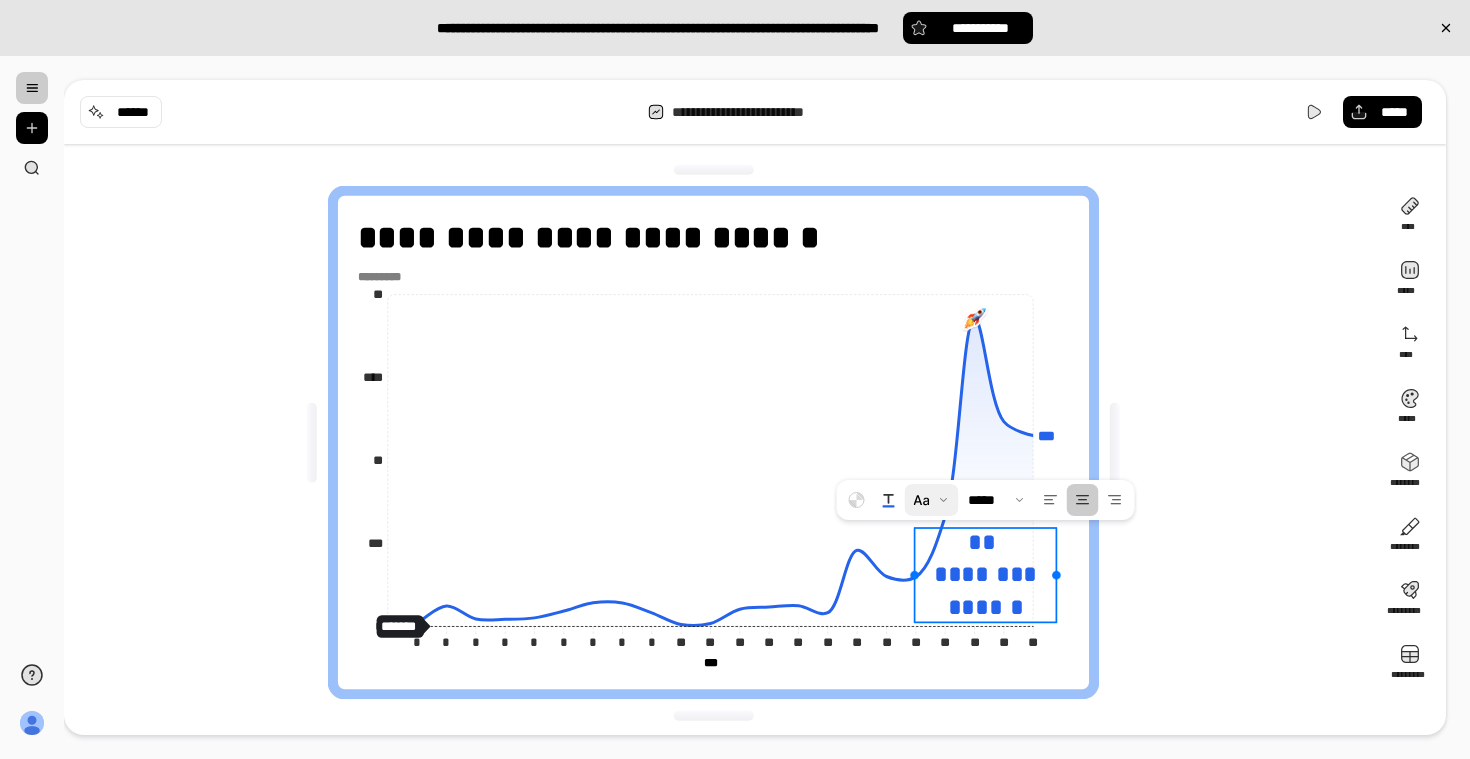 click at bounding box center [932, 500] 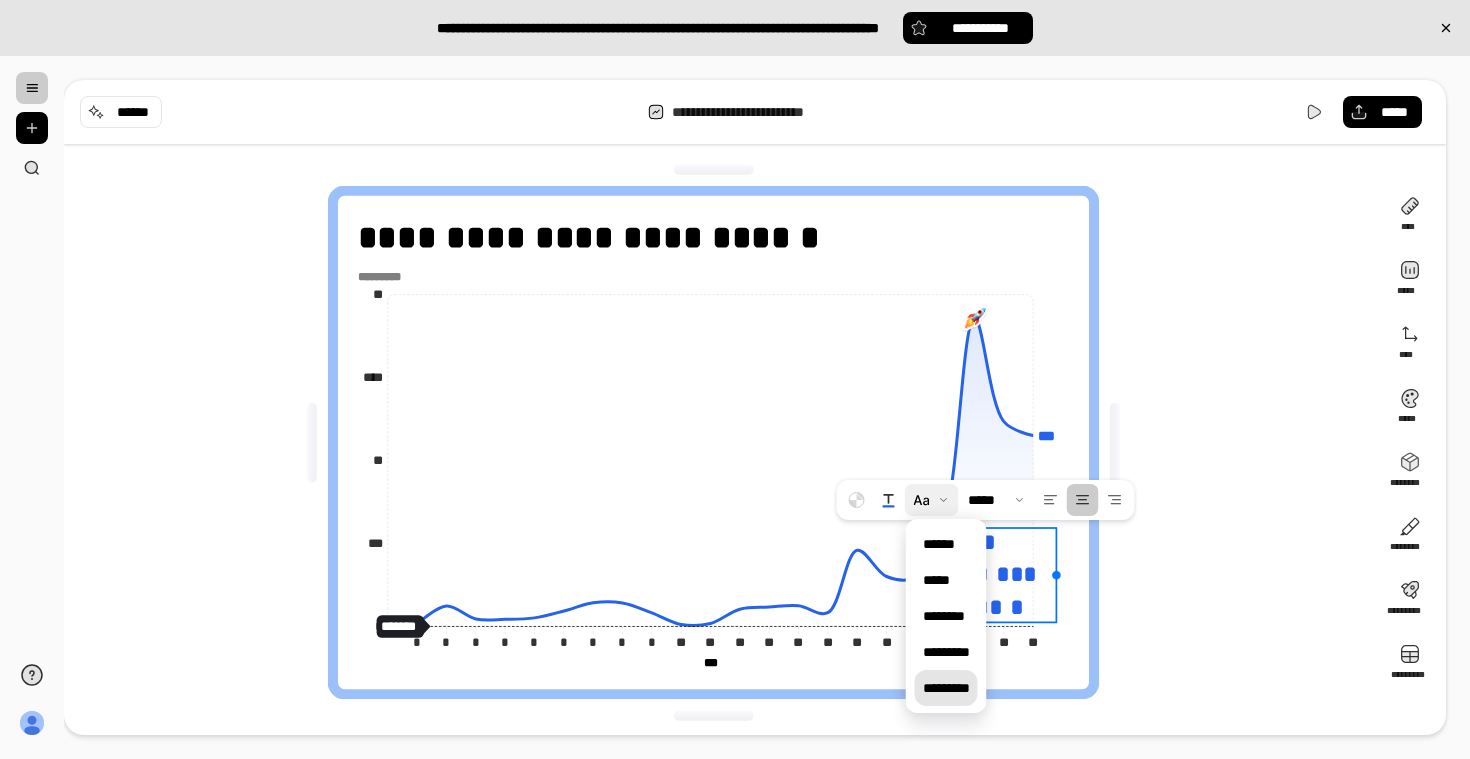 click on "*********" at bounding box center [946, 688] 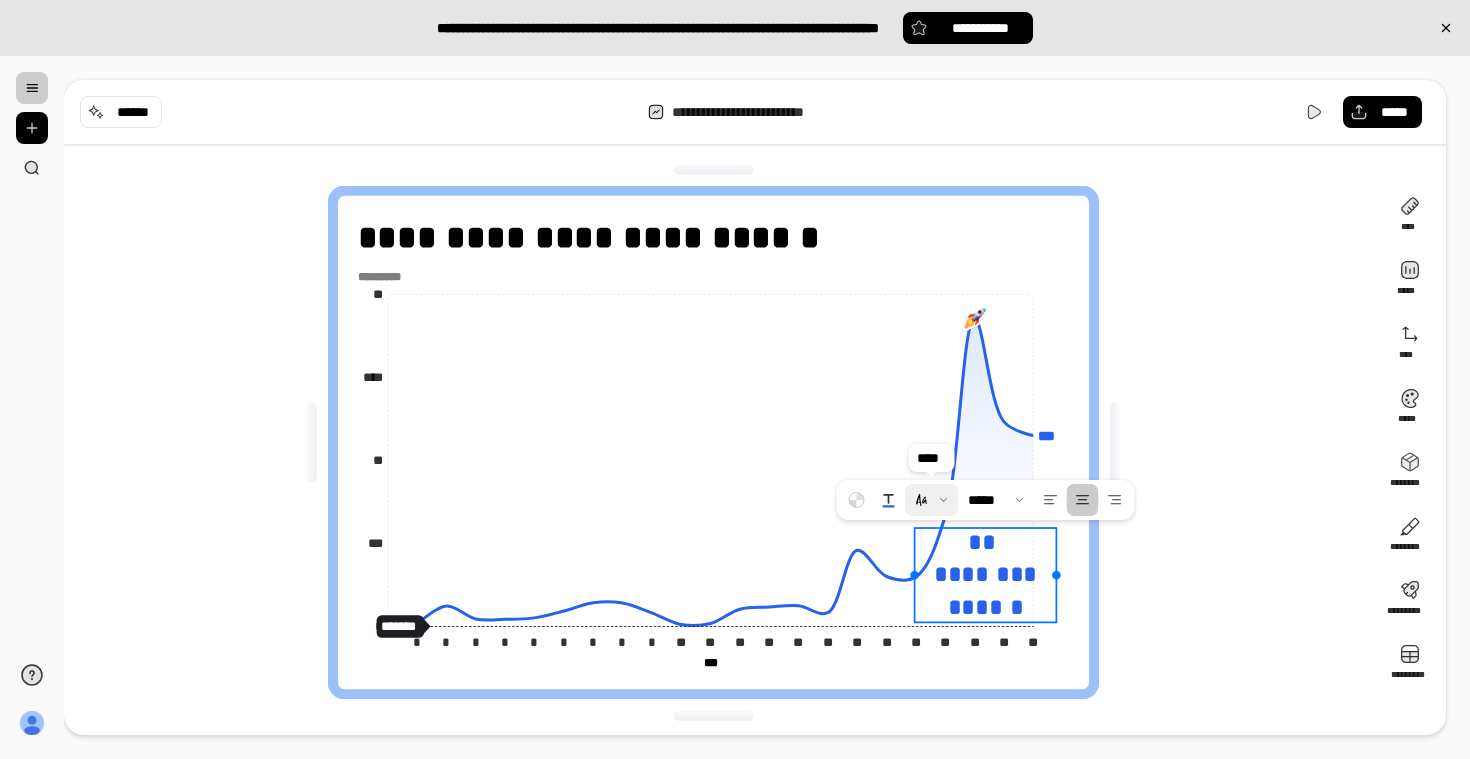 click at bounding box center [932, 500] 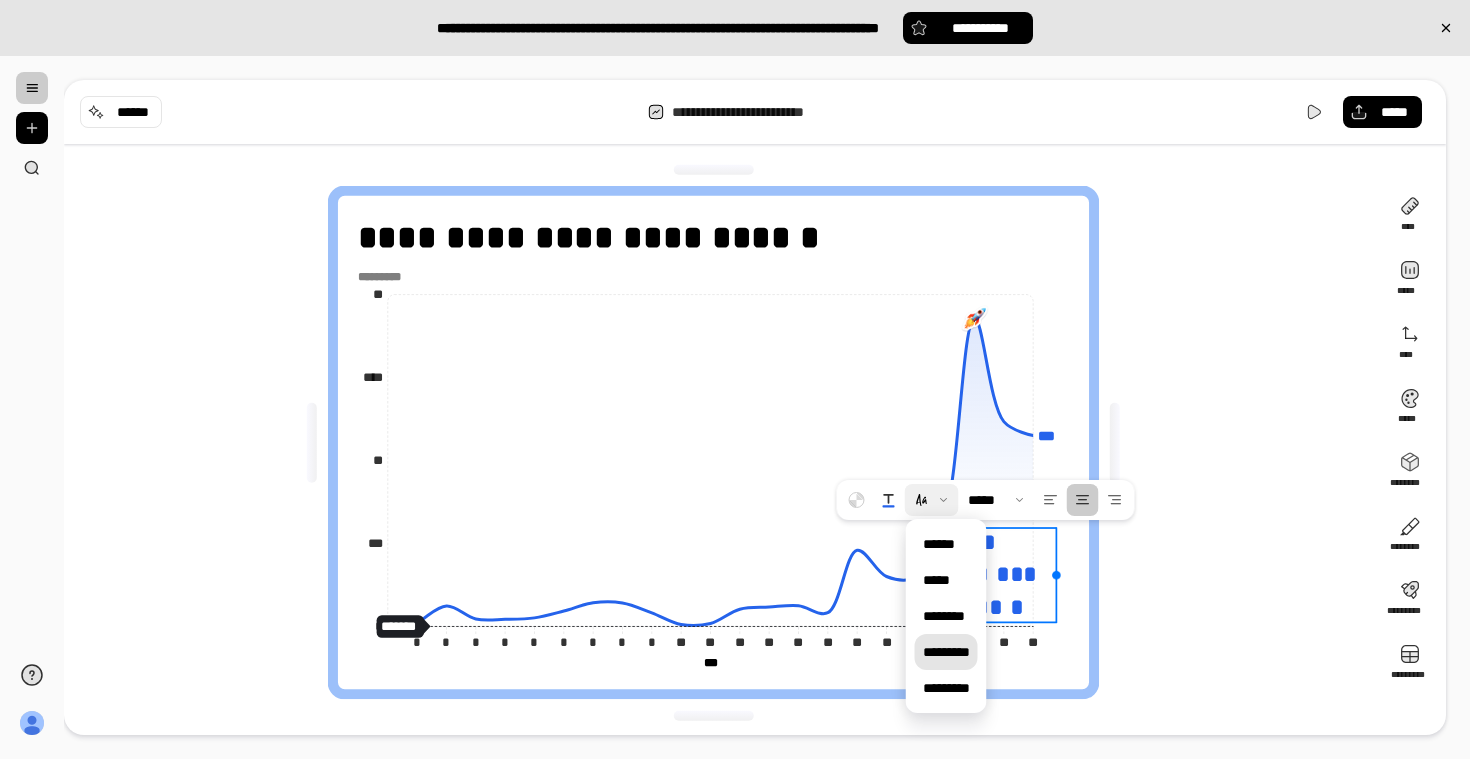 click on "*********" at bounding box center (946, 652) 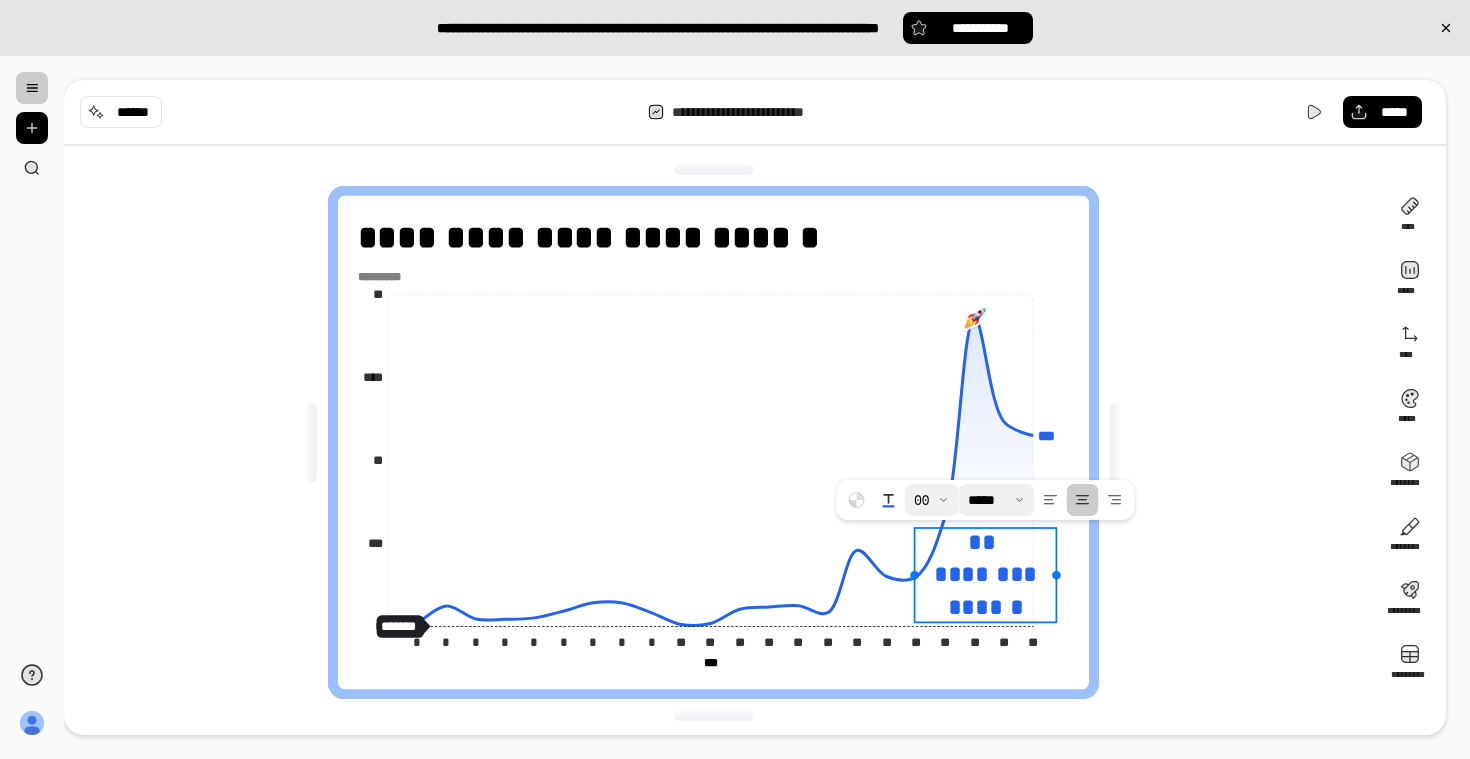 click at bounding box center (997, 500) 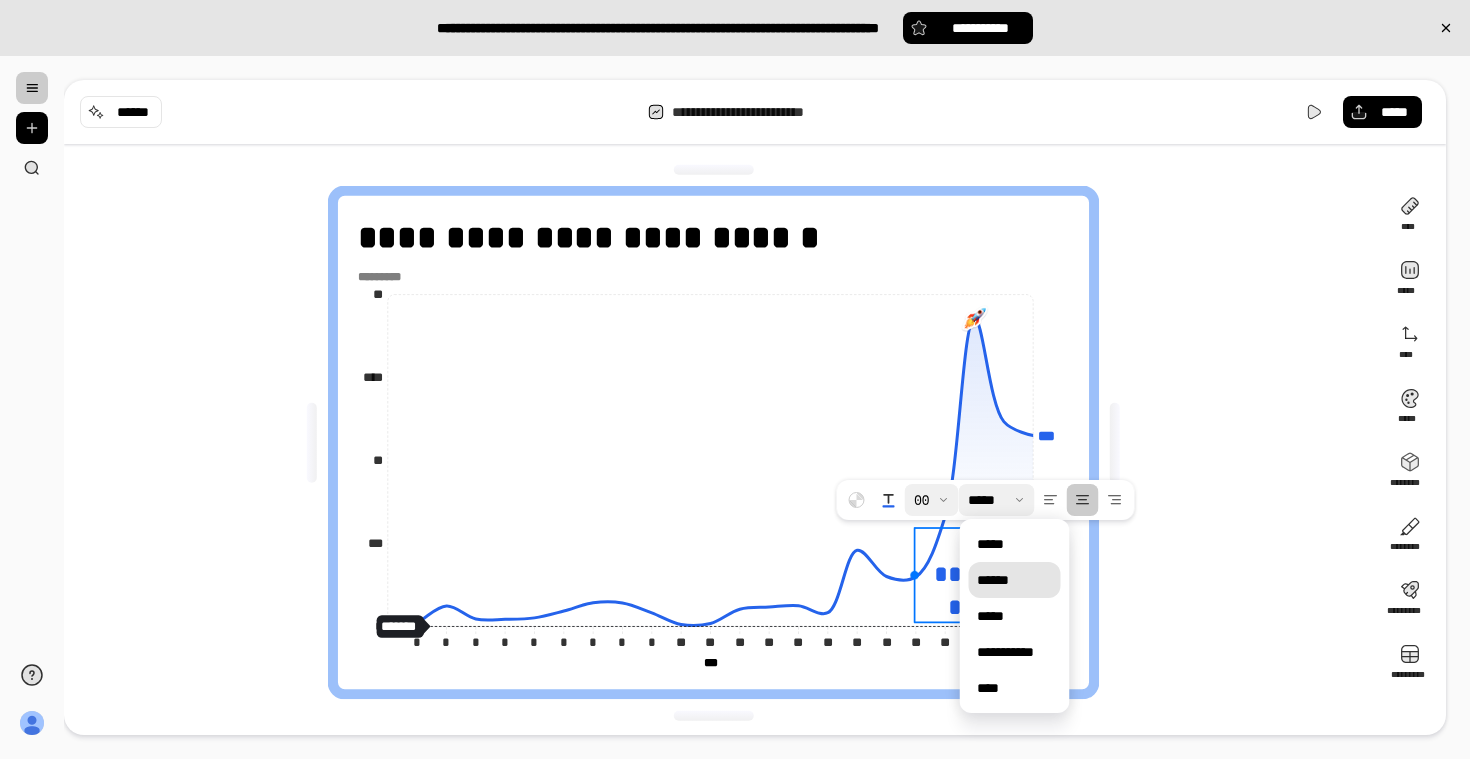 click on "******" at bounding box center (1015, 580) 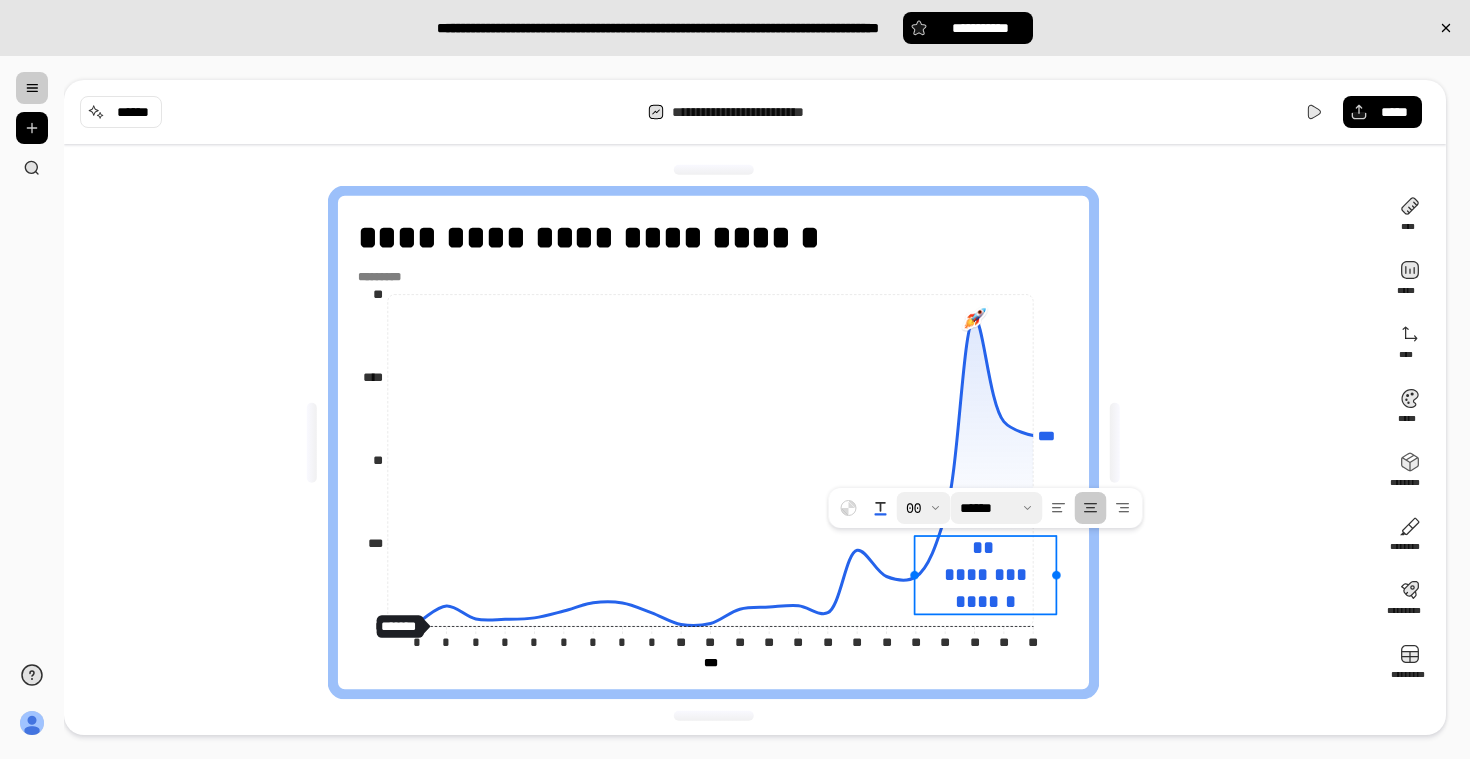 click on "**********" at bounding box center (721, 442) 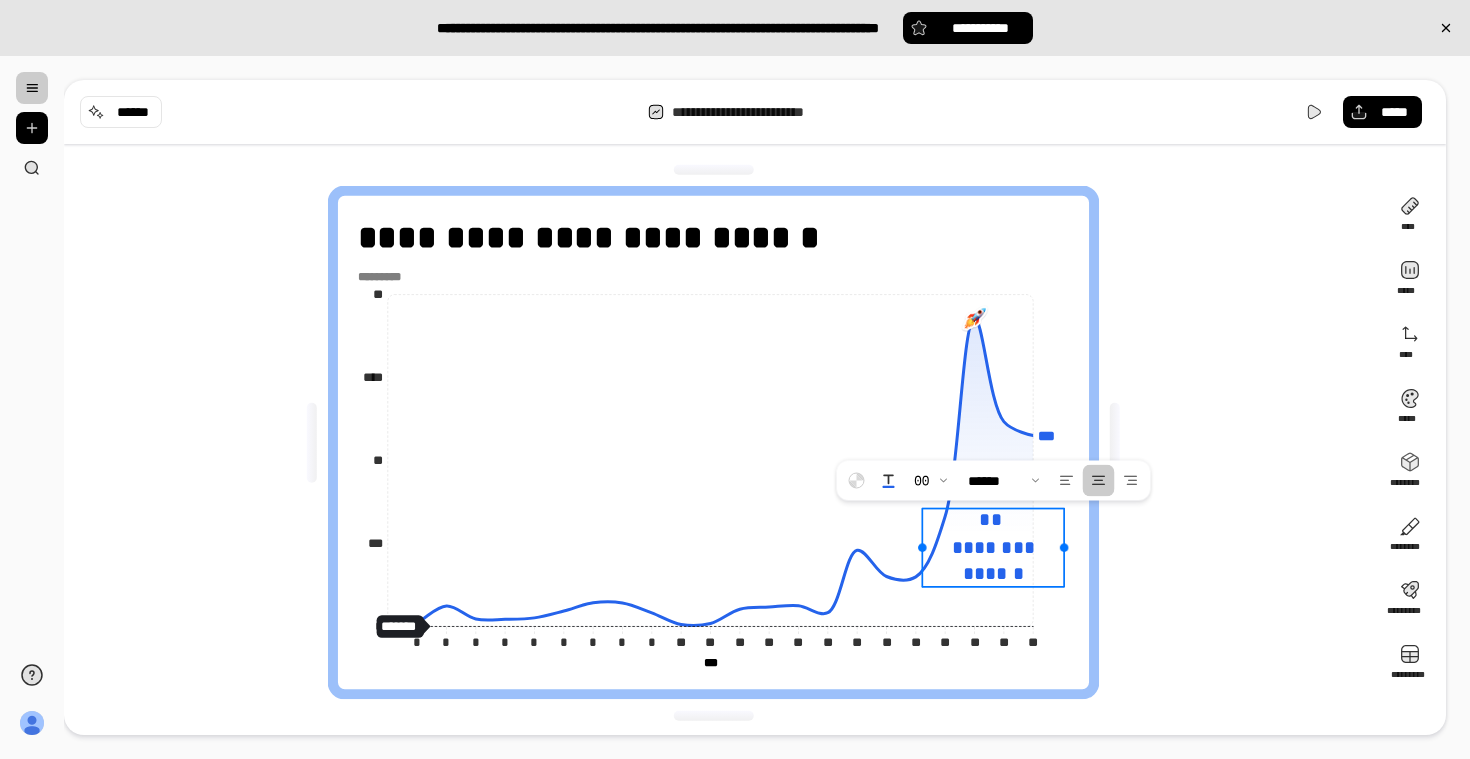 drag, startPoint x: 1018, startPoint y: 590, endPoint x: 1027, endPoint y: 559, distance: 32.280025 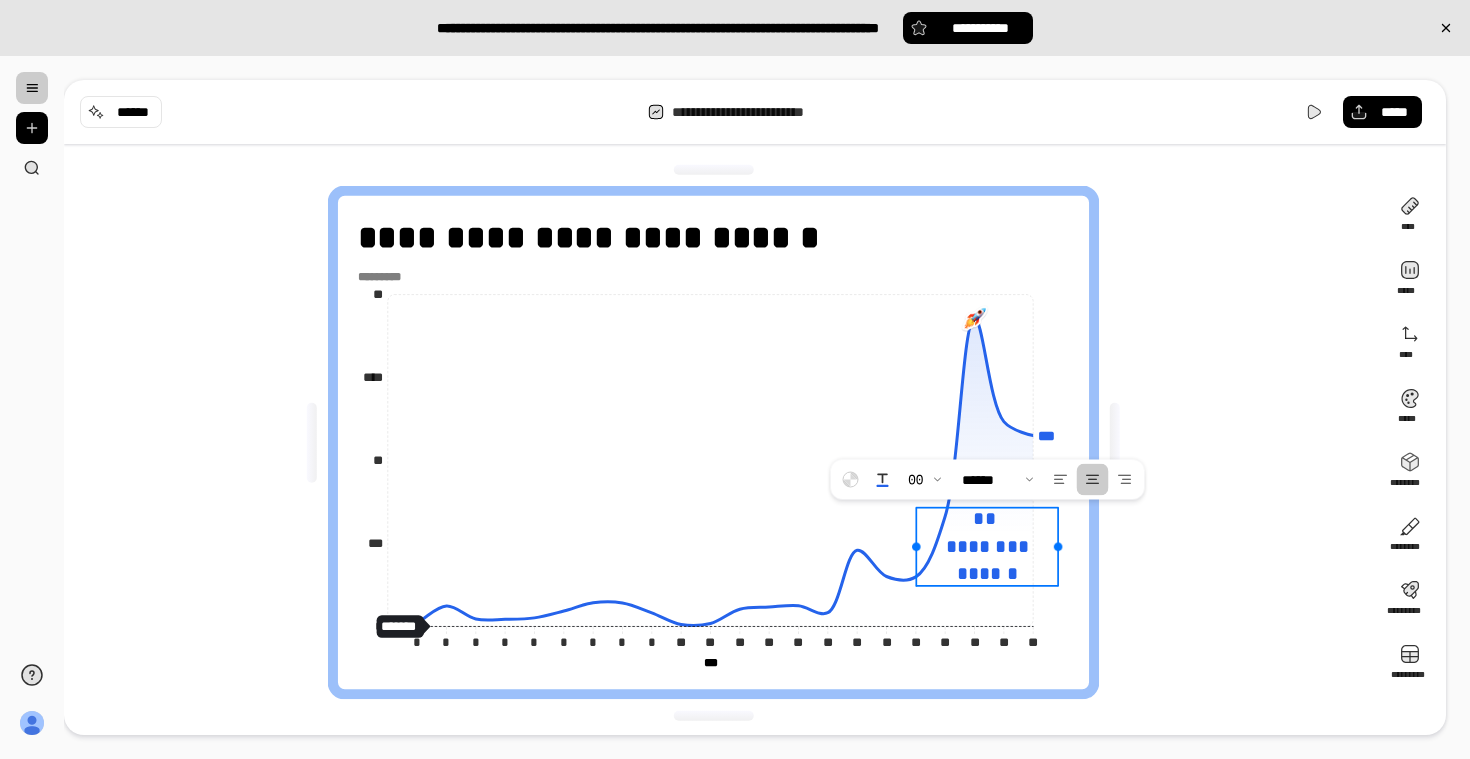 click on "** ******** ******" at bounding box center (987, 546) 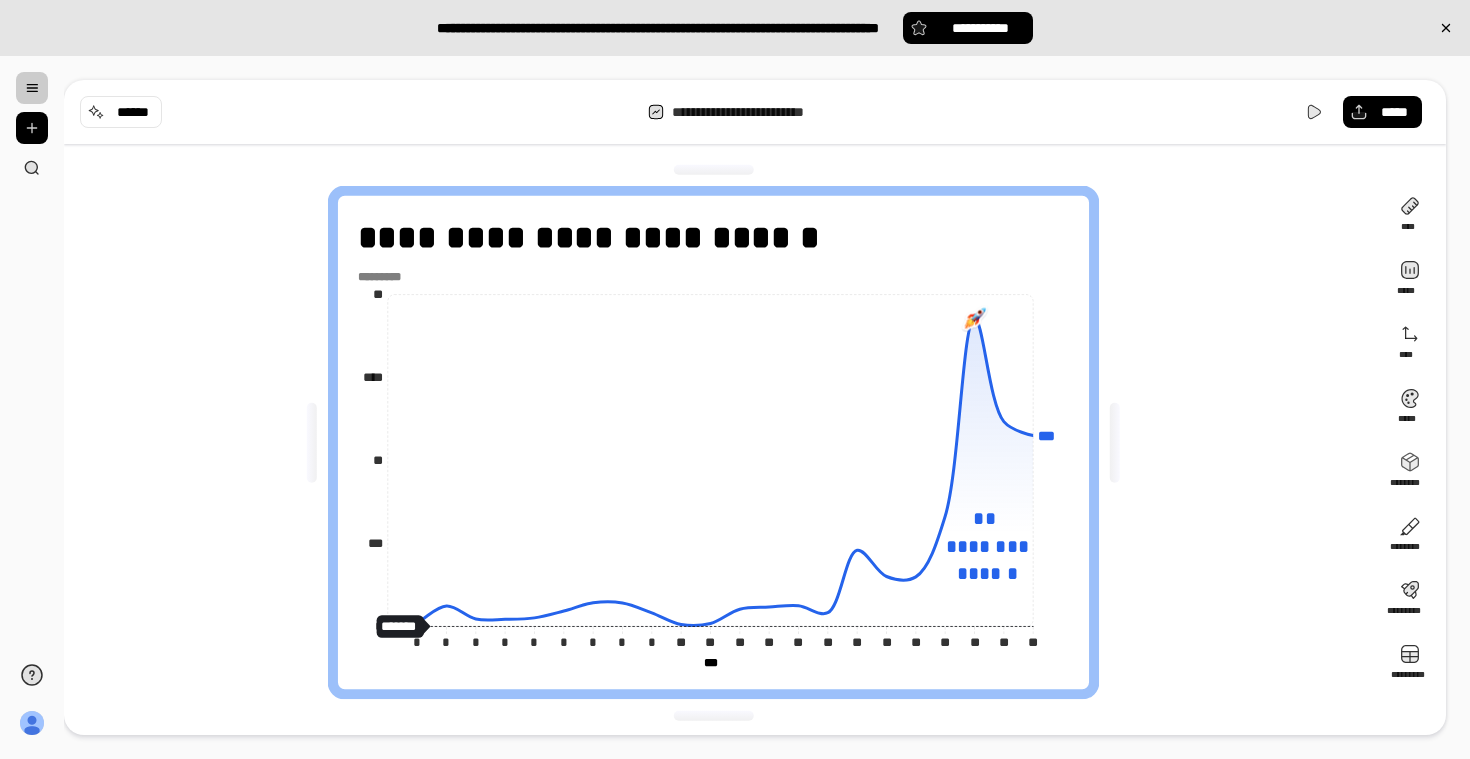 click on "**********" at bounding box center (721, 442) 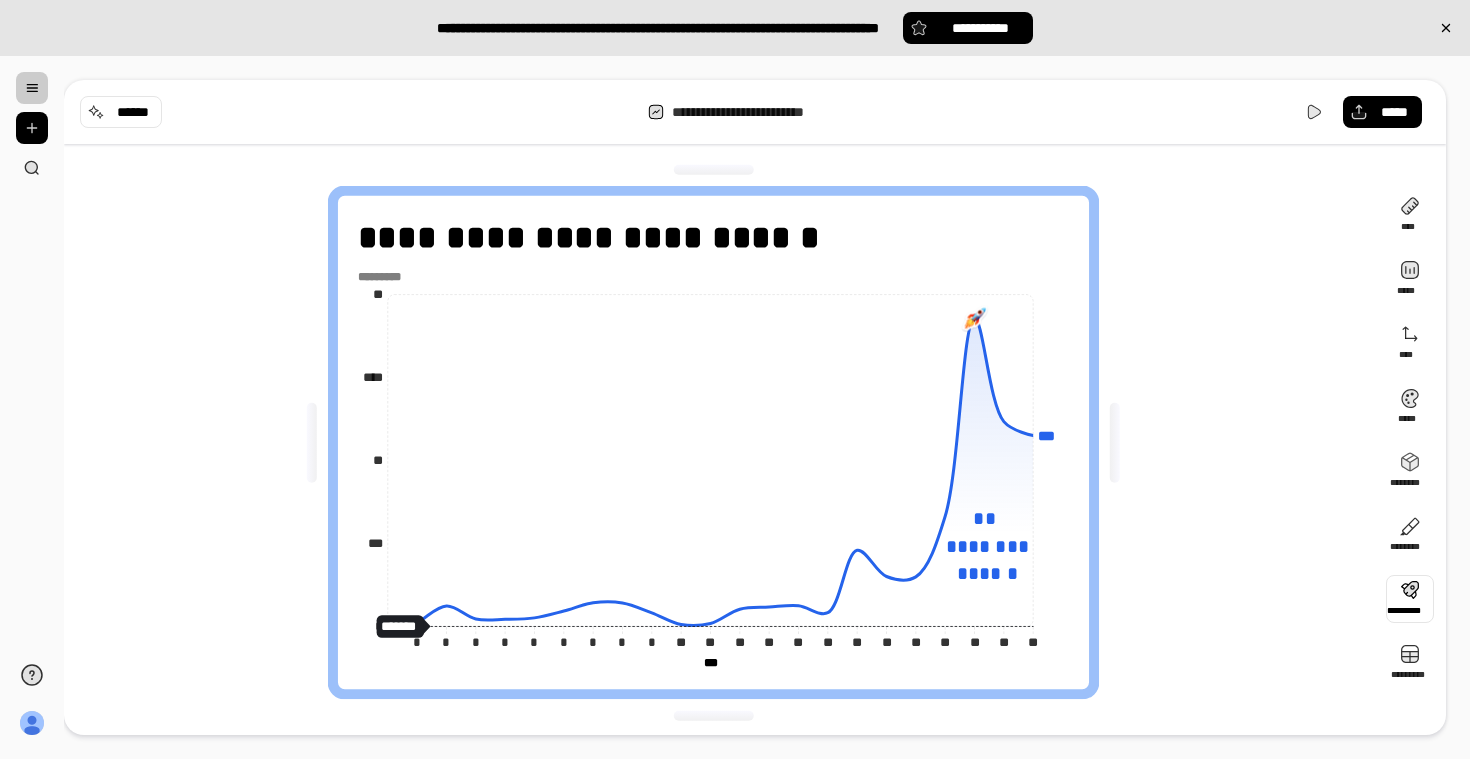 click at bounding box center [1410, 599] 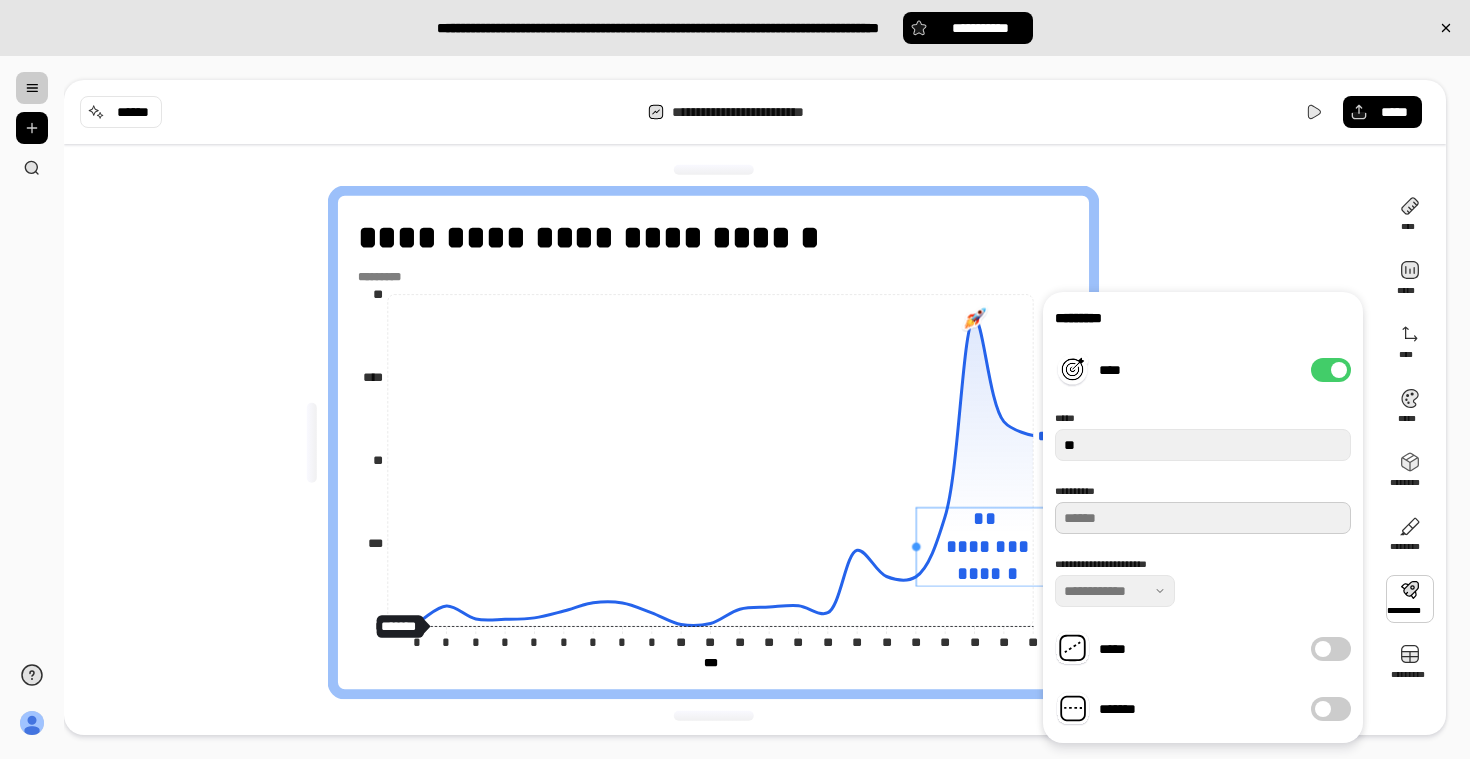 drag, startPoint x: 1172, startPoint y: 518, endPoint x: 958, endPoint y: 538, distance: 214.93254 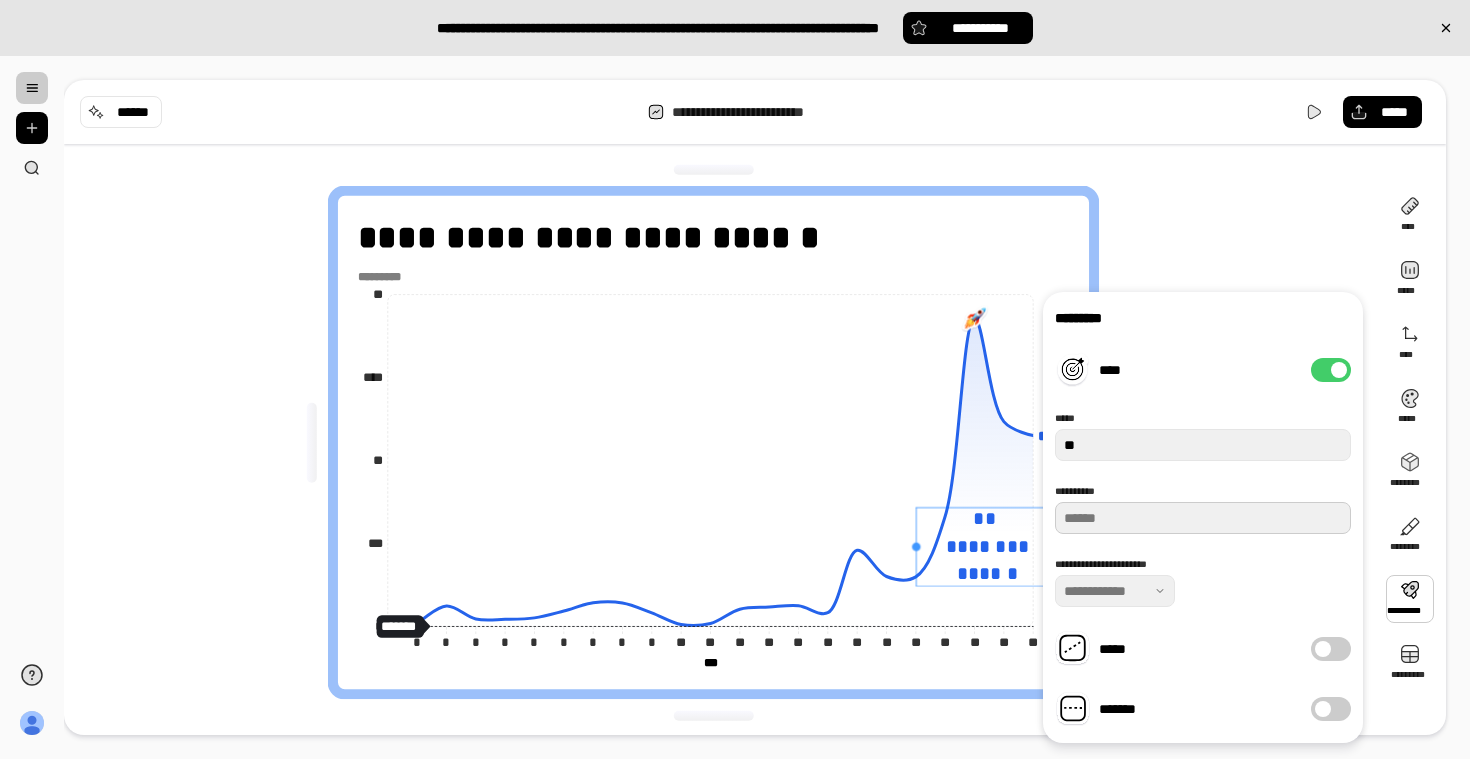 click on "**********" at bounding box center [735, 379] 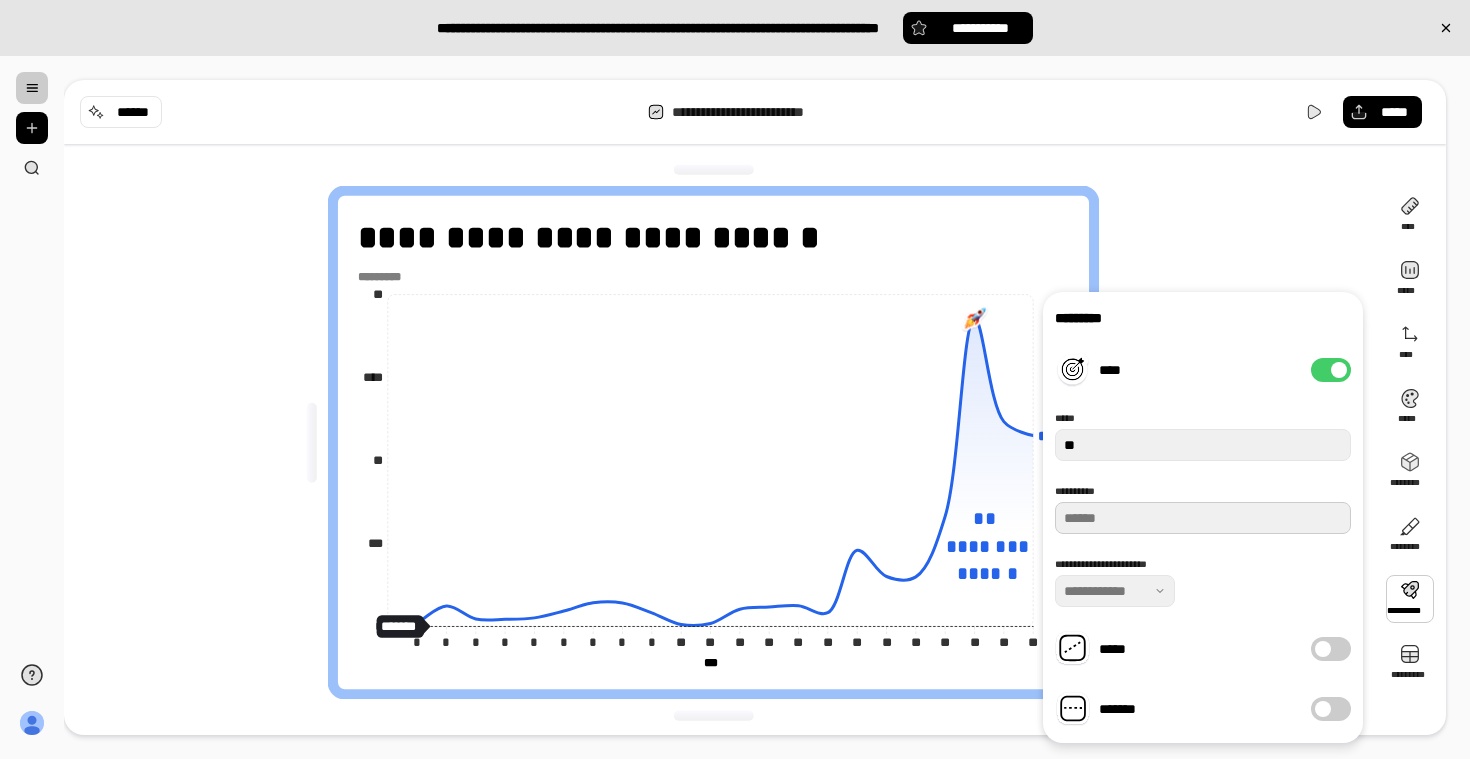 click on "***" at bounding box center (1203, 518) 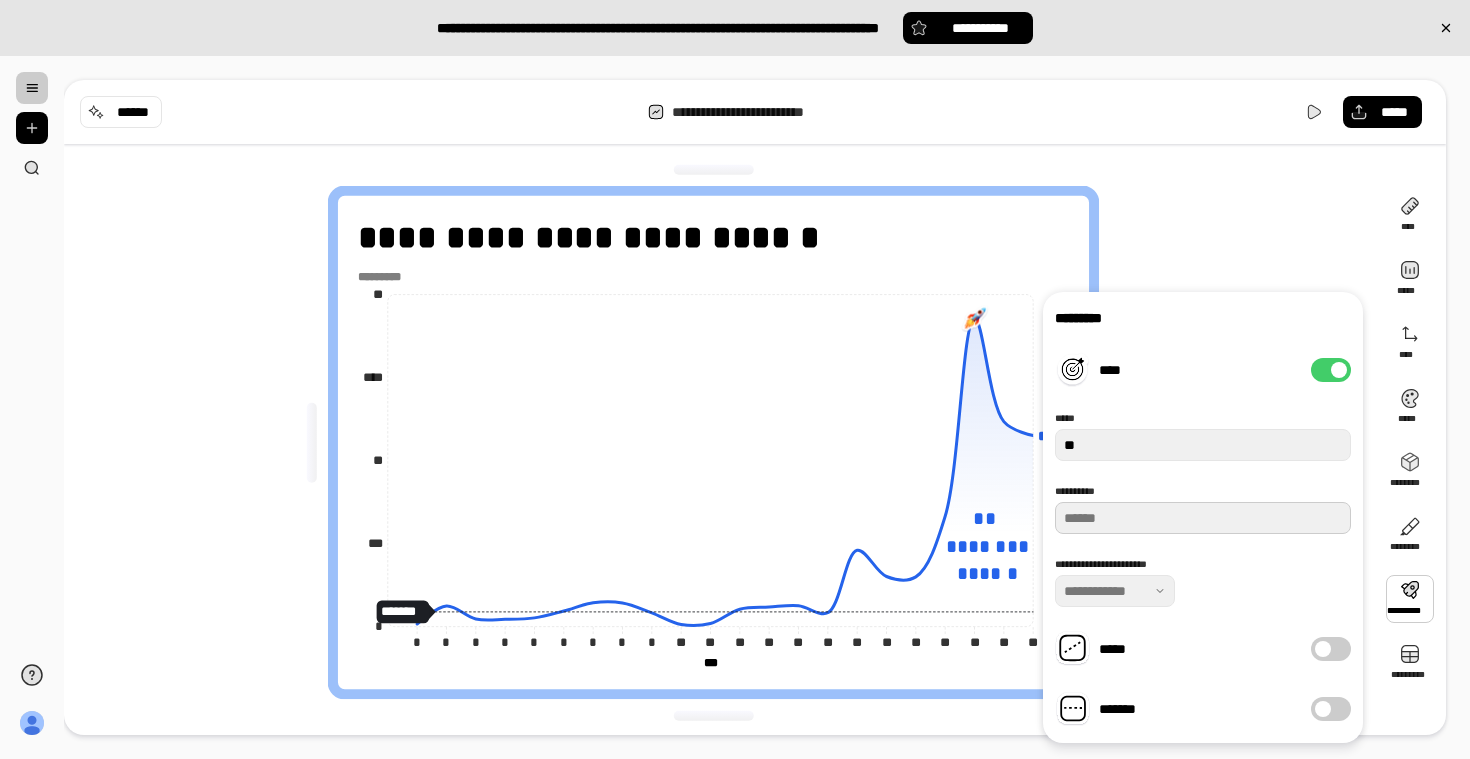 type on "****" 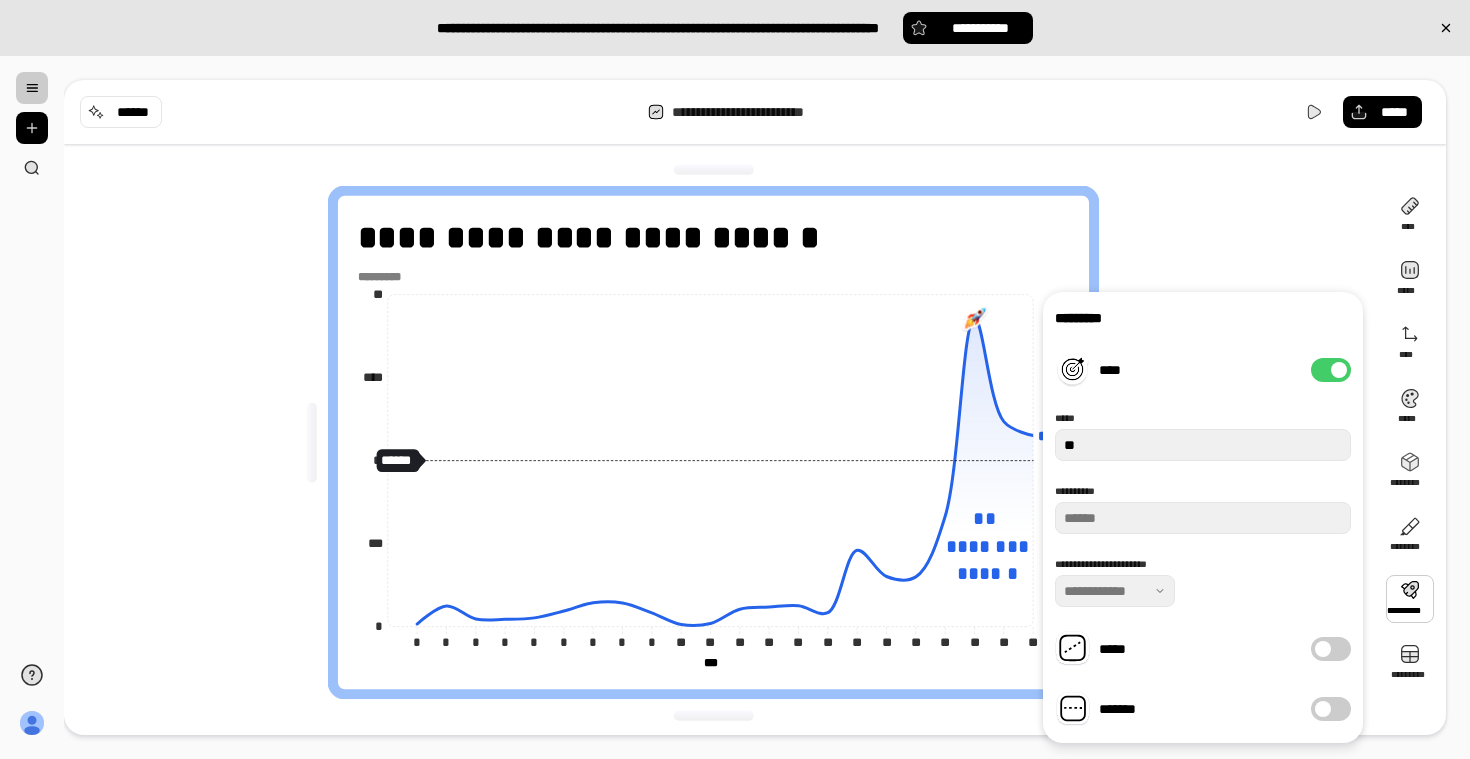 click on "**********" at bounding box center [721, 442] 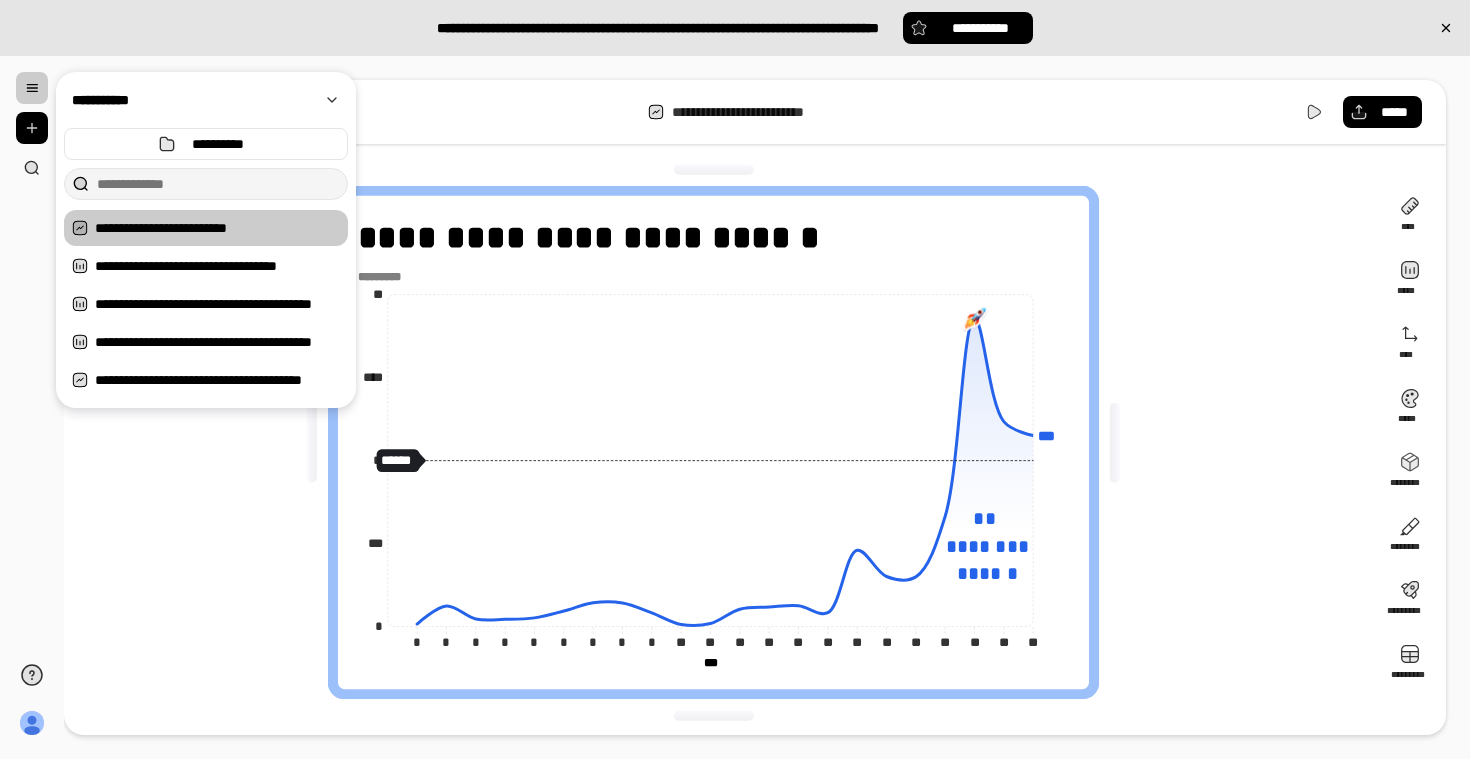 click at bounding box center (32, 88) 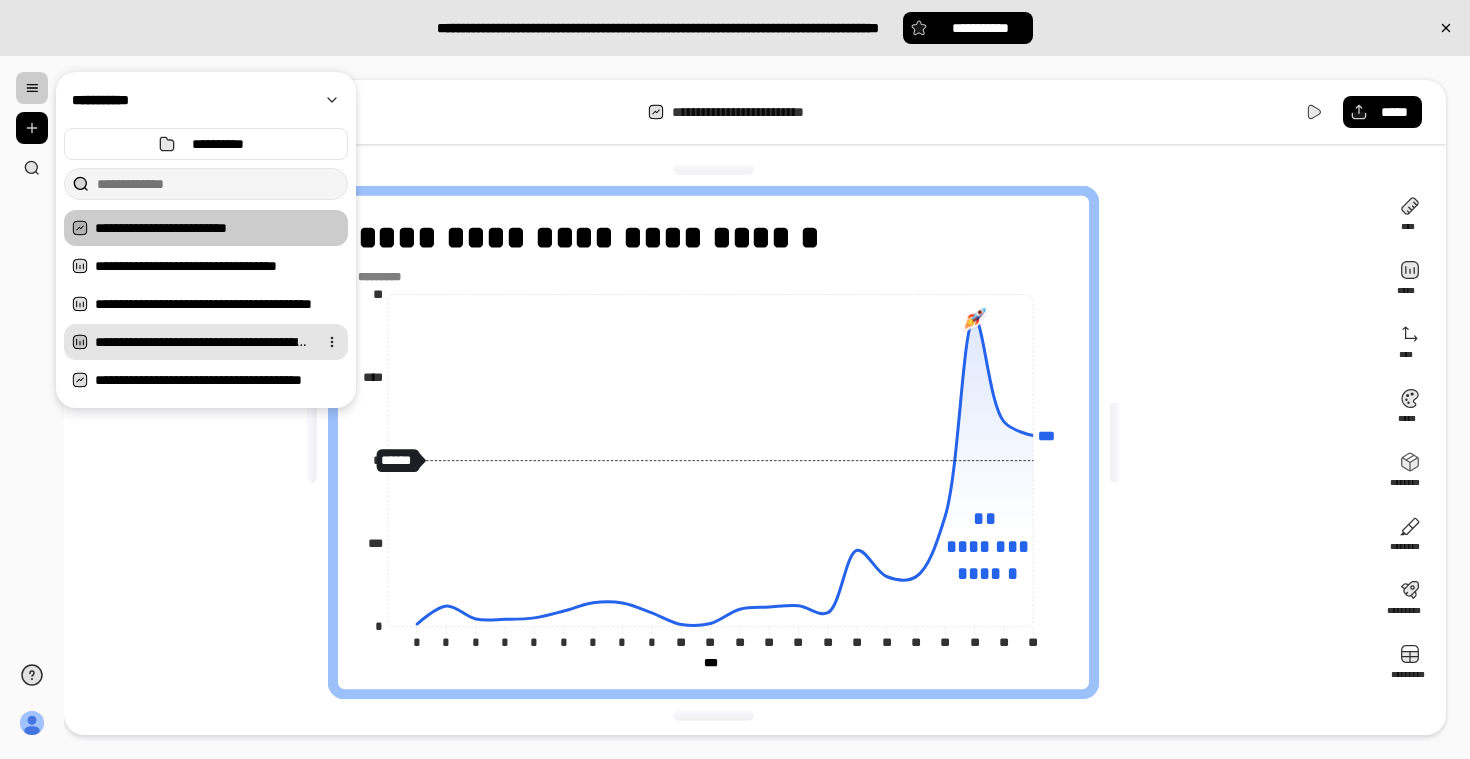 click on "**********" at bounding box center (202, 342) 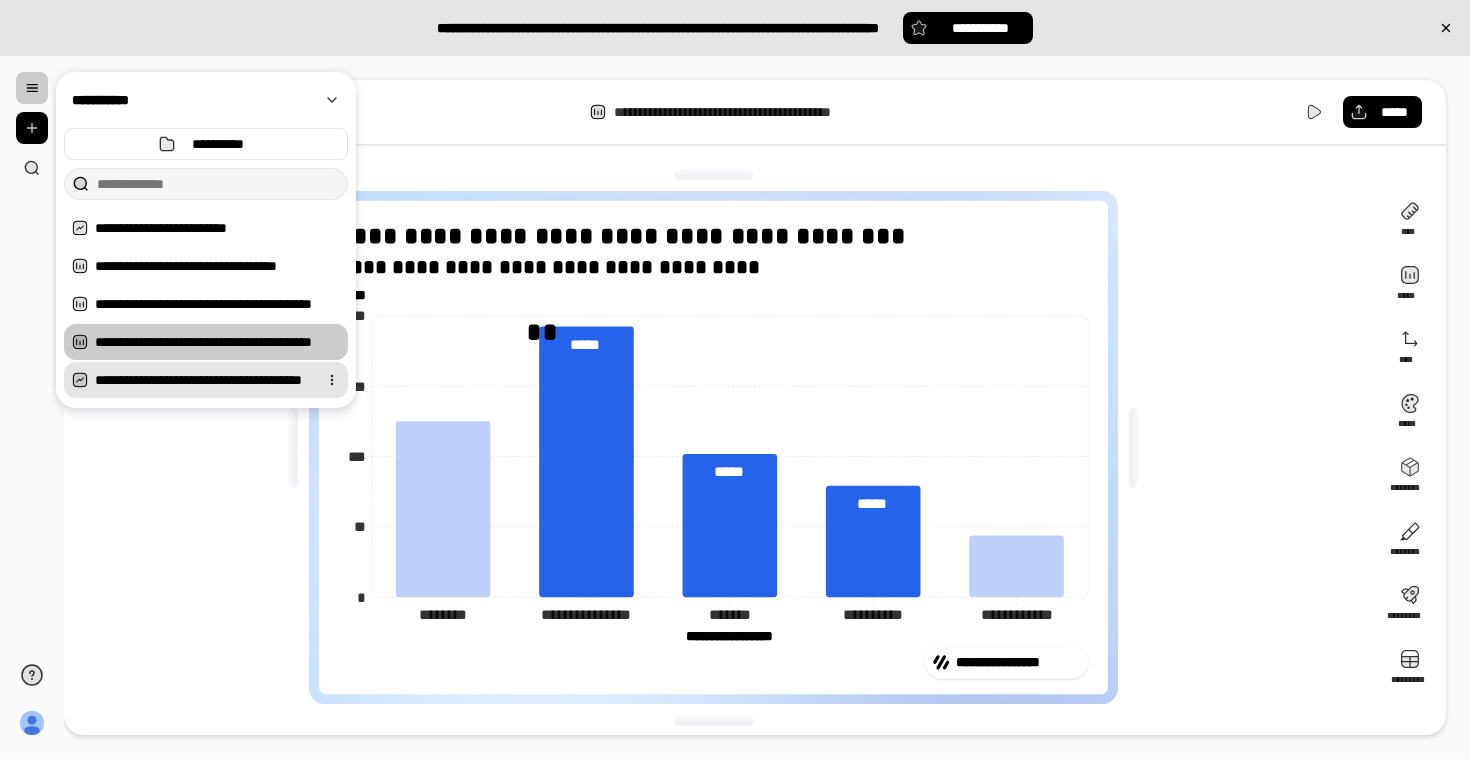 click on "**********" at bounding box center (202, 380) 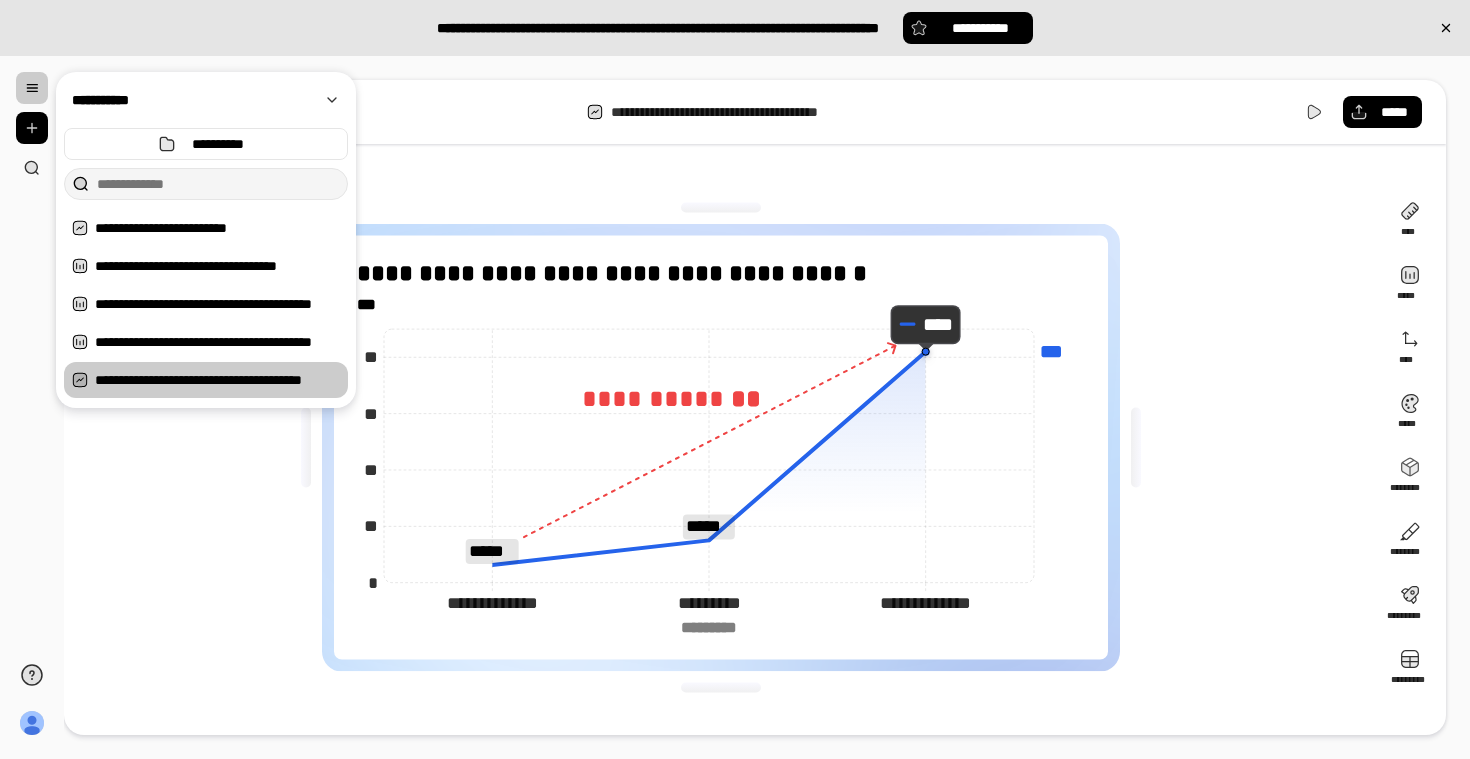 click on "**********" at bounding box center (721, 447) 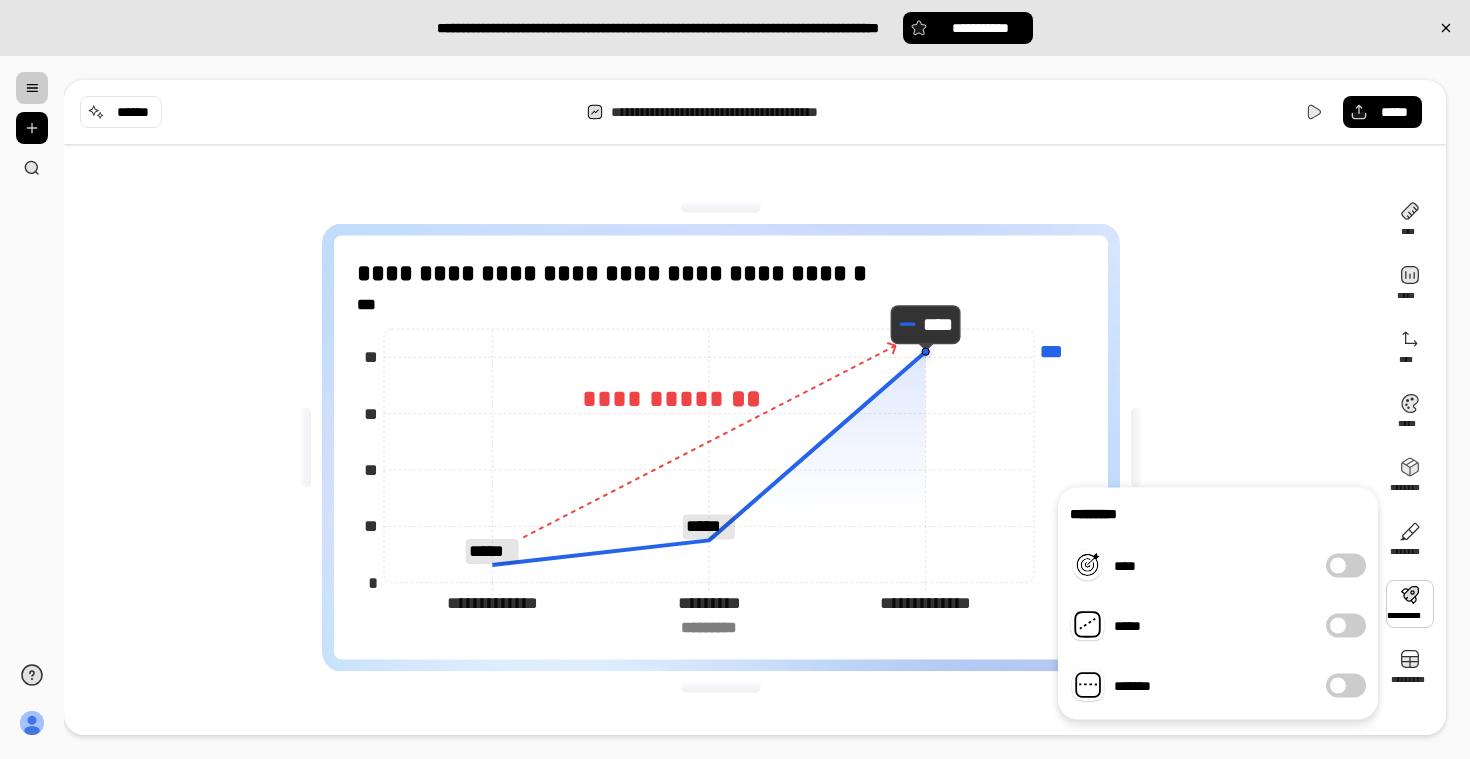click on "****" at bounding box center [1346, 566] 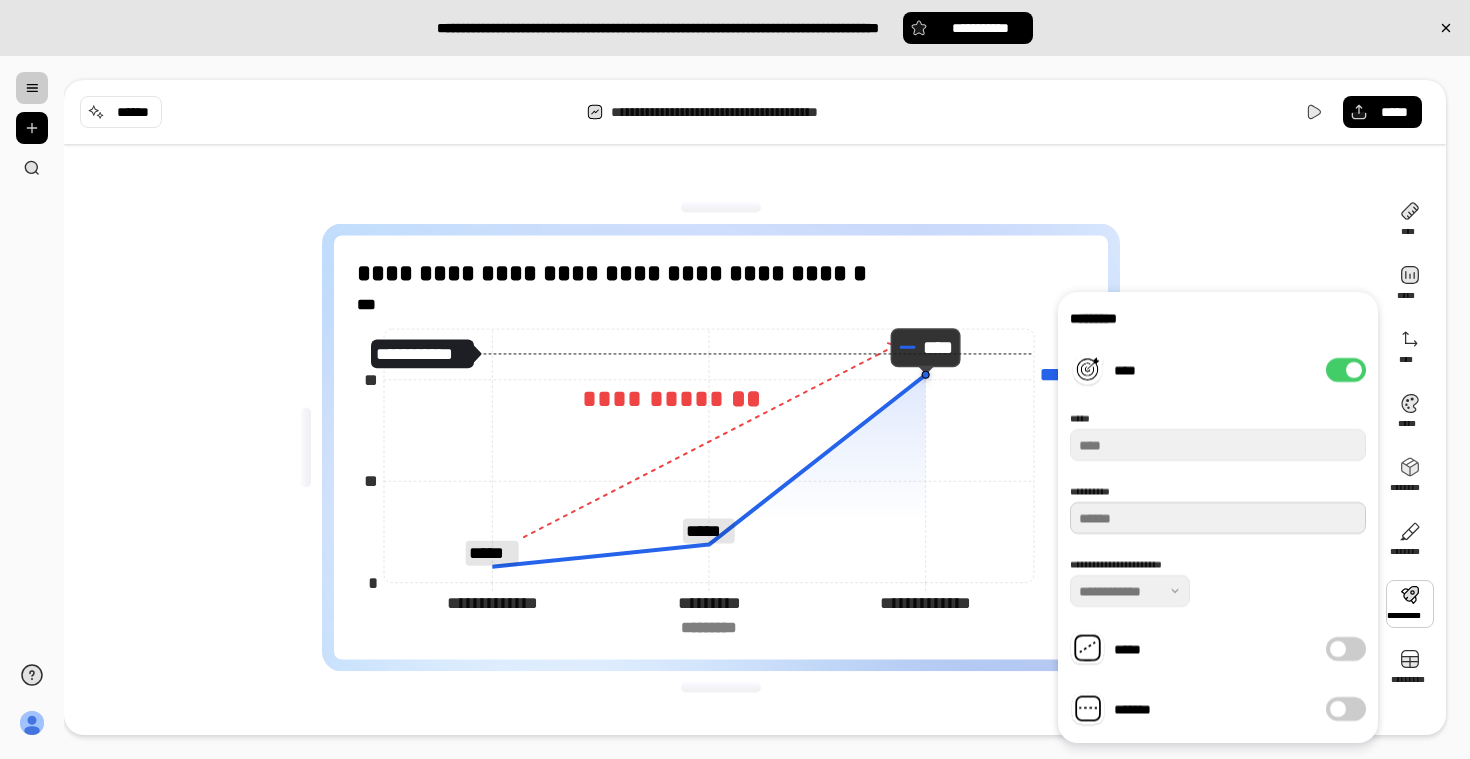 click on "****" at bounding box center (1218, 518) 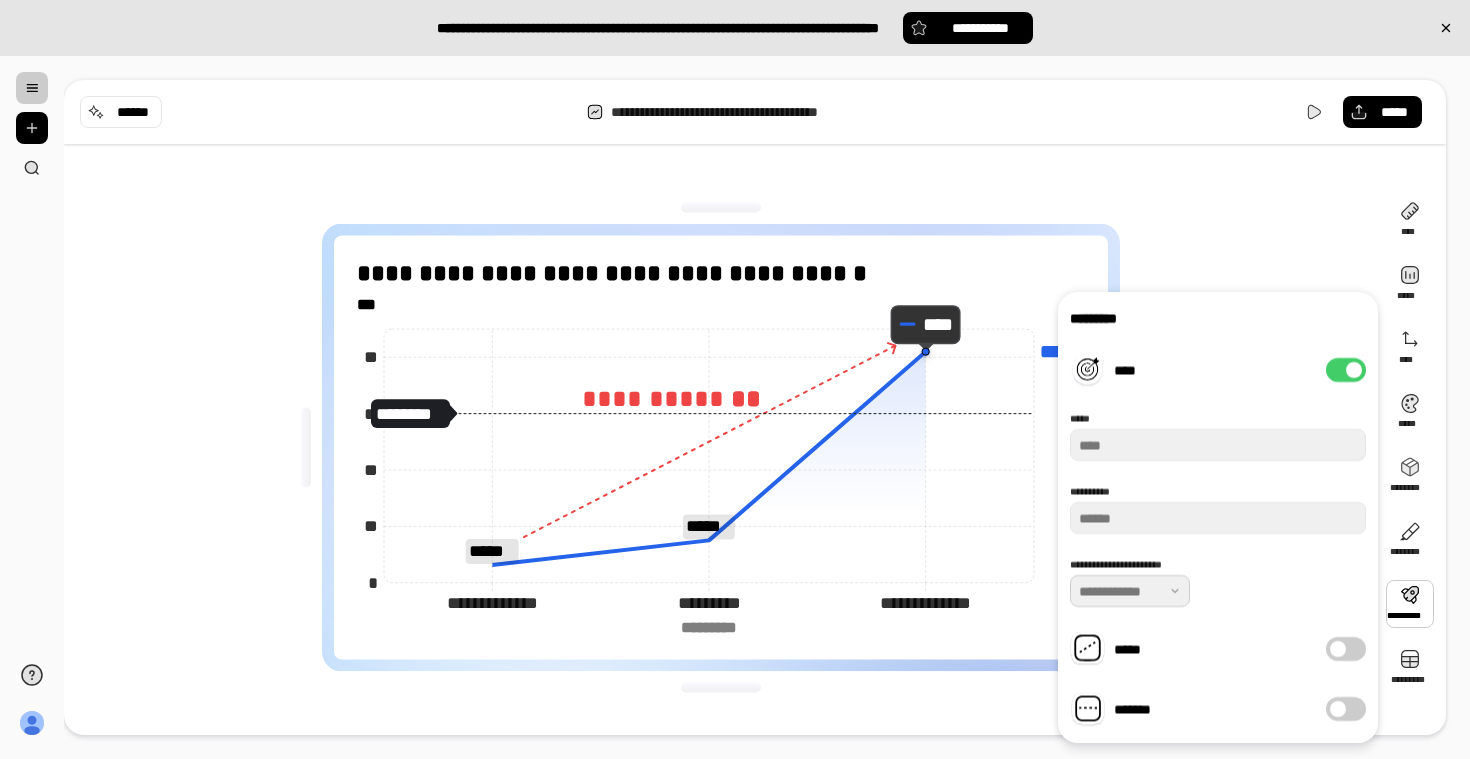 click at bounding box center [1130, 591] 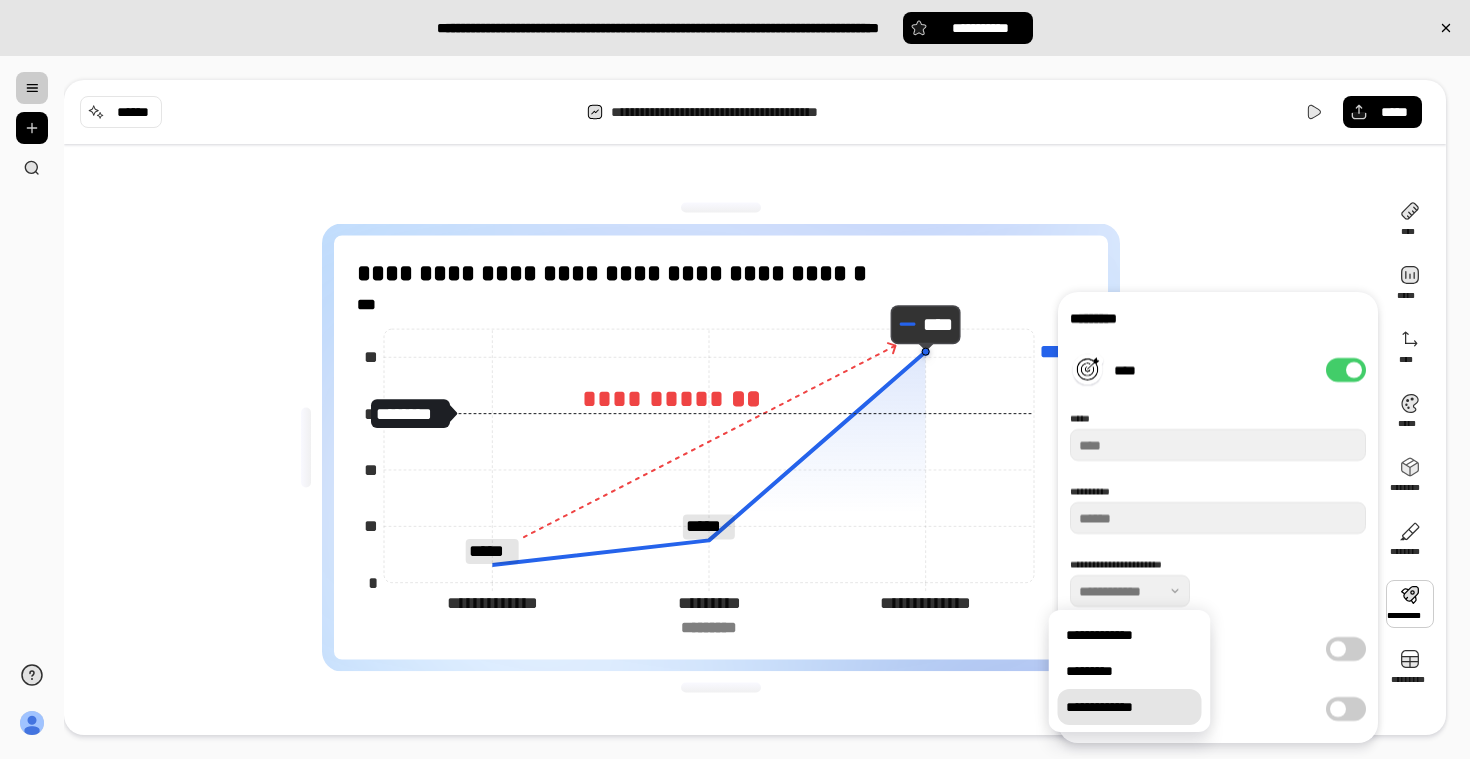 click on "**********" at bounding box center (1130, 707) 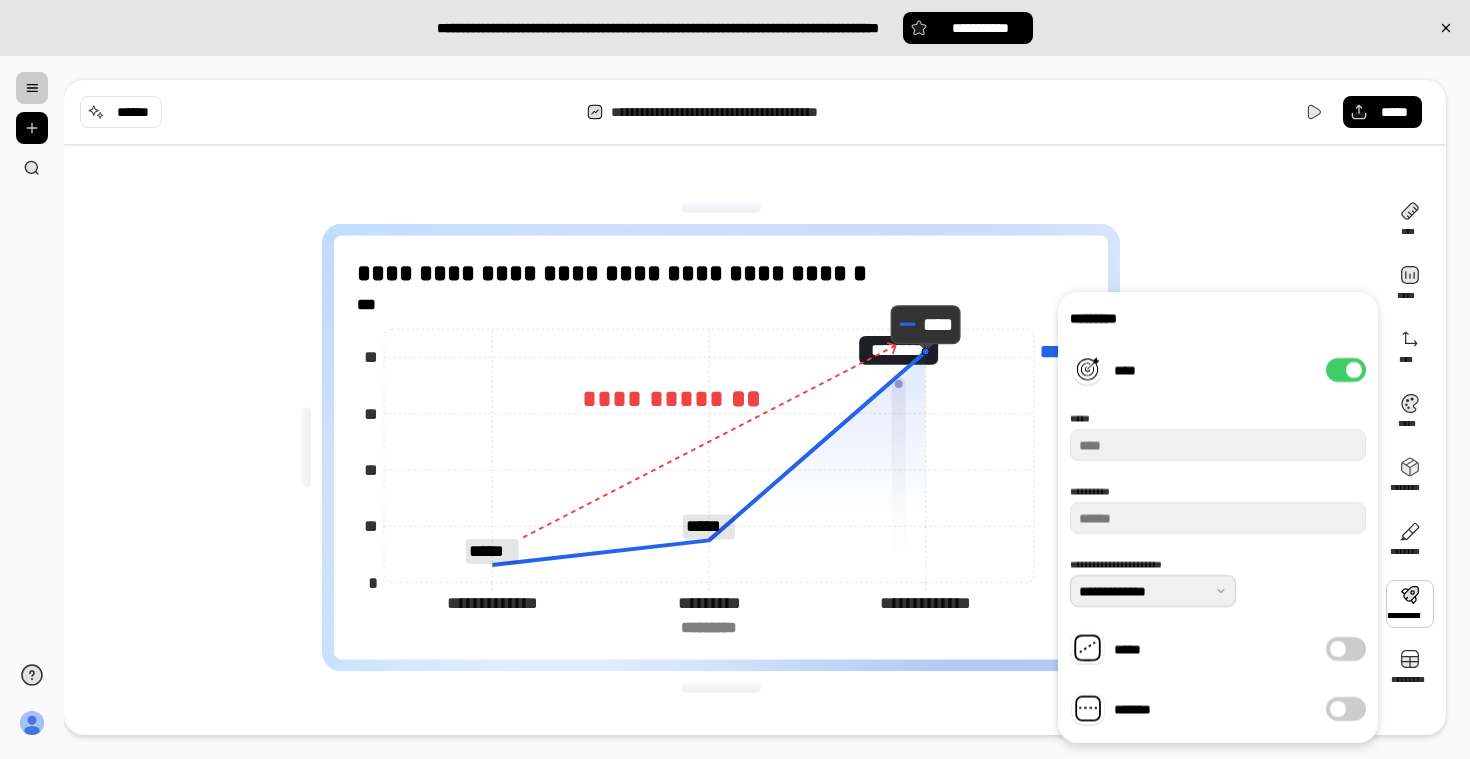 click at bounding box center (1153, 591) 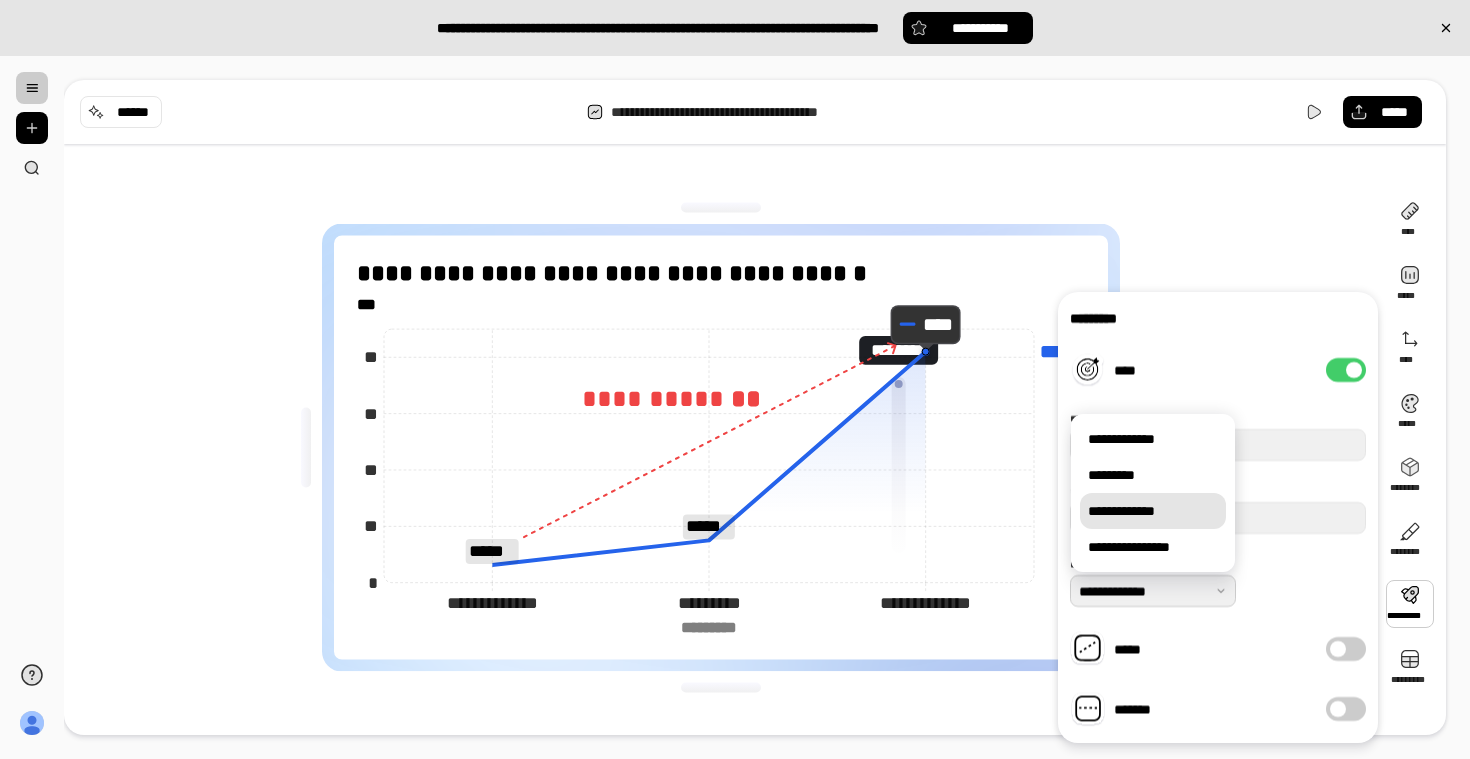 click at bounding box center [1153, 591] 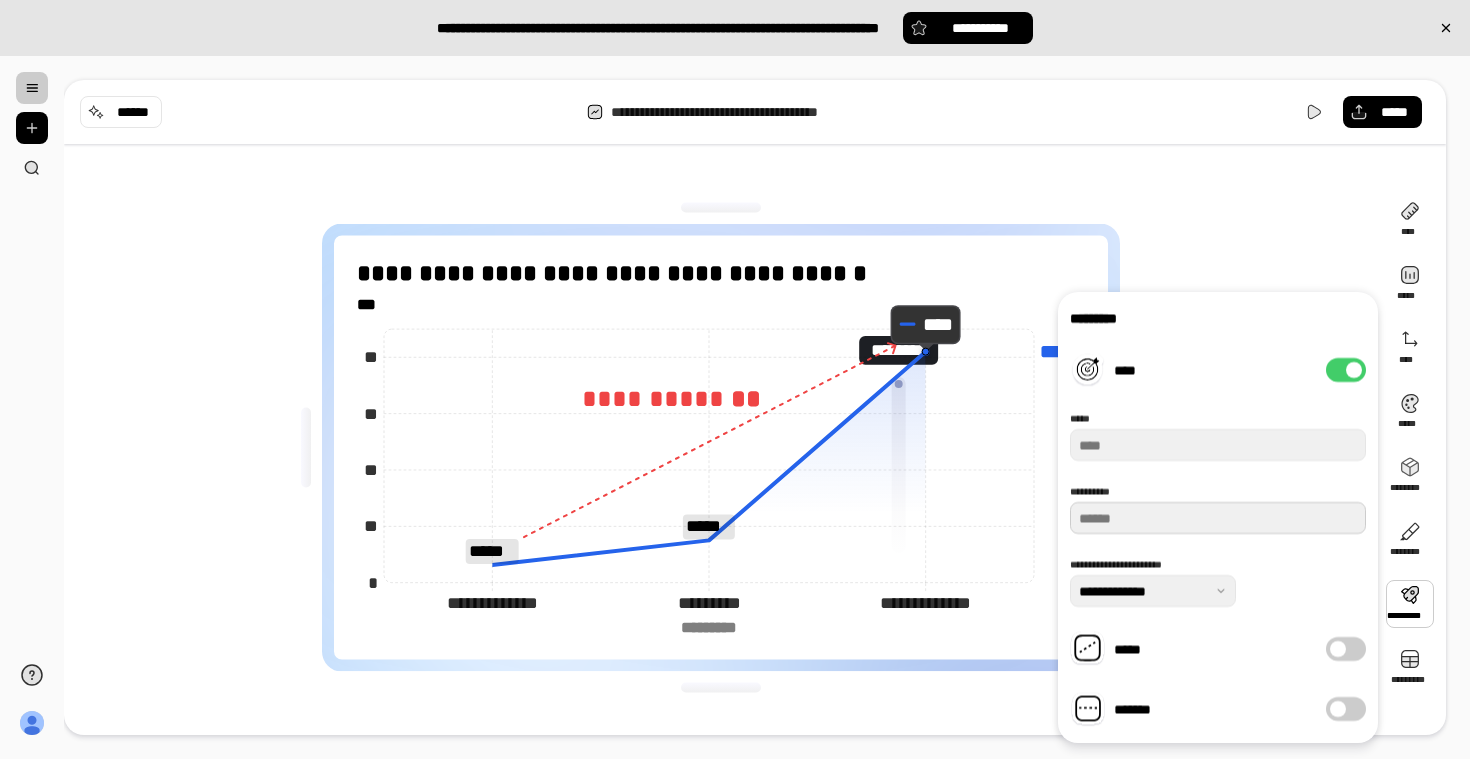 click on "****" at bounding box center [1218, 518] 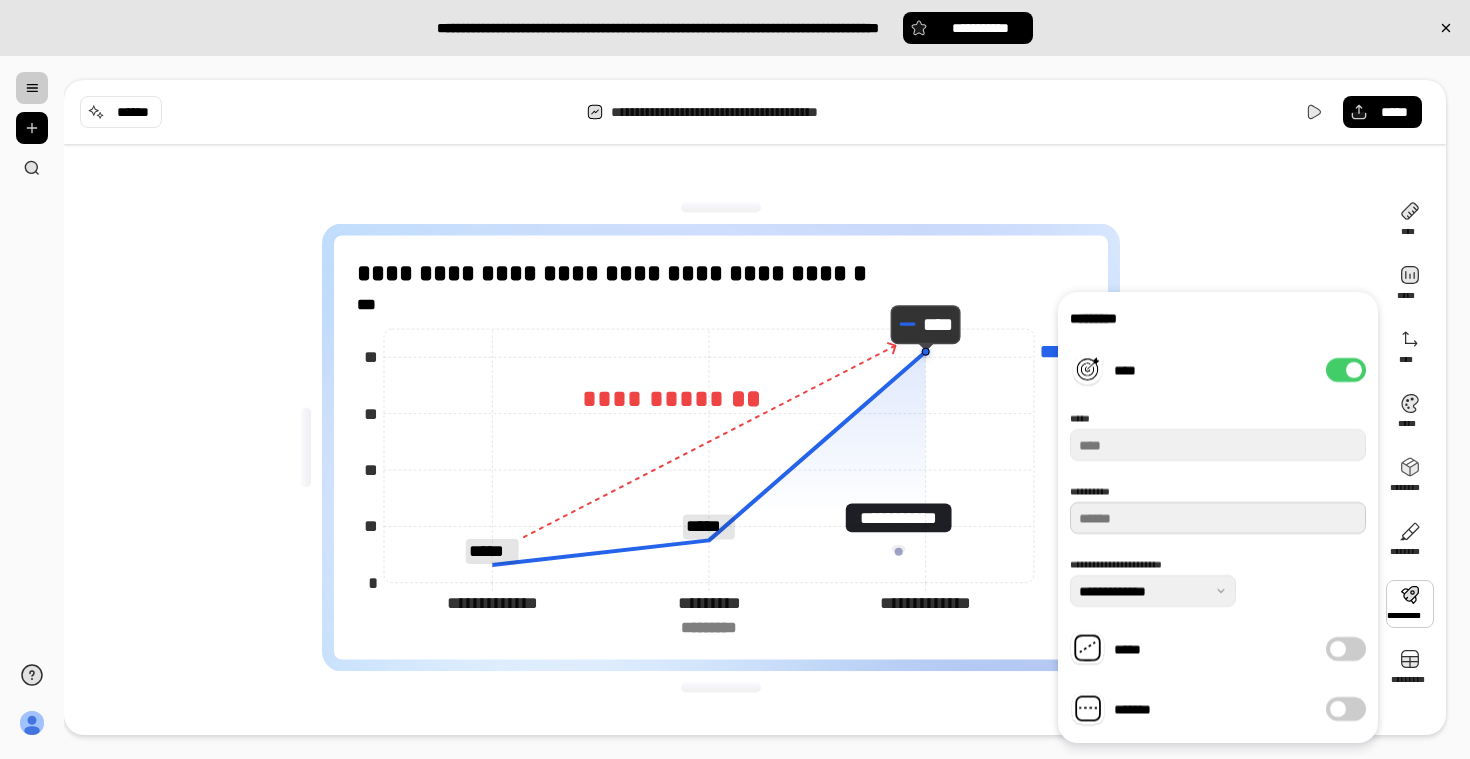 type on "*" 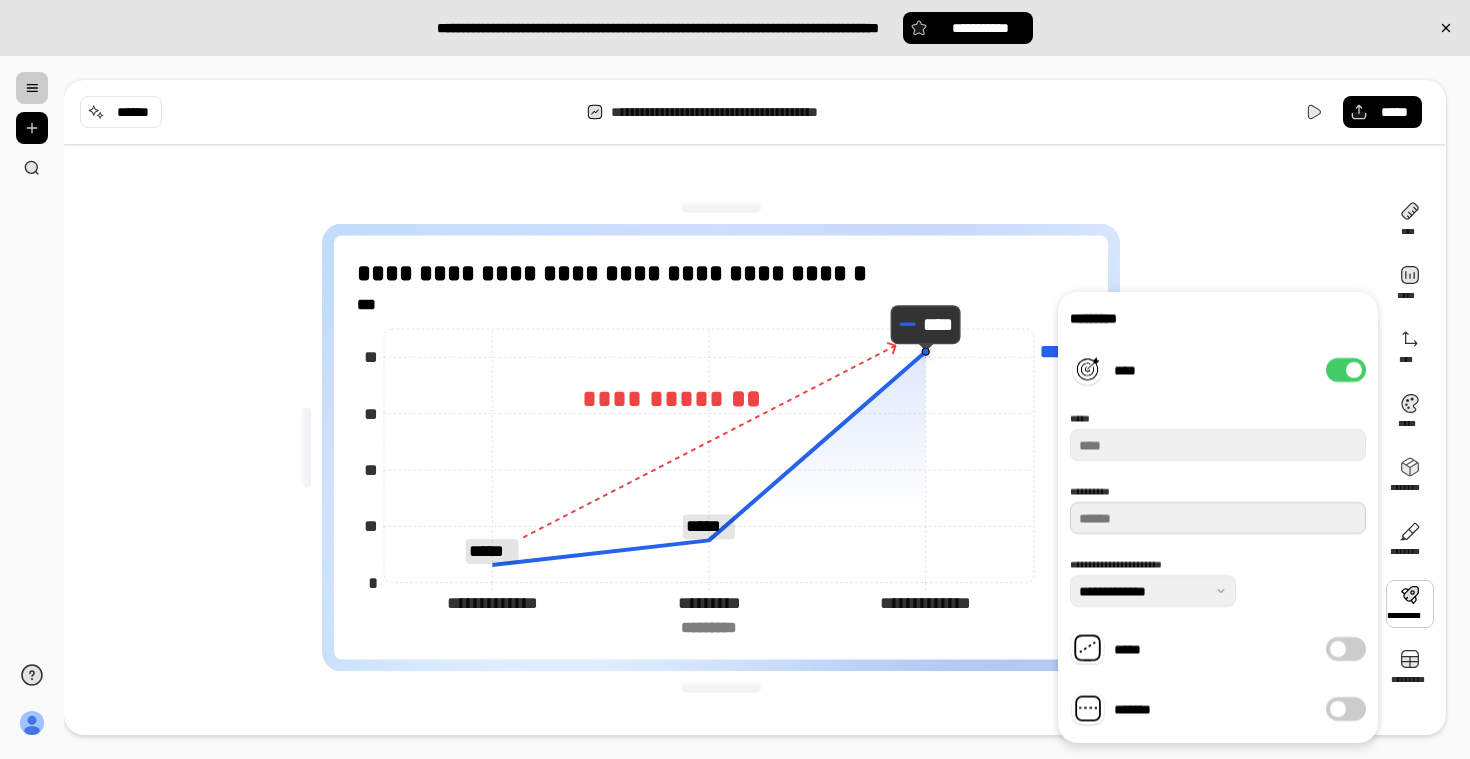 type 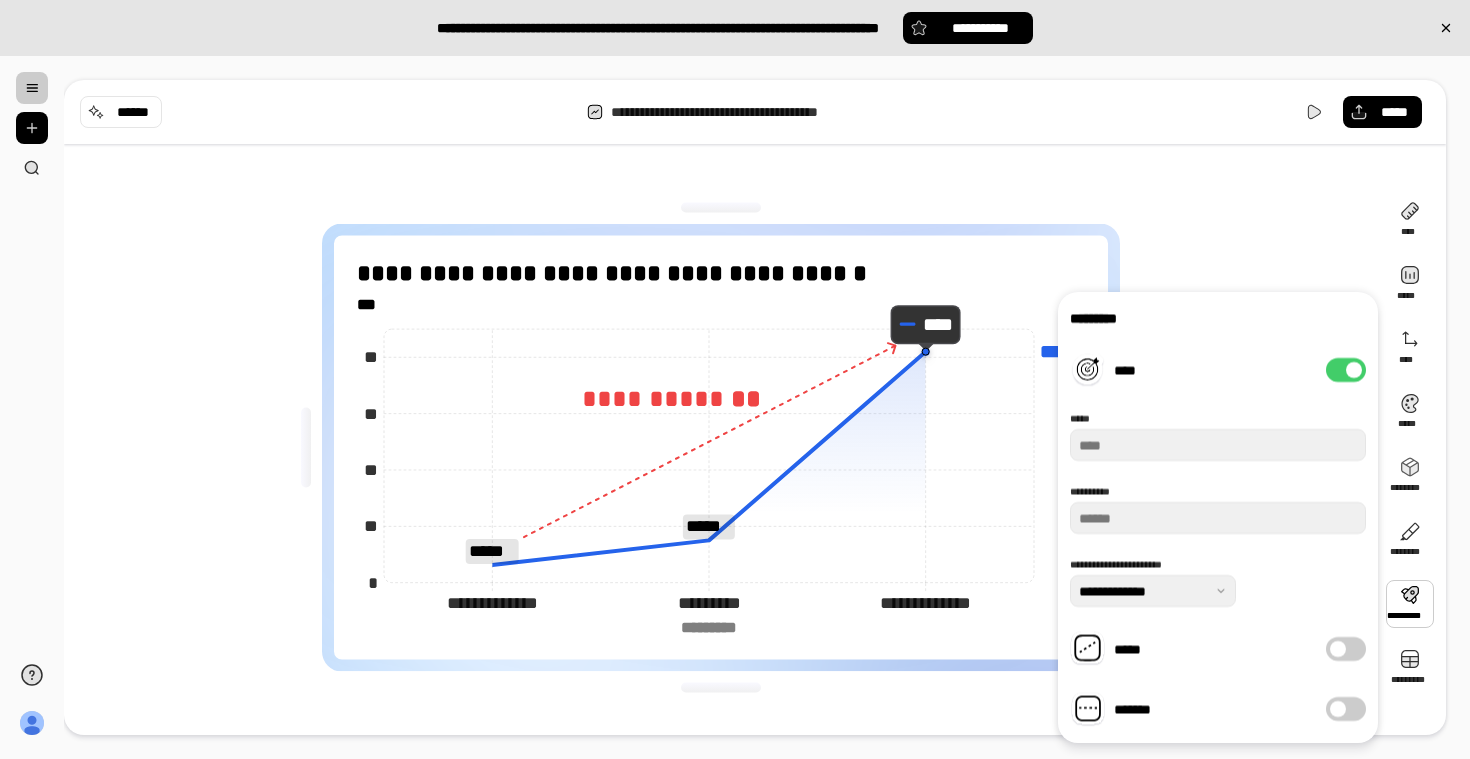 click on "****" at bounding box center [1346, 370] 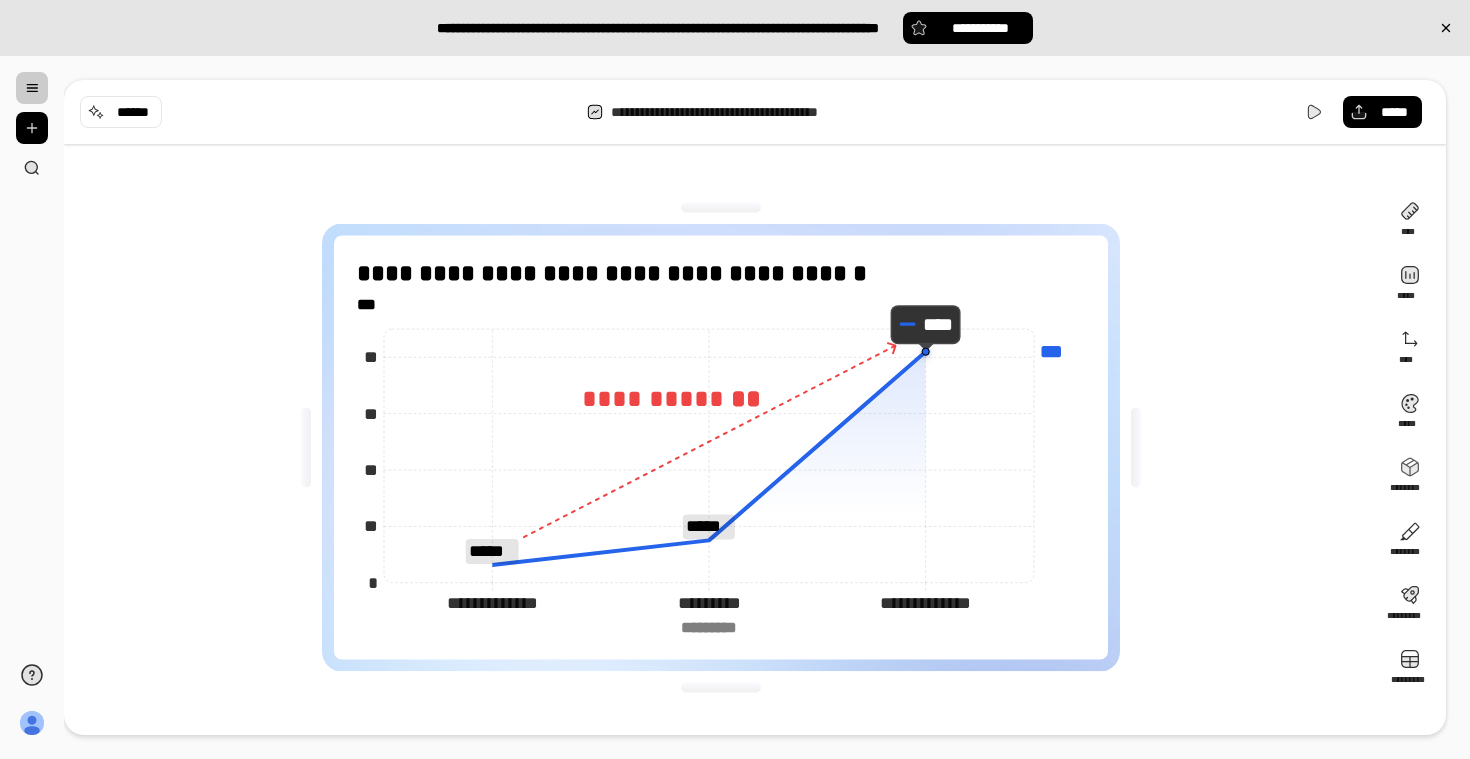 click on "**********" at bounding box center (721, 447) 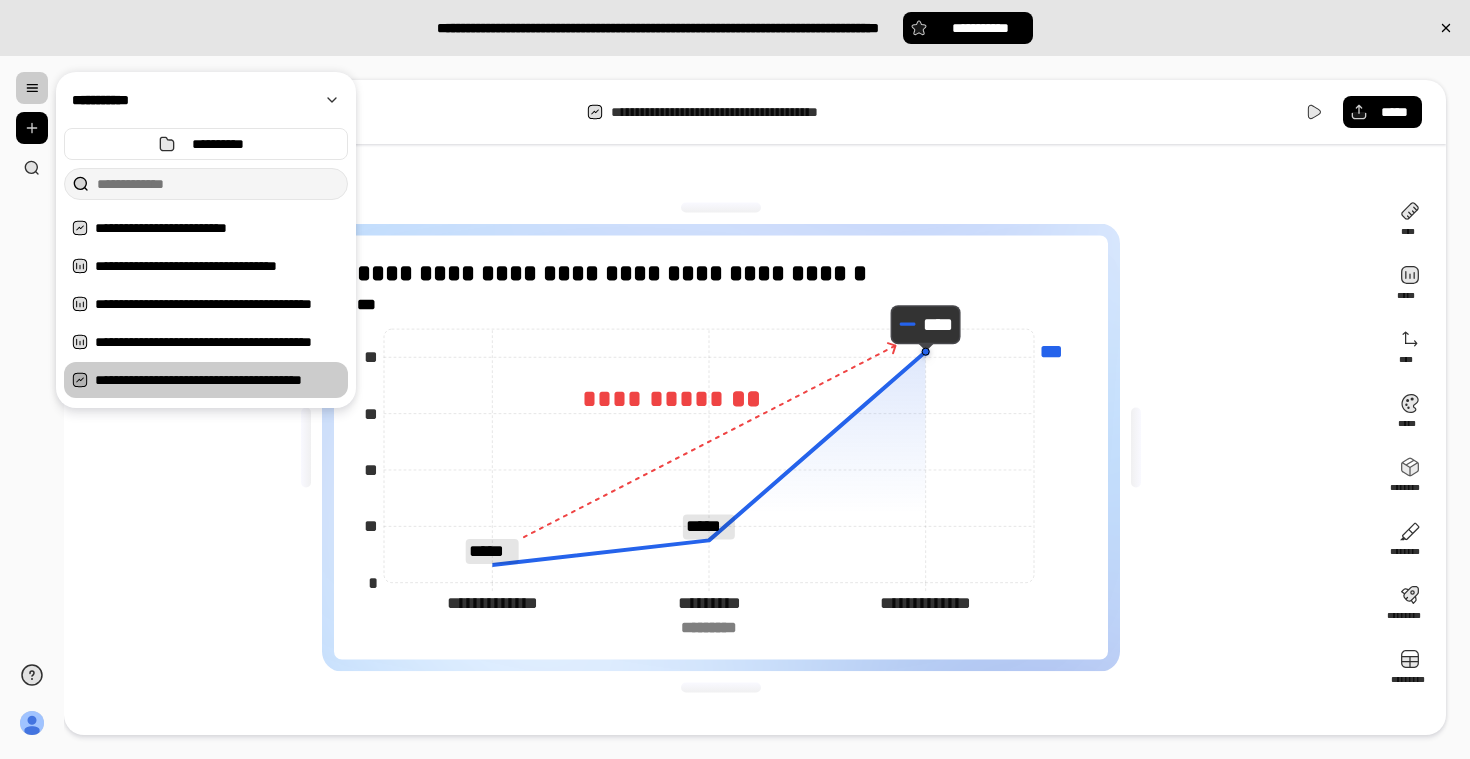click at bounding box center [32, 88] 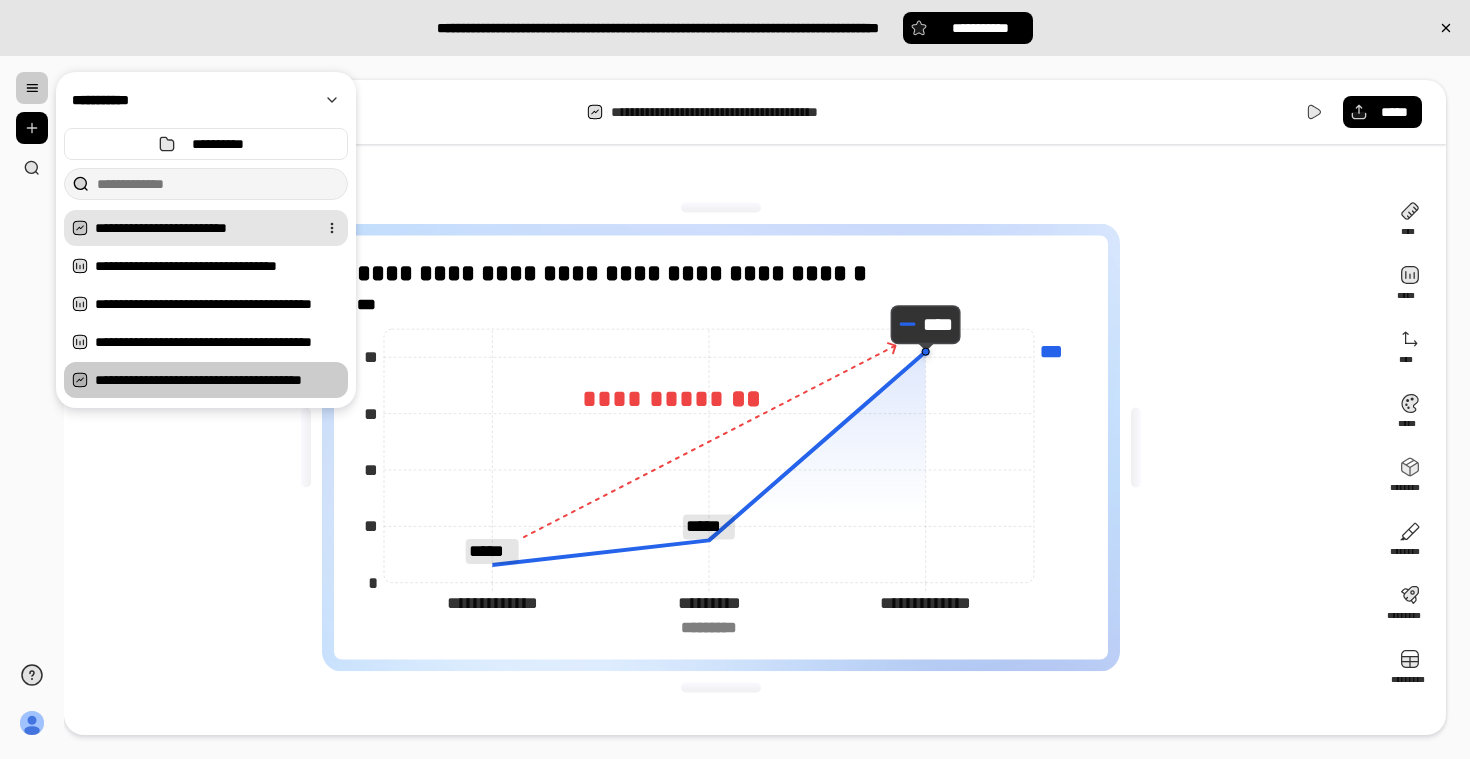 click on "**********" at bounding box center (202, 228) 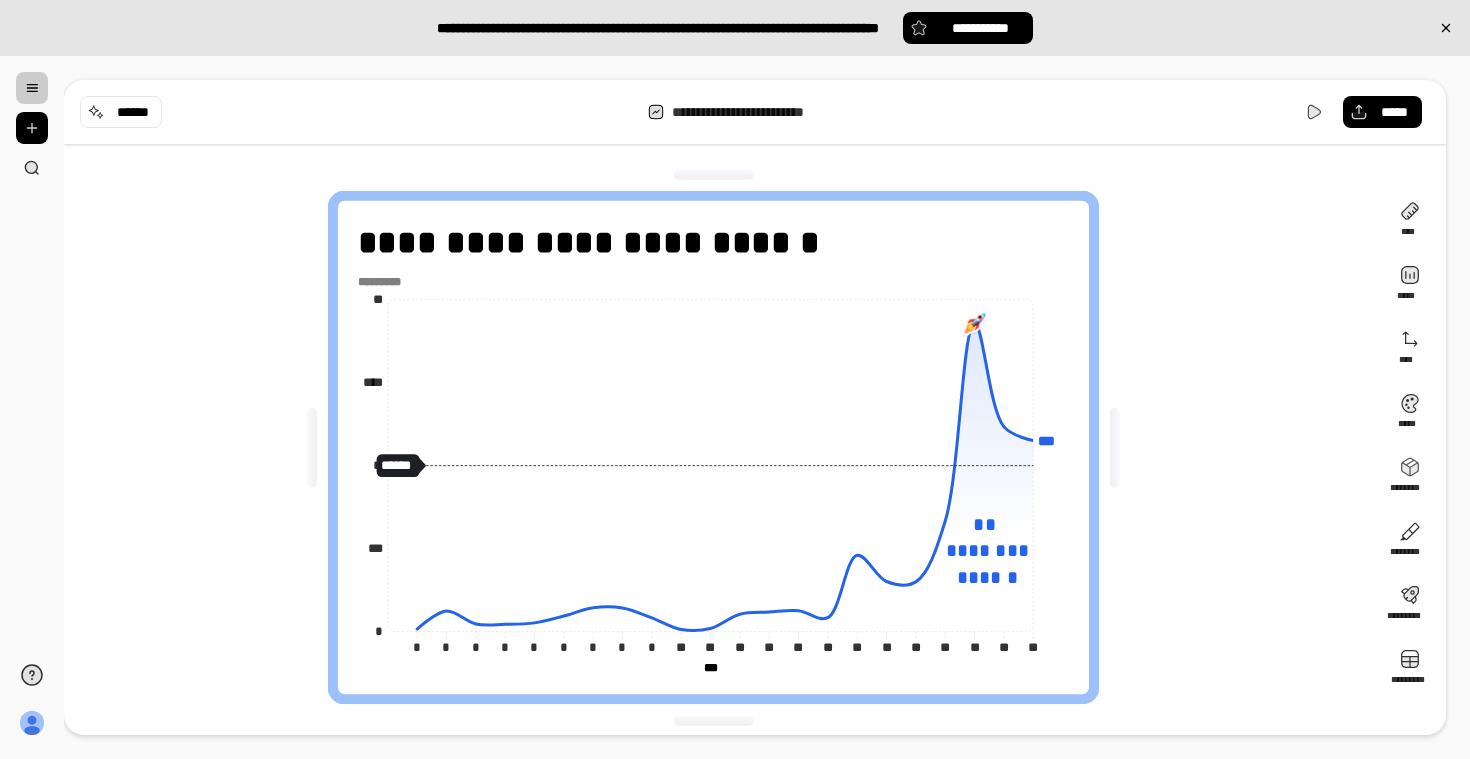 click on "**********" at bounding box center (721, 447) 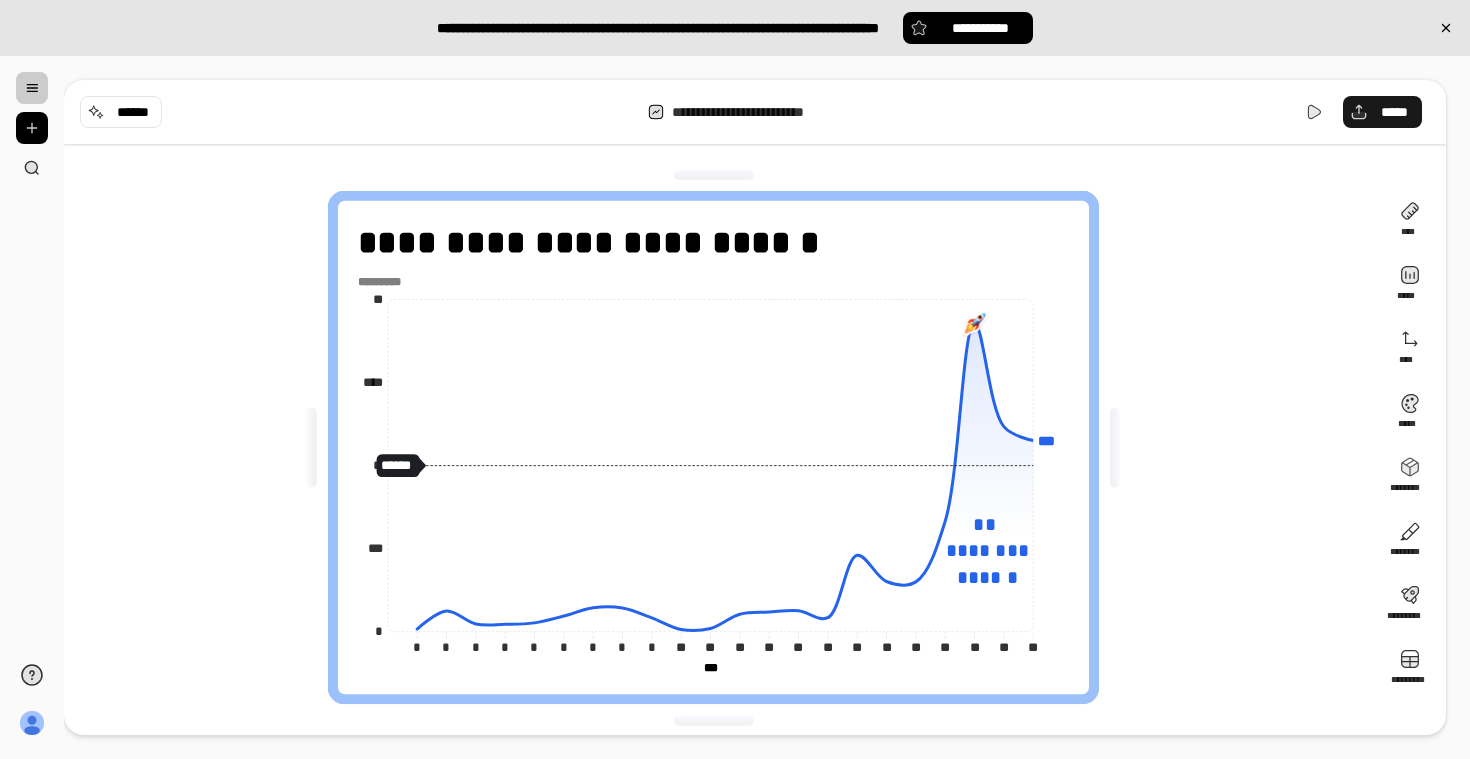 click on "*****" at bounding box center (1382, 112) 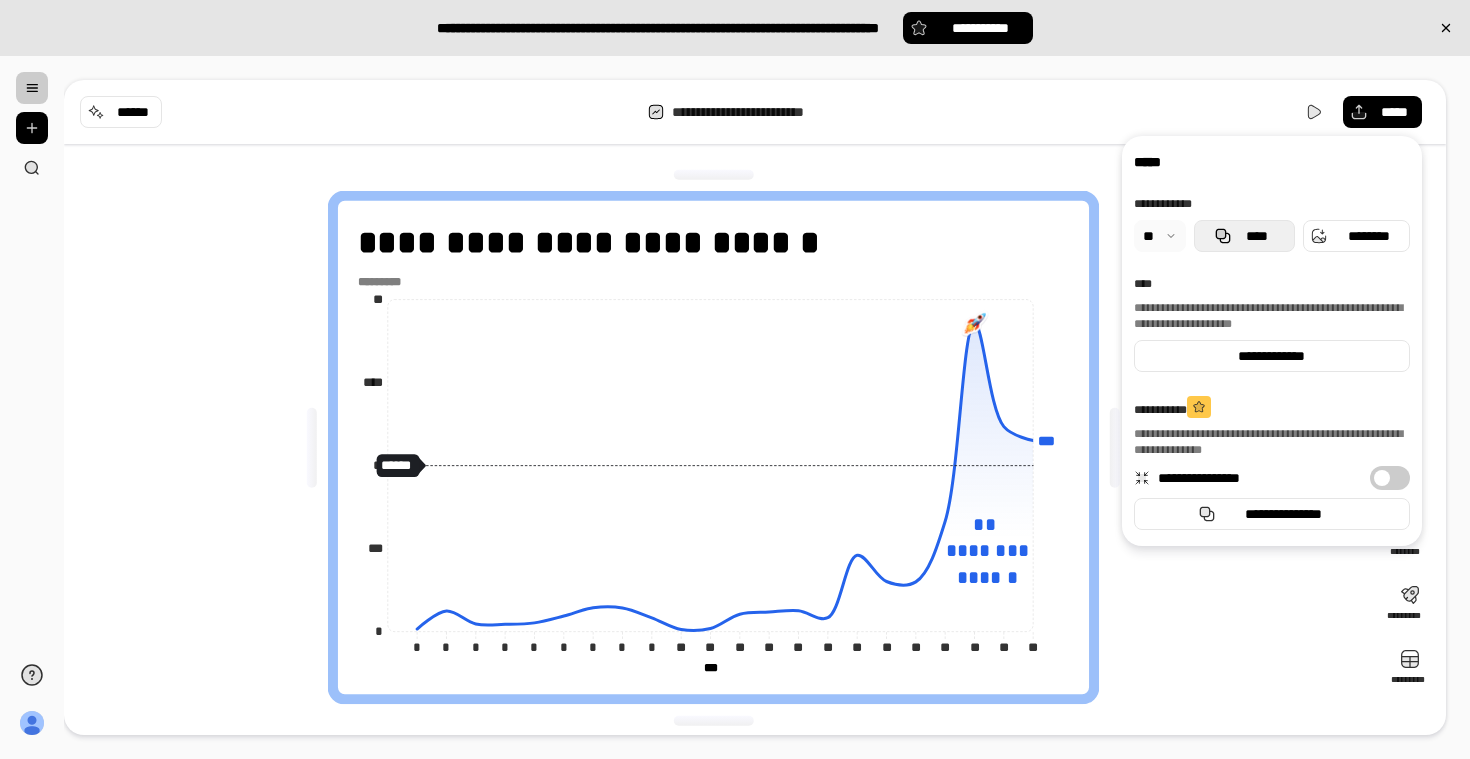 click on "****" at bounding box center [1244, 236] 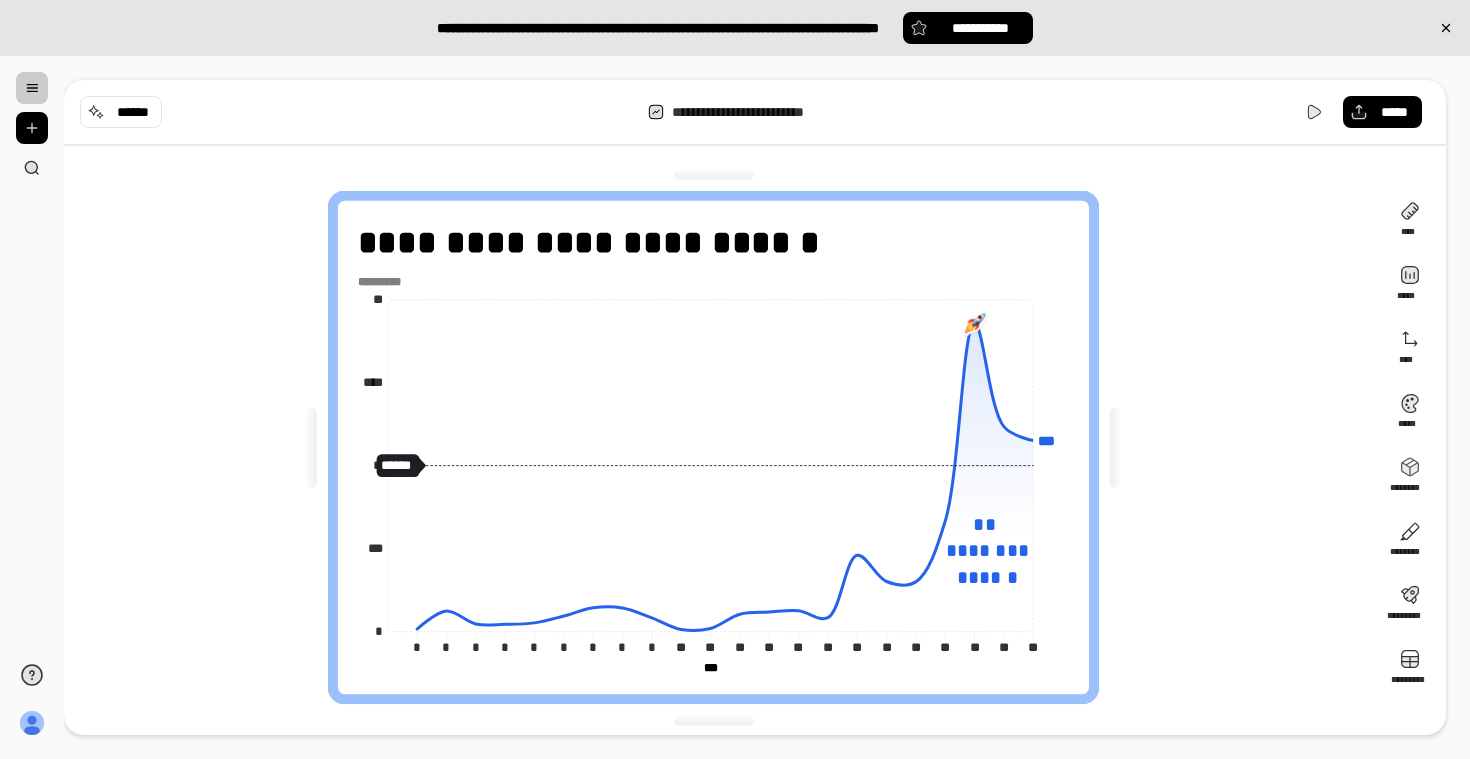 click at bounding box center (32, 88) 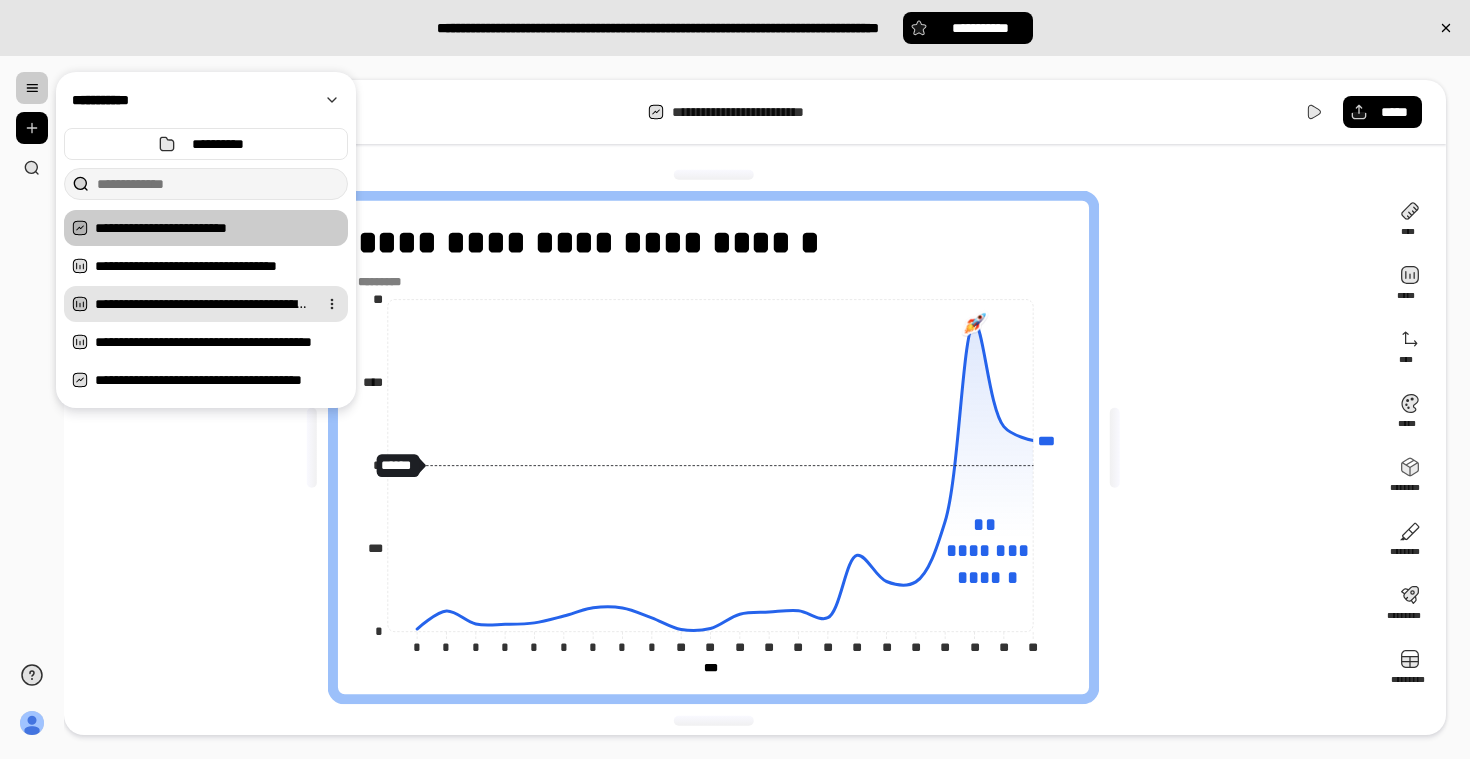 click on "**********" at bounding box center [202, 304] 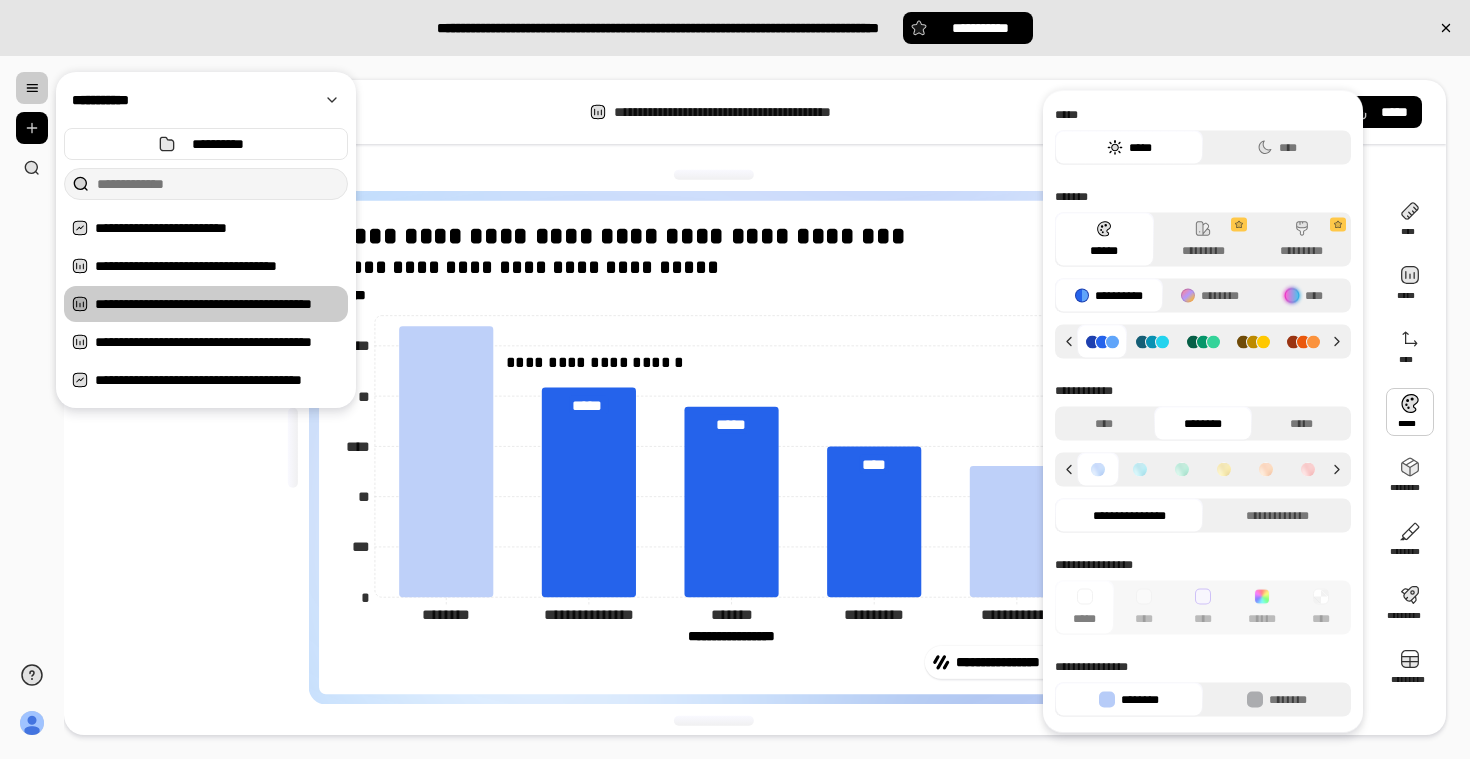 click at bounding box center [1410, 412] 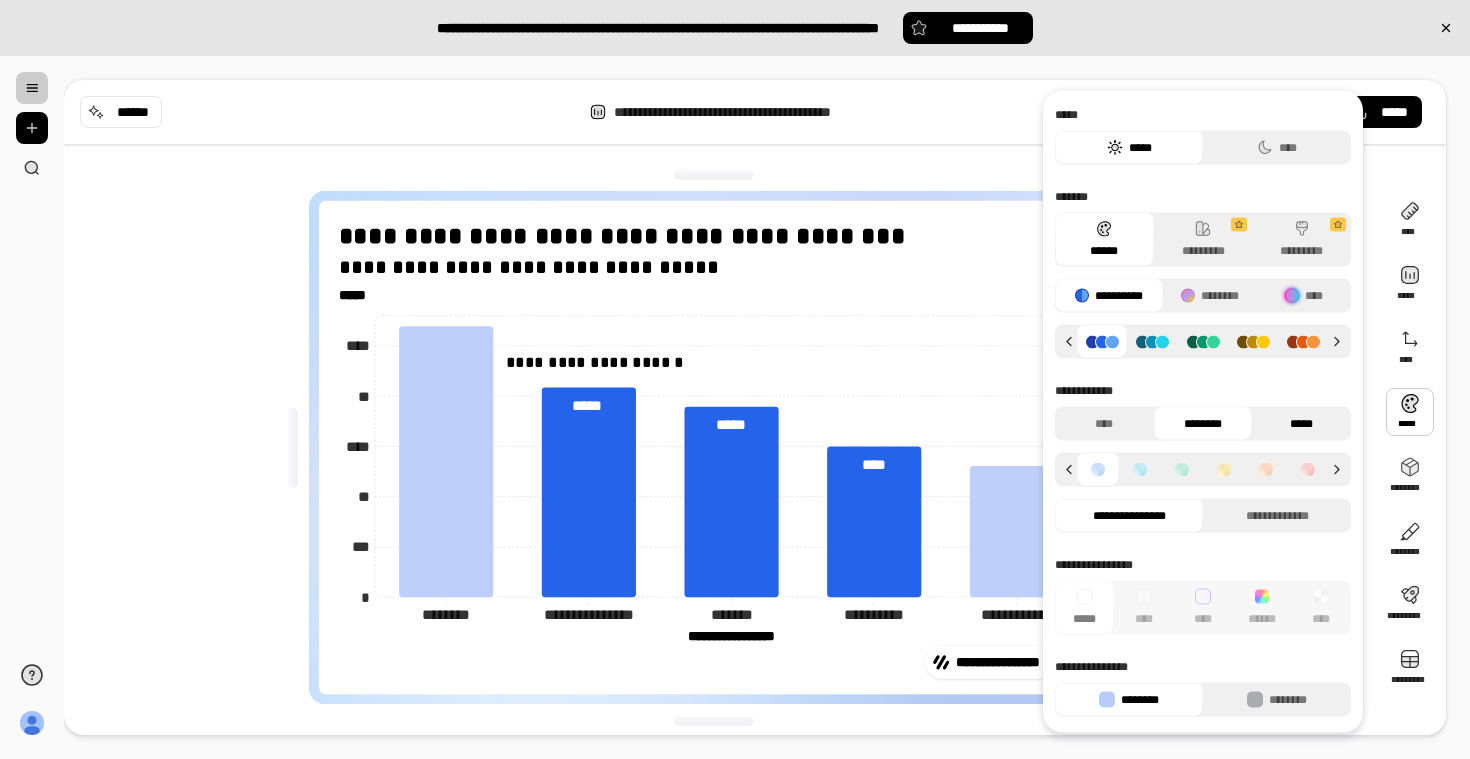 click on "*****" at bounding box center (1301, 424) 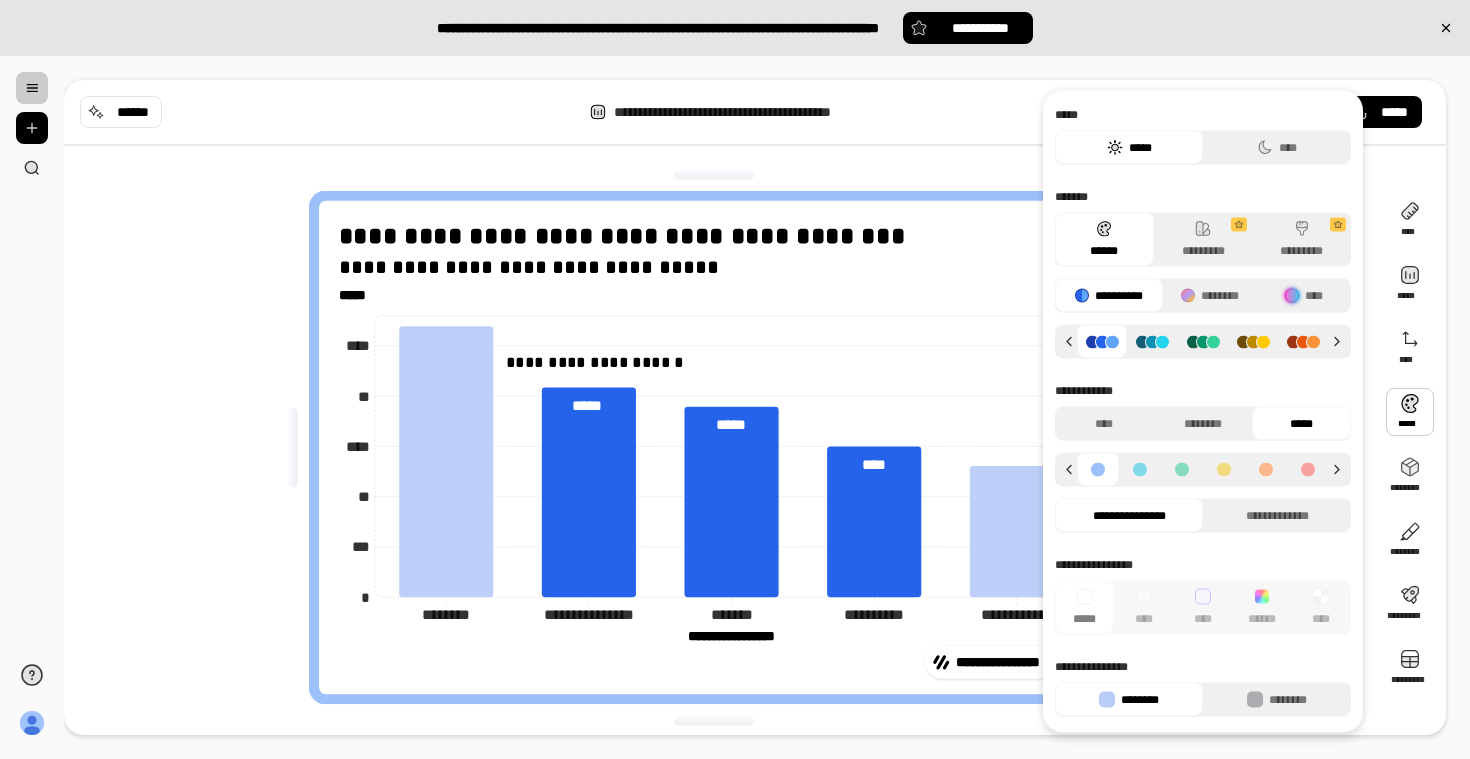 click at bounding box center [32, 88] 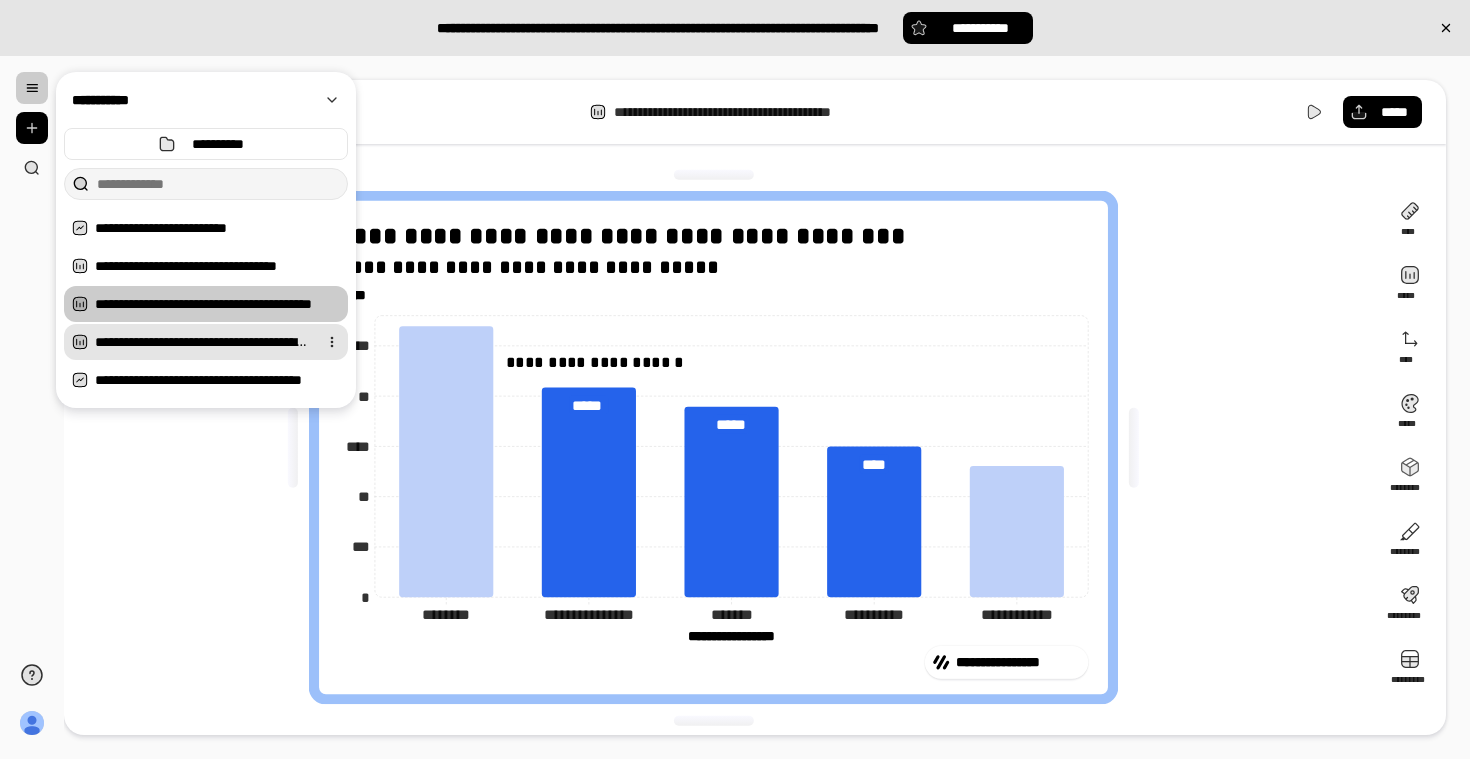 click on "**********" at bounding box center [202, 342] 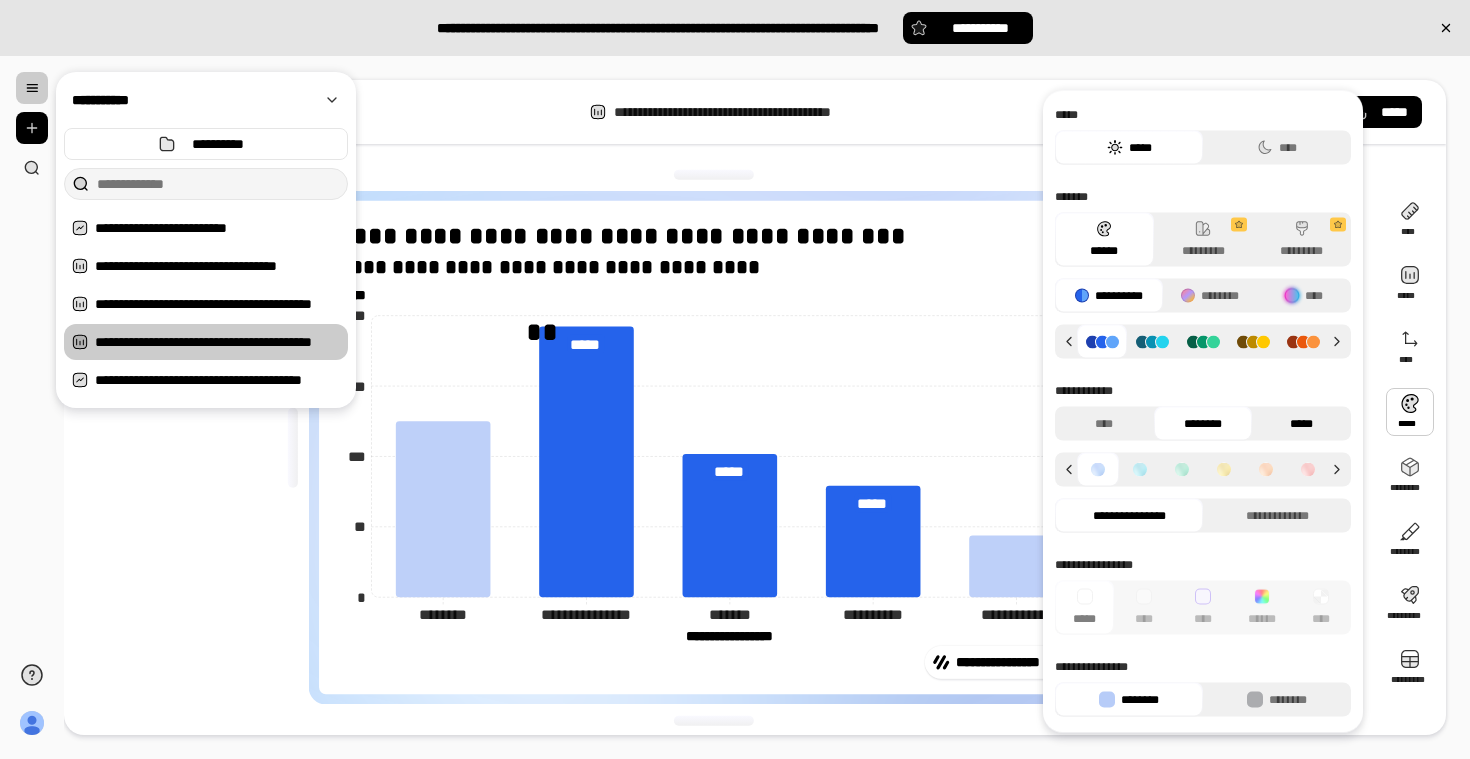 click on "*****" at bounding box center (1301, 424) 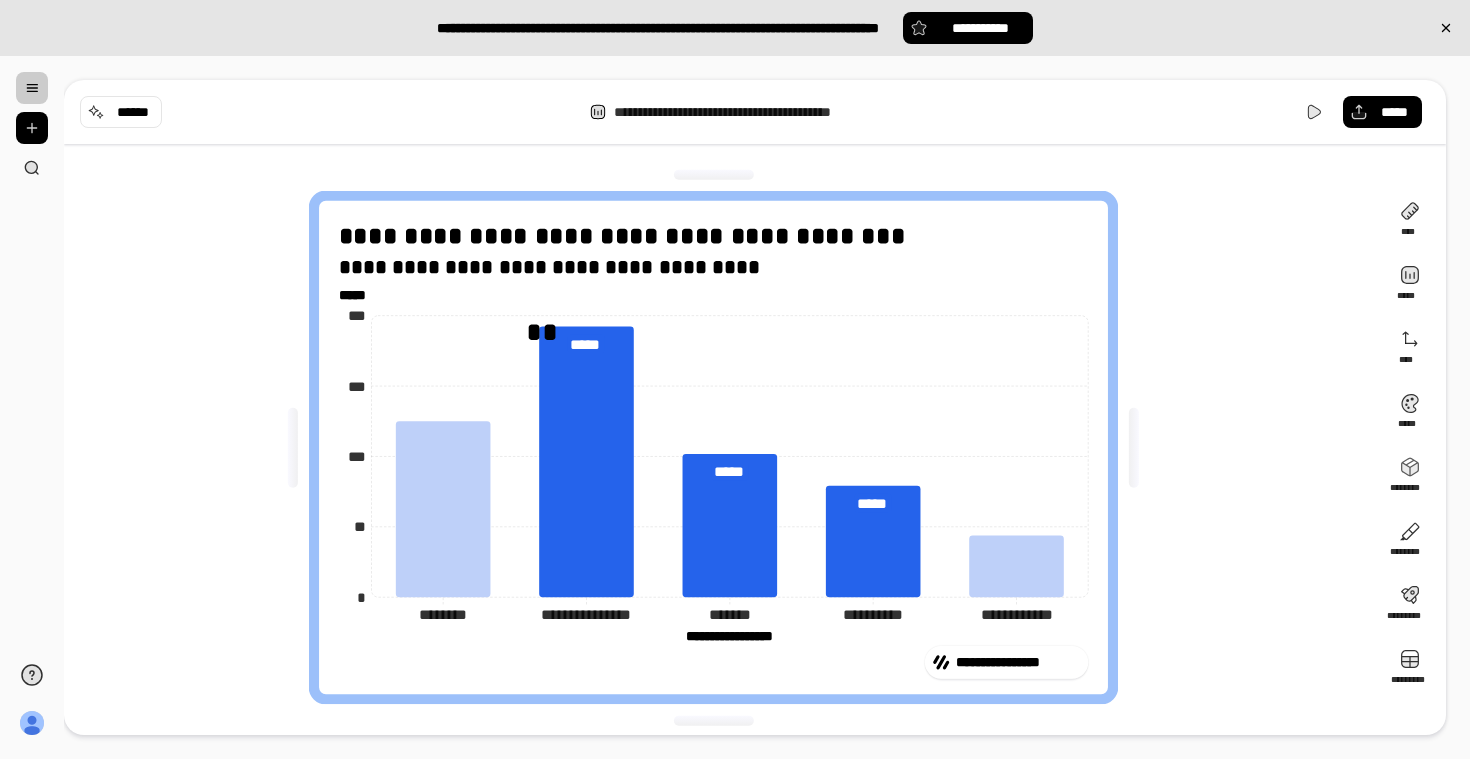click on "**********" at bounding box center [721, 447] 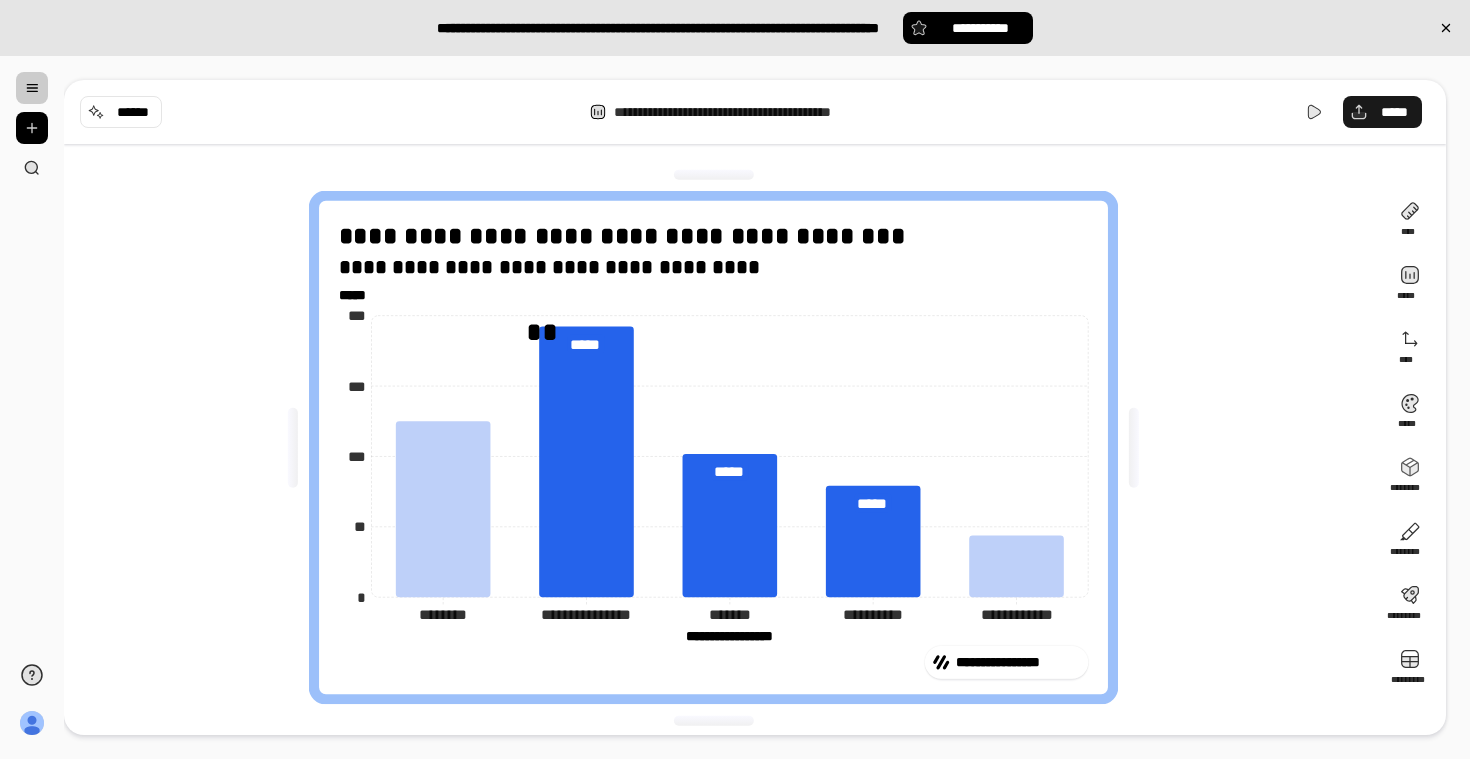 click on "*****" at bounding box center [1382, 112] 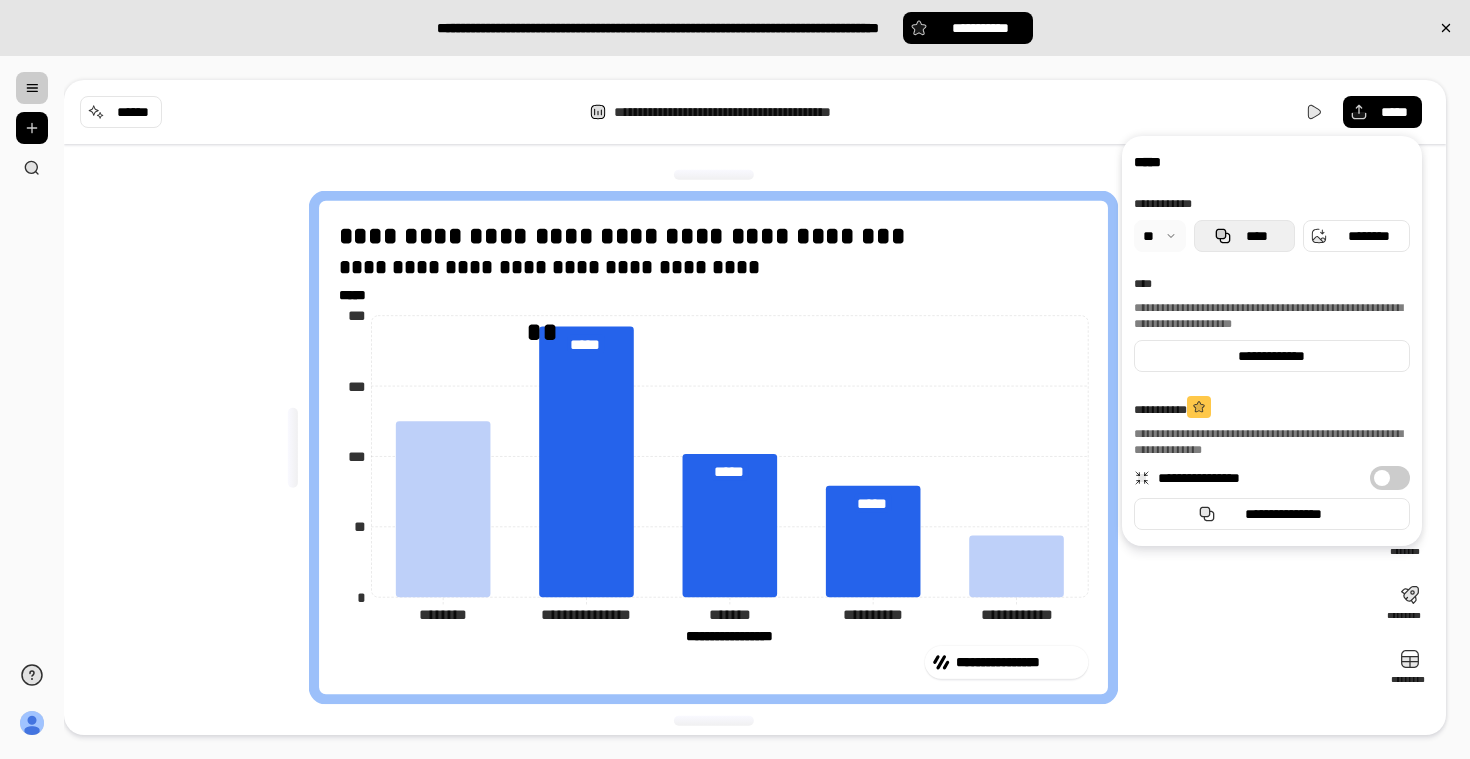 click on "****" at bounding box center [1256, 236] 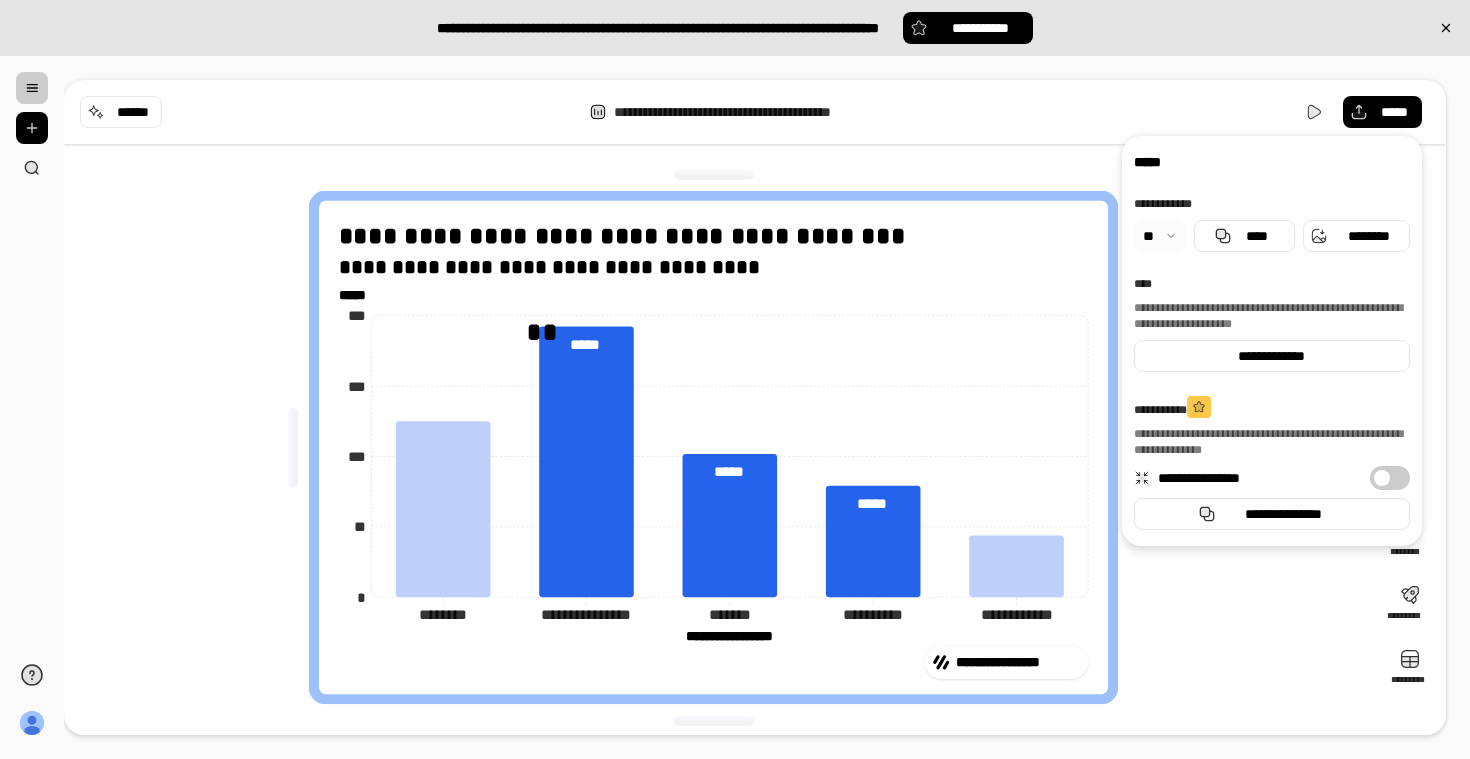 click at bounding box center [32, 88] 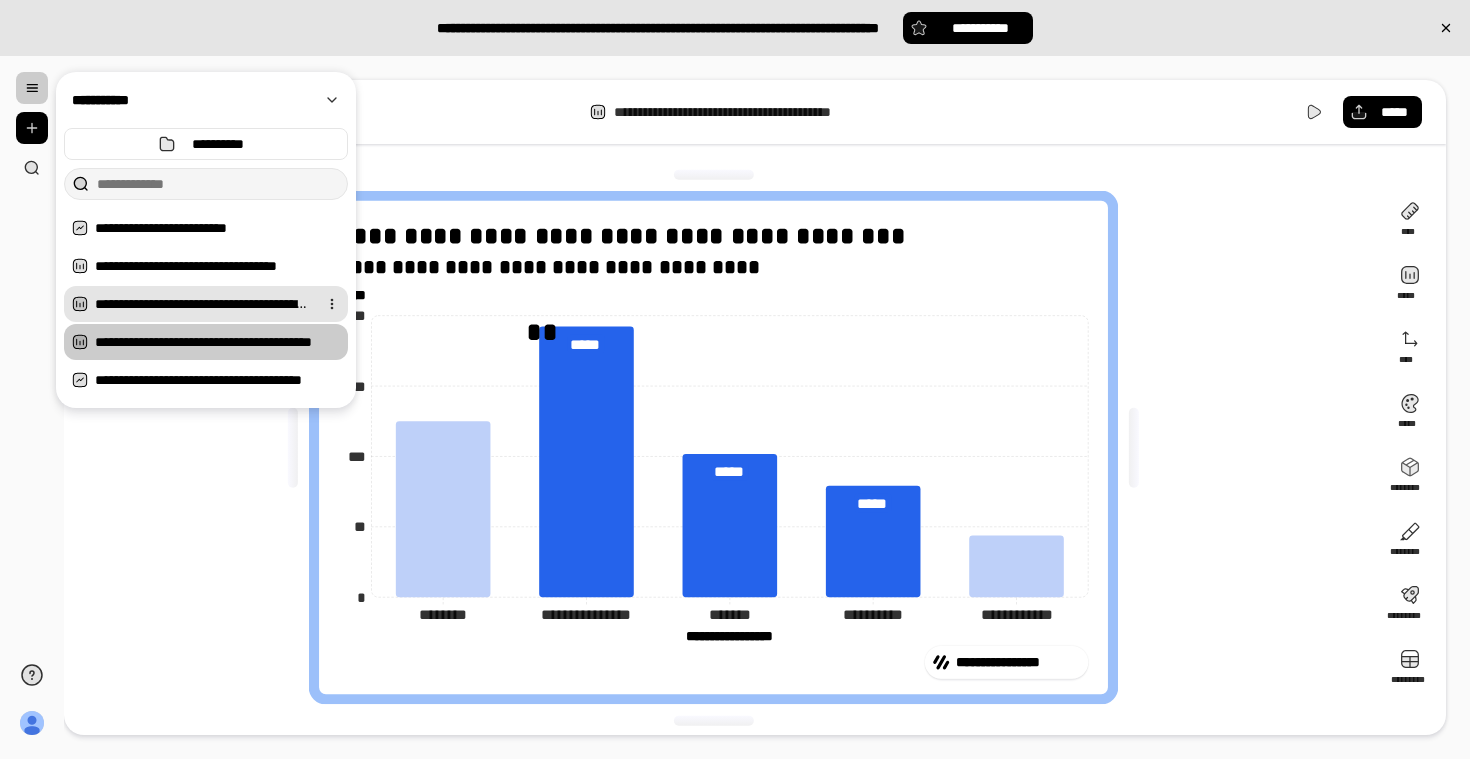 click on "**********" at bounding box center (202, 304) 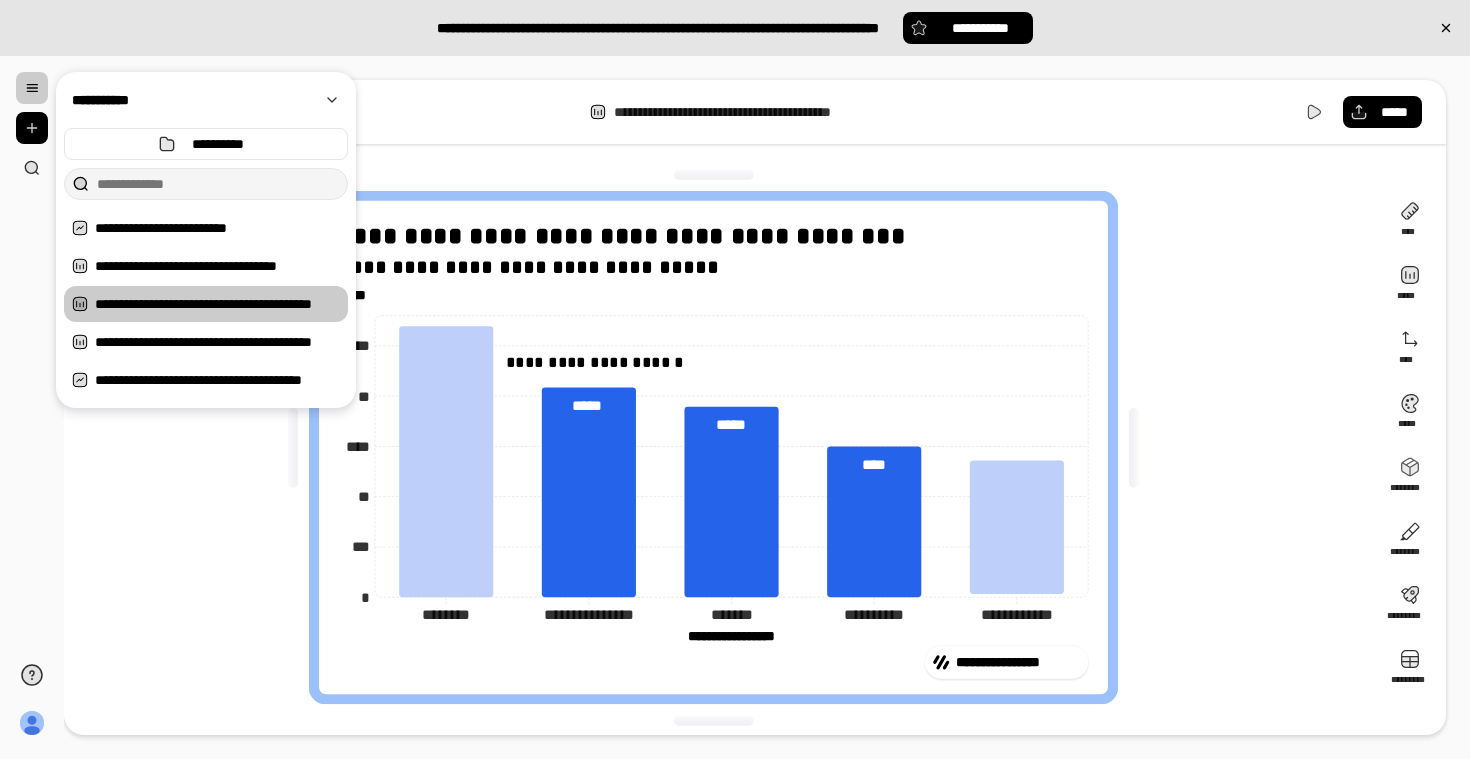 click on "**********" at bounding box center [721, 447] 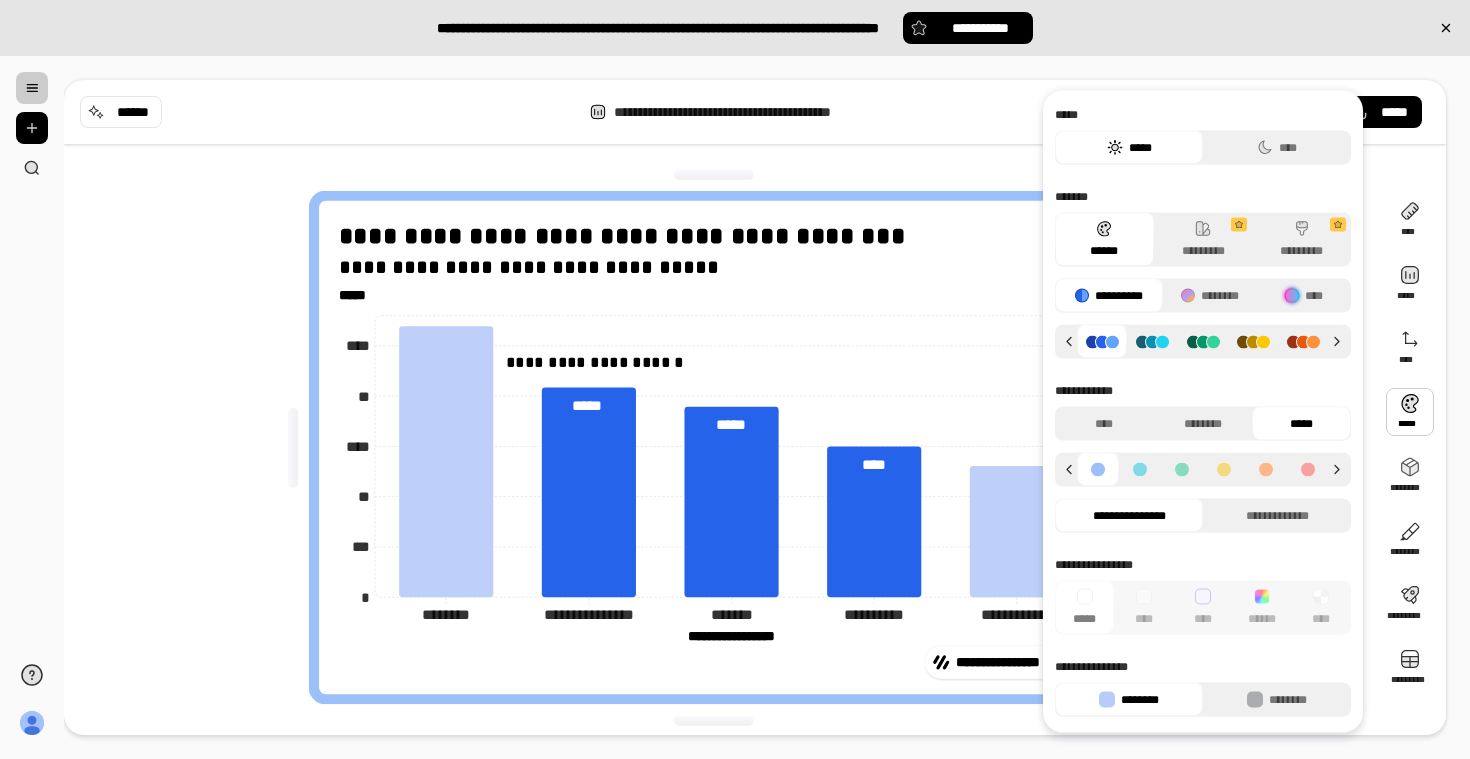 click on "*****" at bounding box center [1301, 424] 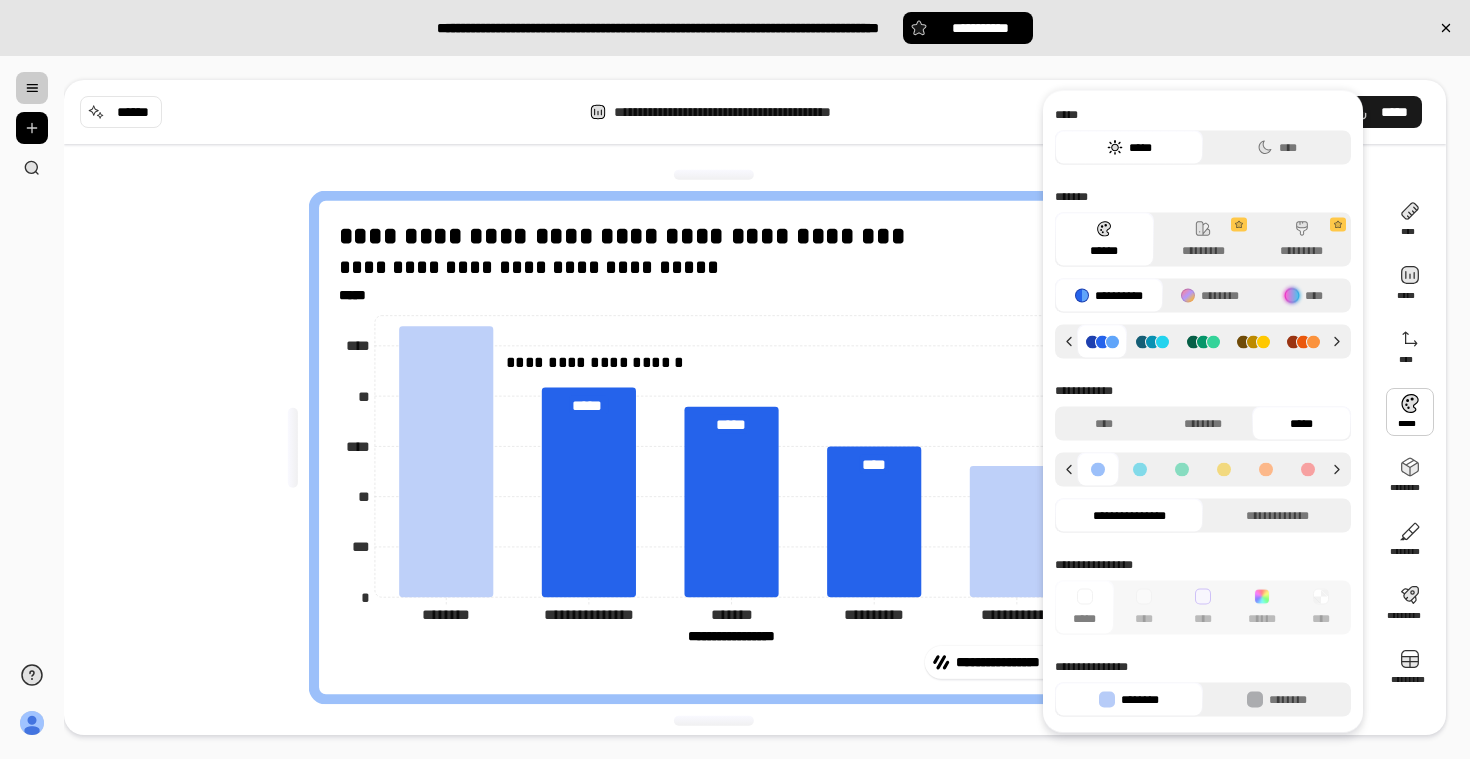 click on "*****" at bounding box center [1394, 112] 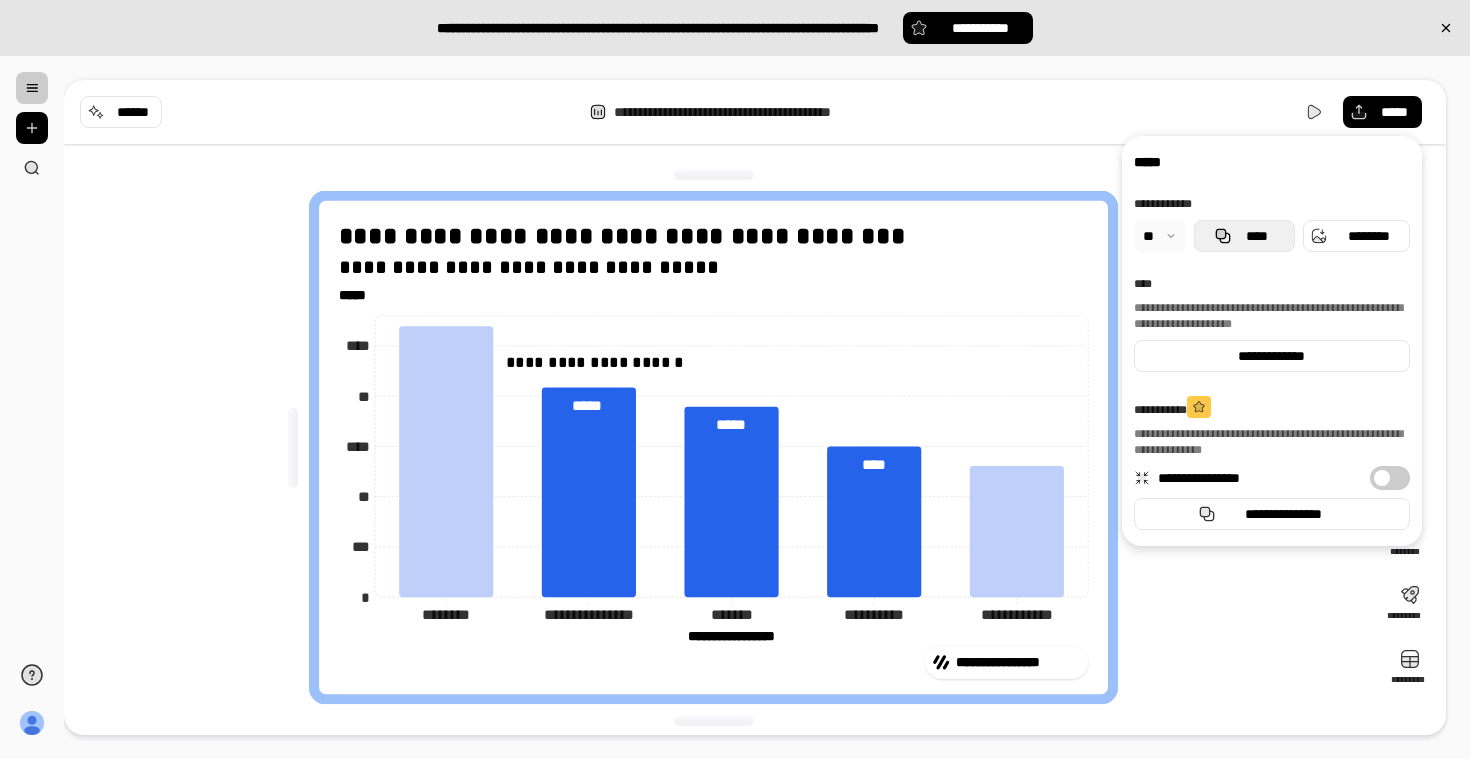 click on "****" at bounding box center (1244, 236) 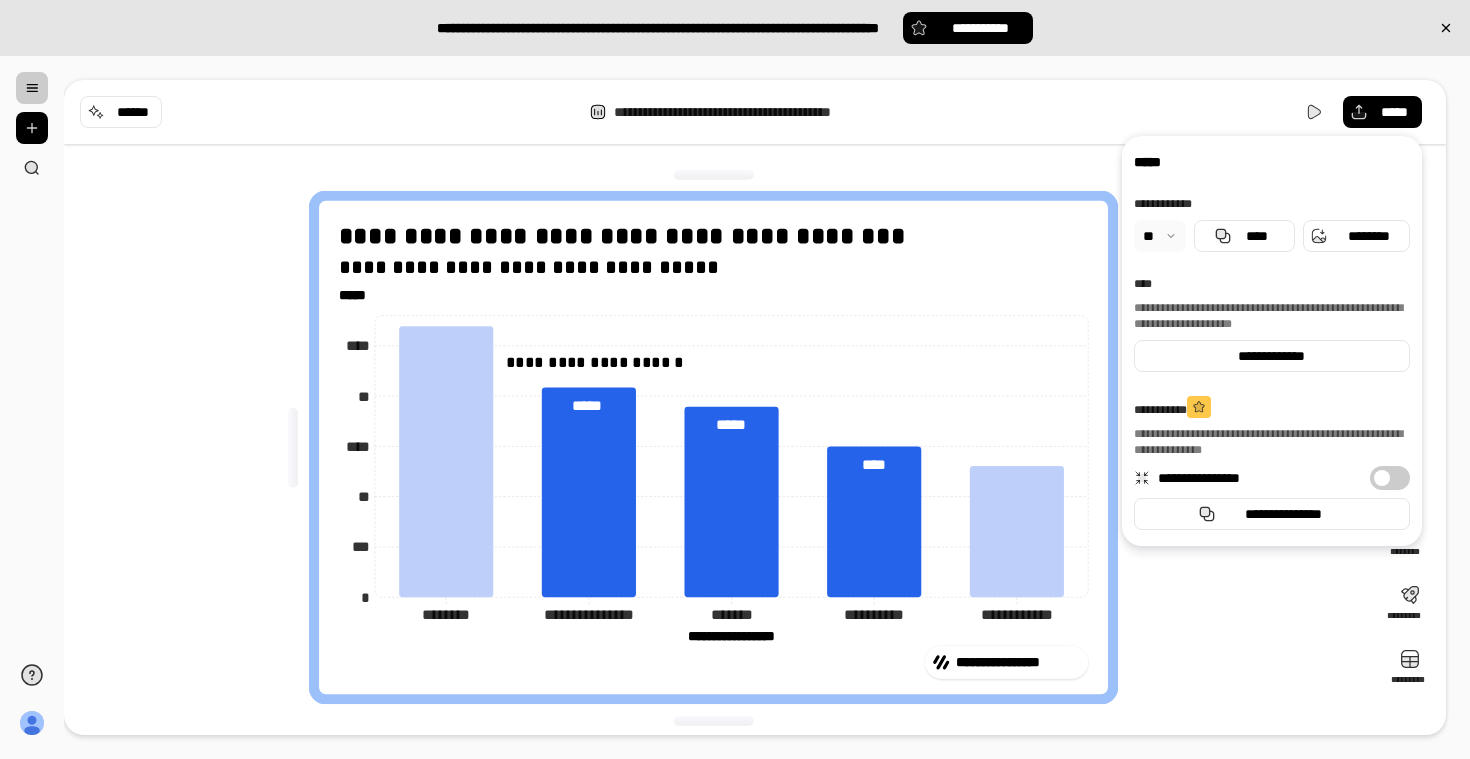 click on "**********" at bounding box center [755, 407] 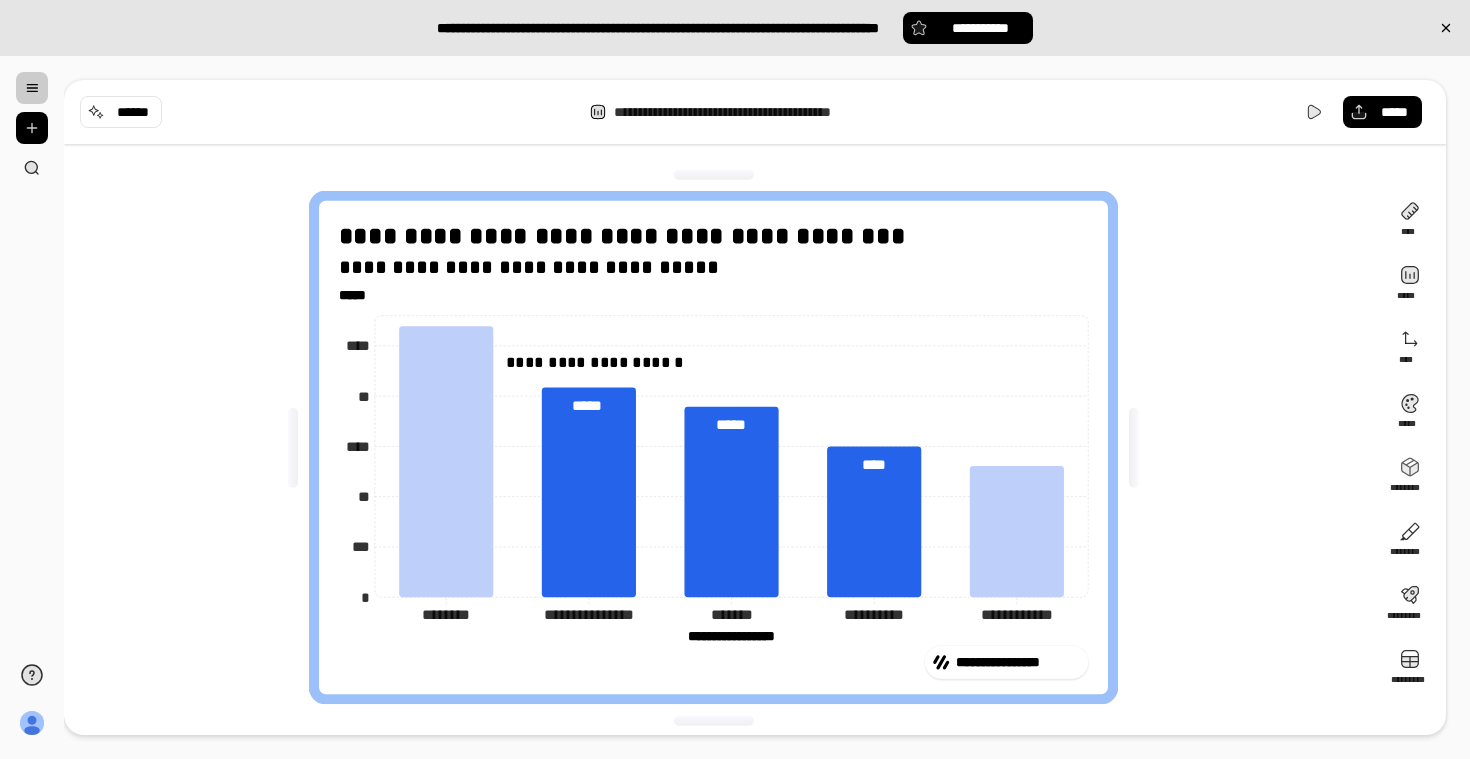 click at bounding box center (32, 88) 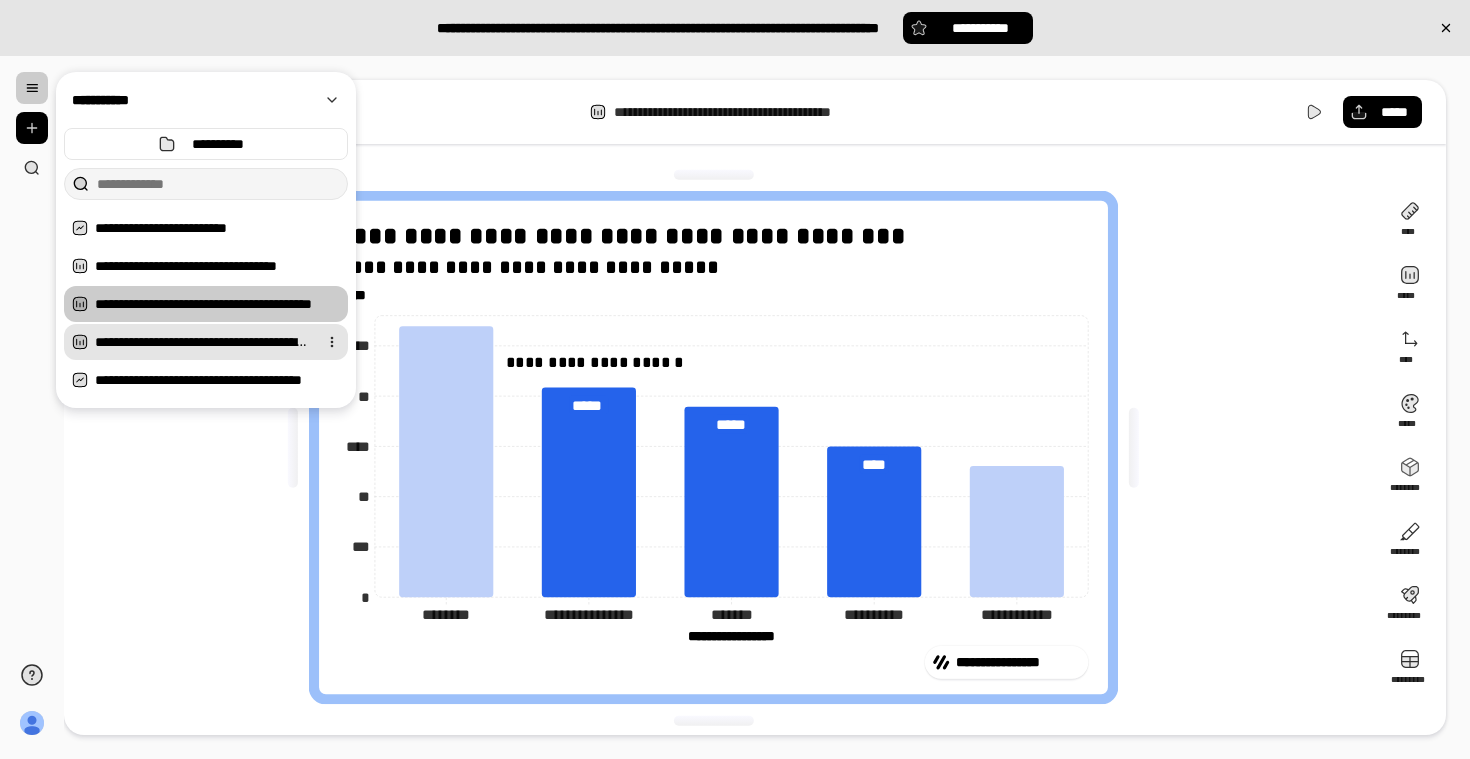 click on "**********" at bounding box center (202, 342) 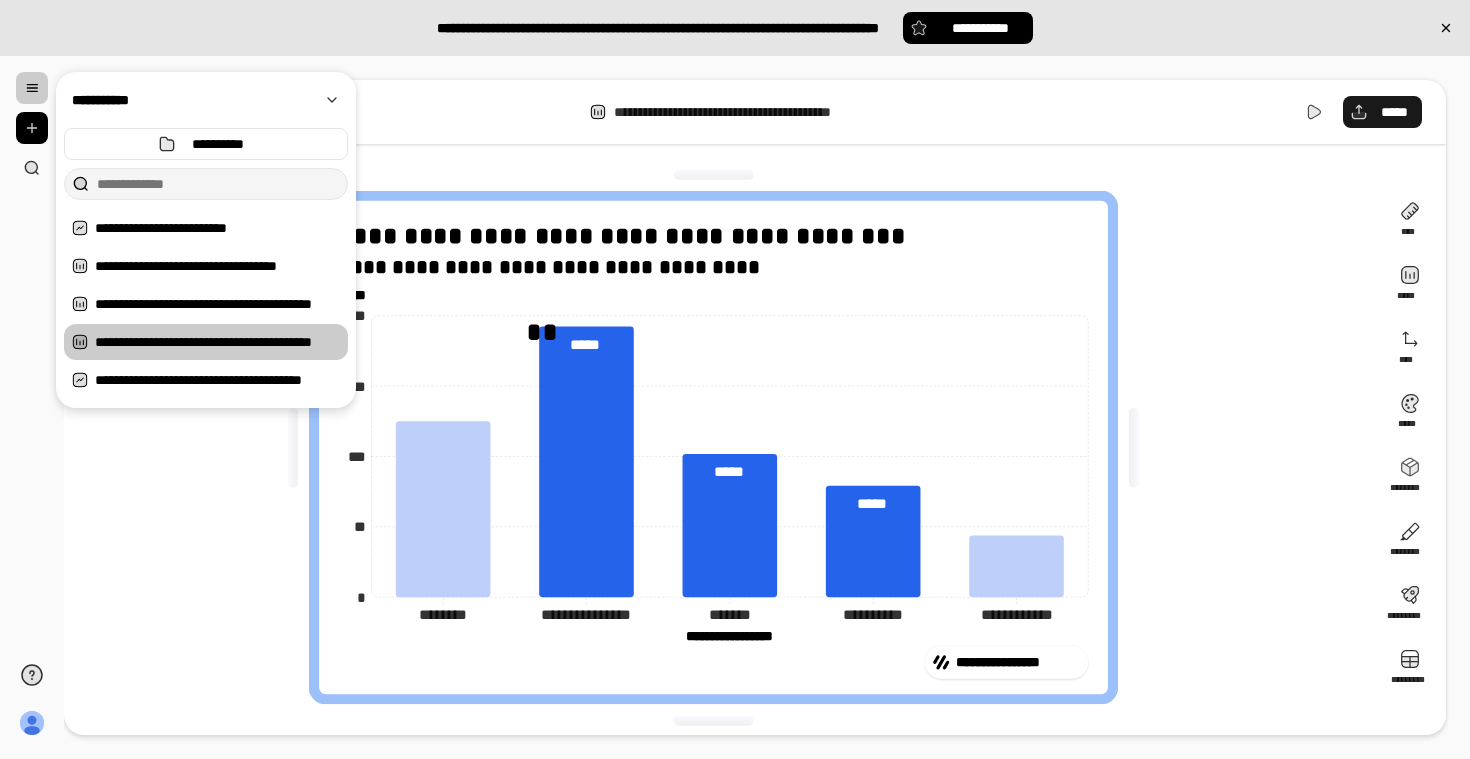 click on "*****" at bounding box center (1382, 112) 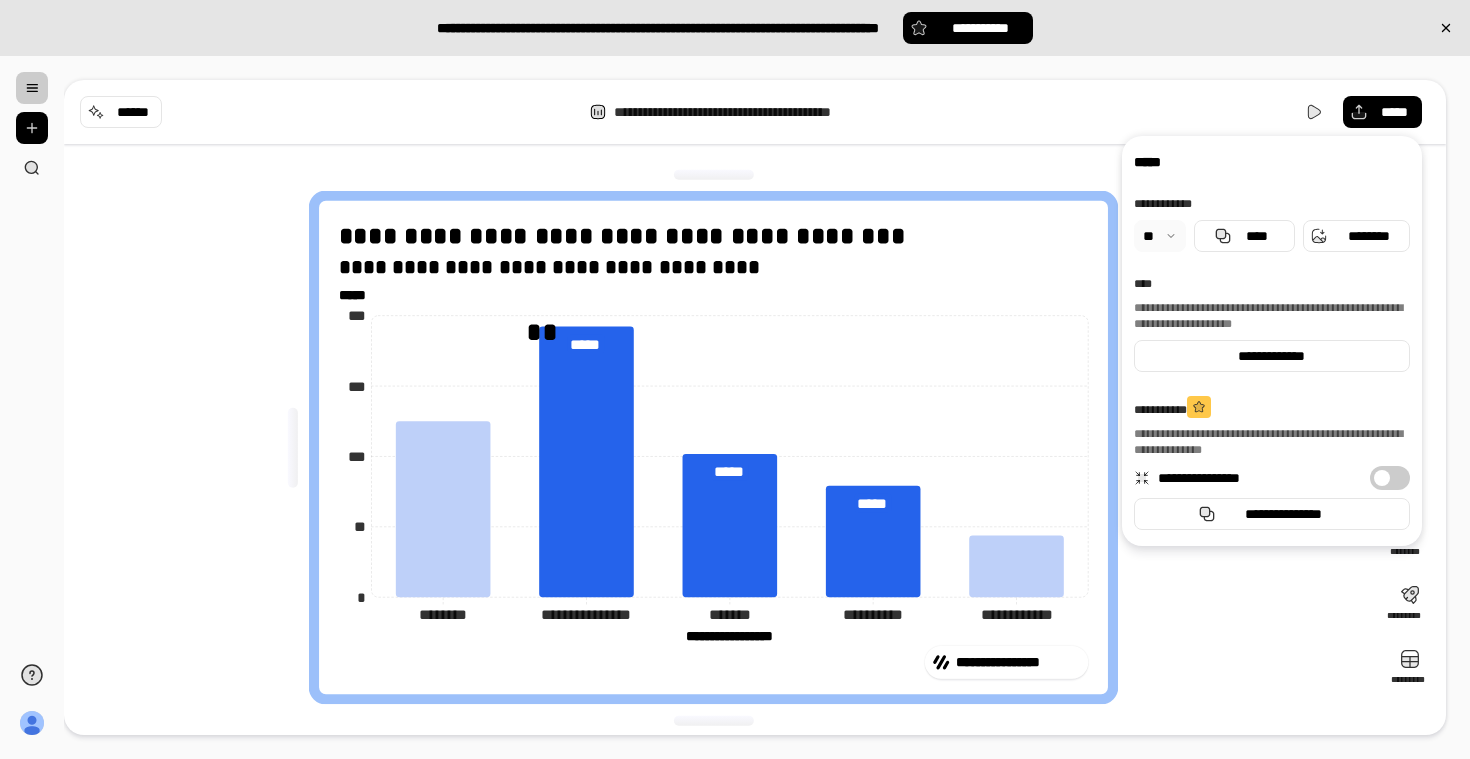 click on "**********" at bounding box center (1272, 224) 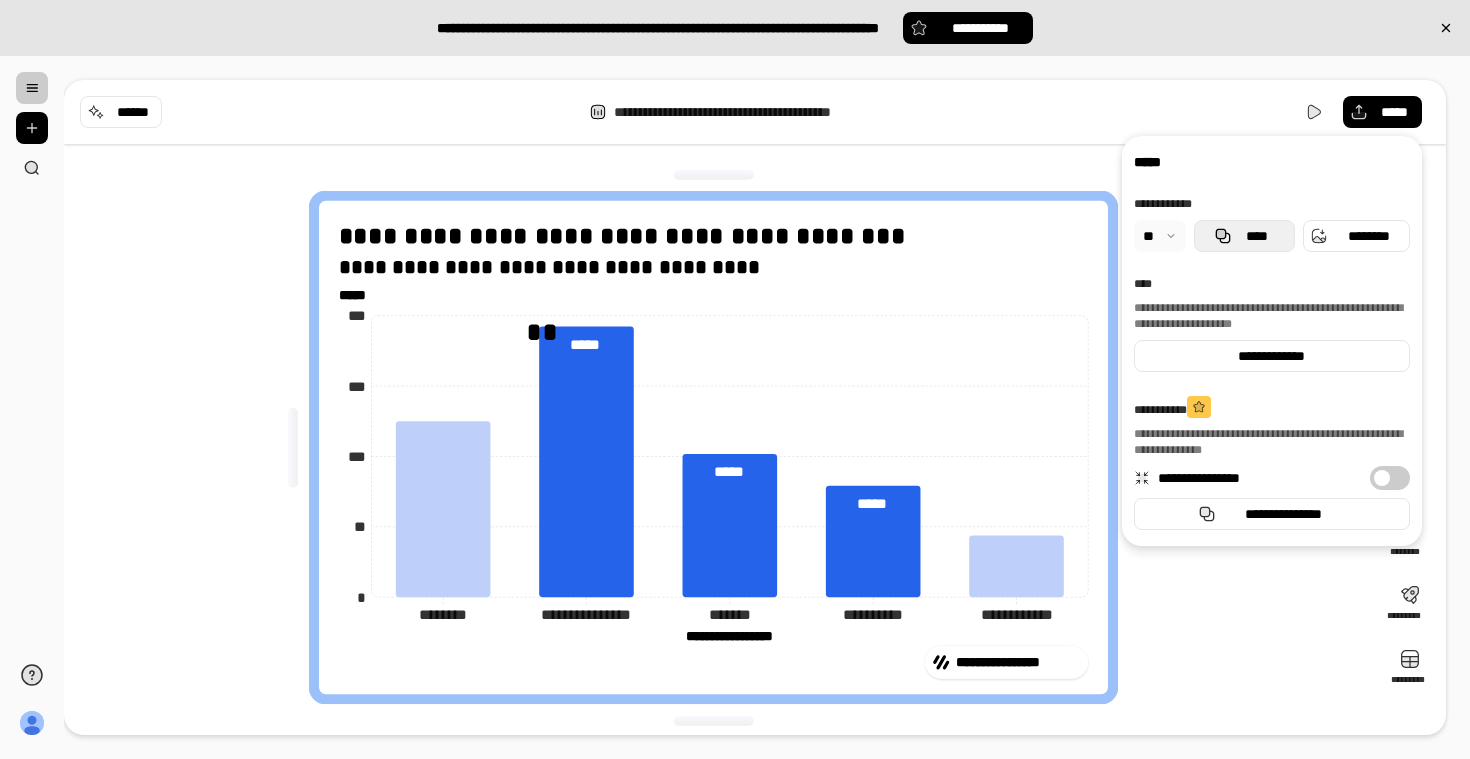 click on "****" at bounding box center (1244, 236) 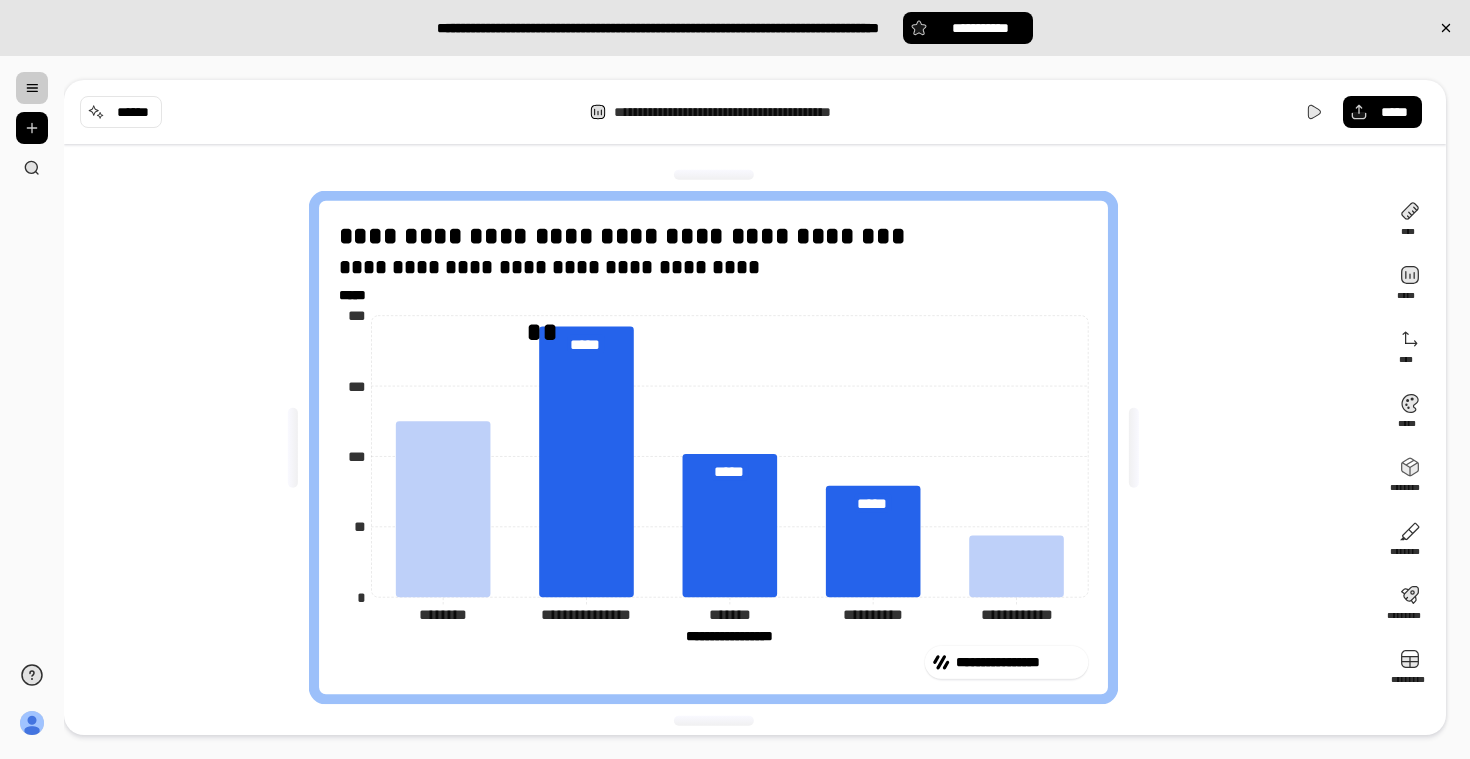 click at bounding box center (32, 88) 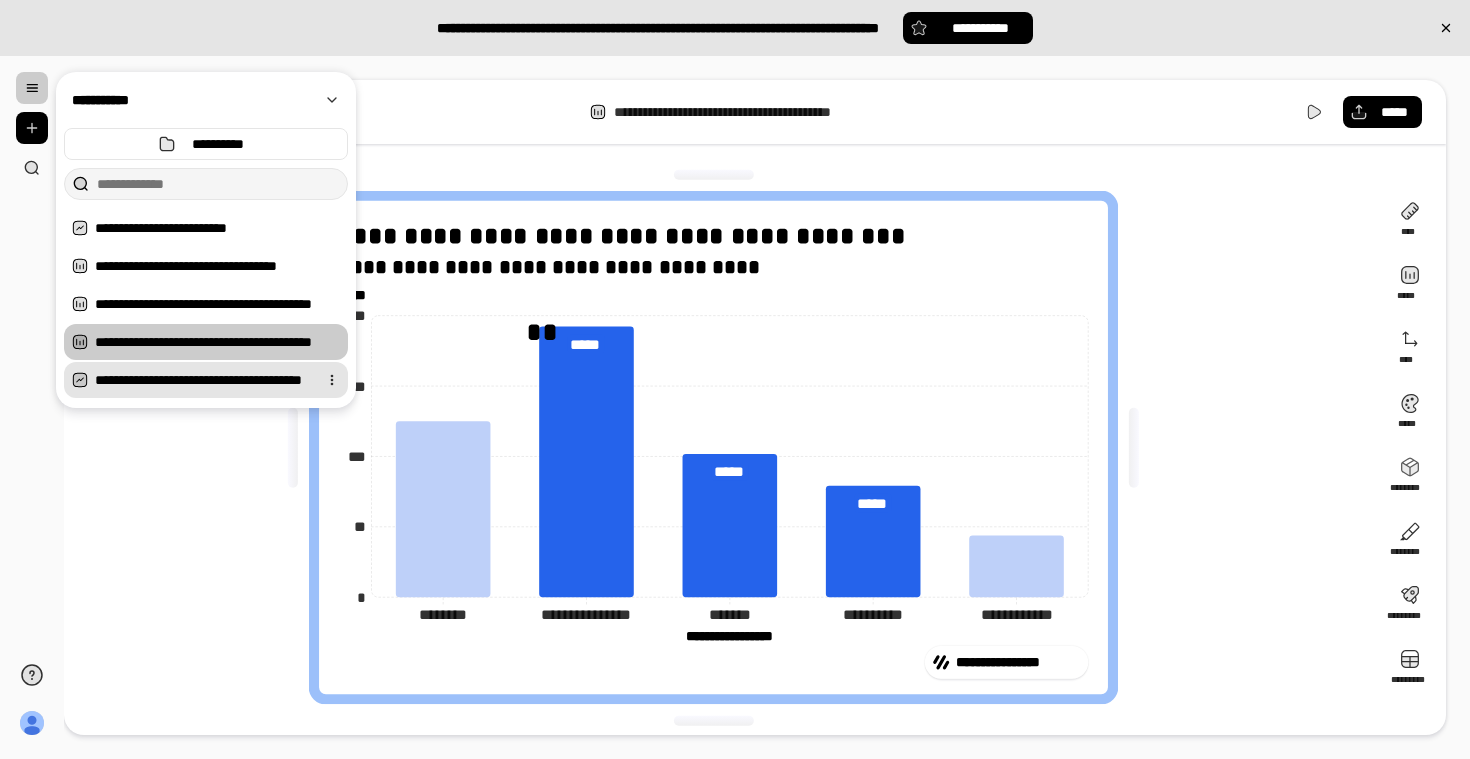 click on "**********" at bounding box center [202, 380] 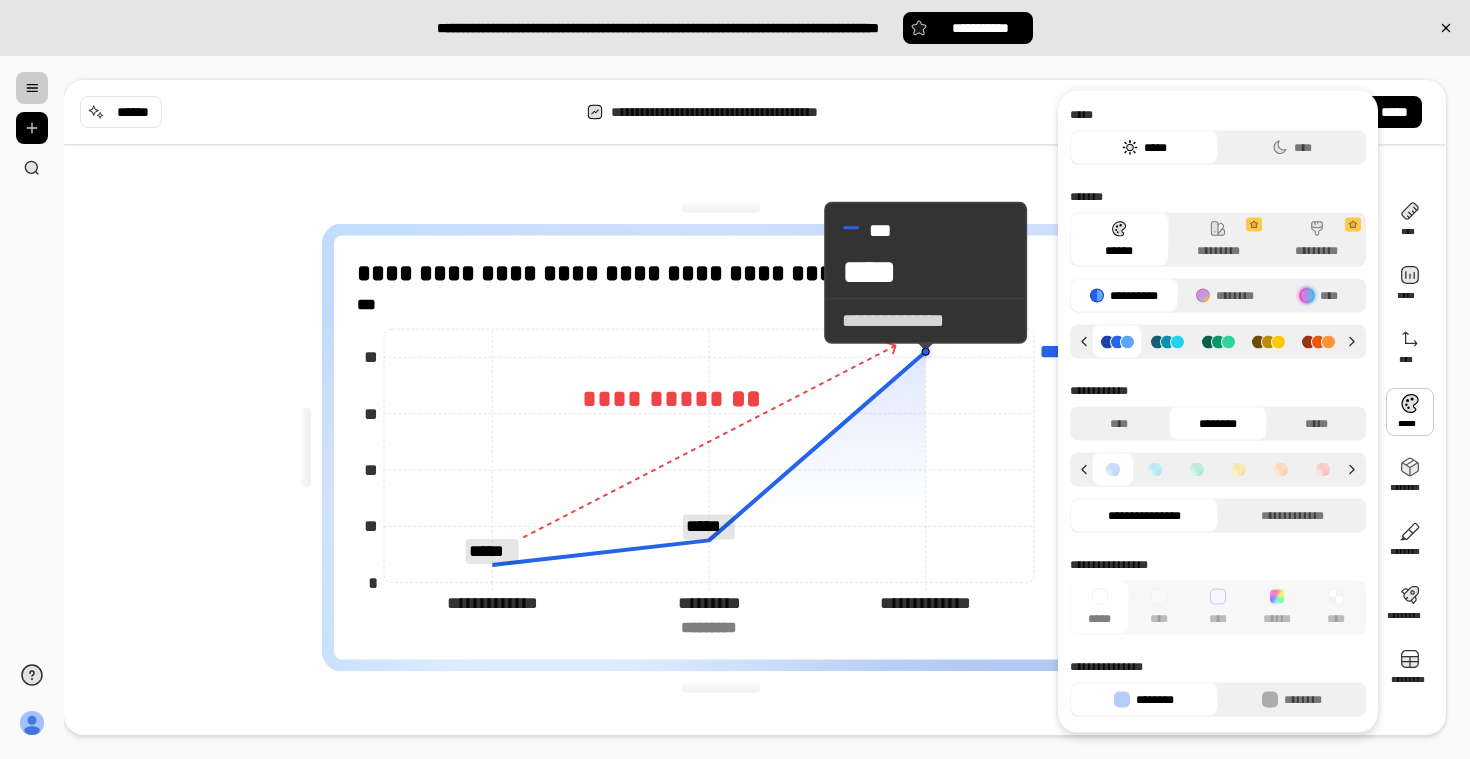 click at bounding box center (1410, 412) 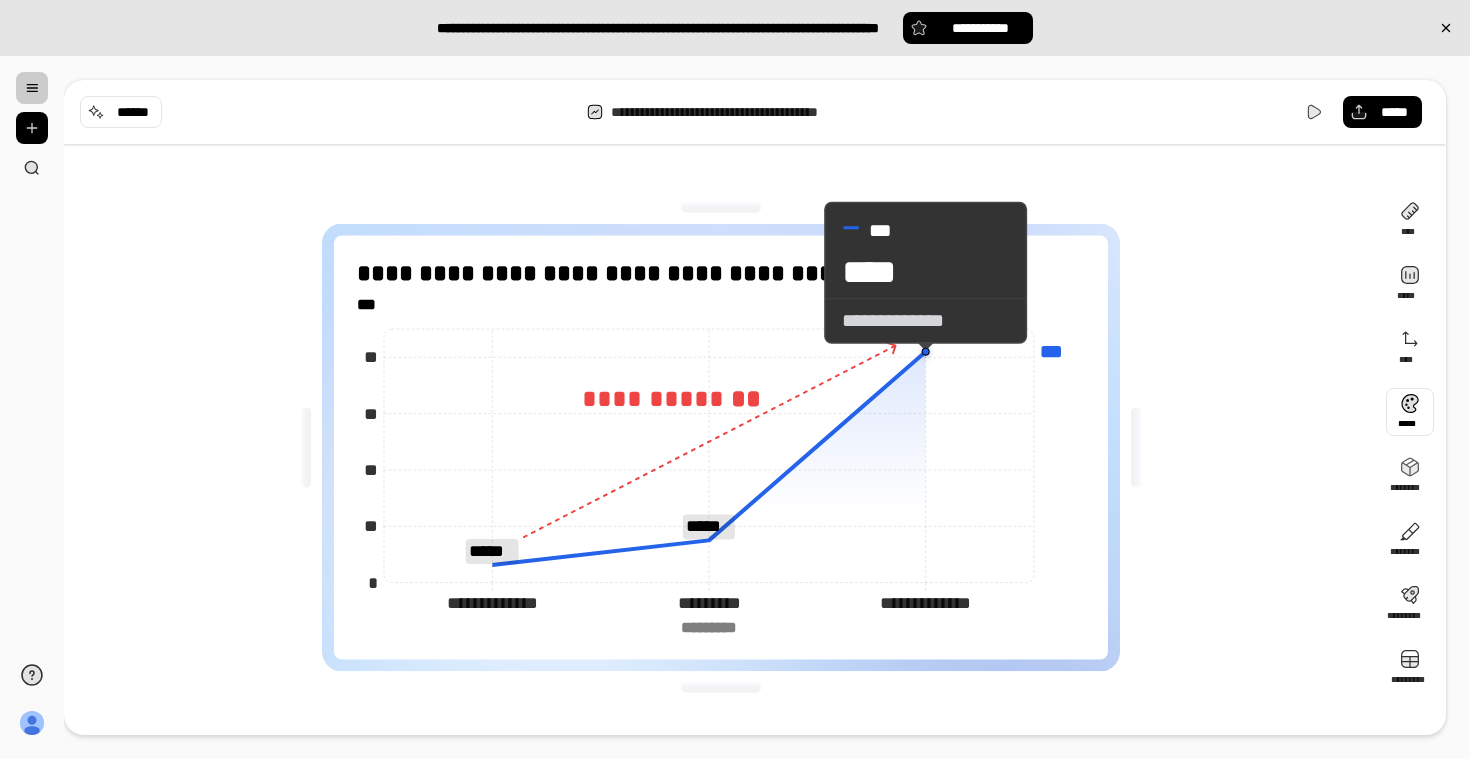 click at bounding box center [1410, 412] 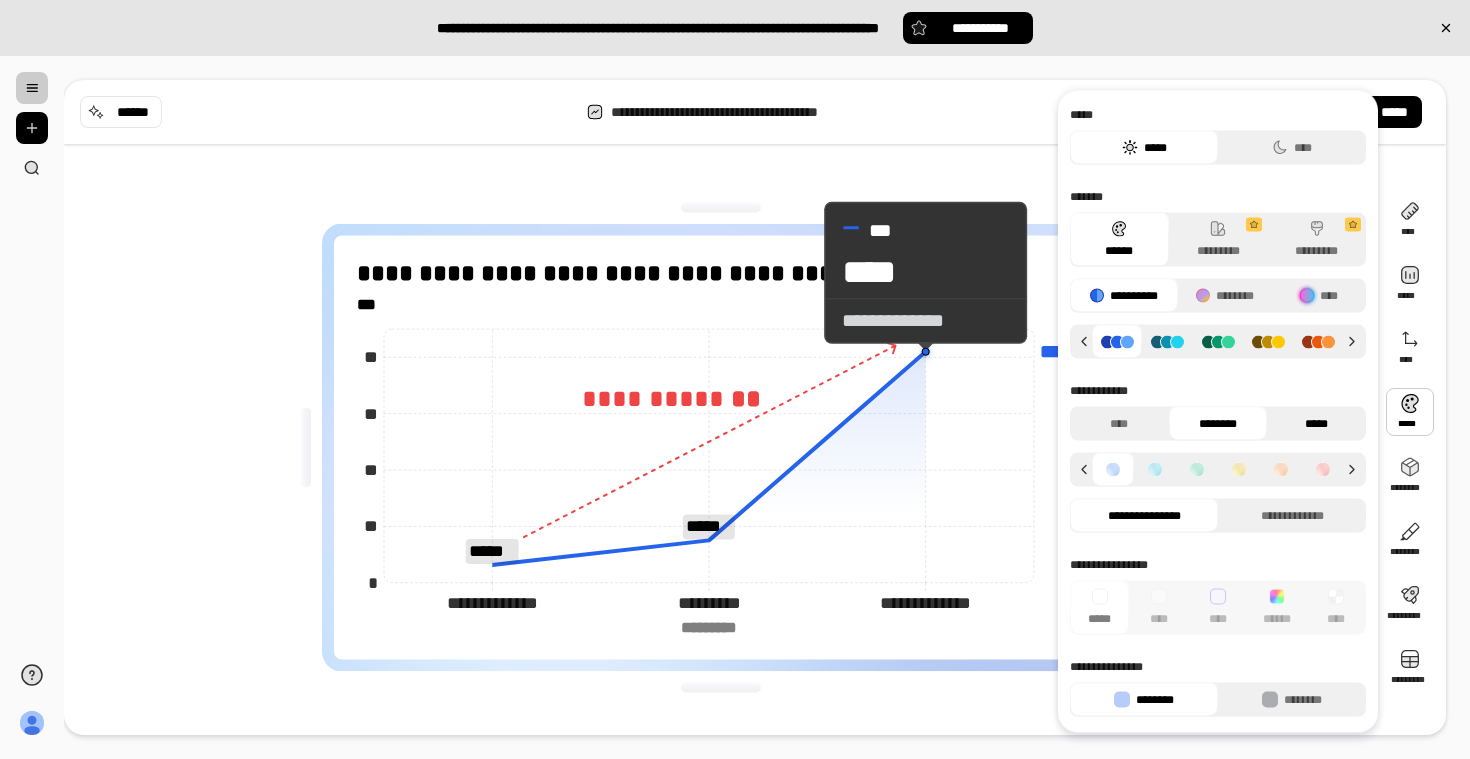 click on "*****" at bounding box center (1316, 424) 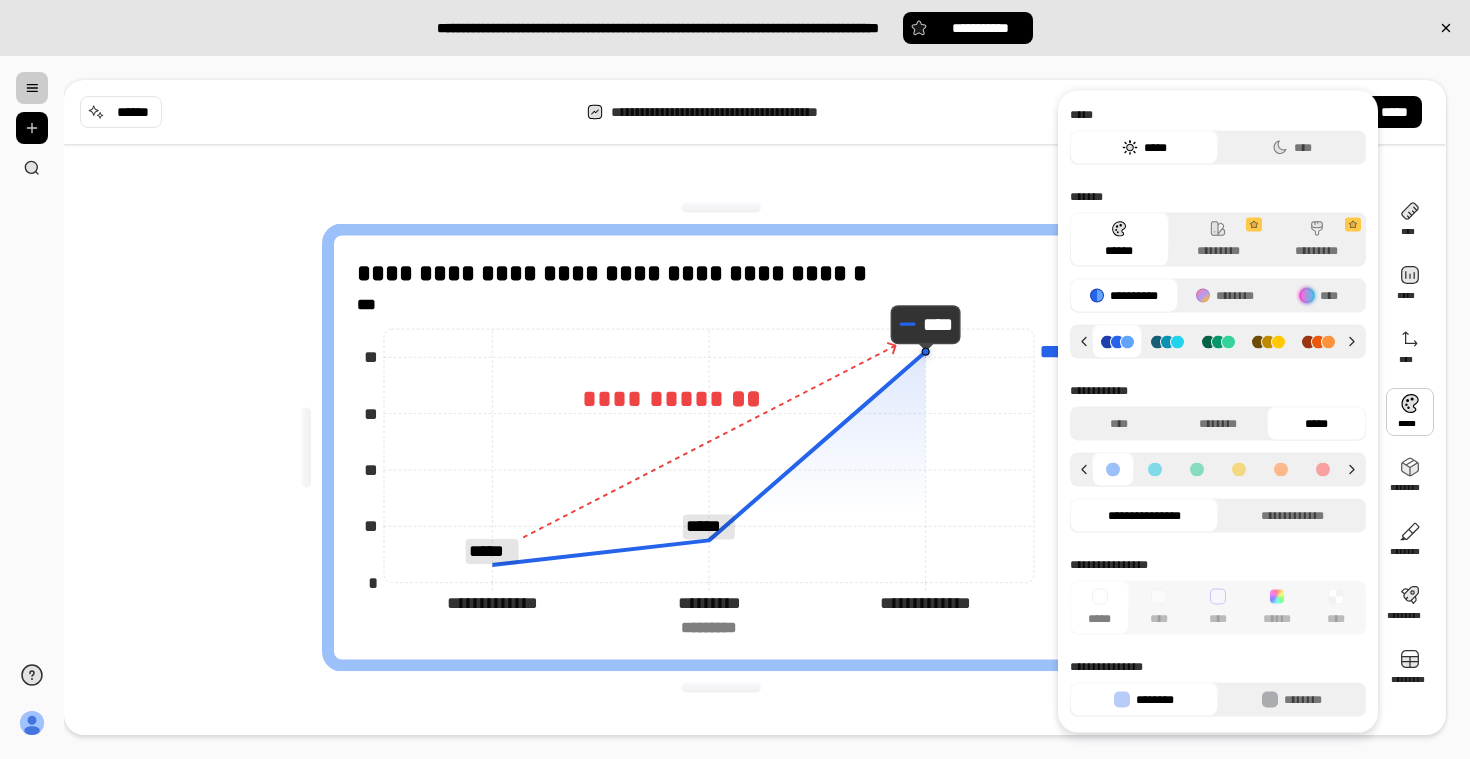click on "**********" at bounding box center [721, 447] 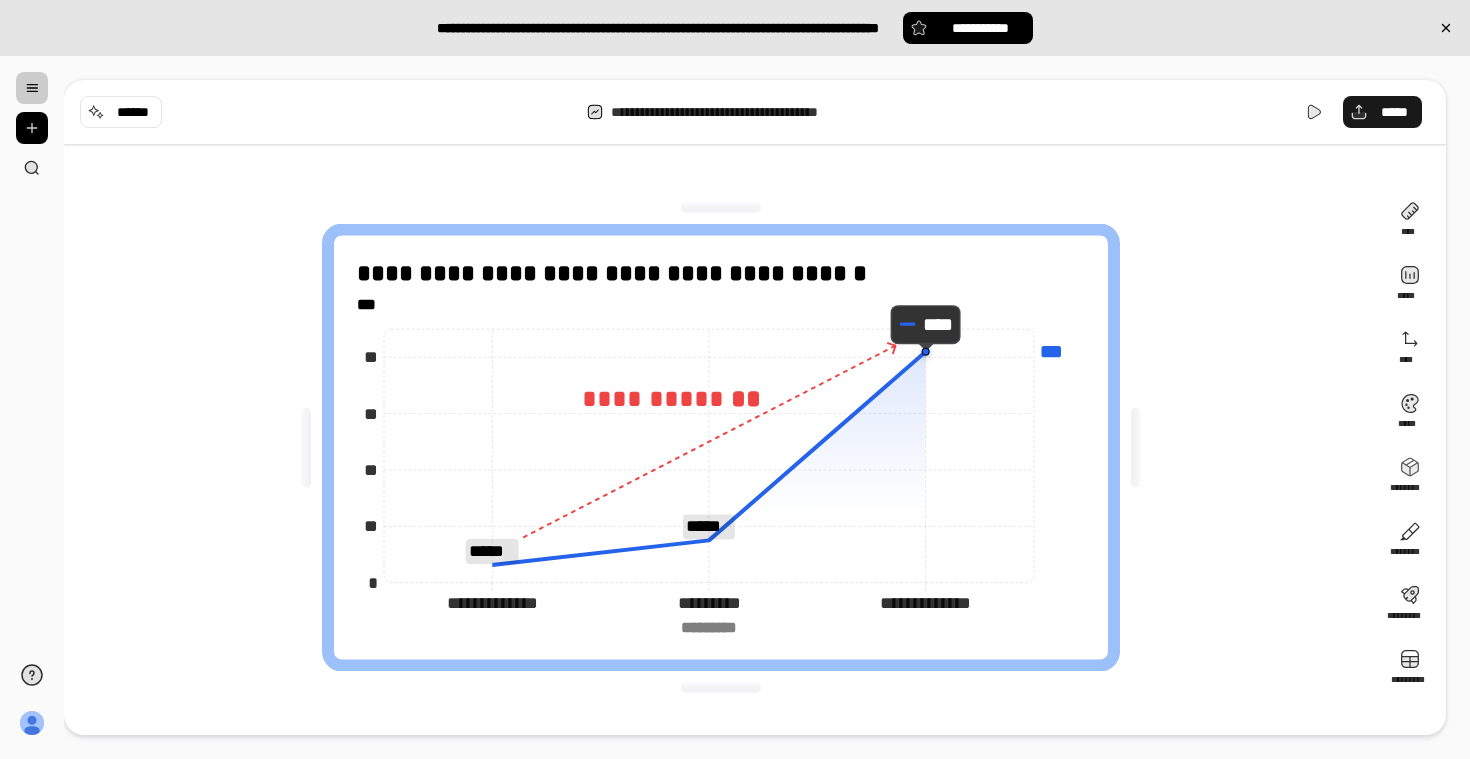 click on "*****" at bounding box center [1382, 112] 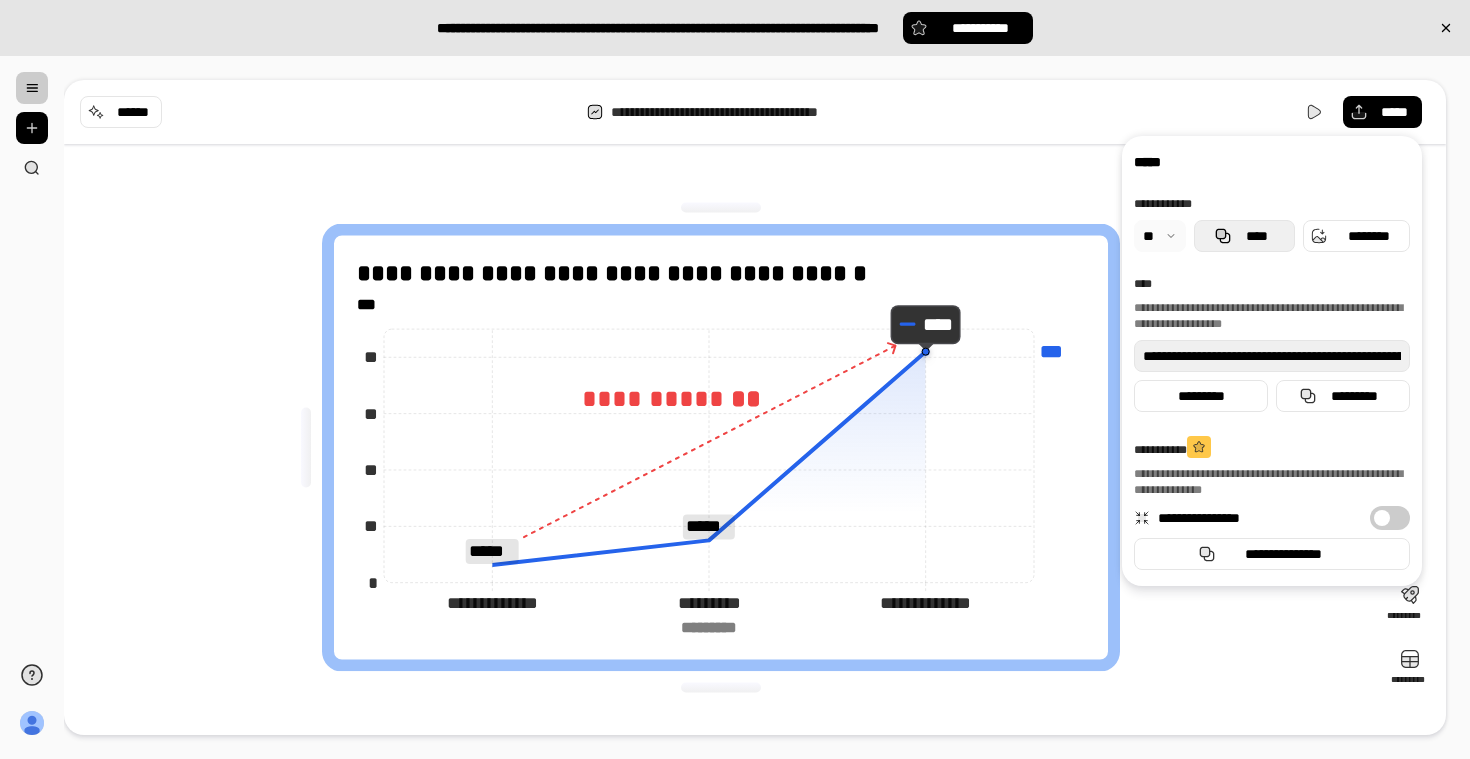 click on "****" at bounding box center (1244, 236) 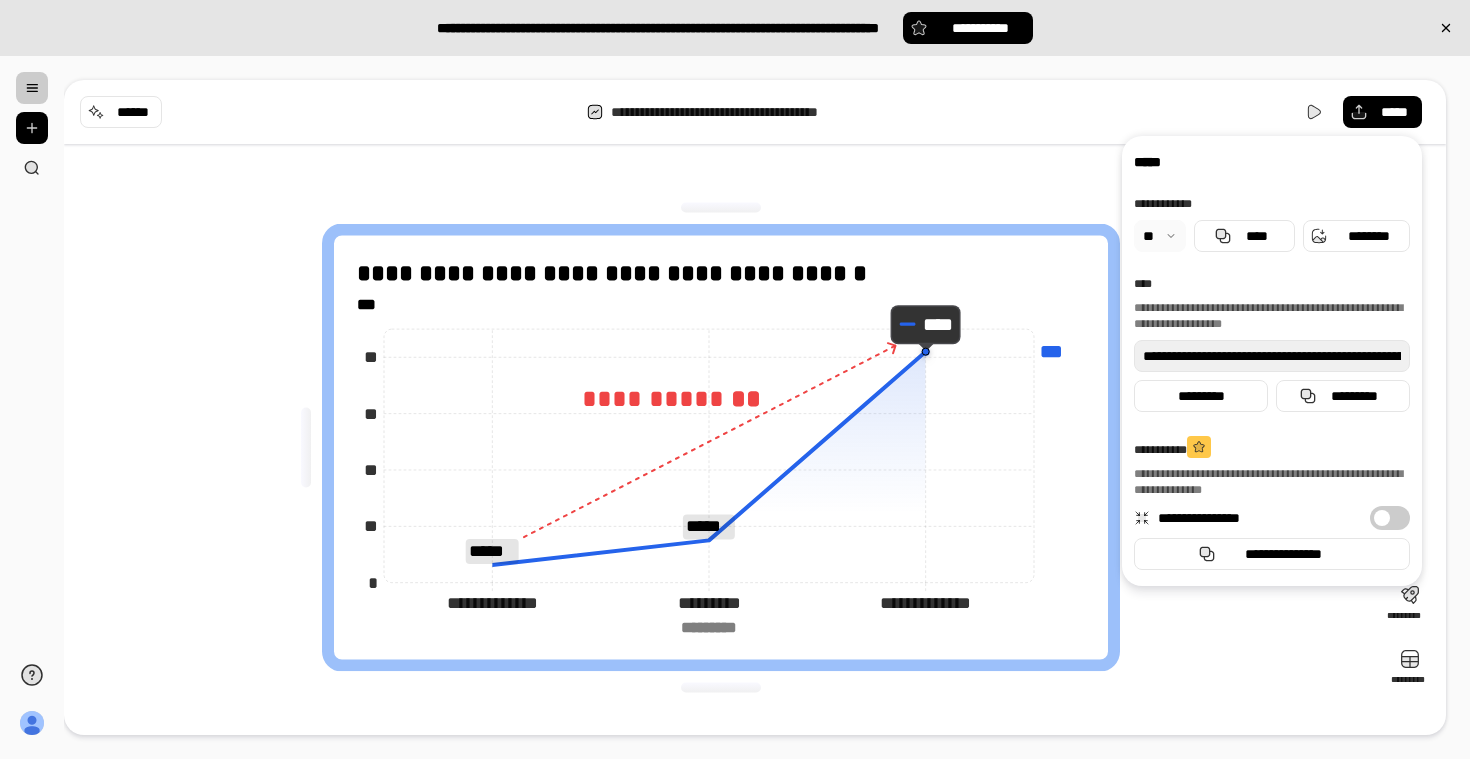 click at bounding box center (32, 88) 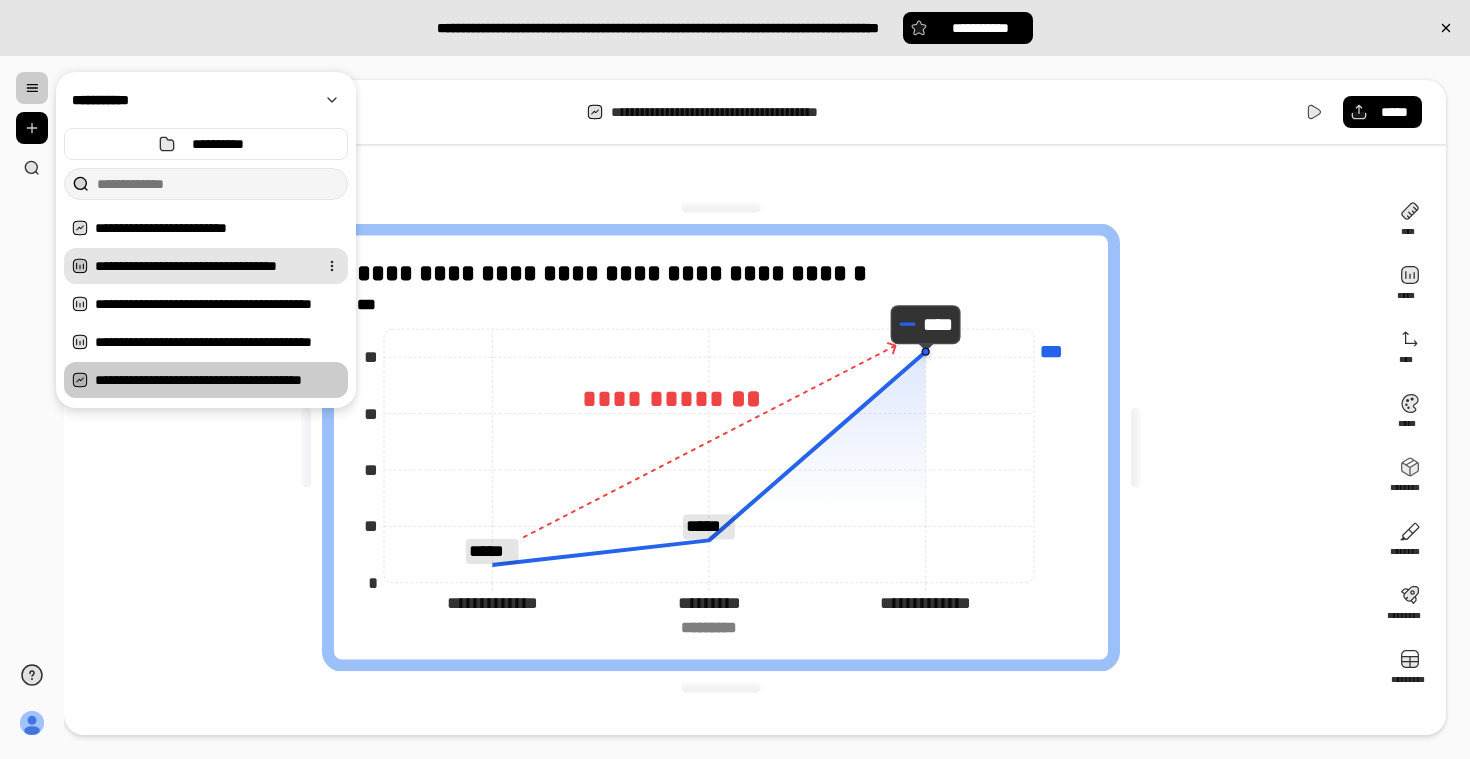 click on "**********" at bounding box center (202, 266) 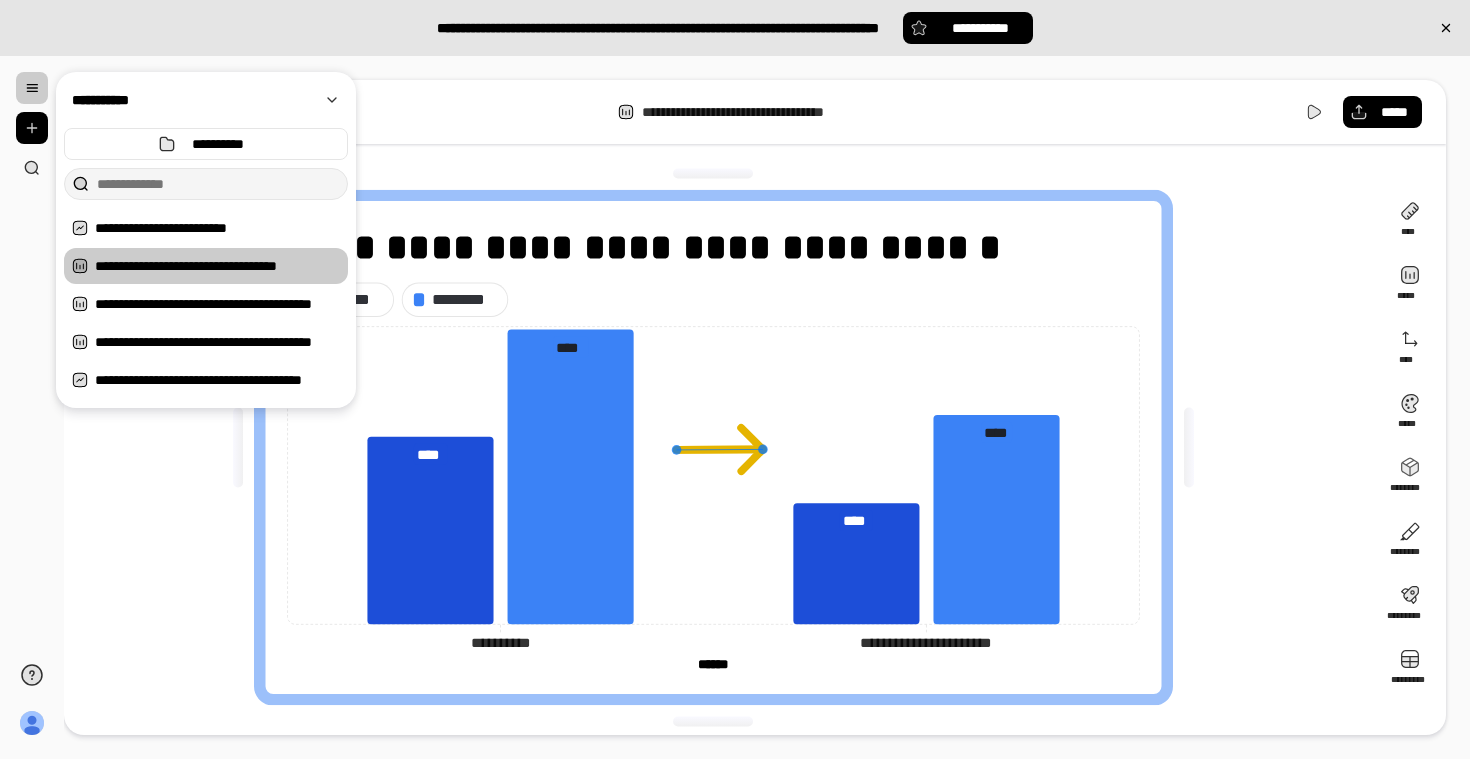 click 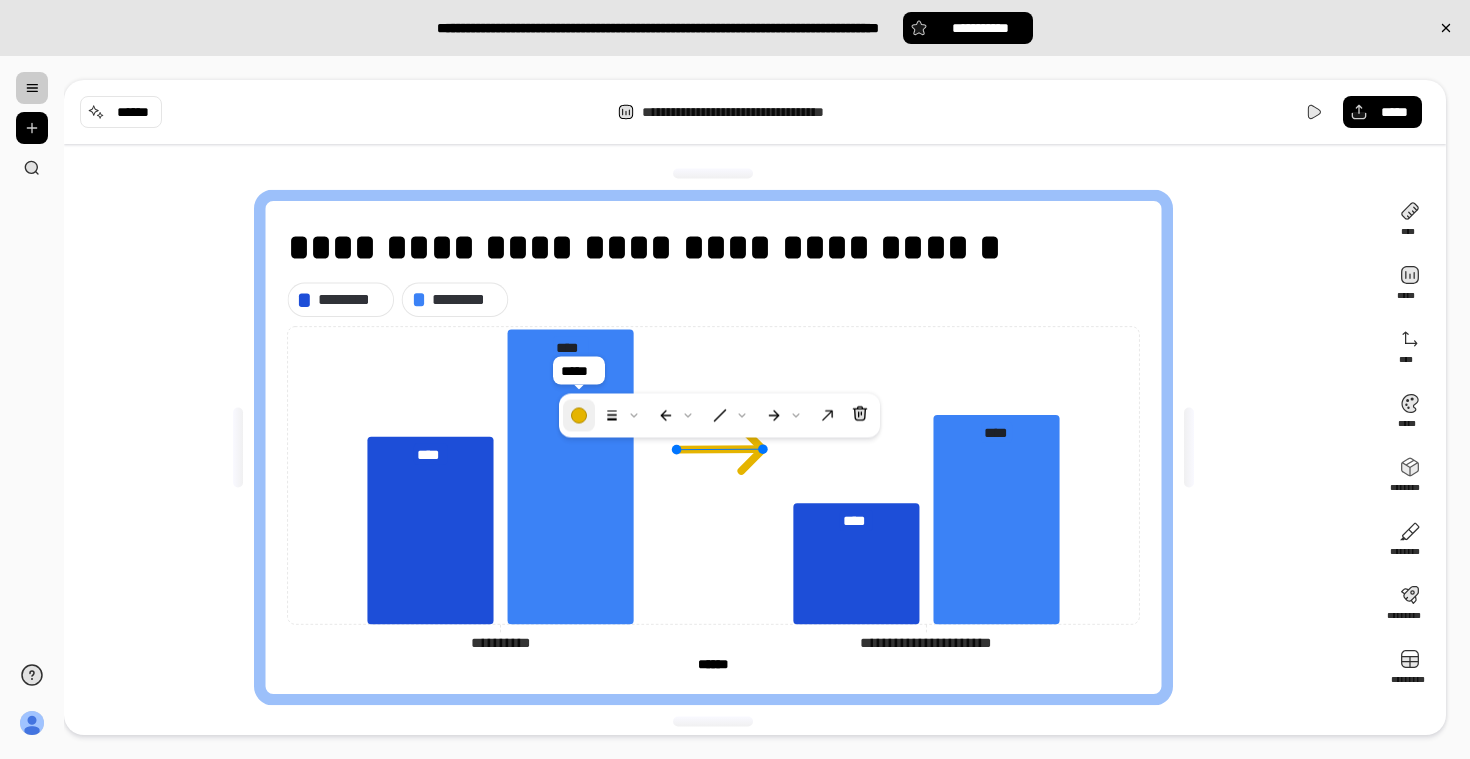 click at bounding box center [579, 416] 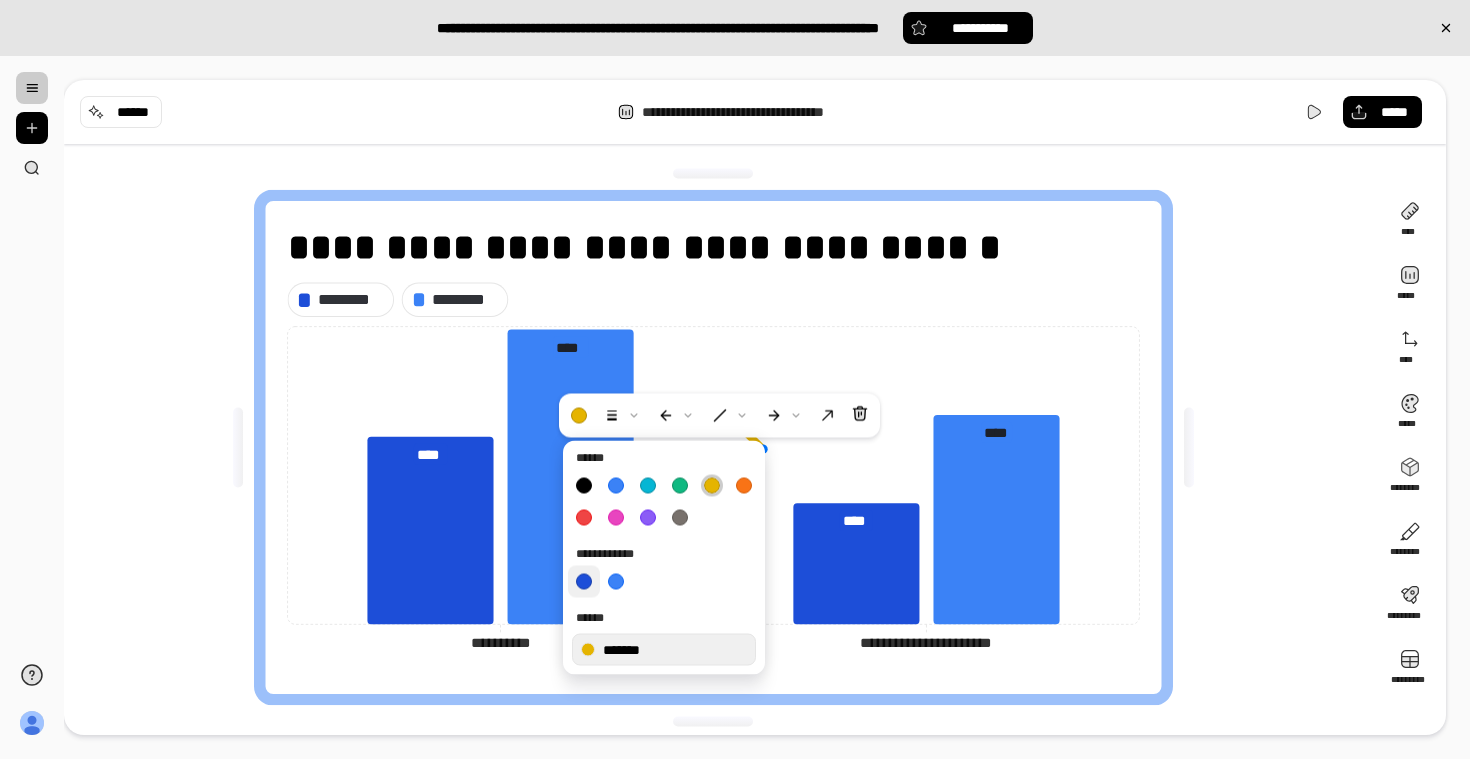click at bounding box center (584, 582) 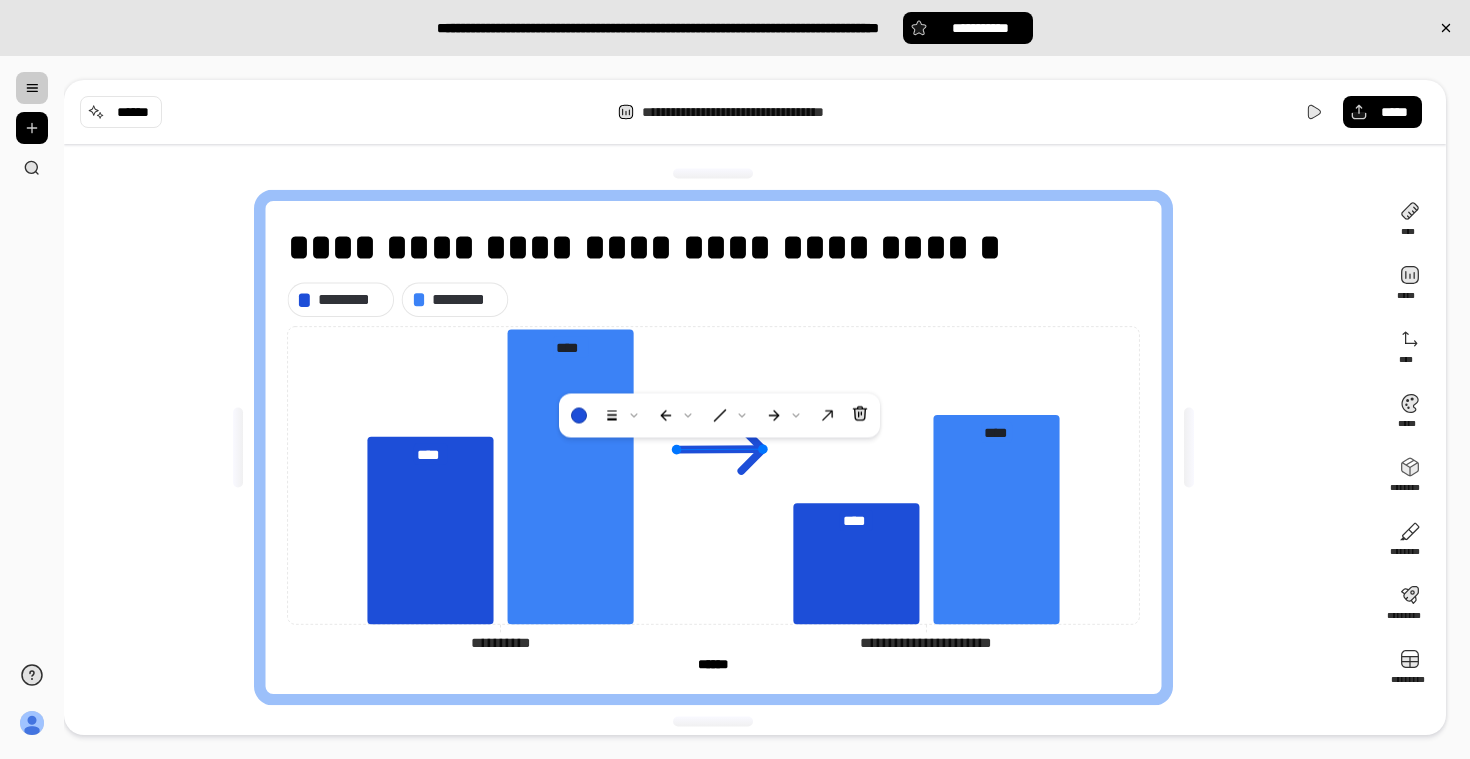 click on "**********" at bounding box center (721, 447) 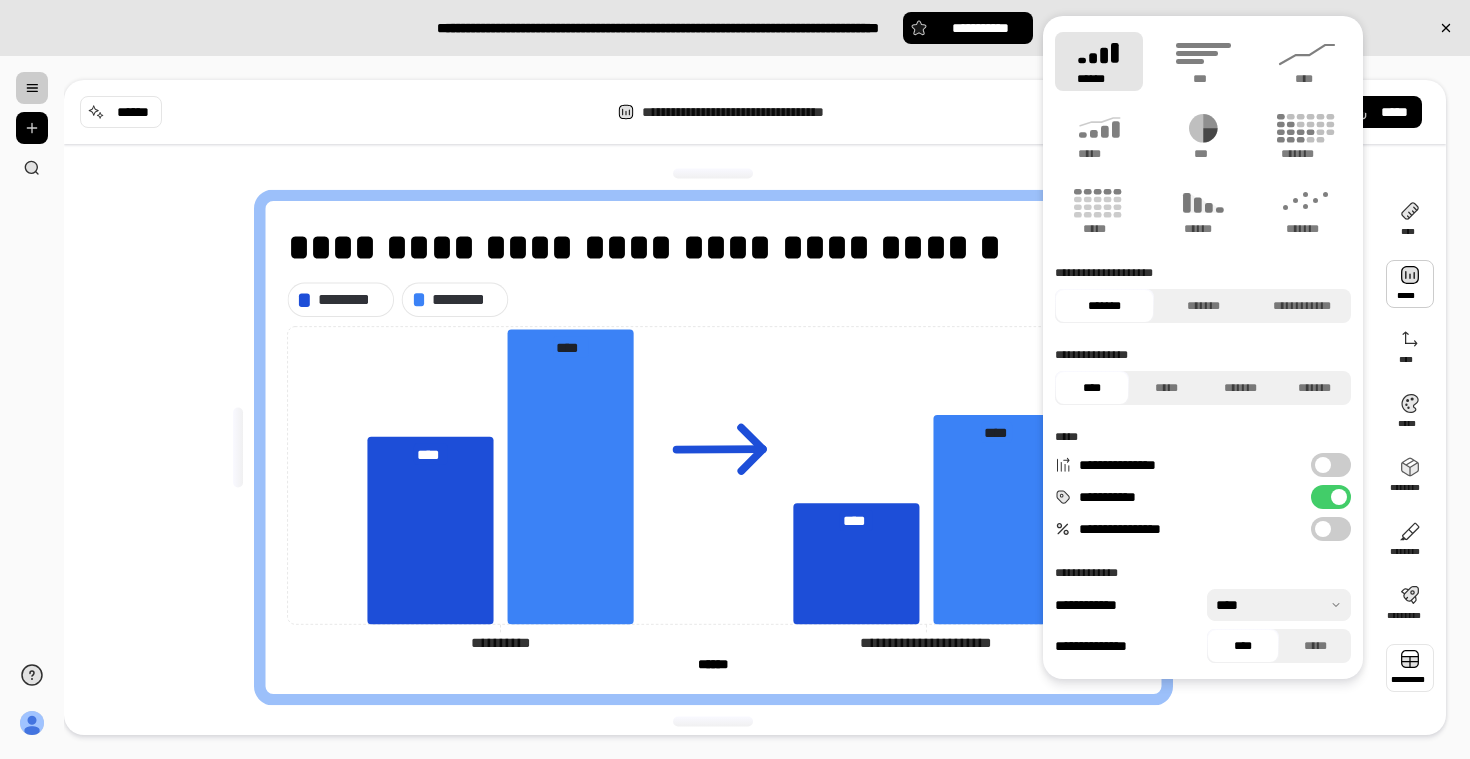 click at bounding box center (1410, 668) 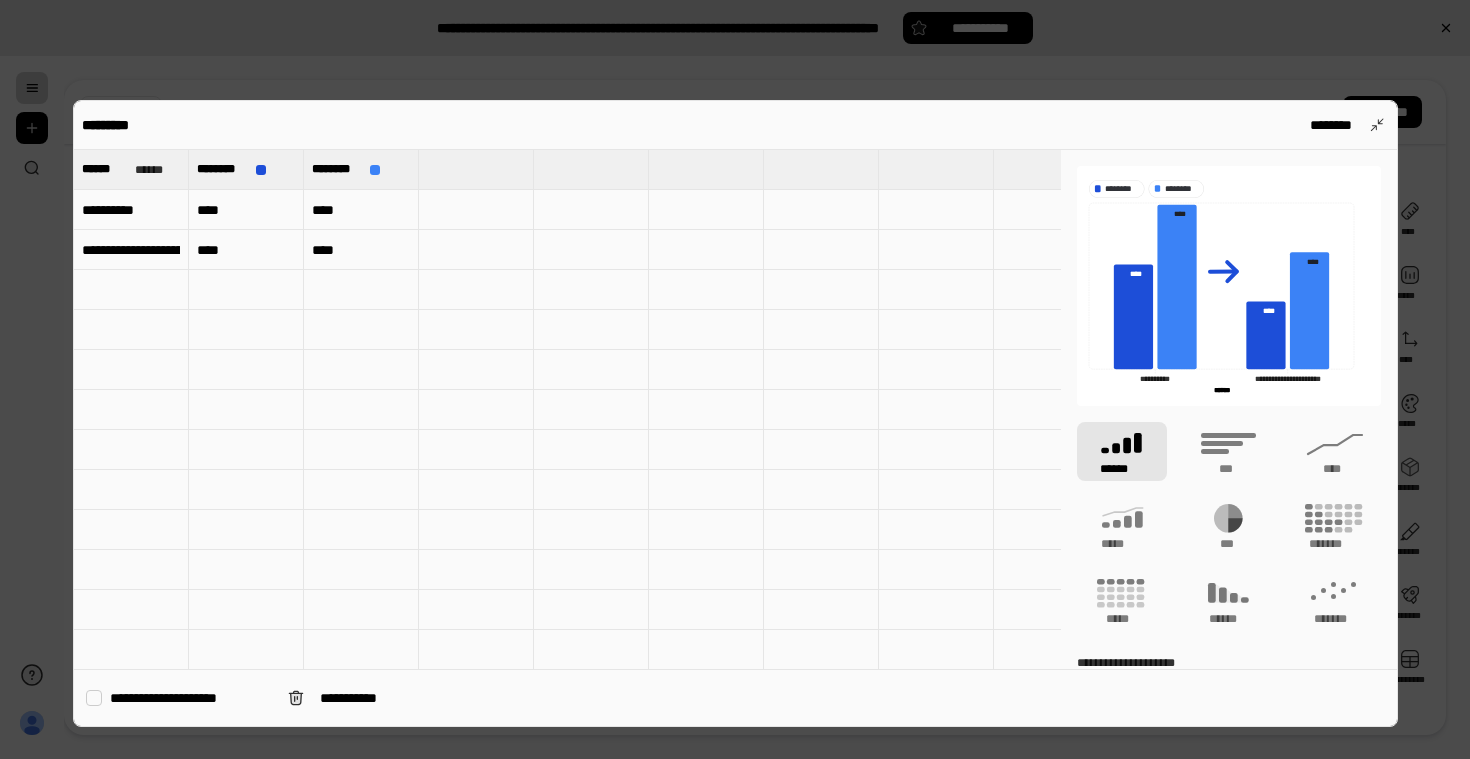 click at bounding box center (735, 379) 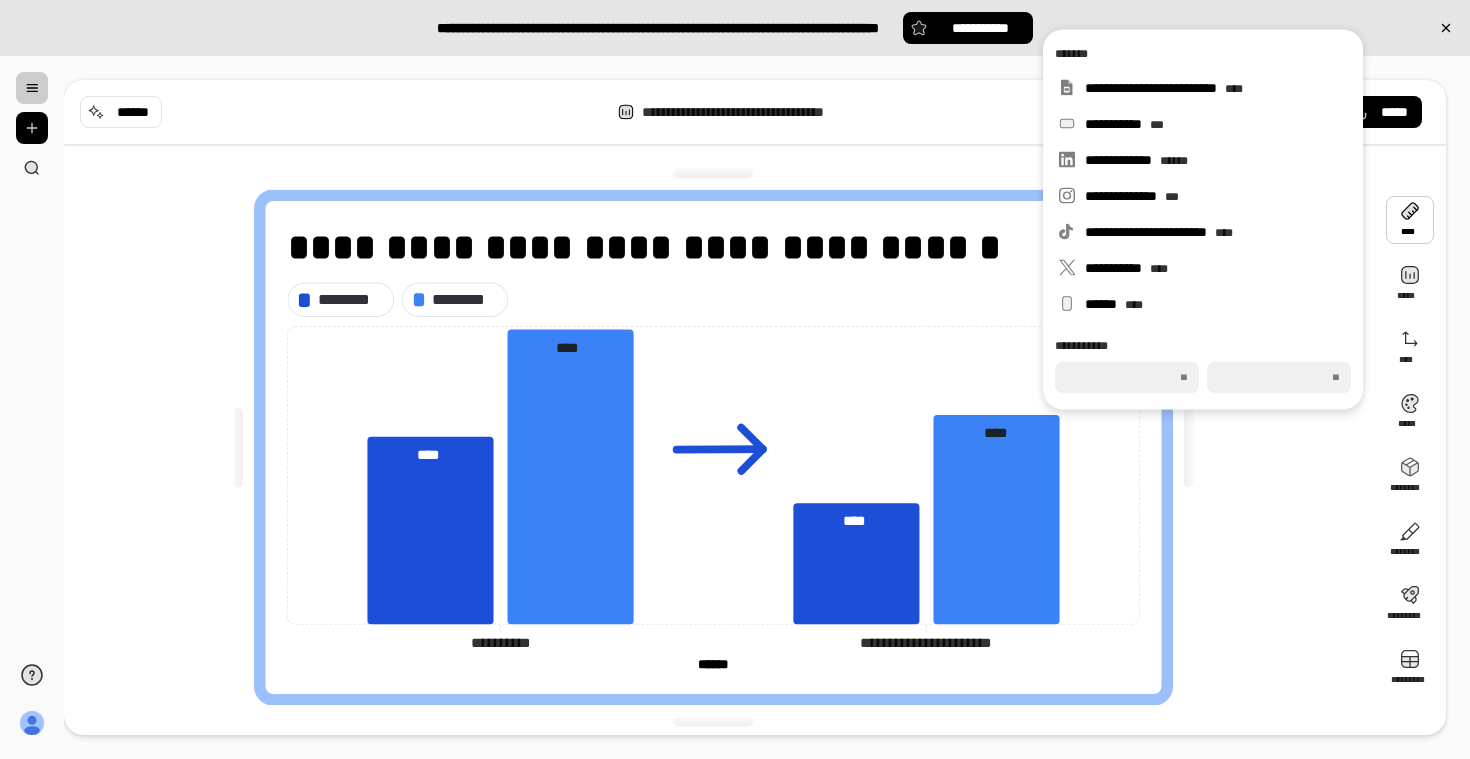 click on "**********" at bounding box center (721, 447) 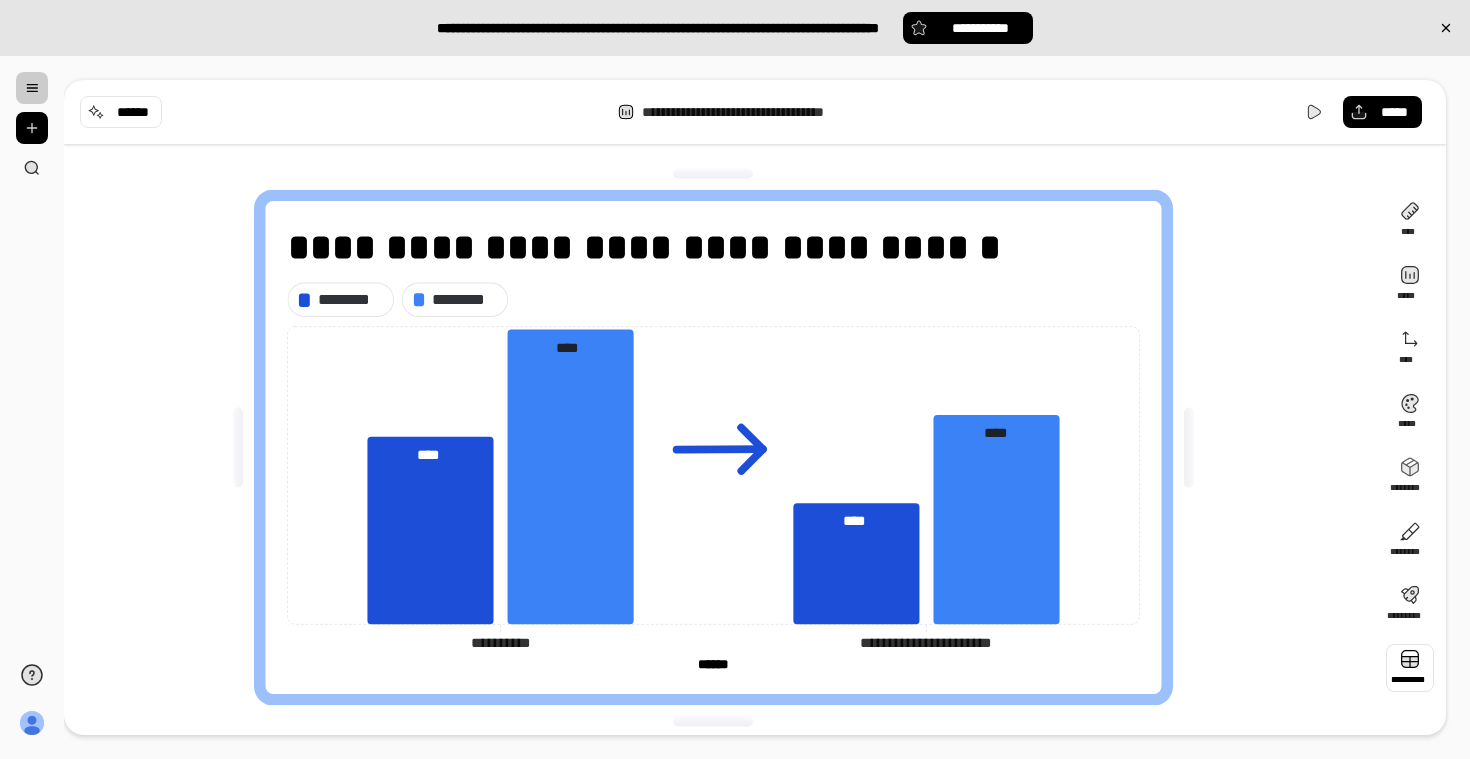 click at bounding box center (1410, 668) 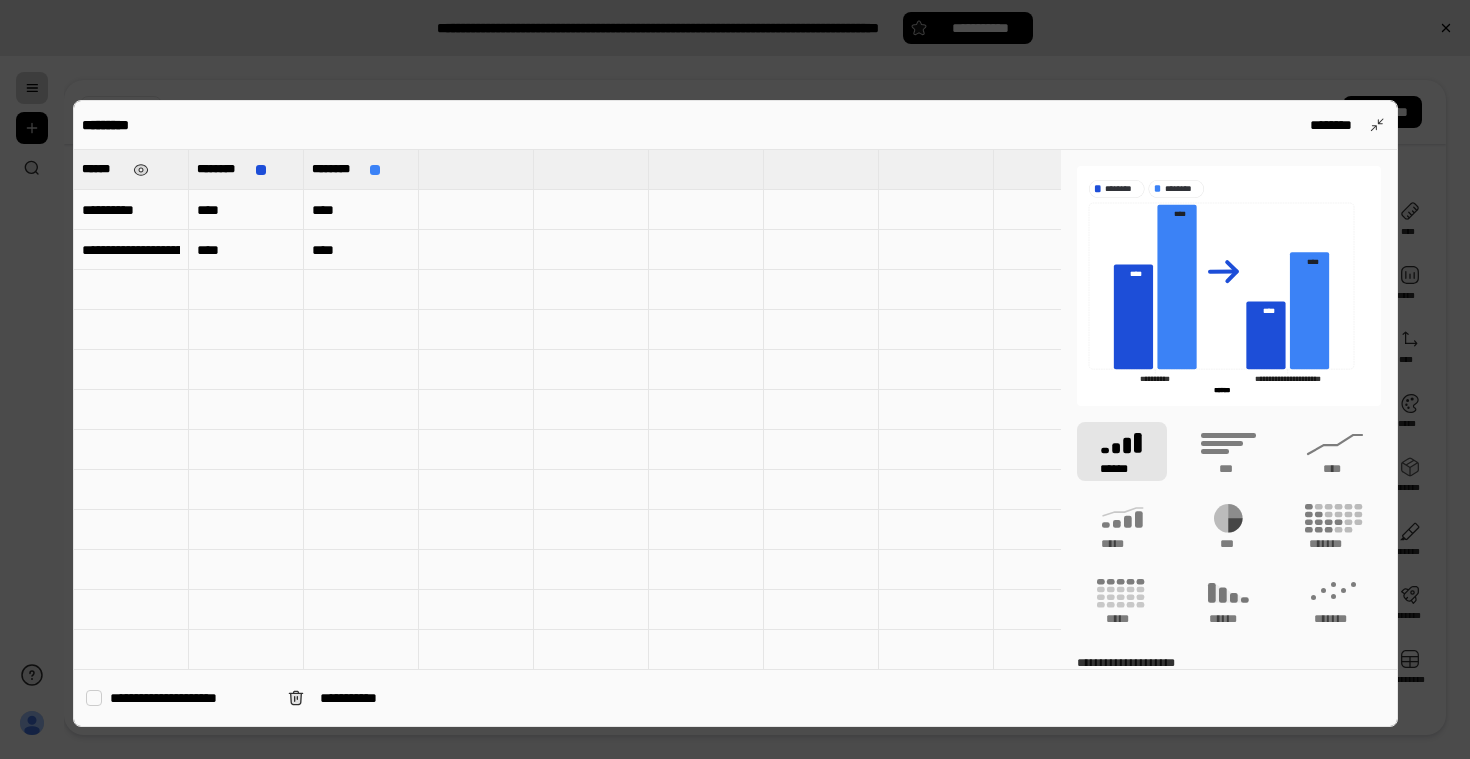 click on "******" at bounding box center [103, 169] 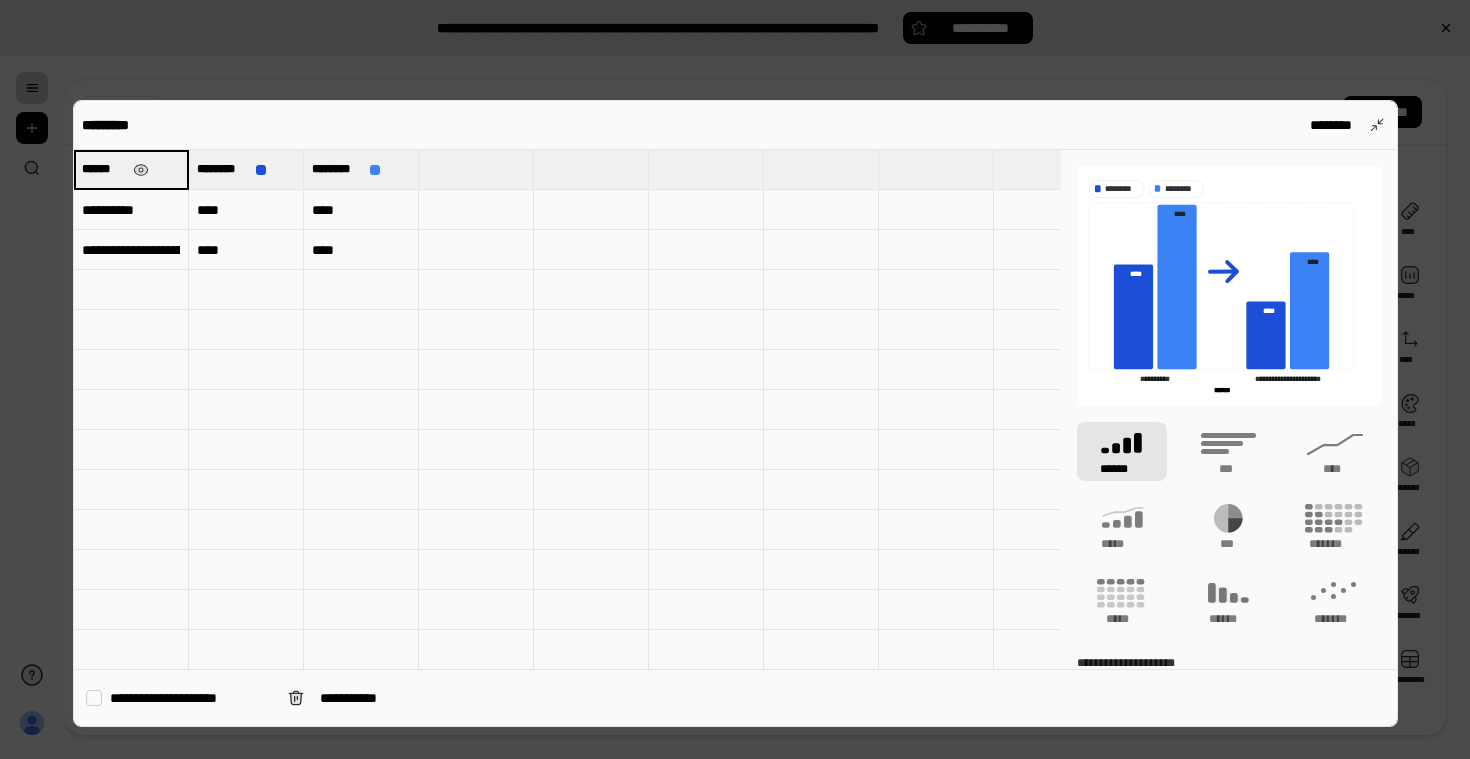 click on "******" at bounding box center [131, 169] 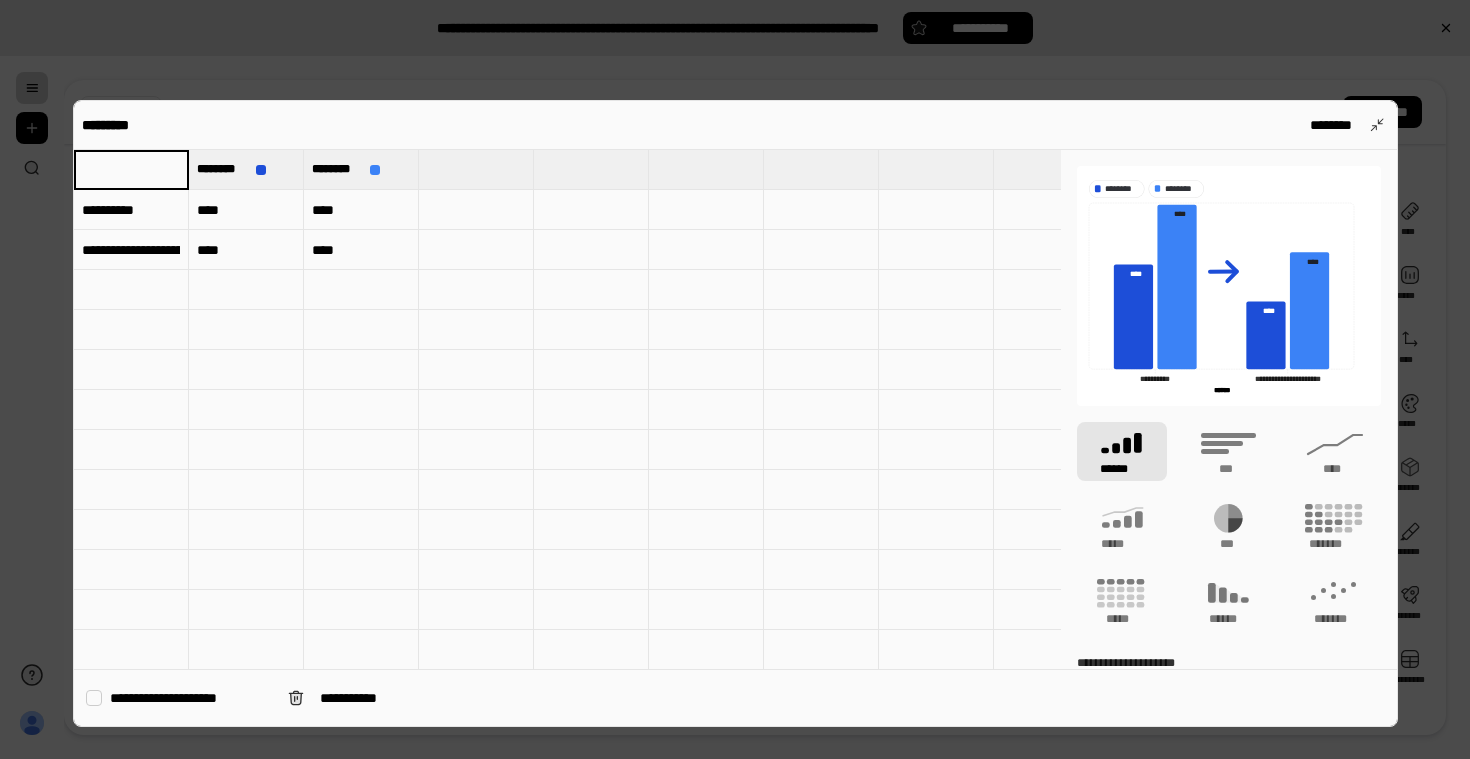 type 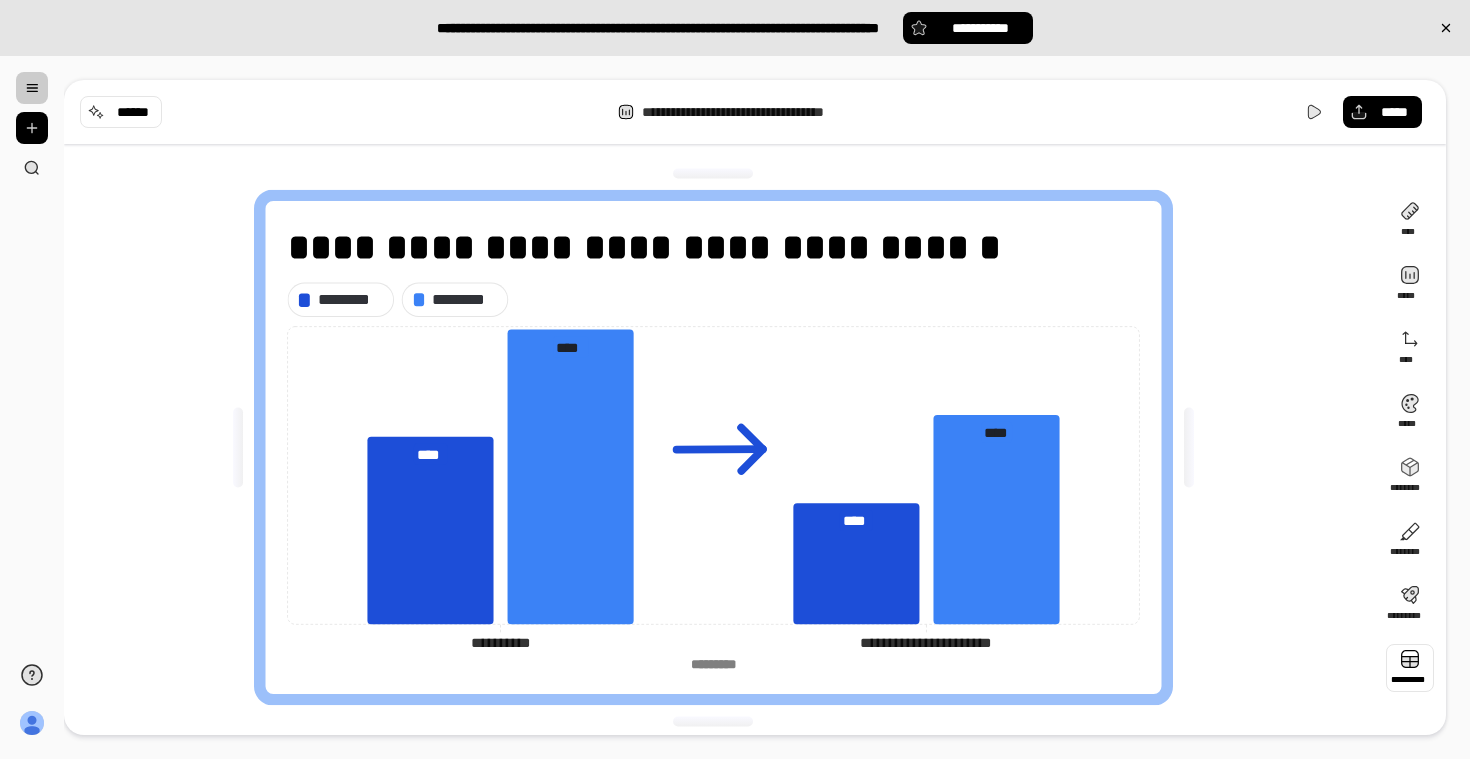click at bounding box center [1410, 668] 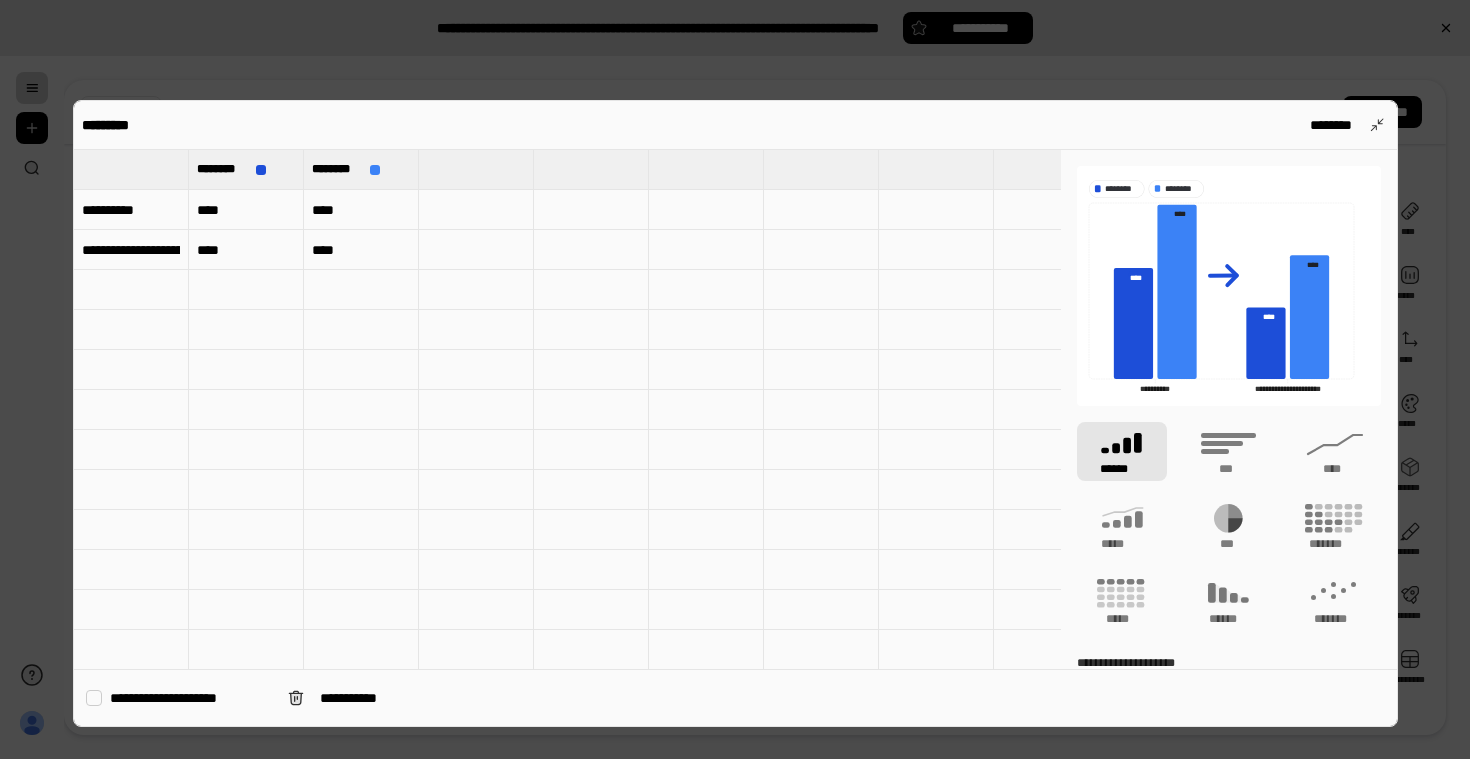 click at bounding box center (131, 169) 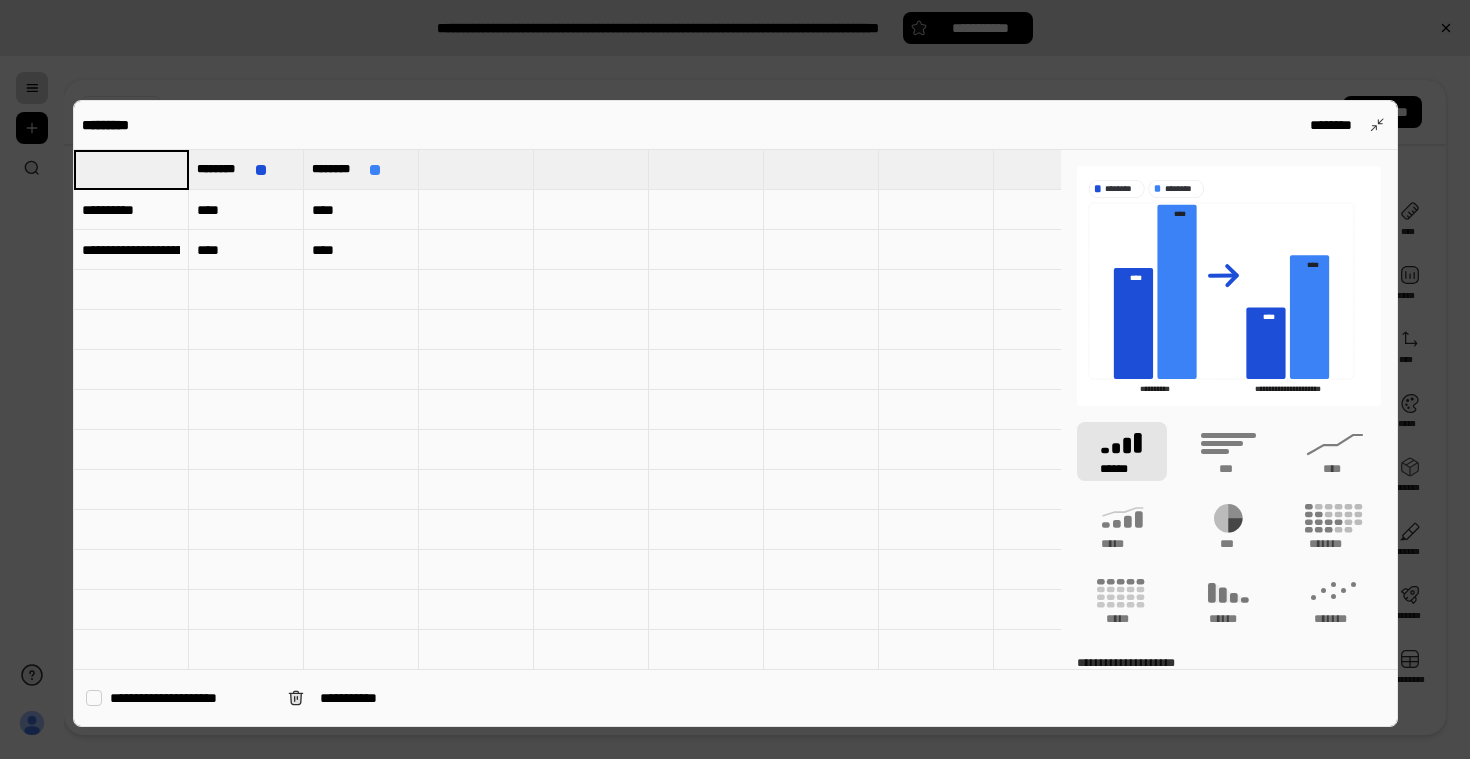 click at bounding box center [131, 169] 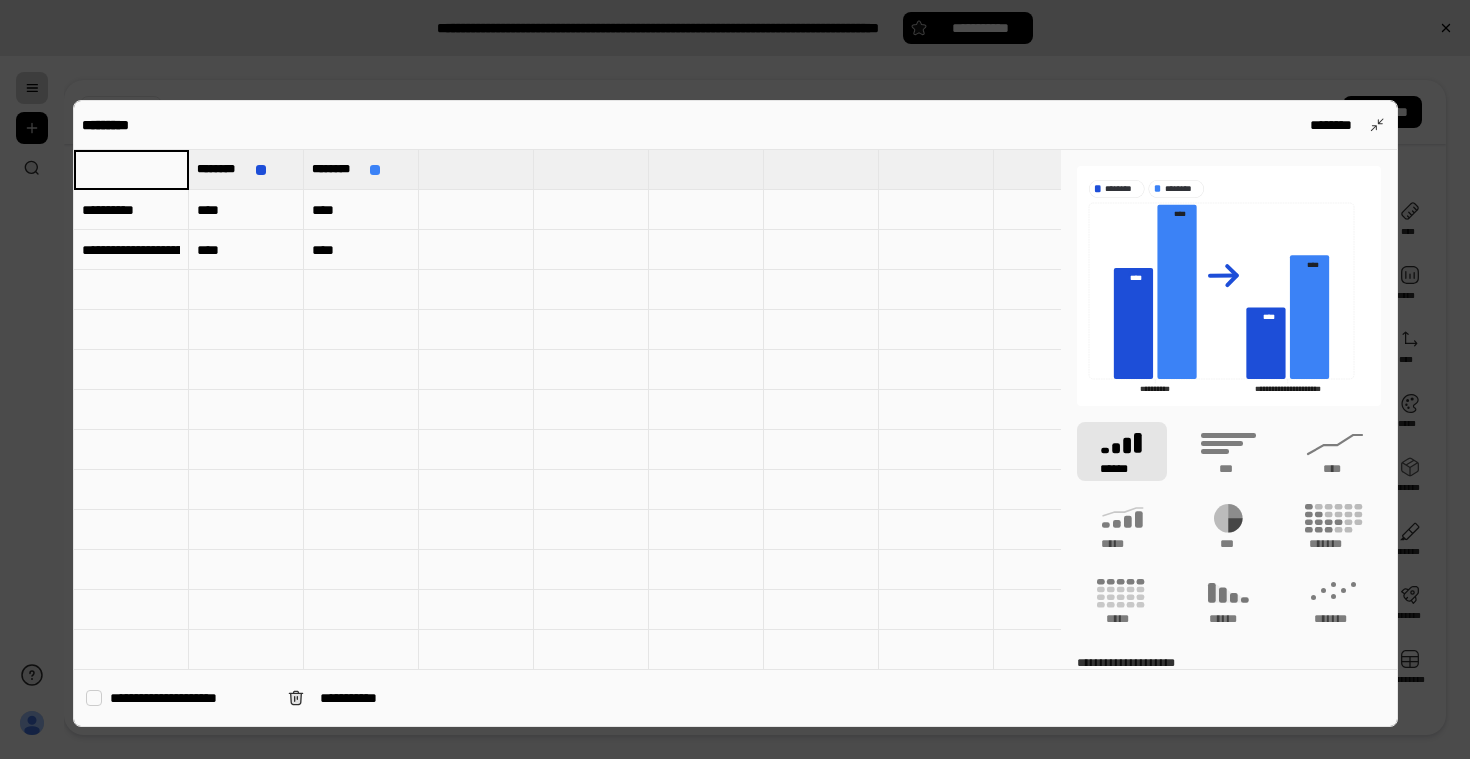 type on "*" 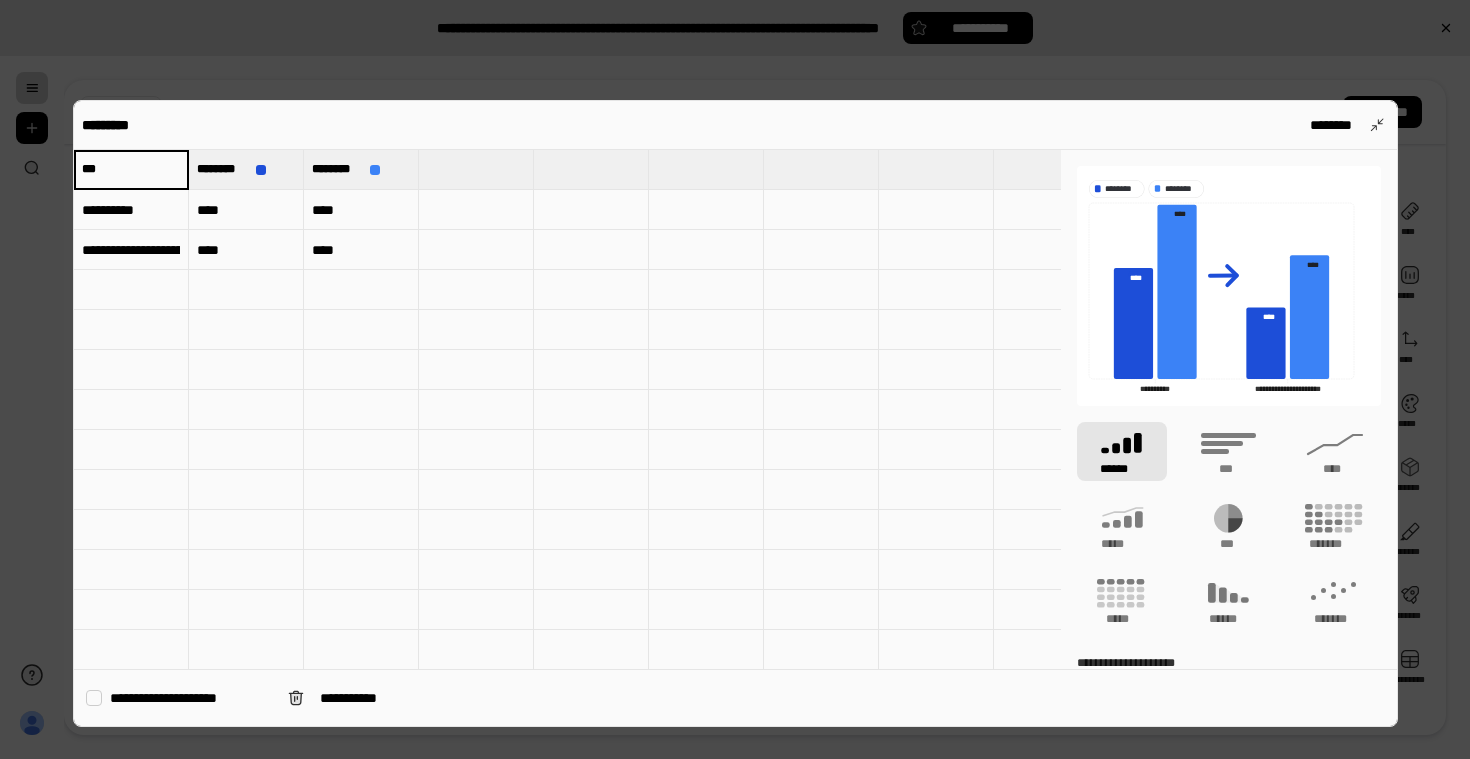type on "***" 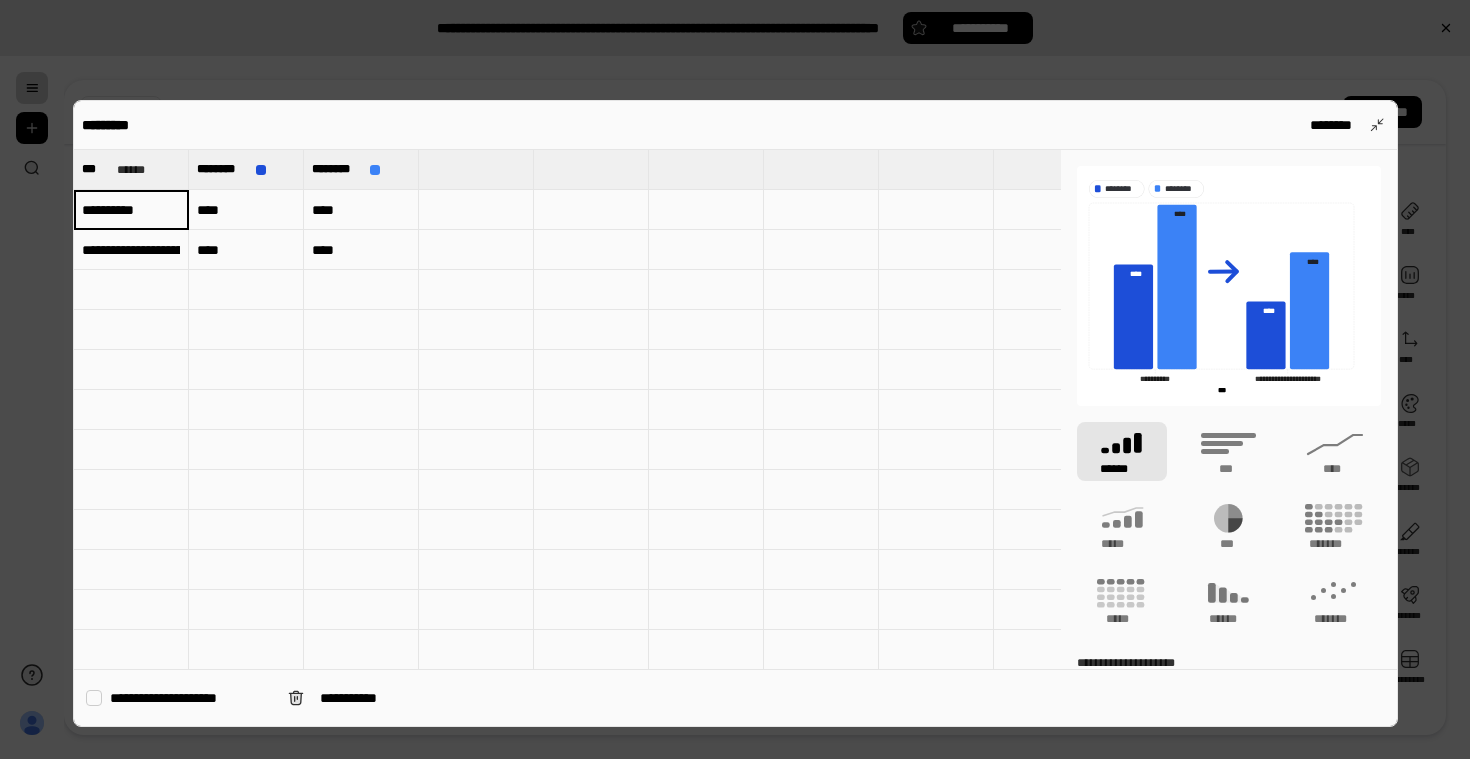 click at bounding box center (735, 379) 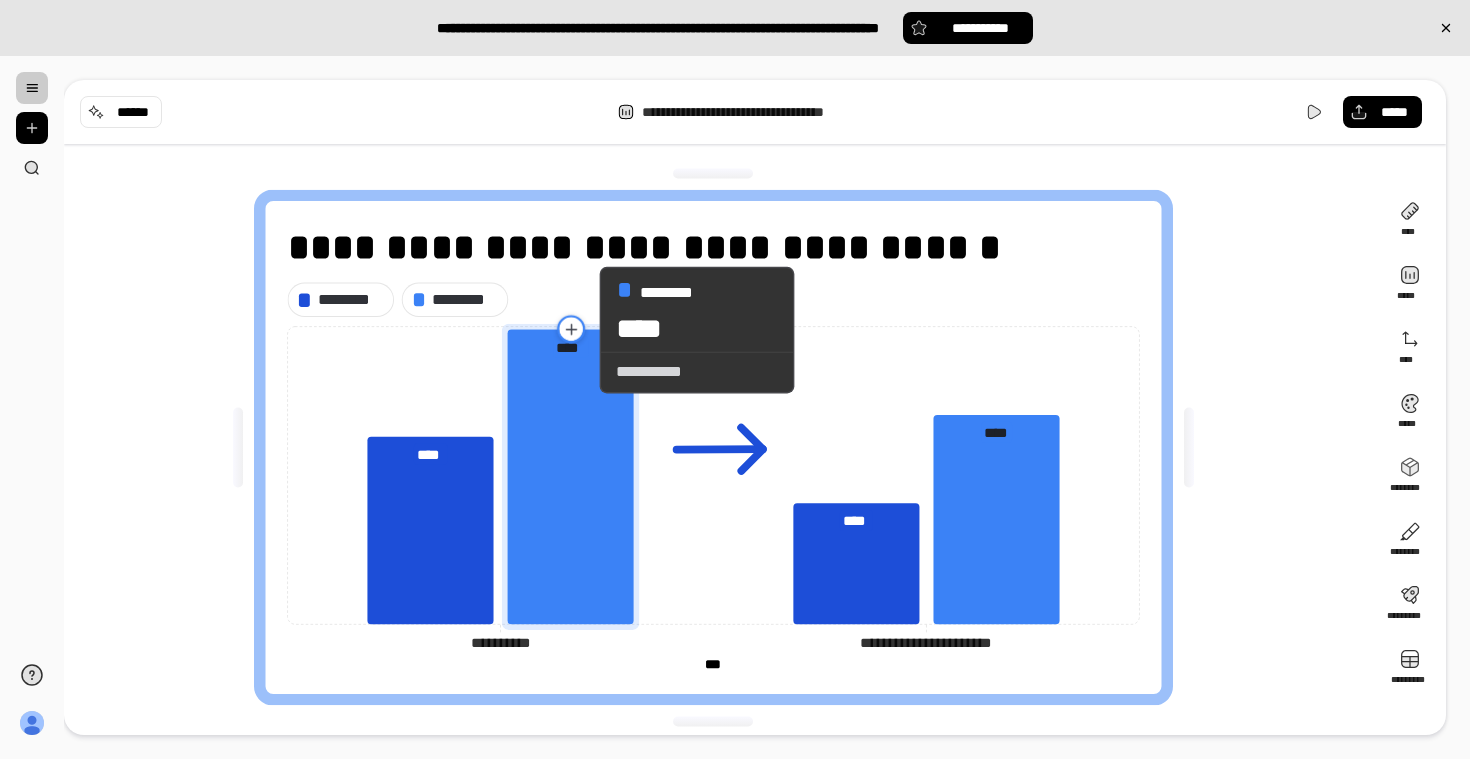 click 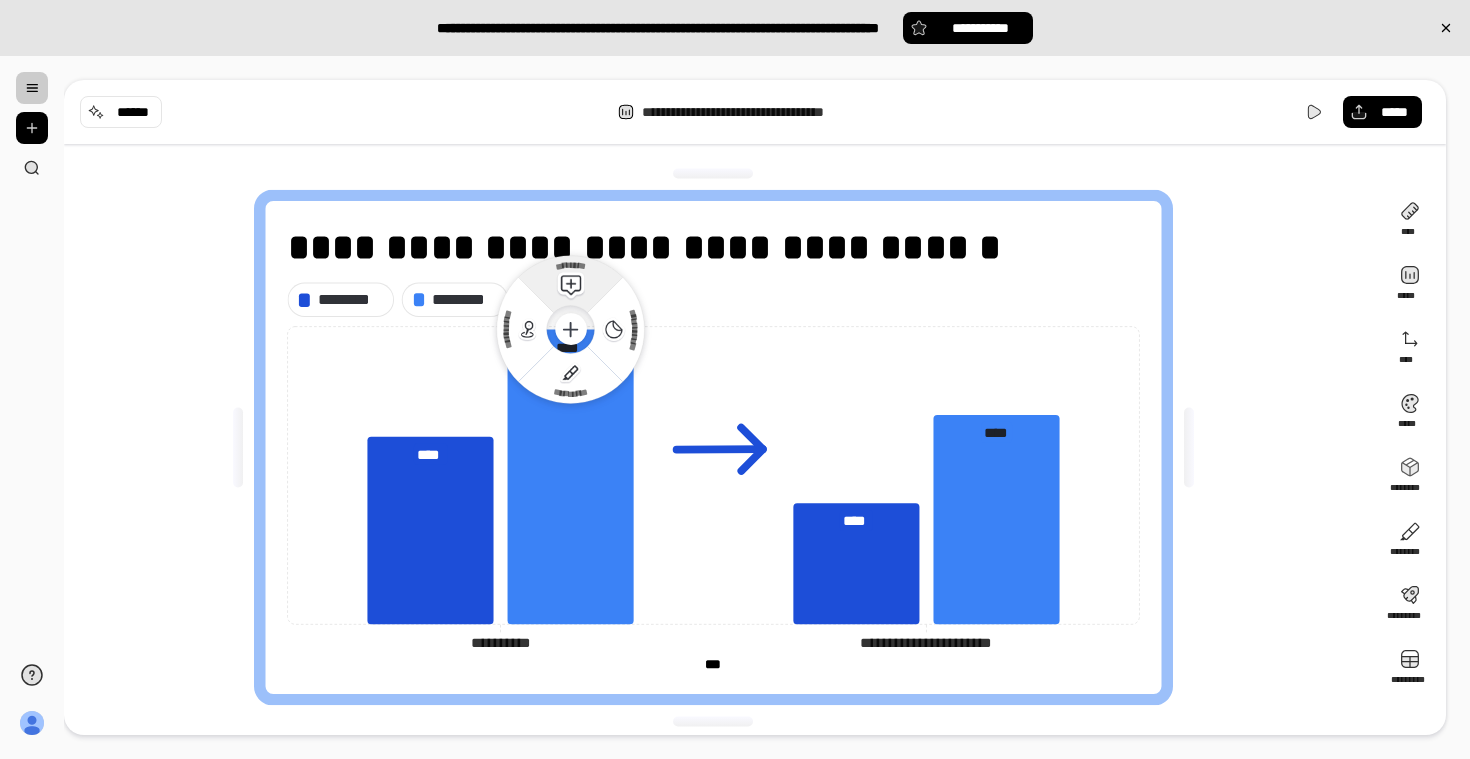 click 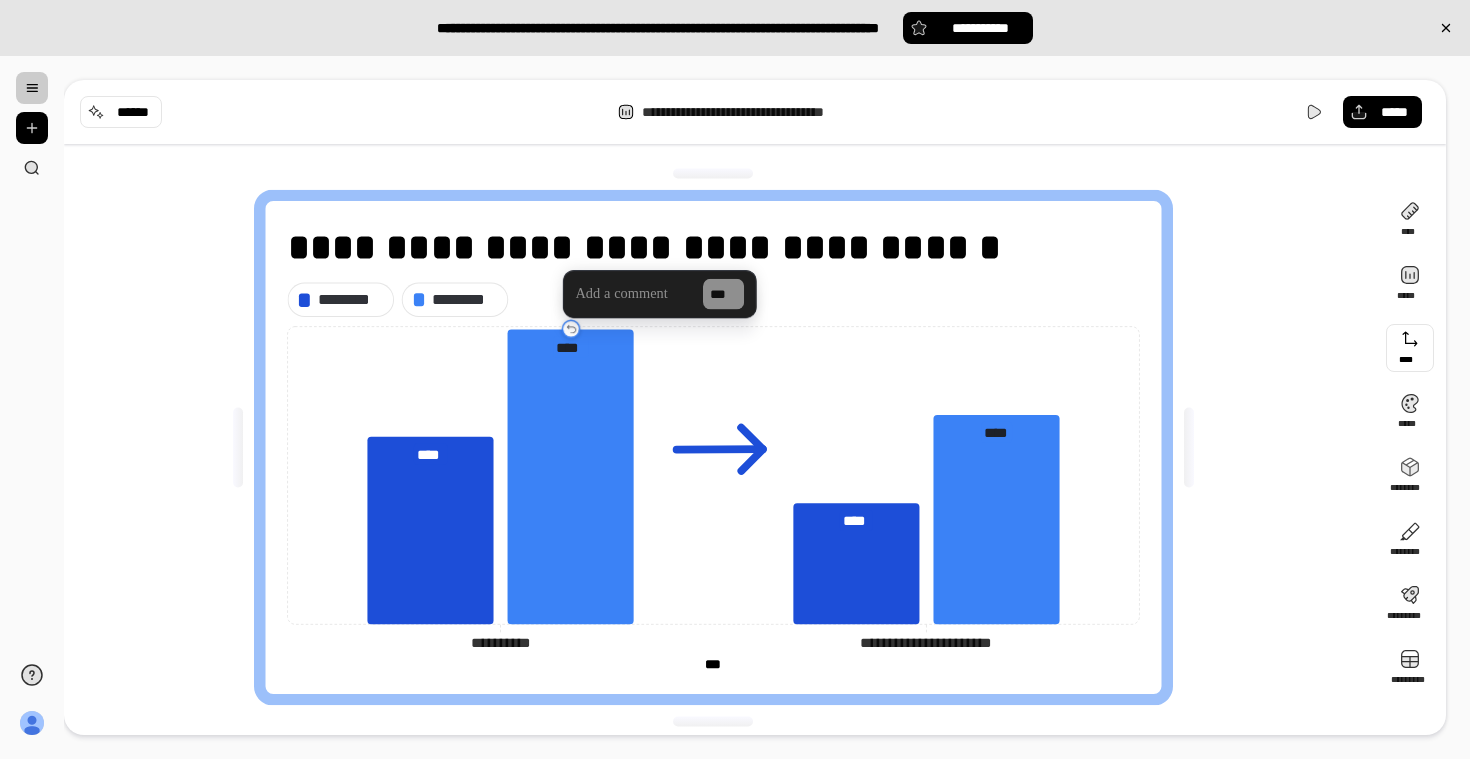 click at bounding box center [1410, 348] 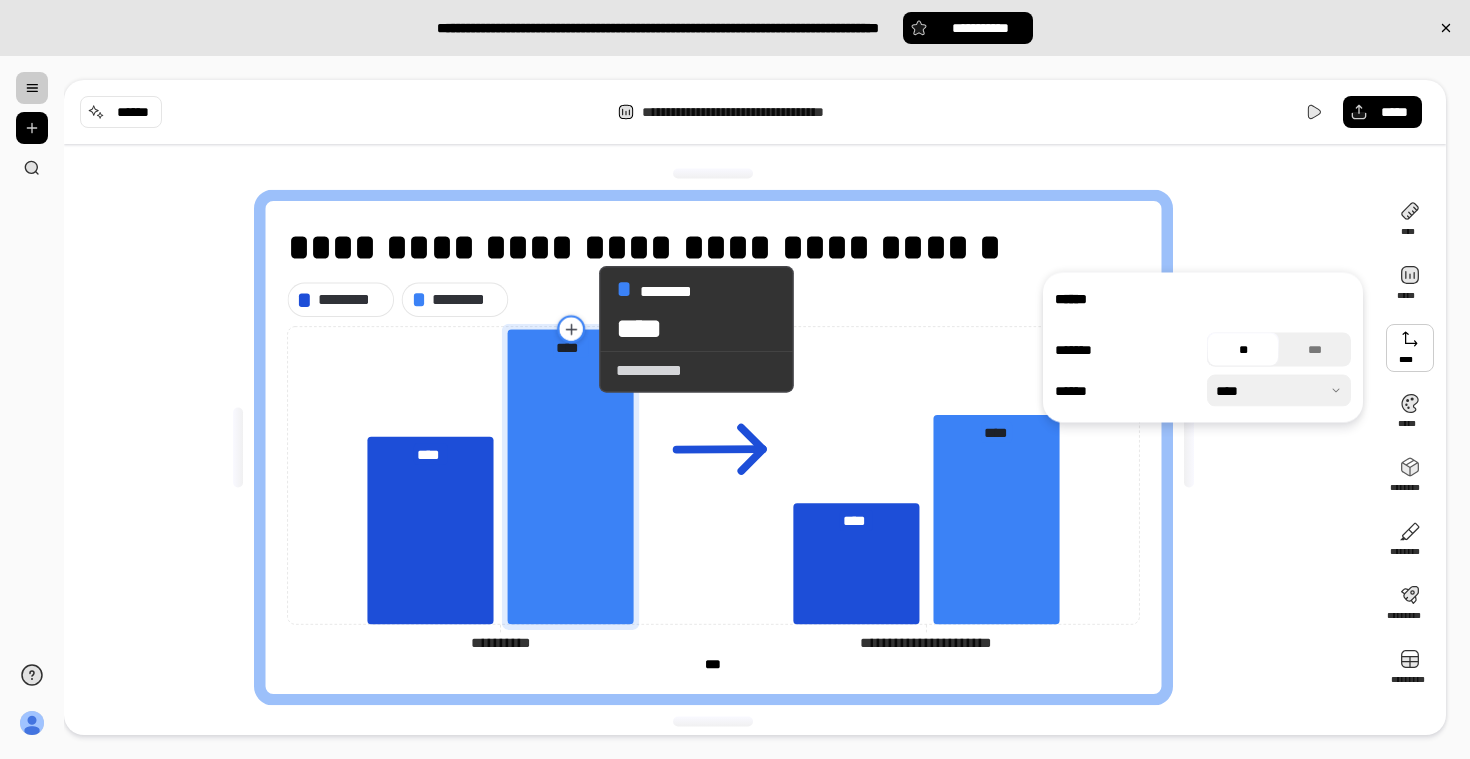 click 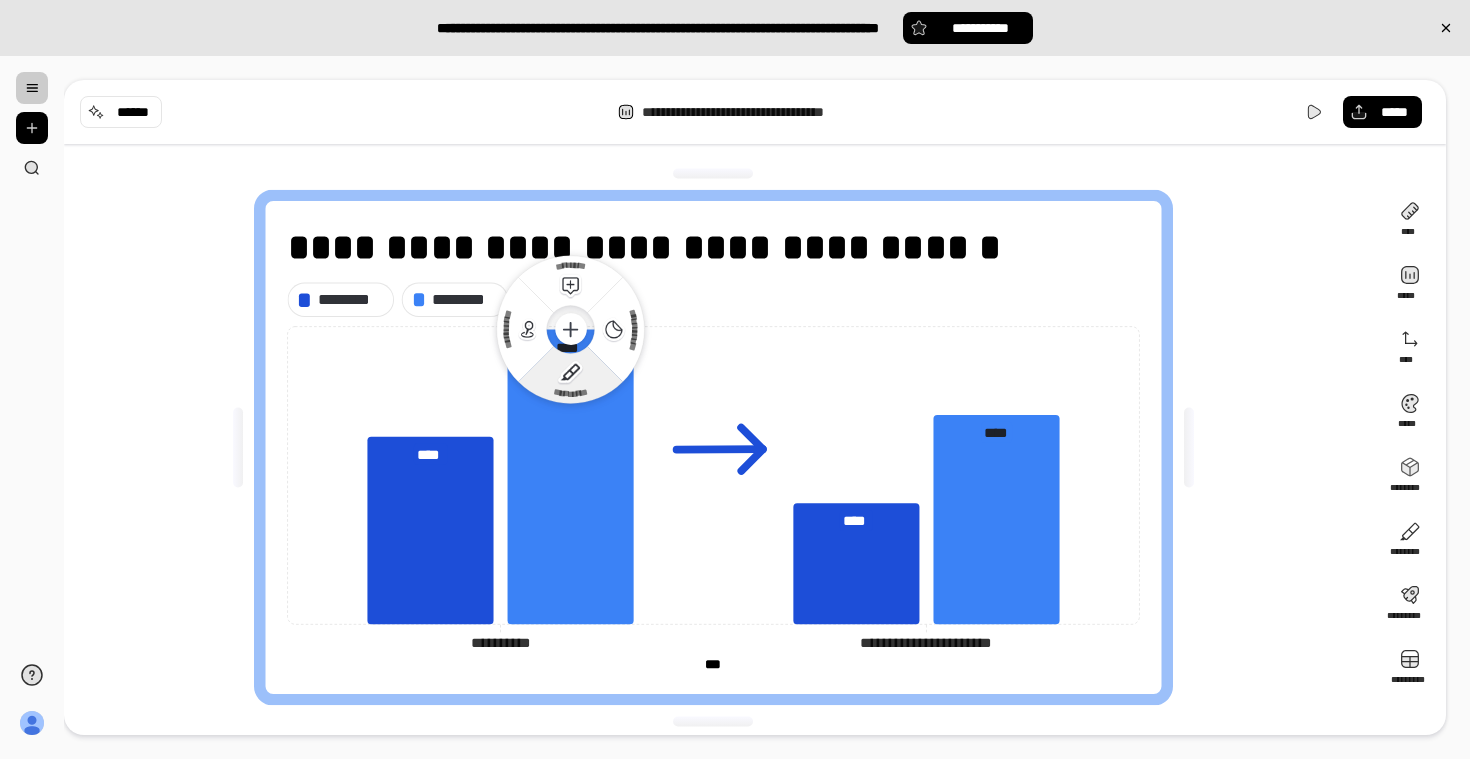 click 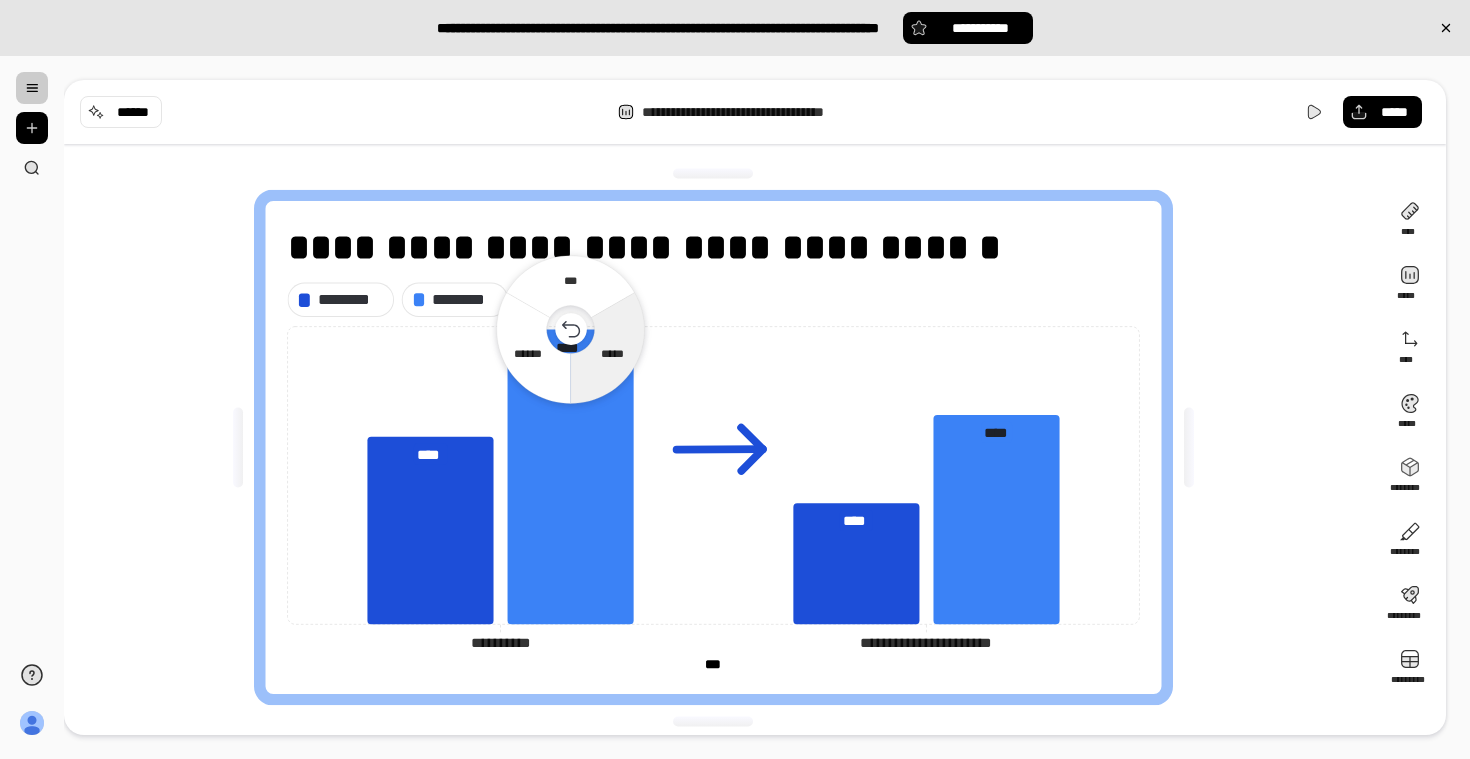 click 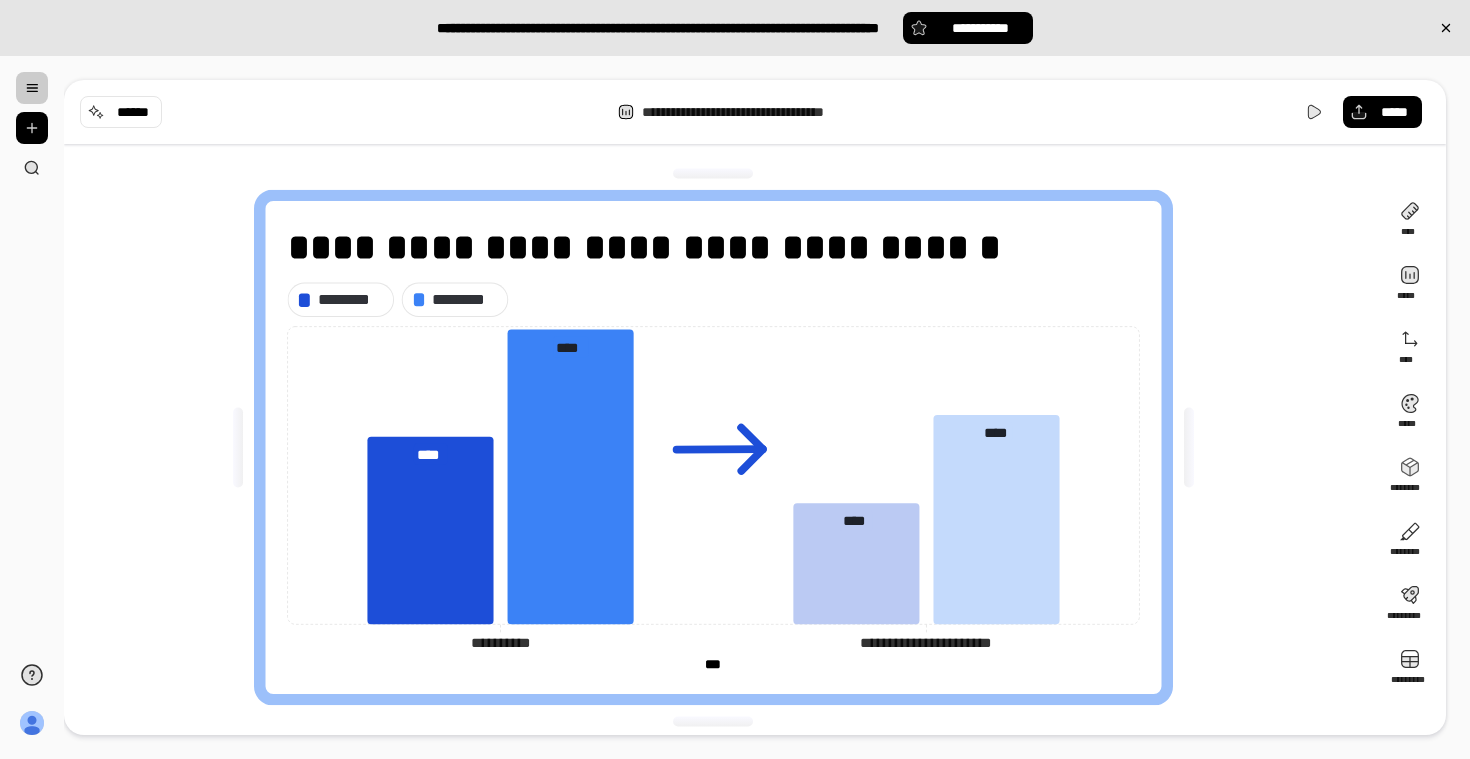 click on "**********" at bounding box center [721, 447] 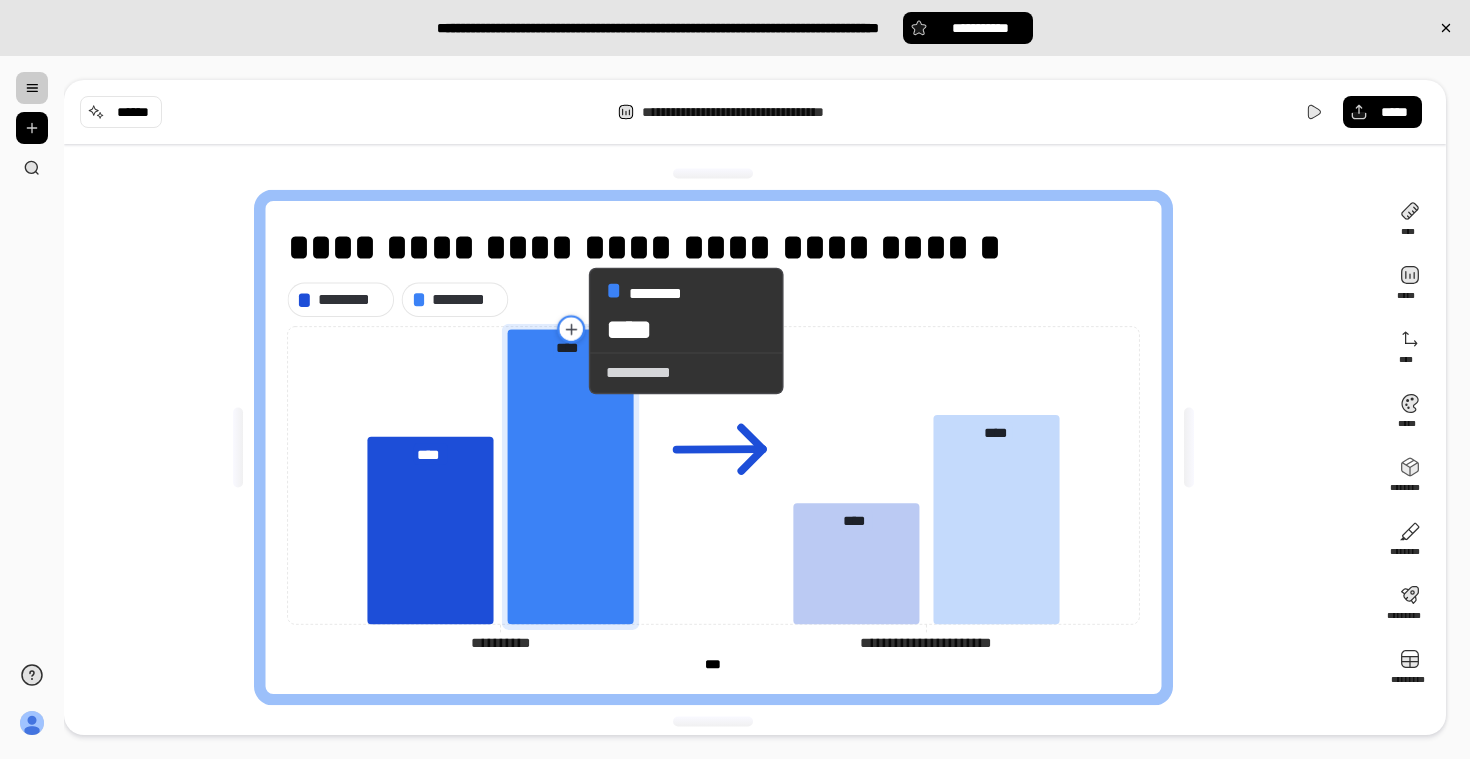 click 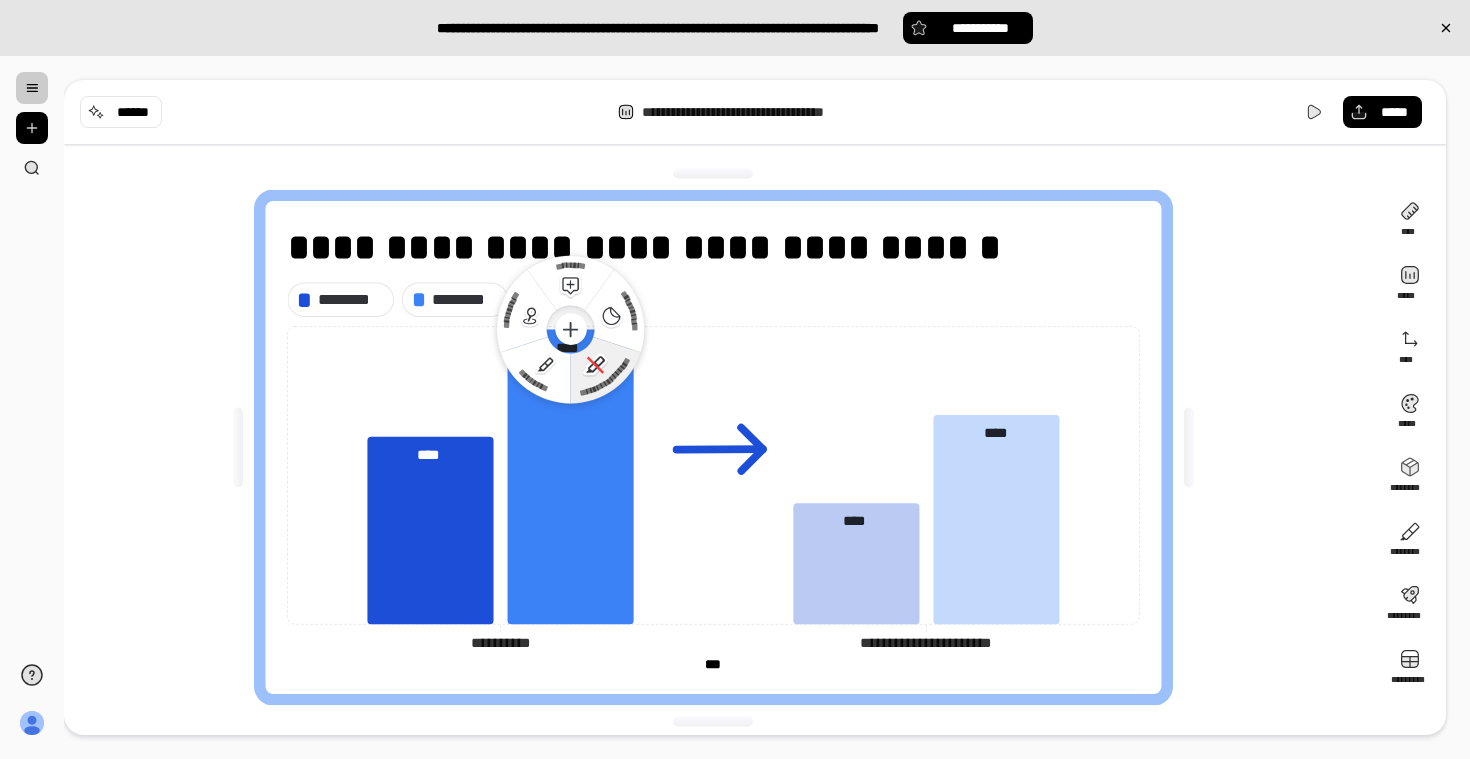 click 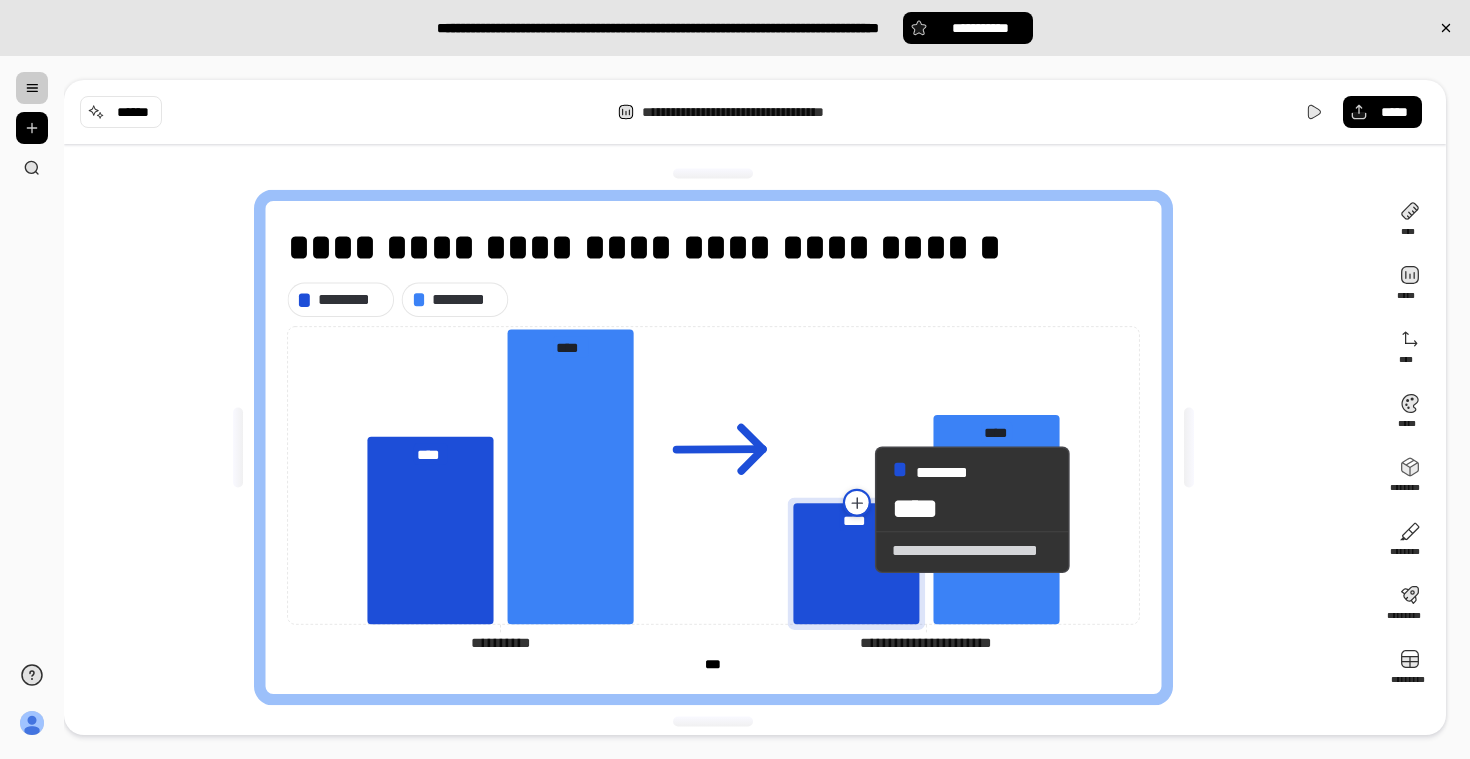 click 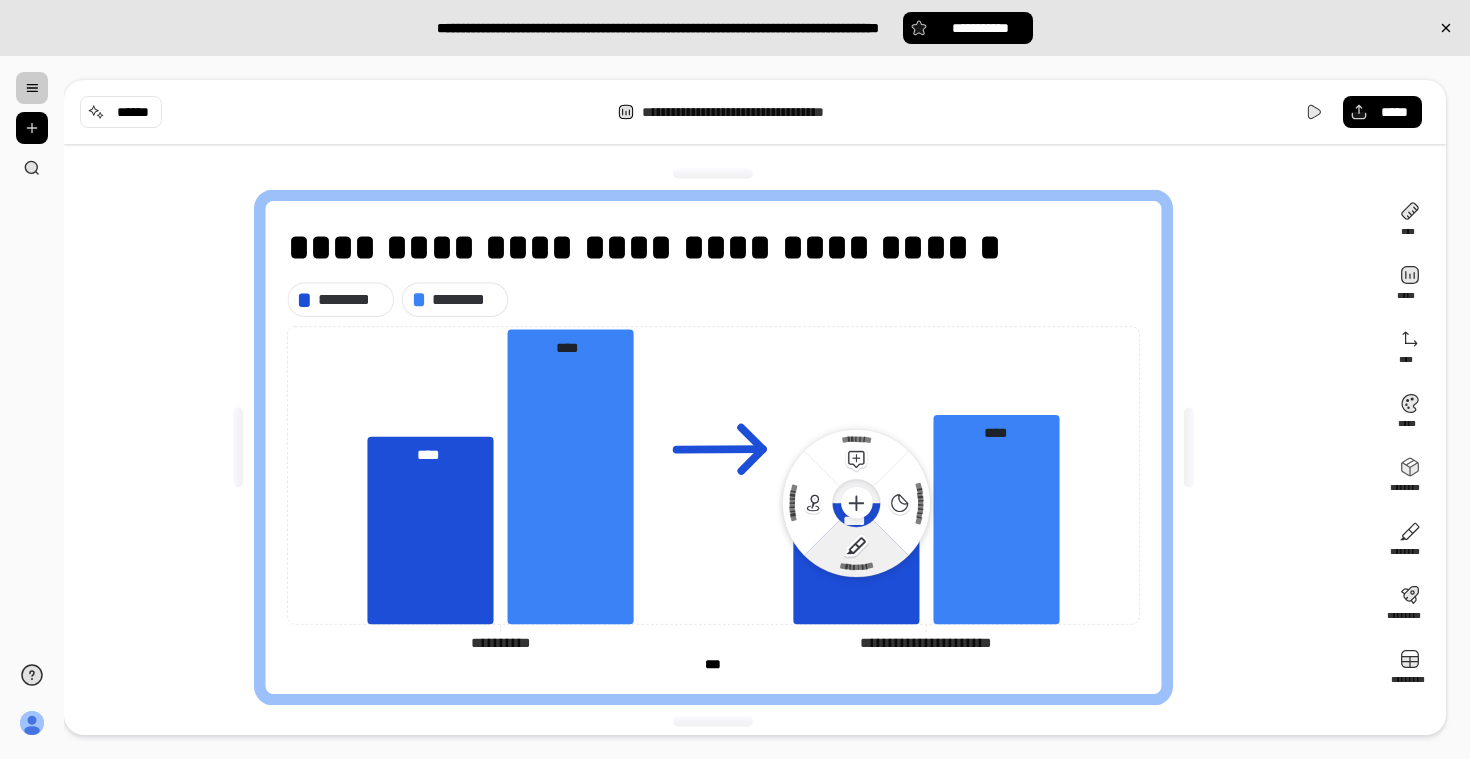 click 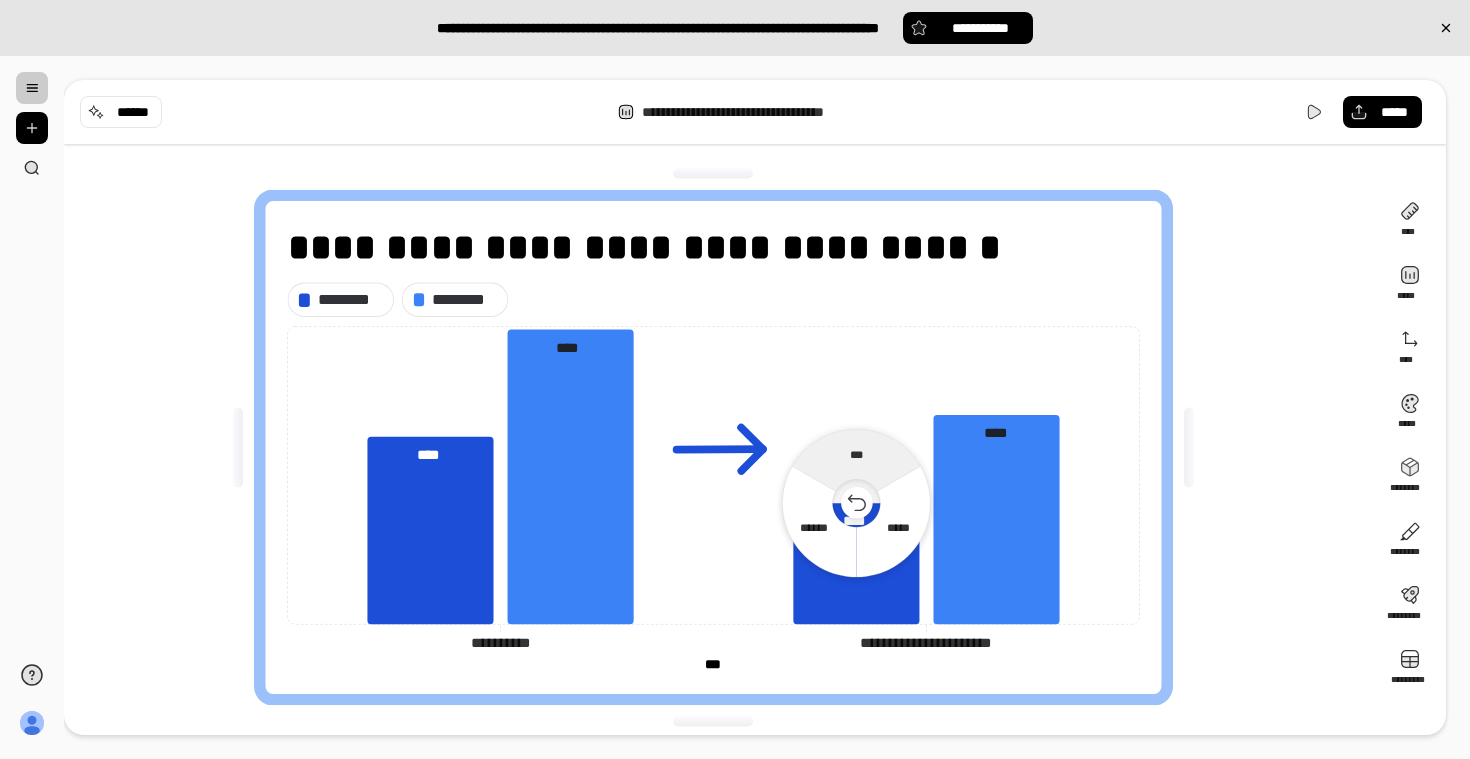 click 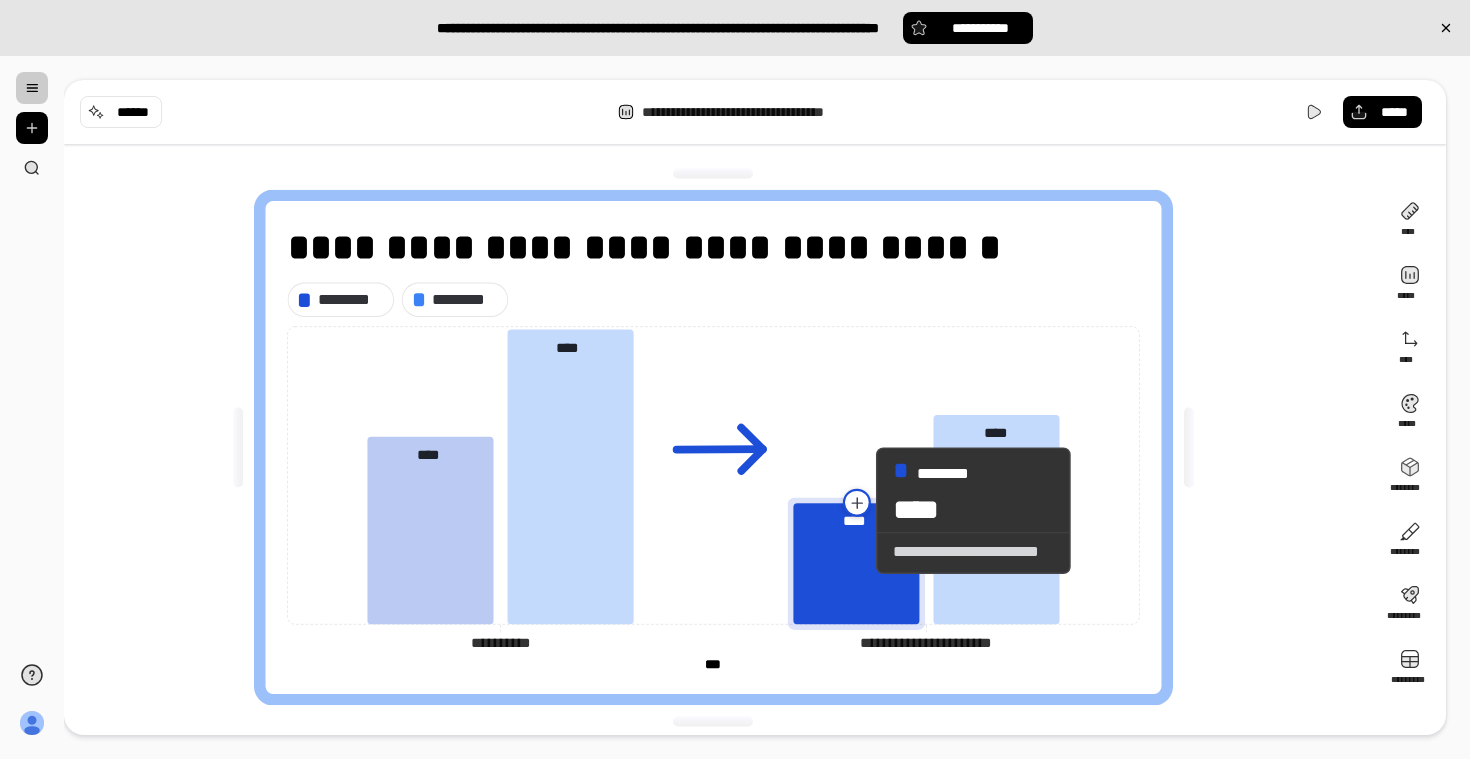 click 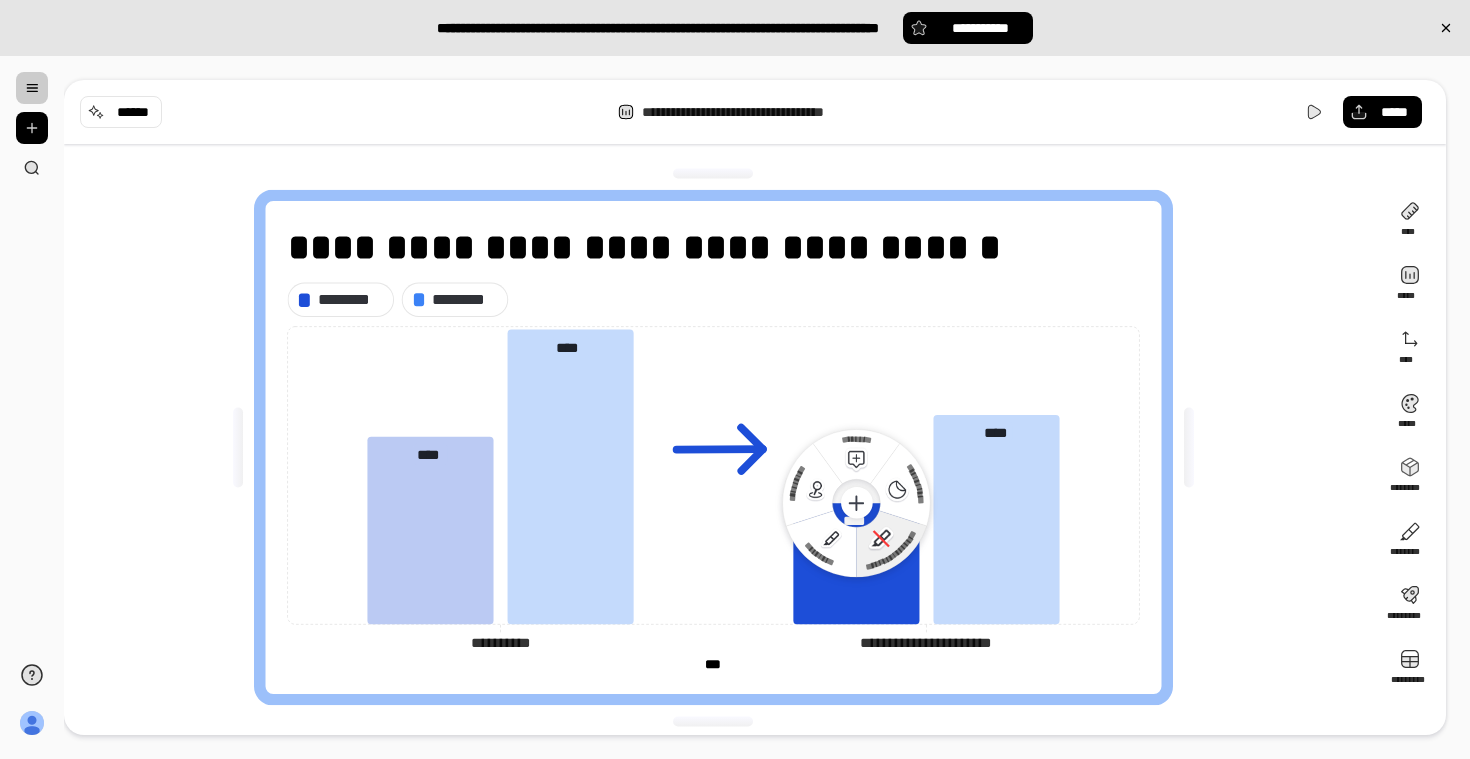 click 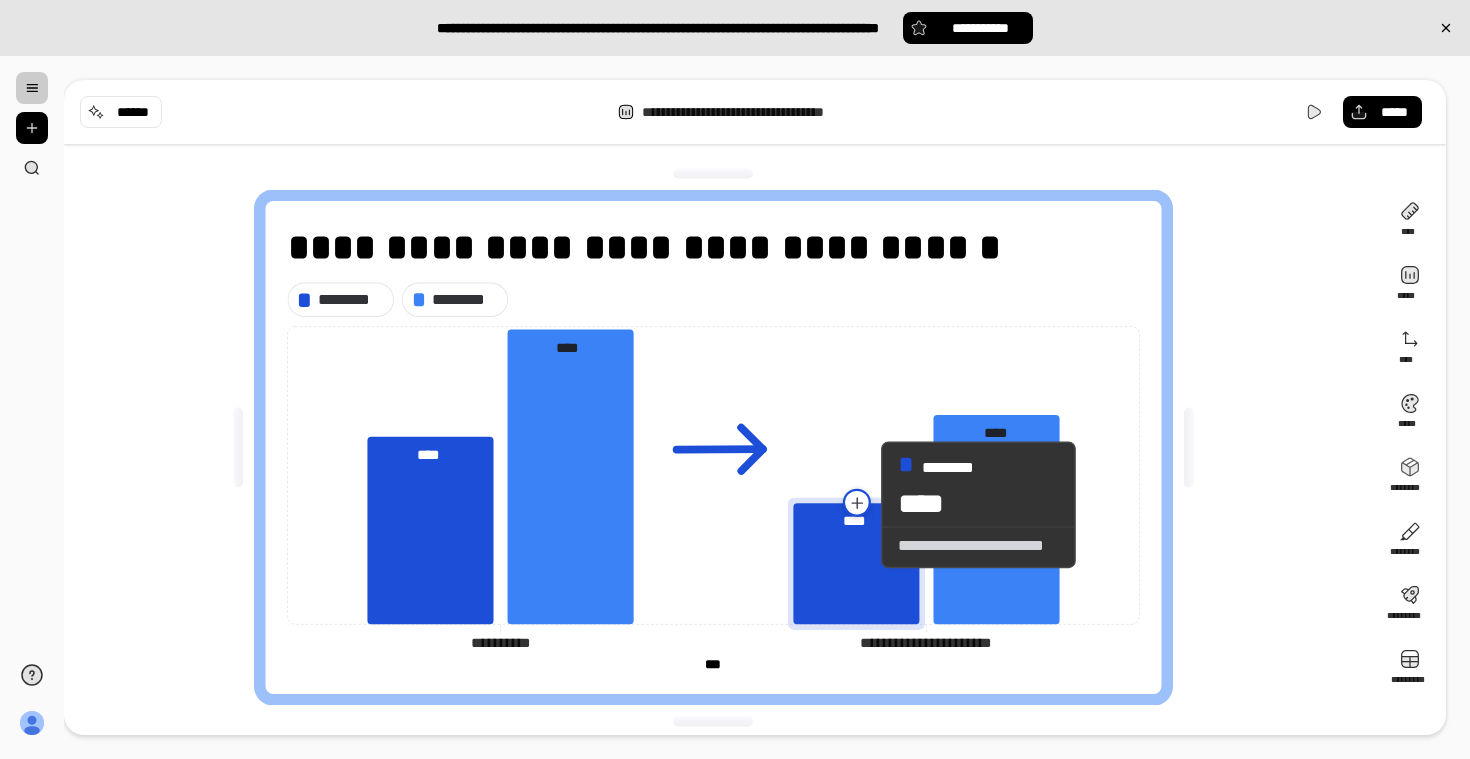 click 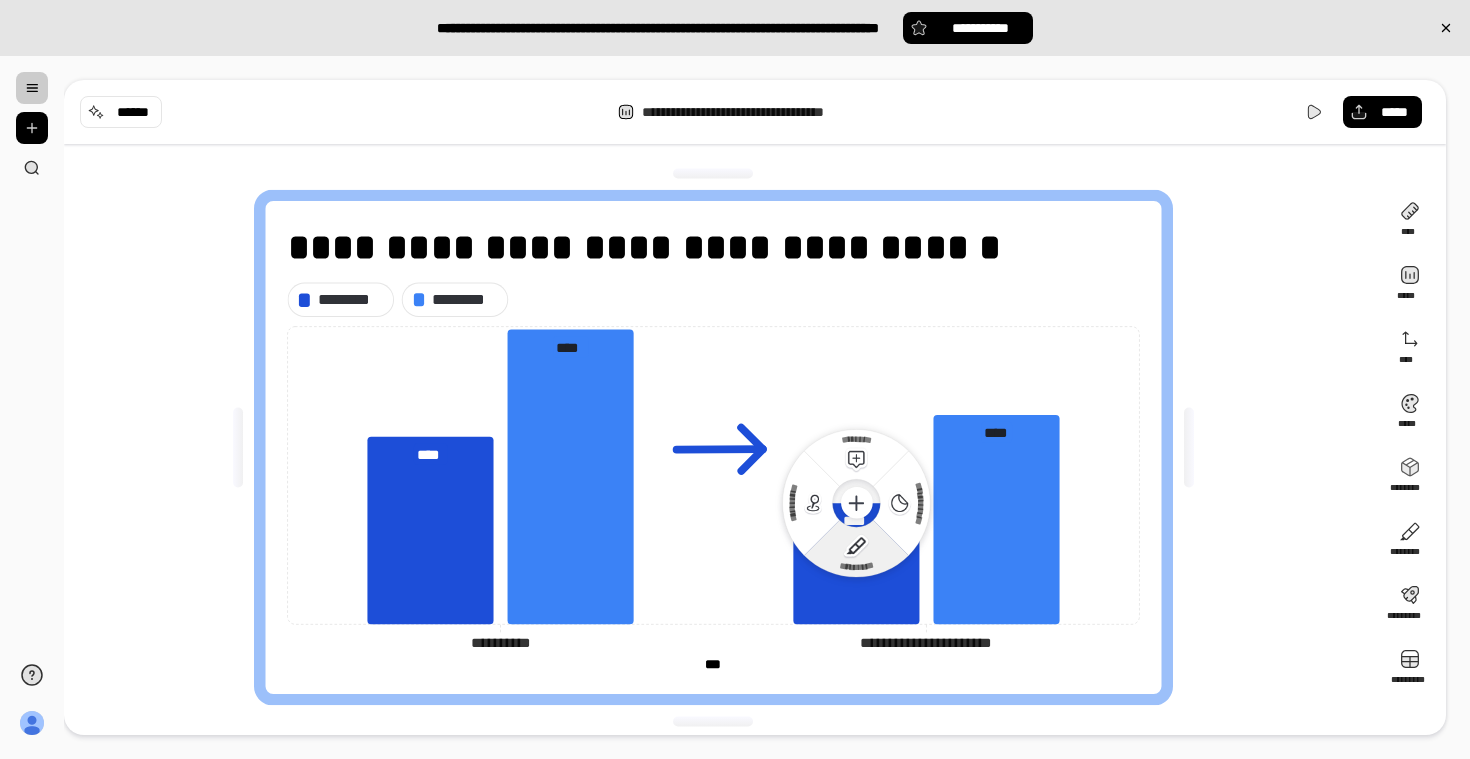 click 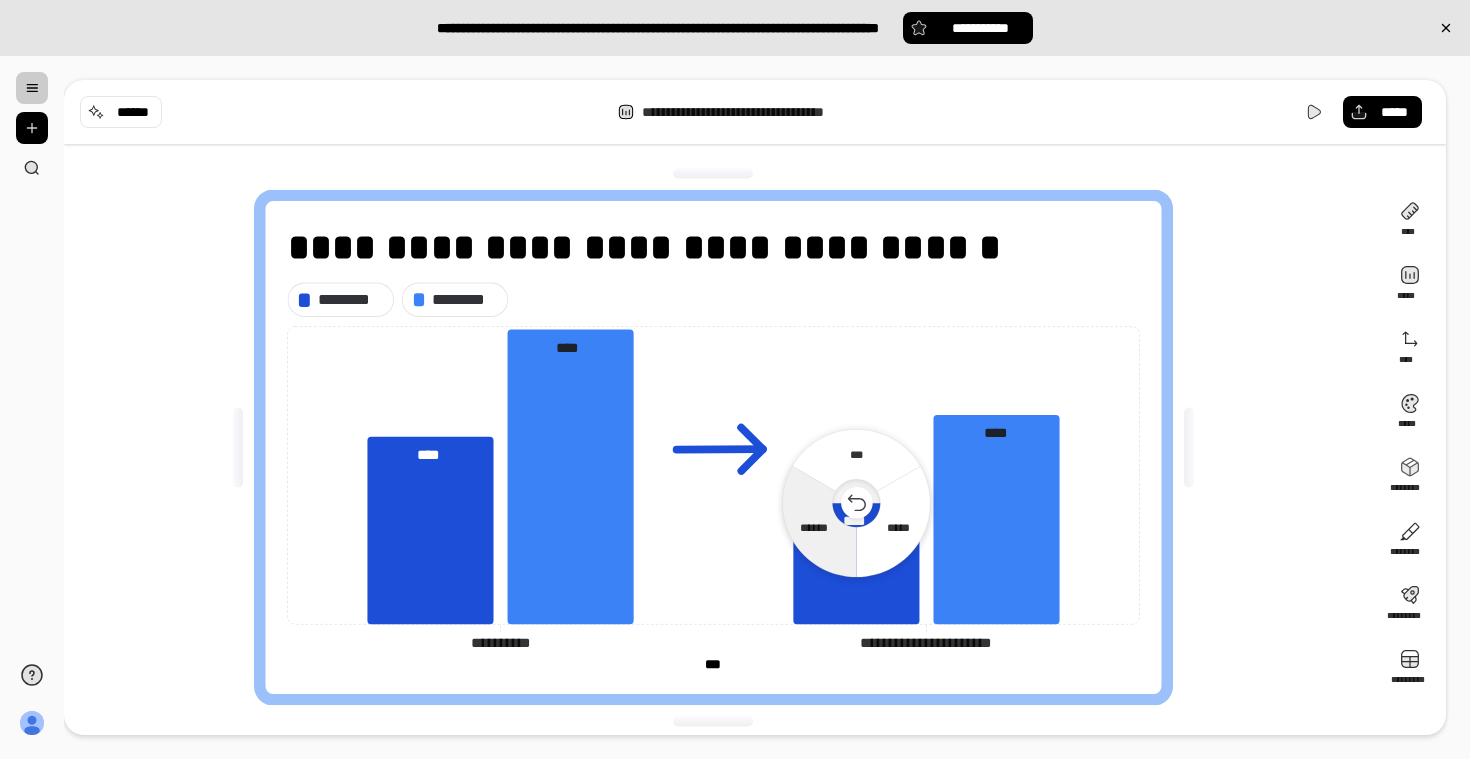 click 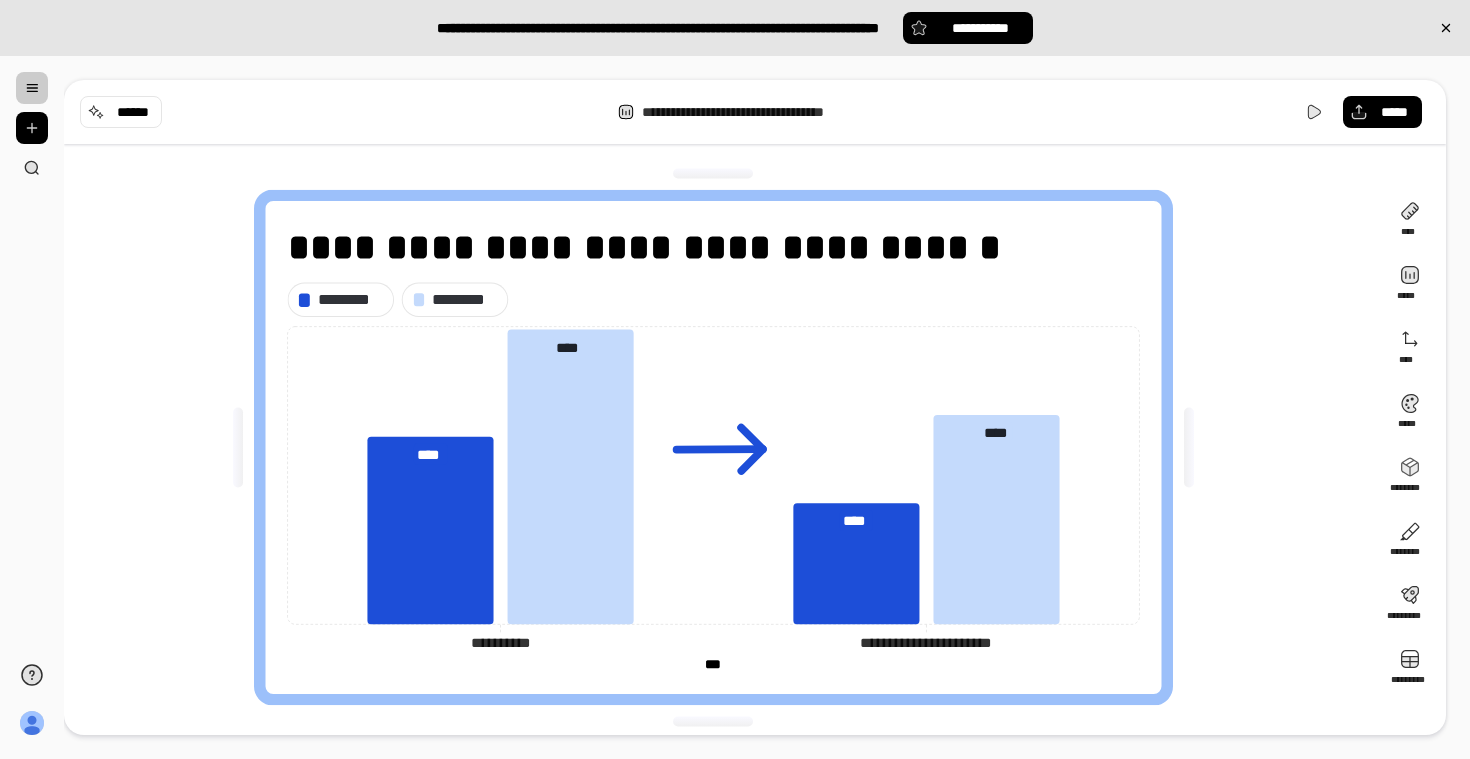 click at bounding box center [1189, 447] 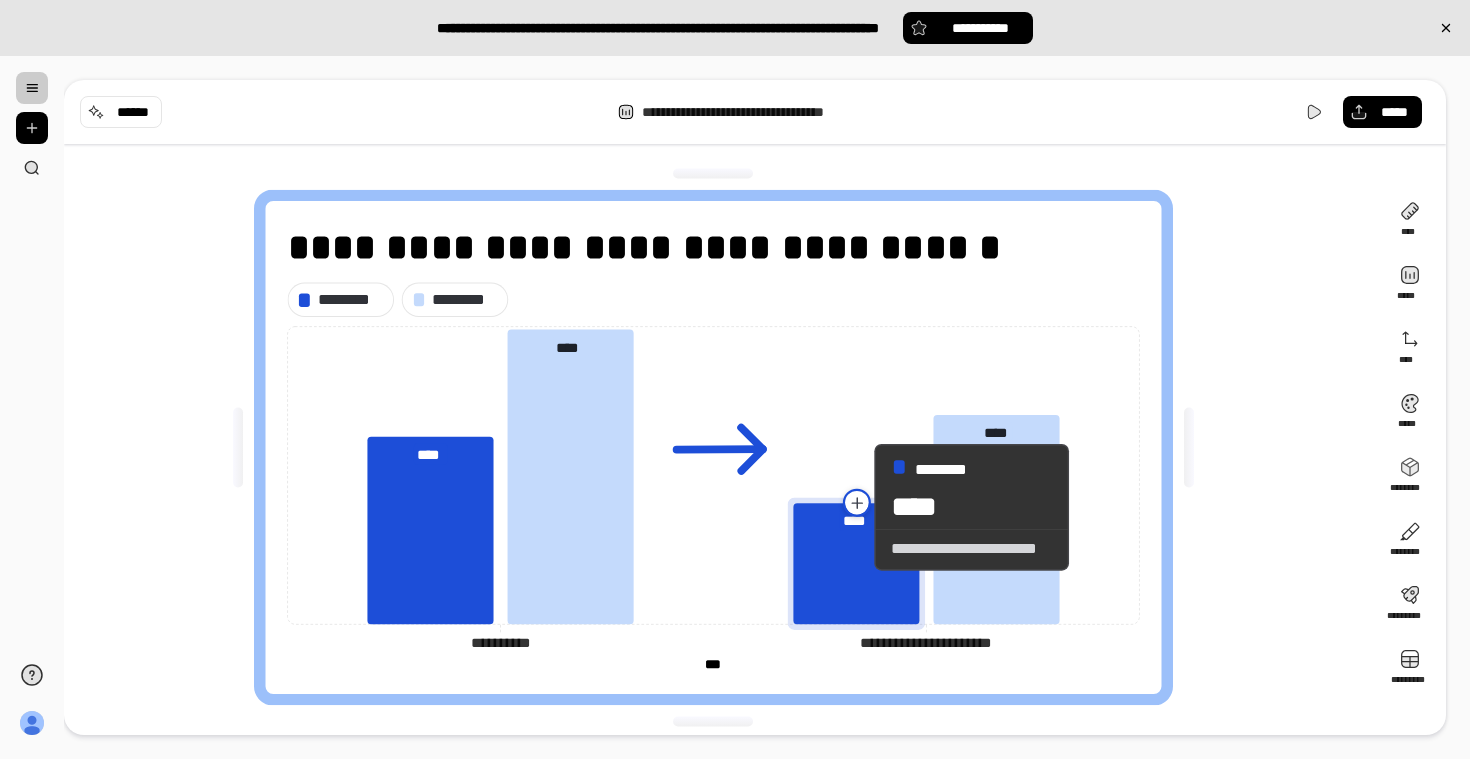 click 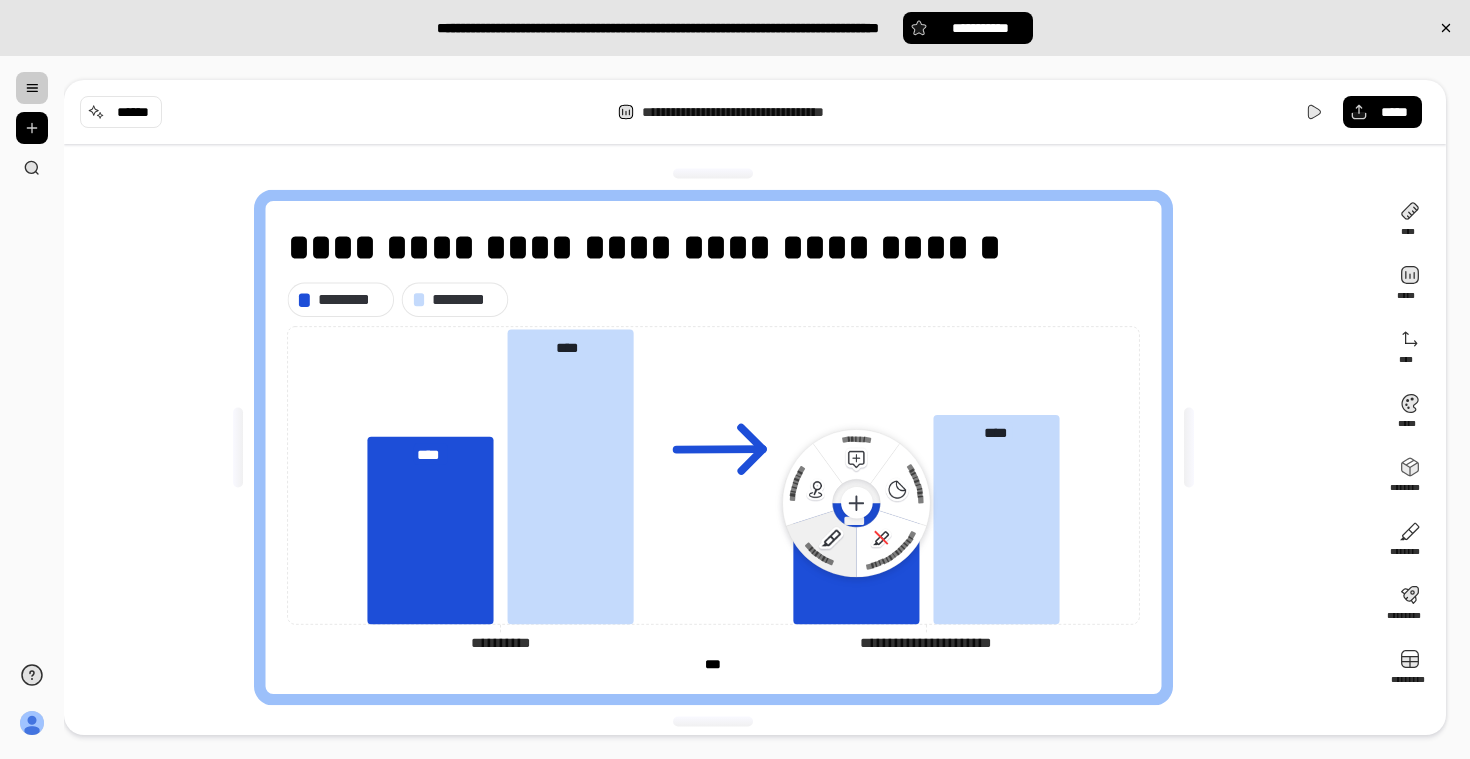 click 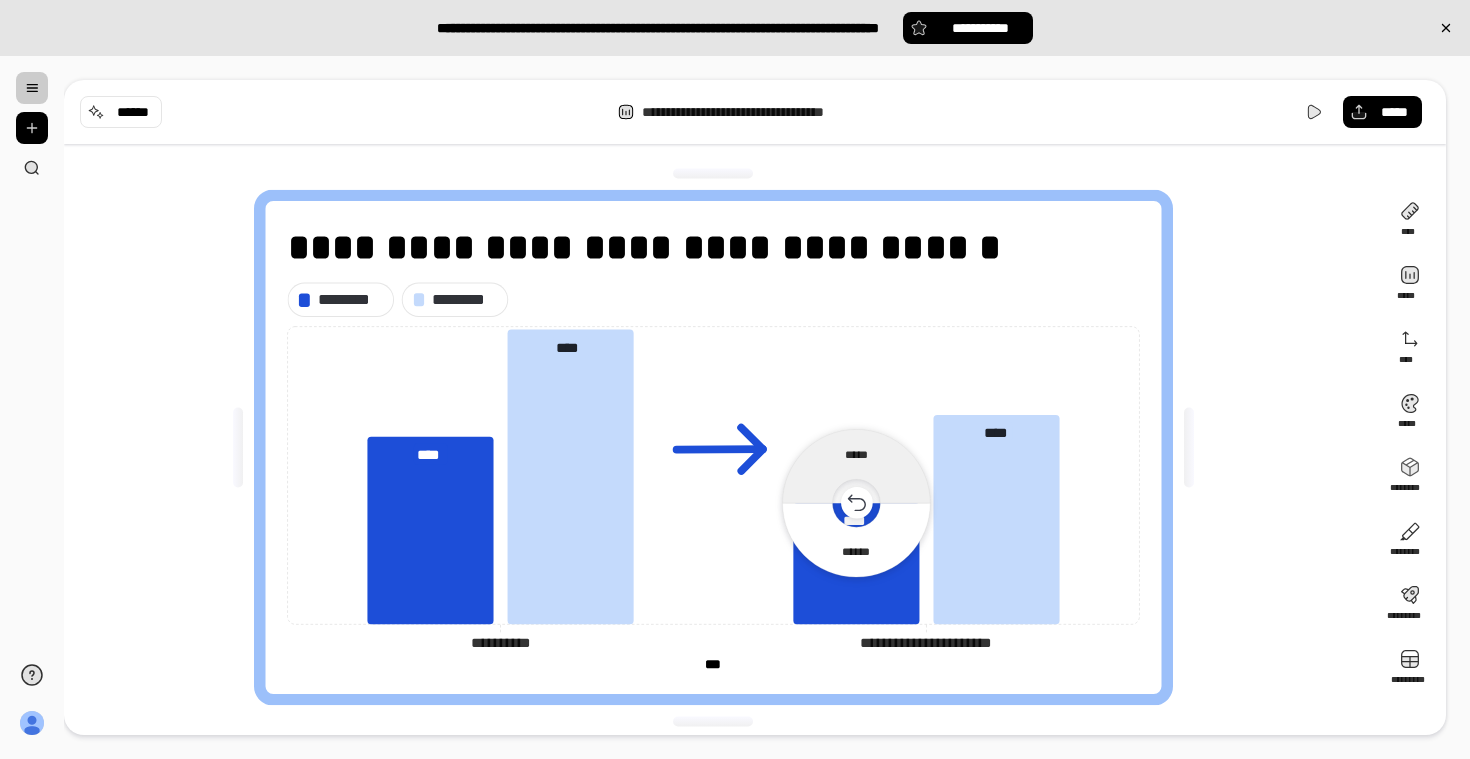 click 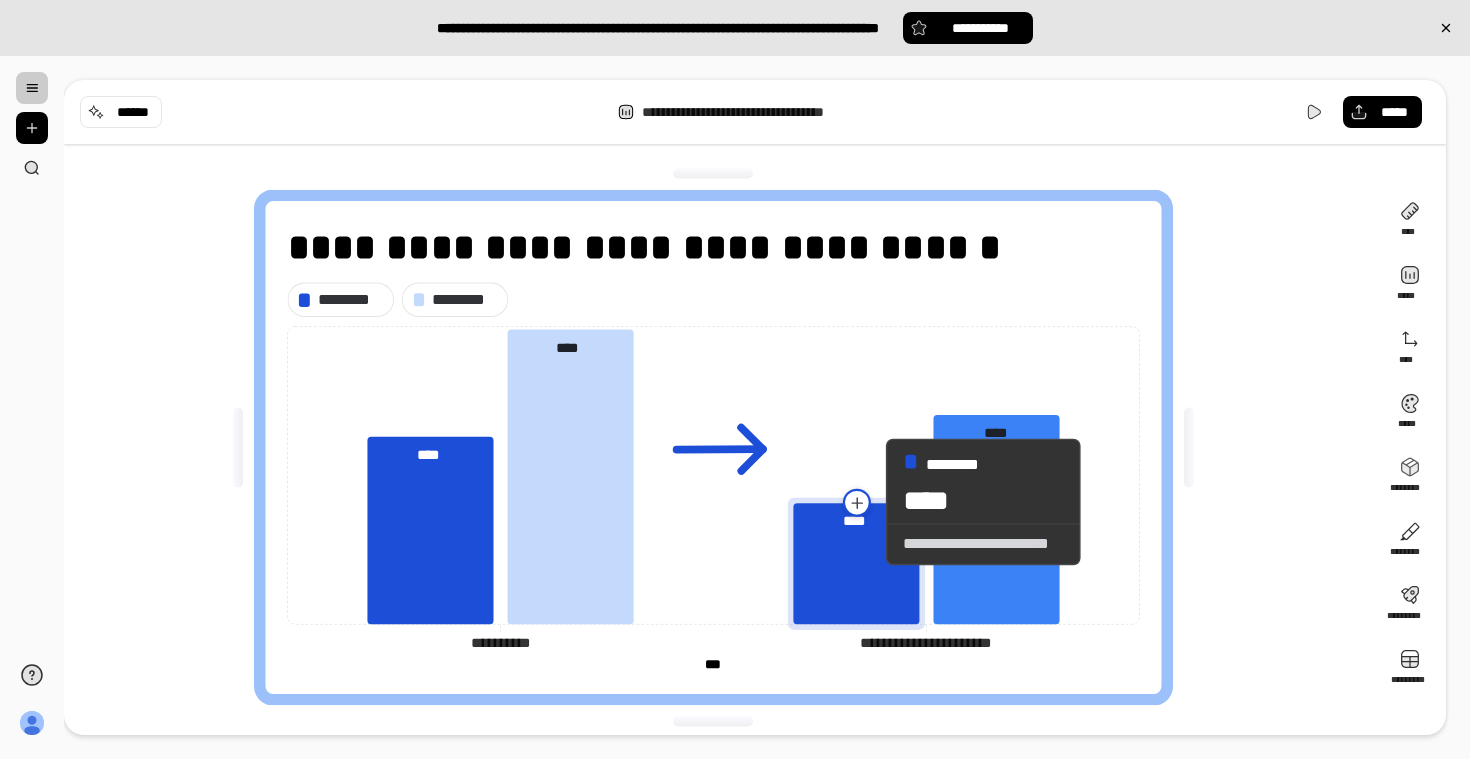 click 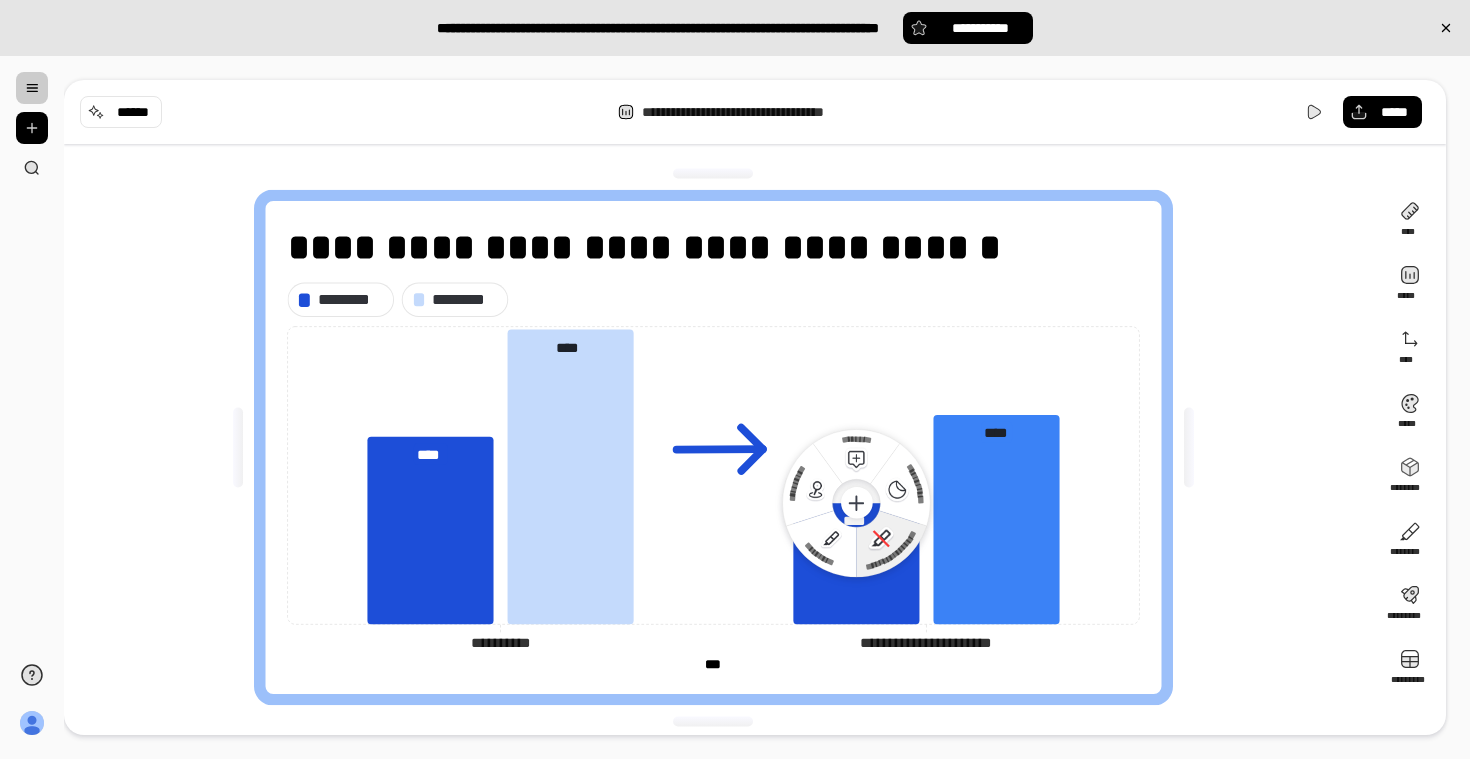 click 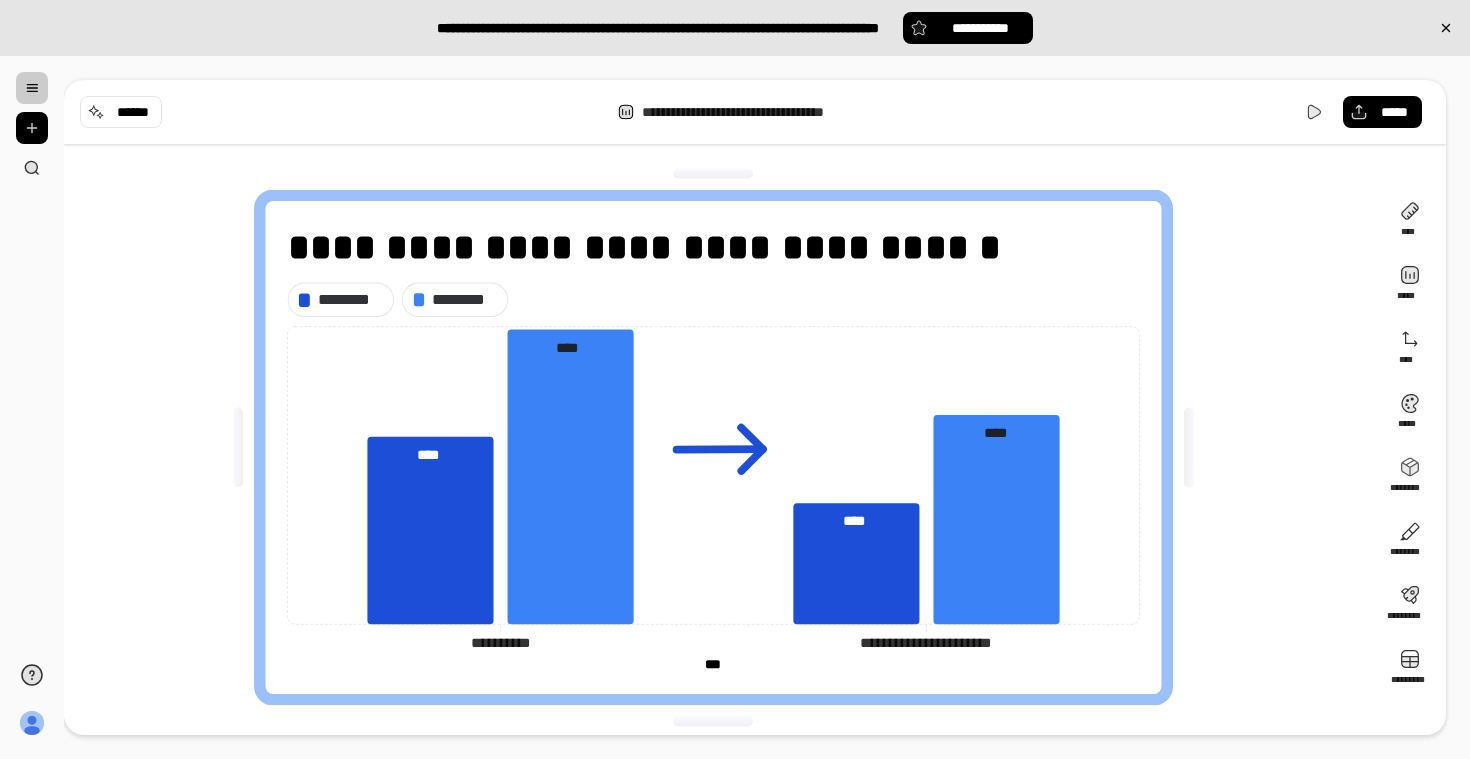 click on "**********" at bounding box center (721, 447) 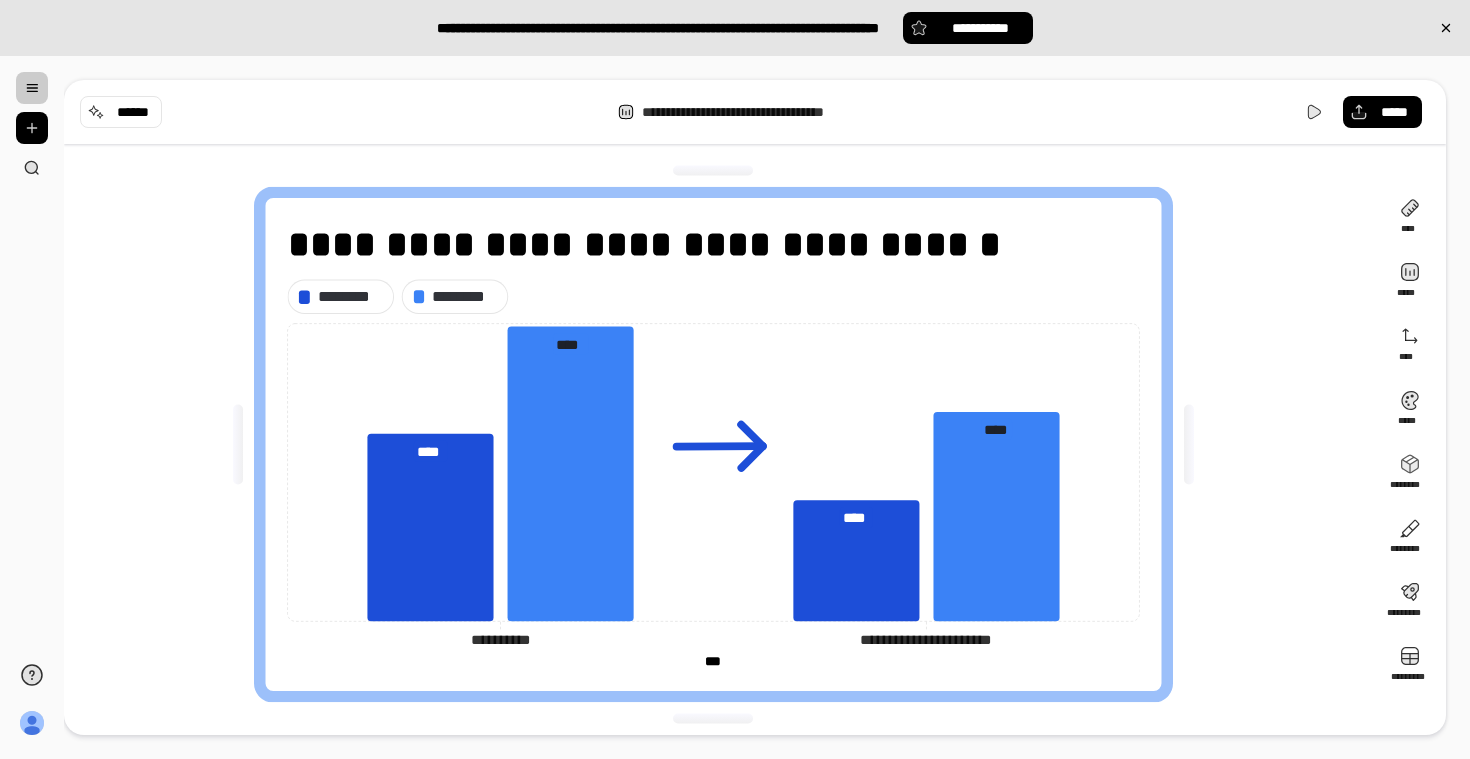 scroll, scrollTop: 0, scrollLeft: 0, axis: both 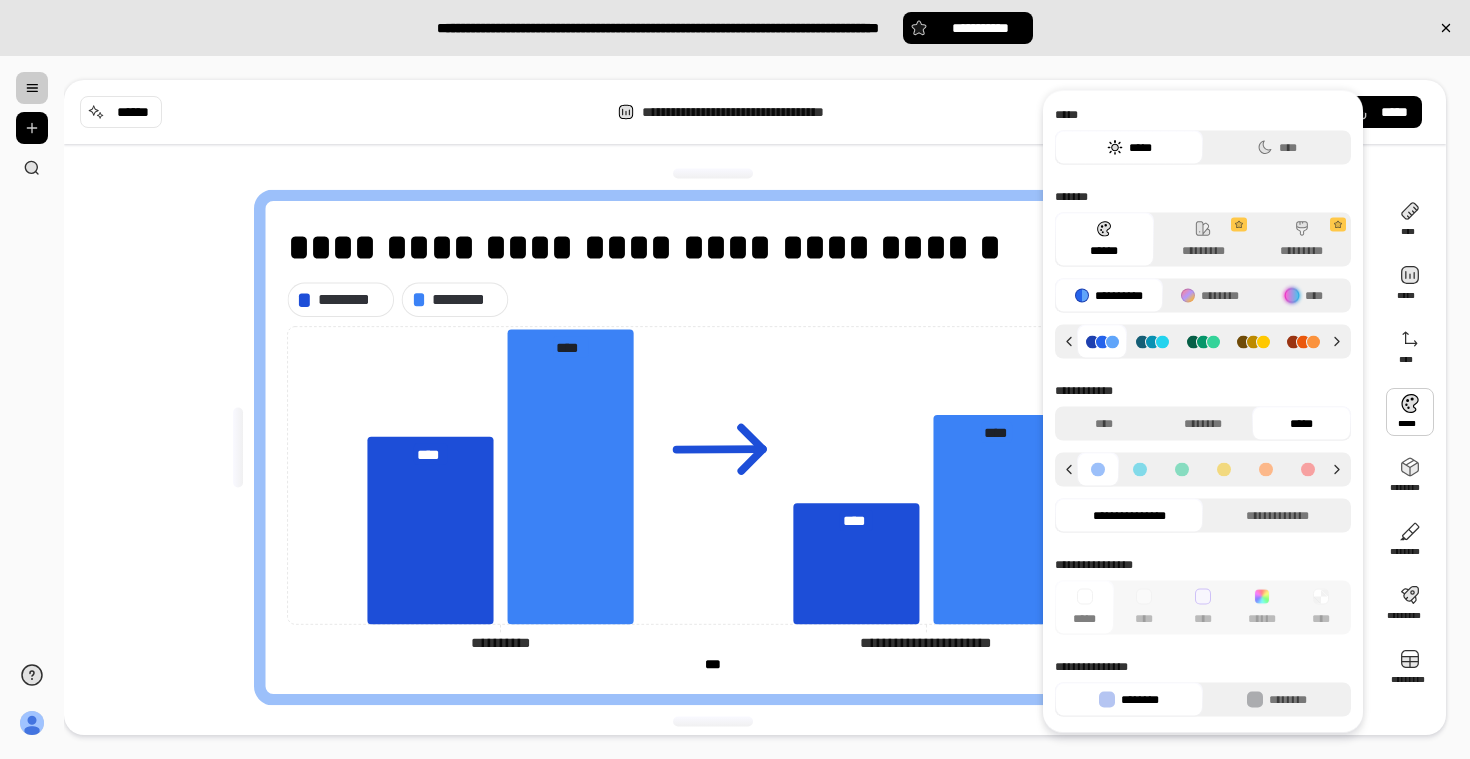 click on "*****" at bounding box center [1301, 424] 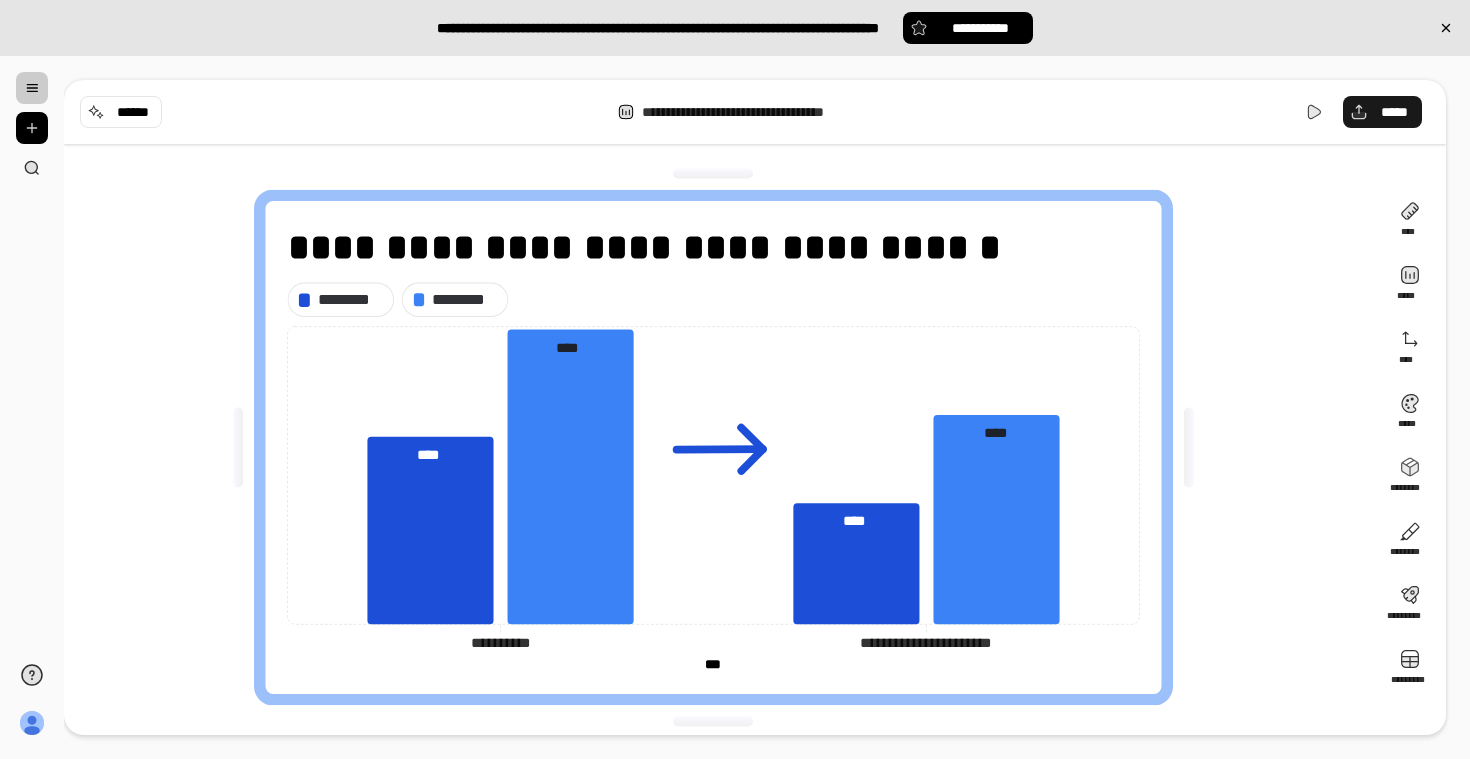 click on "*****" at bounding box center (1382, 112) 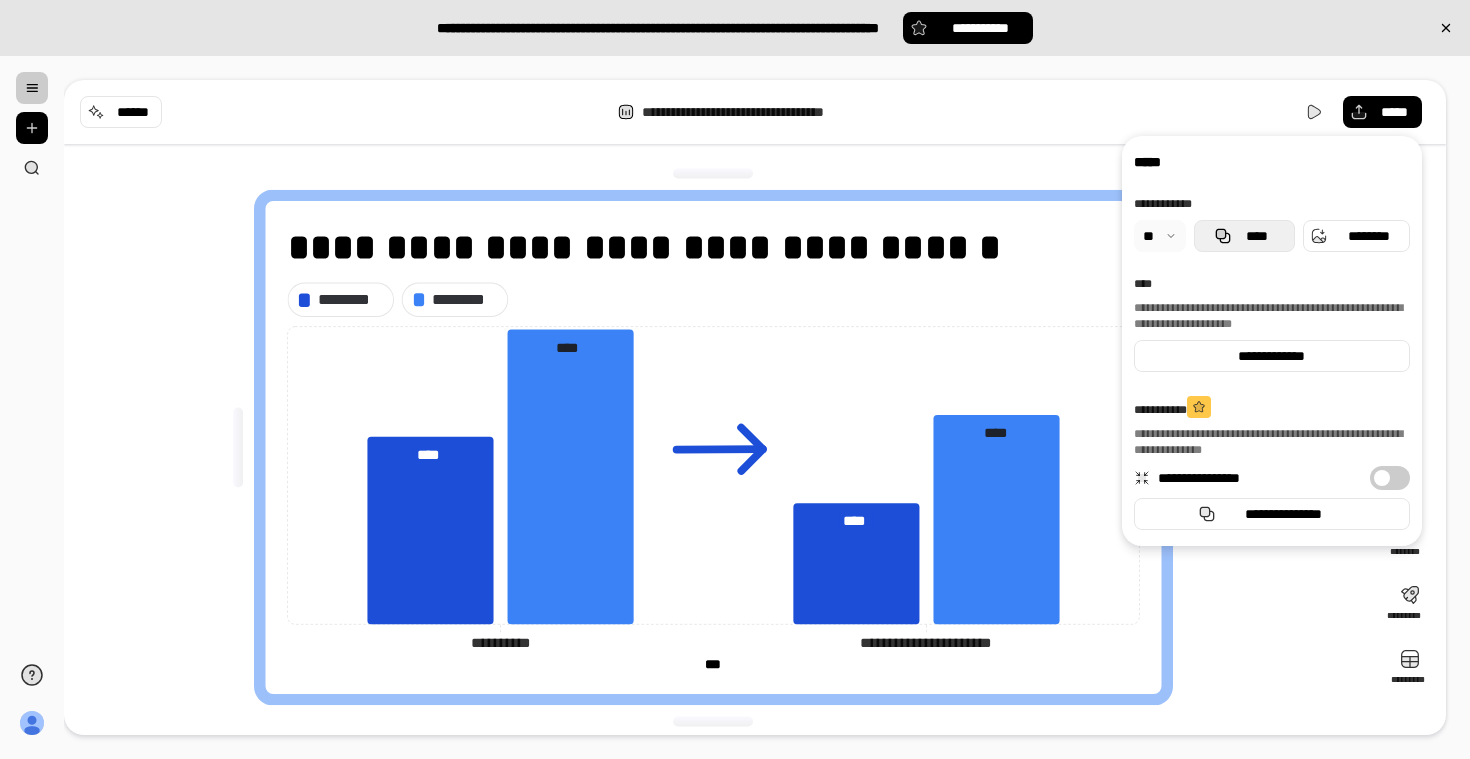 click on "****" at bounding box center [1244, 236] 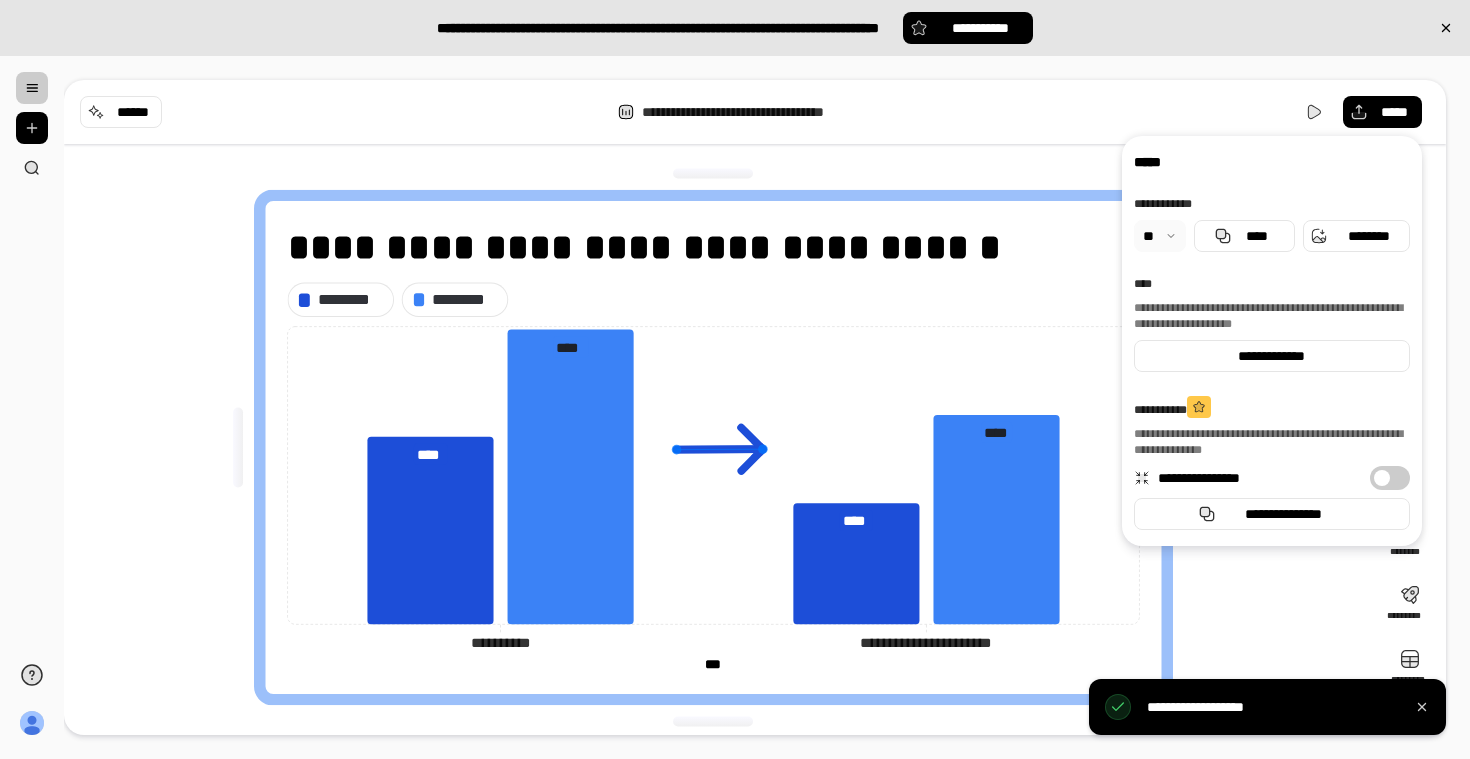 click 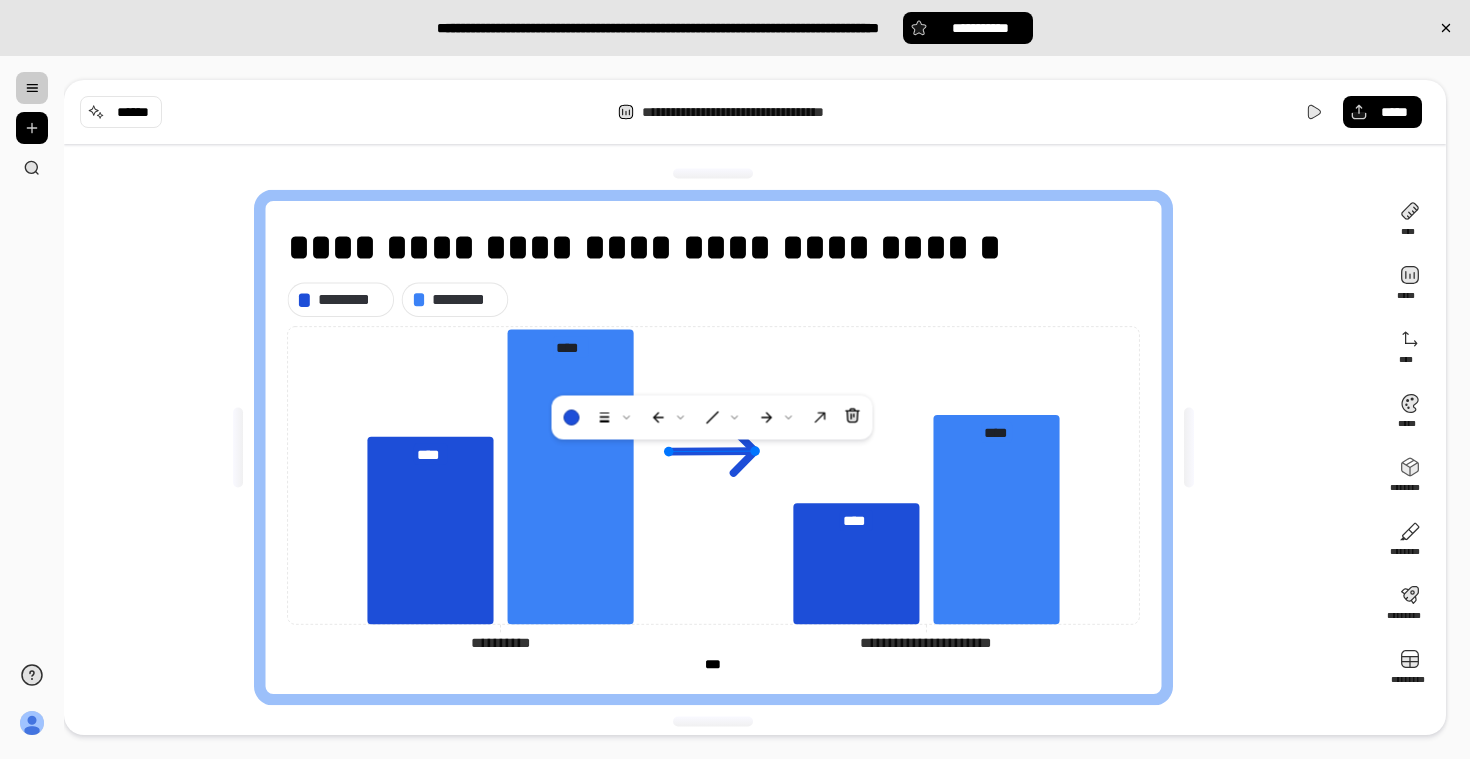 click 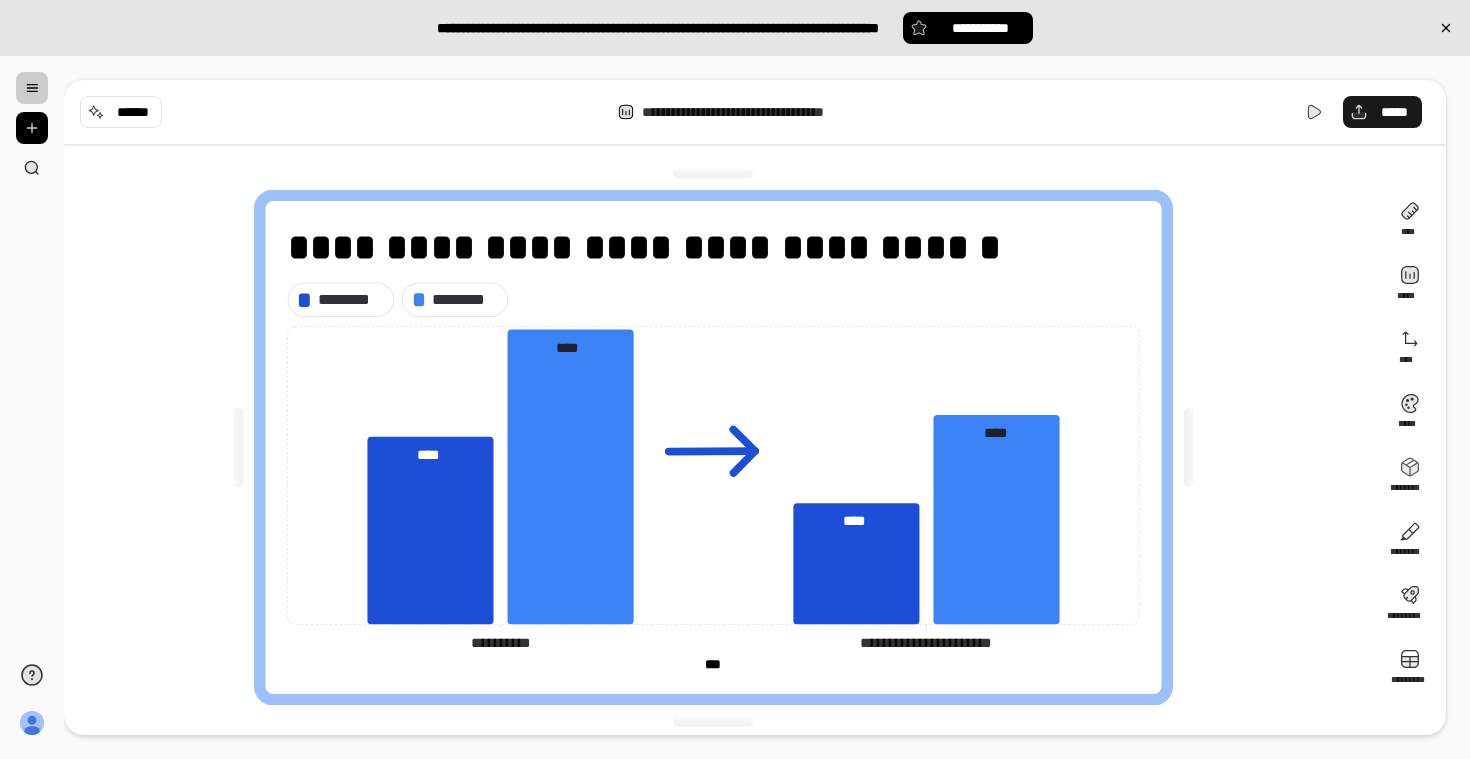click on "*****" at bounding box center (1382, 112) 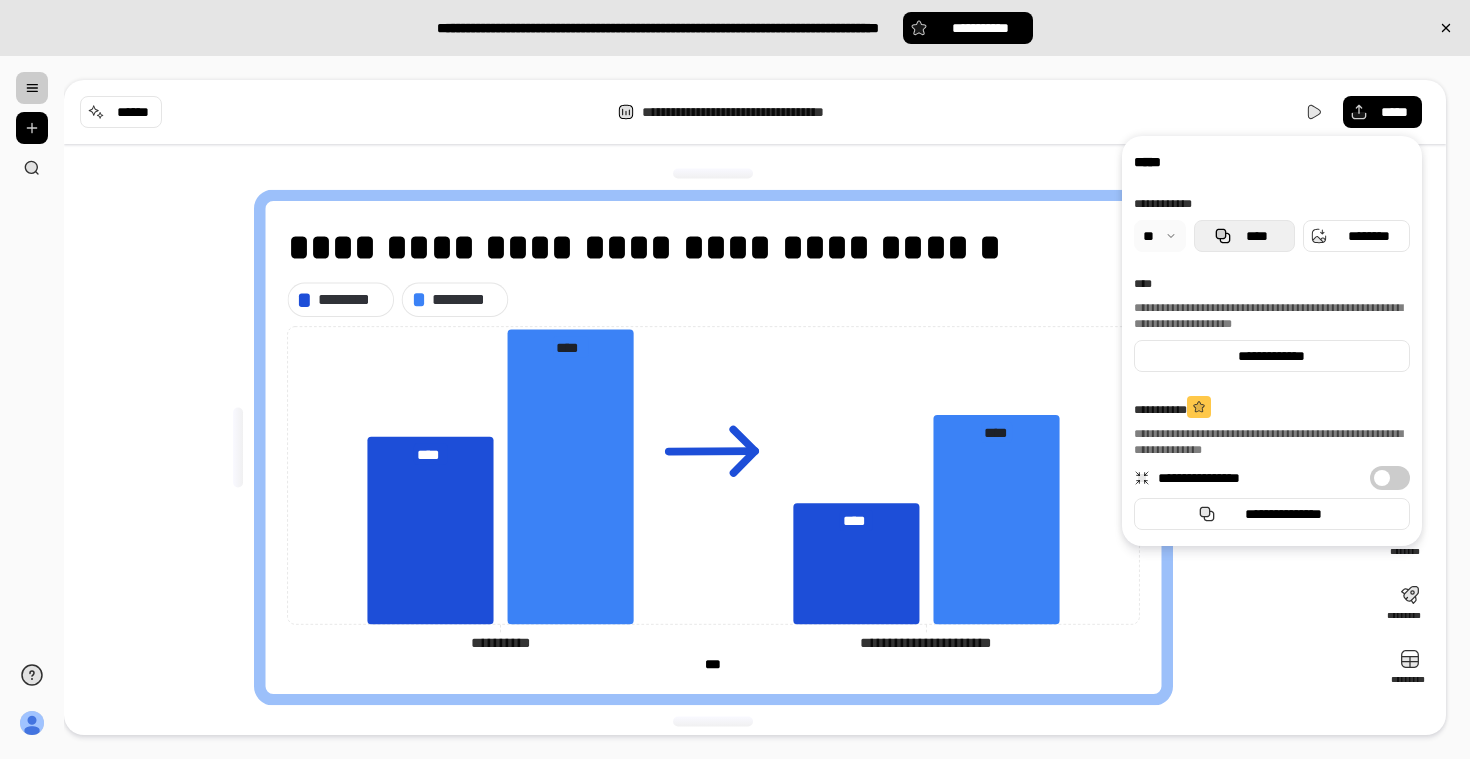 click on "****" at bounding box center [1244, 236] 